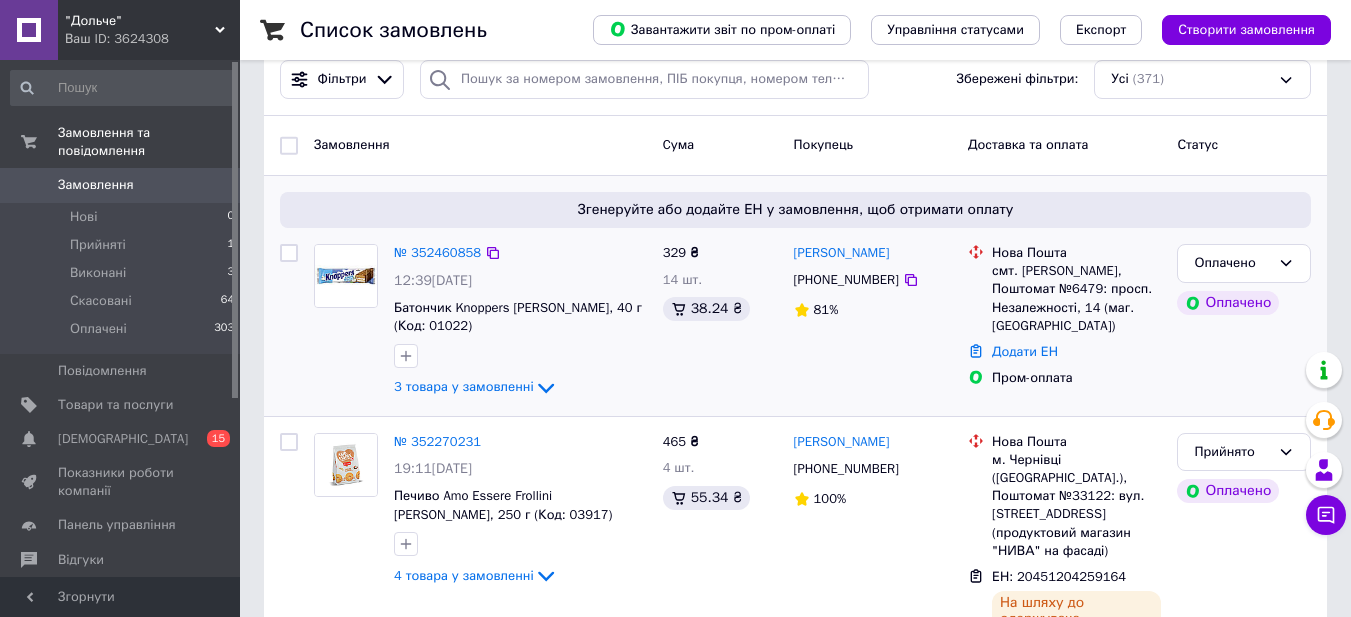 scroll, scrollTop: 300, scrollLeft: 0, axis: vertical 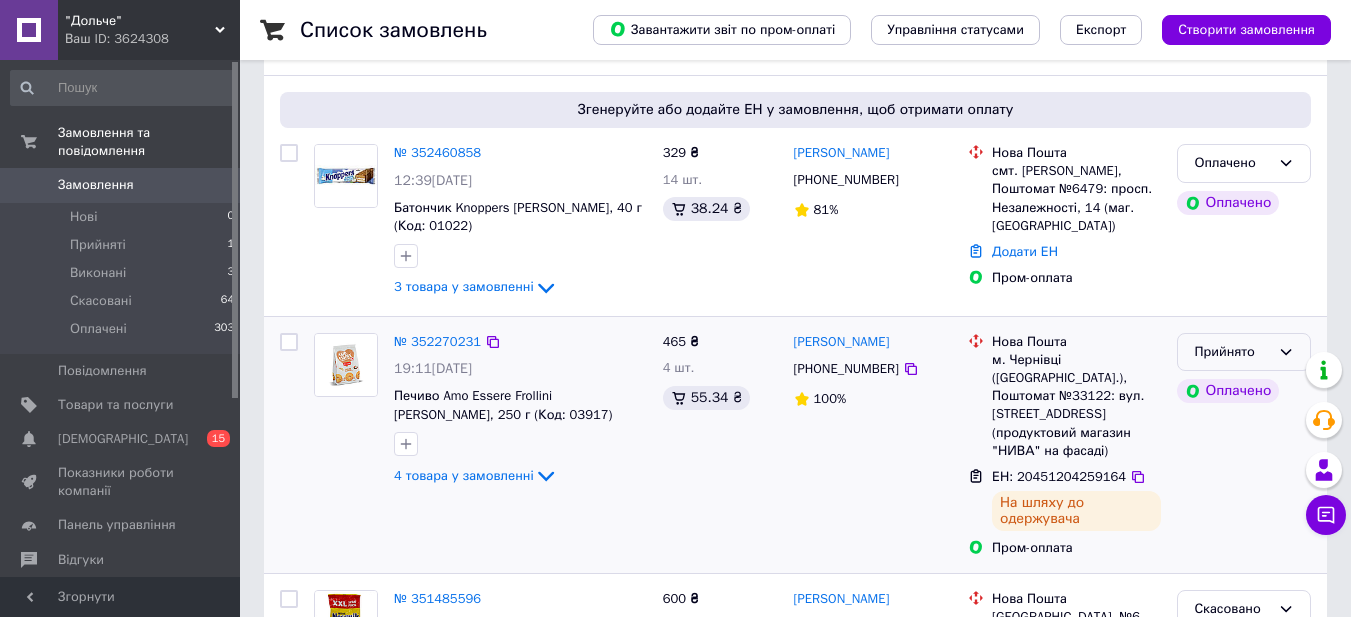 click 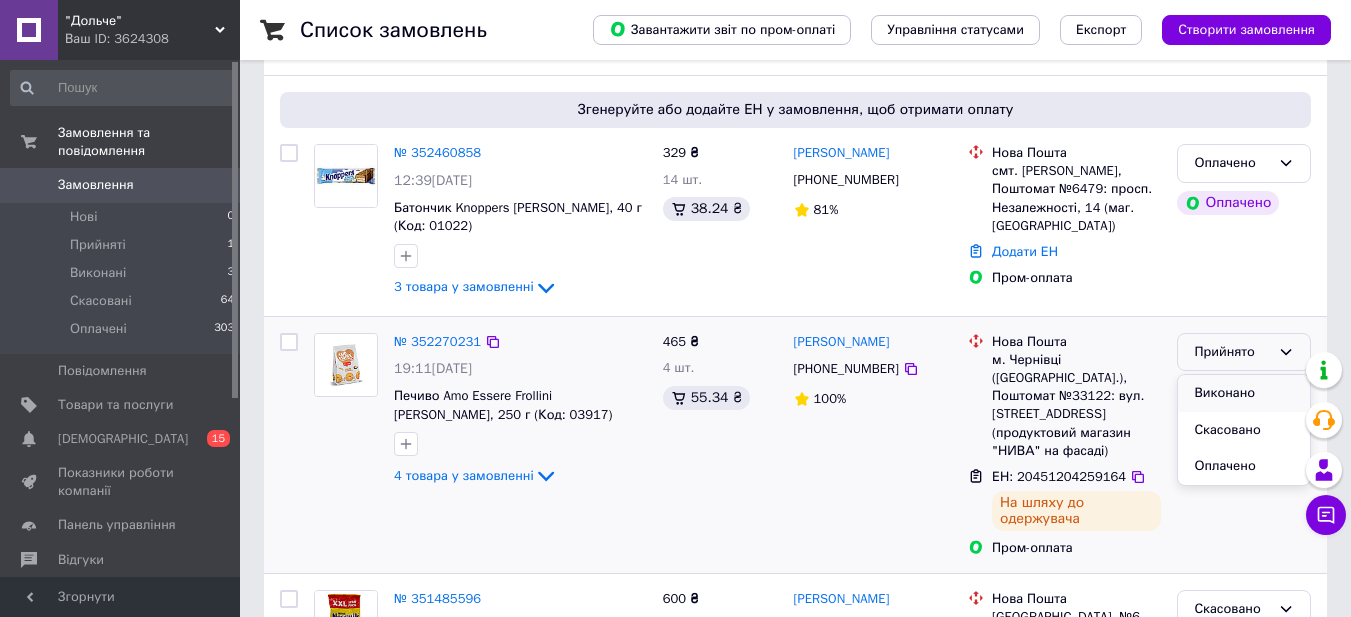 click on "Виконано" at bounding box center (1244, 393) 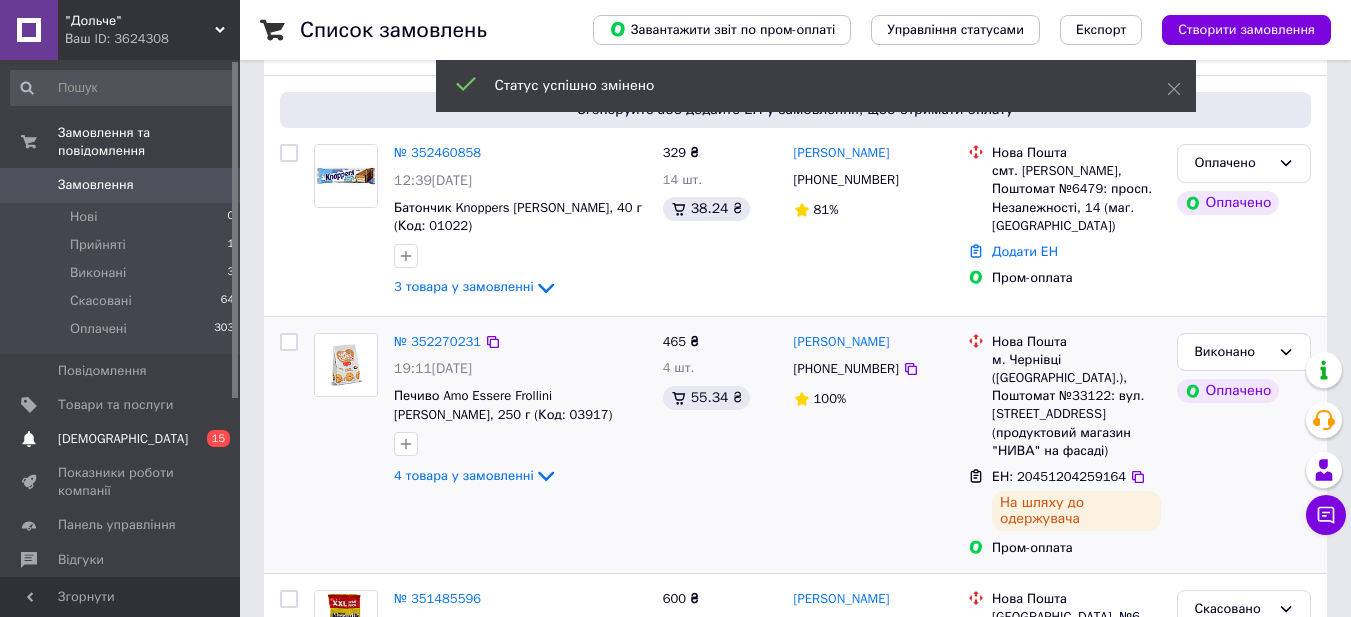 click on "[DEMOGRAPHIC_DATA] 0 15" at bounding box center [123, 439] 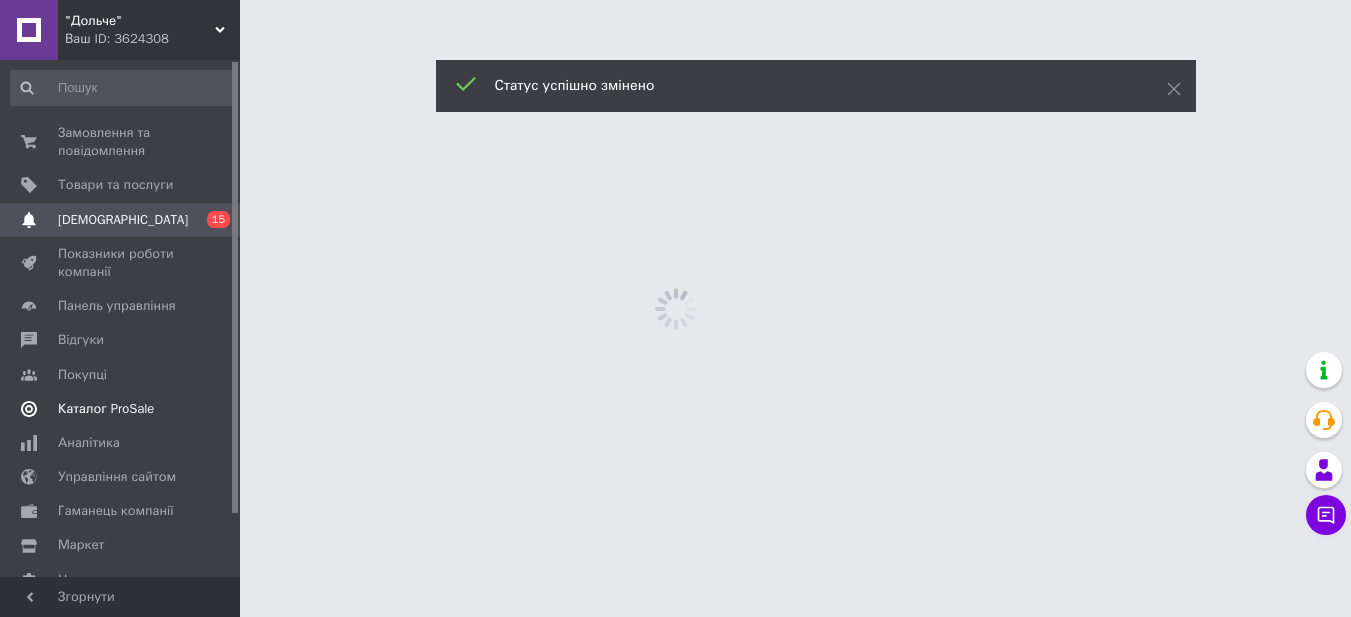 scroll, scrollTop: 0, scrollLeft: 0, axis: both 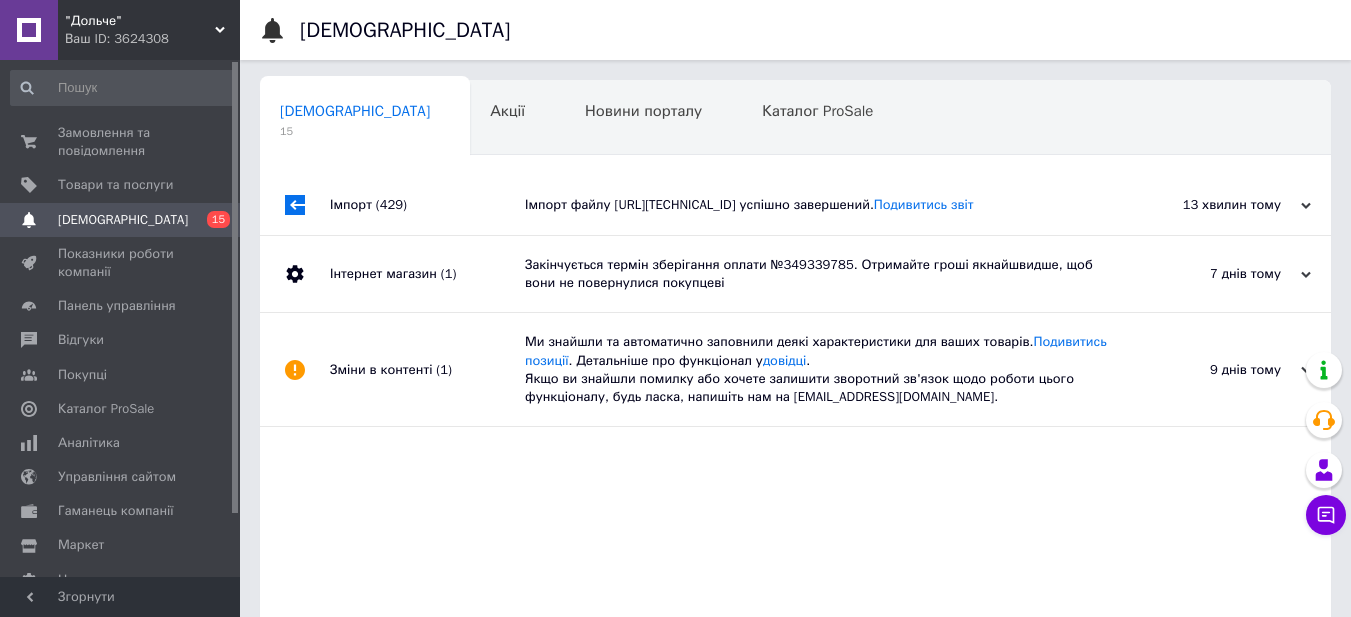 click on "Імпорт   (429)" at bounding box center (427, 205) 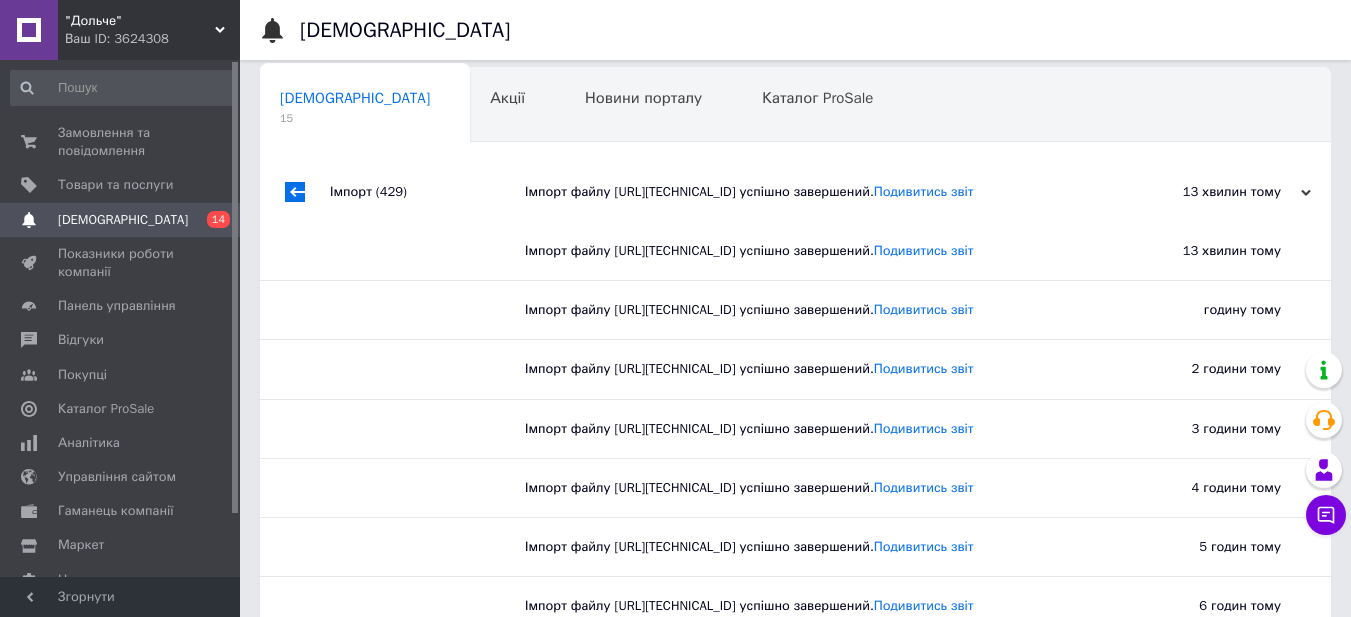 scroll, scrollTop: 0, scrollLeft: 0, axis: both 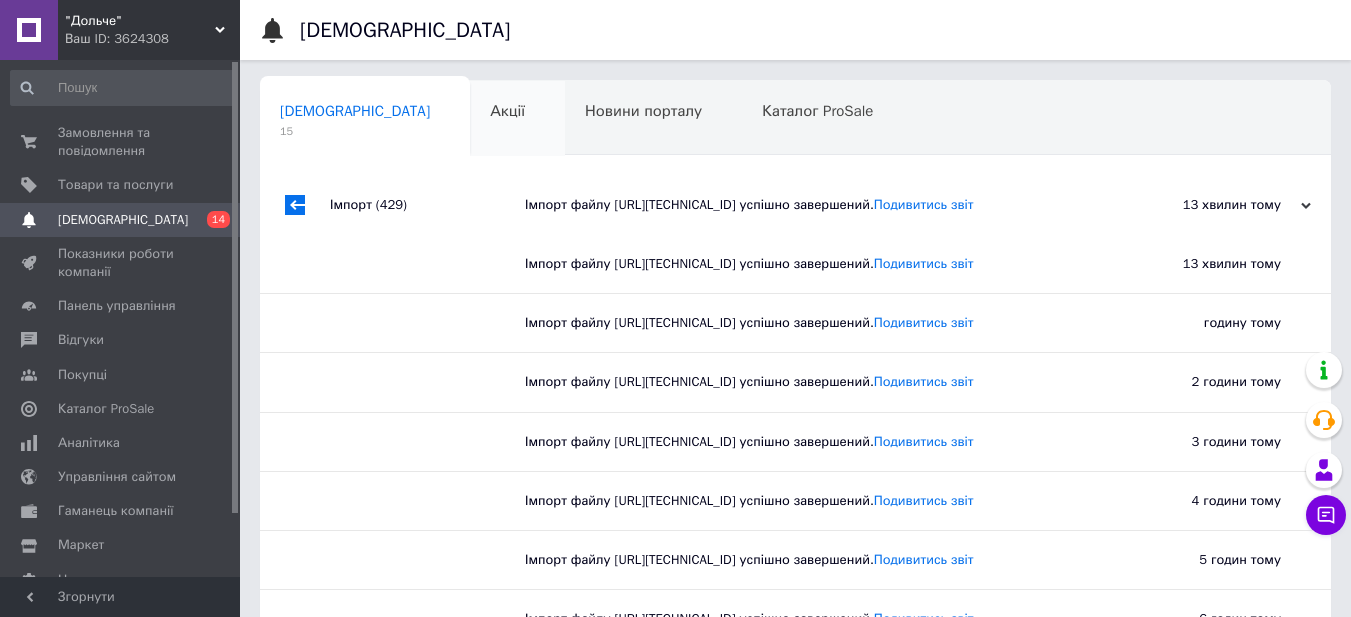 click on "Акції 0" at bounding box center (517, 119) 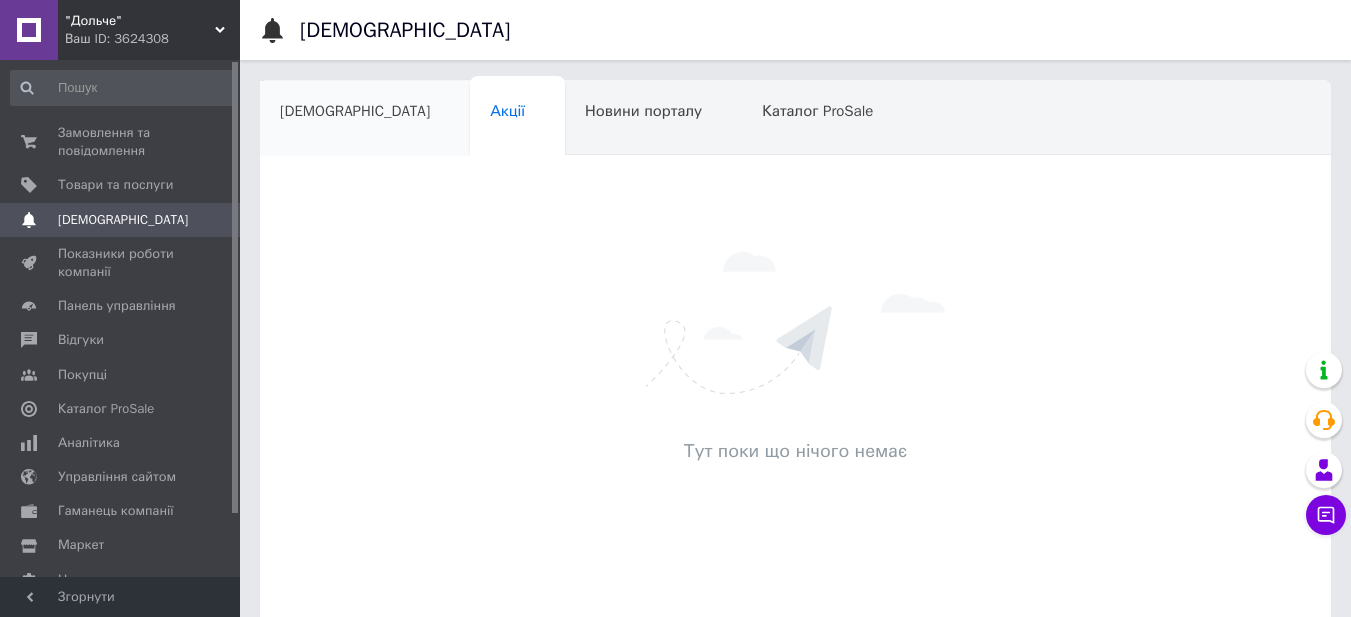 click on "[DEMOGRAPHIC_DATA]" at bounding box center [355, 111] 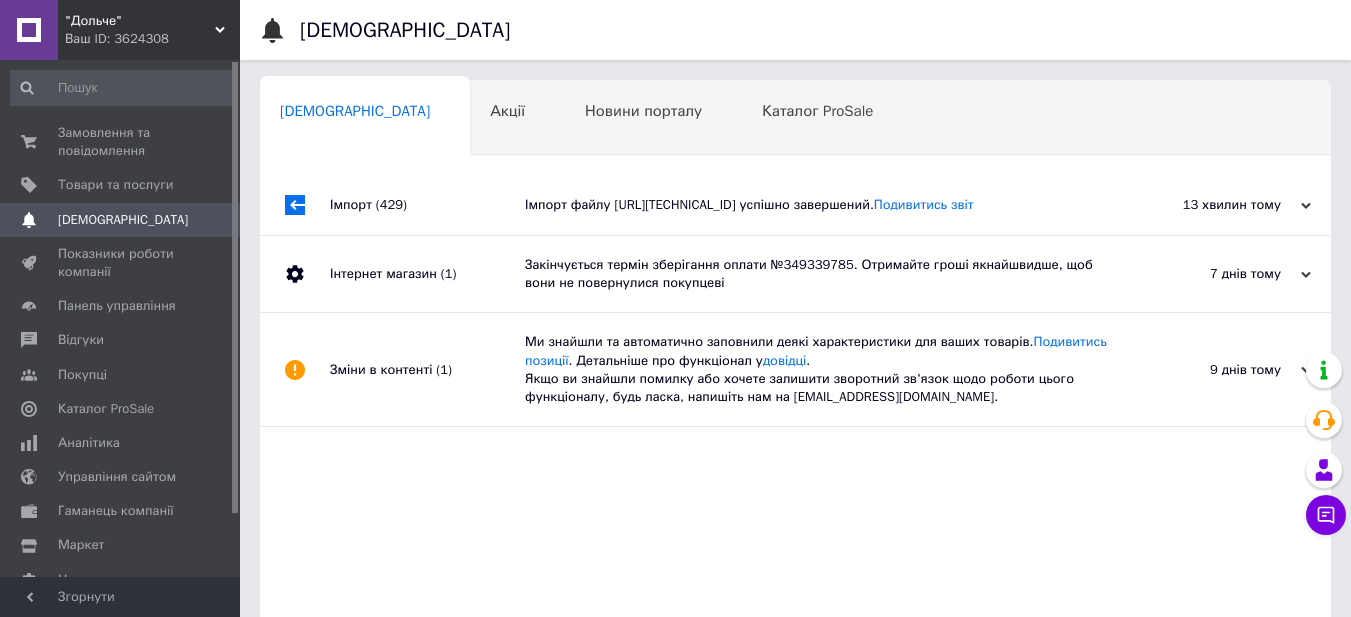 click 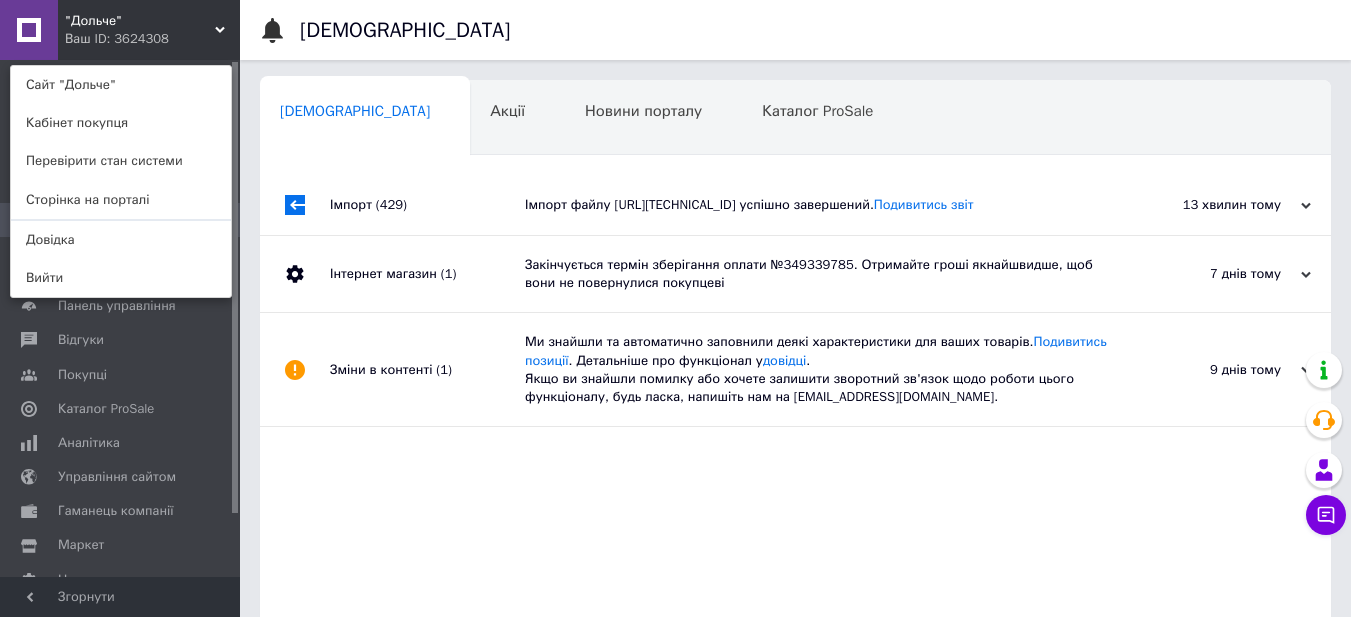 click 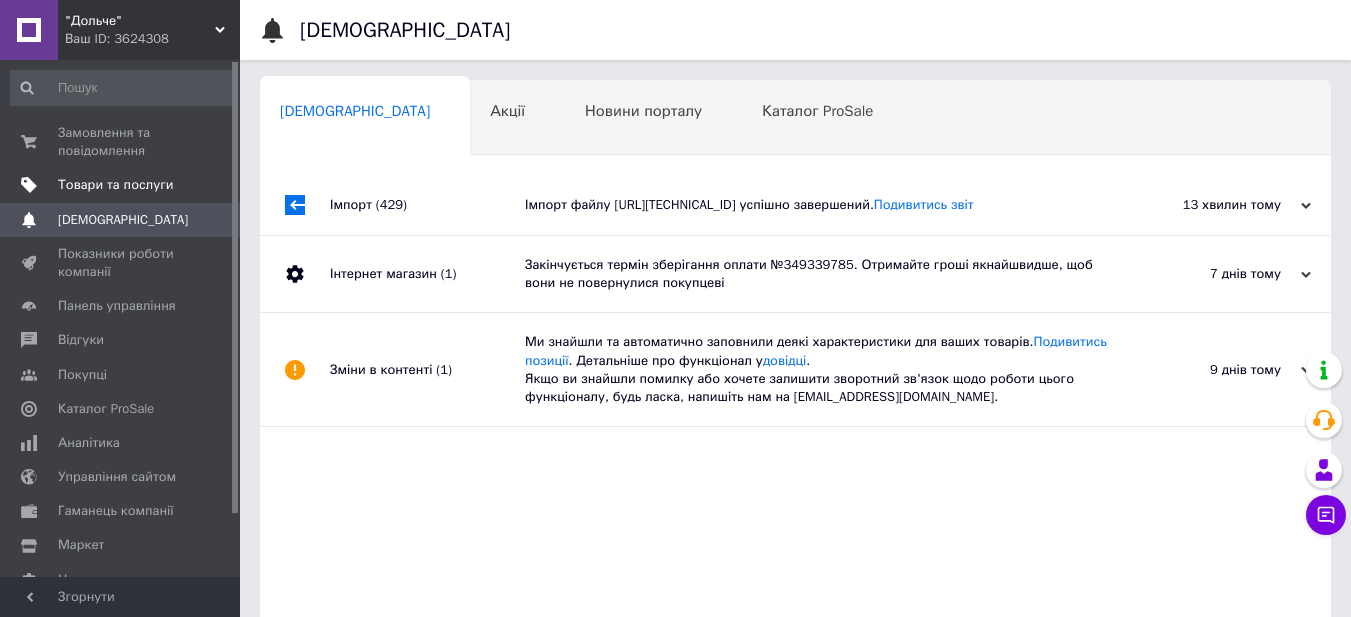 click on "Товари та послуги" at bounding box center (115, 185) 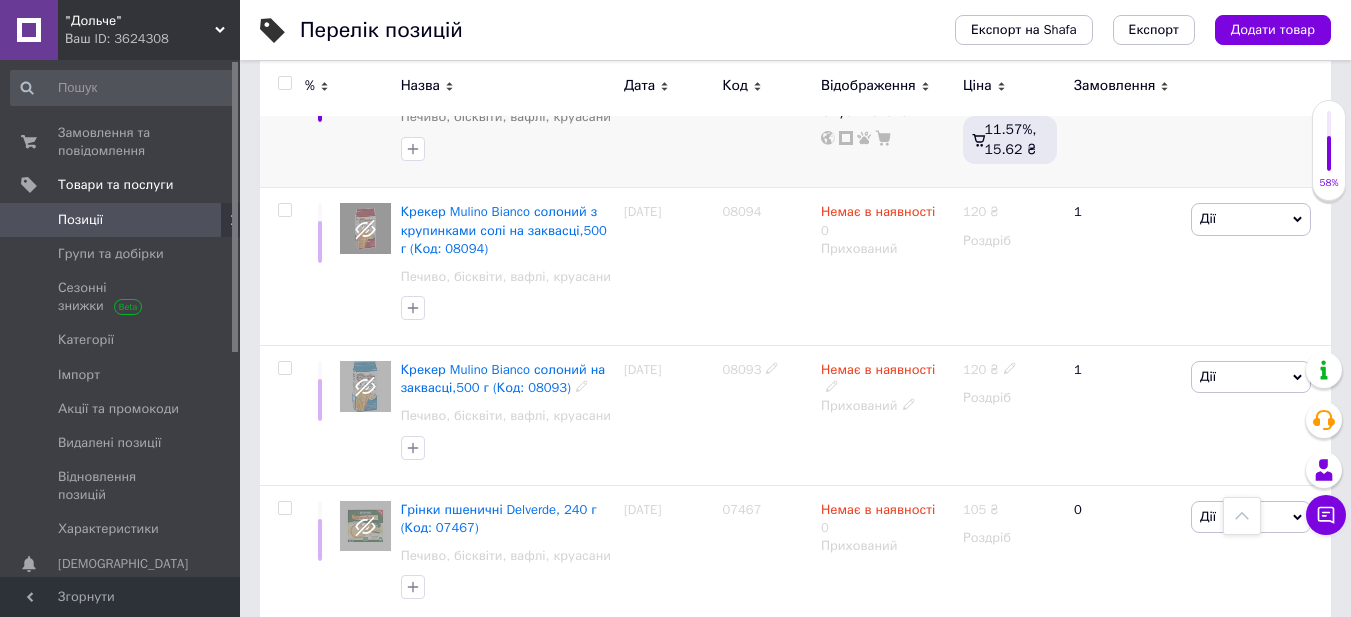 scroll, scrollTop: 2690, scrollLeft: 0, axis: vertical 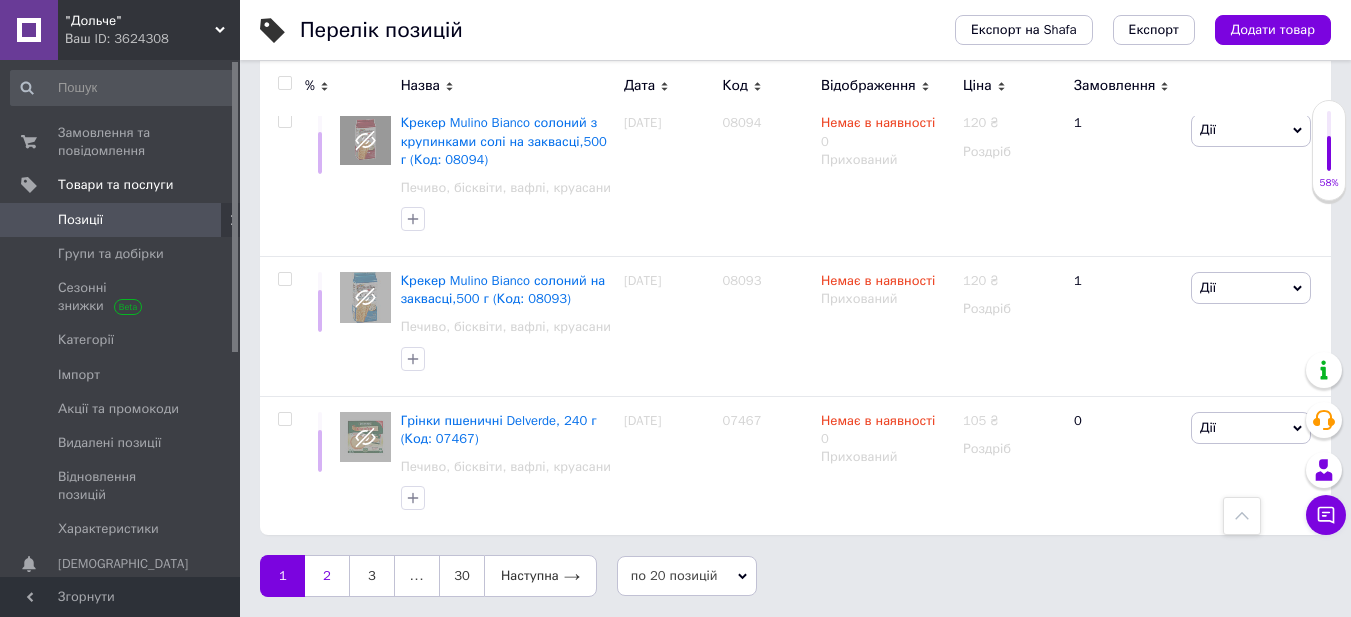 click on "2" at bounding box center (327, 576) 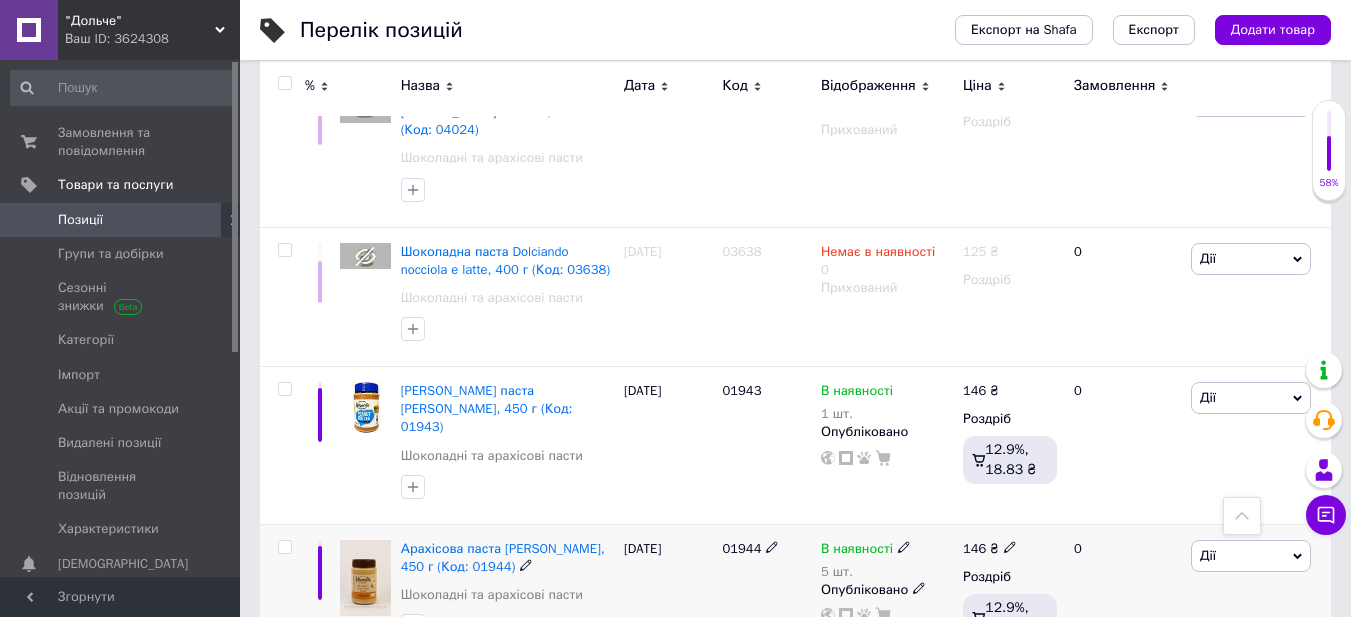 scroll, scrollTop: 2290, scrollLeft: 0, axis: vertical 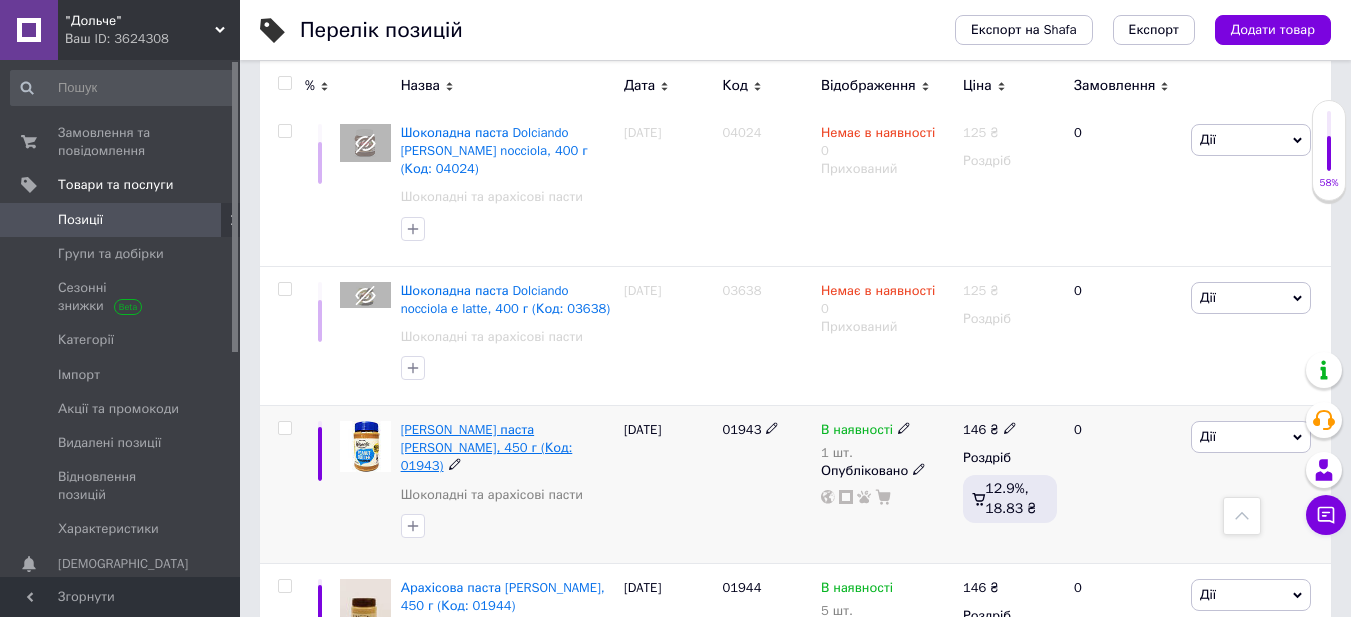 click on "[PERSON_NAME] паста [PERSON_NAME], 450 г (Код: 01943)" at bounding box center [487, 447] 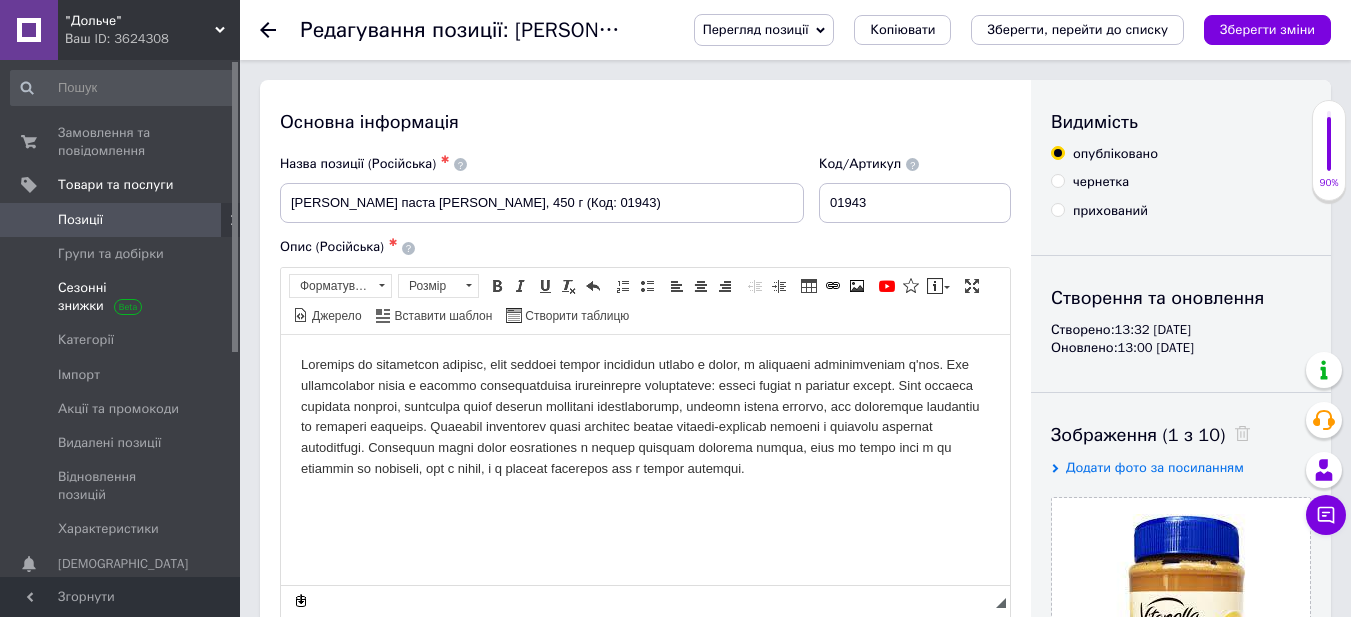 scroll, scrollTop: 0, scrollLeft: 0, axis: both 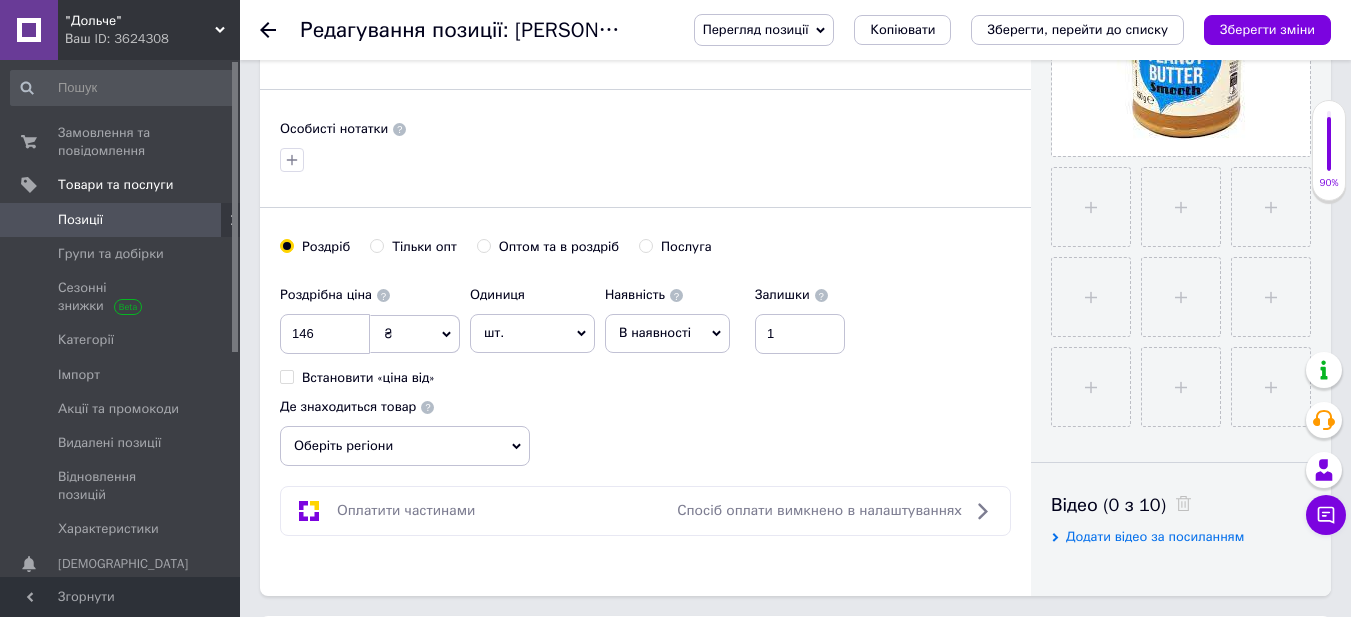 click on "Оберіть регіони" at bounding box center (405, 446) 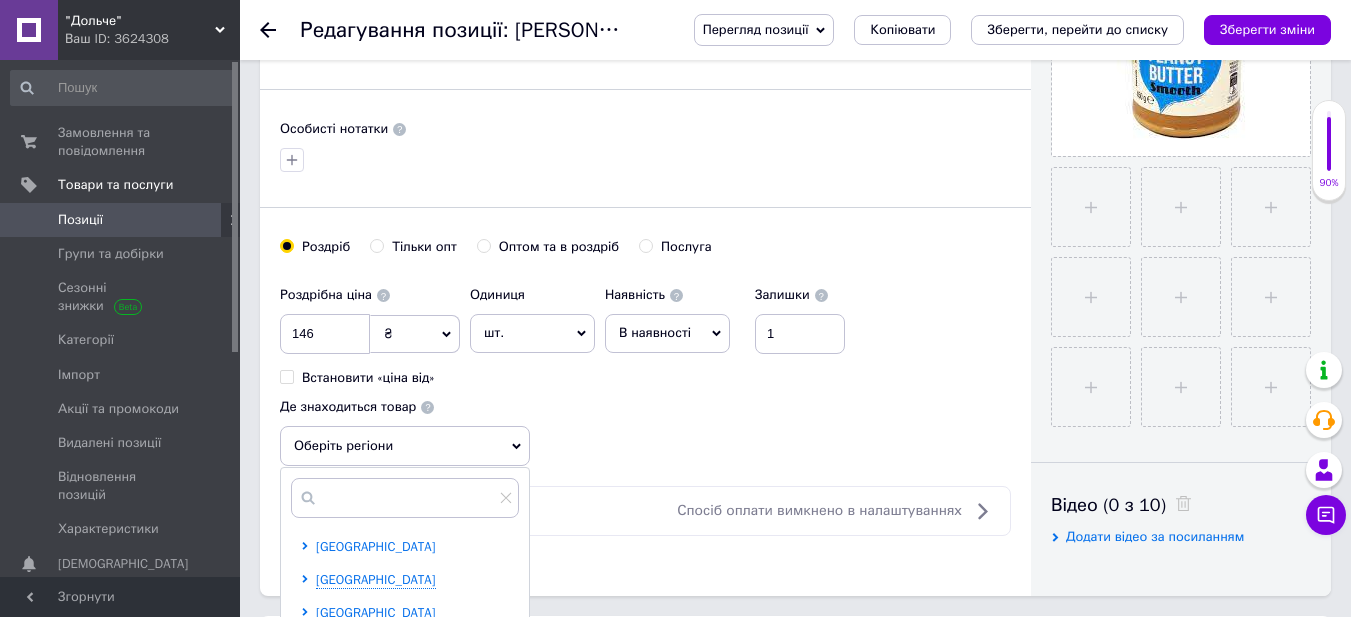 click on "[GEOGRAPHIC_DATA]" at bounding box center [376, 546] 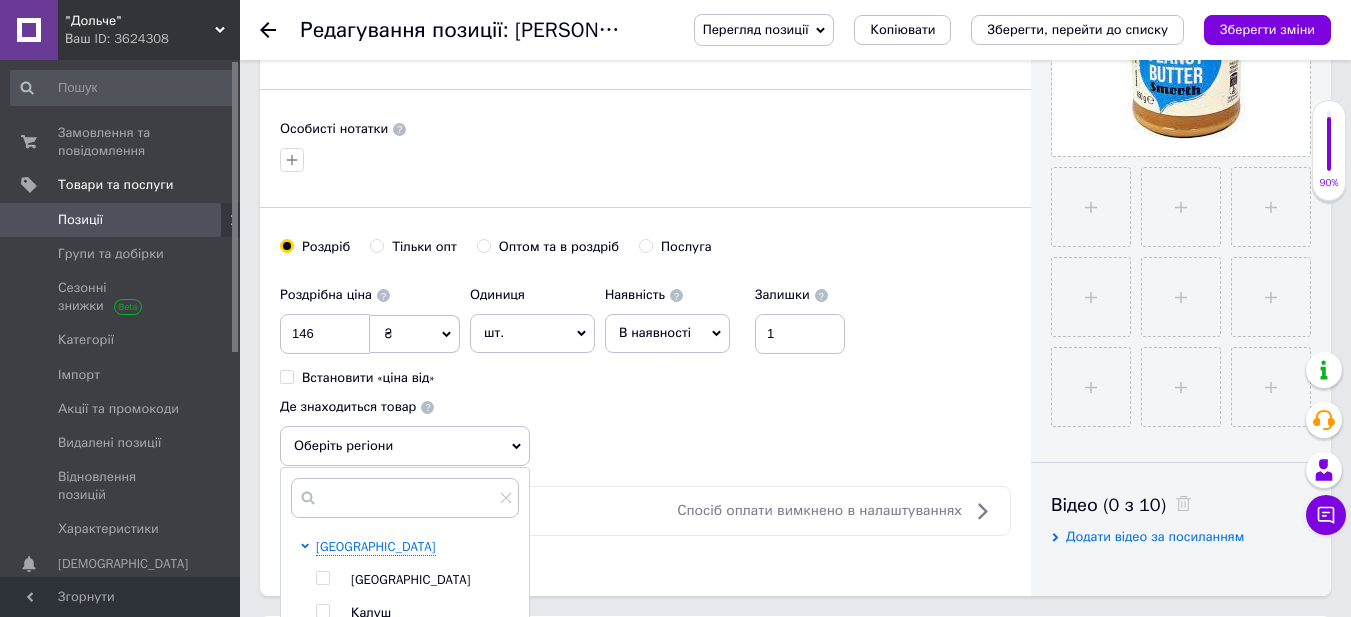 click at bounding box center (322, 578) 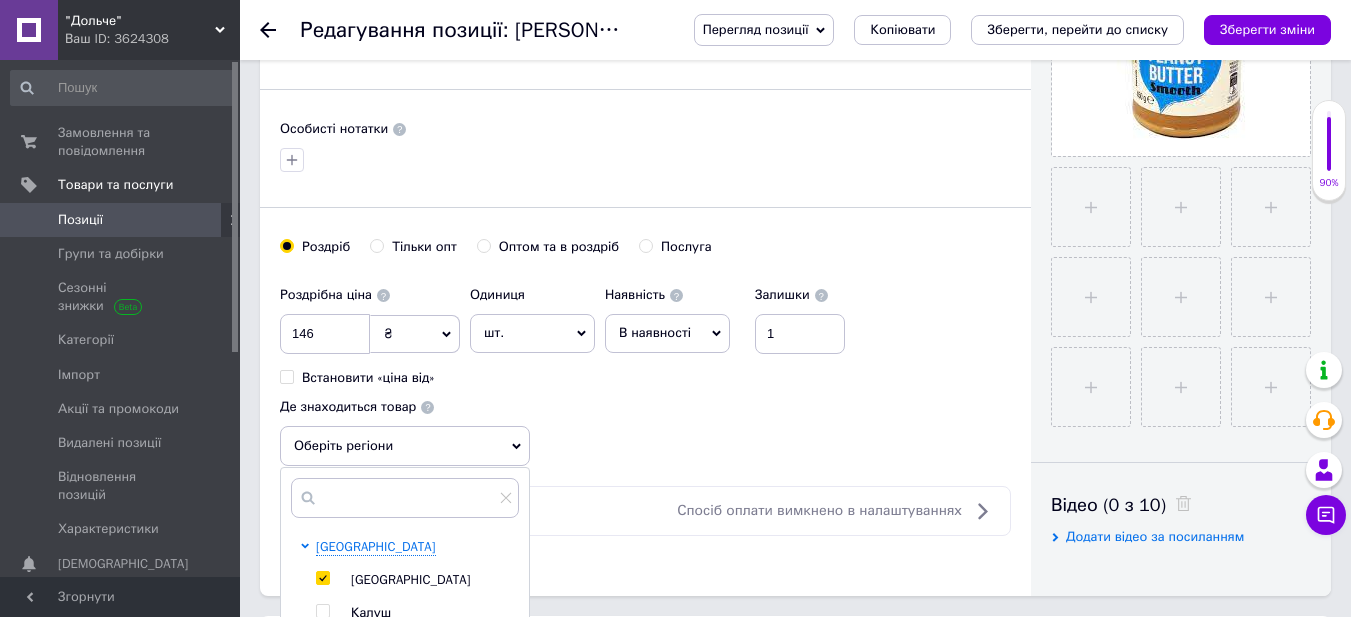 checkbox on "true" 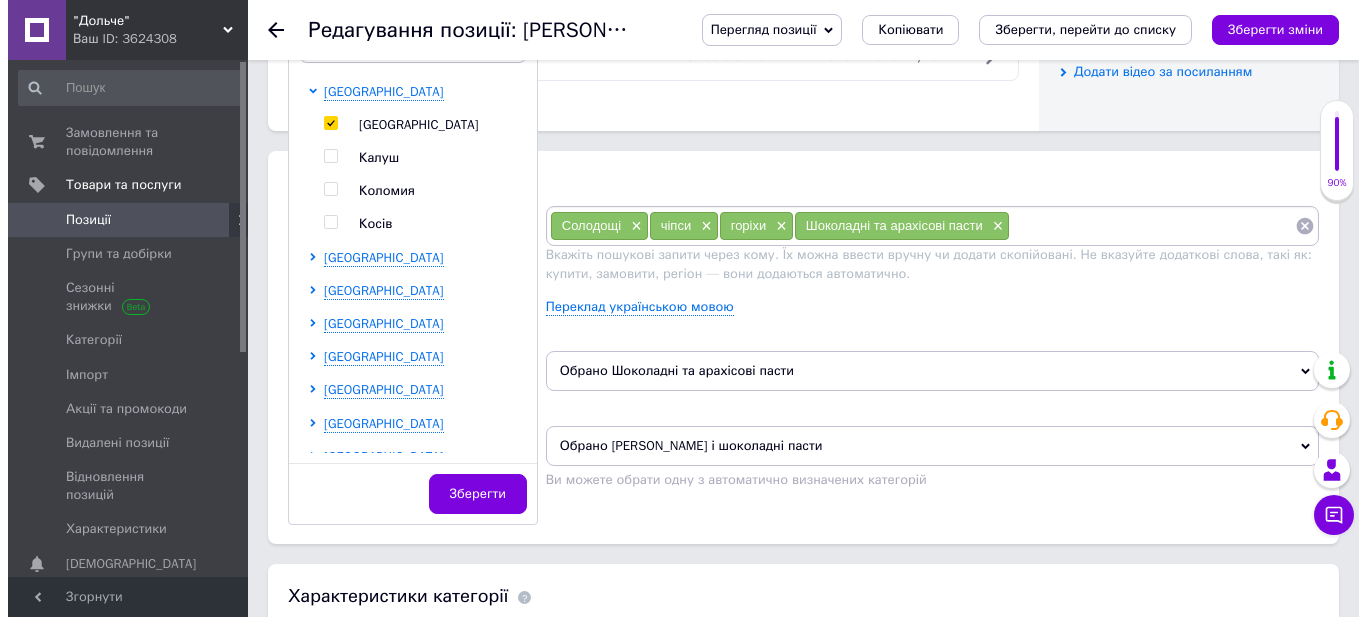 scroll, scrollTop: 1100, scrollLeft: 0, axis: vertical 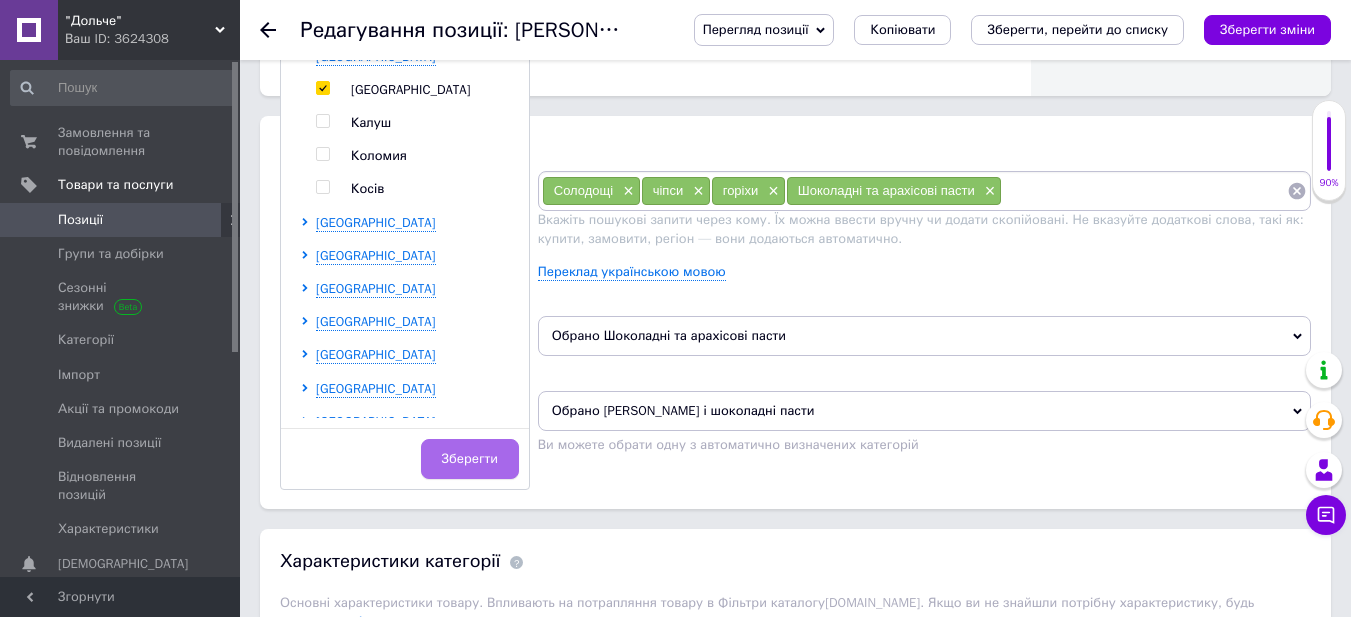 click on "Зберегти" at bounding box center (470, 459) 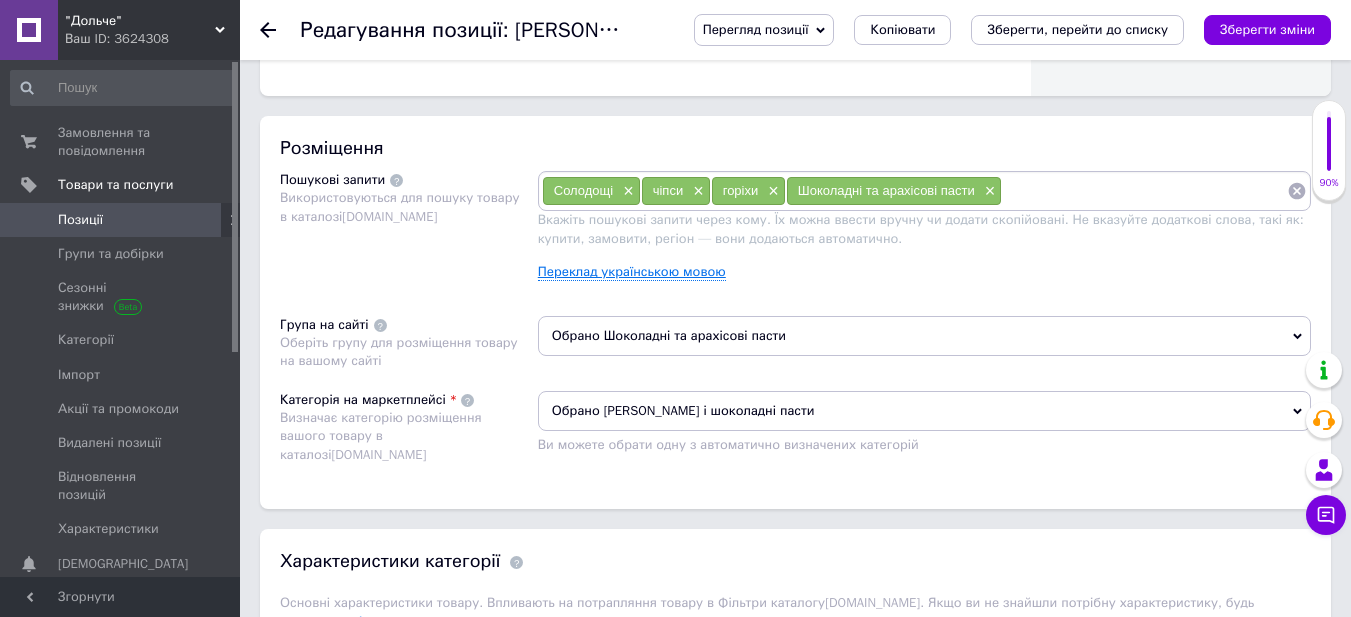 click on "Переклад українською мовою" at bounding box center (632, 272) 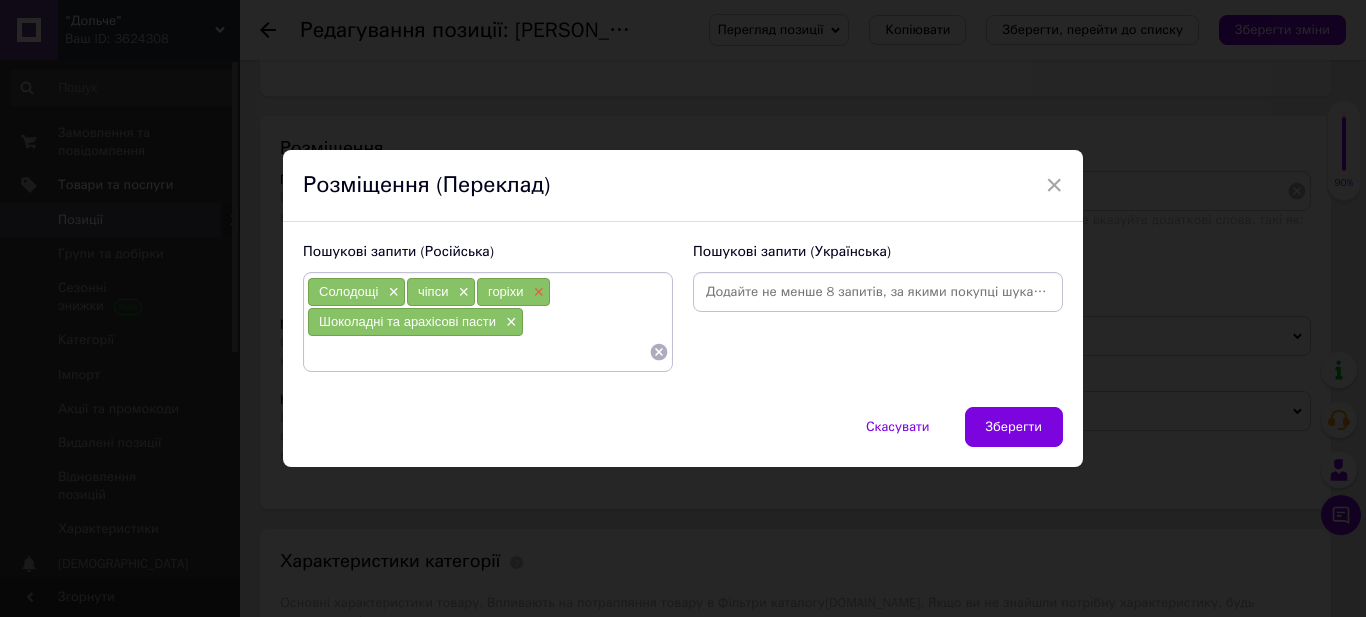 click on "×" at bounding box center (537, 292) 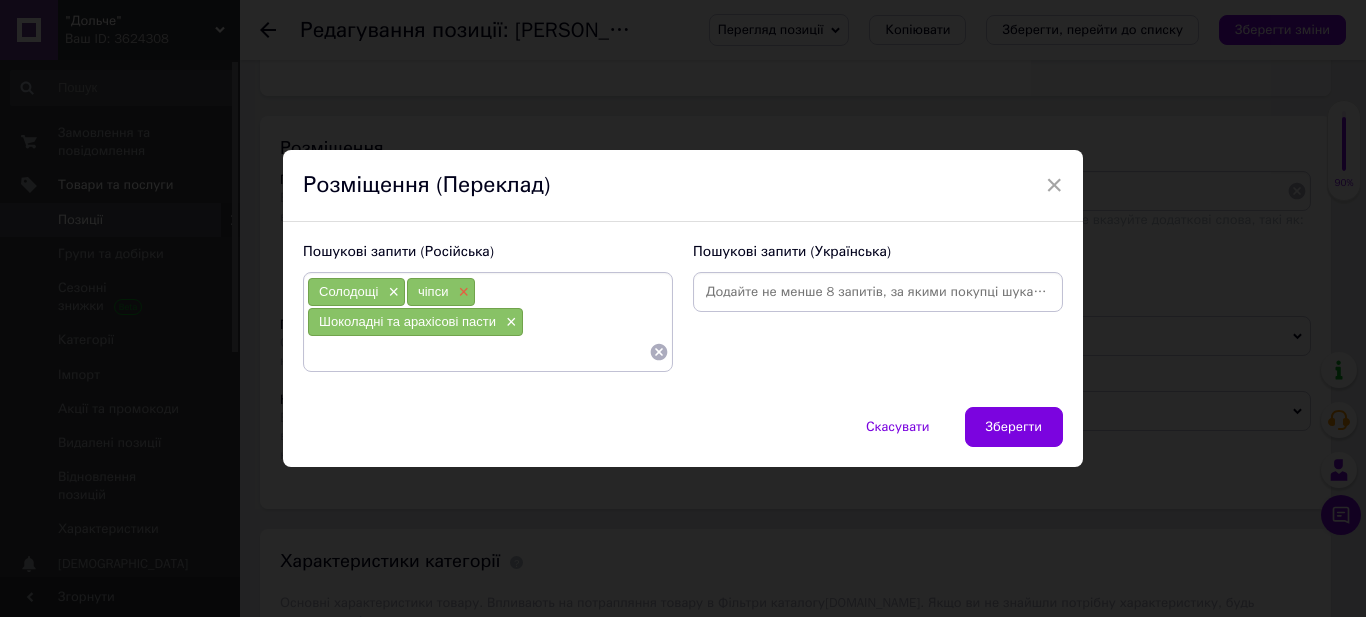 click on "×" at bounding box center (461, 292) 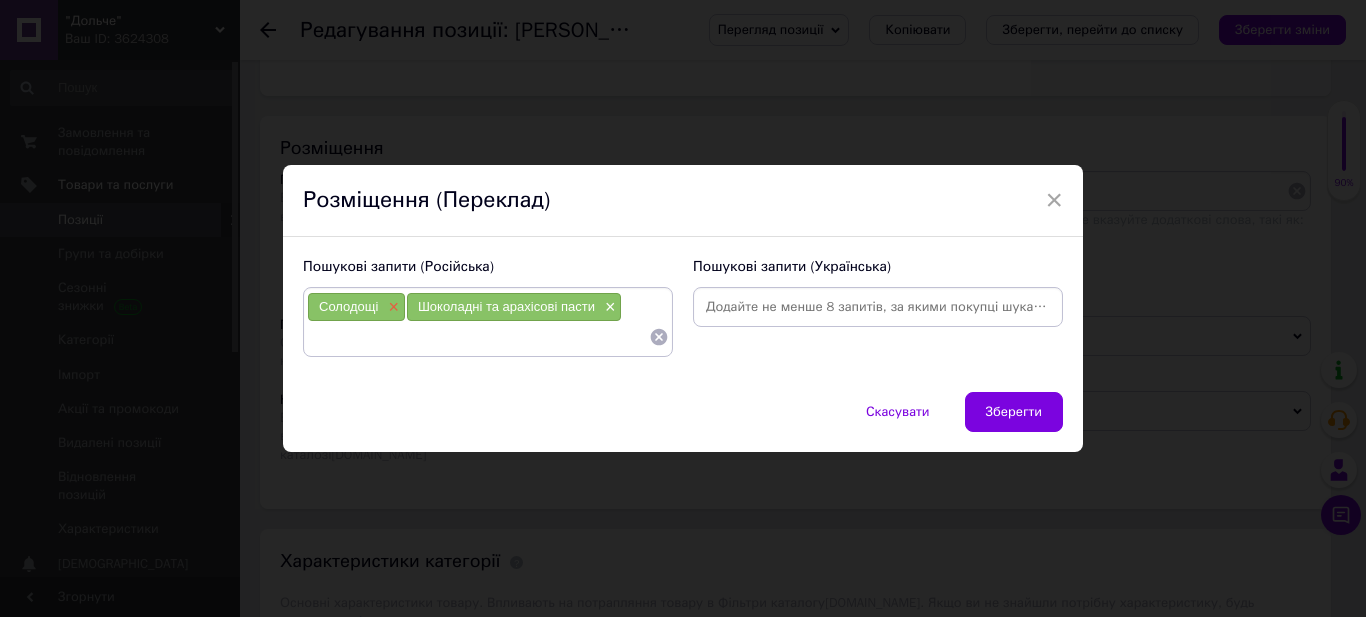 click on "×" at bounding box center [391, 307] 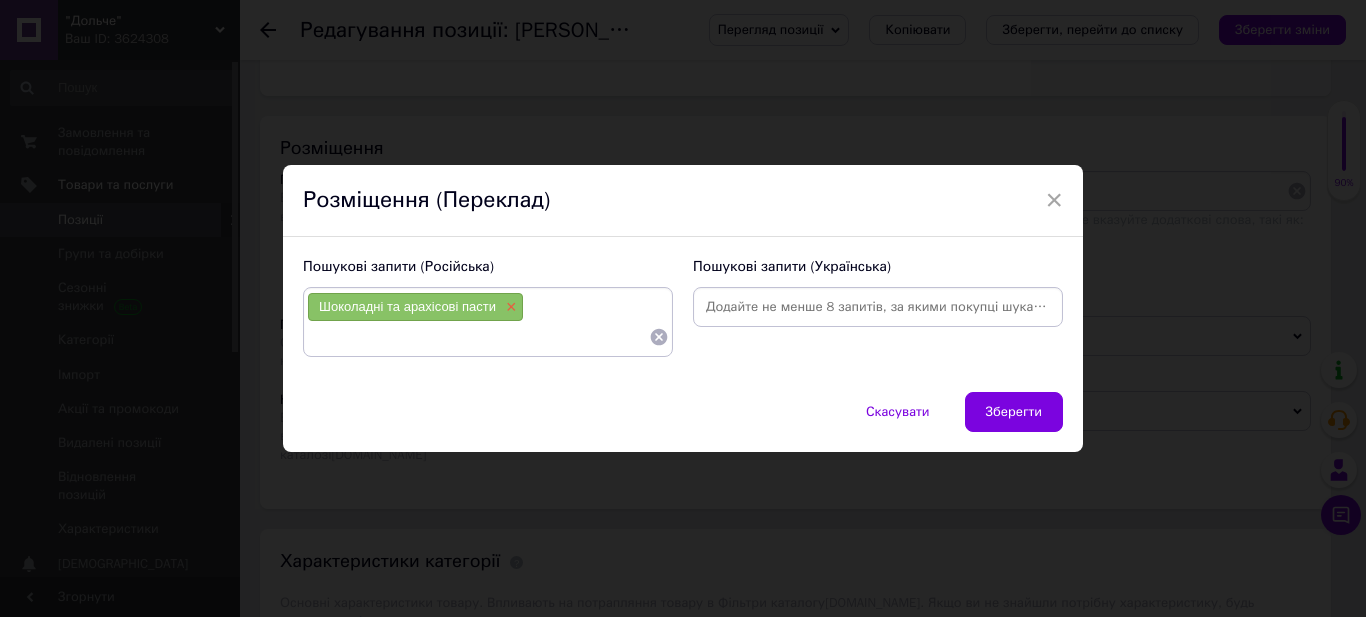 click on "×" at bounding box center [509, 307] 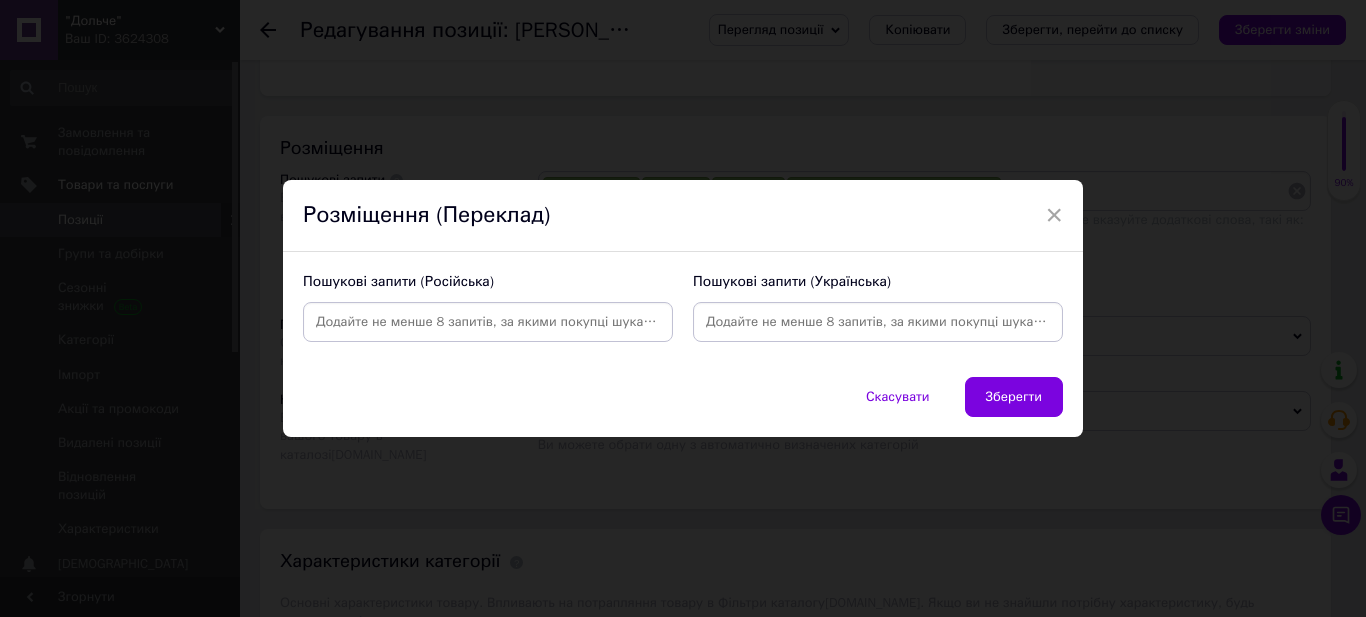 click at bounding box center (878, 322) 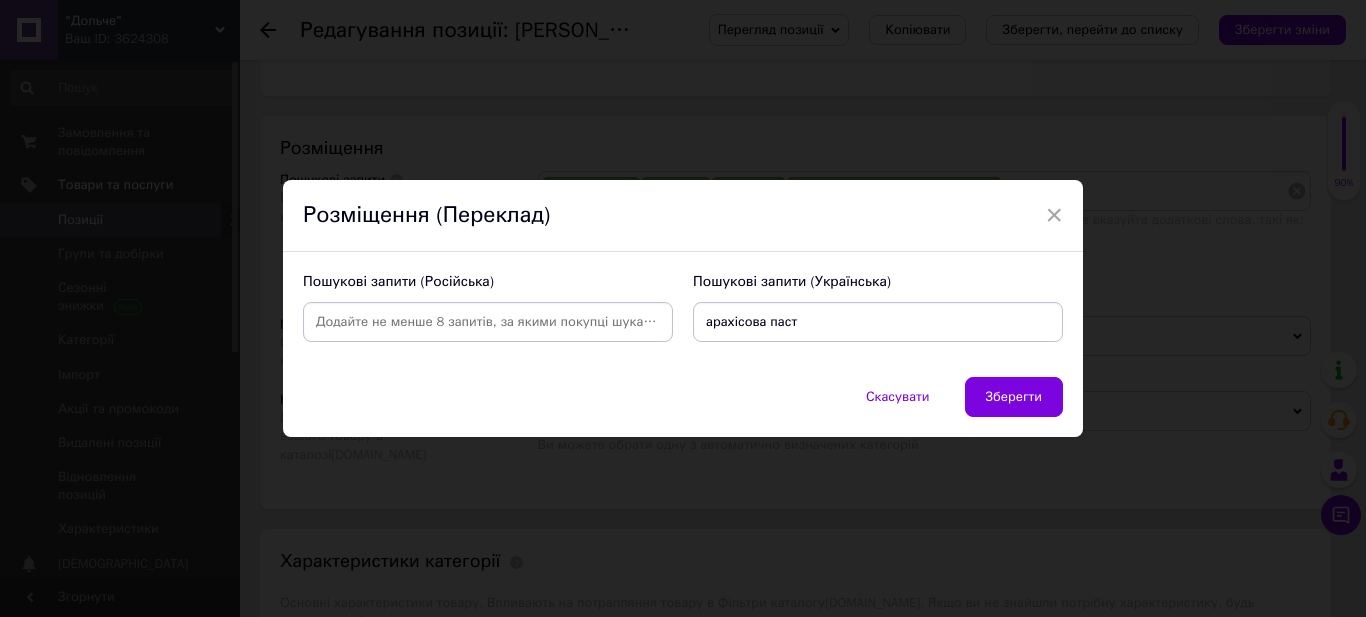 type on "арахісова паста" 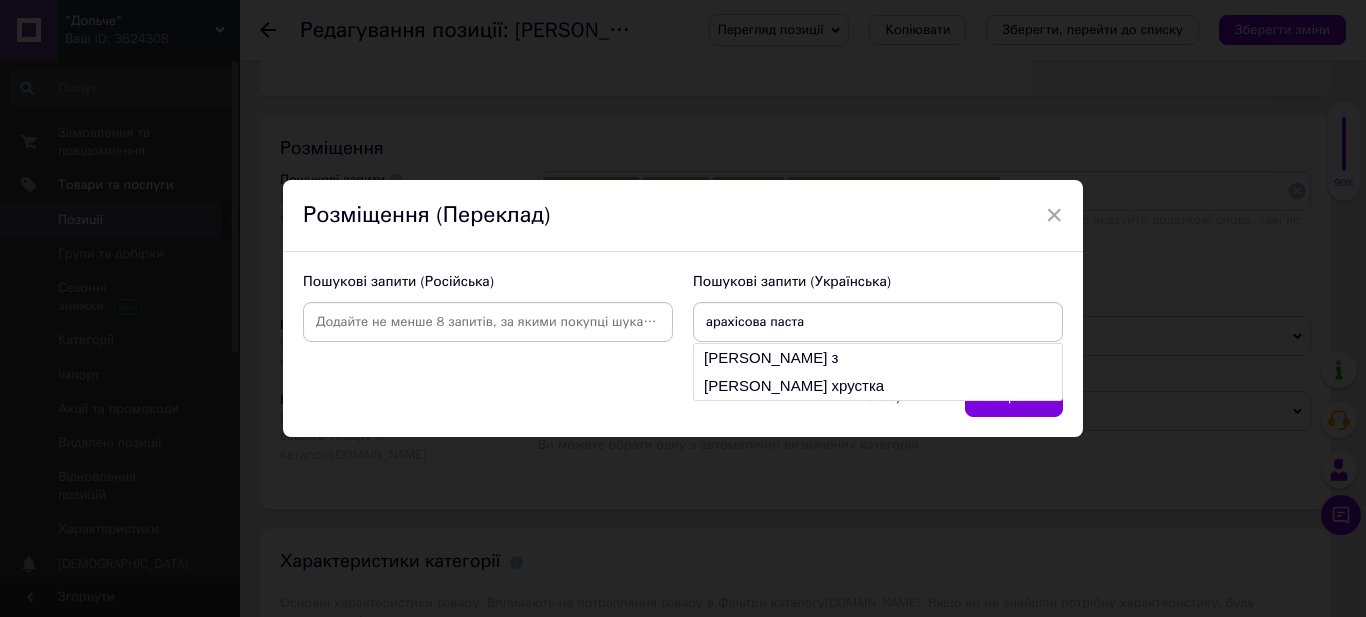 drag, startPoint x: 807, startPoint y: 325, endPoint x: 706, endPoint y: 320, distance: 101.12369 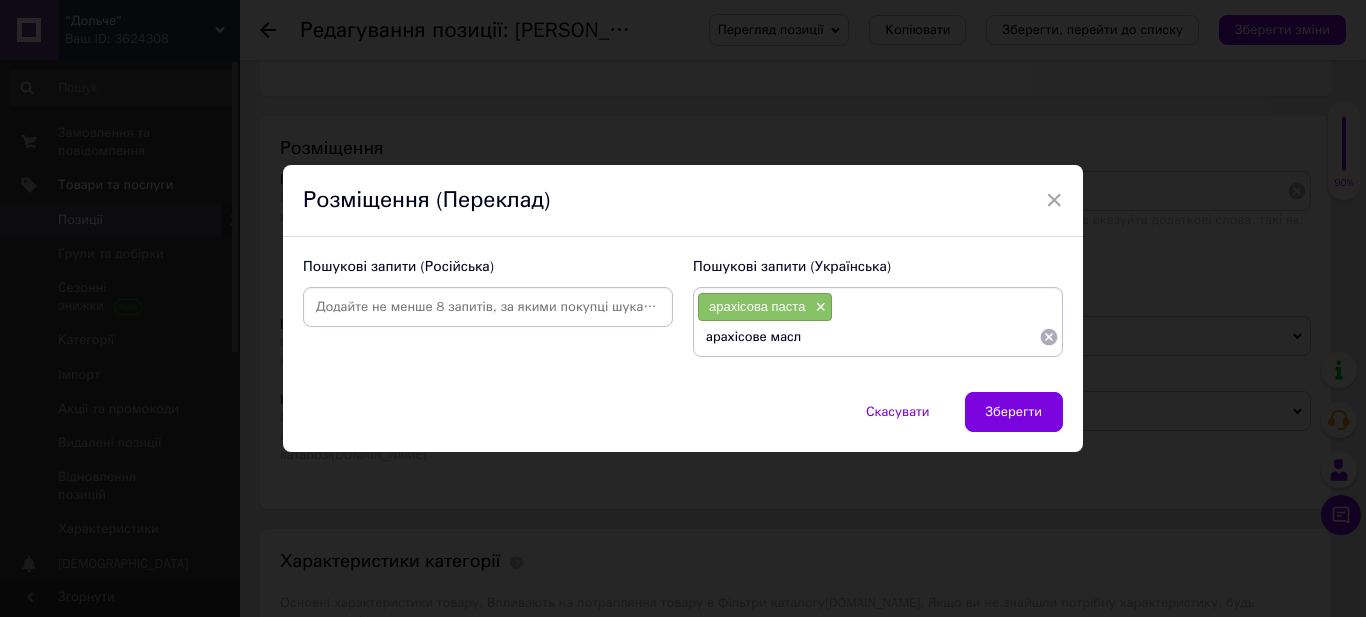 type on "арахісове масло" 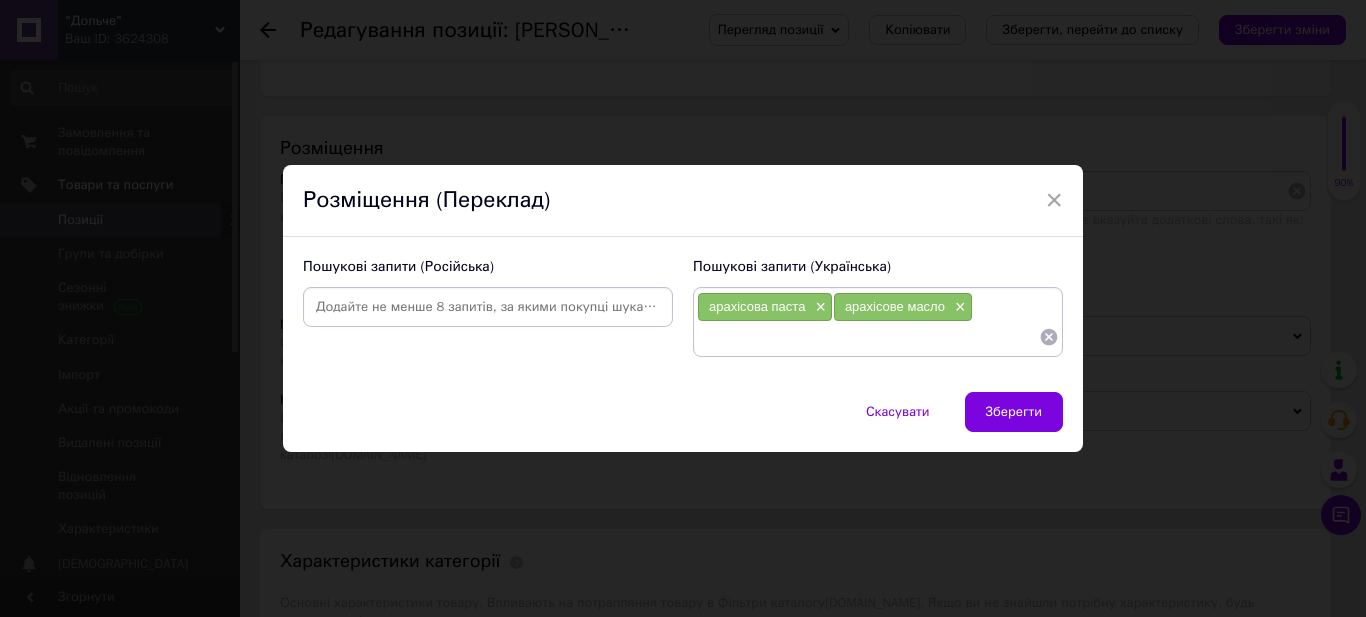 paste on "арахісова паста" 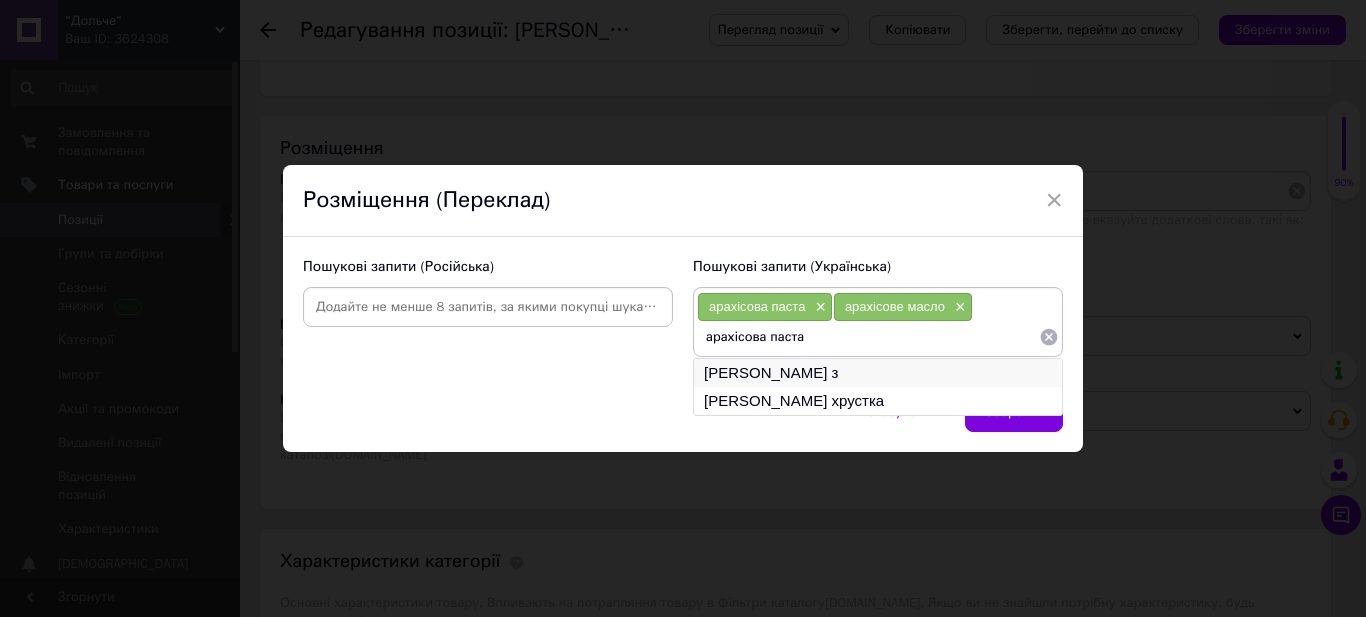 type on "арахісова паста" 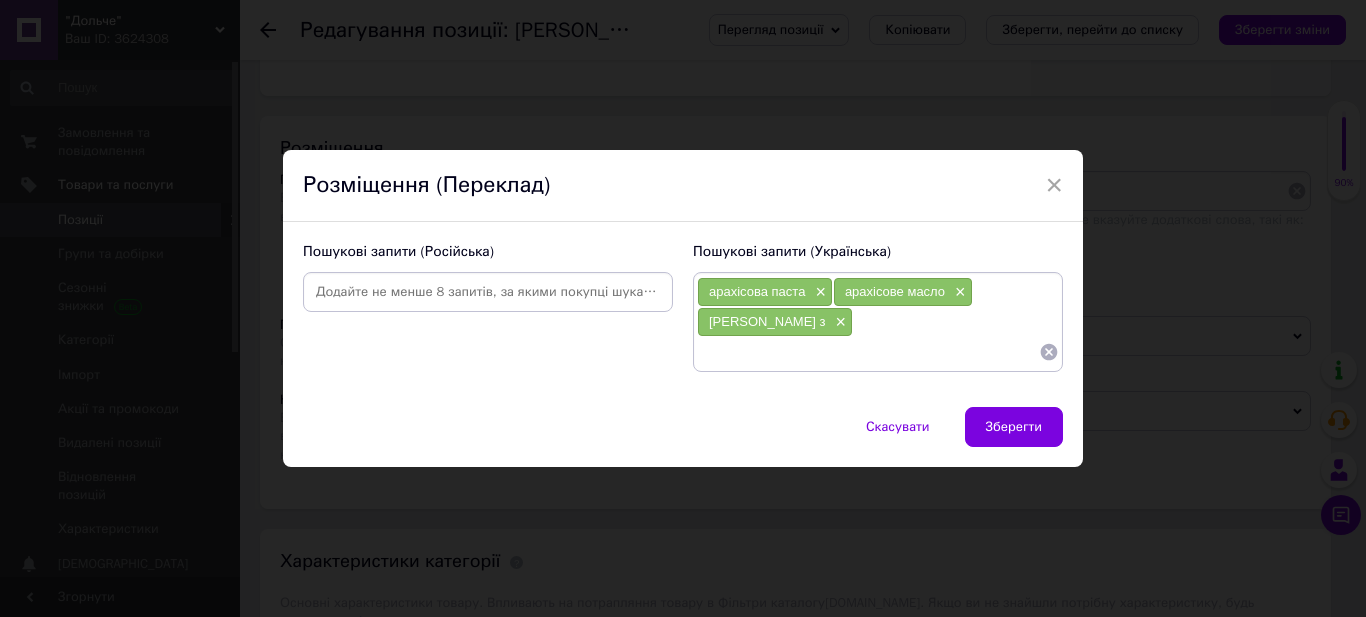 click at bounding box center (868, 352) 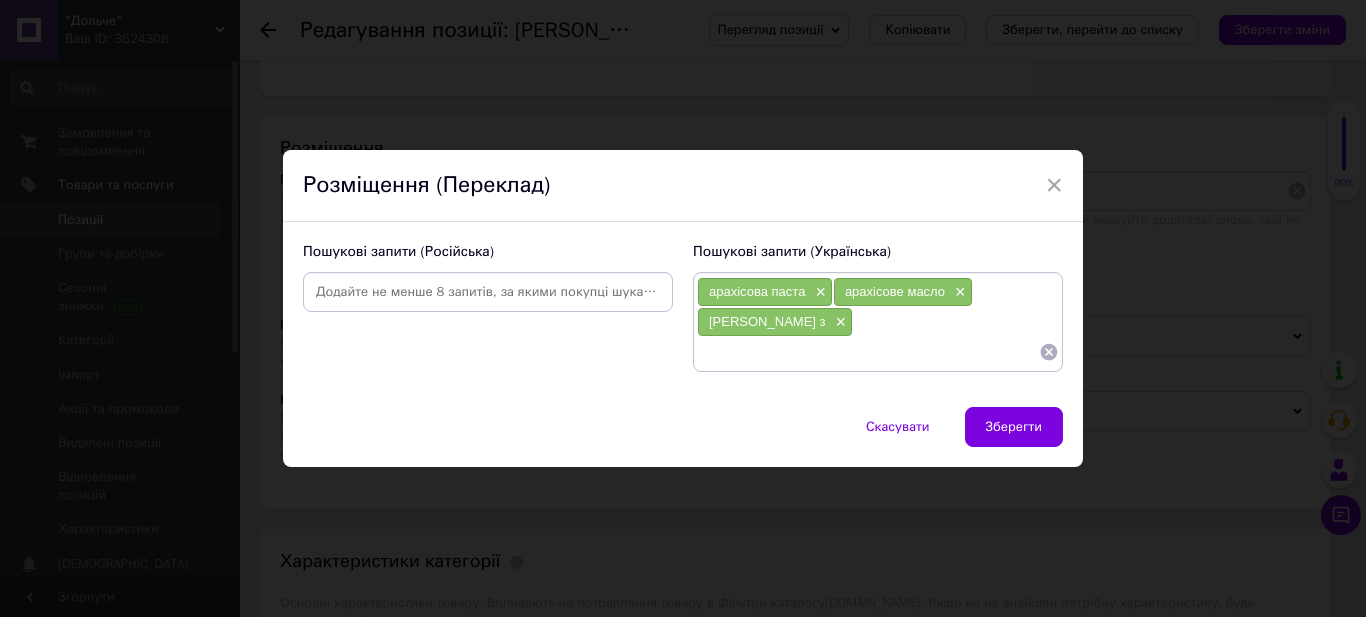 paste on "арахісова паста" 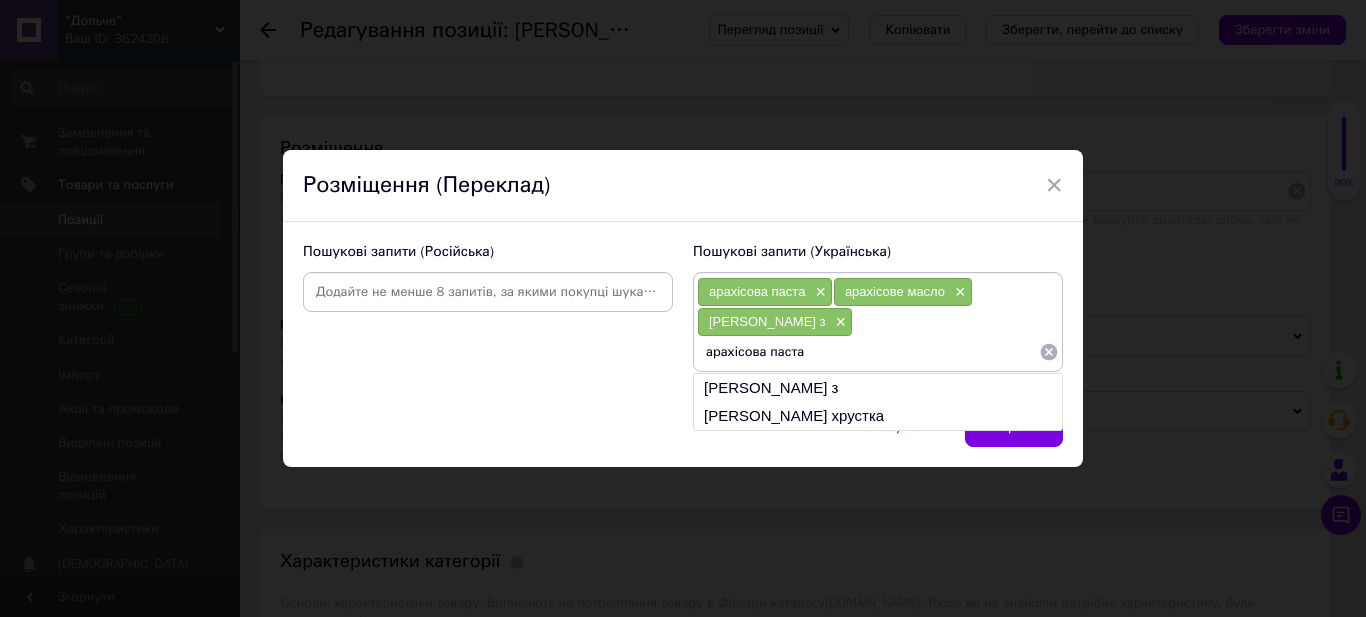 type on "арахісова паста" 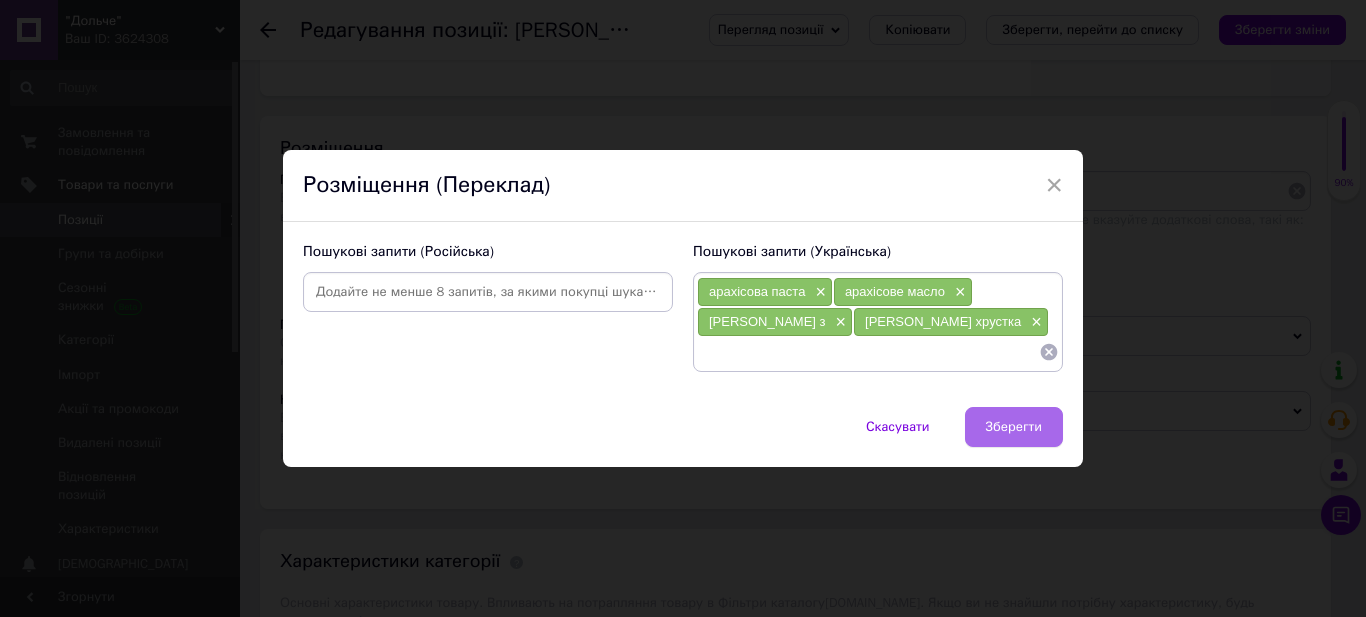 click on "Зберегти" at bounding box center [1014, 427] 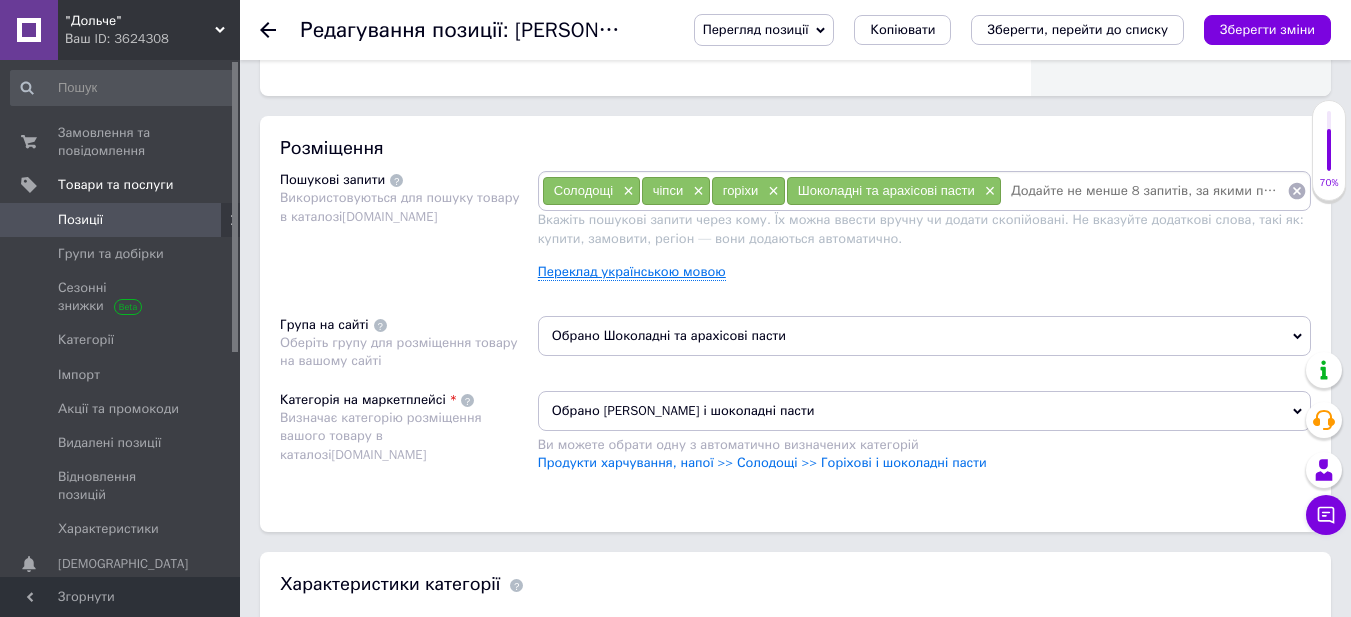 click on "Переклад українською мовою" at bounding box center (632, 272) 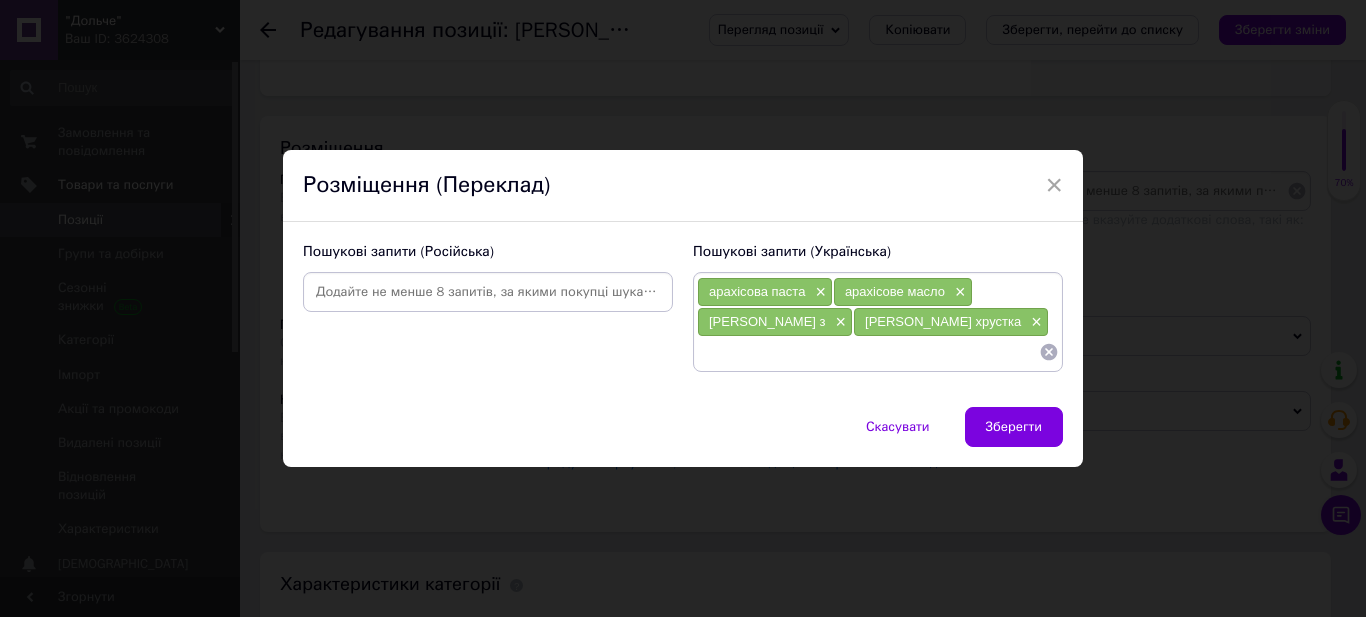 click at bounding box center [868, 352] 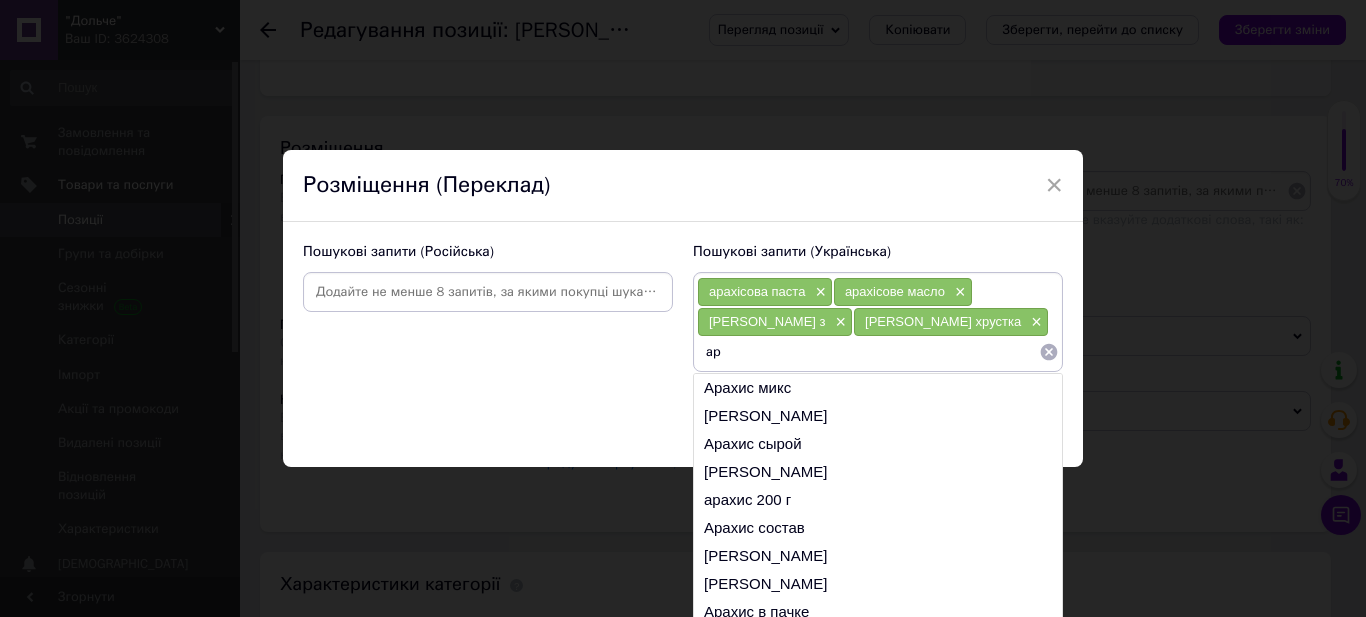 type on "а" 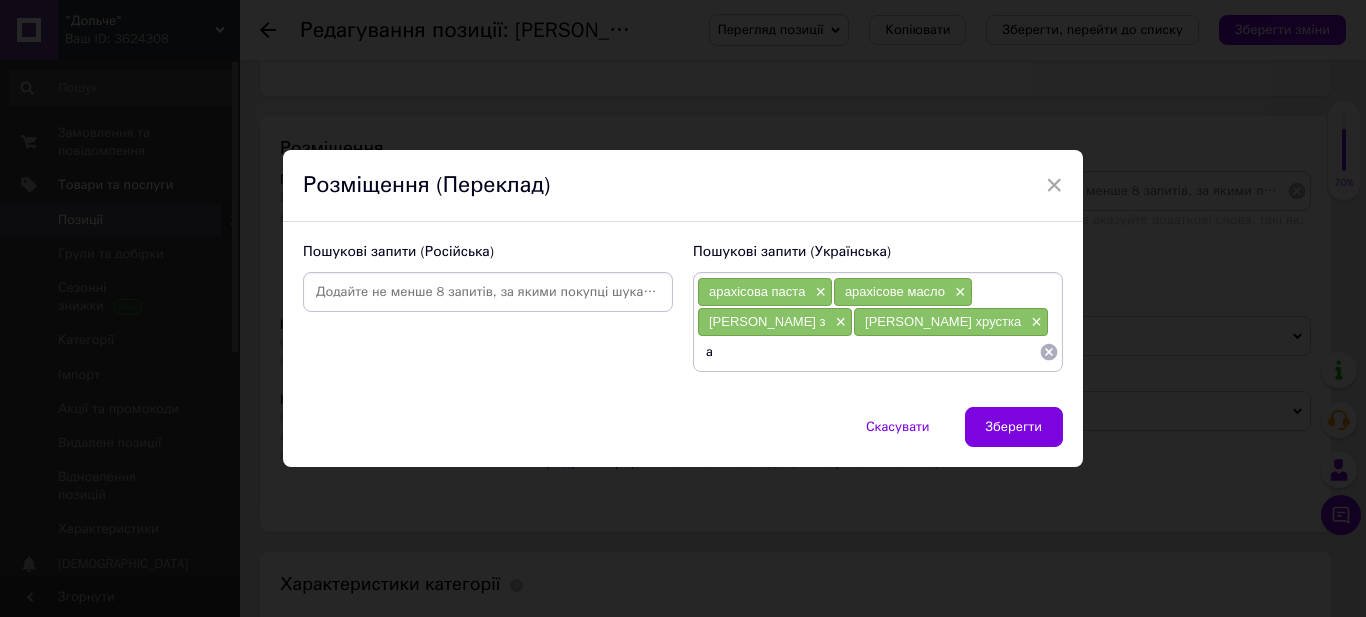 type 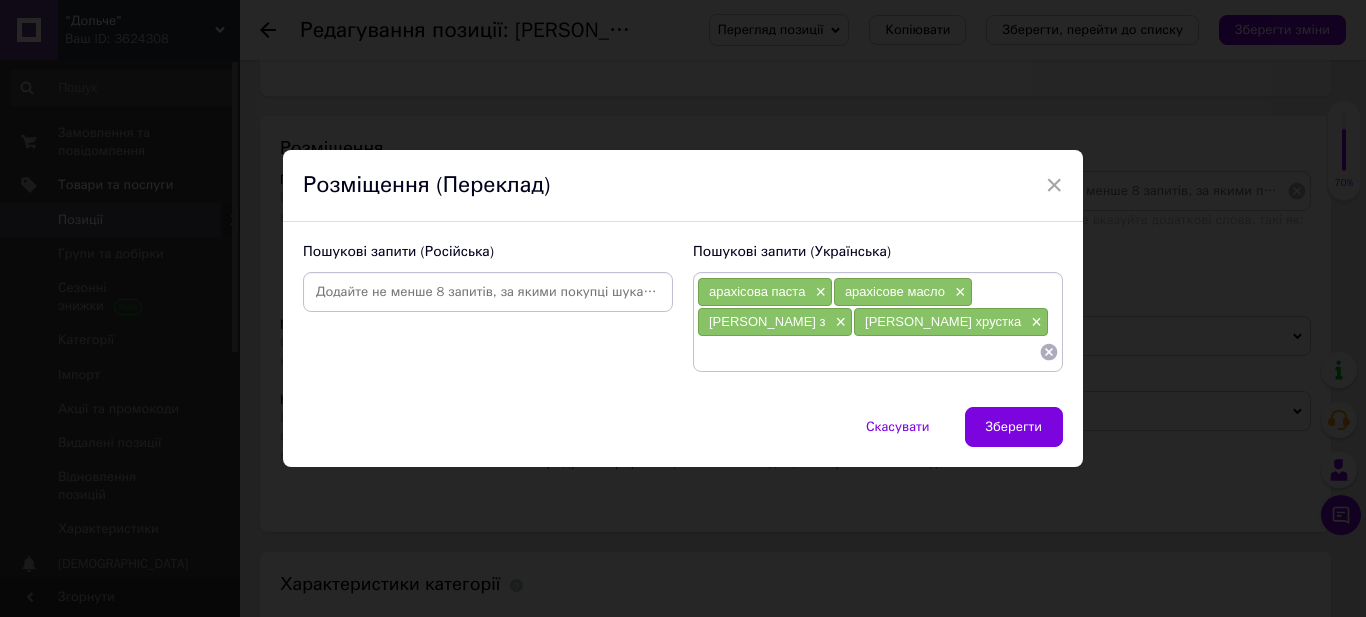 click at bounding box center [488, 292] 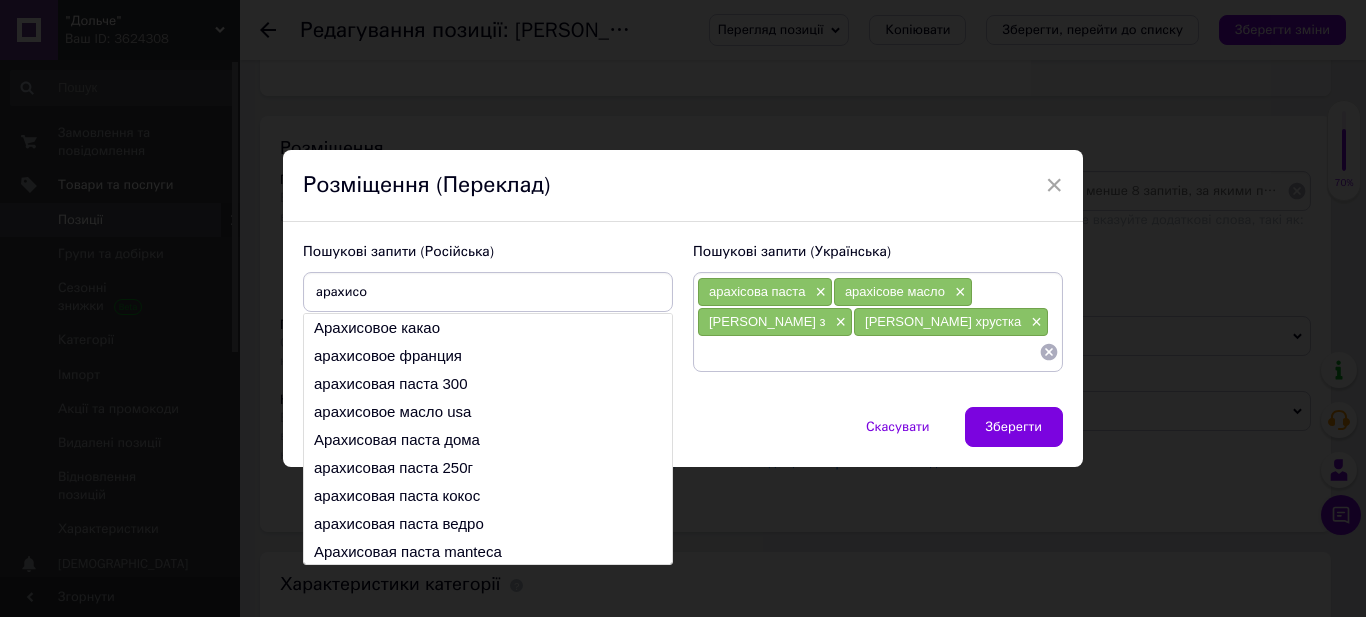 drag, startPoint x: 361, startPoint y: 284, endPoint x: 312, endPoint y: 294, distance: 50.01 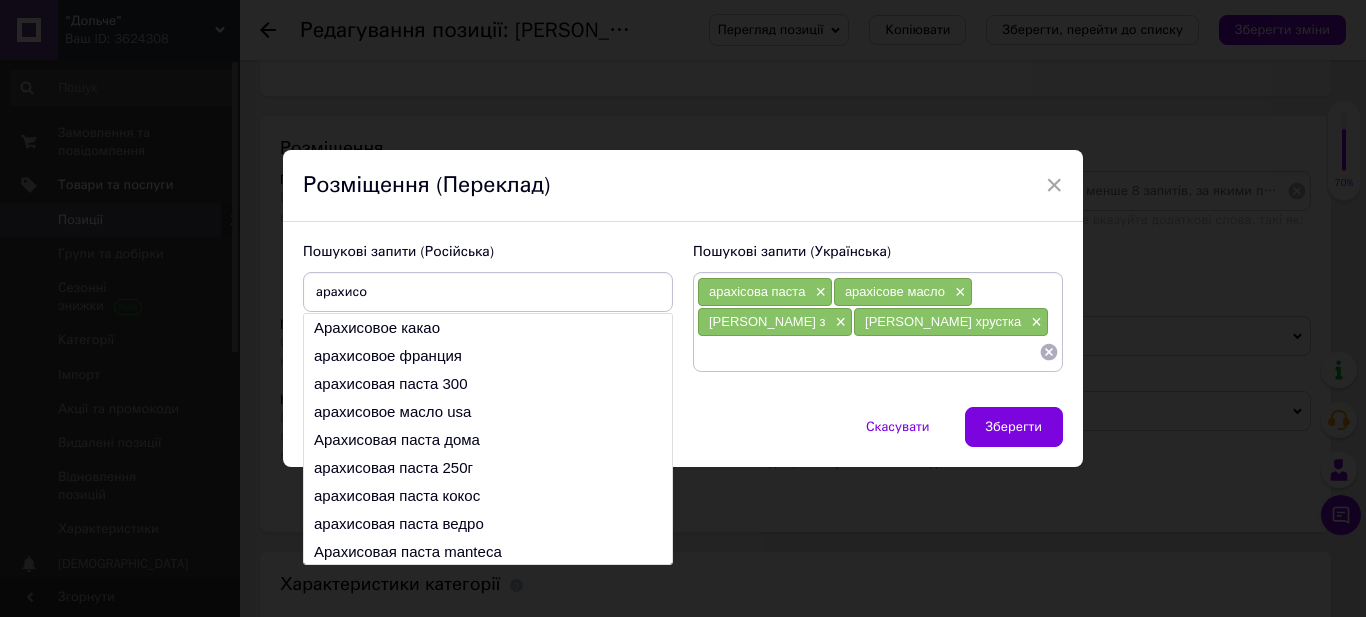 click on "арахисо" at bounding box center (488, 292) 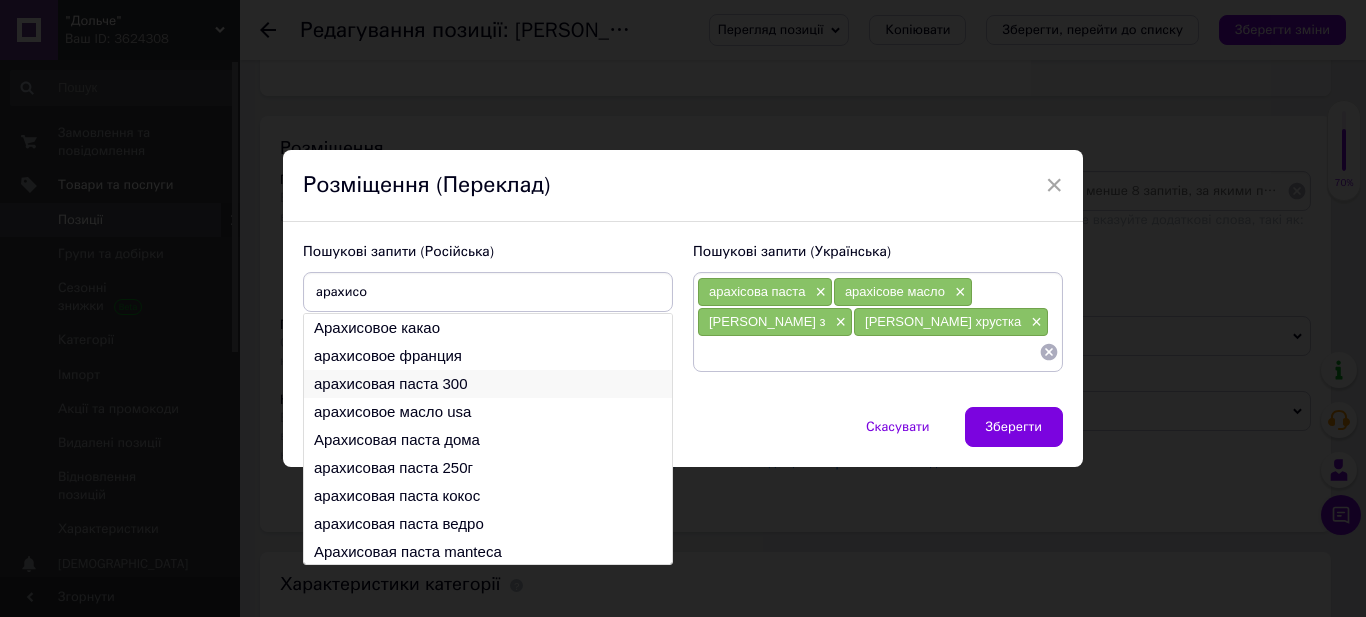 type on "арахисо" 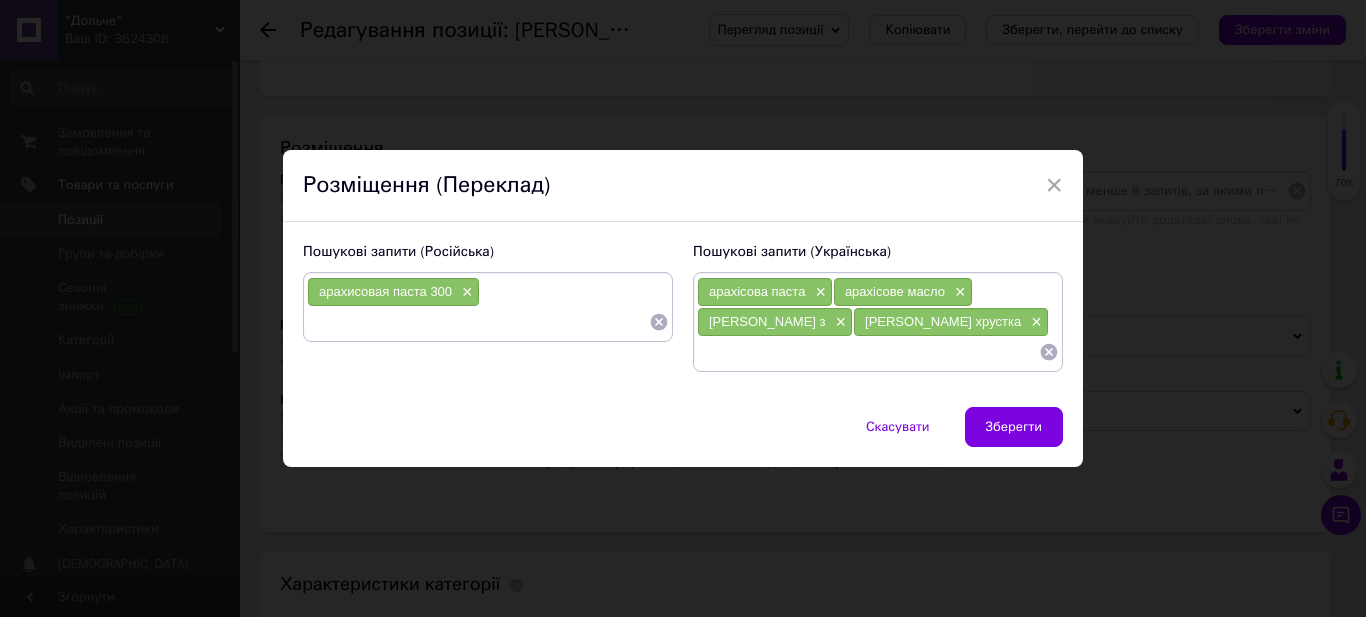 click at bounding box center [478, 322] 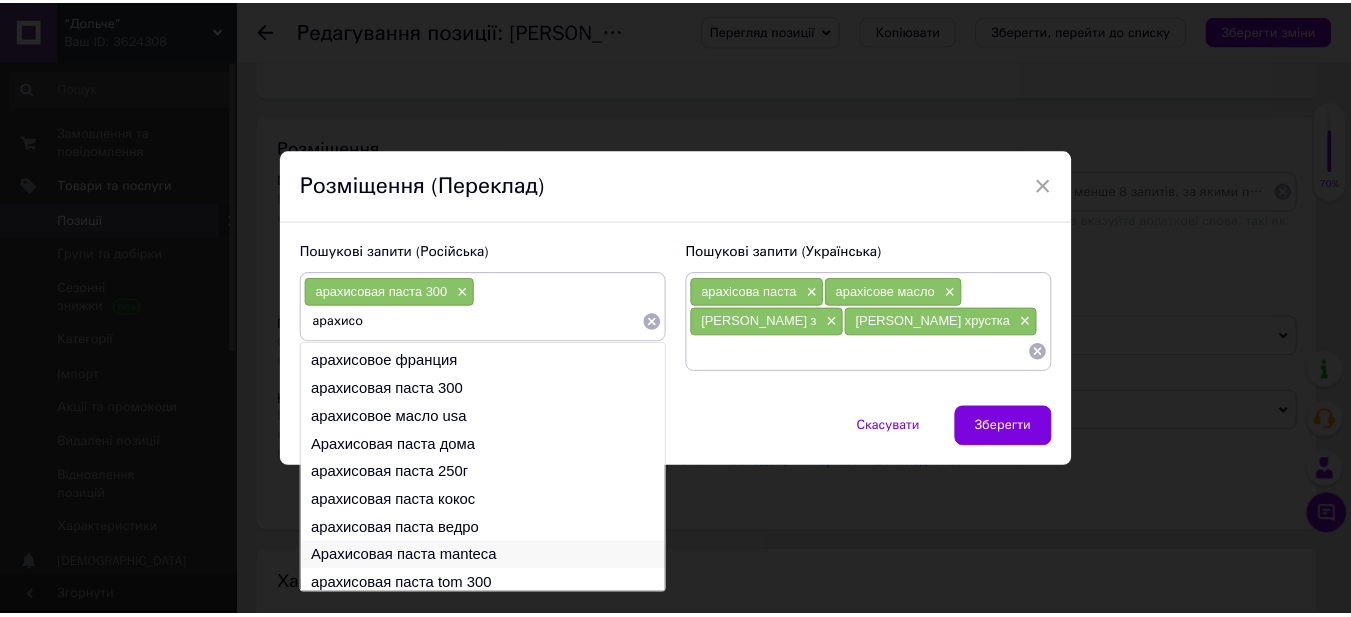 scroll, scrollTop: 30, scrollLeft: 0, axis: vertical 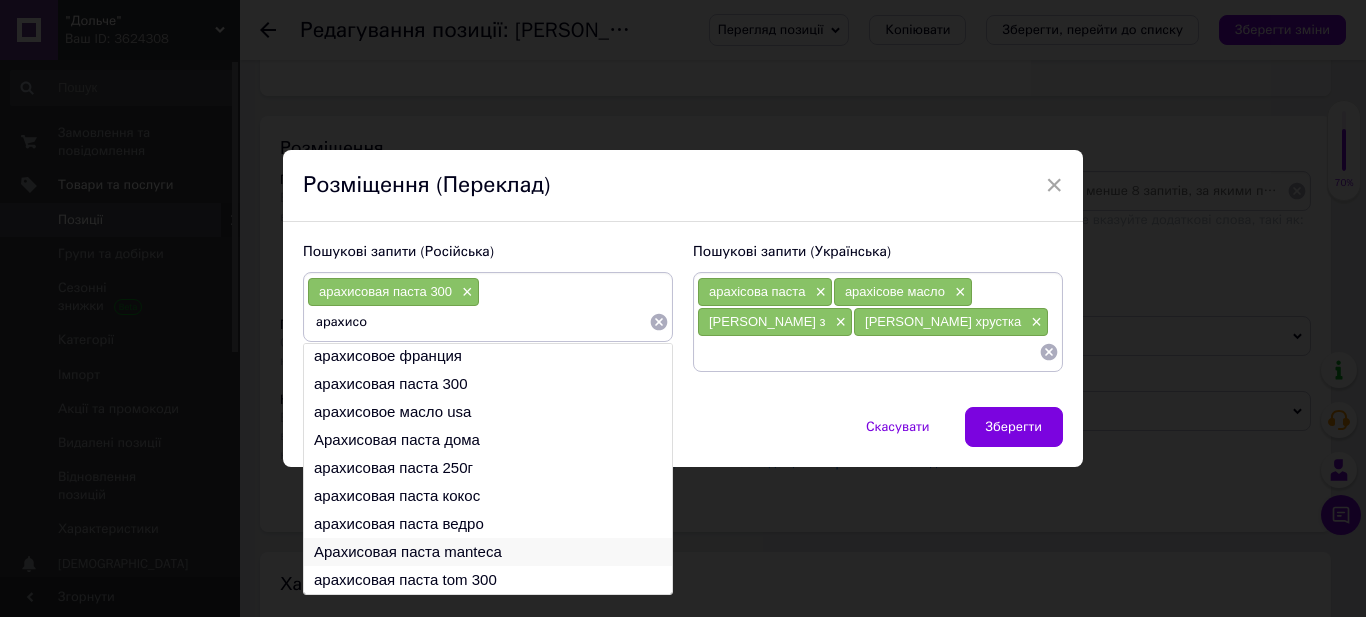 type on "арахисо" 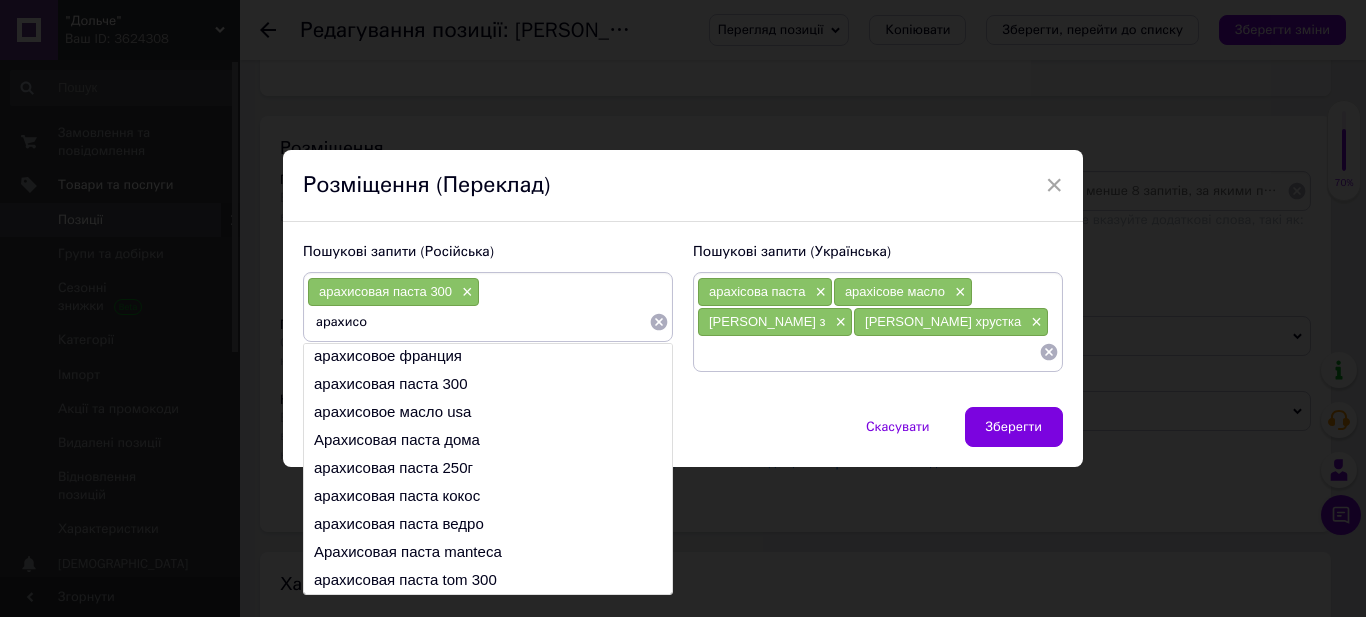click on "Арахисовая паста manteca" at bounding box center (488, 552) 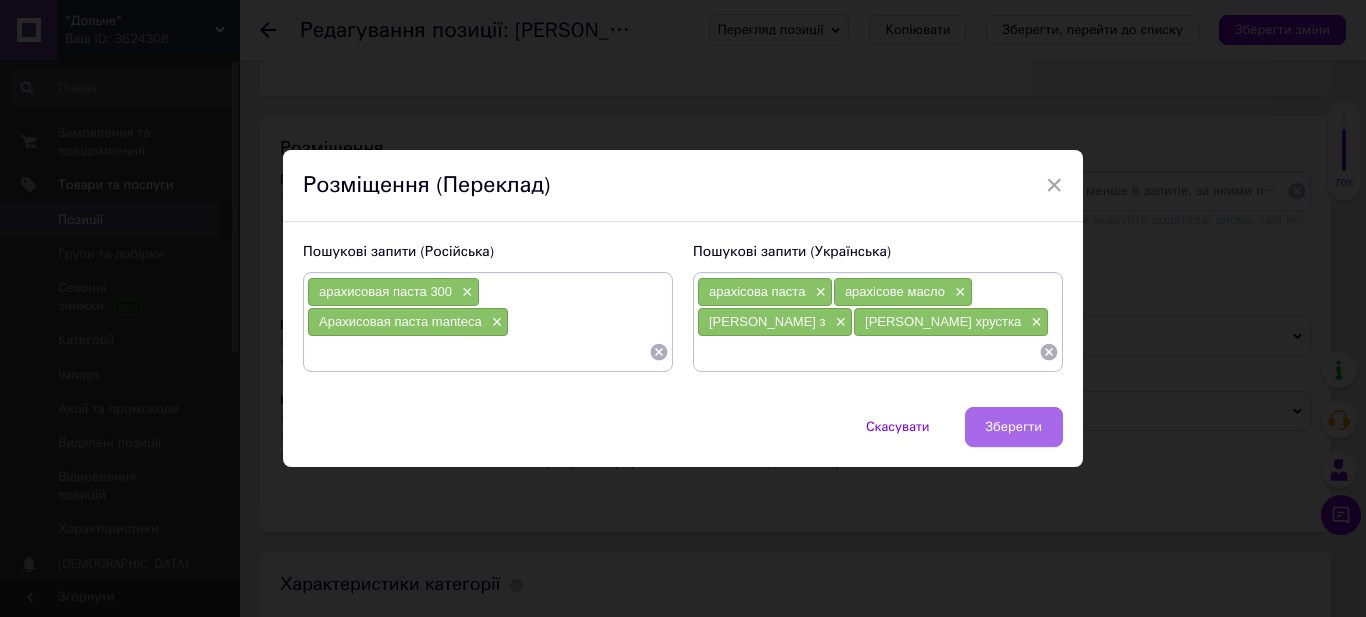 click on "Зберегти" at bounding box center [1014, 427] 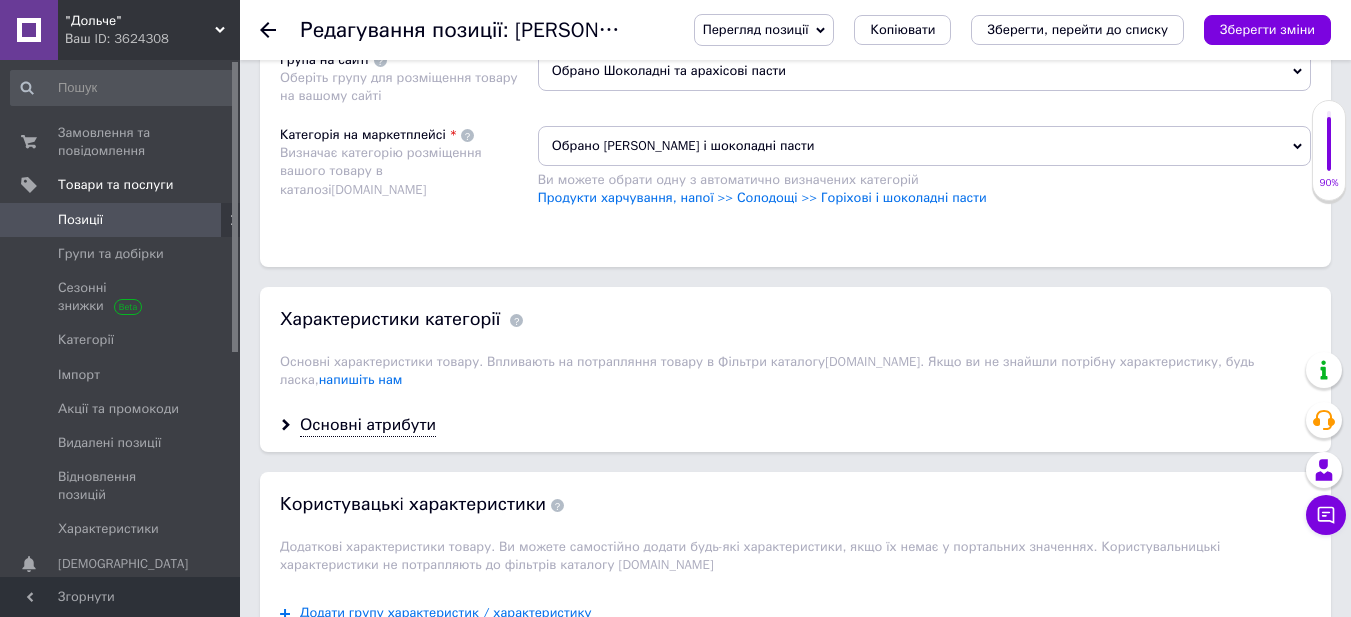 scroll, scrollTop: 1400, scrollLeft: 0, axis: vertical 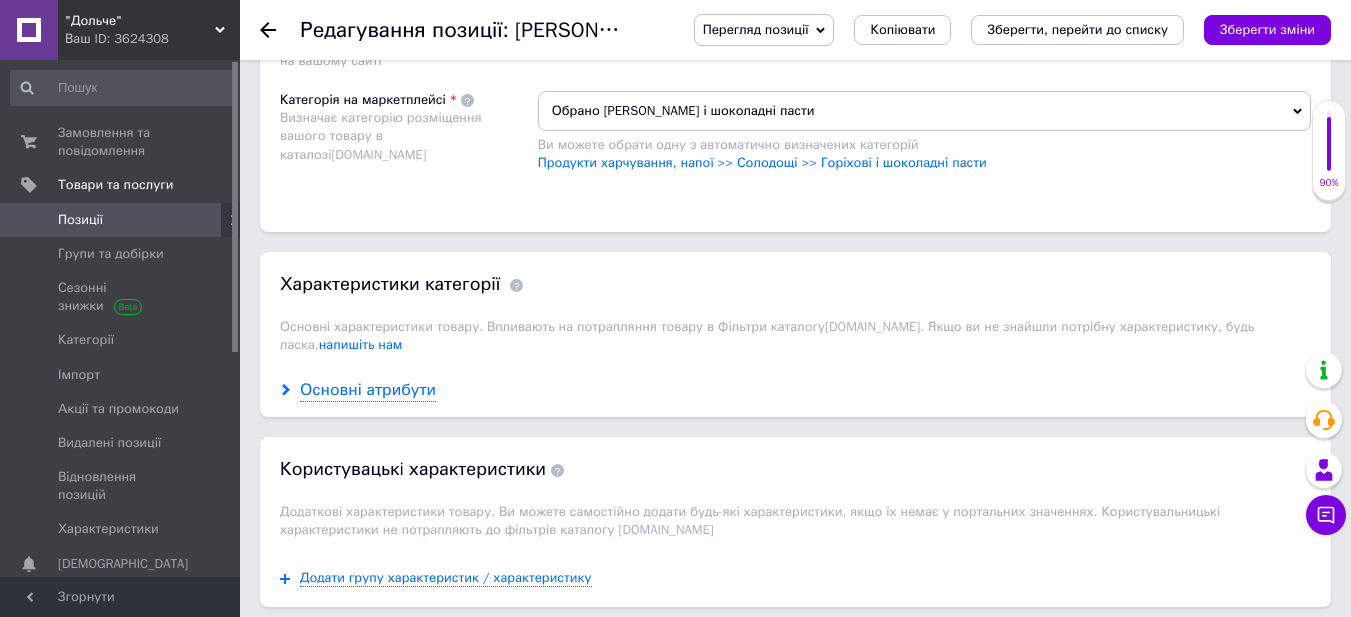 click on "Основні атрибути" at bounding box center (368, 390) 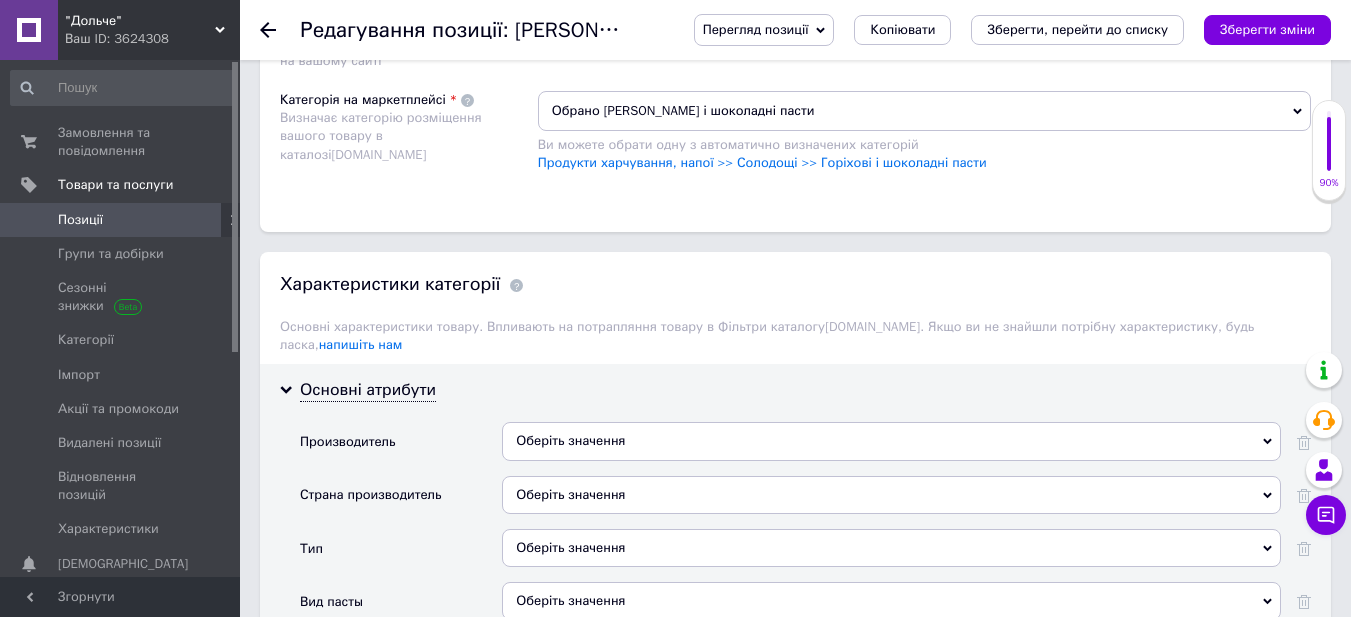 click on "Оберіть значення" at bounding box center (891, 441) 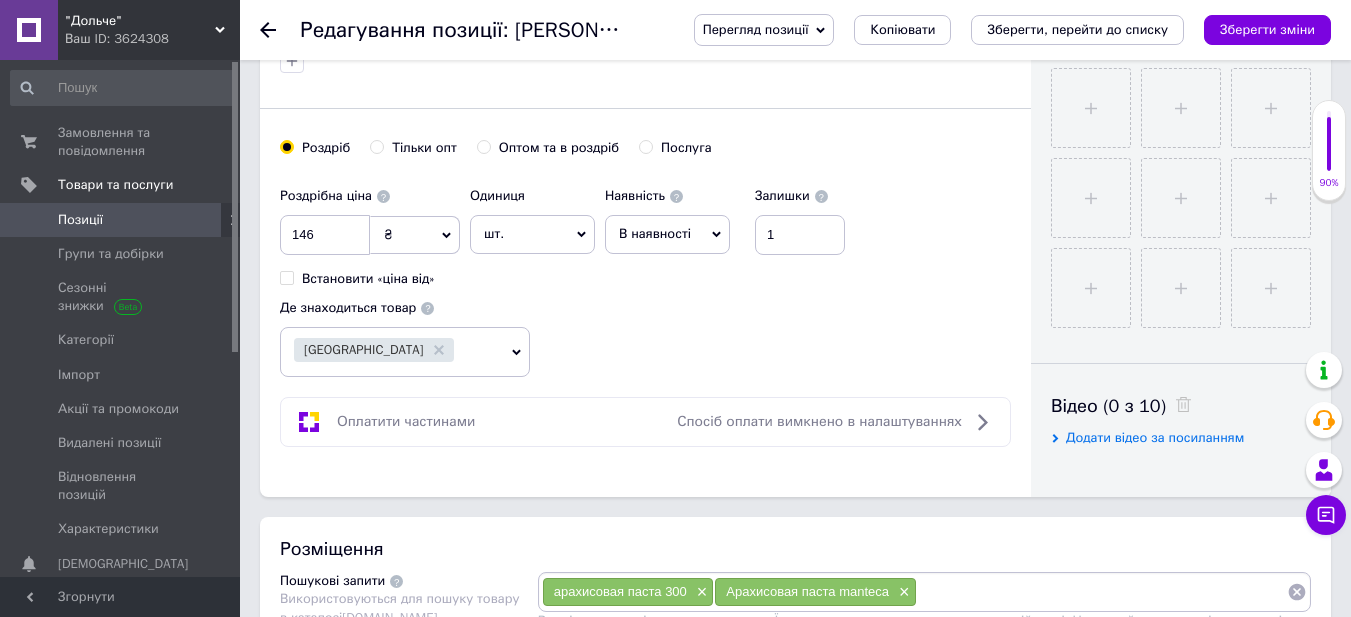 scroll, scrollTop: 100, scrollLeft: 0, axis: vertical 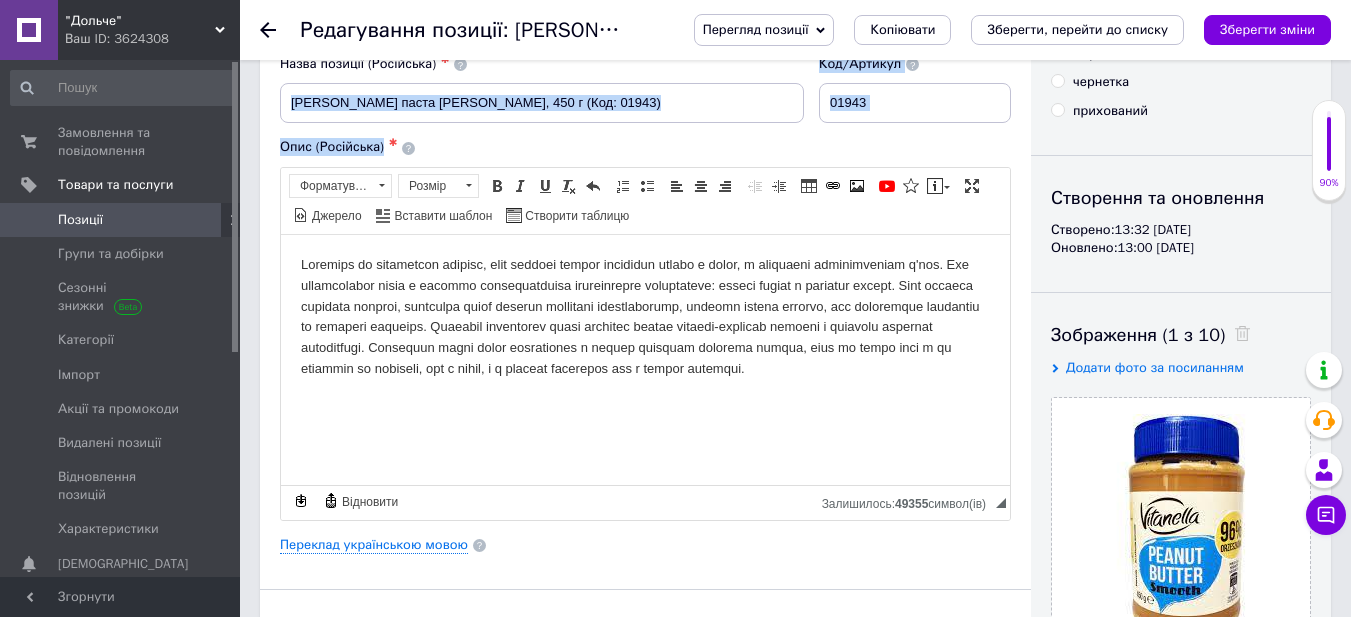 click on "Назва позиції (Російська) ✱ Арахісова паста Vitanella Smooth, 450 г (Код: 01943) Код/Артикул 01943 Опис (Російська) ✱ Розширений текстовий редактор, D28CC765-208B-4021-AED9-F9CD90B2C40F Панель інструментів редактора Форматування Форматування Розмір Розмір   Жирний  Сполучення клавіш Ctrl+B   Курсив  Сполучення клавіш Ctrl+I   Підкреслений  Сполучення клавіш Ctrl+U   Видалити форматування   Повернути  Сполучення клавіш Ctrl+Z   Вставити/видалити нумерований список   Вставити/видалити маркований список   По лівому краю   По центру   По правому краю   Зменшити відступ   Збільшити відступ" at bounding box center (645, 287) 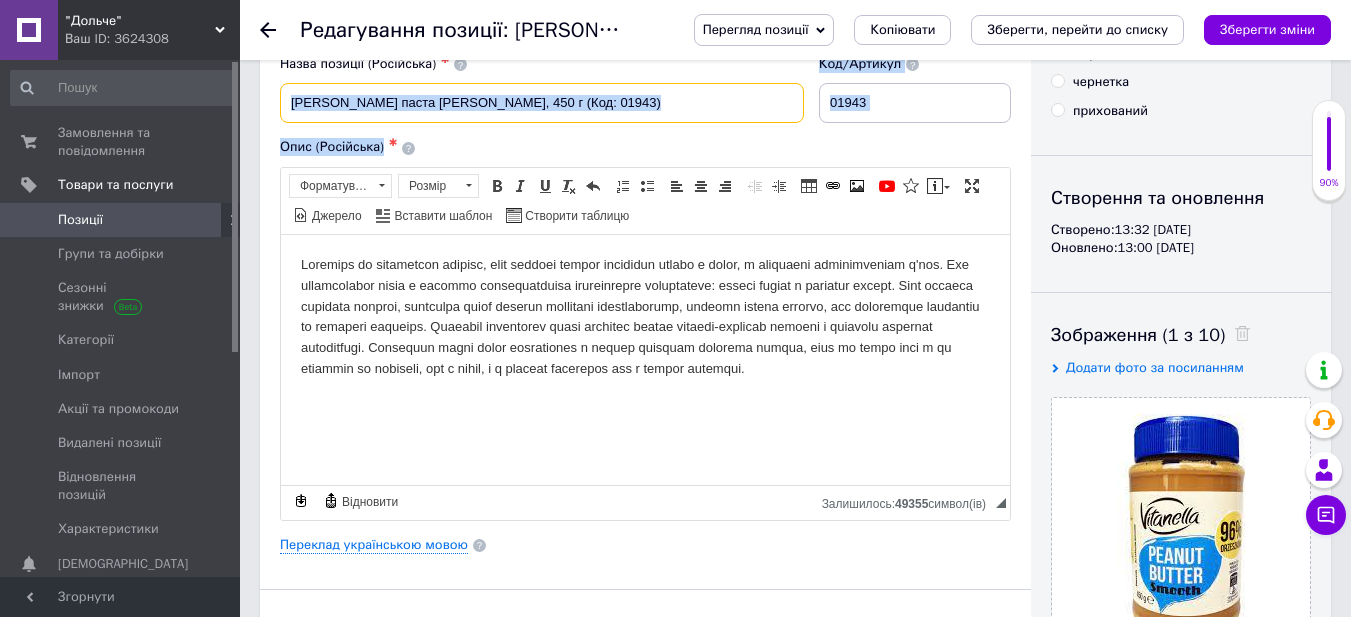 click on "[PERSON_NAME] паста [PERSON_NAME], 450 г (Код: 01943)" at bounding box center (542, 103) 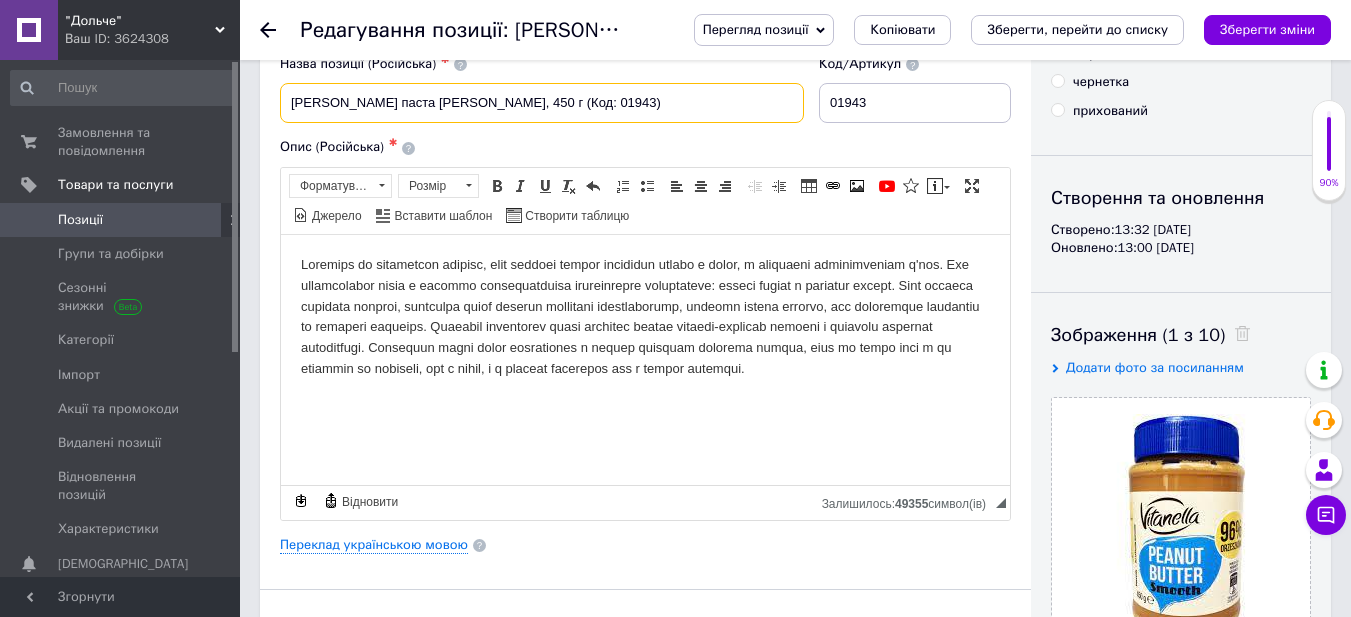click on "[PERSON_NAME] паста [PERSON_NAME], 450 г (Код: 01943)" at bounding box center [542, 103] 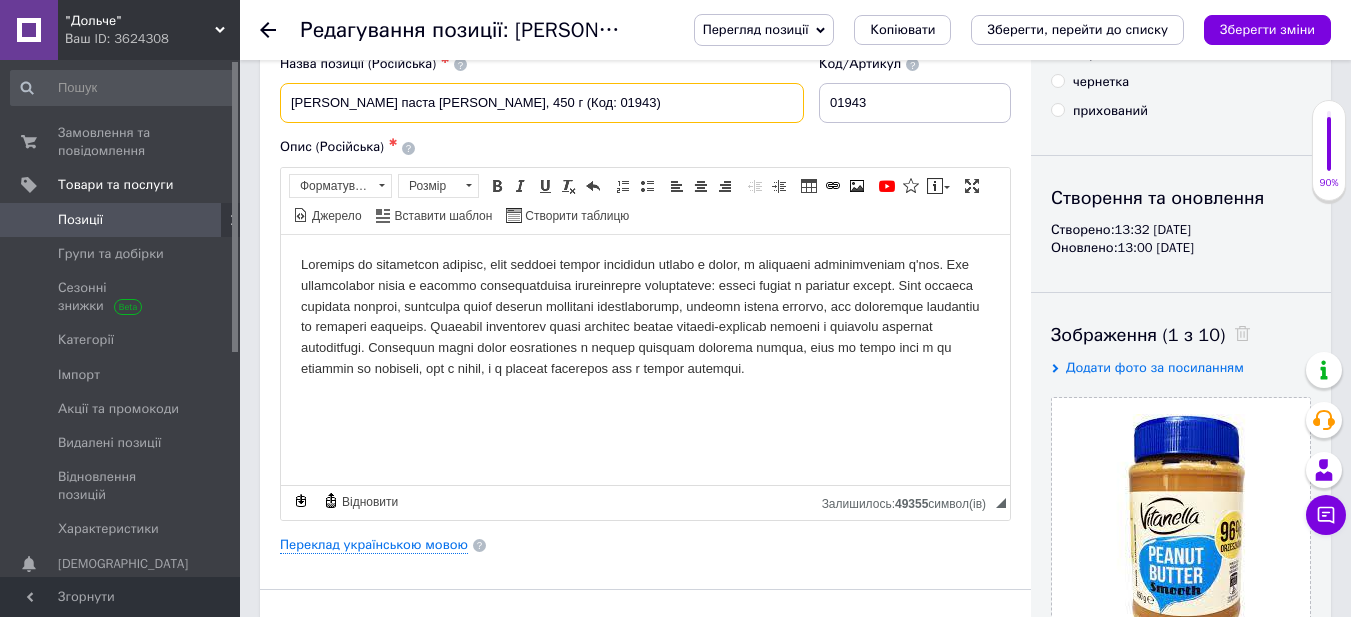 drag, startPoint x: 395, startPoint y: 104, endPoint x: 439, endPoint y: 104, distance: 44 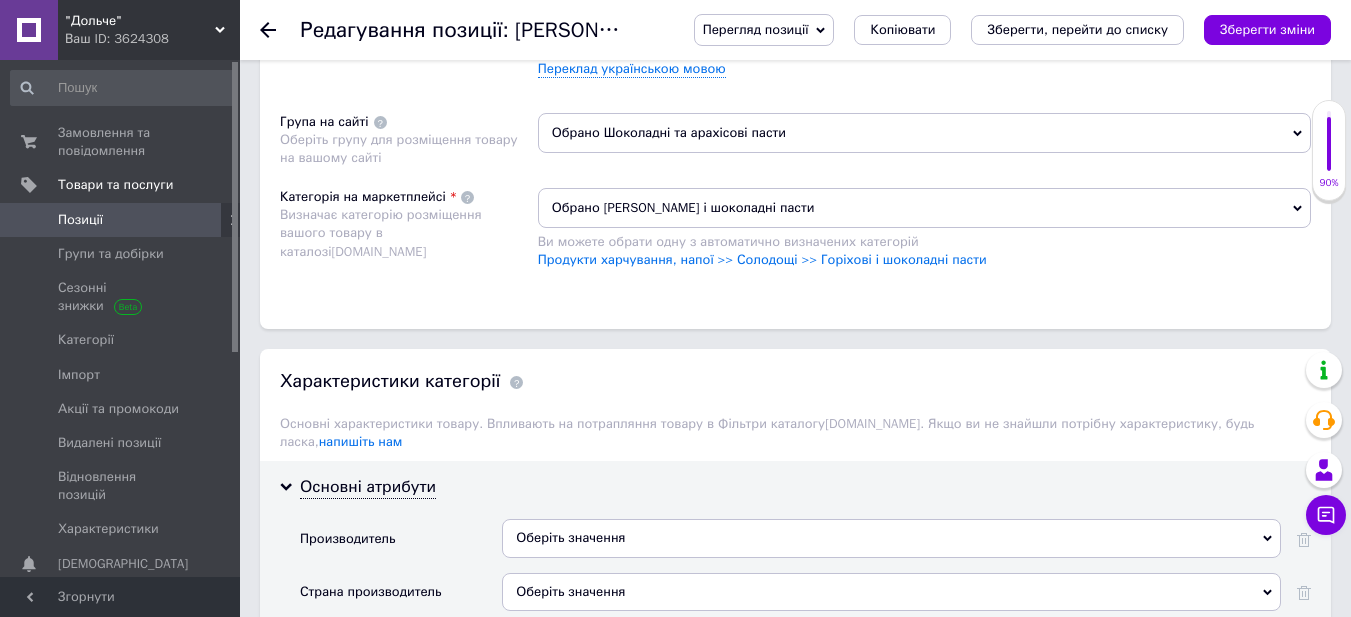 scroll, scrollTop: 1400, scrollLeft: 0, axis: vertical 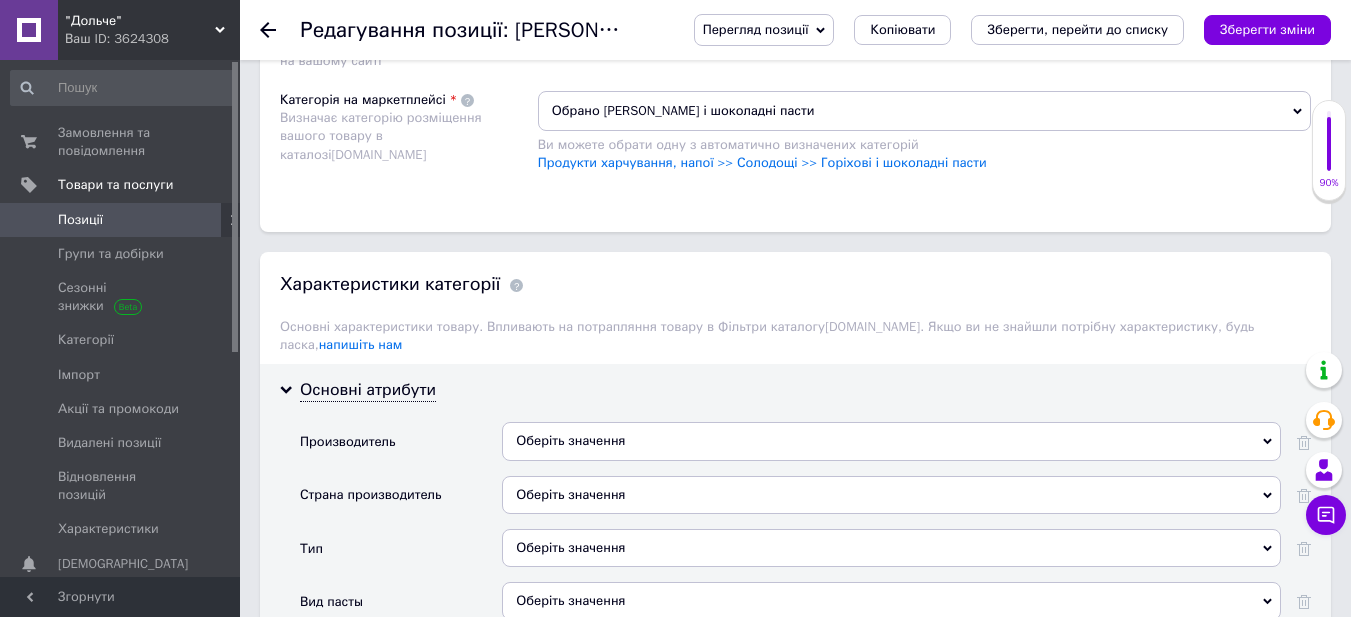 click on "Оберіть значення" at bounding box center [891, 441] 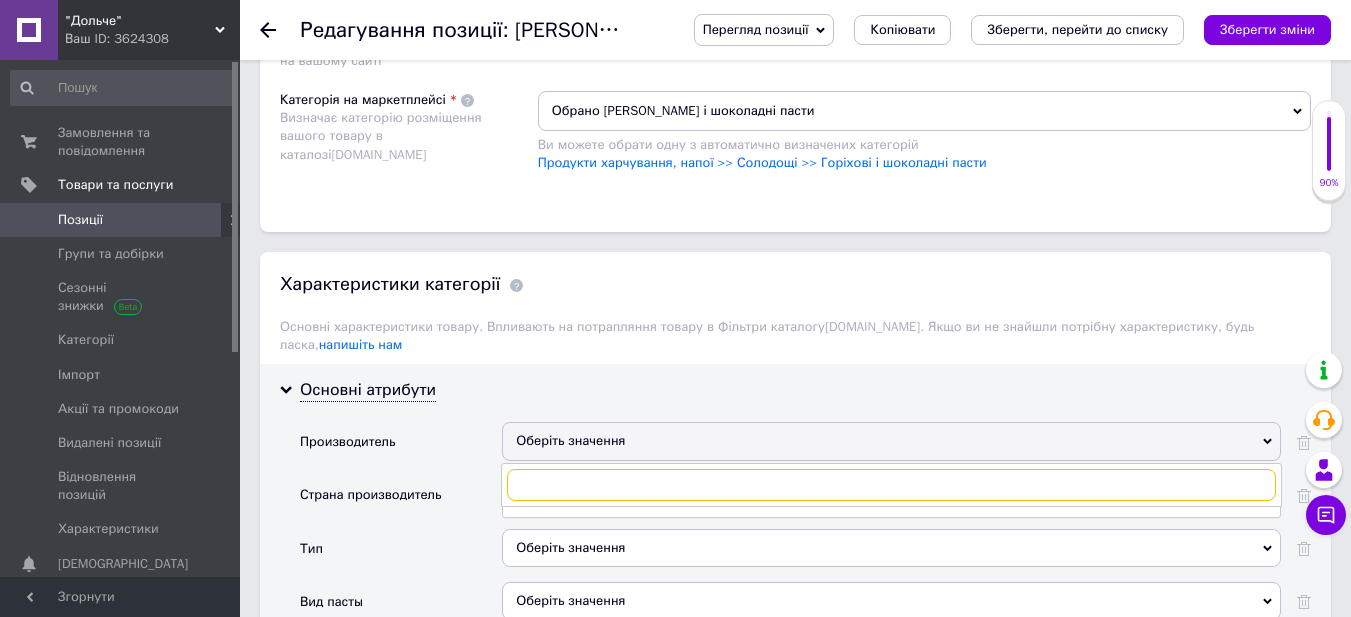 paste on "Vitanella" 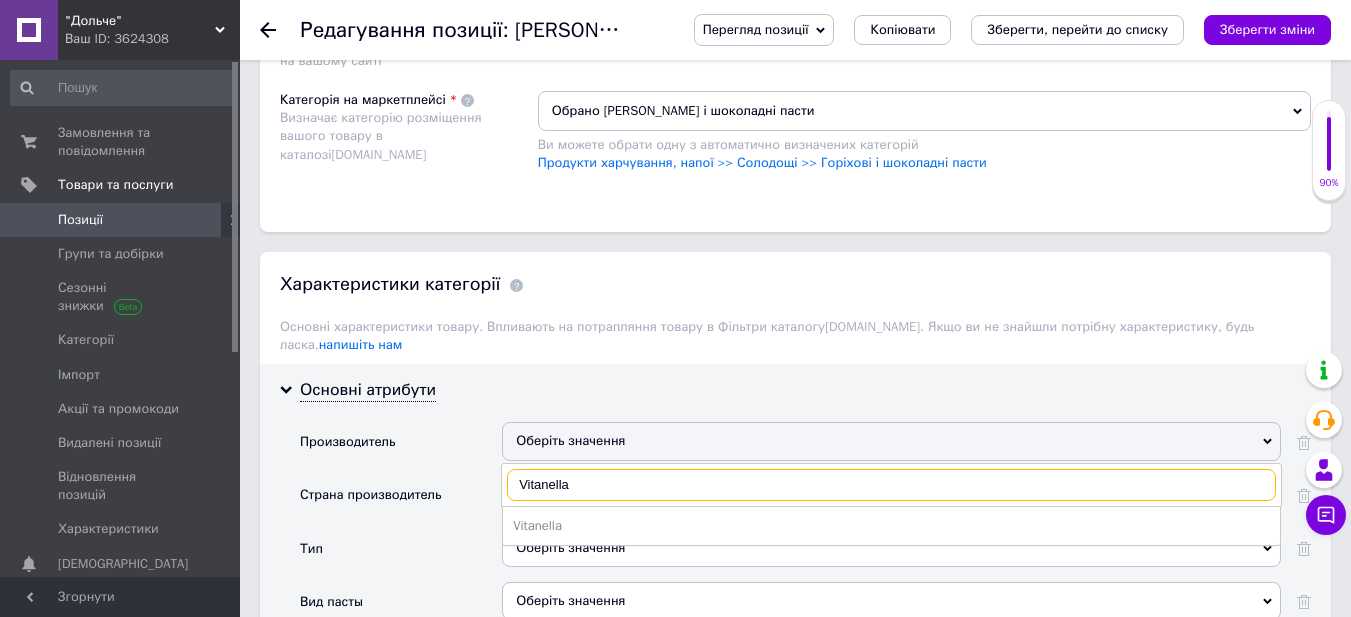 type on "Vitanella" 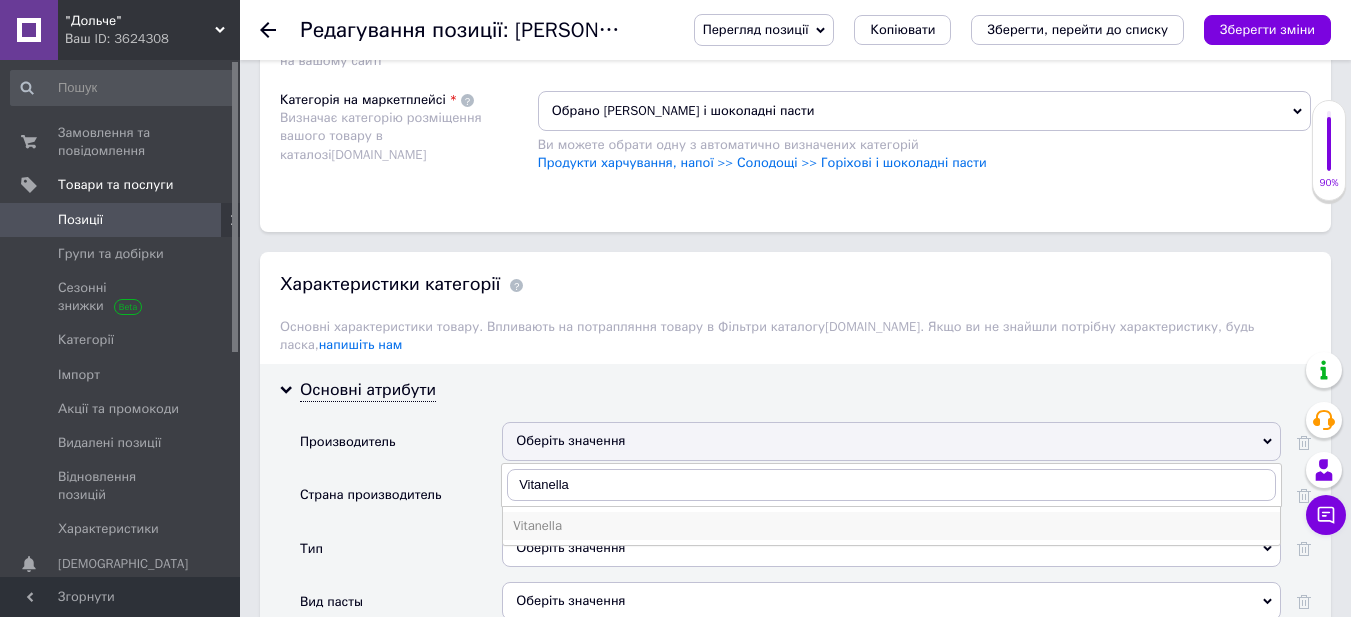 click on "Vitanella" at bounding box center (891, 526) 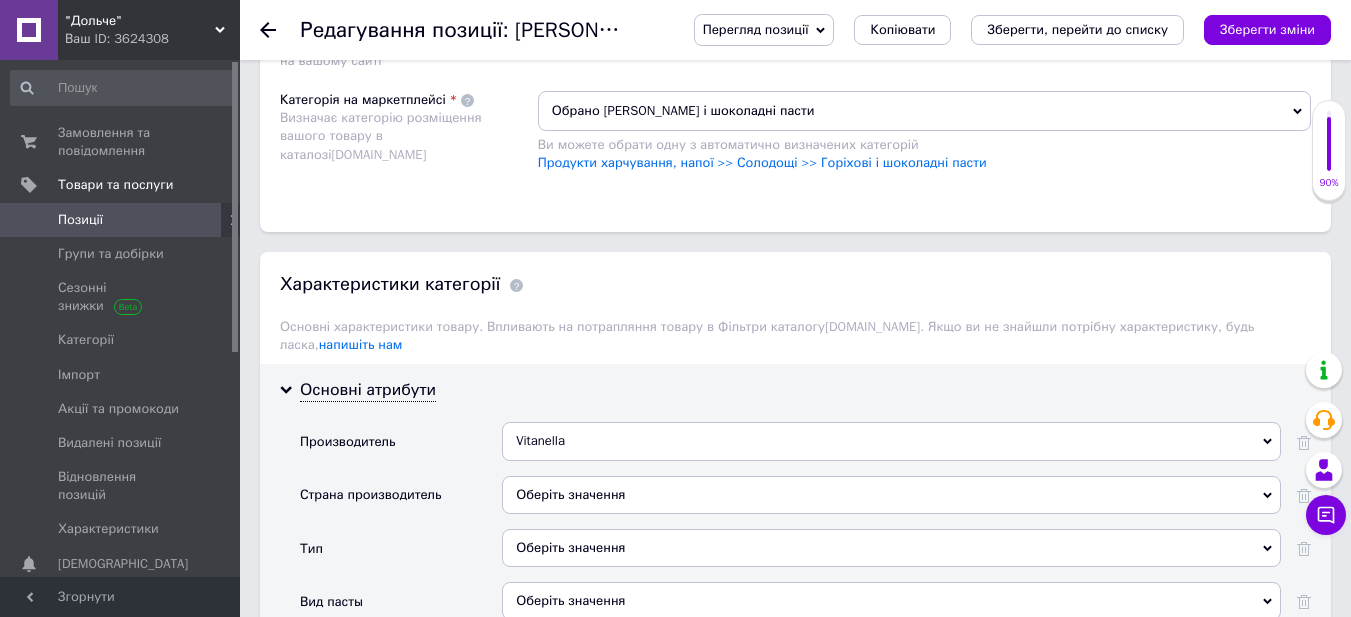 click on "Оберіть значення" at bounding box center [891, 495] 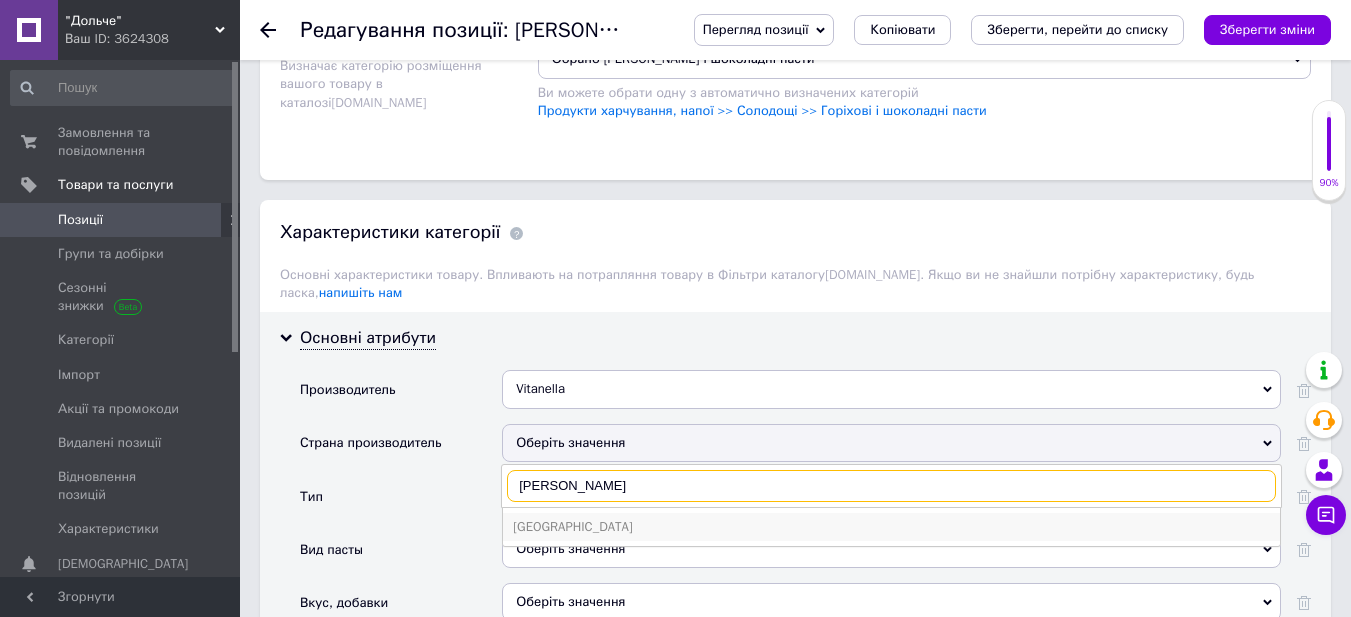 scroll, scrollTop: 1500, scrollLeft: 0, axis: vertical 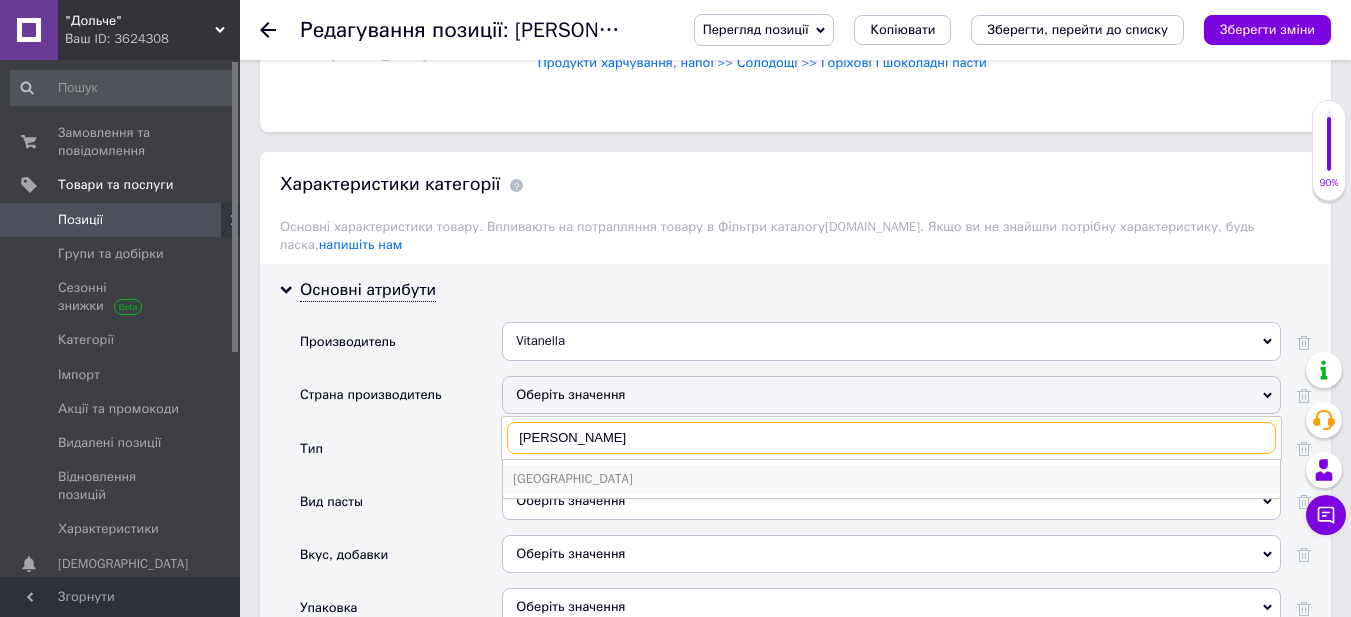 type on "[PERSON_NAME]" 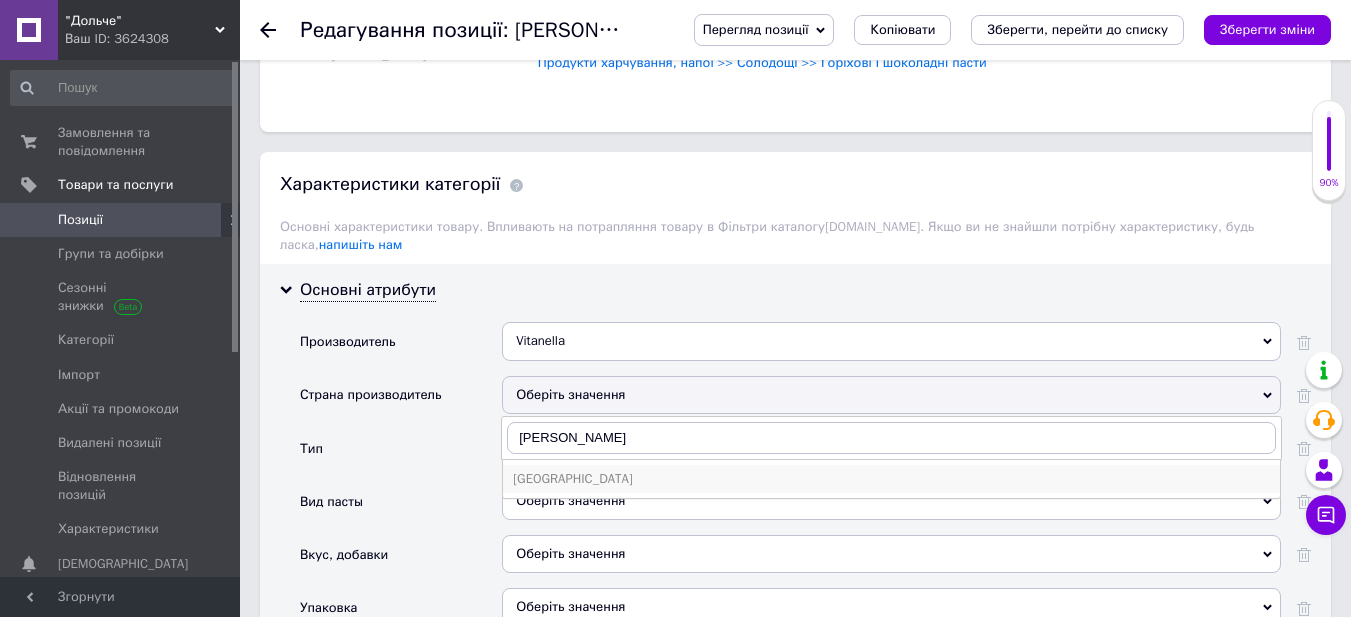 click on "[GEOGRAPHIC_DATA]" at bounding box center [891, 479] 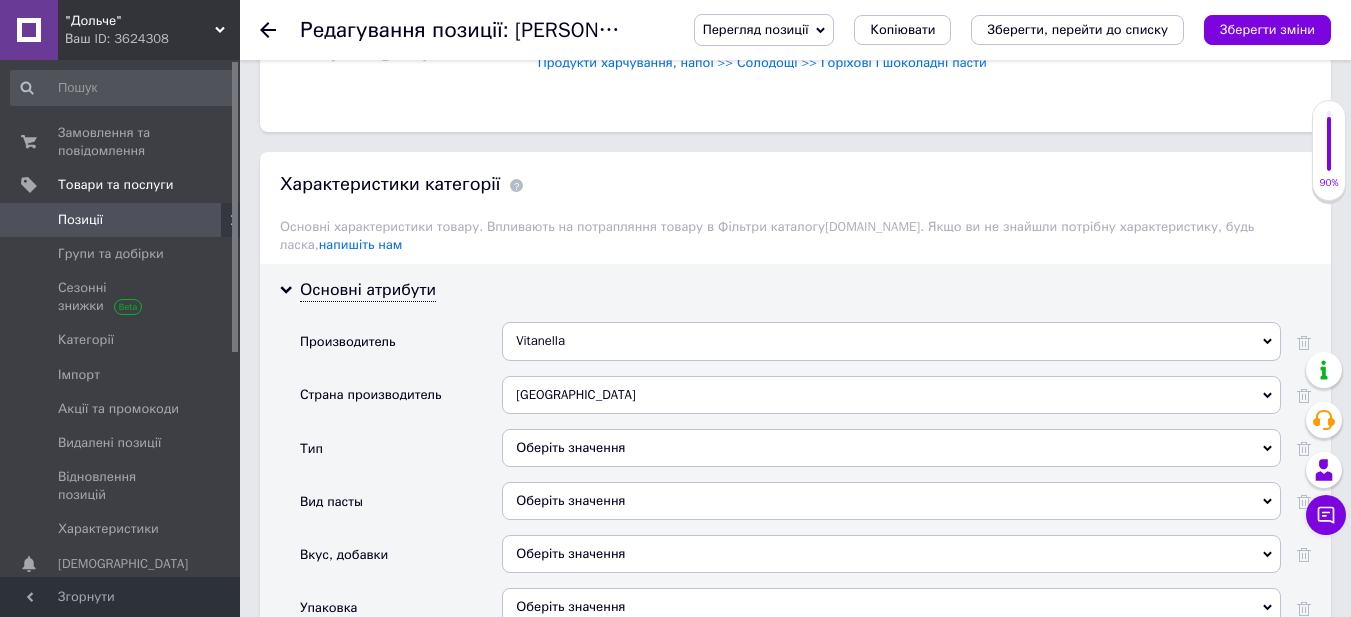 click on "Оберіть значення" at bounding box center (891, 448) 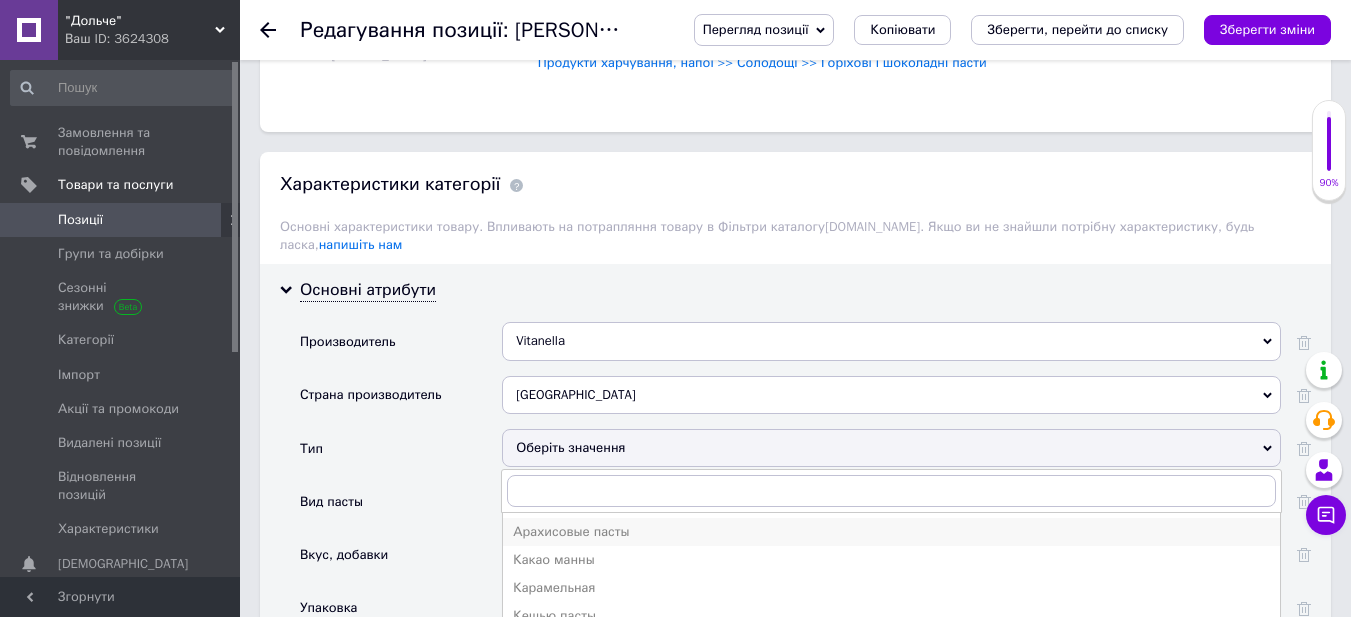 click on "Арахисовые пасты" at bounding box center (891, 532) 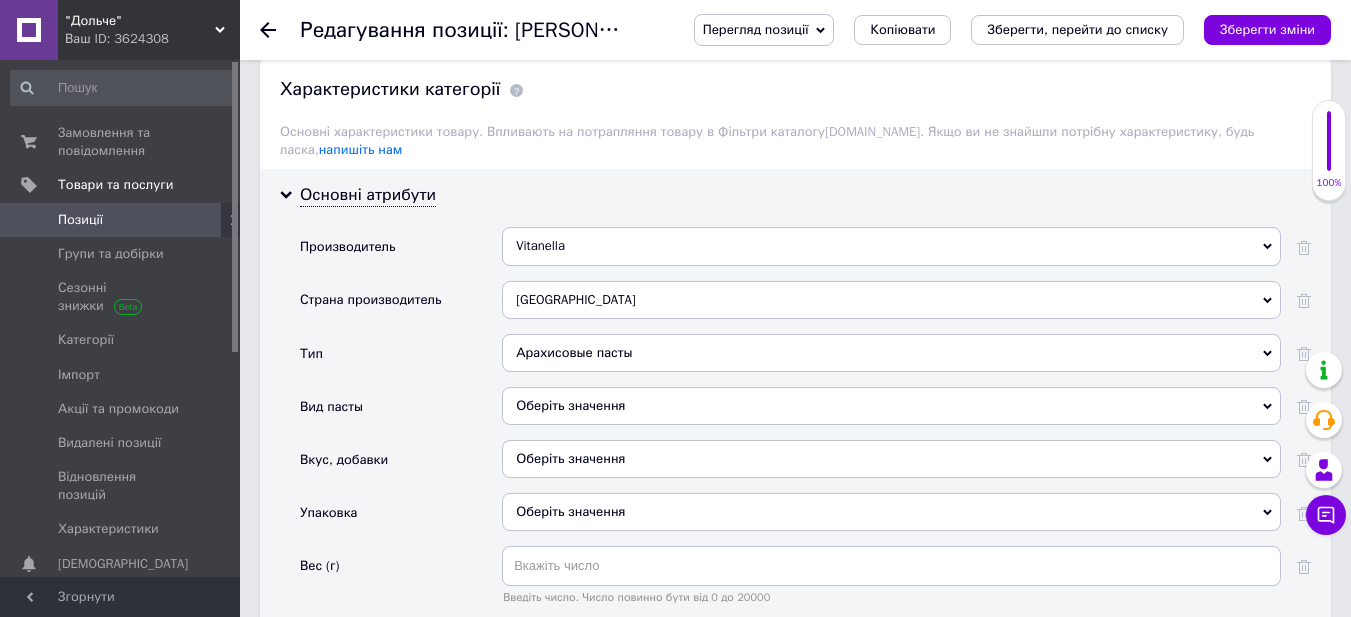 scroll, scrollTop: 1600, scrollLeft: 0, axis: vertical 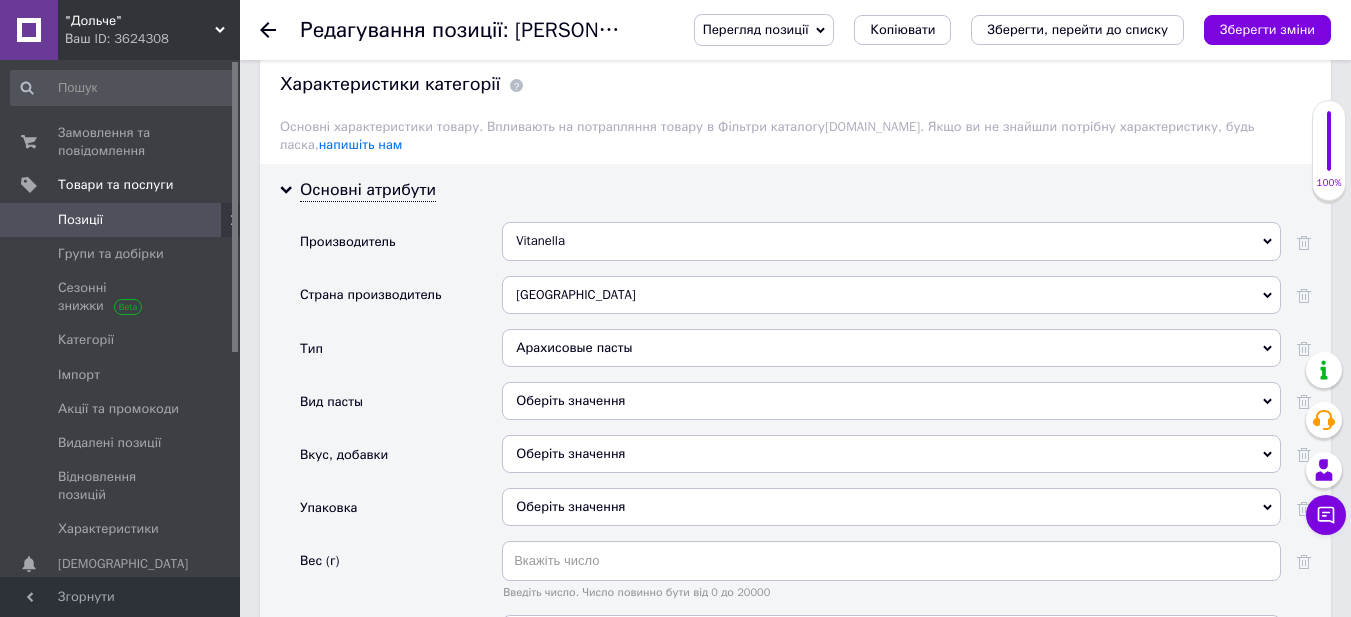click on "Оберіть значення" at bounding box center (891, 401) 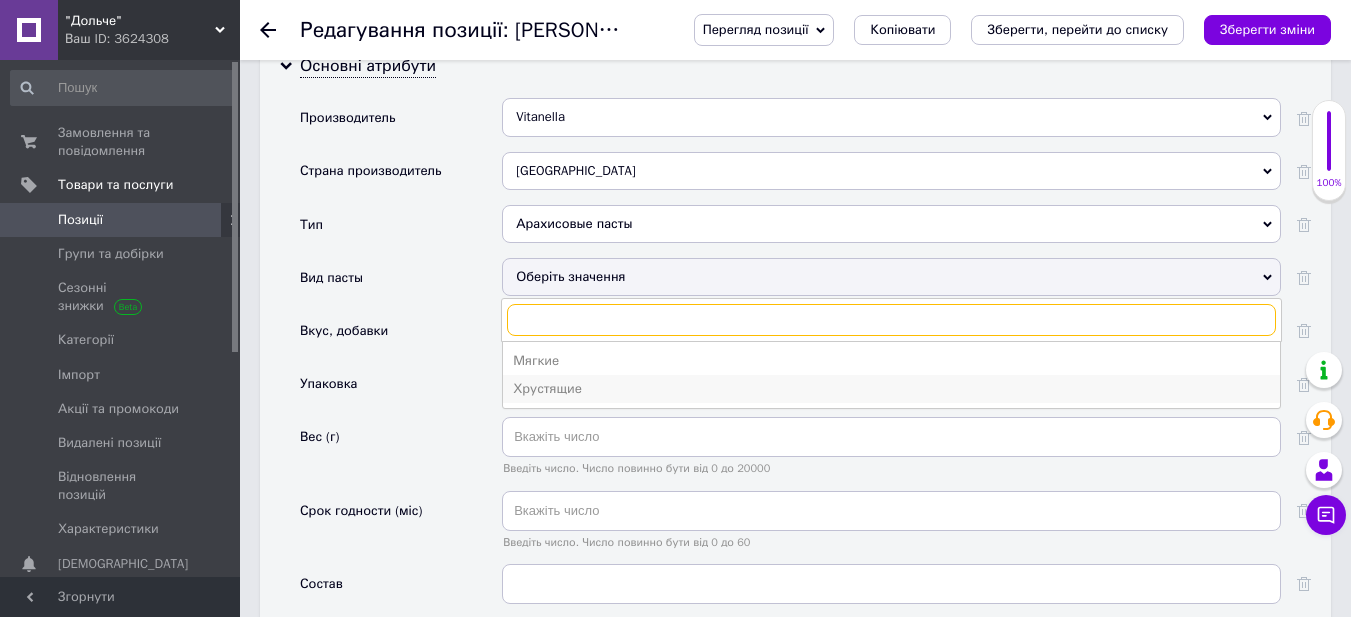 scroll, scrollTop: 1900, scrollLeft: 0, axis: vertical 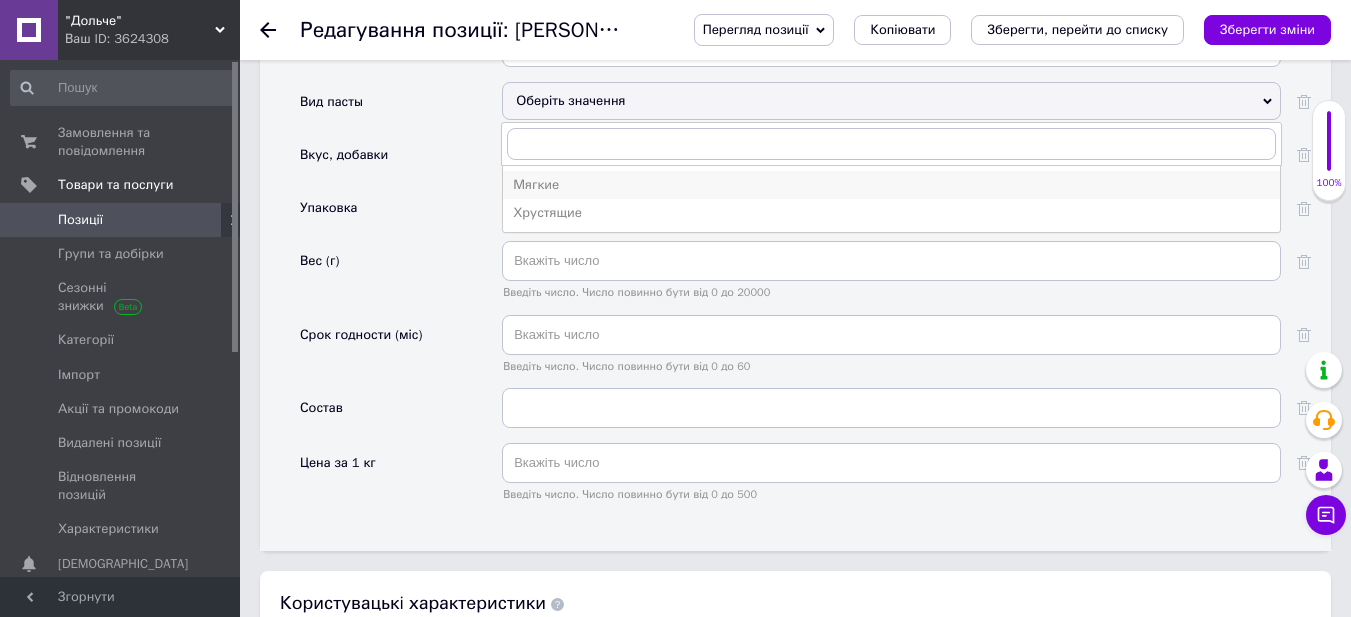 click on "Мягкие" at bounding box center (891, 185) 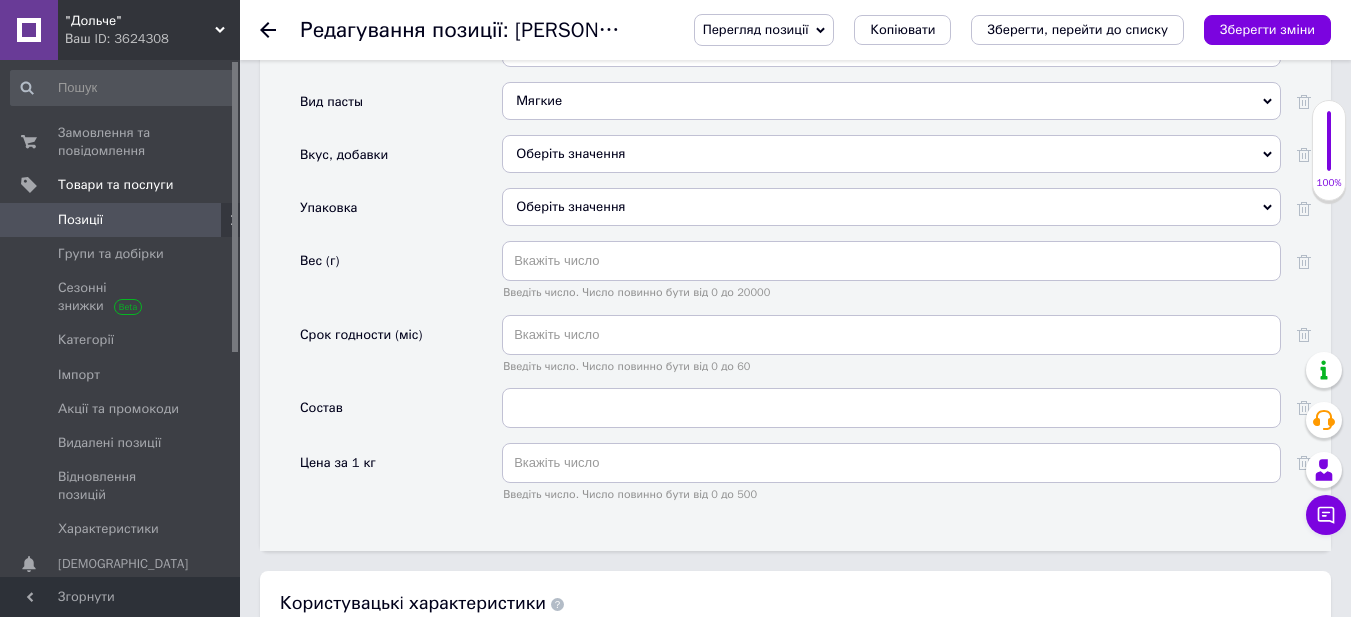 click on "Оберіть значення" at bounding box center [891, 154] 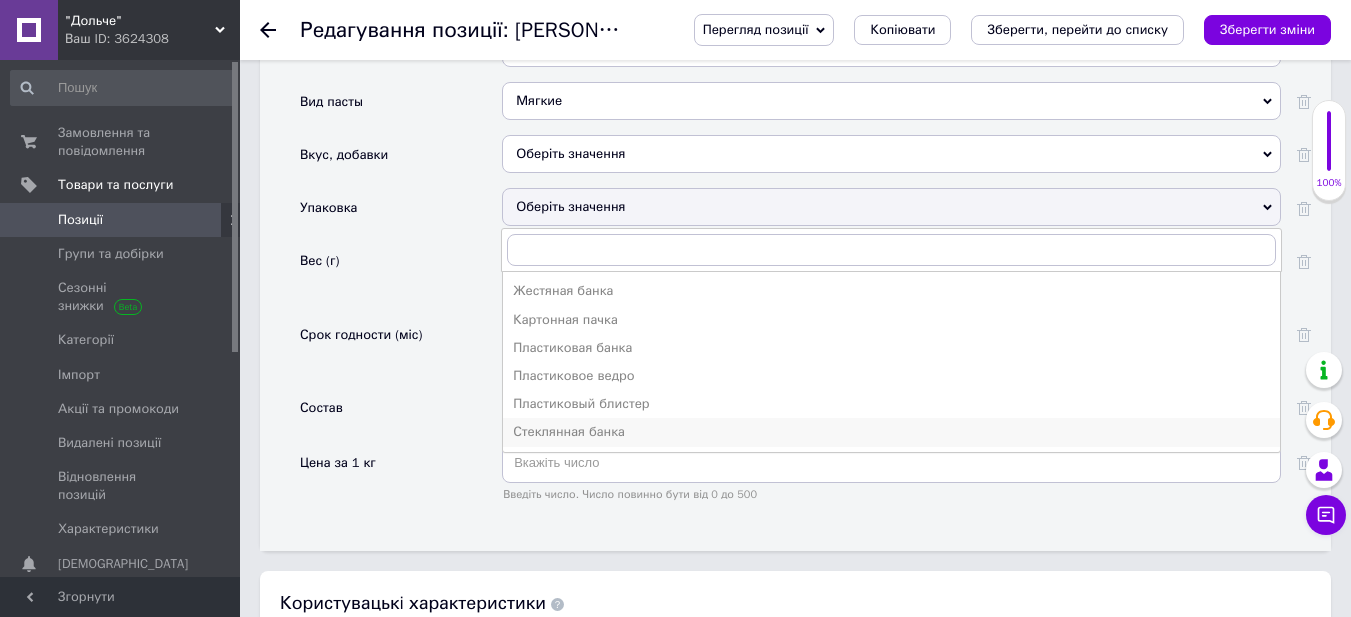 click on "Стеклянная банка" at bounding box center [891, 432] 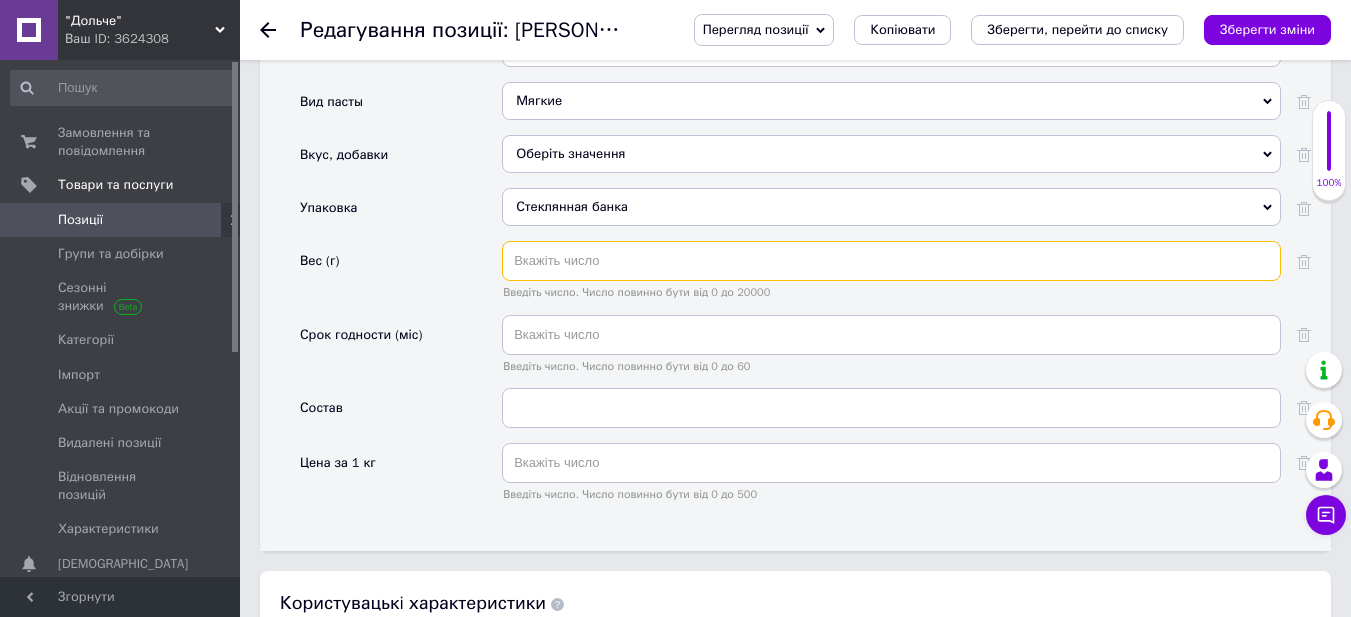 click at bounding box center [891, 261] 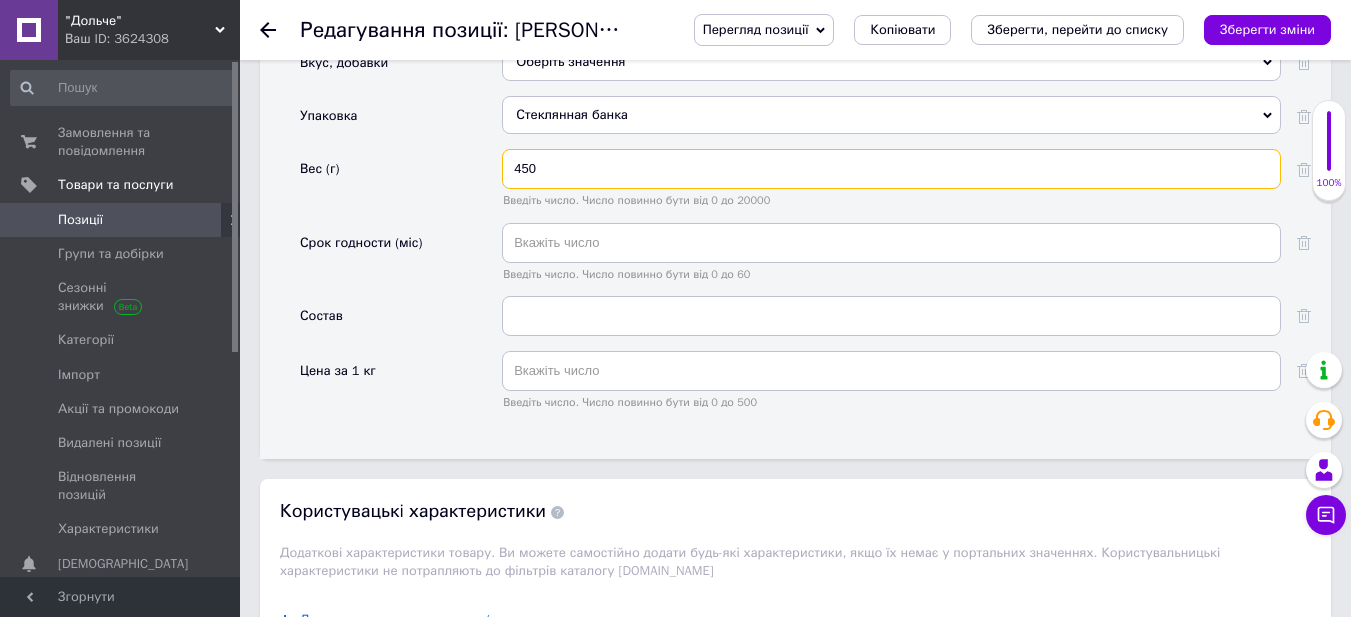 scroll, scrollTop: 1807, scrollLeft: 0, axis: vertical 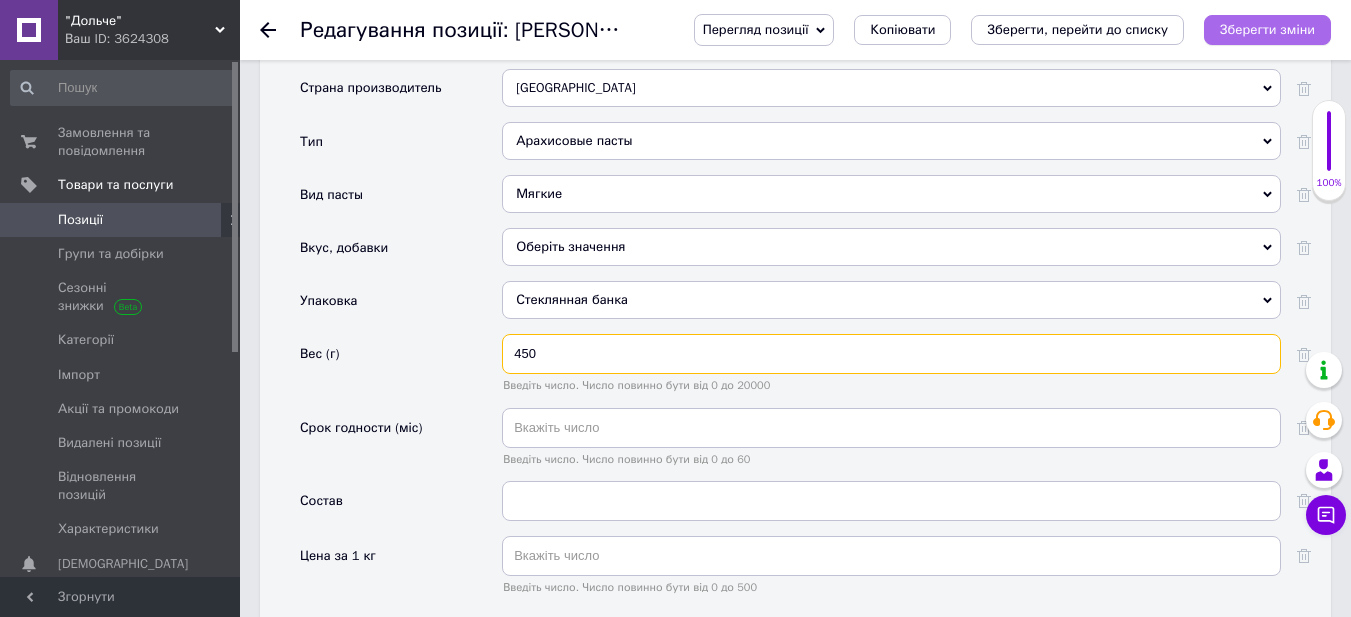 type on "450" 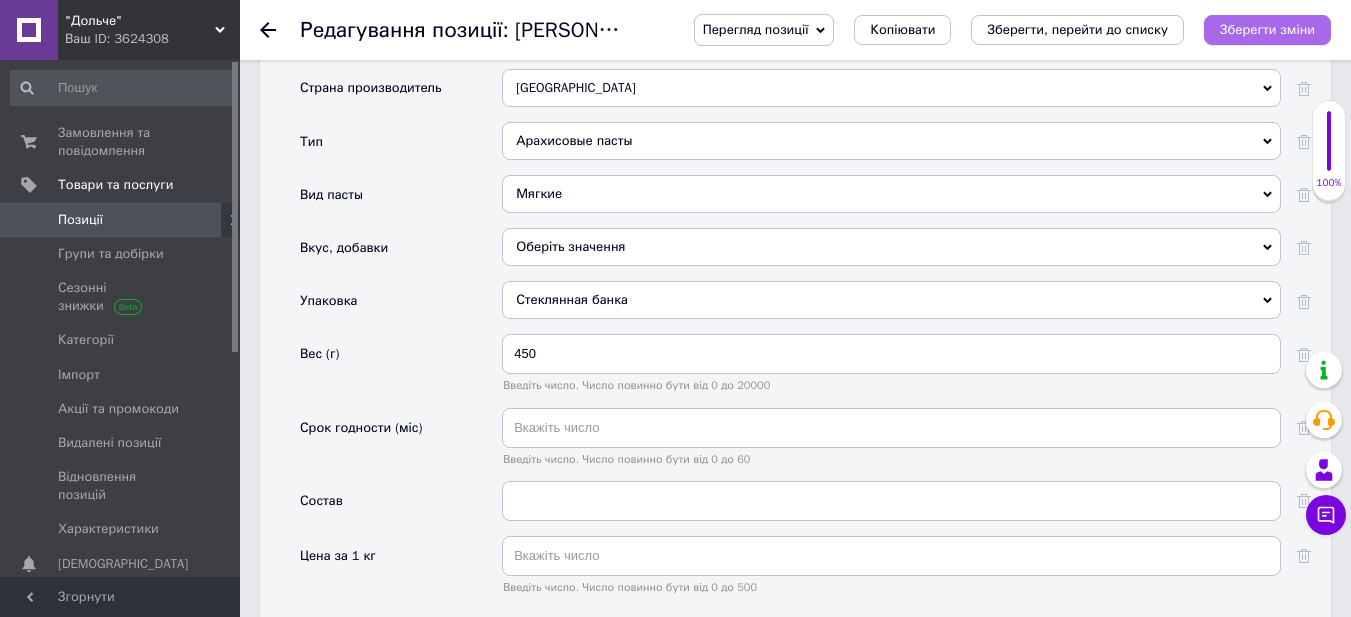 click on "Зберегти зміни" at bounding box center [1267, 29] 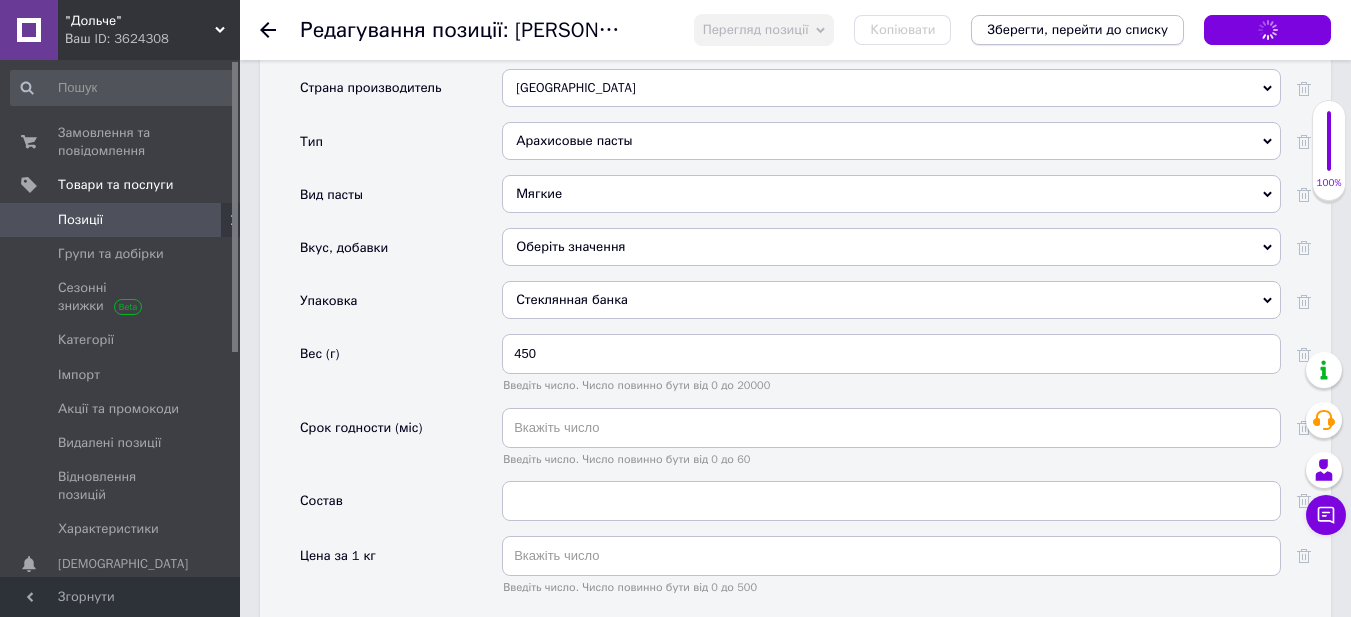 click on ""Дольче" Ваш ID: 3624308 Сайт "Дольче" Кабінет покупця Перевірити стан системи Сторінка на порталі Довідка Вийти Замовлення та повідомлення 0 0 Товари та послуги Позиції Групи та добірки Сезонні знижки Категорії Імпорт Акції та промокоди Видалені позиції Відновлення позицій Характеристики Сповіщення 0 Показники роботи компанії Панель управління Відгуки Покупці Каталог ProSale Аналітика Управління сайтом Гаманець компанії [PERSON_NAME] Тарифи та рахунки Prom мікс 1 000 Згорнути
Перегляд позиції ✱" at bounding box center [675, -185] 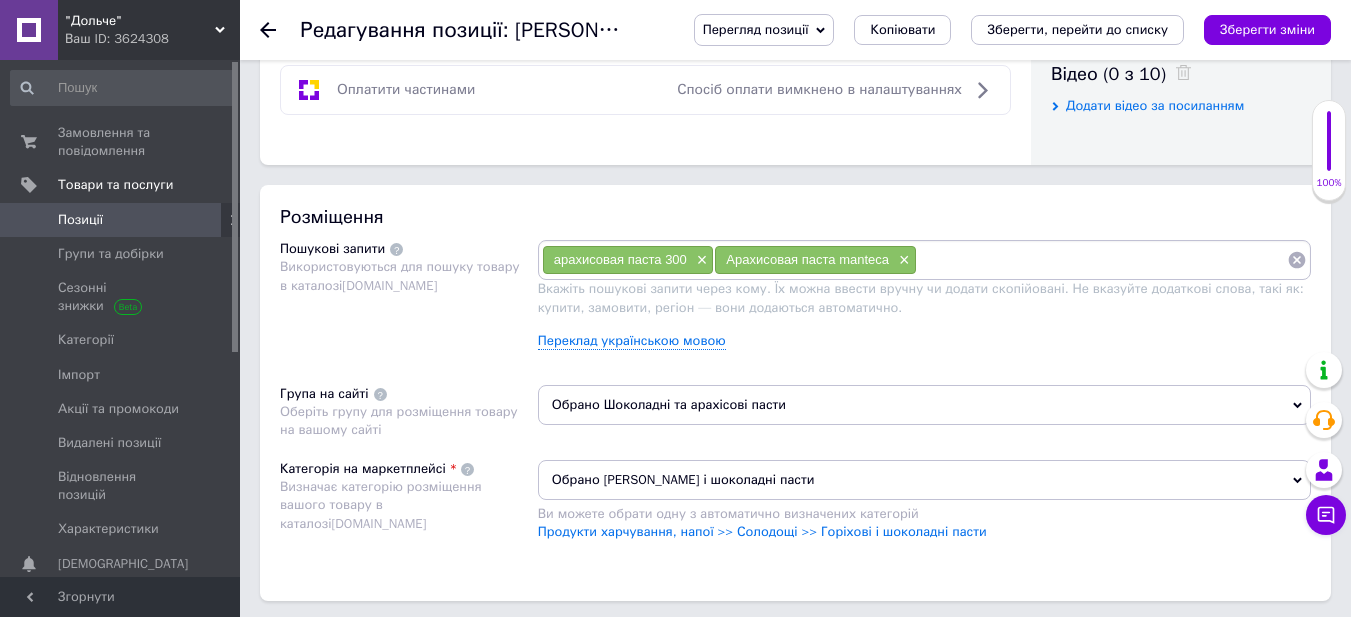 scroll, scrollTop: 1007, scrollLeft: 0, axis: vertical 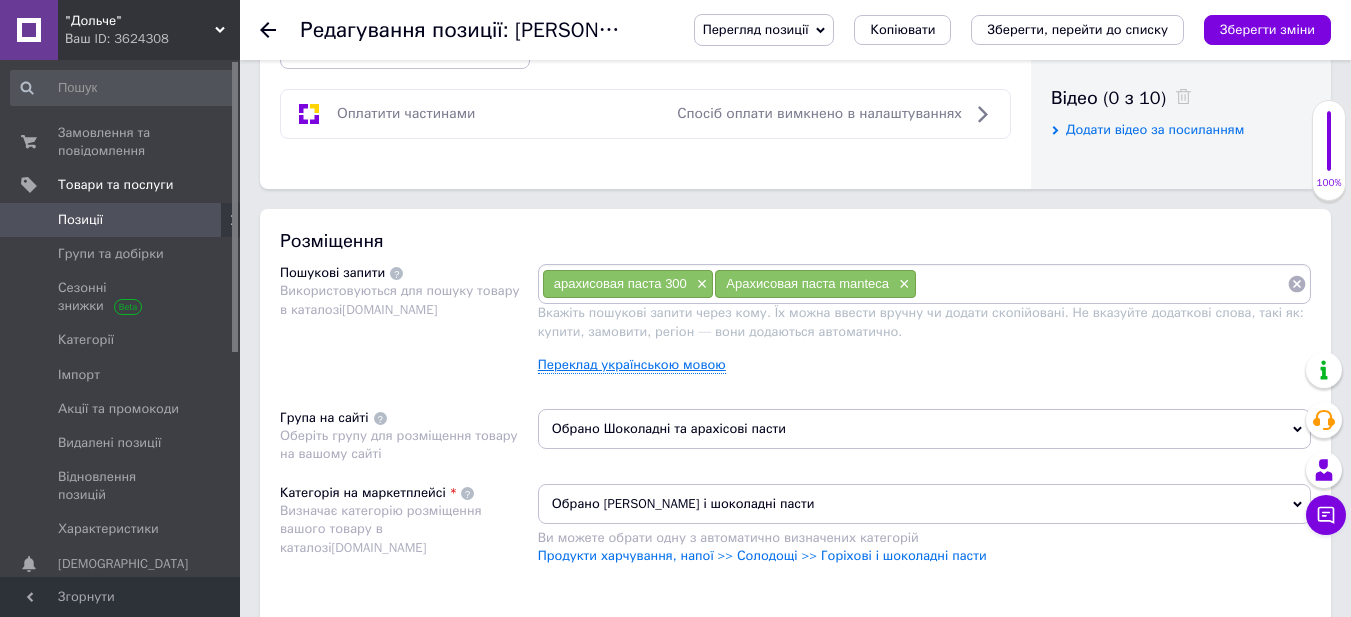 click on "Переклад українською мовою" at bounding box center (632, 365) 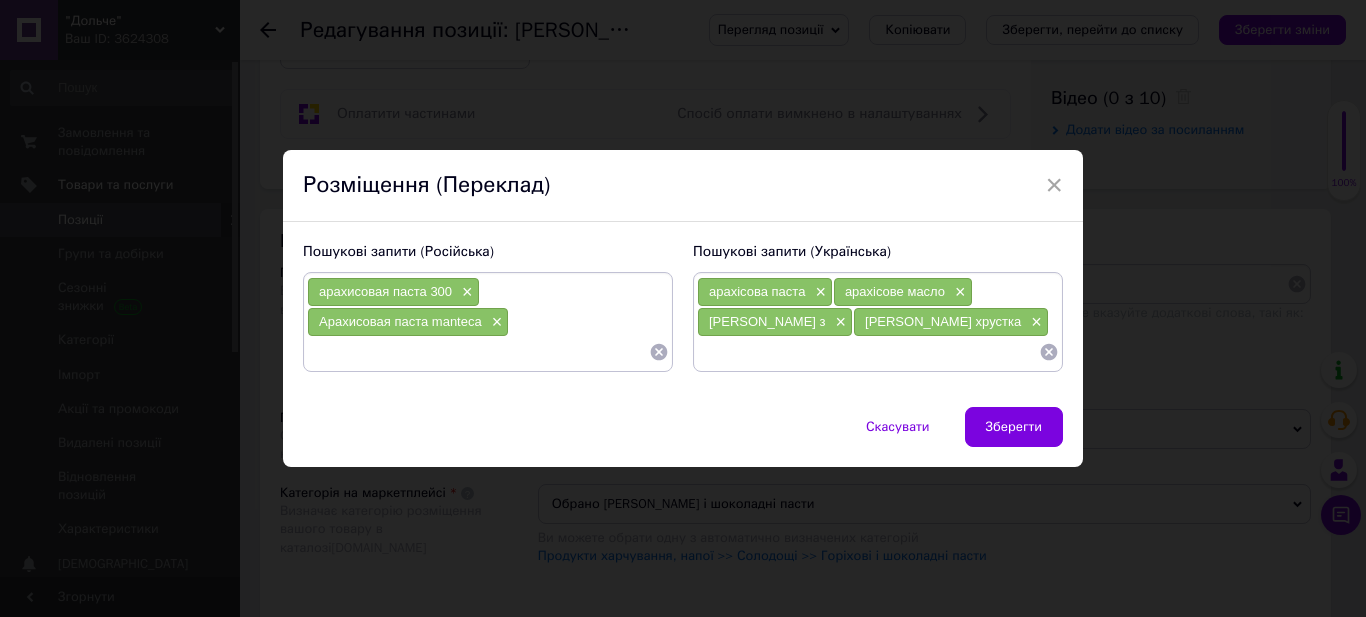click at bounding box center [868, 352] 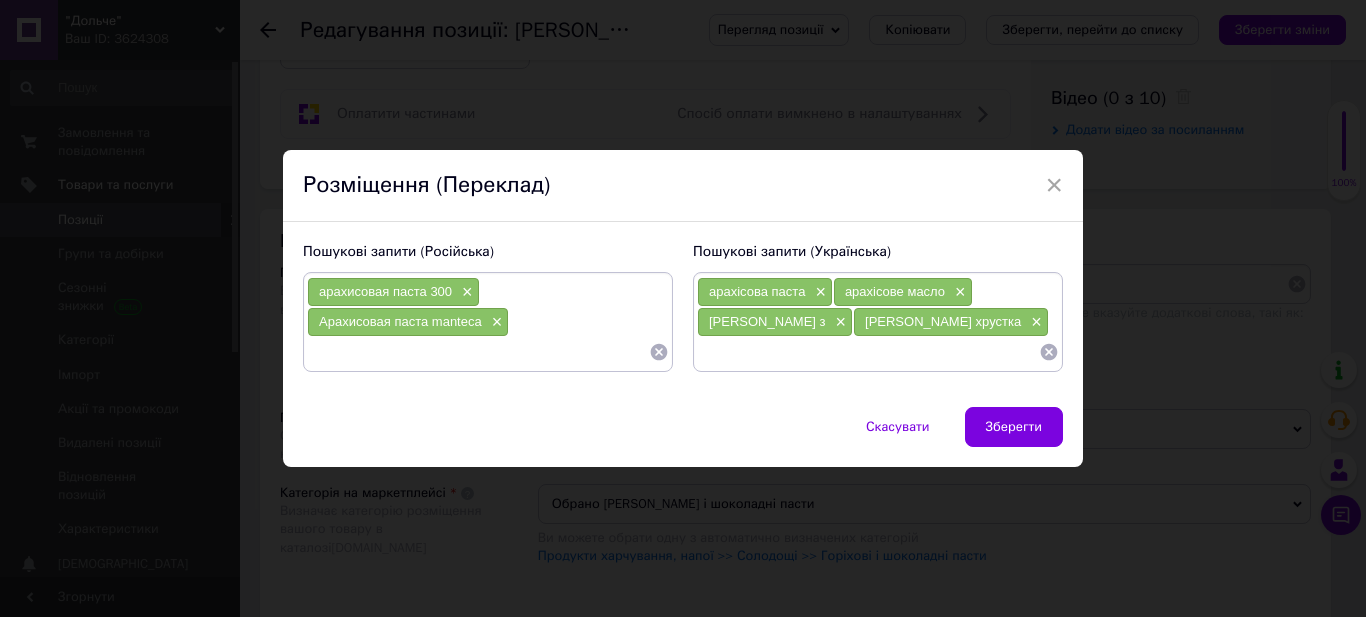 paste on "Vitanella" 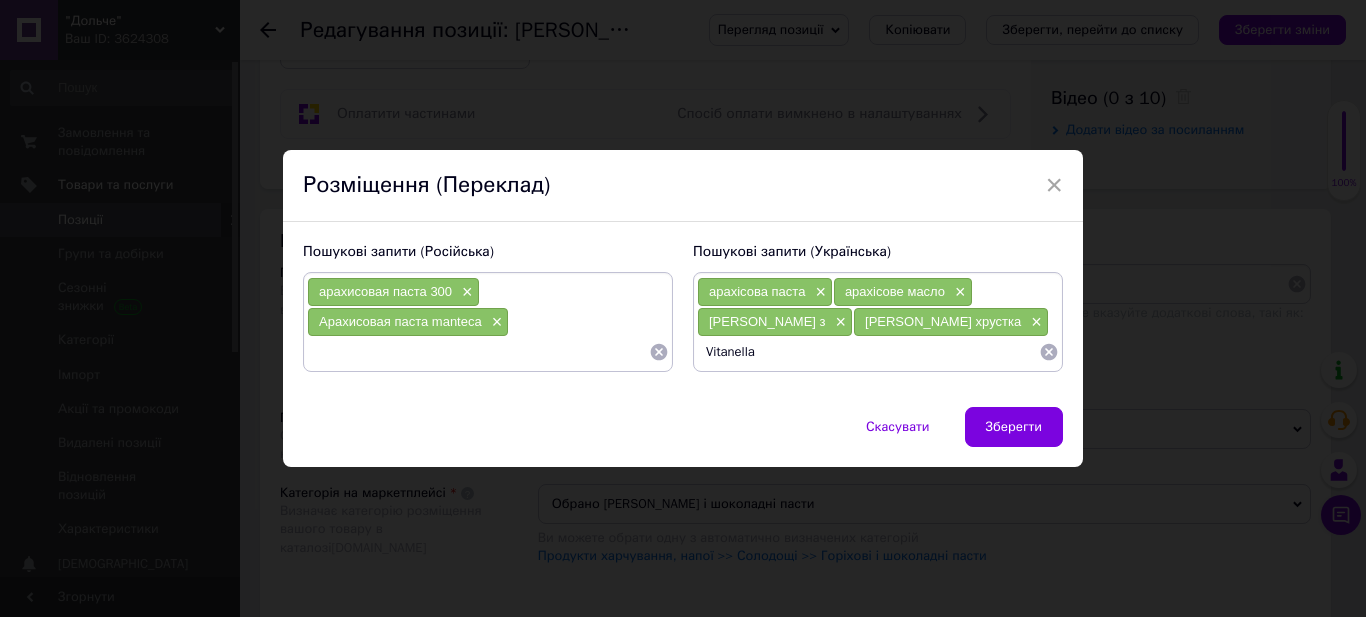 drag, startPoint x: 731, startPoint y: 349, endPoint x: 755, endPoint y: 338, distance: 26.400757 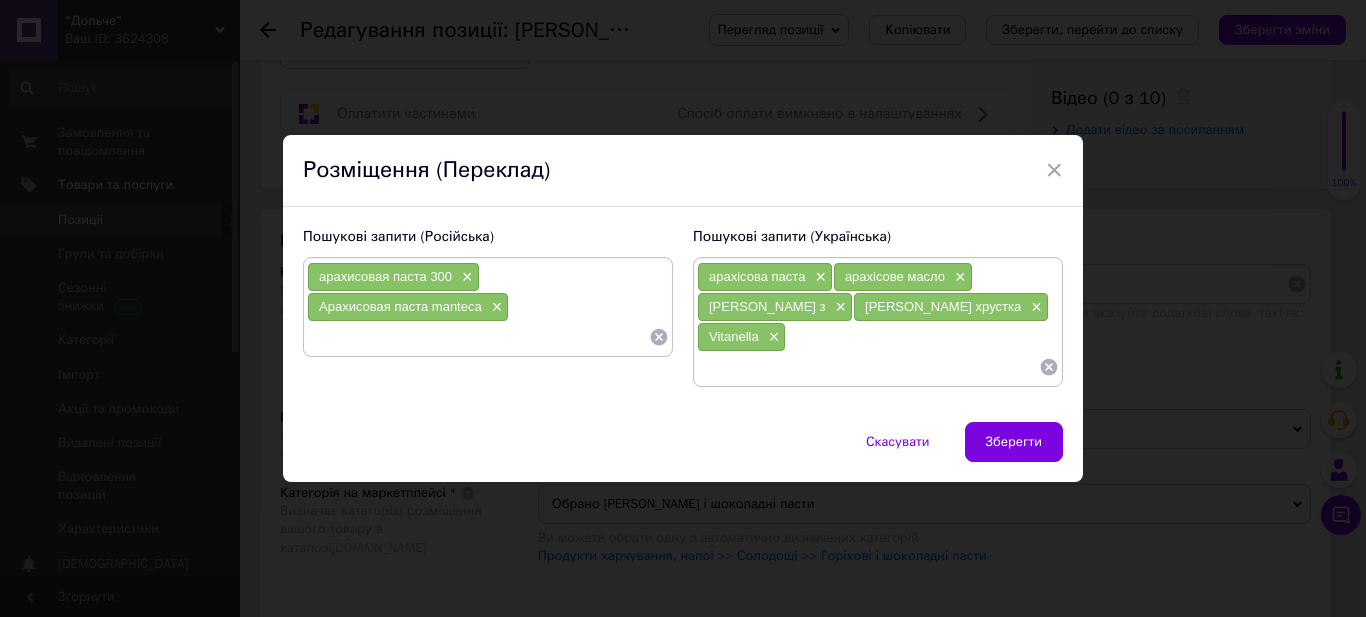 paste on "Vitanella" 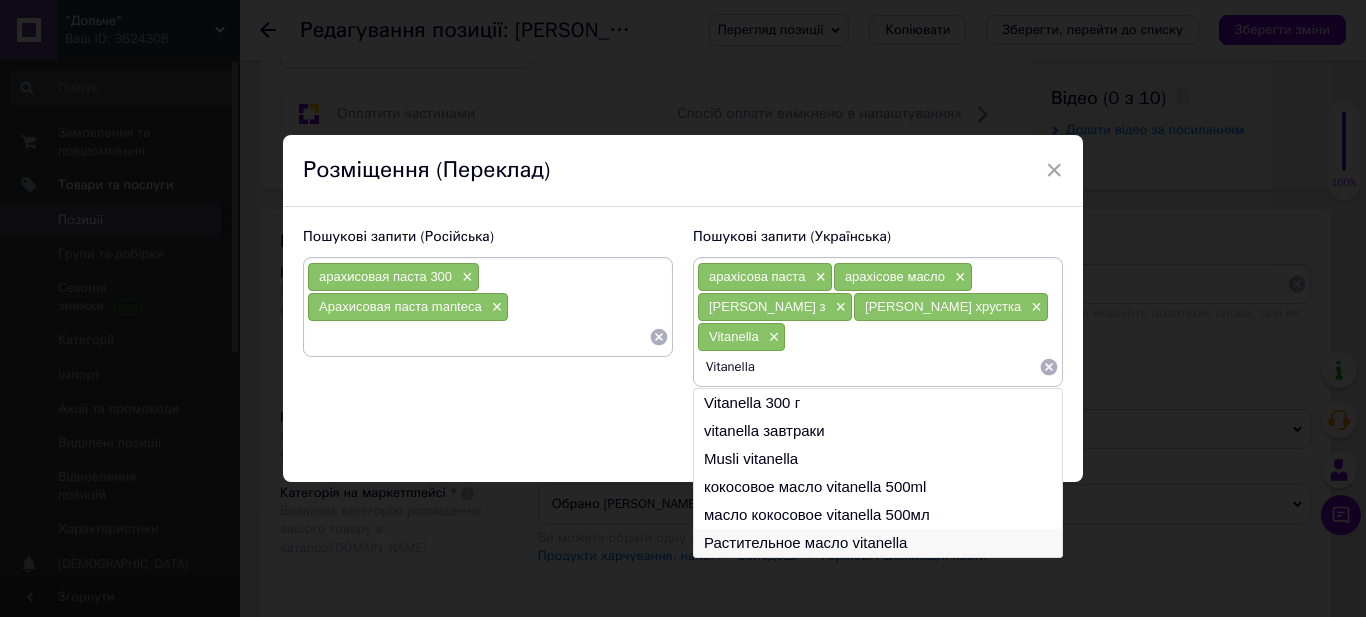 type on "Vitanella" 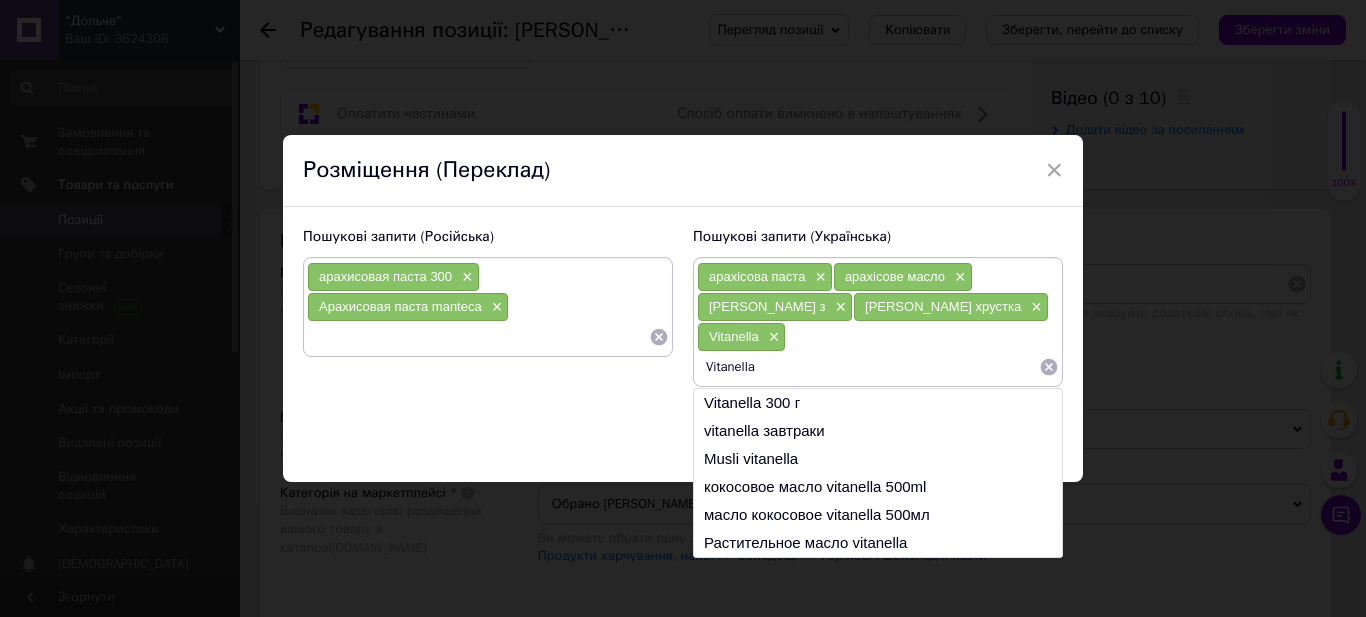 type 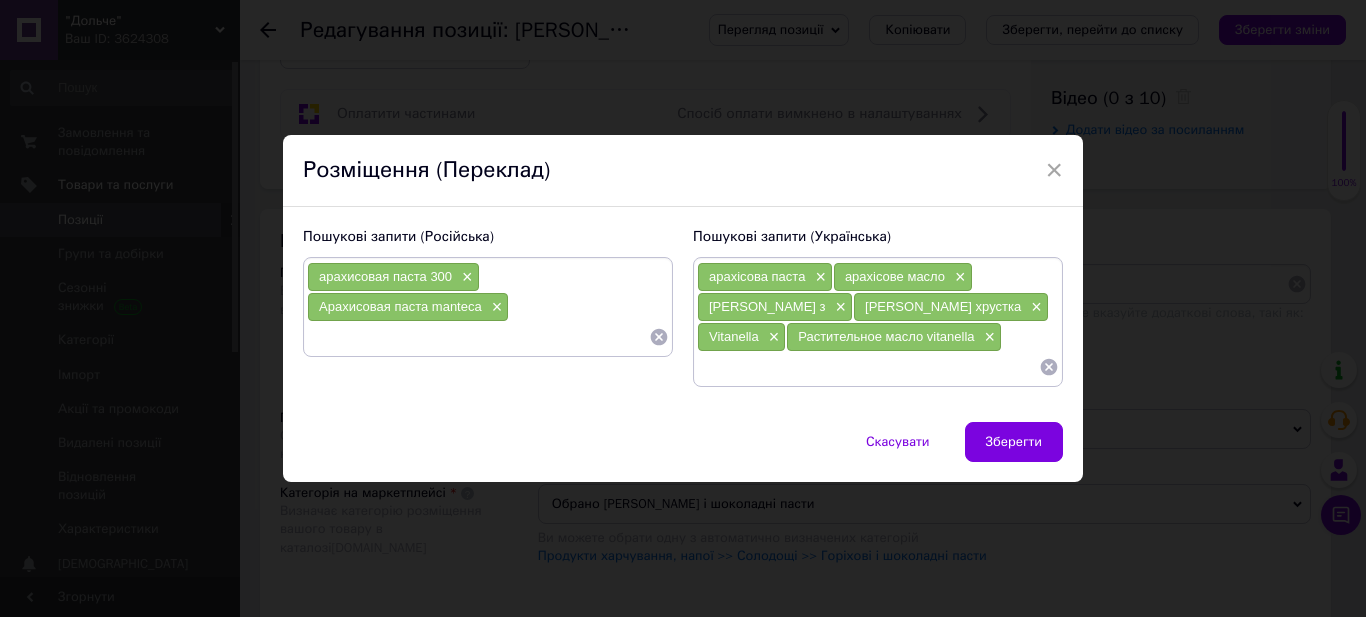 click on "Зберегти" at bounding box center (1014, 442) 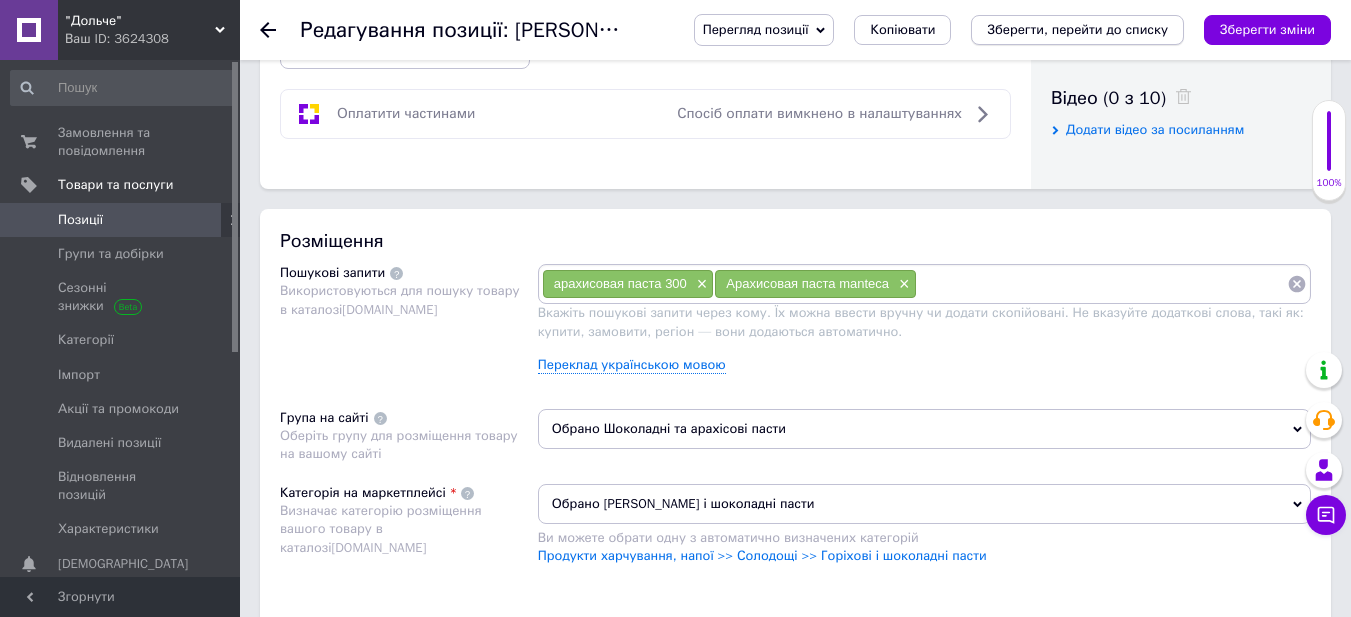 click on "Зберегти, перейти до списку" at bounding box center (1077, 29) 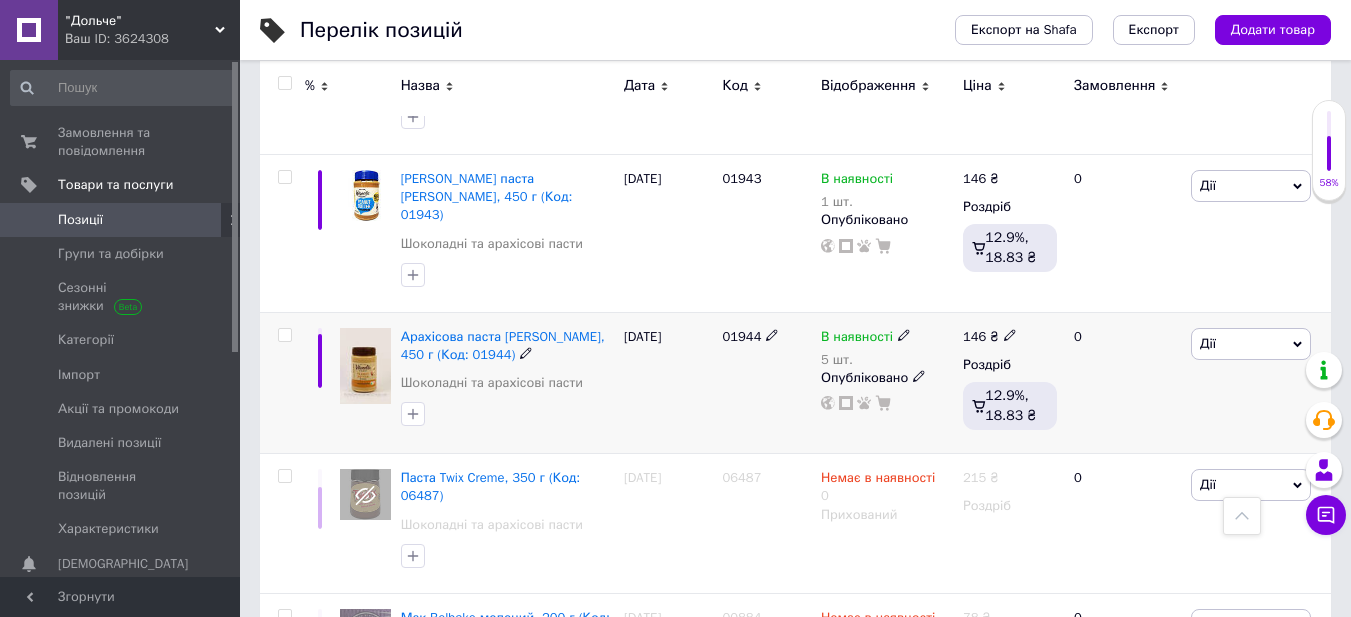 scroll, scrollTop: 2441, scrollLeft: 0, axis: vertical 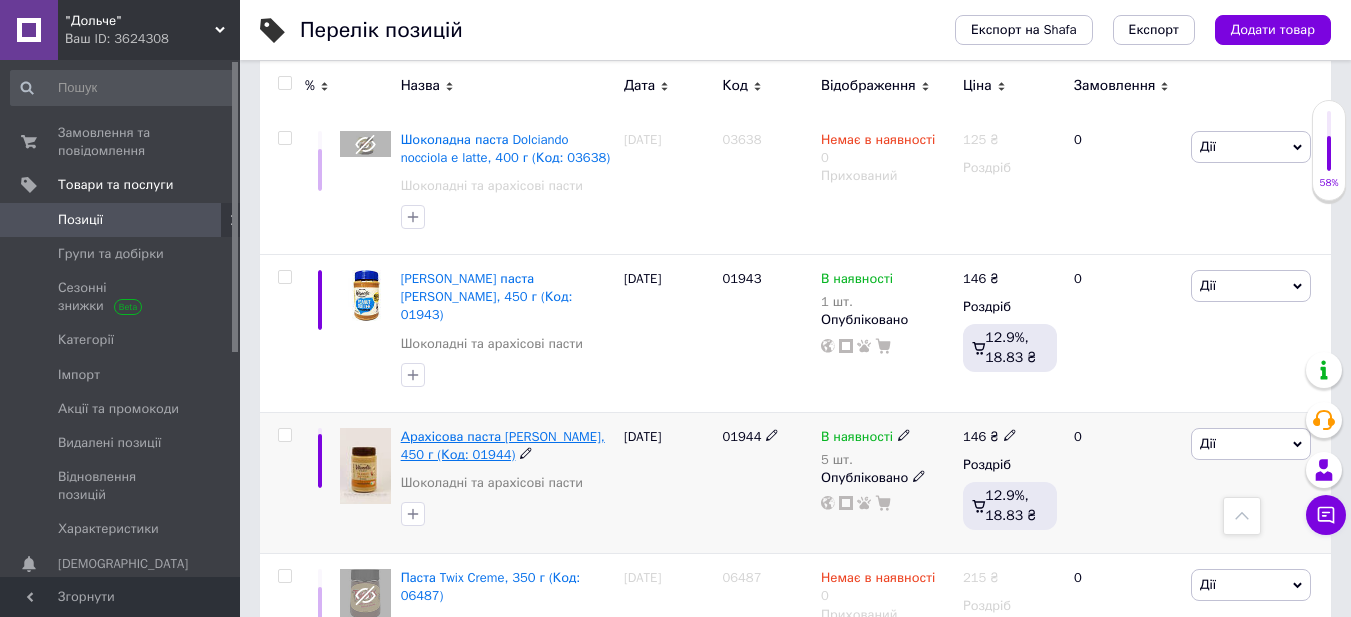 click on "Арахісова паста [PERSON_NAME], 450 г (Код: 01944)" at bounding box center (503, 445) 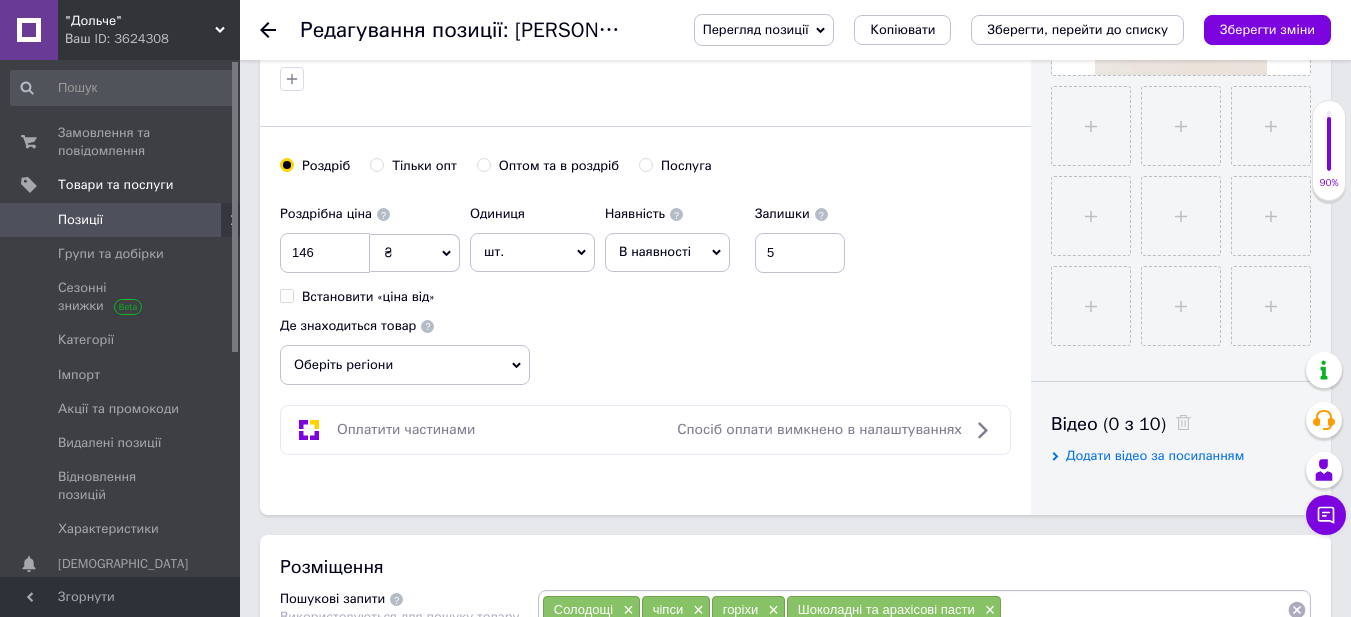 scroll, scrollTop: 700, scrollLeft: 0, axis: vertical 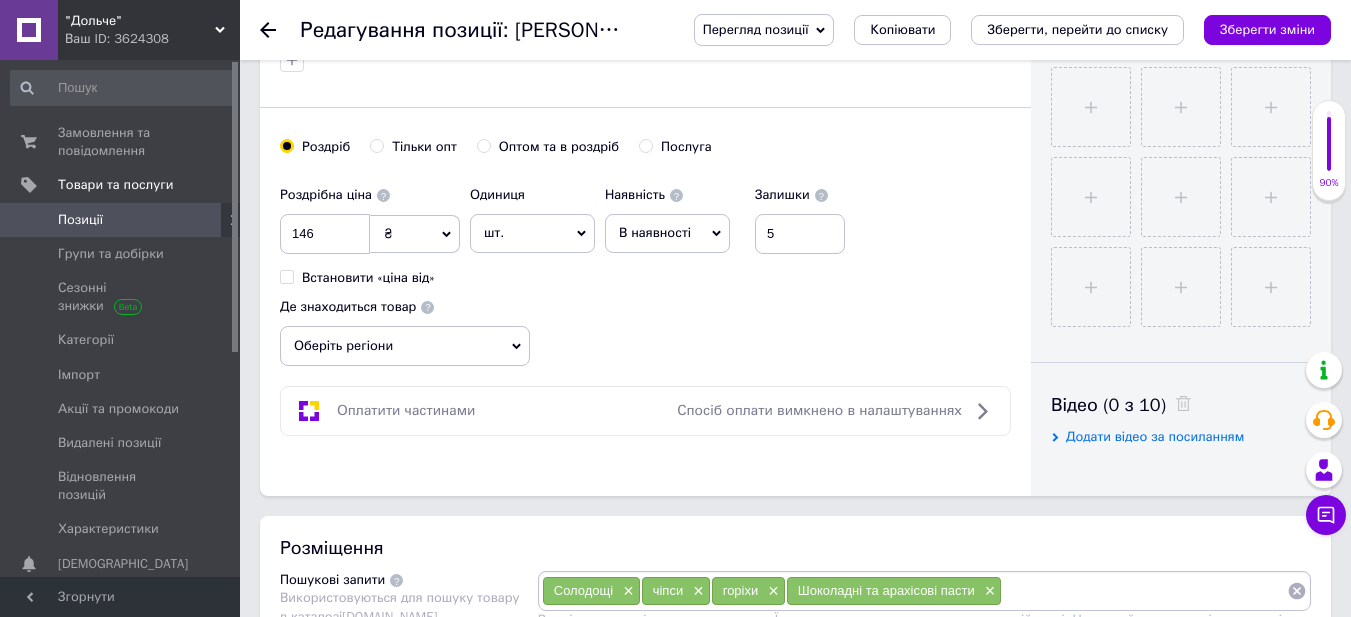click on "Оберіть регіони" at bounding box center (405, 346) 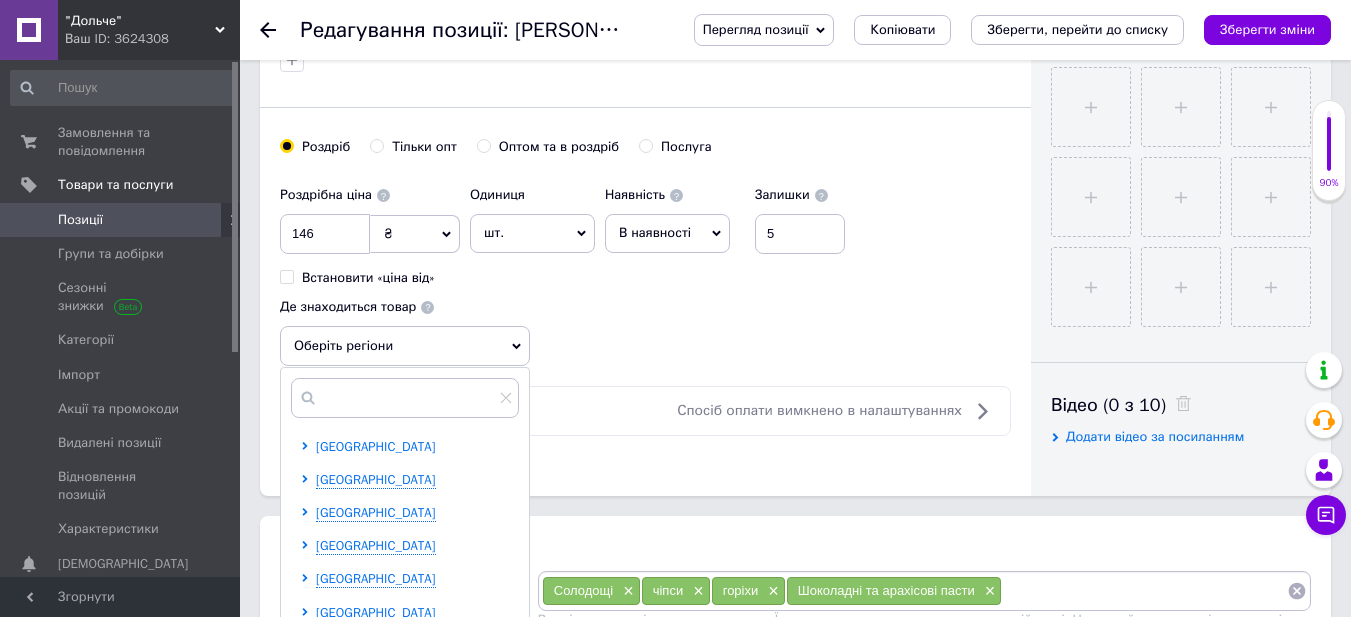 click on "[GEOGRAPHIC_DATA]" at bounding box center (376, 446) 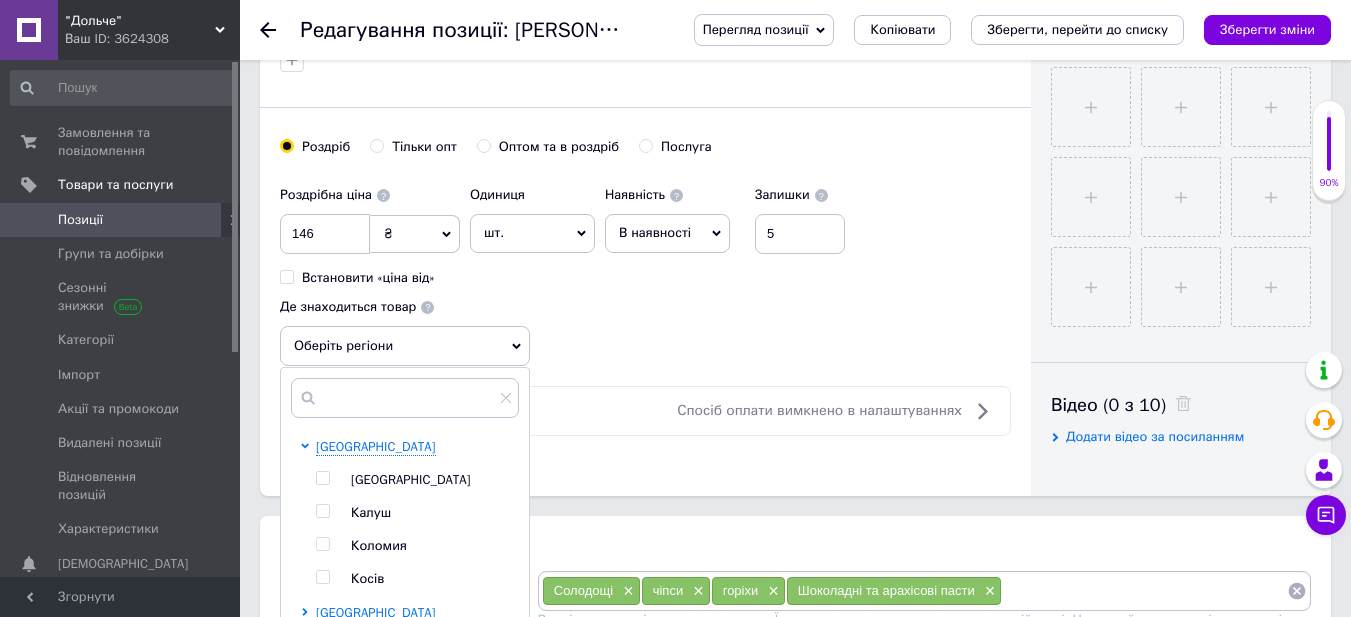 click at bounding box center (322, 478) 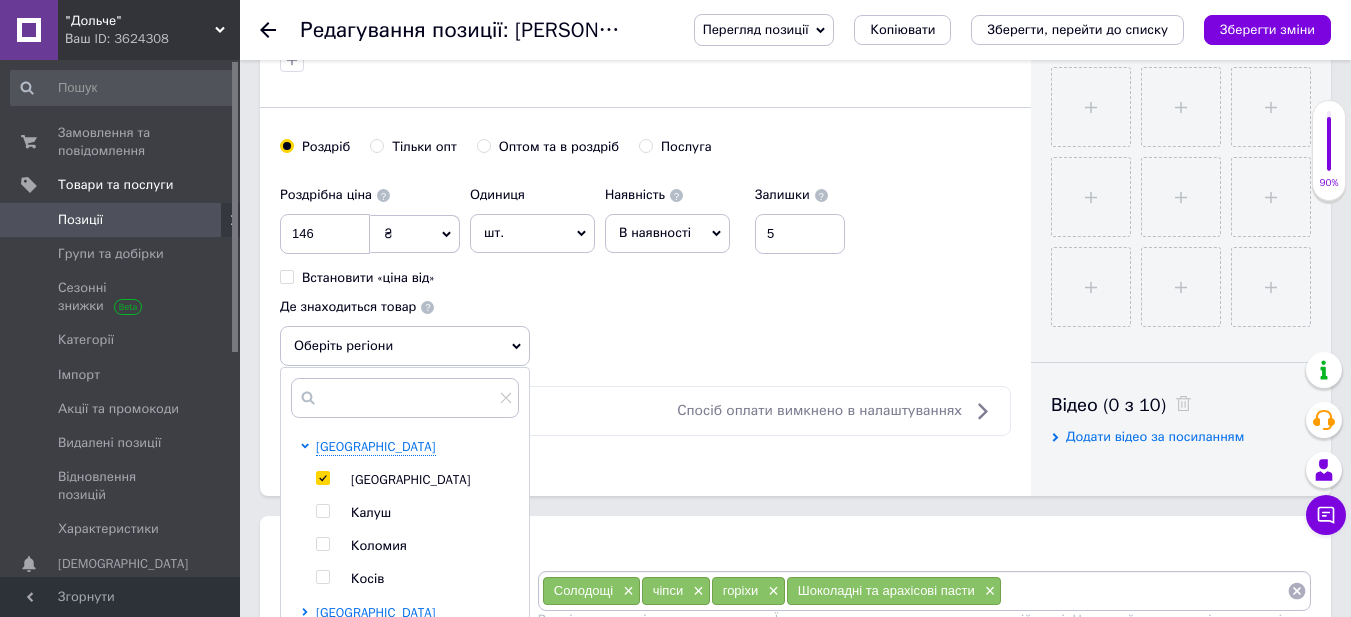 checkbox on "true" 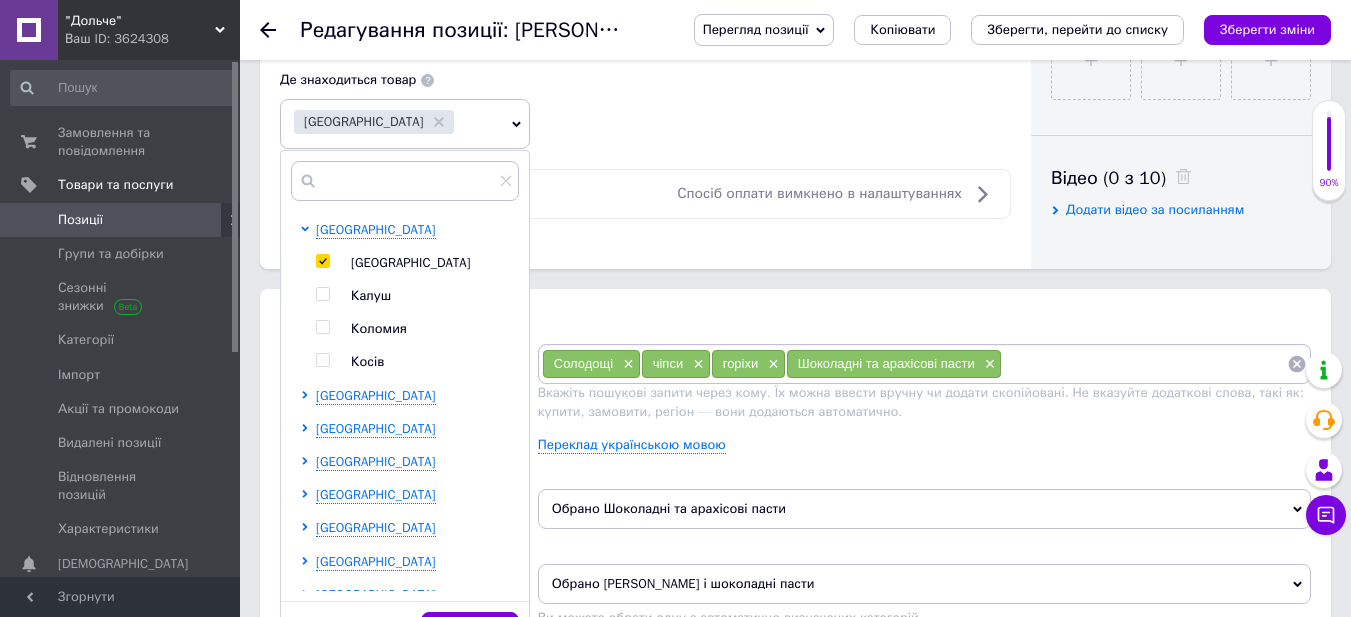 scroll, scrollTop: 1100, scrollLeft: 0, axis: vertical 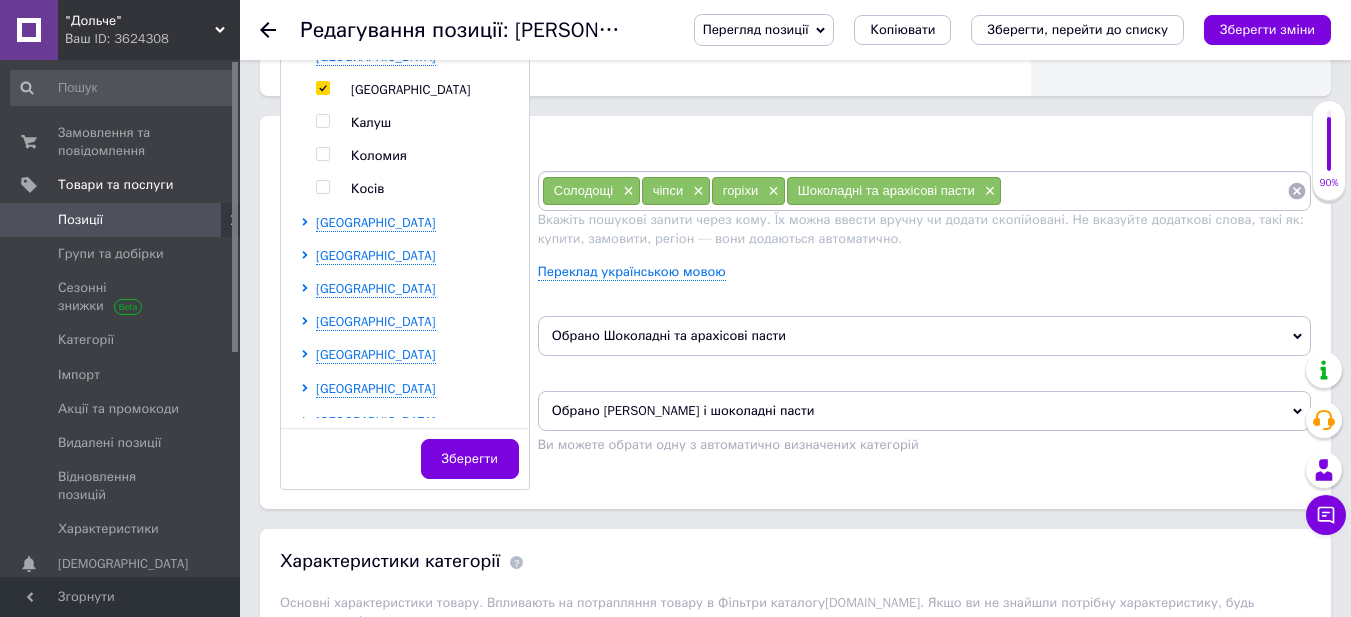 drag, startPoint x: 475, startPoint y: 456, endPoint x: 506, endPoint y: 431, distance: 39.824615 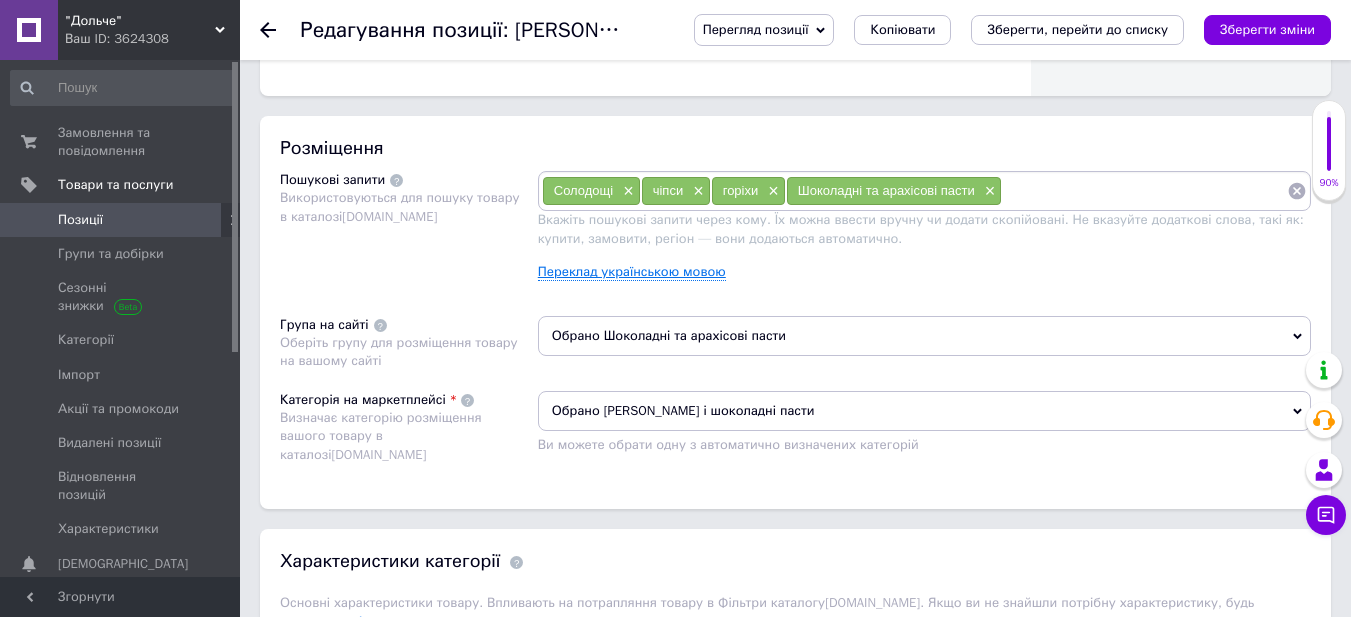 click on "Переклад українською мовою" at bounding box center [632, 272] 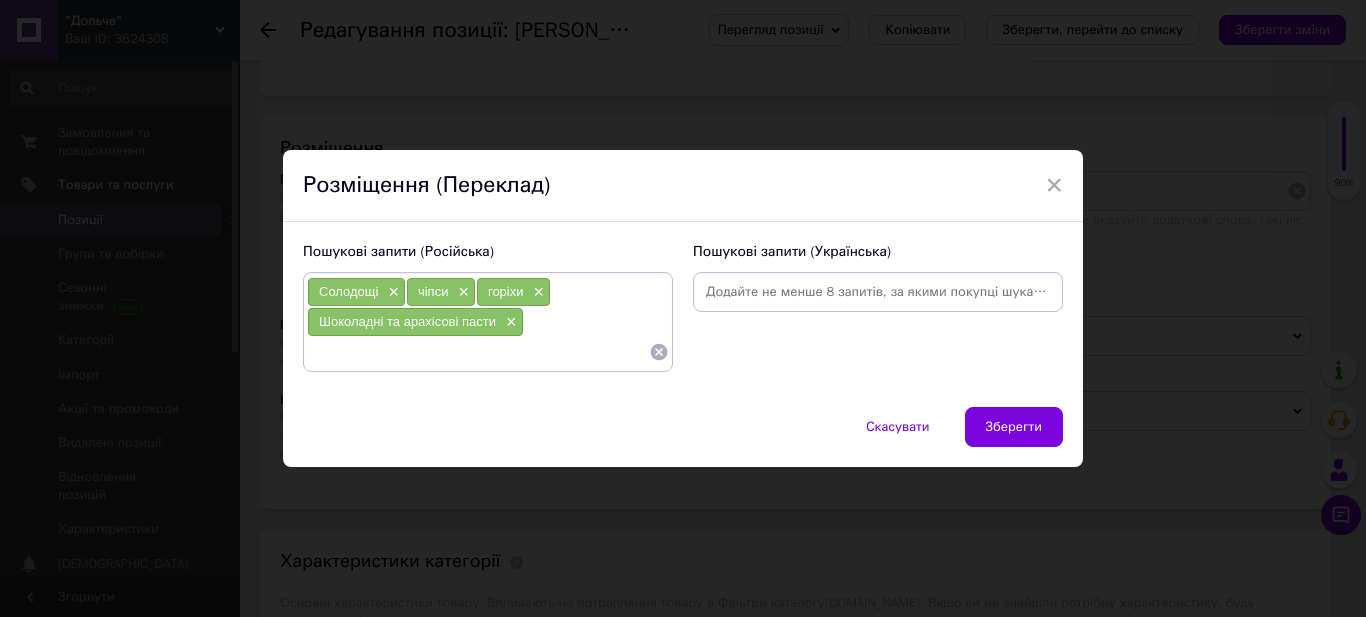 click on "горіхи ×" at bounding box center [513, 292] 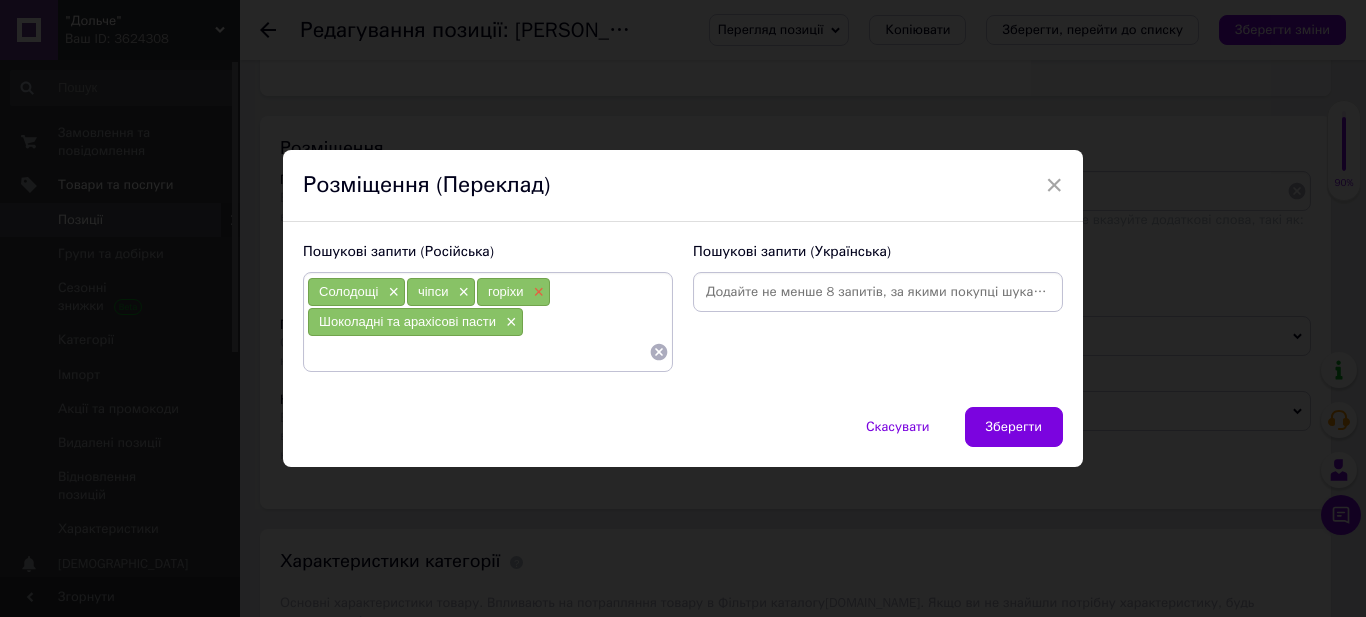 click on "×" at bounding box center (537, 292) 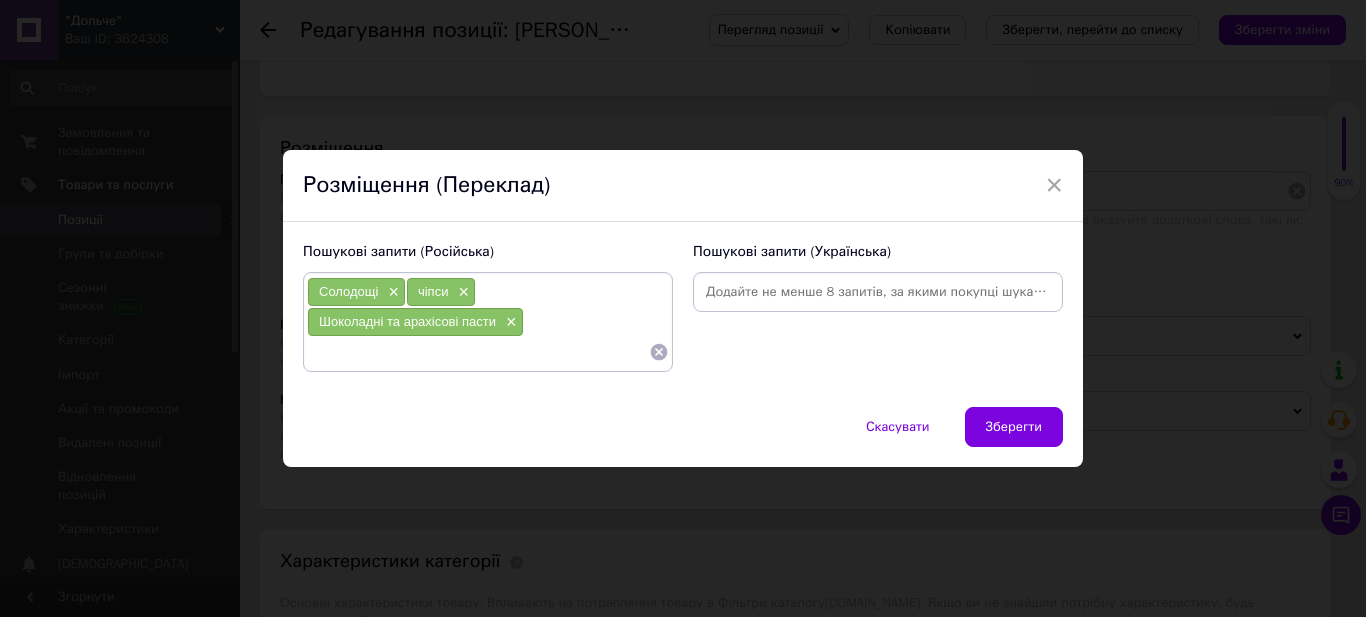 click on "×" at bounding box center (509, 322) 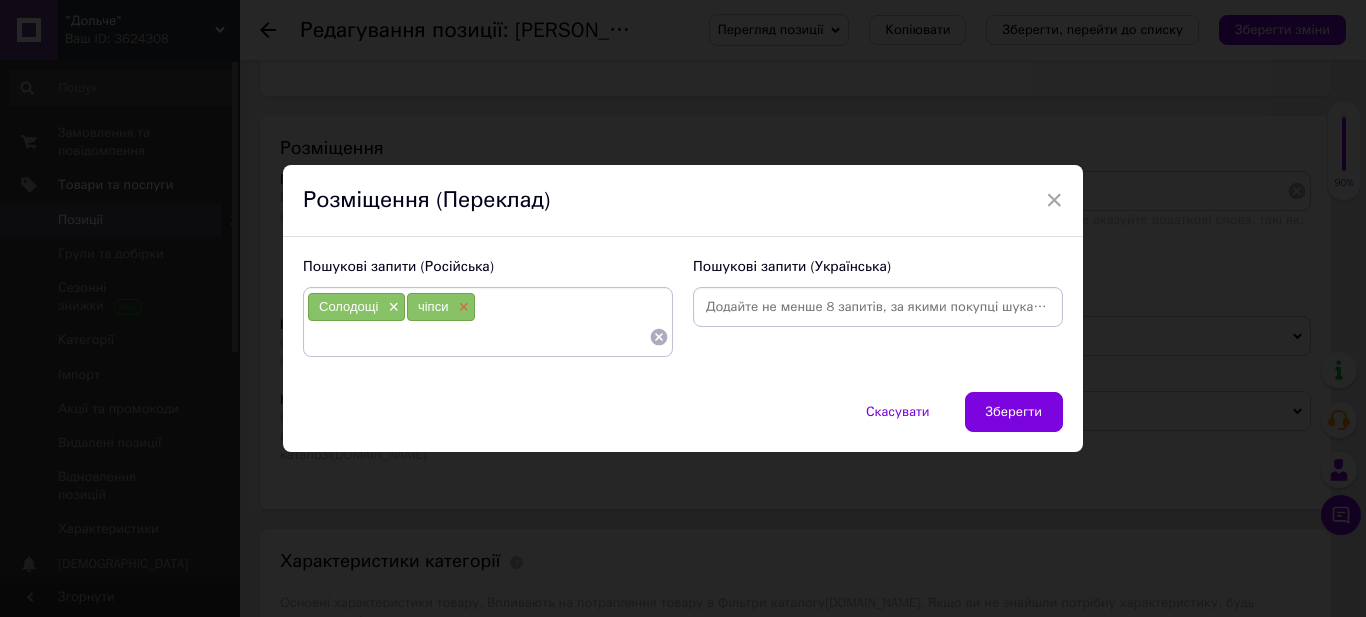 click on "чіпси ×" at bounding box center [441, 307] 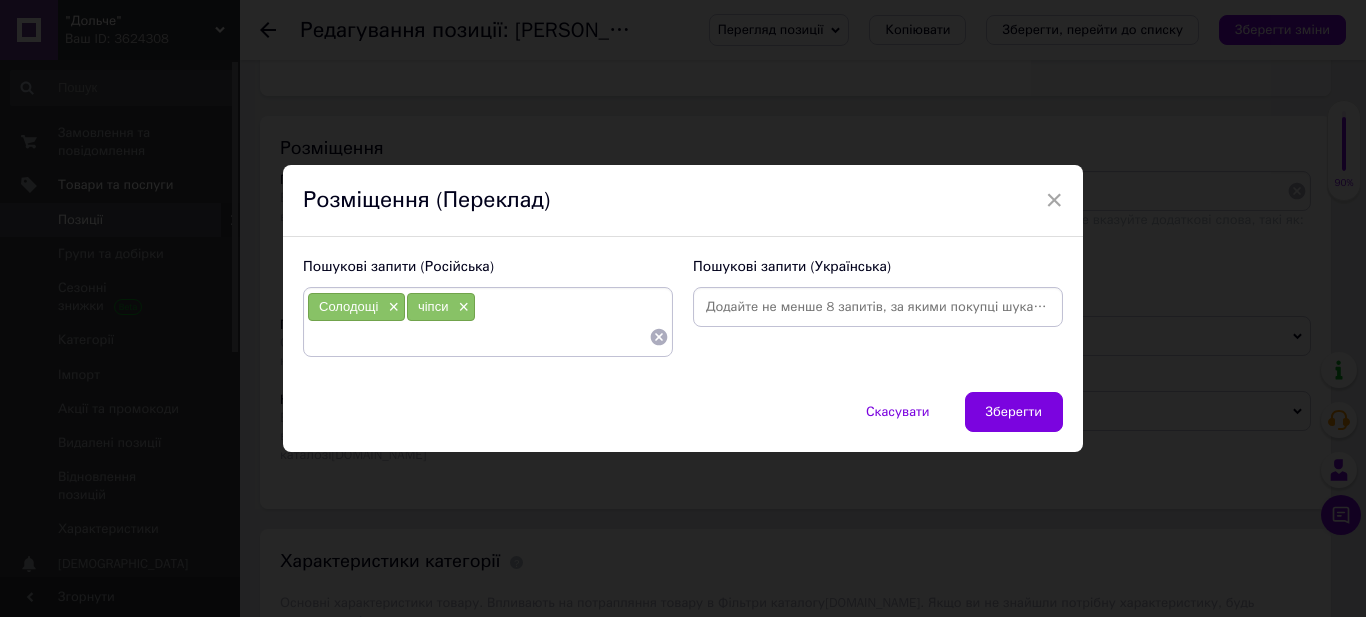 click on "×" at bounding box center [461, 307] 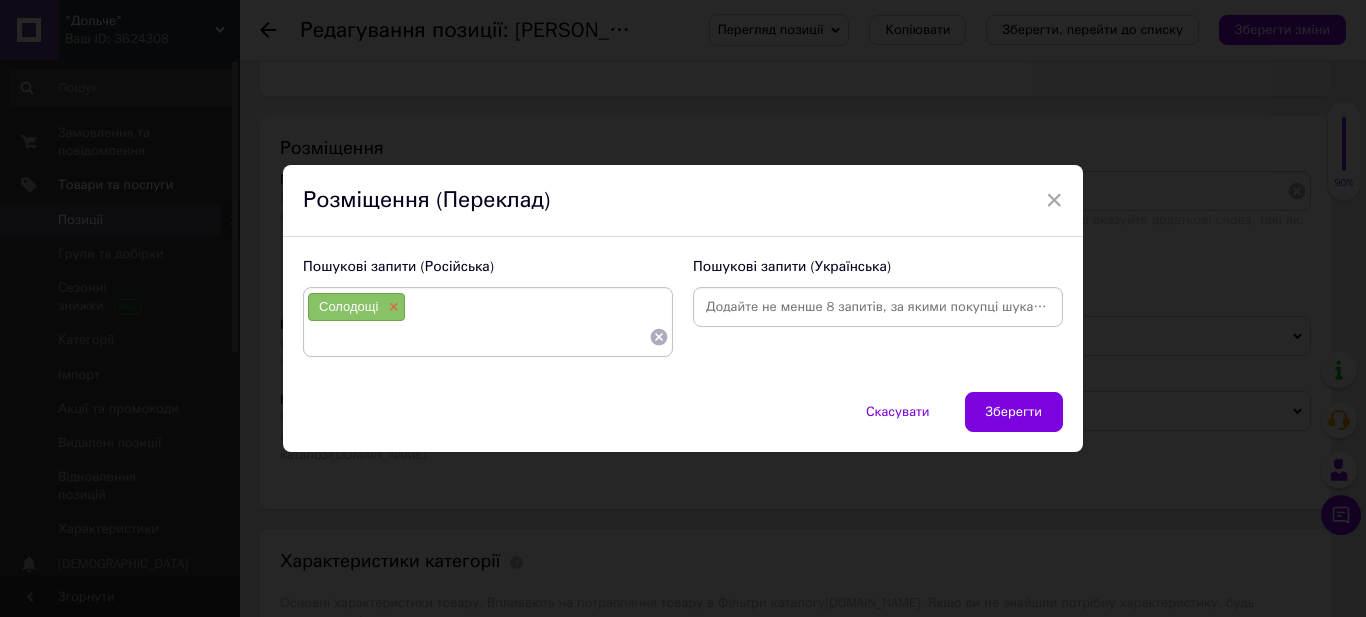click on "×" at bounding box center [391, 307] 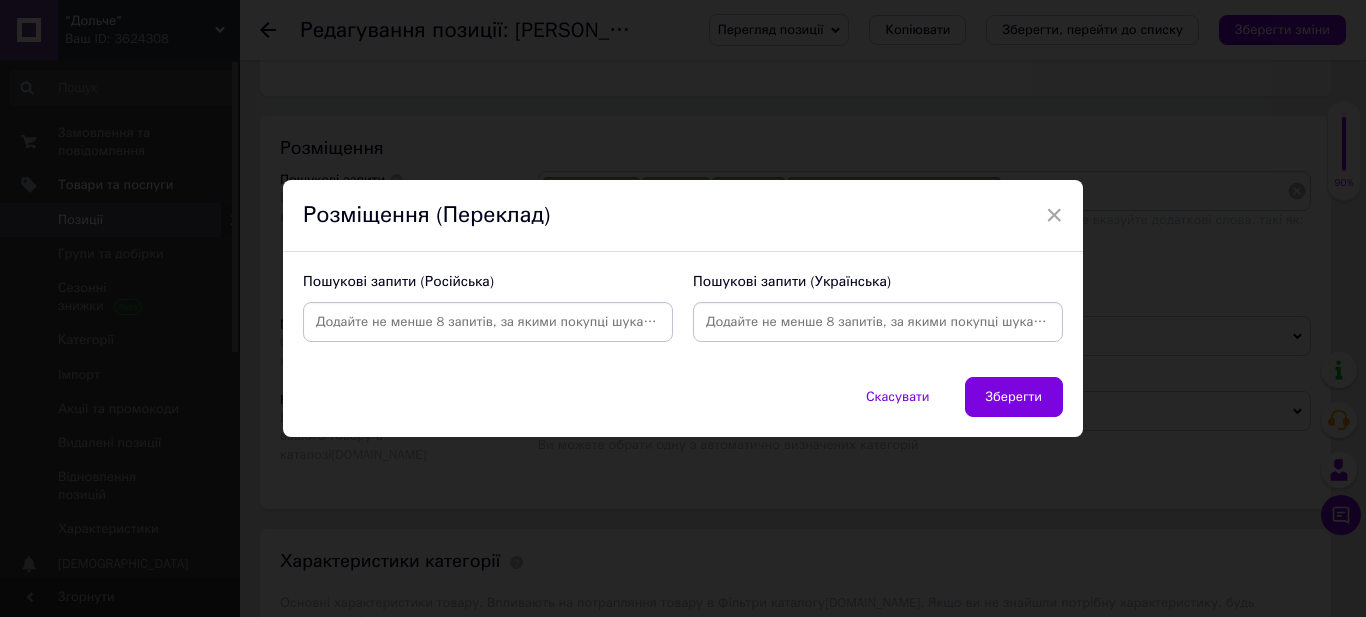 click at bounding box center [878, 322] 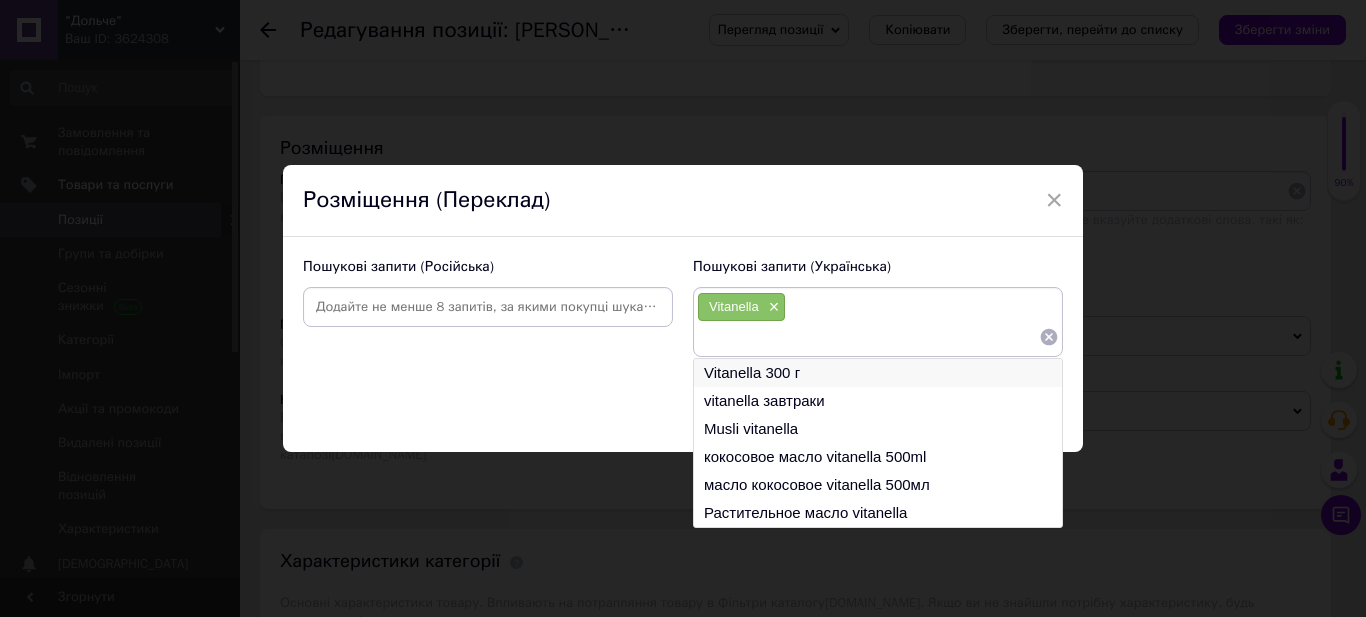 click on "Vitanella 300 г" at bounding box center [878, 373] 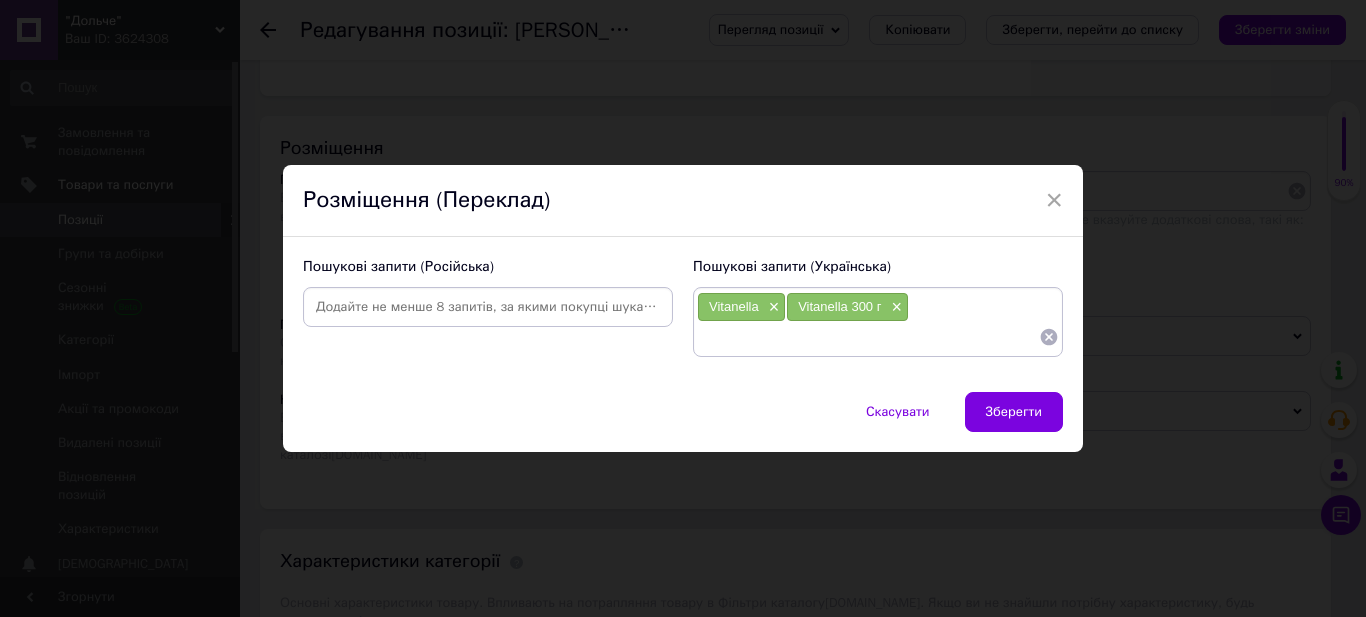 click at bounding box center (868, 337) 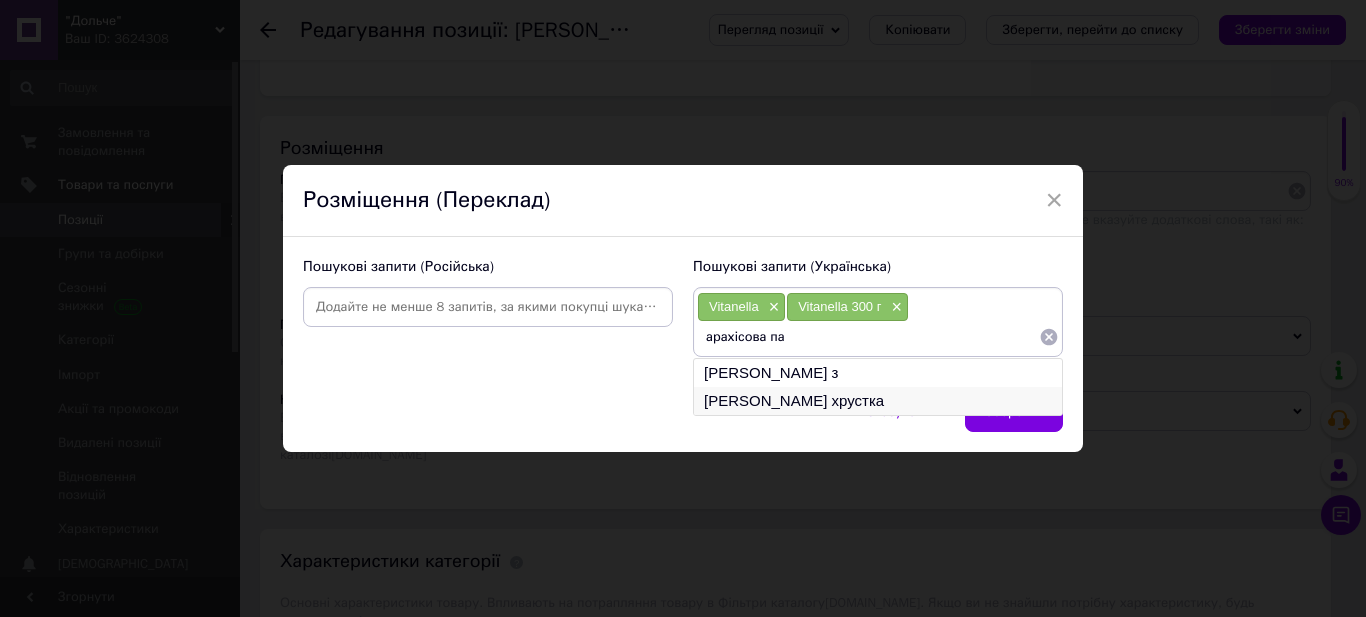 type on "арахісова па" 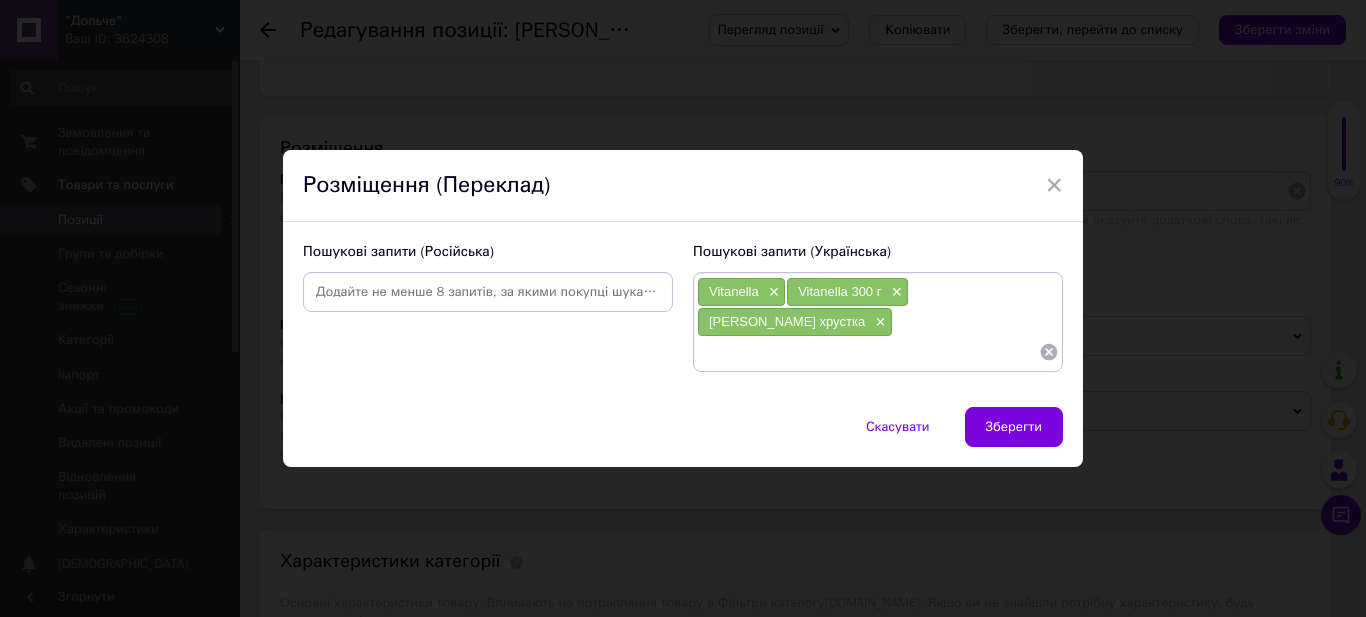 click at bounding box center [868, 352] 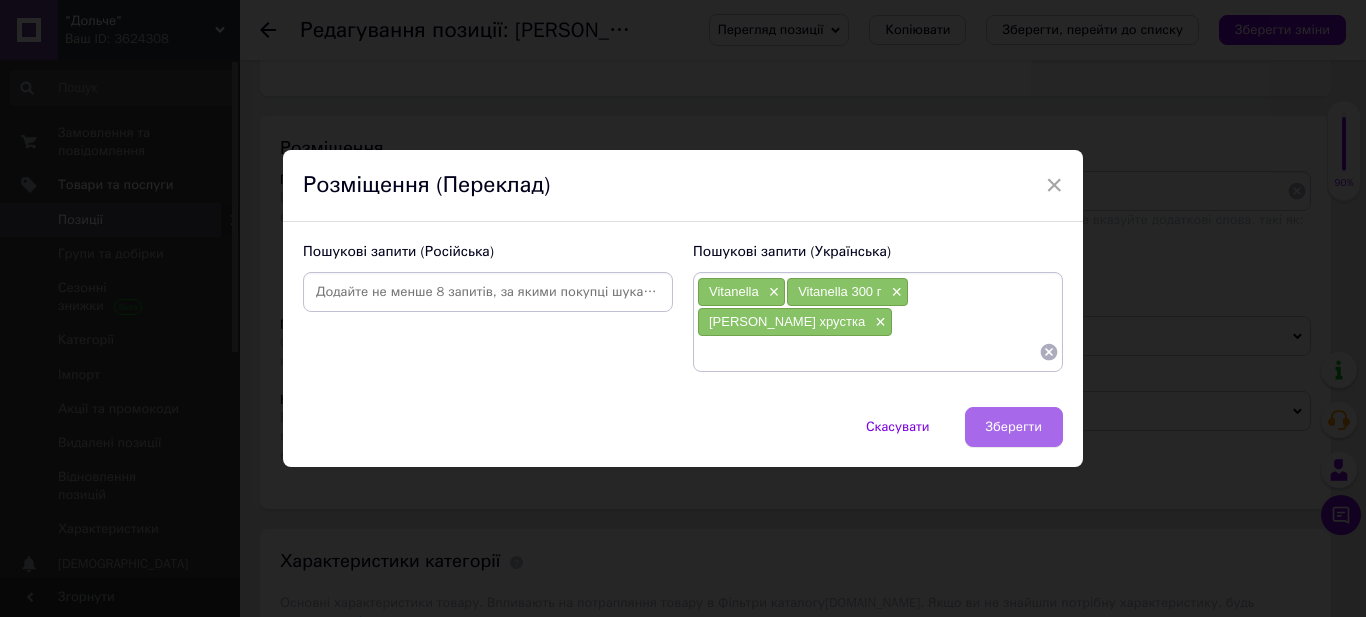 click on "Зберегти" at bounding box center [1014, 427] 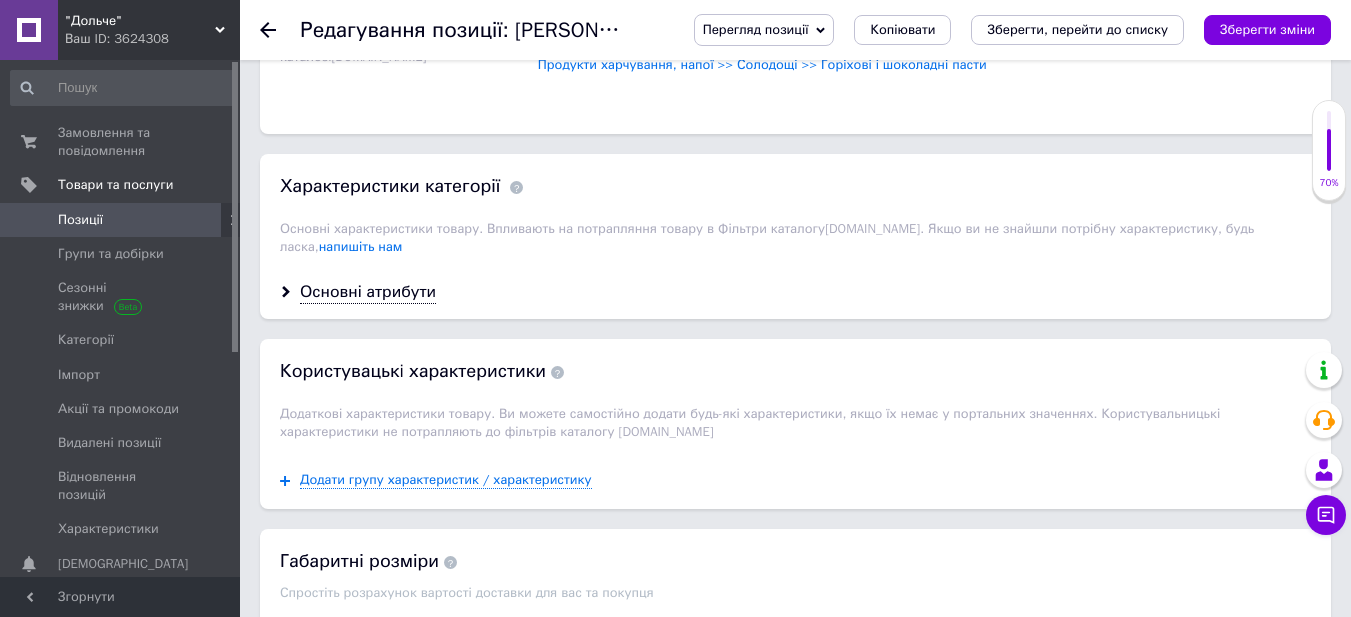 scroll, scrollTop: 1500, scrollLeft: 0, axis: vertical 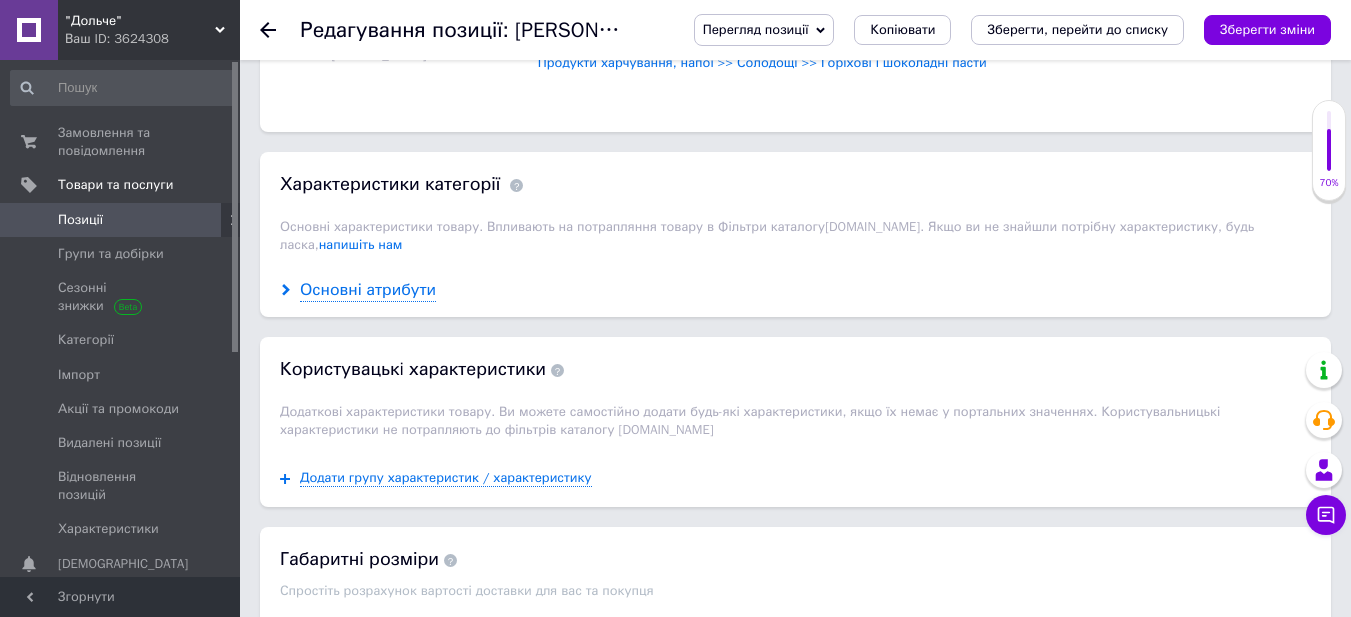 click on "Основні атрибути" at bounding box center [368, 290] 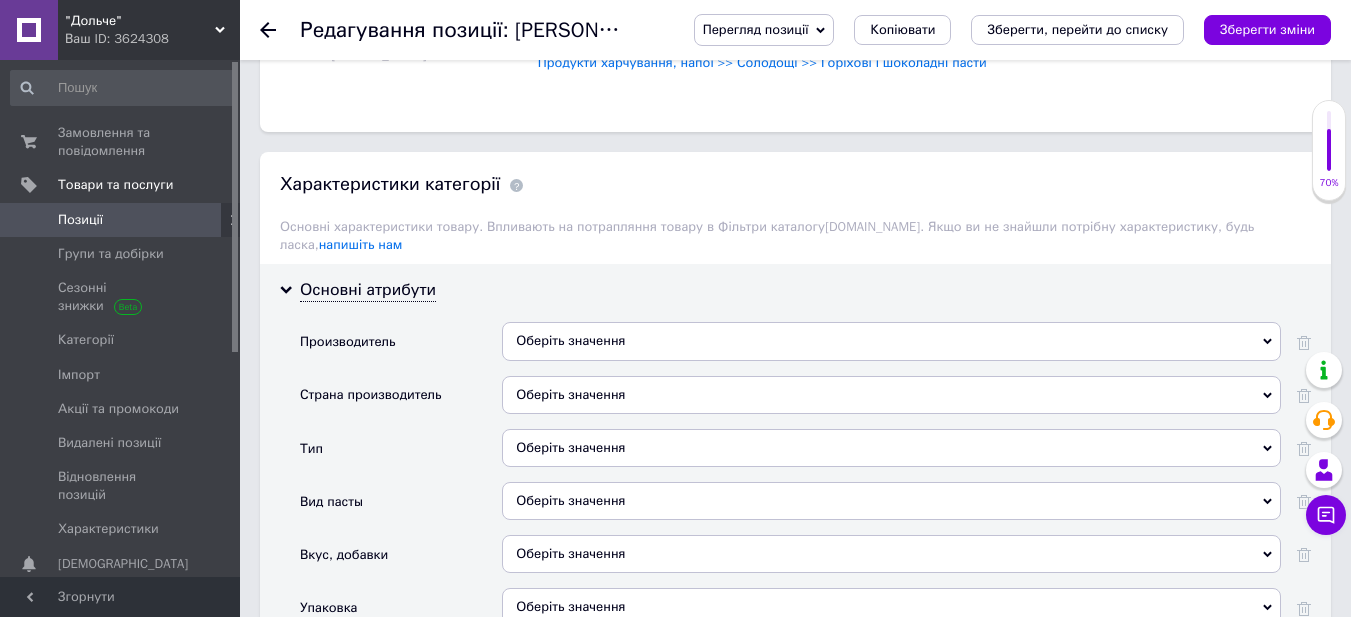 click on "Оберіть значення" at bounding box center [891, 341] 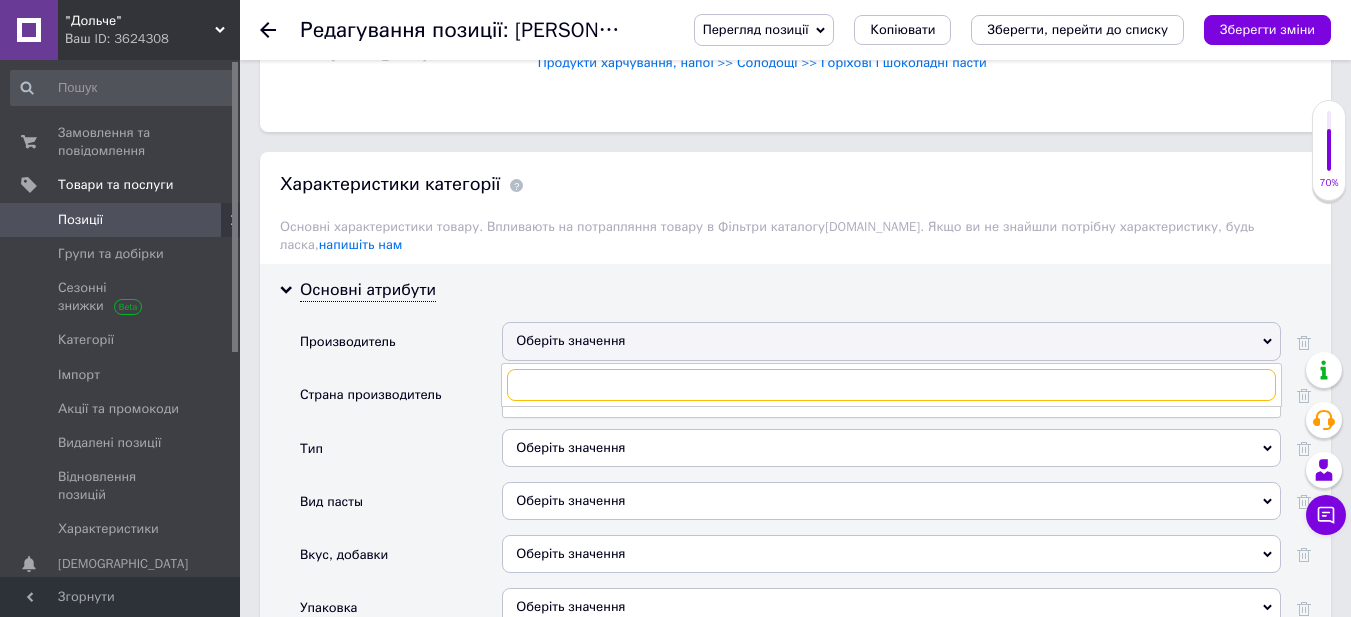 paste on "Vitanella" 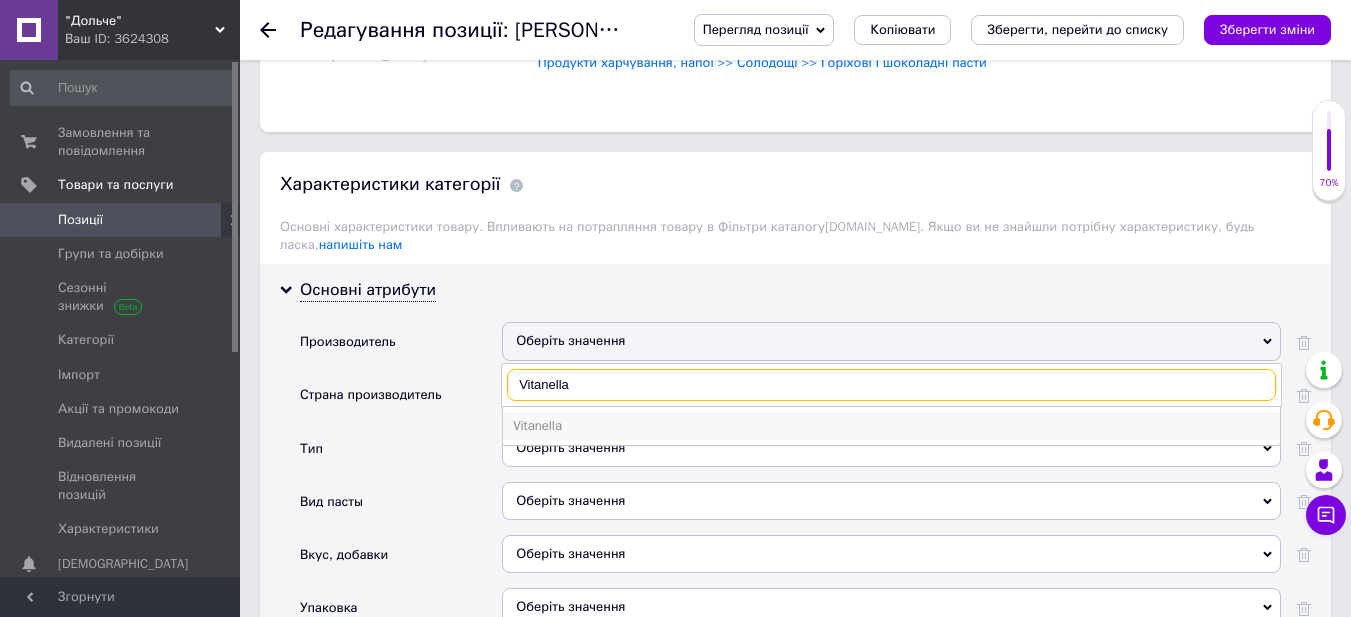 type on "Vitanella" 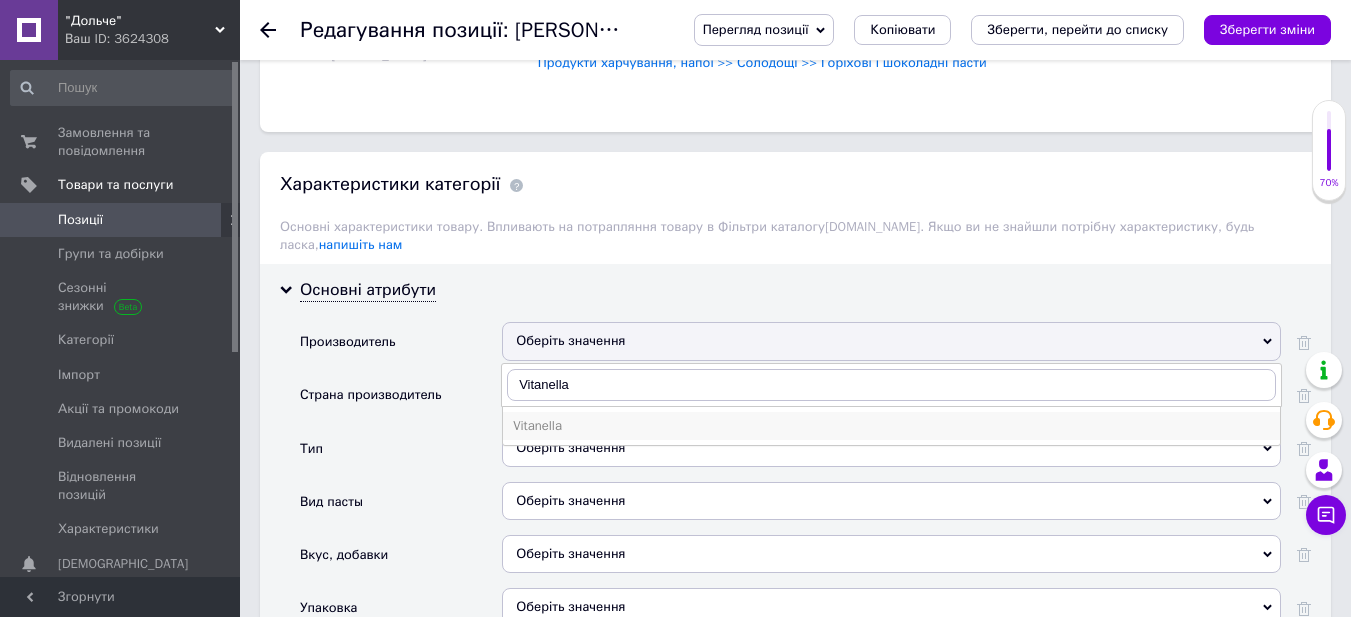 click on "Vitanella" at bounding box center [891, 426] 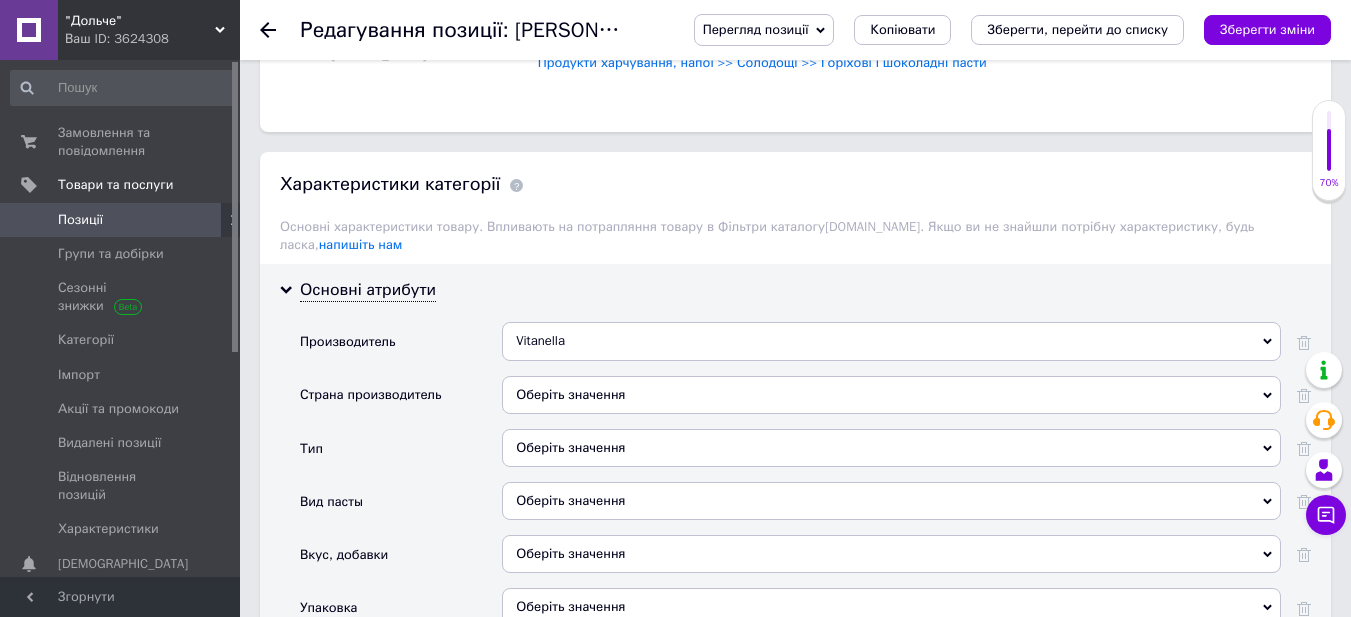 click on "Оберіть значення" at bounding box center [891, 395] 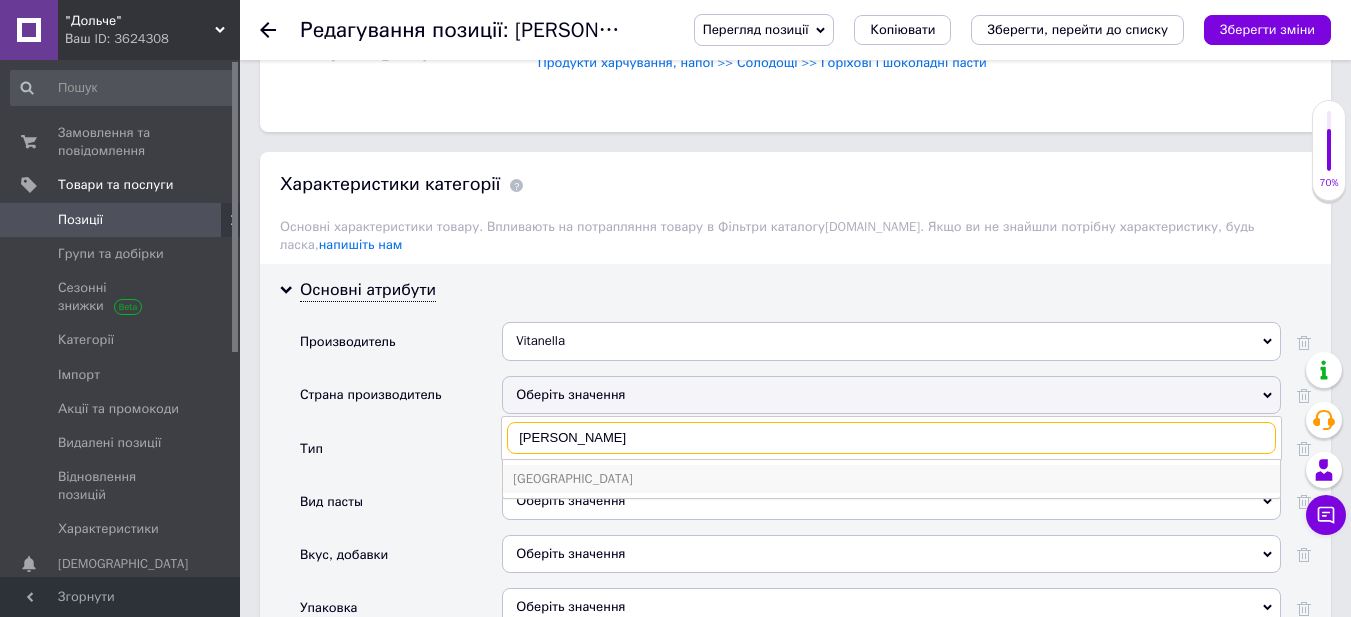 type on "[PERSON_NAME]" 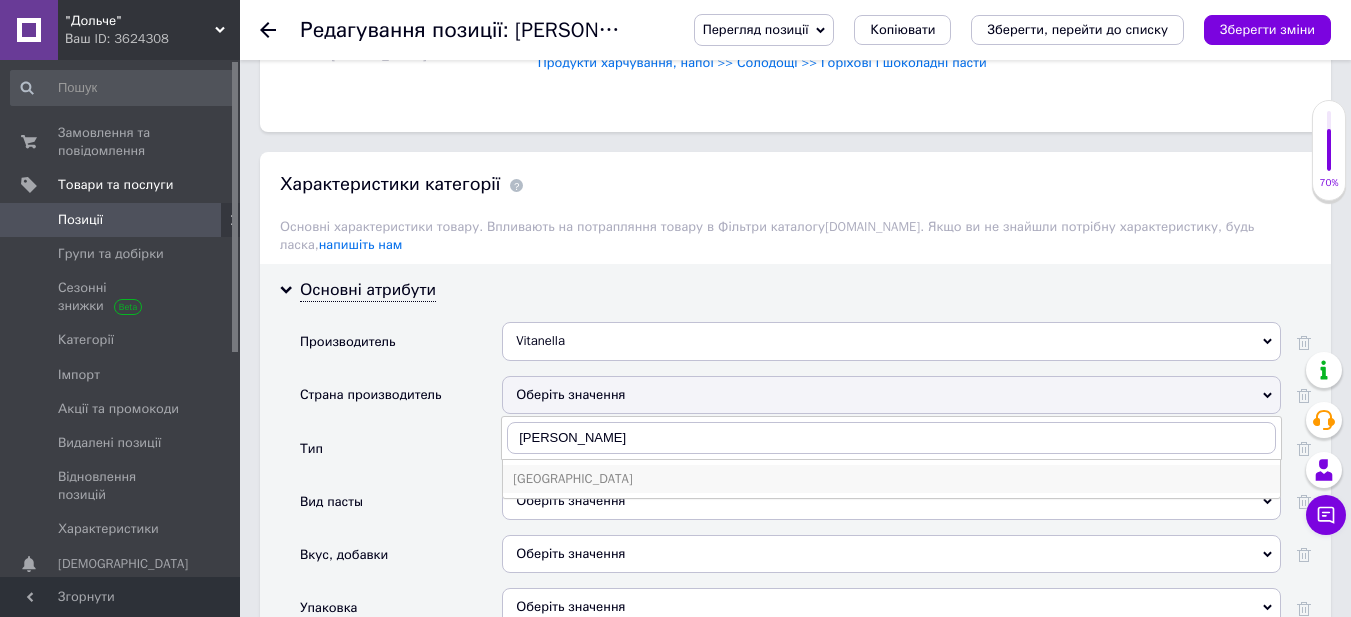click on "[GEOGRAPHIC_DATA]" at bounding box center (891, 479) 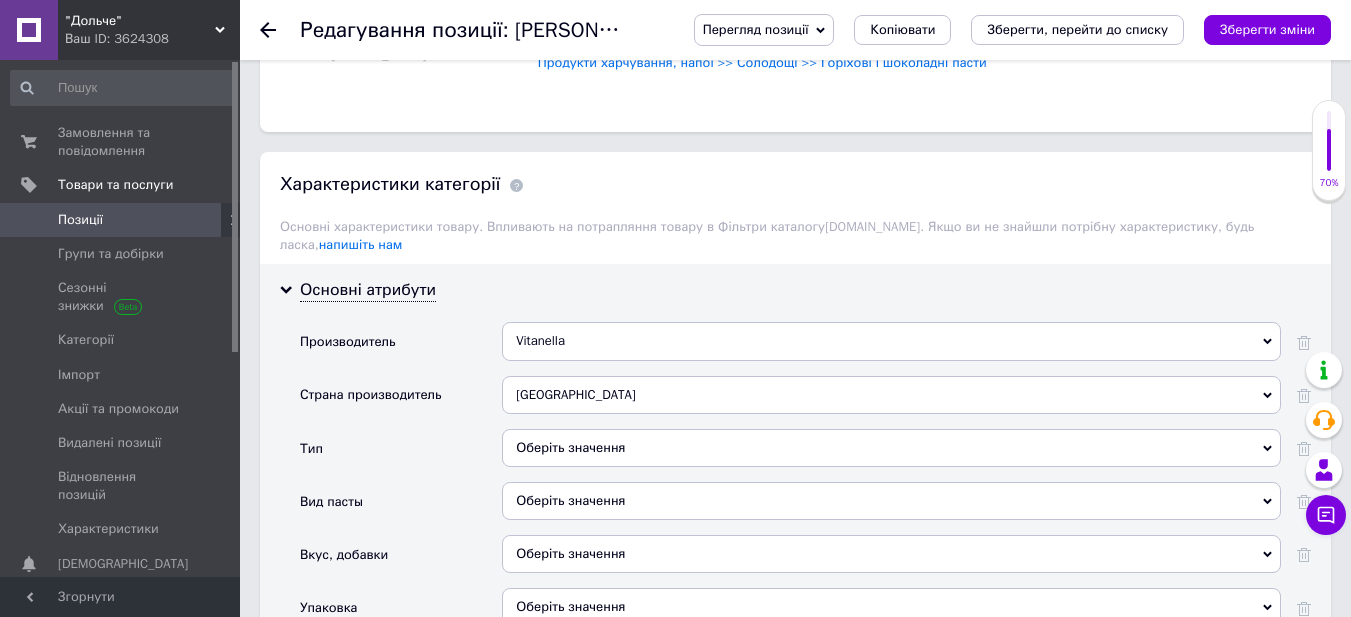 click on "Оберіть значення" at bounding box center (891, 448) 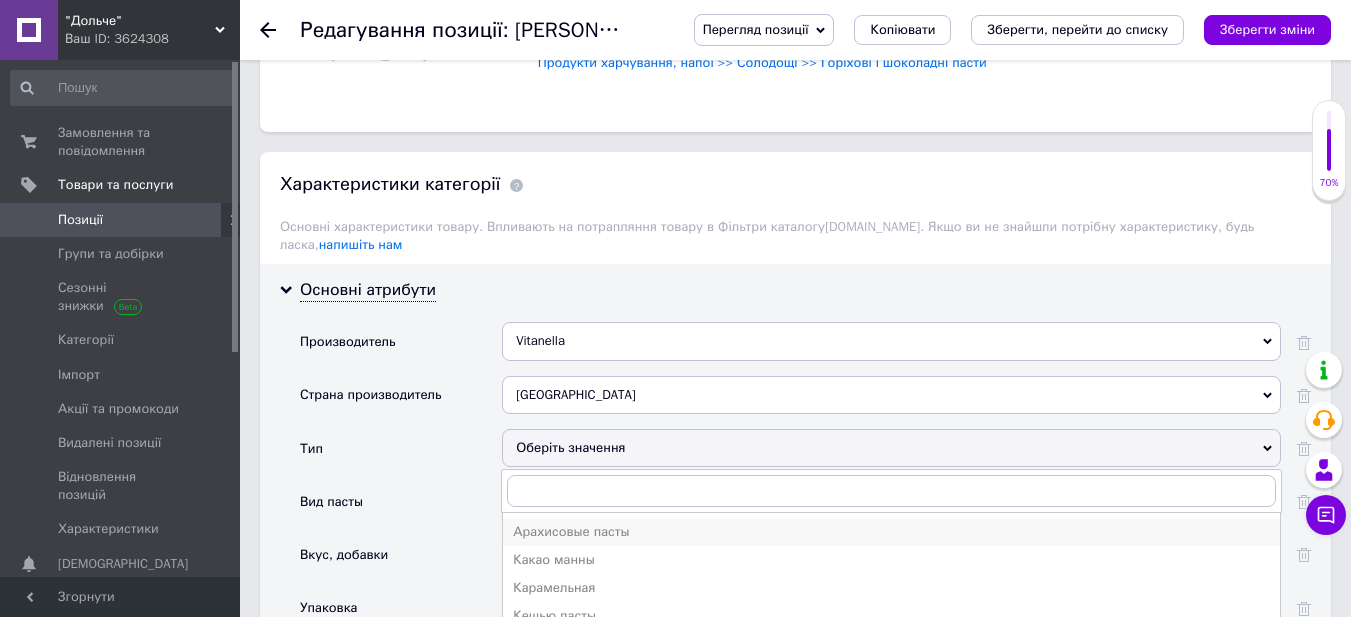 click on "Арахисовые пасты" at bounding box center [891, 532] 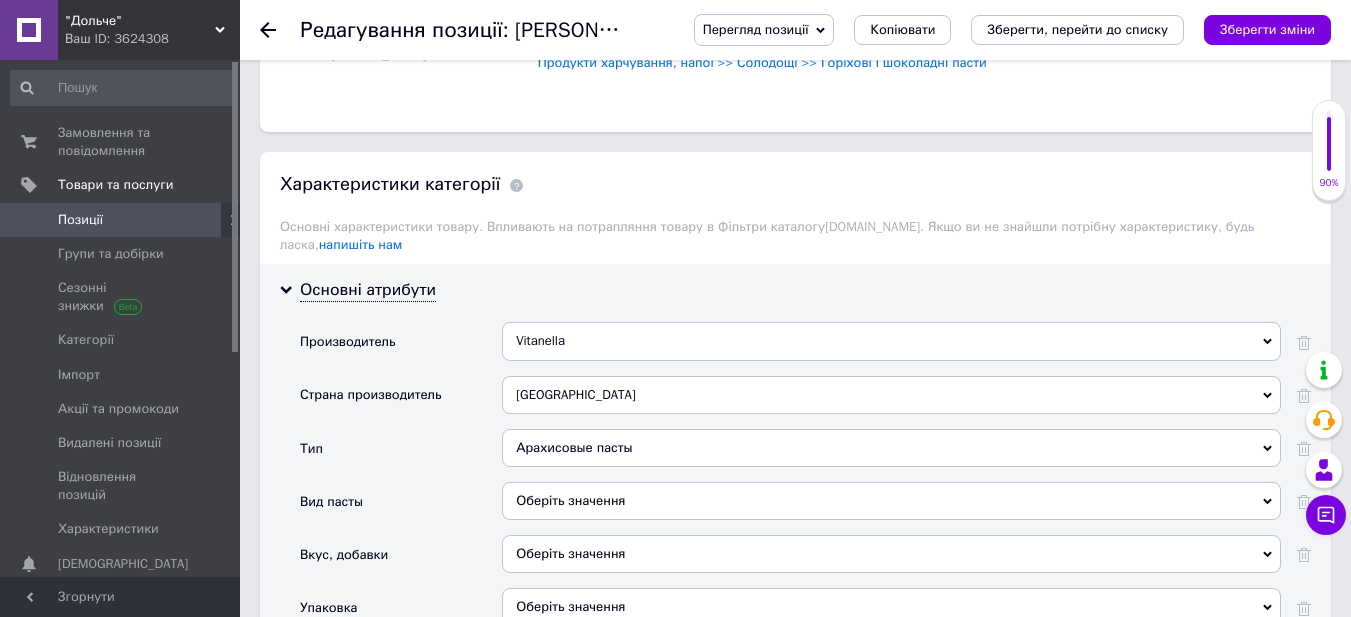 click on "Оберіть значення" at bounding box center (891, 501) 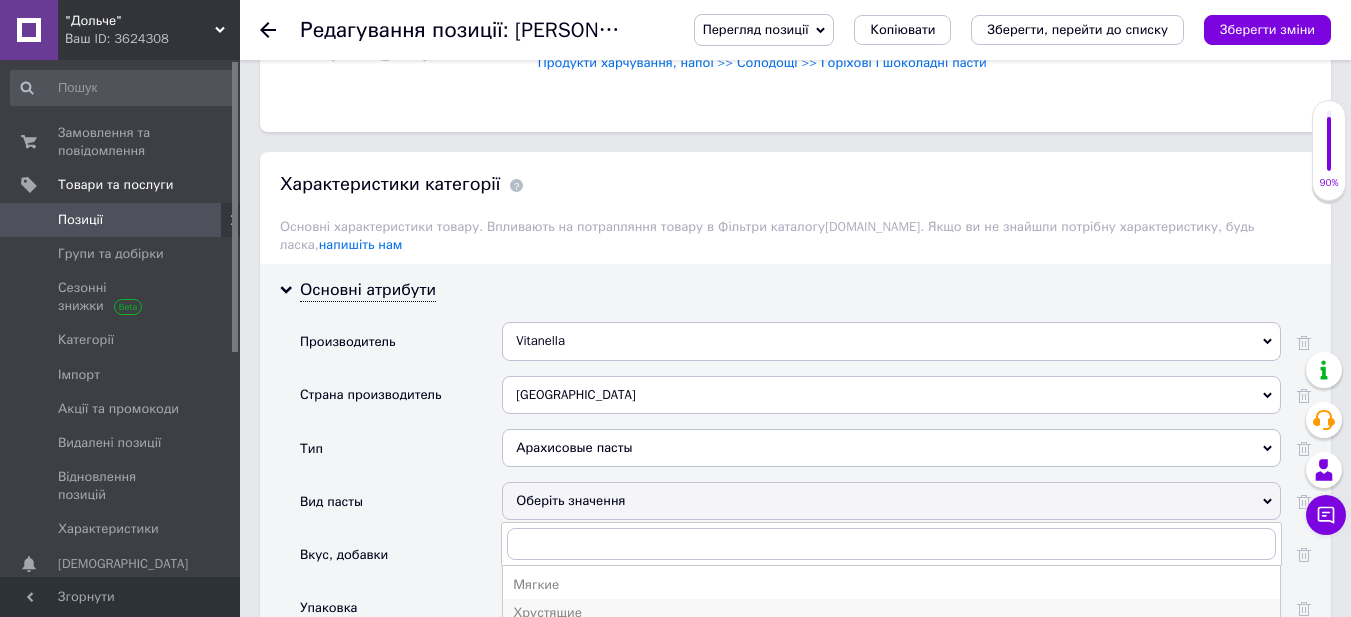 click on "Хрустящие" at bounding box center [891, 613] 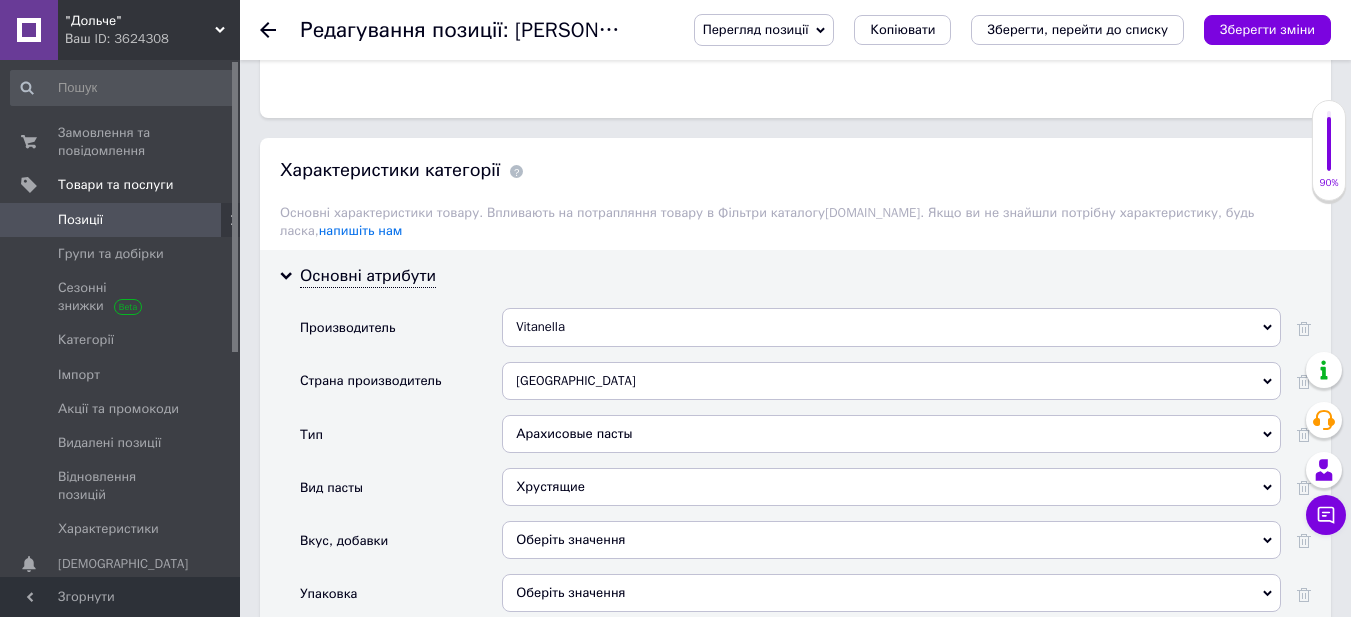 scroll, scrollTop: 1700, scrollLeft: 0, axis: vertical 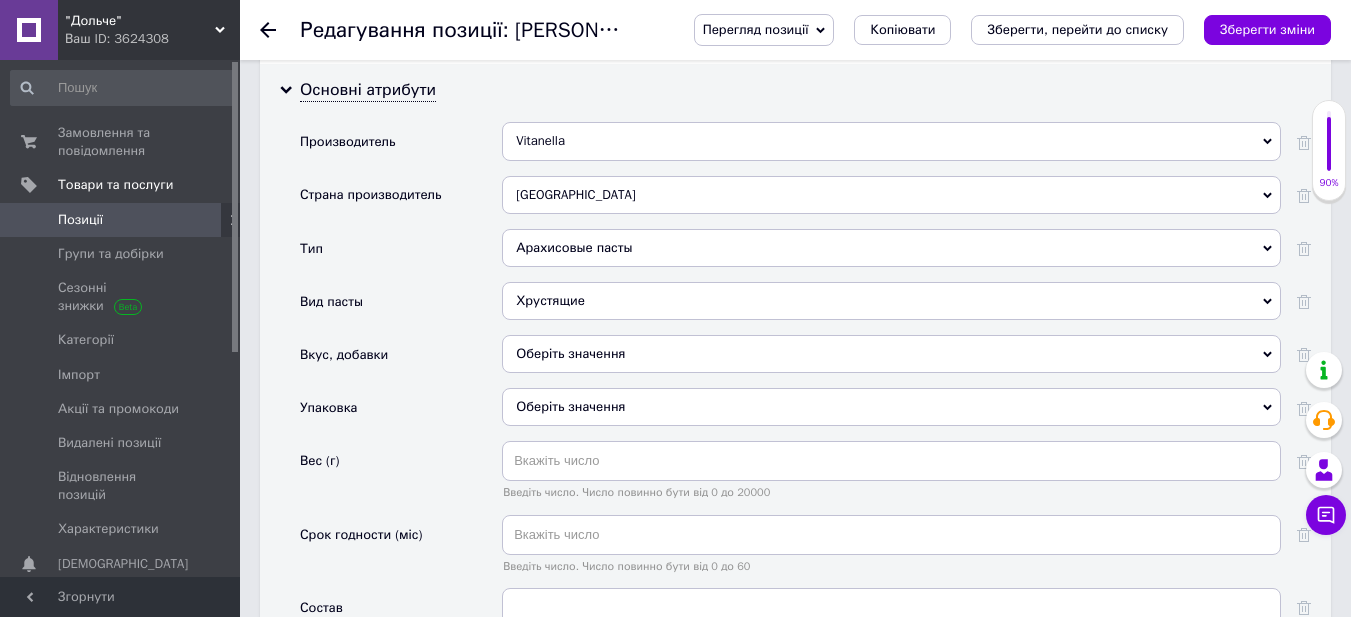 click on "Оберіть значення" at bounding box center [891, 407] 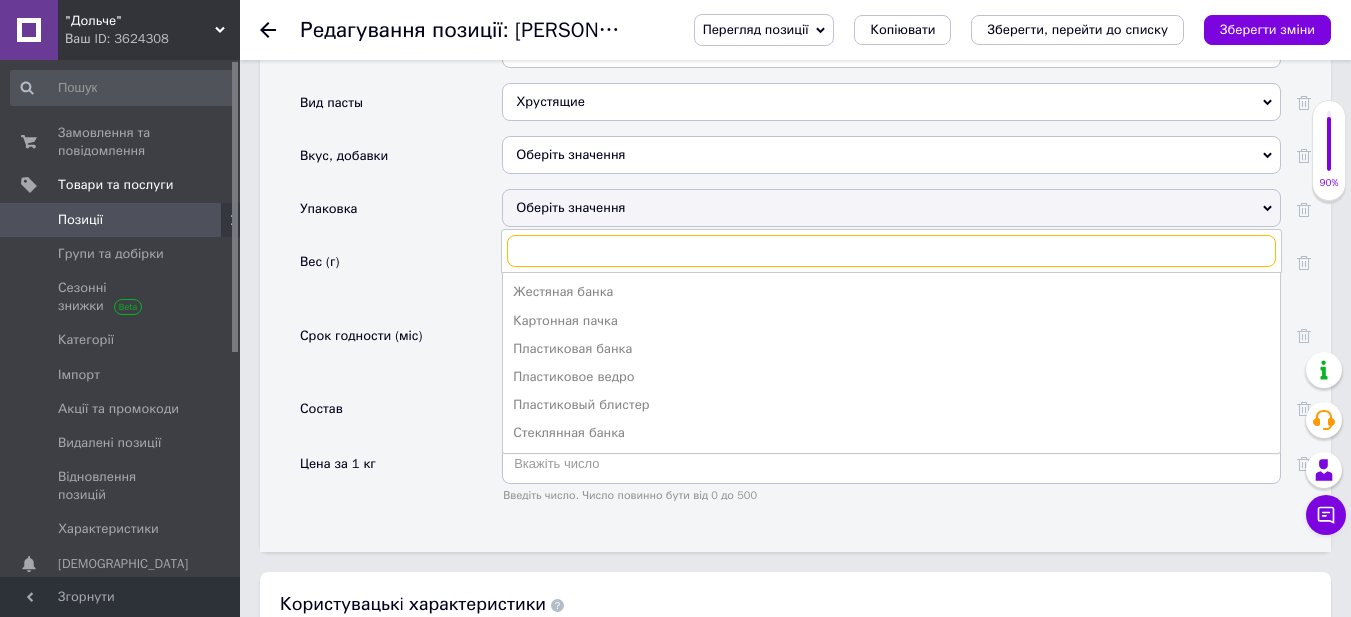 scroll, scrollTop: 1900, scrollLeft: 0, axis: vertical 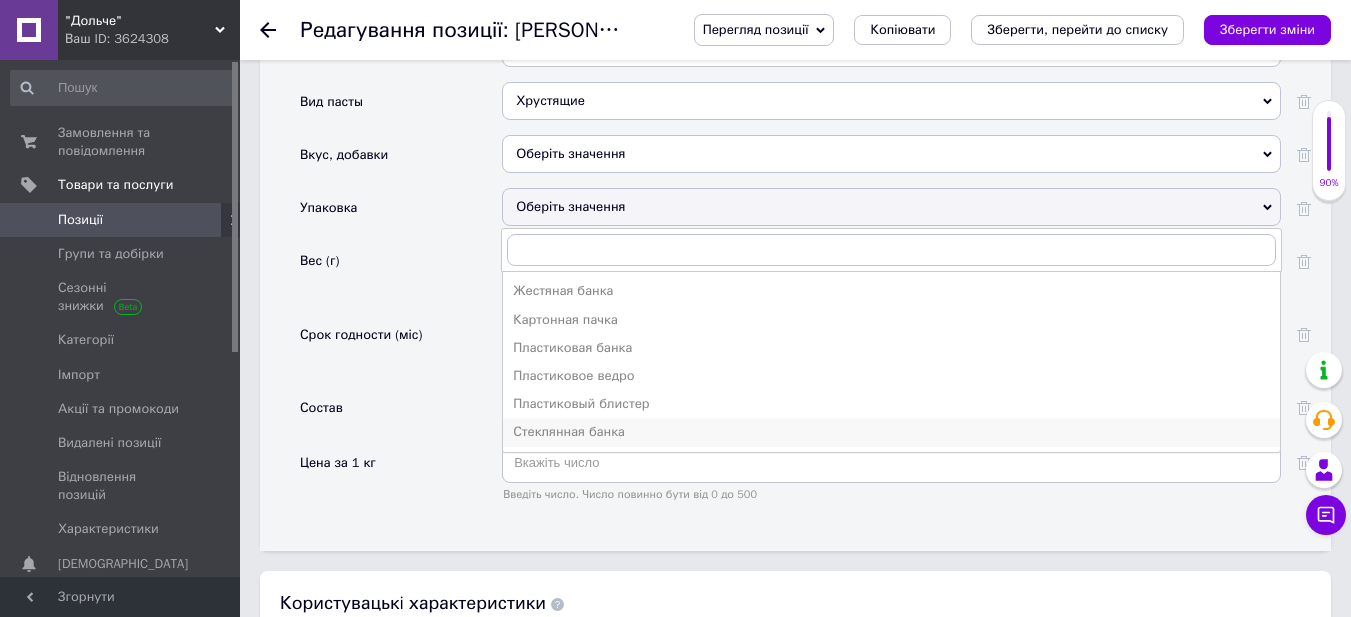 click on "Стеклянная банка" at bounding box center (891, 432) 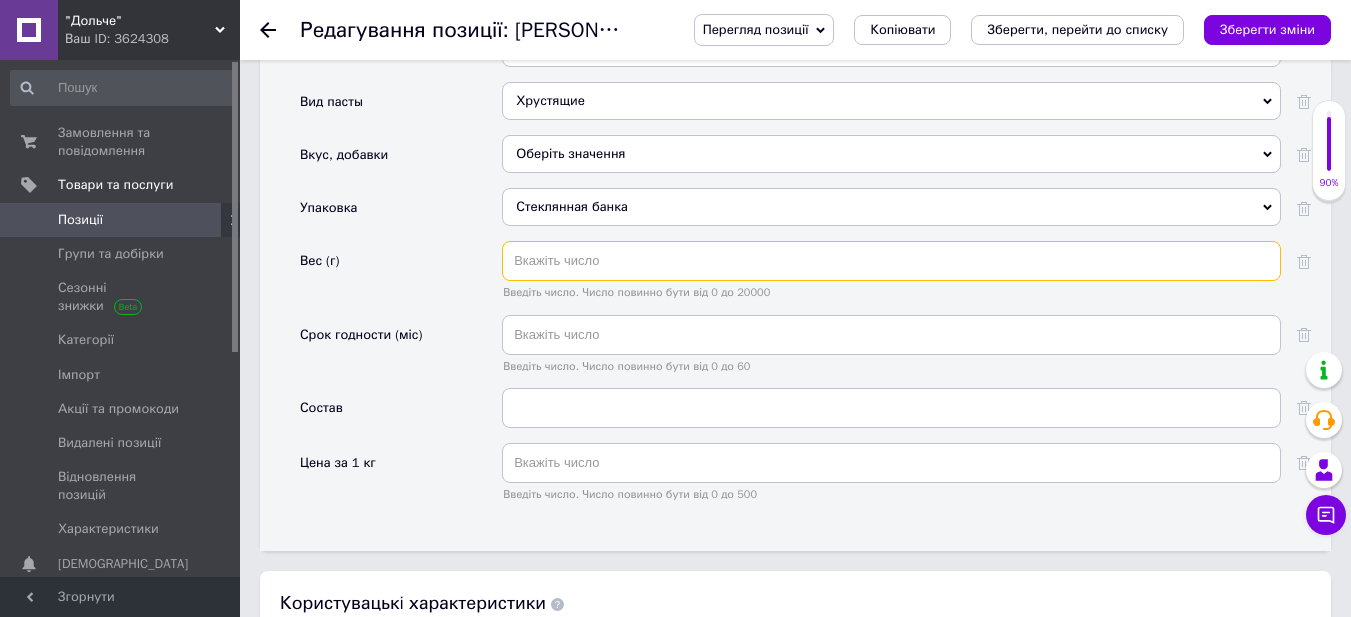 click at bounding box center [891, 261] 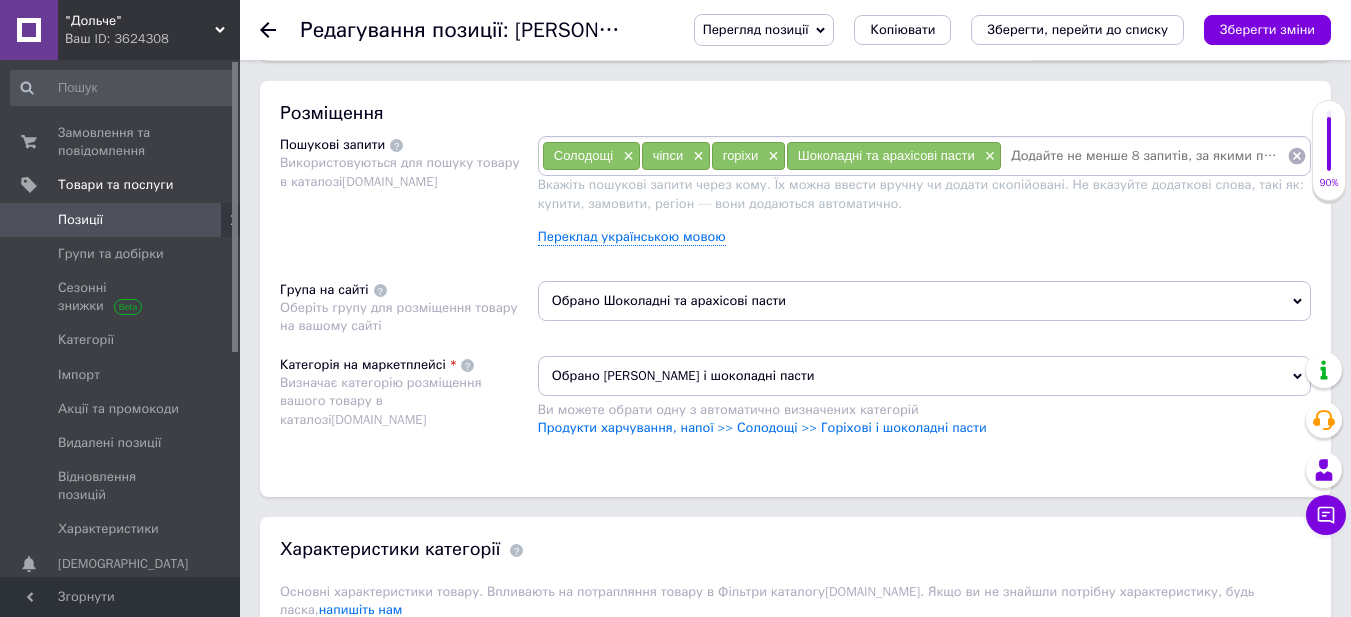 scroll, scrollTop: 1000, scrollLeft: 0, axis: vertical 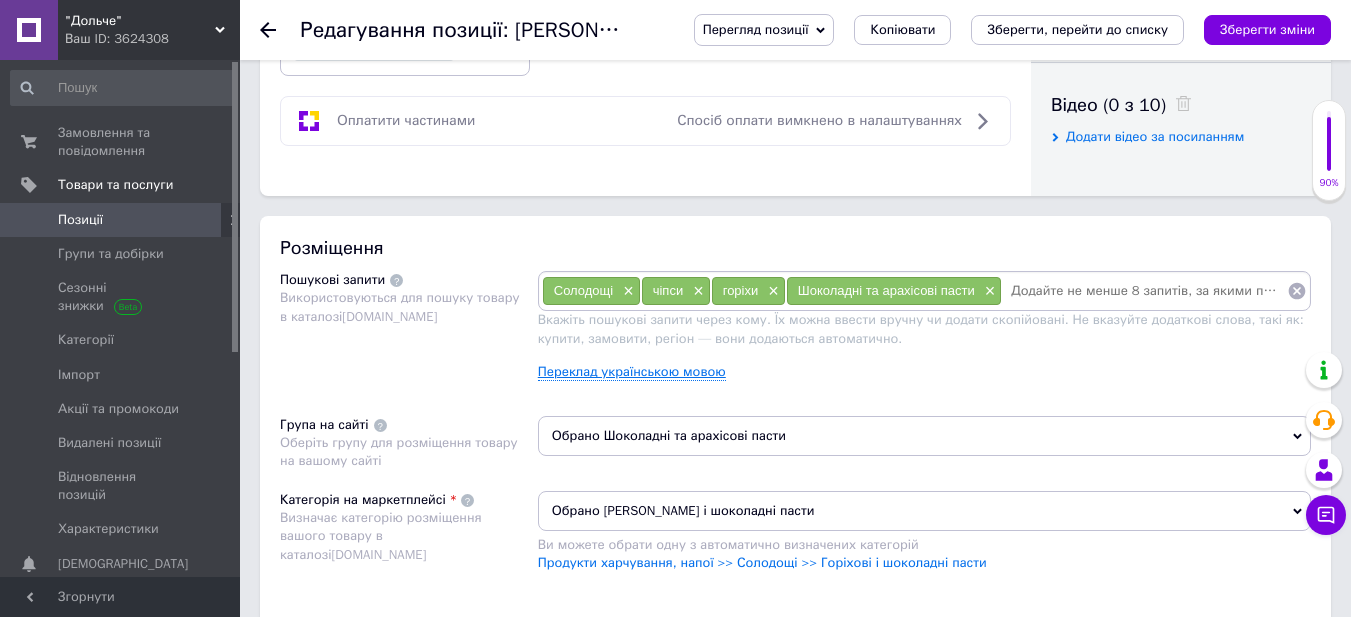 type on "450" 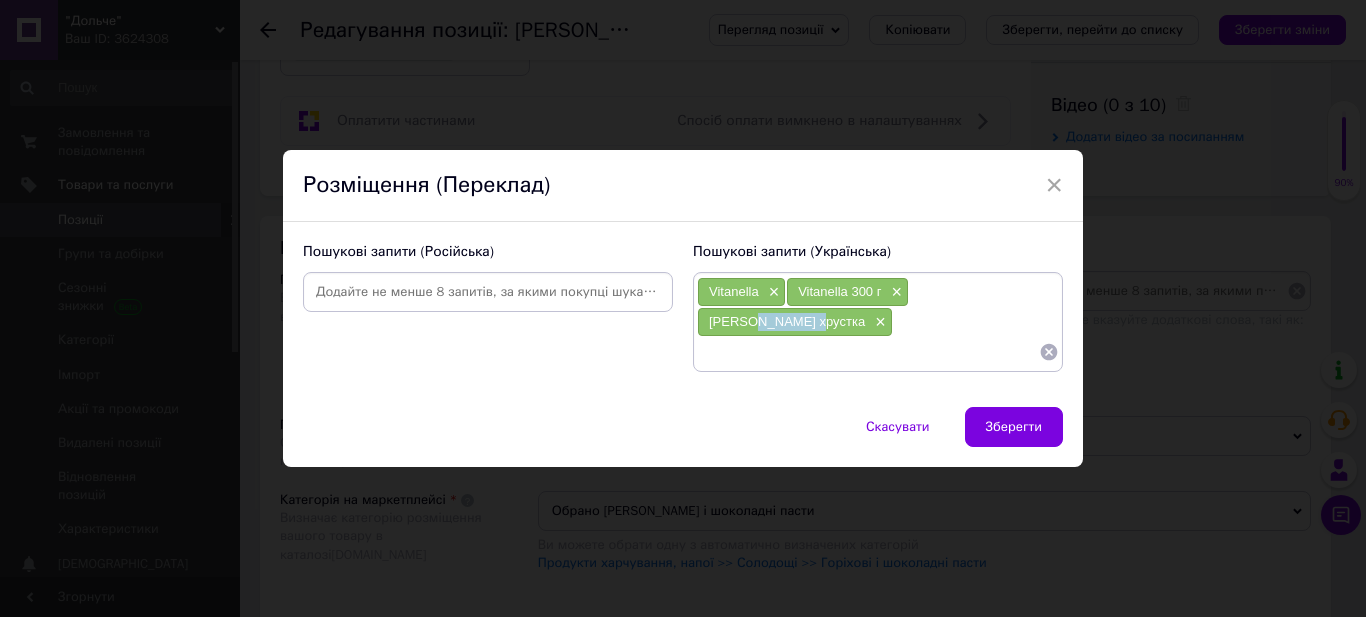 drag, startPoint x: 747, startPoint y: 323, endPoint x: 805, endPoint y: 326, distance: 58.077534 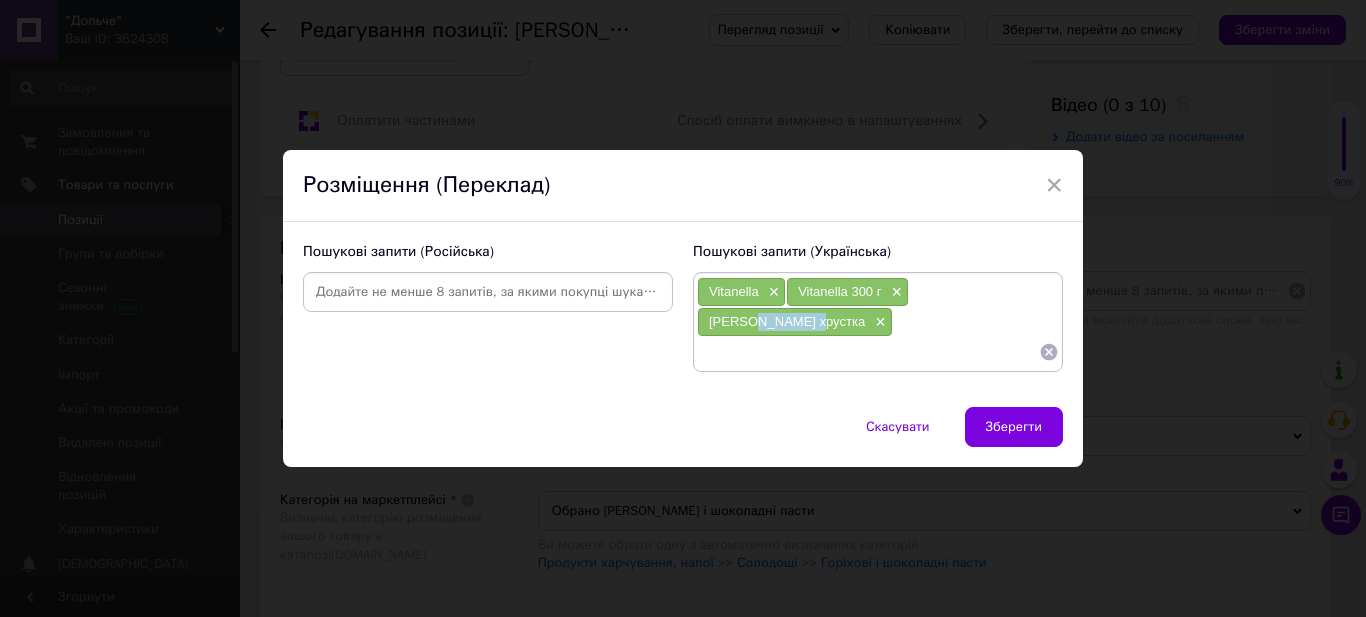 click at bounding box center [868, 352] 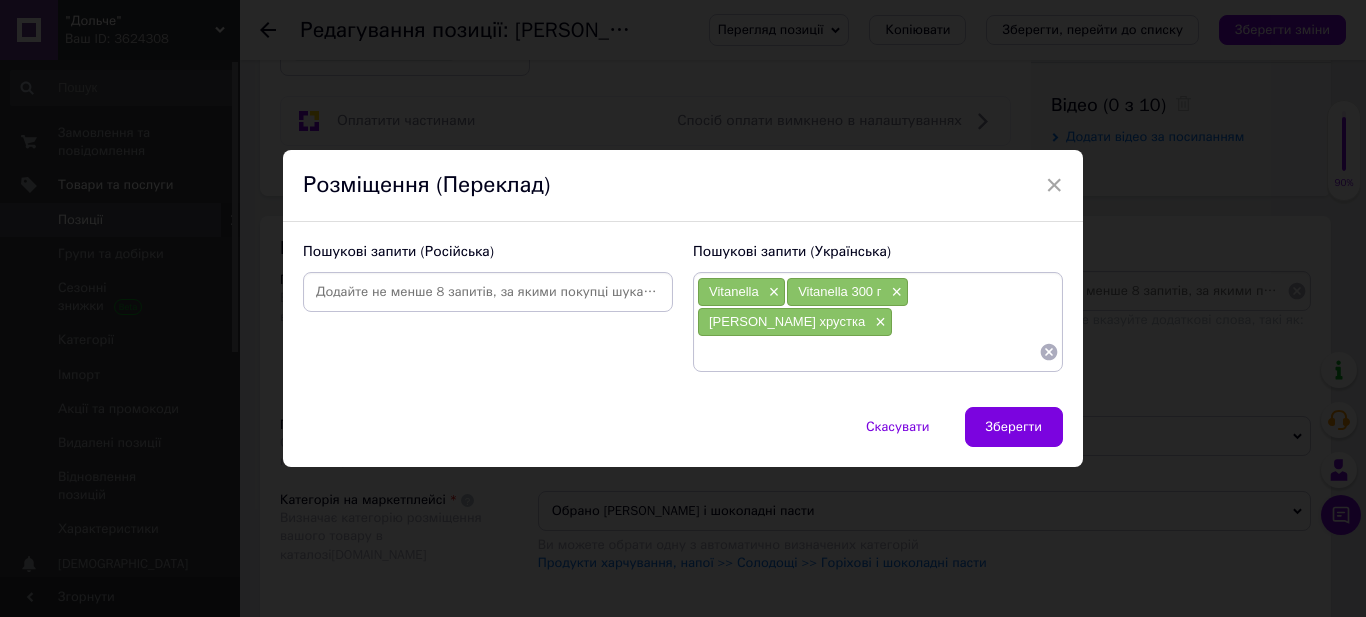 paste on "[PERSON_NAME]" 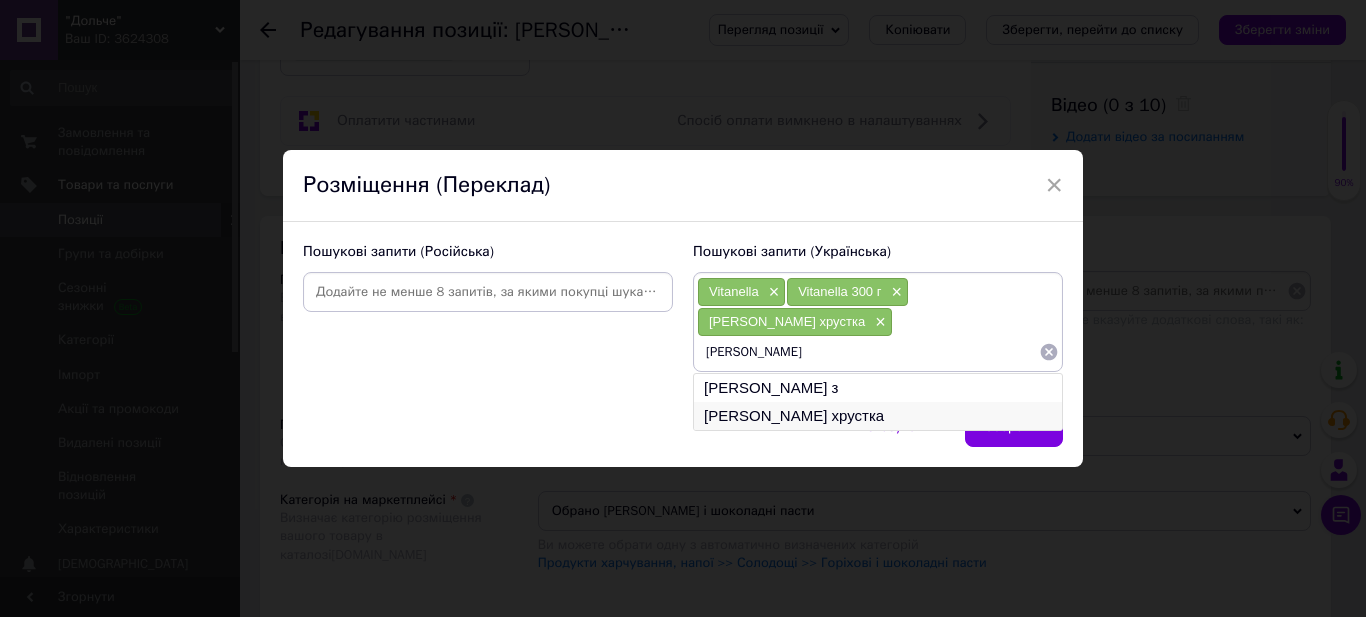 click on "[PERSON_NAME] хрустка" at bounding box center (878, 416) 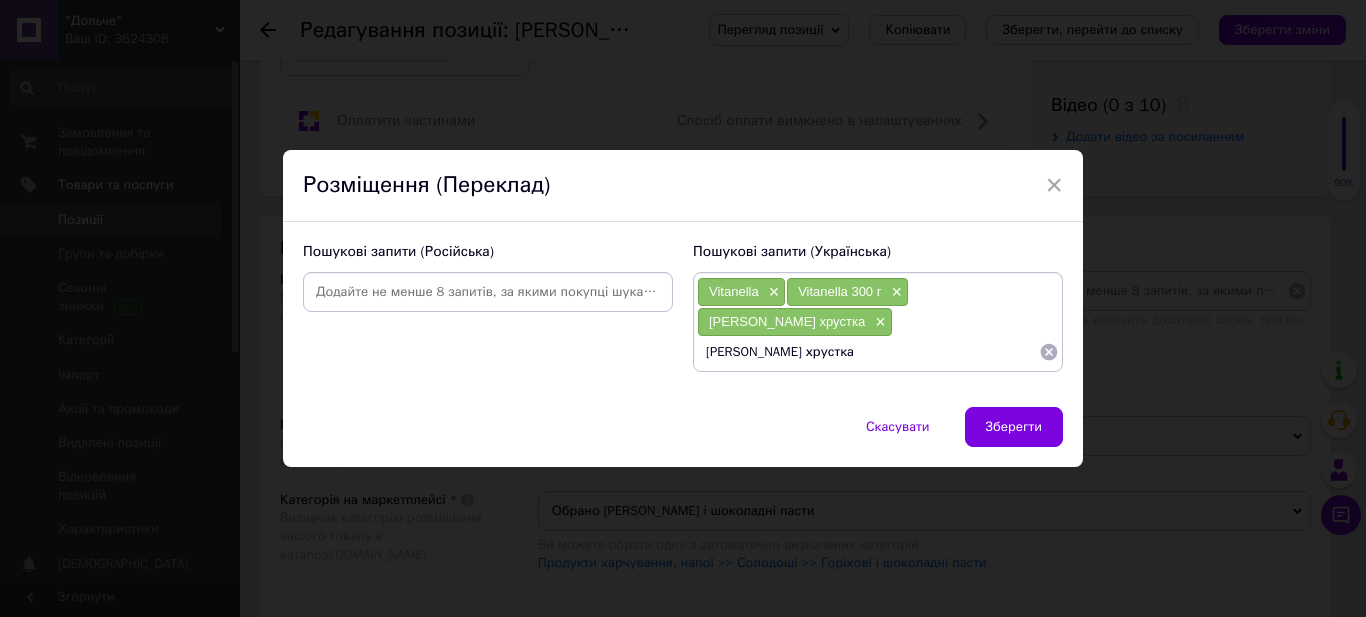 click on "[PERSON_NAME] хрустка" at bounding box center (868, 352) 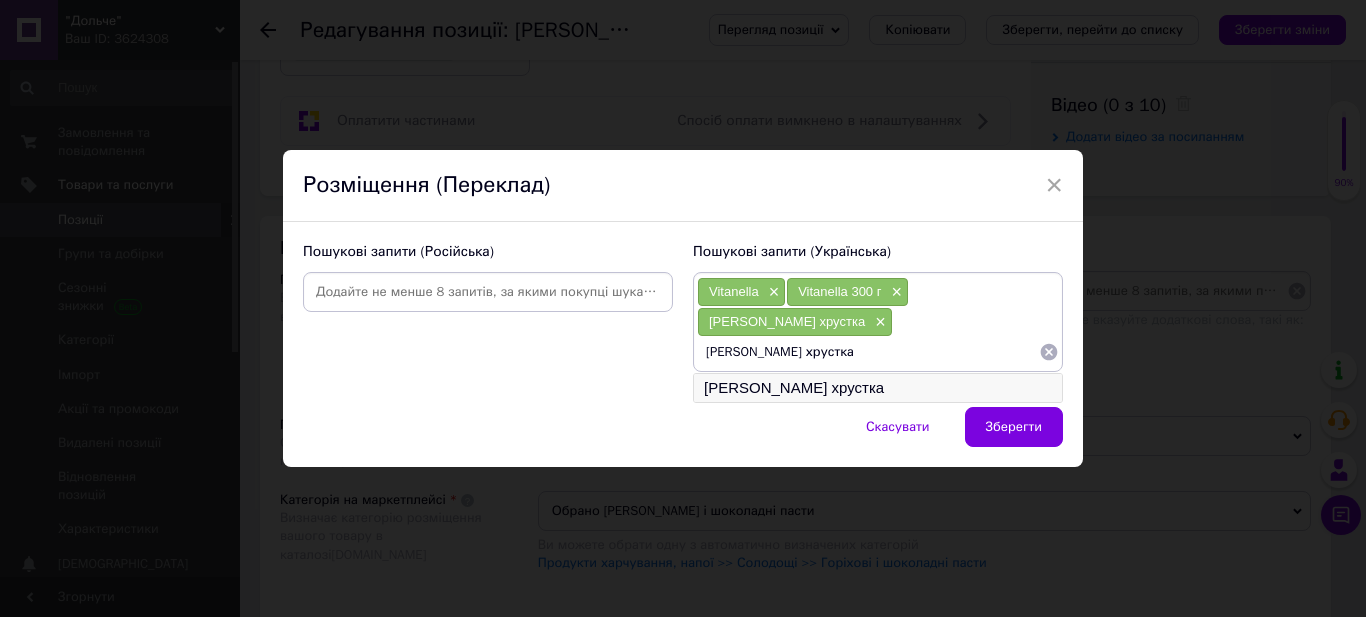 click on "[PERSON_NAME] хрустка" at bounding box center [878, 388] 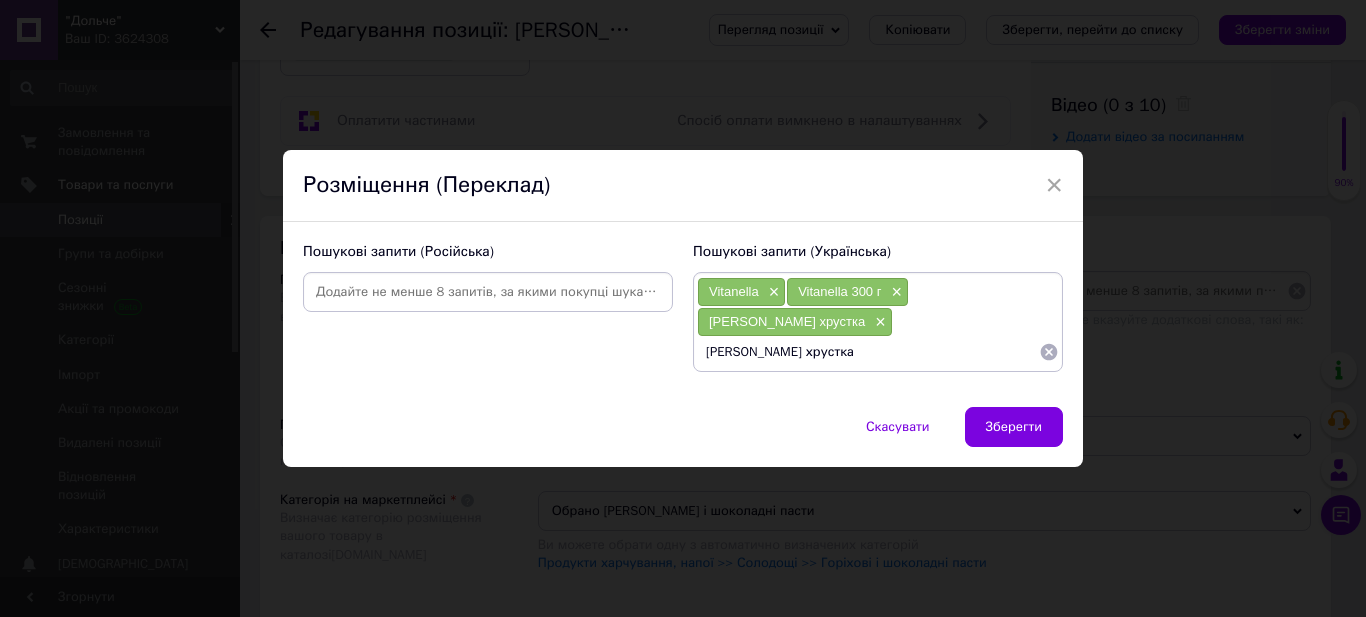 click on "[PERSON_NAME] хрустка" at bounding box center [868, 352] 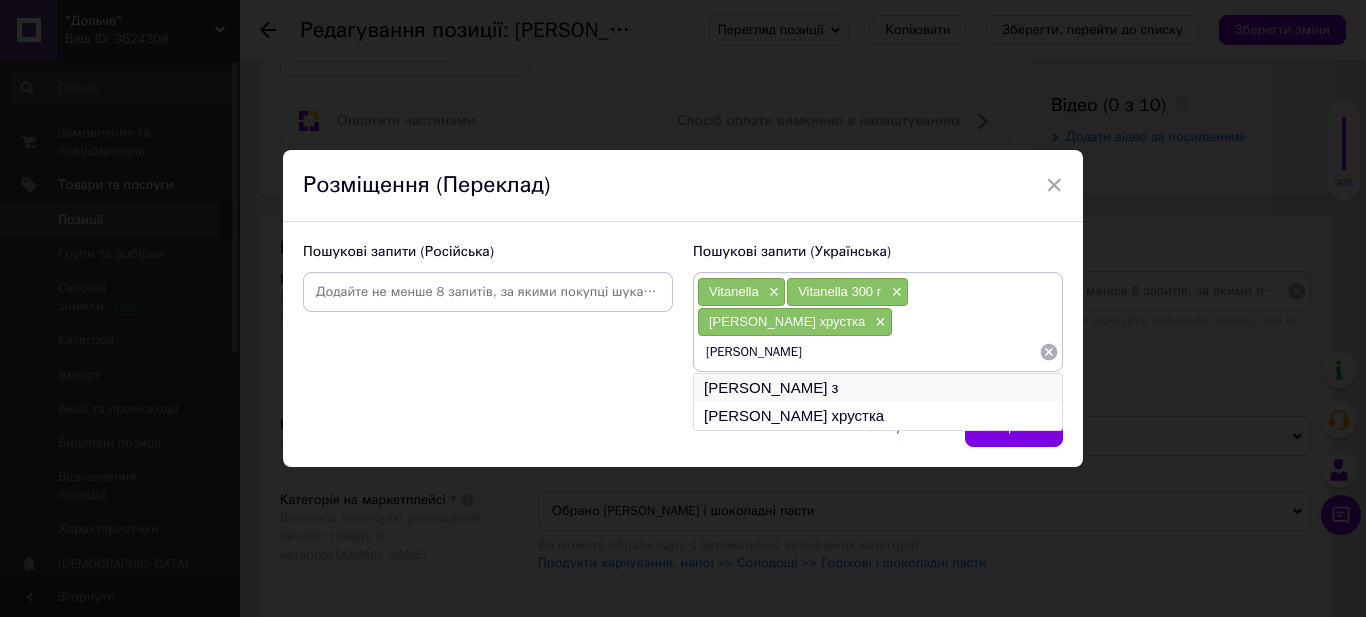 type on "[PERSON_NAME]" 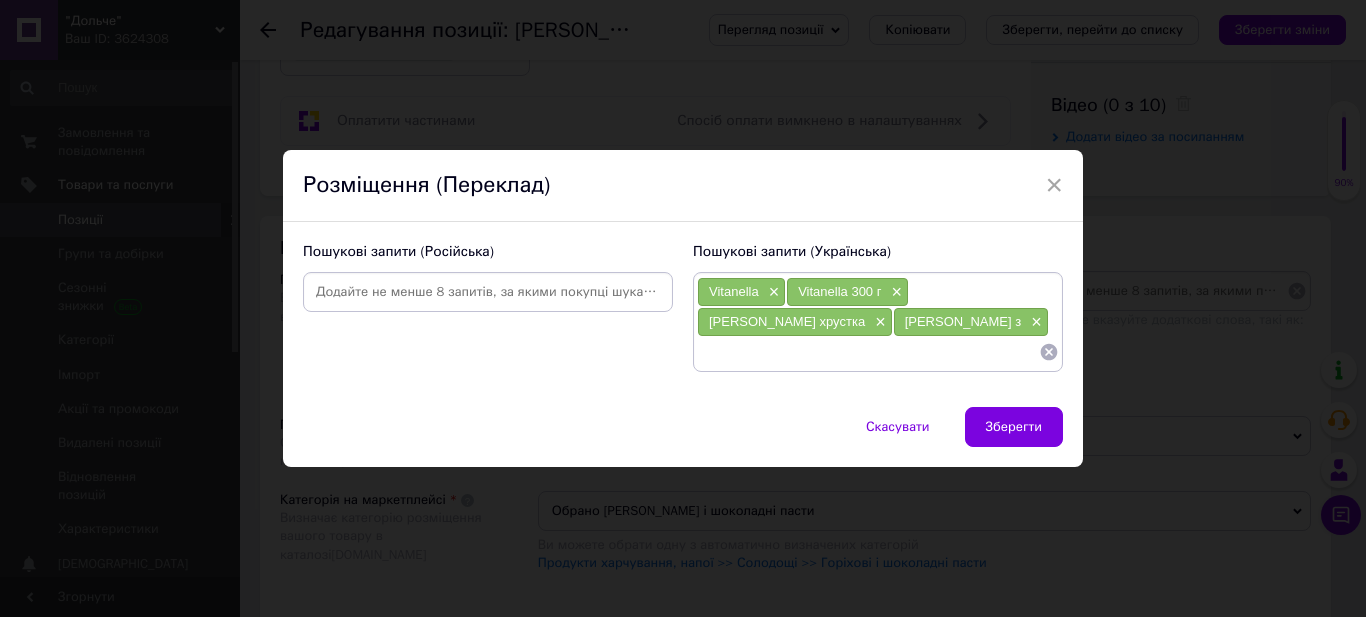 click at bounding box center (868, 352) 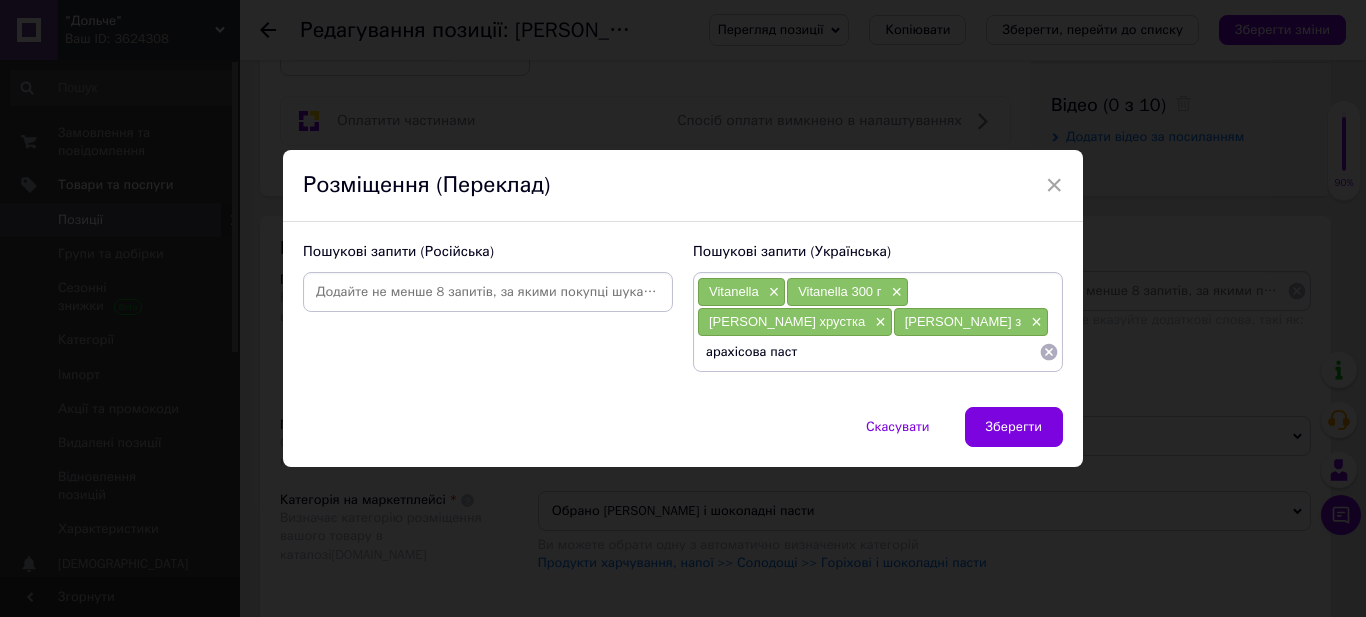 type on "арахісова паста" 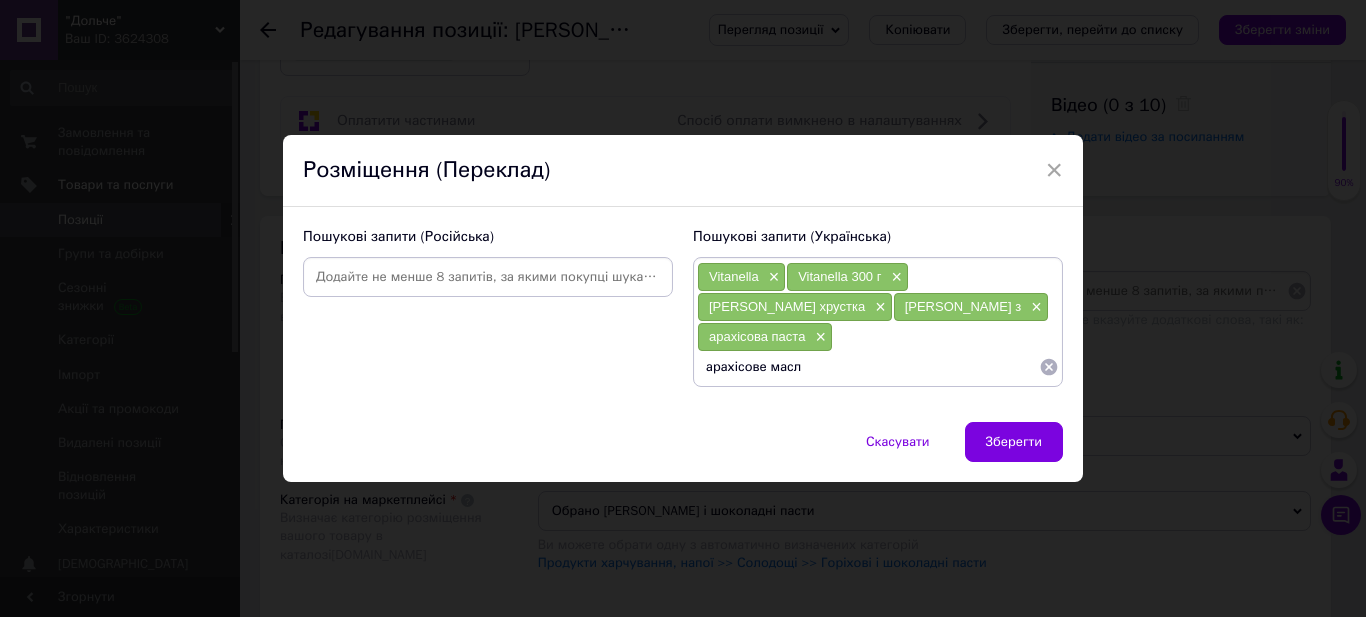 type on "арахісове масло" 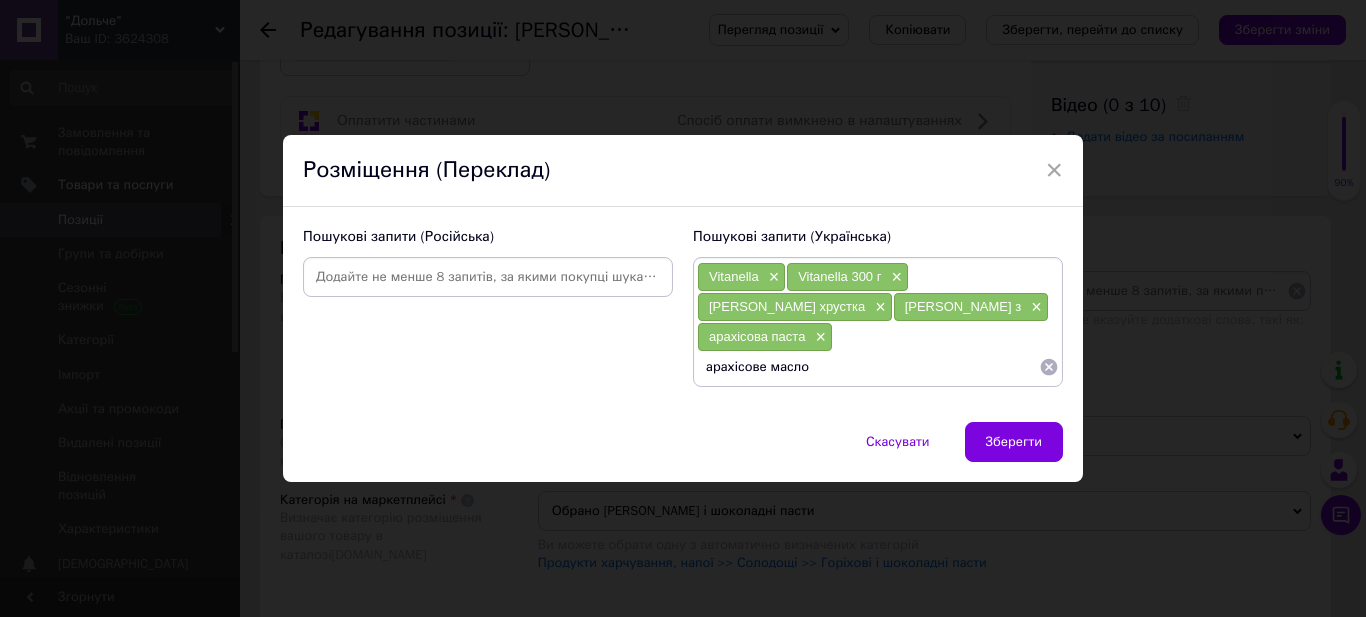 type 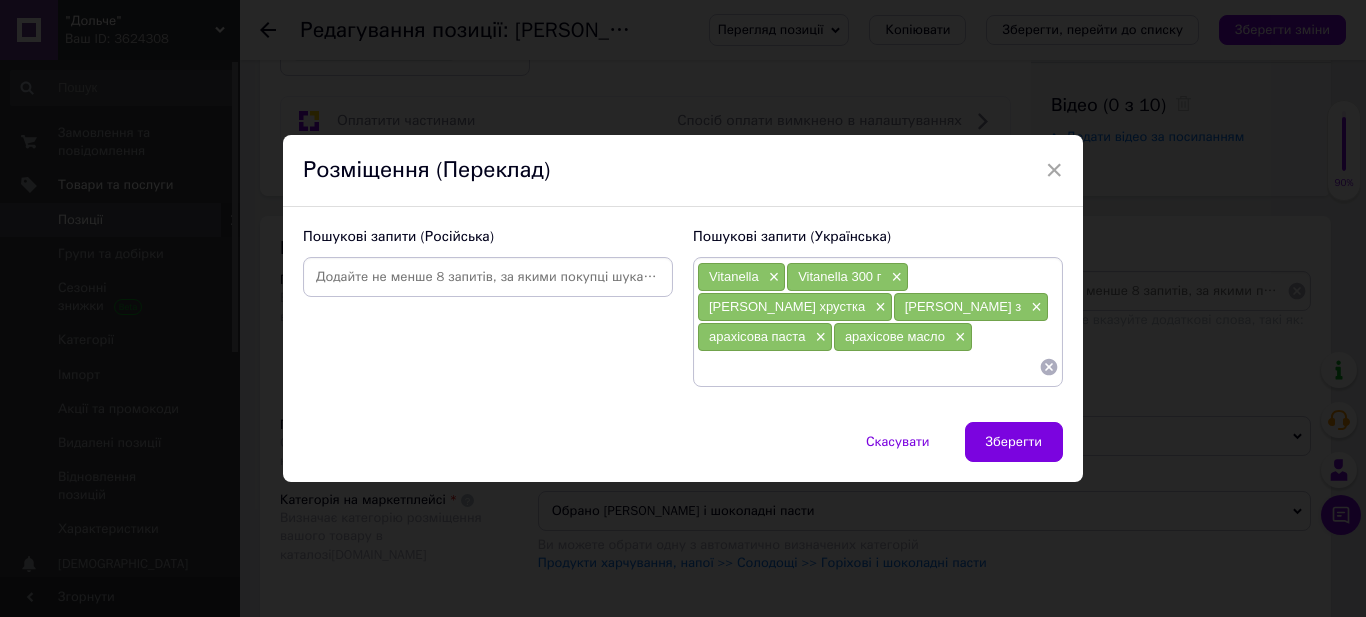 click at bounding box center (488, 277) 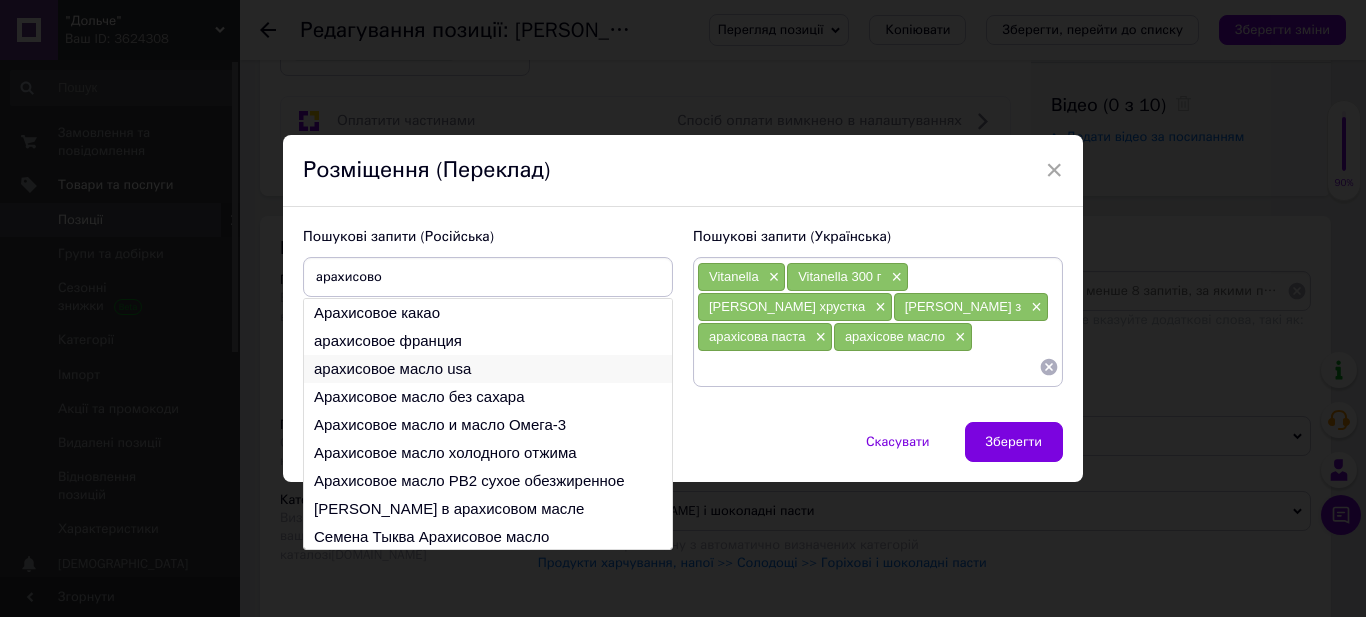 type on "арахисово" 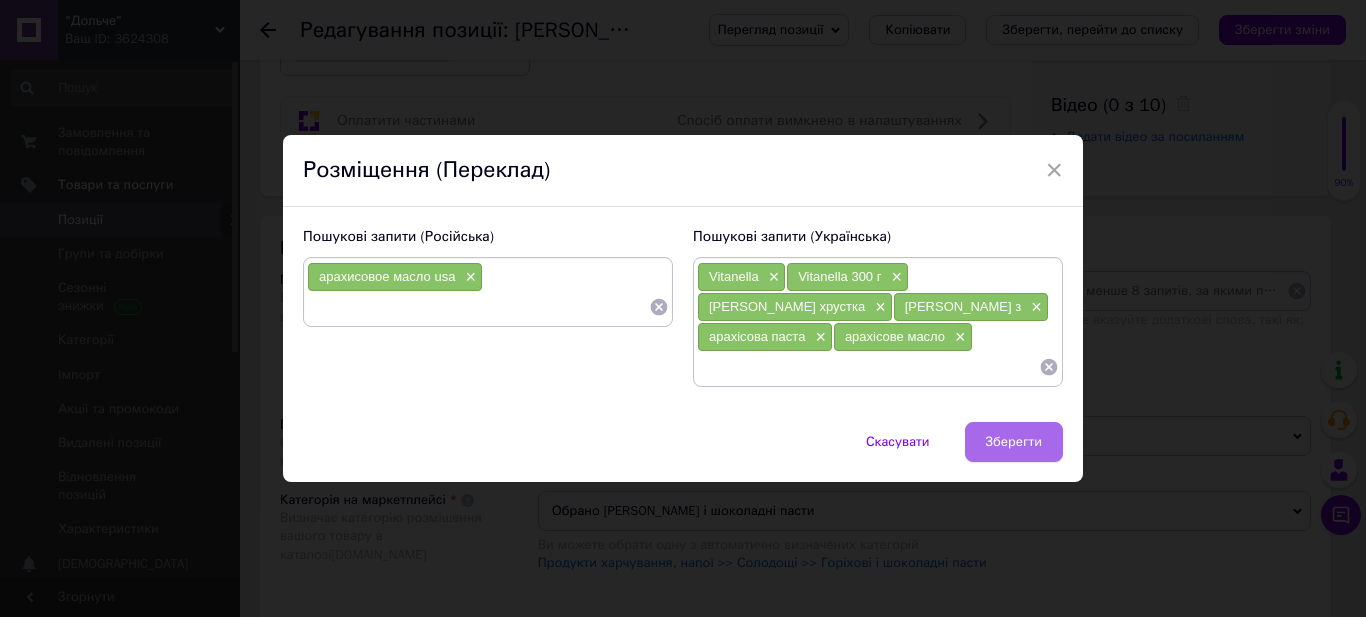 click on "Зберегти" at bounding box center (1014, 442) 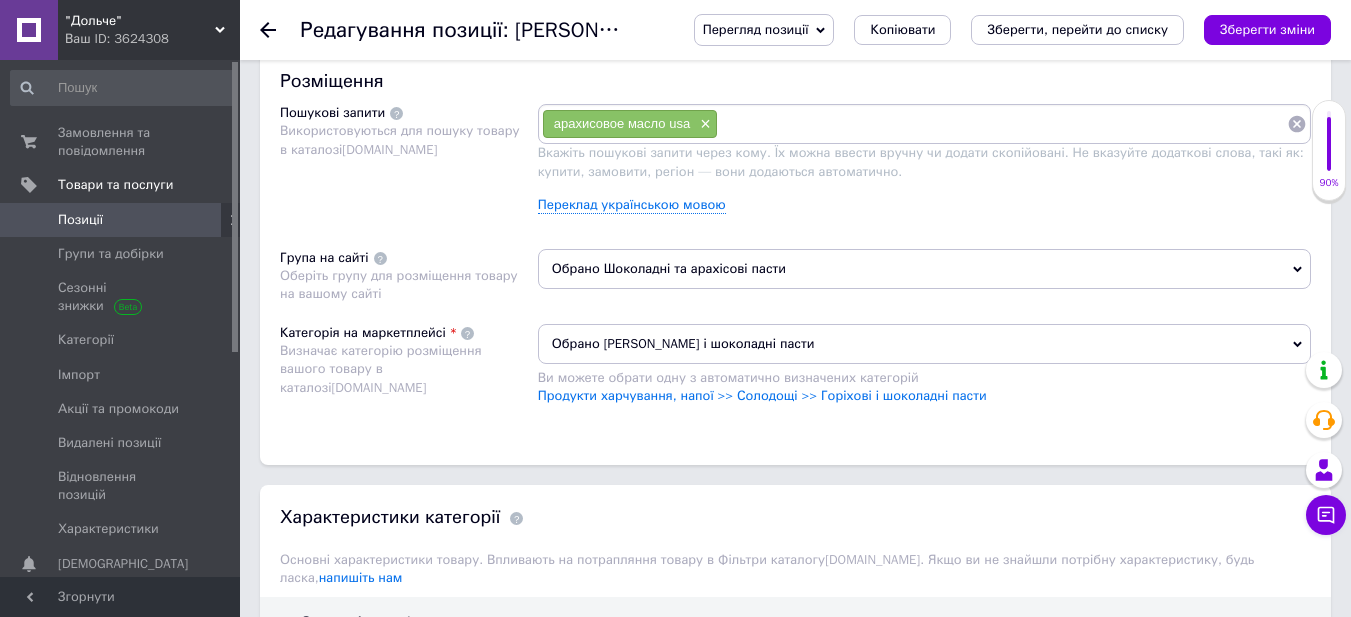 scroll, scrollTop: 1200, scrollLeft: 0, axis: vertical 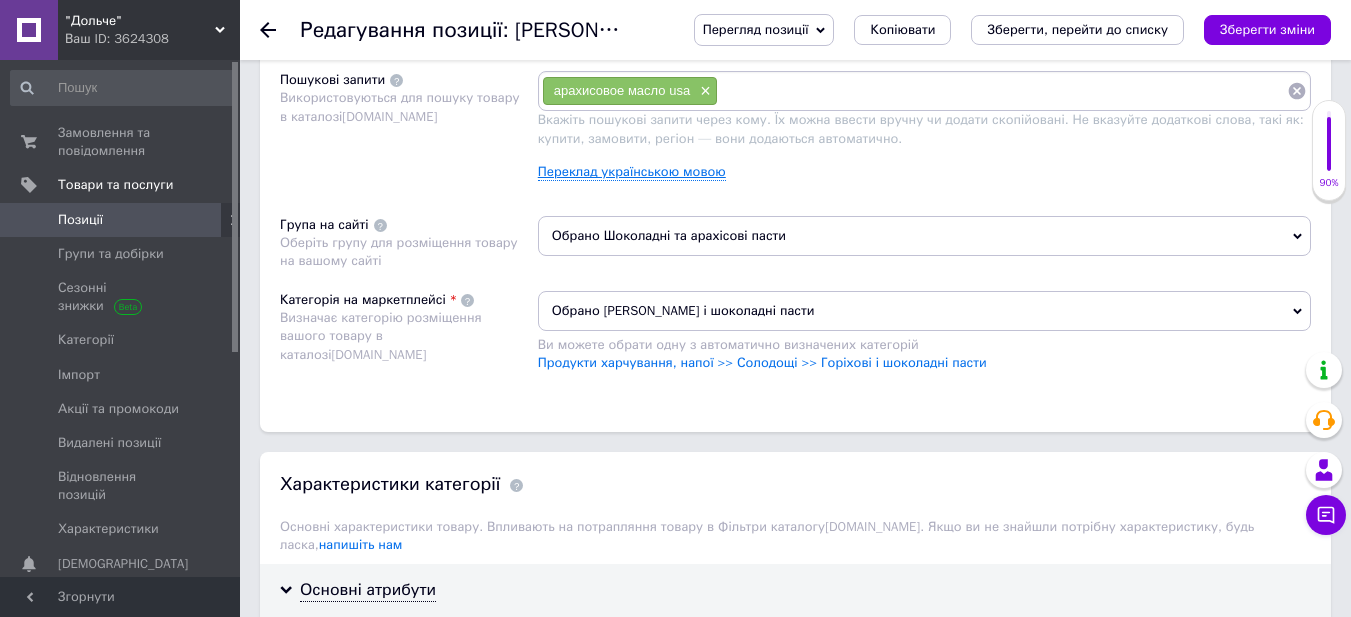 click on "Переклад українською мовою" at bounding box center (632, 172) 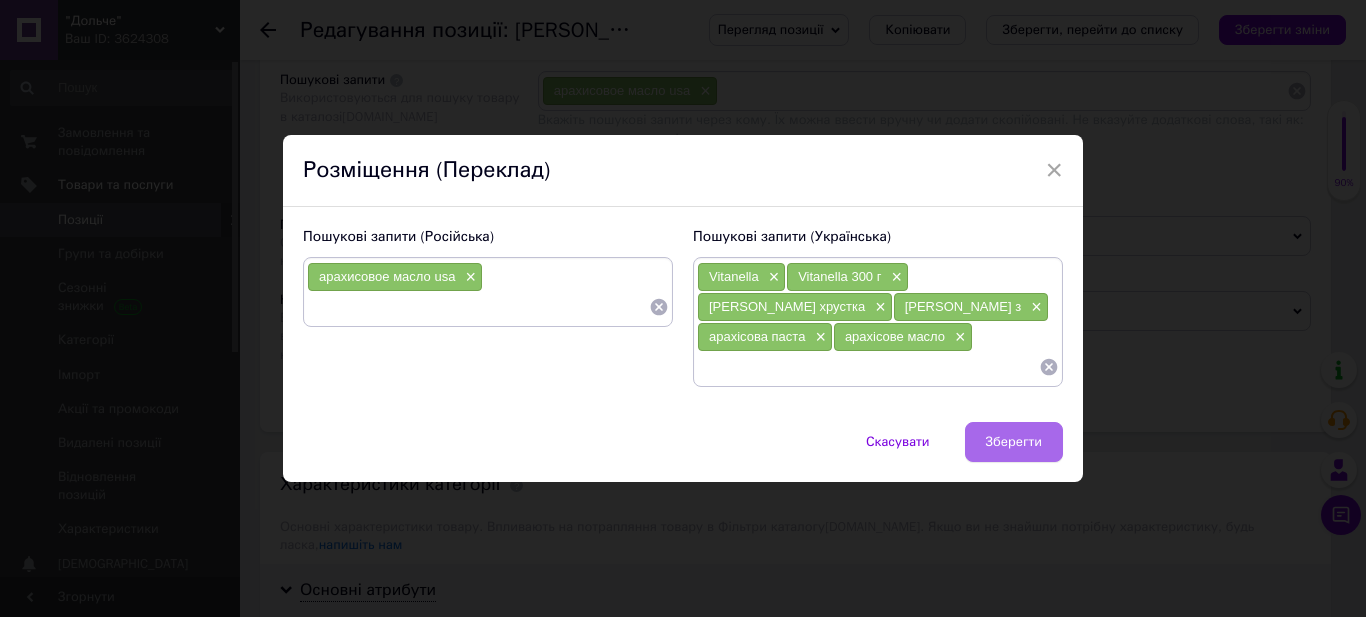 click on "Зберегти" at bounding box center [1014, 442] 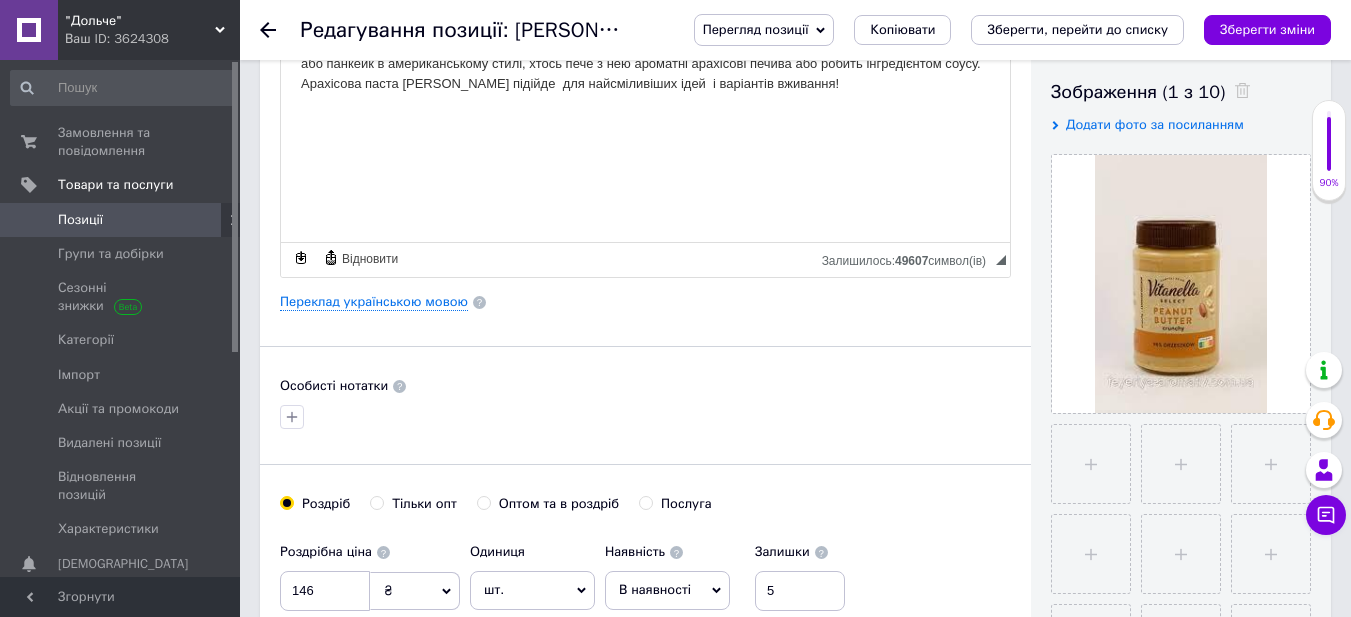 scroll, scrollTop: 300, scrollLeft: 0, axis: vertical 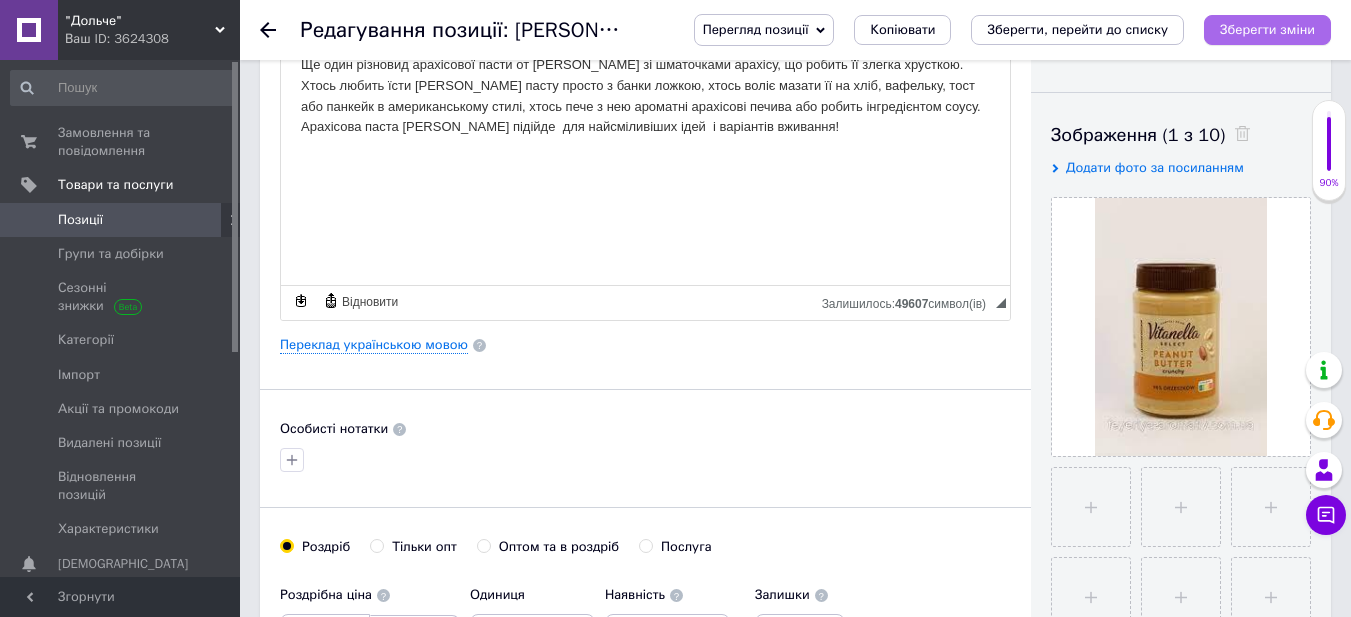 click on "Зберегти зміни" at bounding box center (1267, 30) 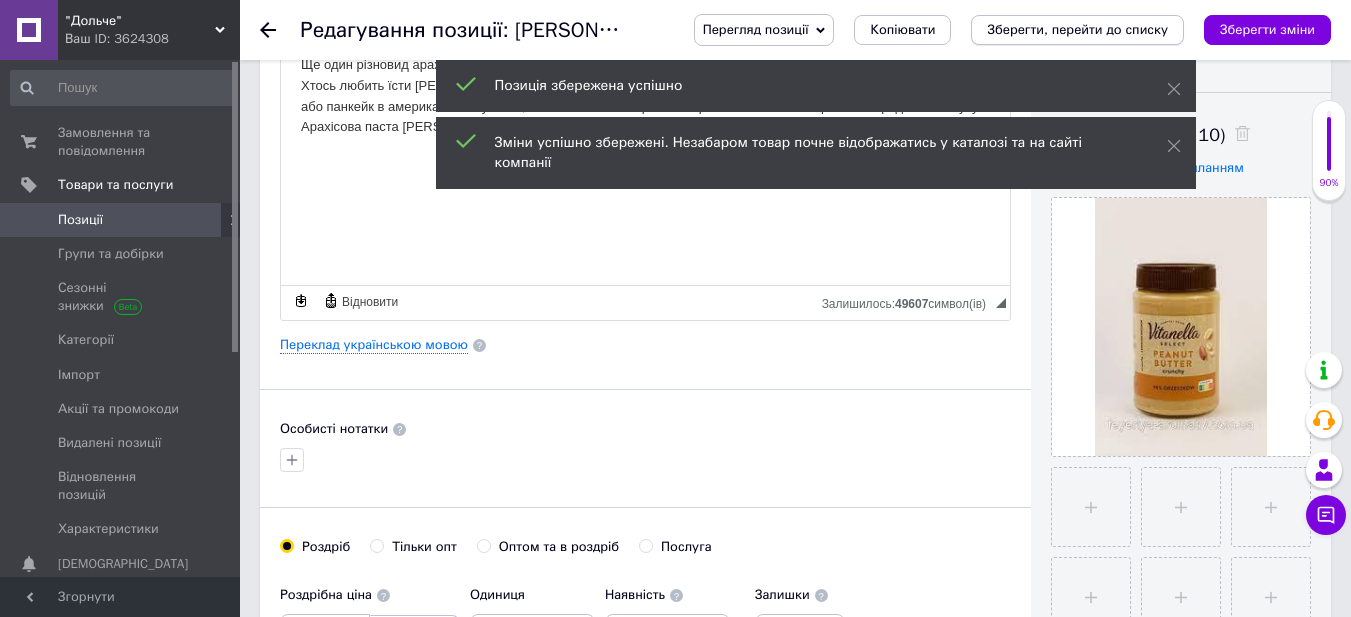 click on "Зберегти, перейти до списку" at bounding box center [1077, 29] 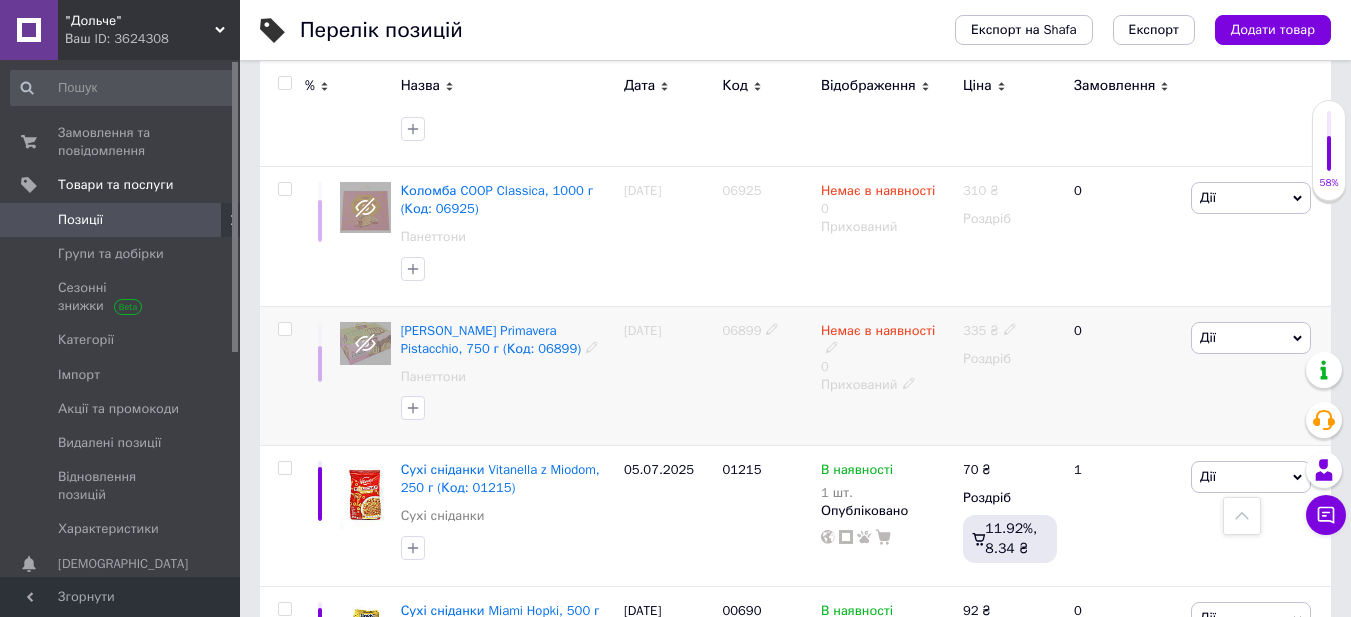 scroll, scrollTop: 1500, scrollLeft: 0, axis: vertical 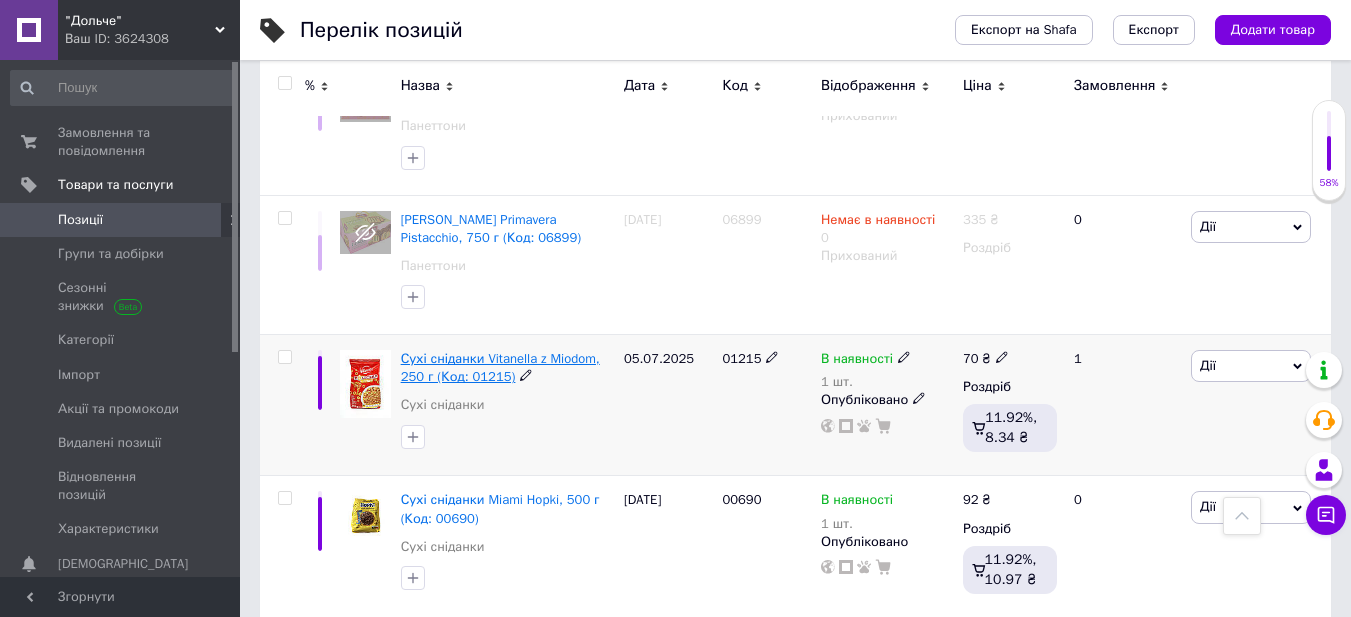 click on "Сухі сніданки Vitanella z Miodom, 250 г (Код: 01215)" at bounding box center (500, 367) 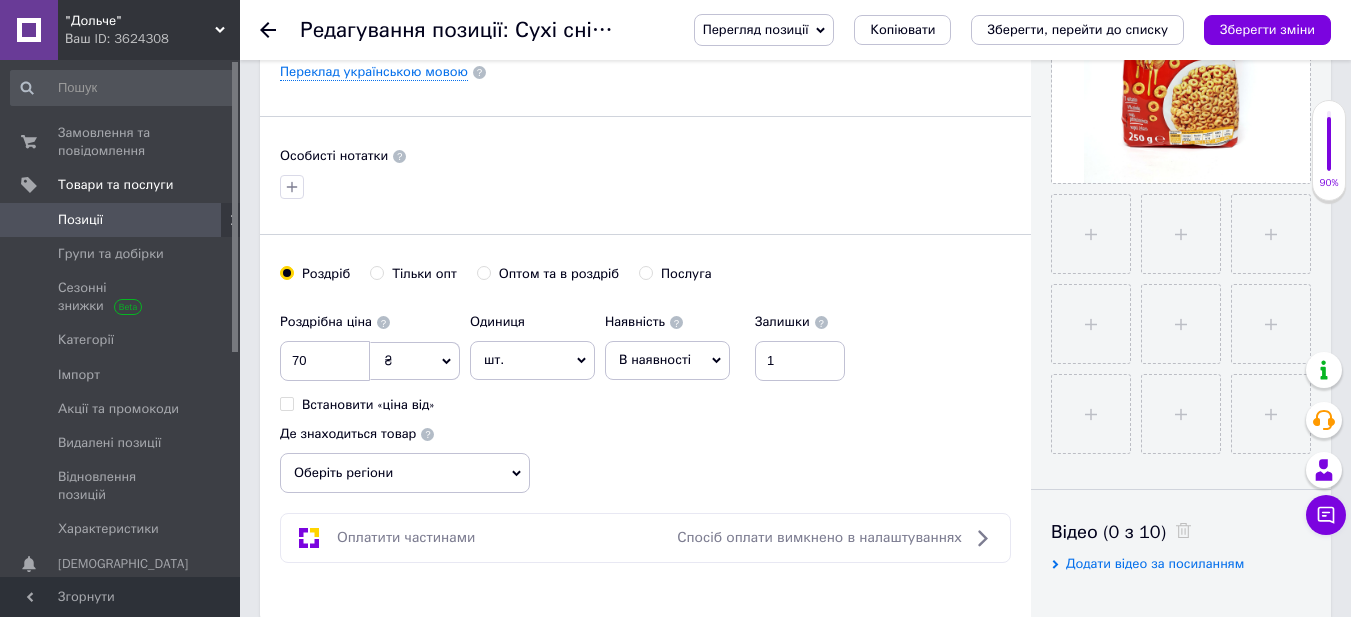 scroll, scrollTop: 600, scrollLeft: 0, axis: vertical 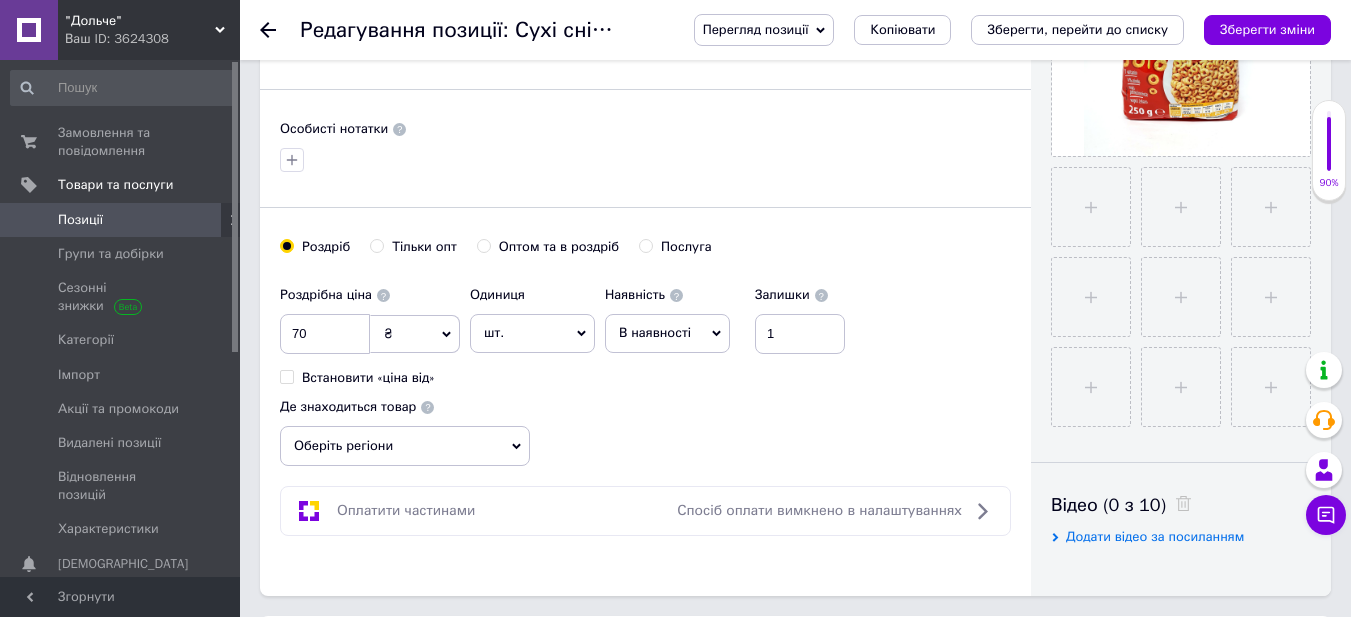 click on "Оберіть регіони" at bounding box center (405, 446) 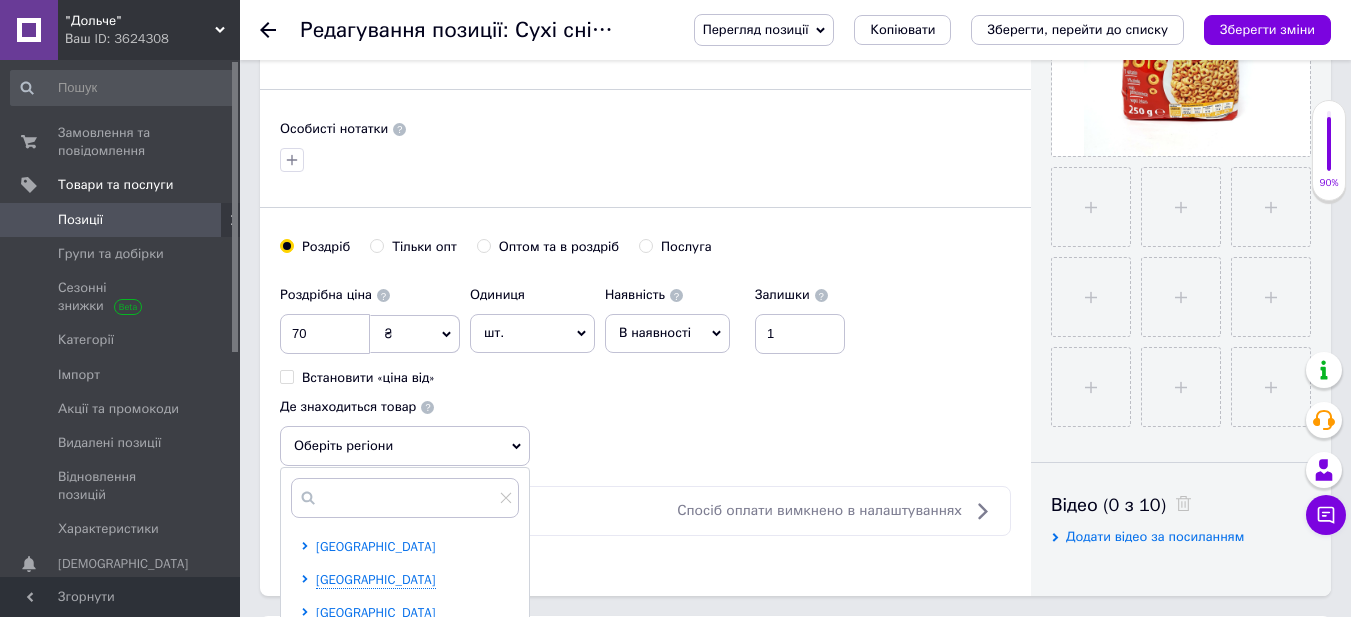 click on "[GEOGRAPHIC_DATA]" at bounding box center (376, 546) 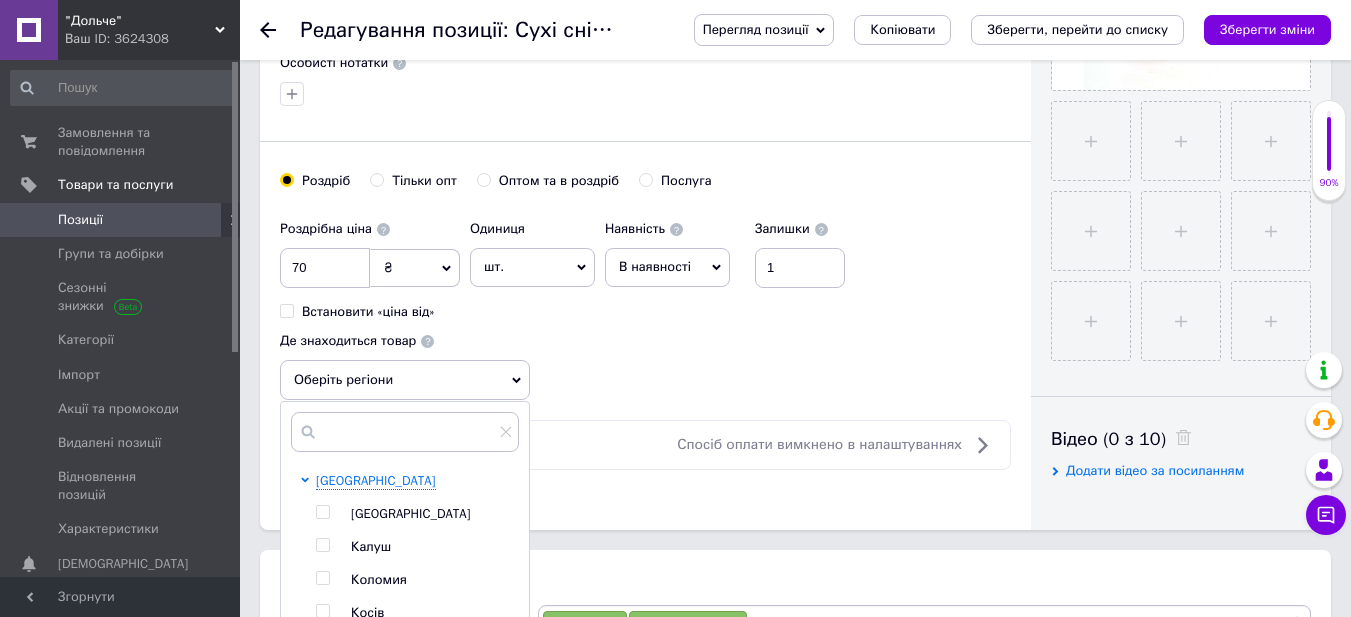 scroll, scrollTop: 700, scrollLeft: 0, axis: vertical 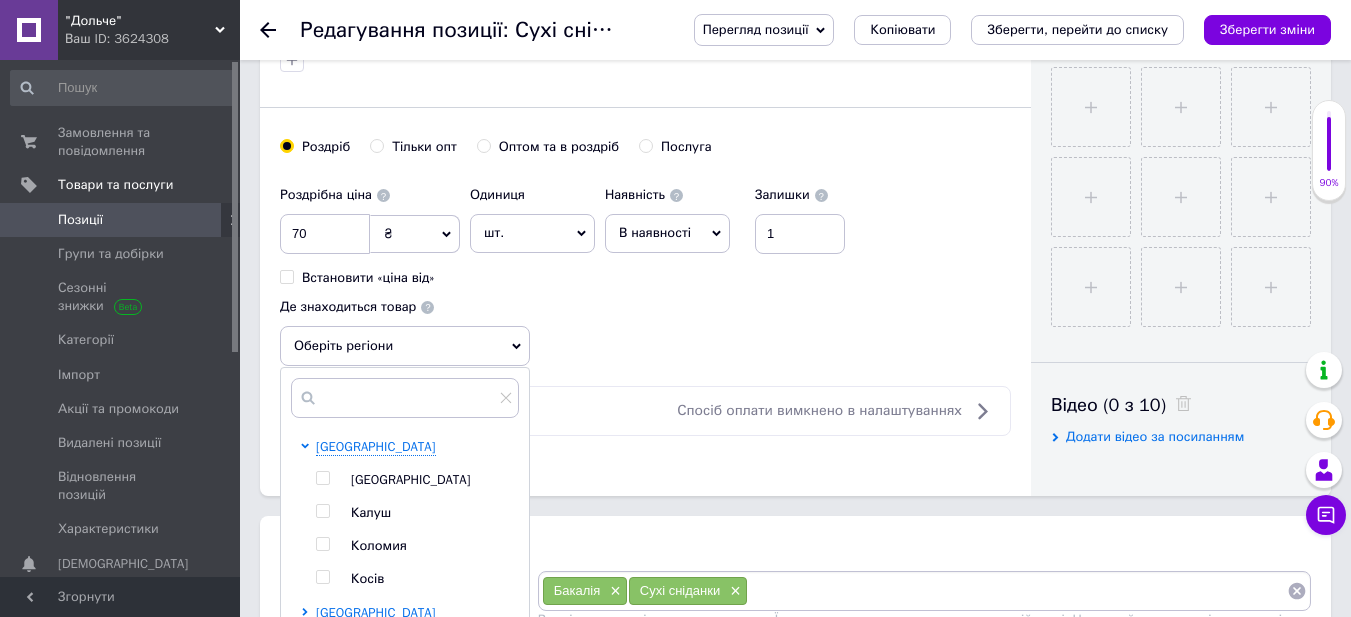 click at bounding box center [322, 478] 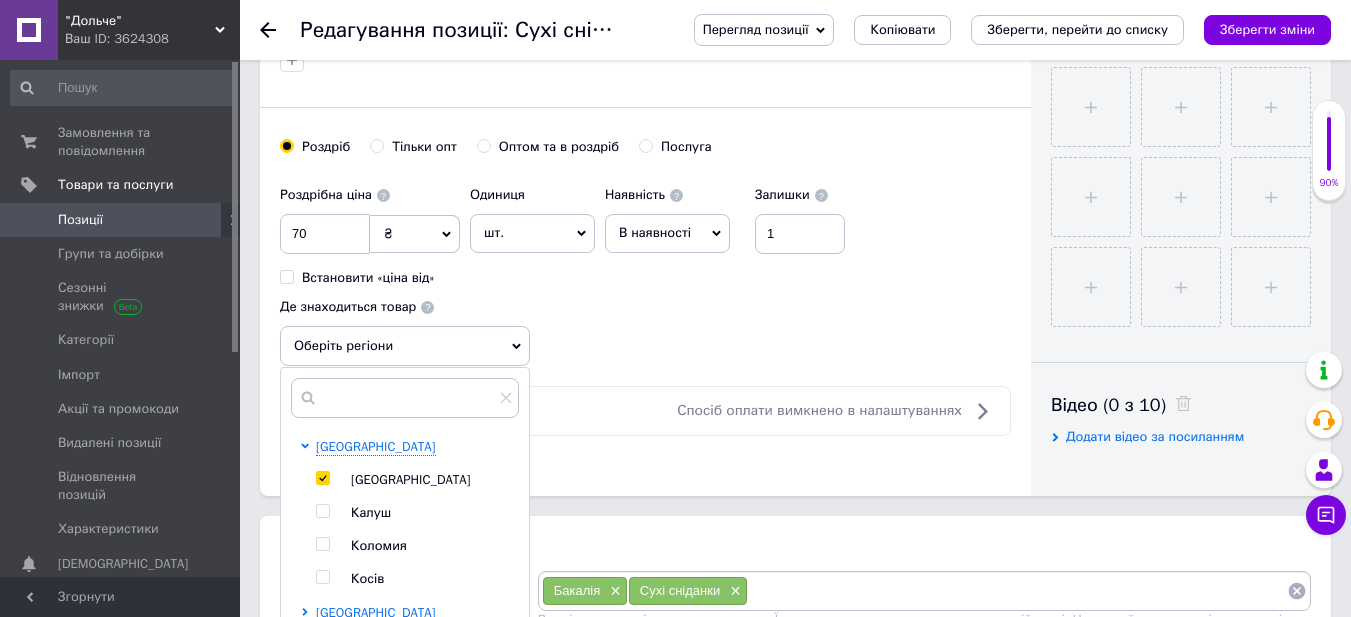 checkbox on "true" 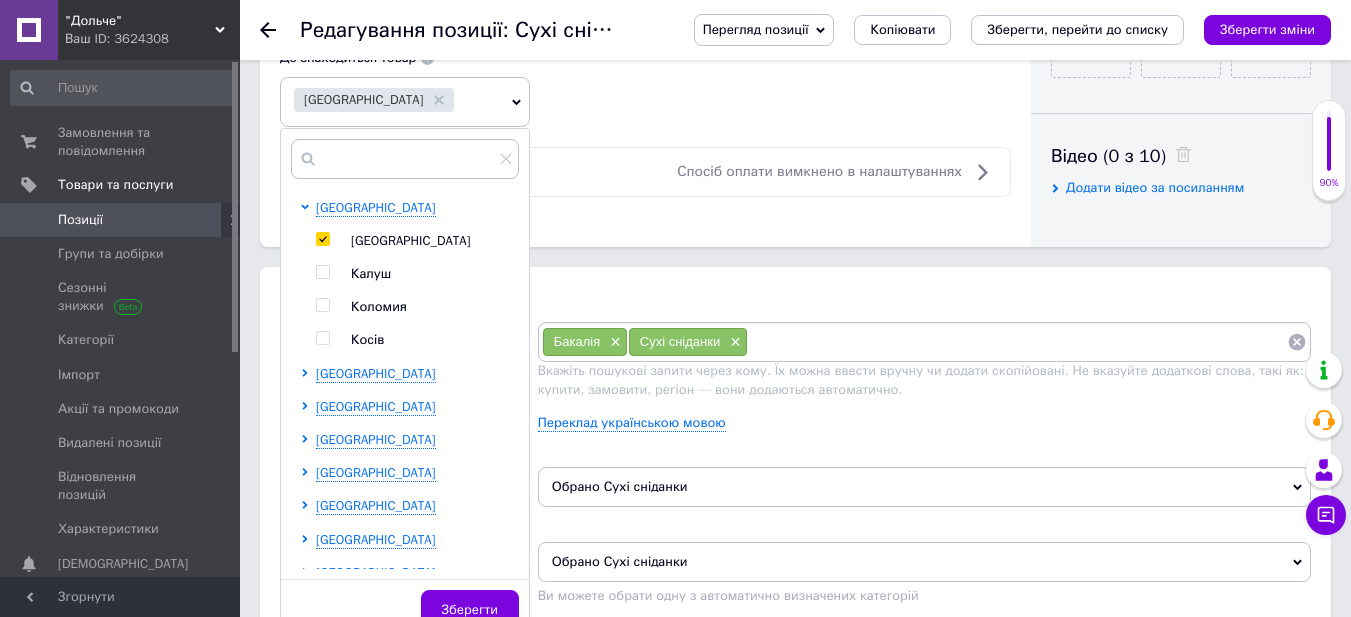 scroll, scrollTop: 1100, scrollLeft: 0, axis: vertical 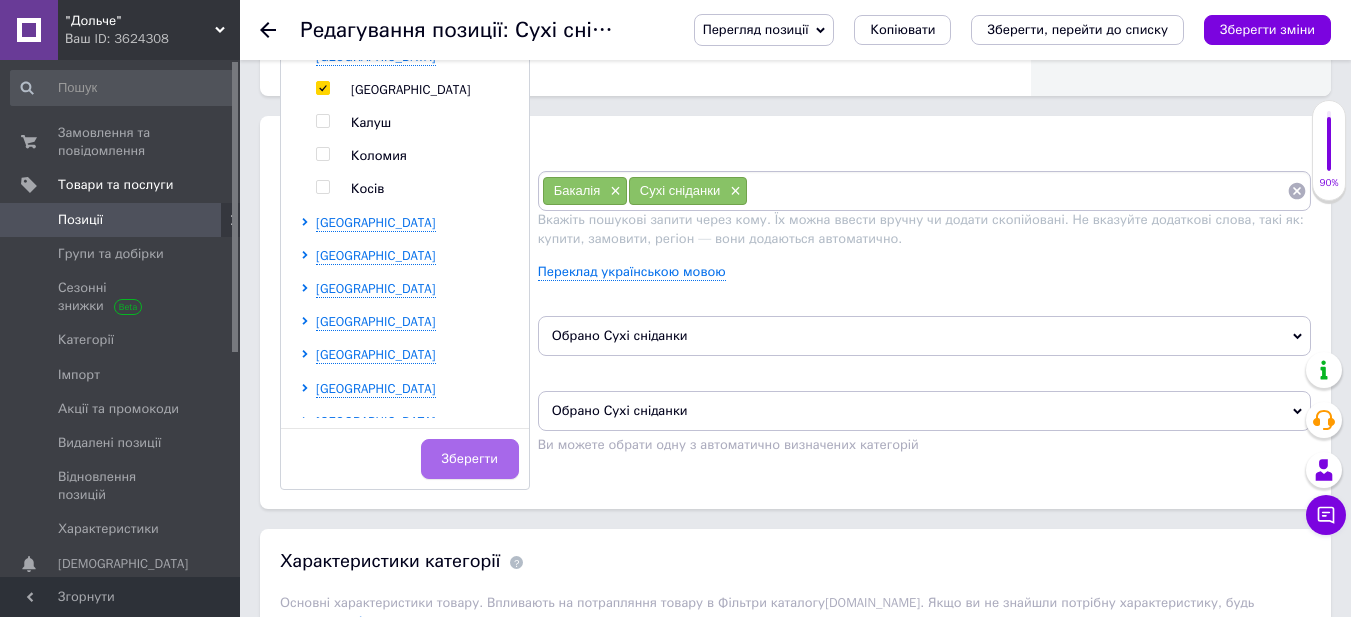 click on "Зберегти" at bounding box center (470, 459) 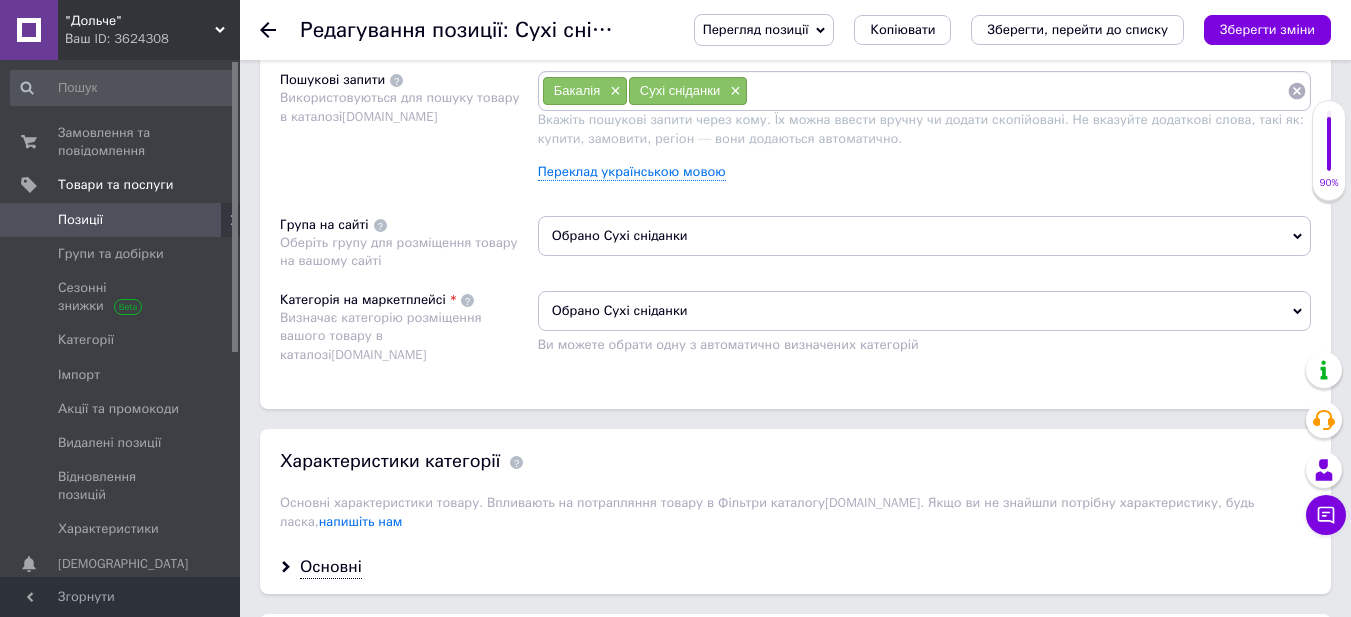 scroll, scrollTop: 1300, scrollLeft: 0, axis: vertical 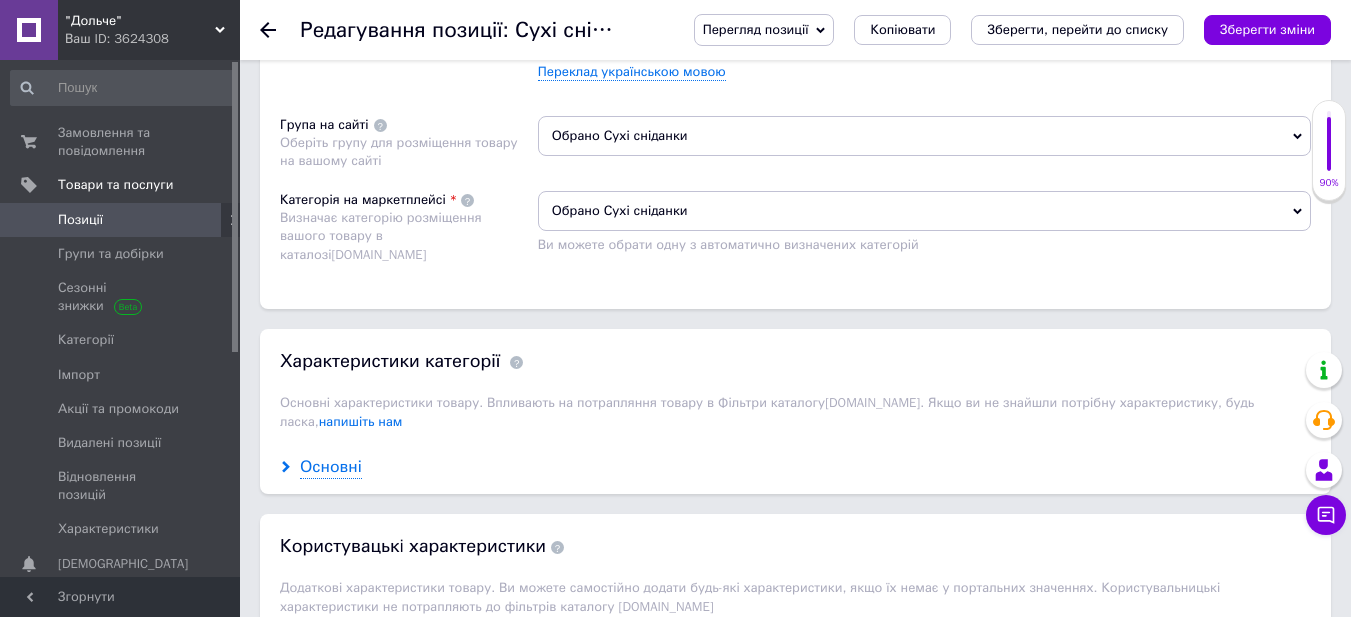 click on "Основні" at bounding box center (331, 467) 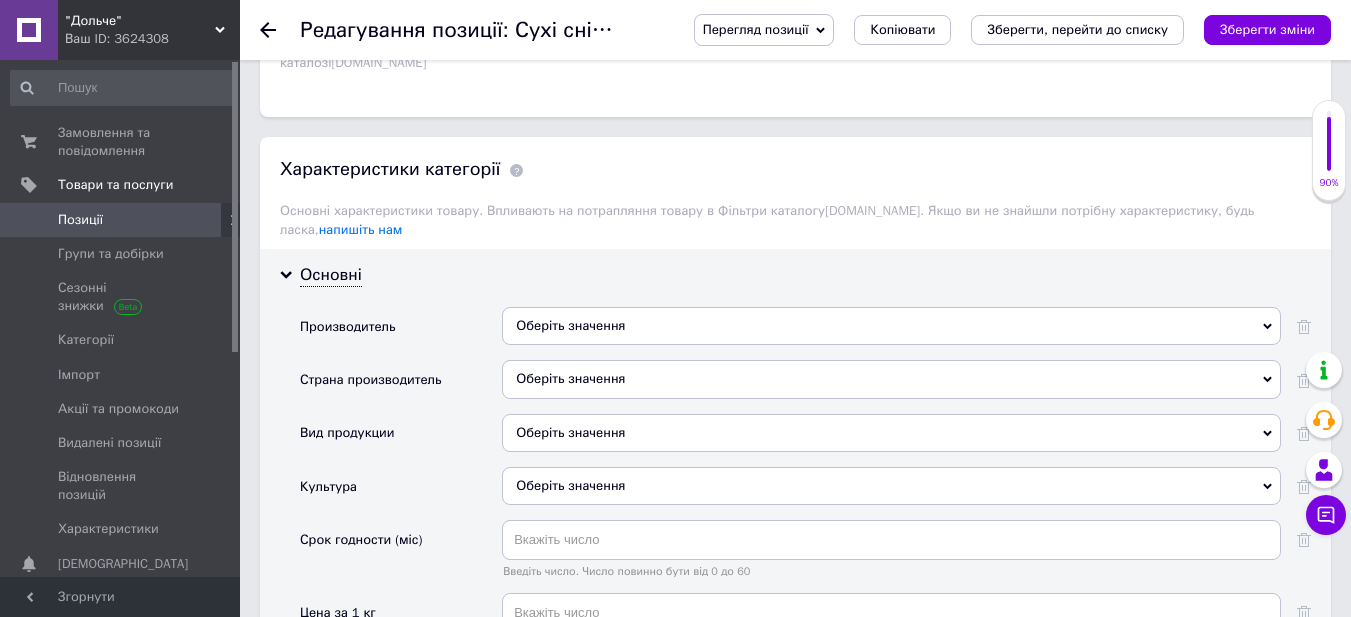 scroll, scrollTop: 1500, scrollLeft: 0, axis: vertical 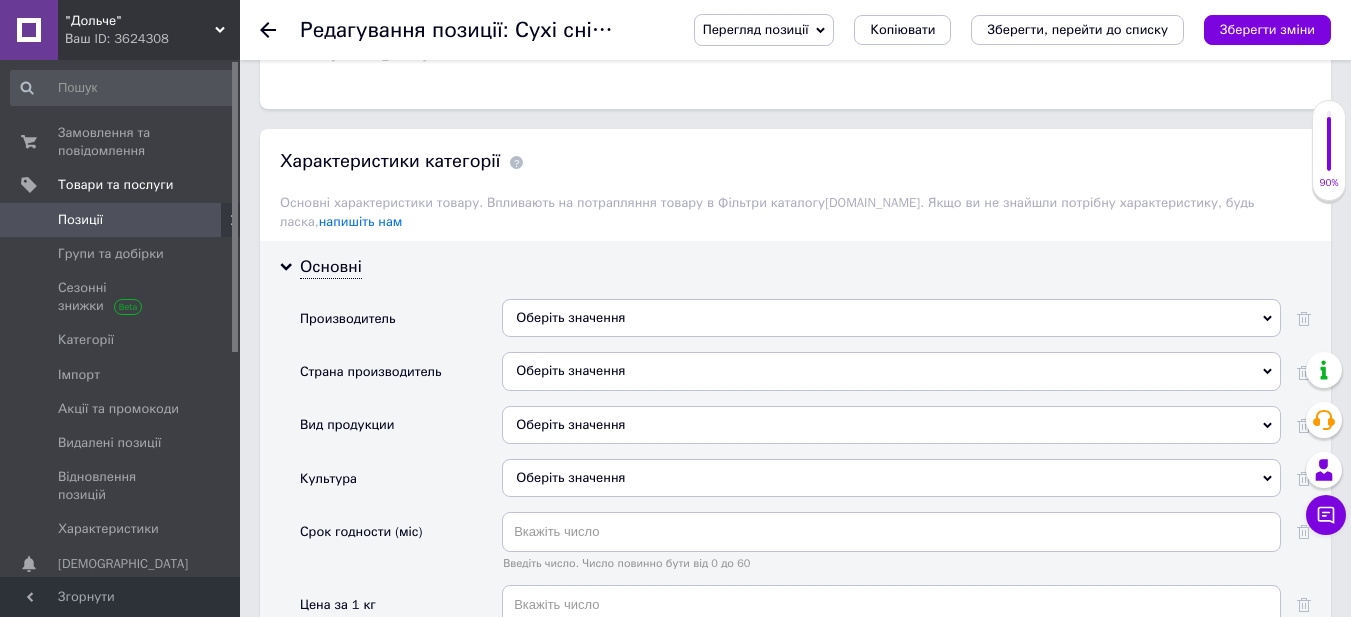 click on "Оберіть значення" at bounding box center [891, 318] 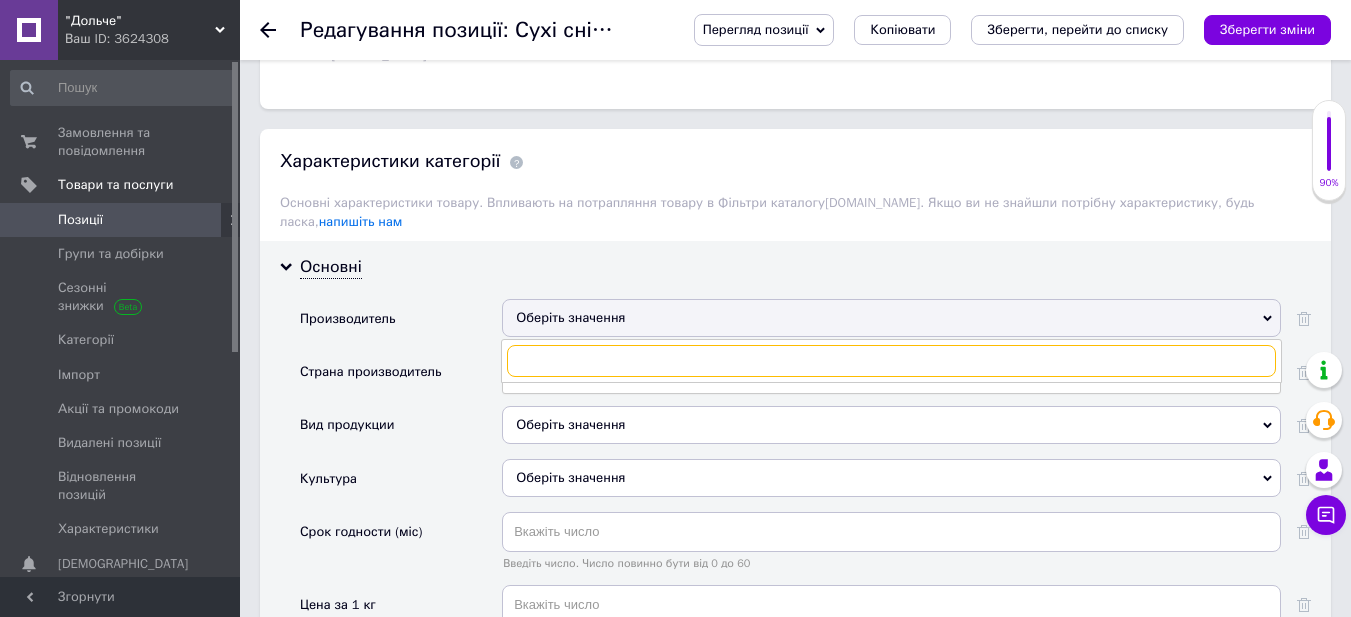 paste on "[PERSON_NAME]" 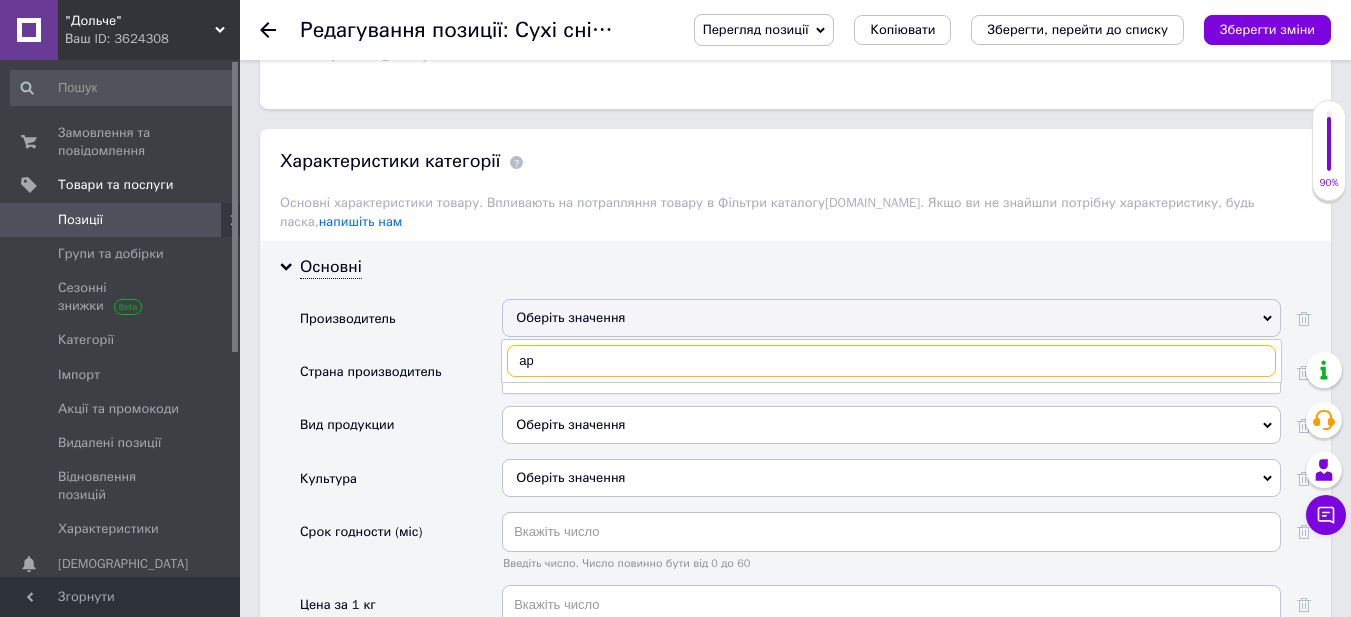 type on "а" 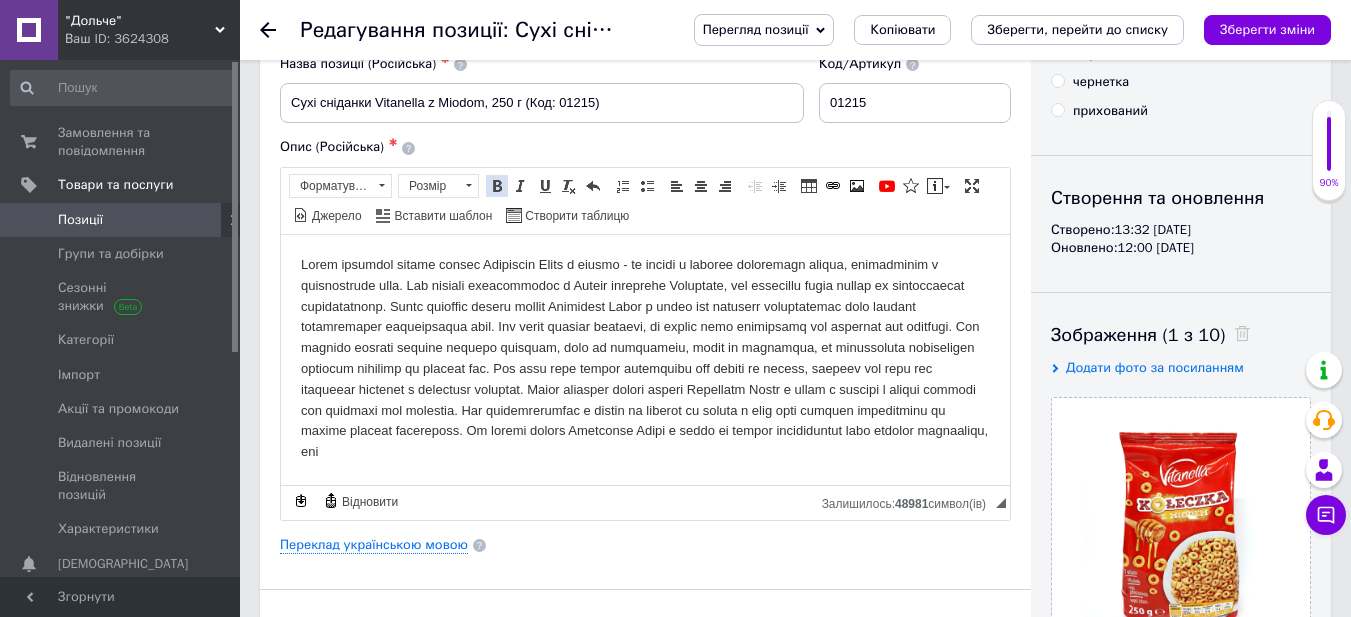 scroll, scrollTop: 0, scrollLeft: 0, axis: both 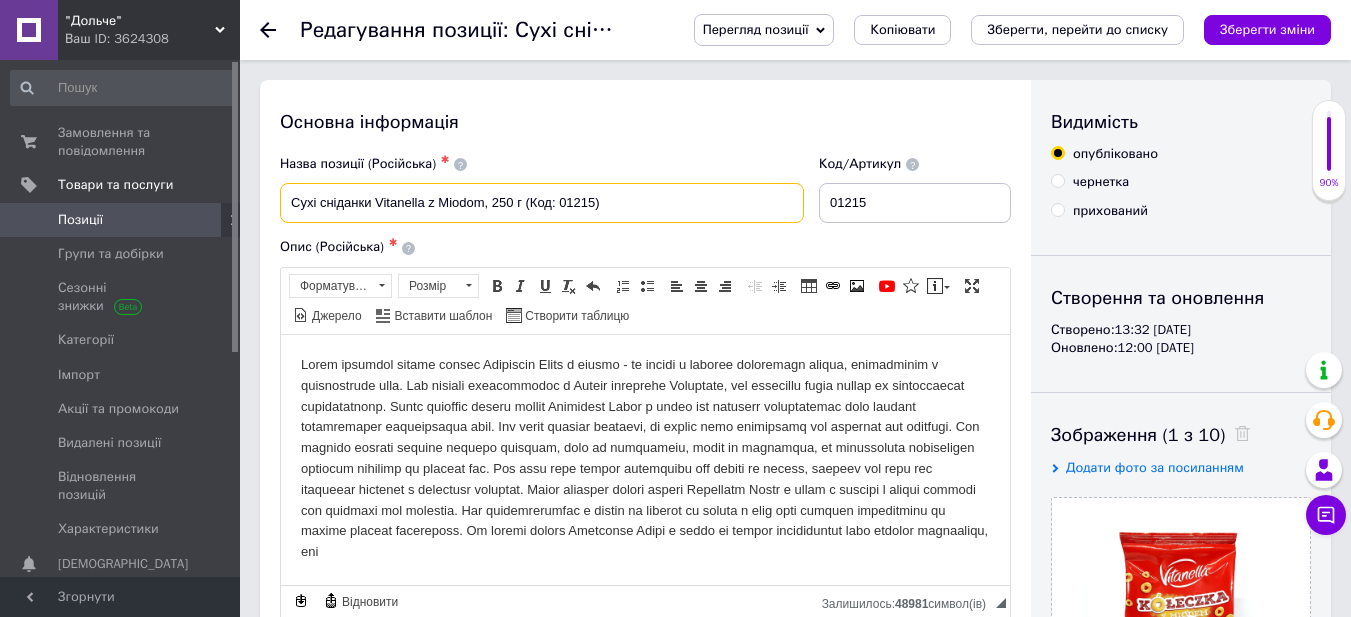 click on "Сухі сніданки Vitanella z Miodom, 250 г (Код: 01215)" at bounding box center [542, 203] 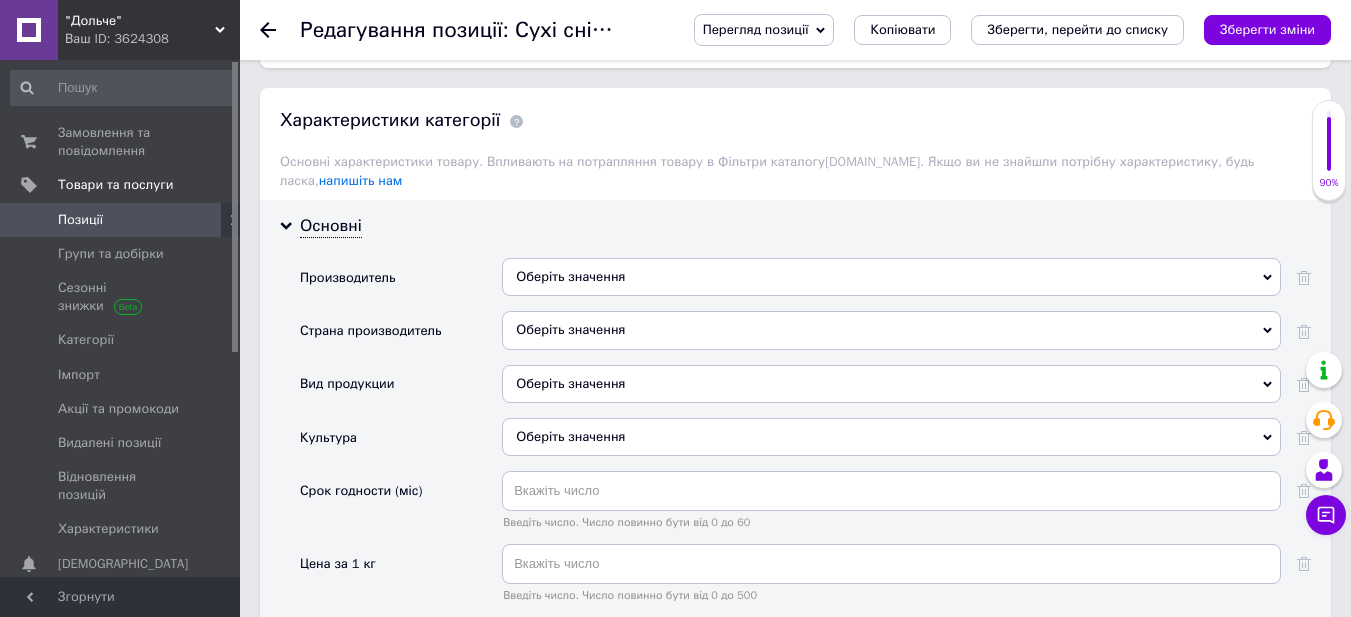 scroll, scrollTop: 1600, scrollLeft: 0, axis: vertical 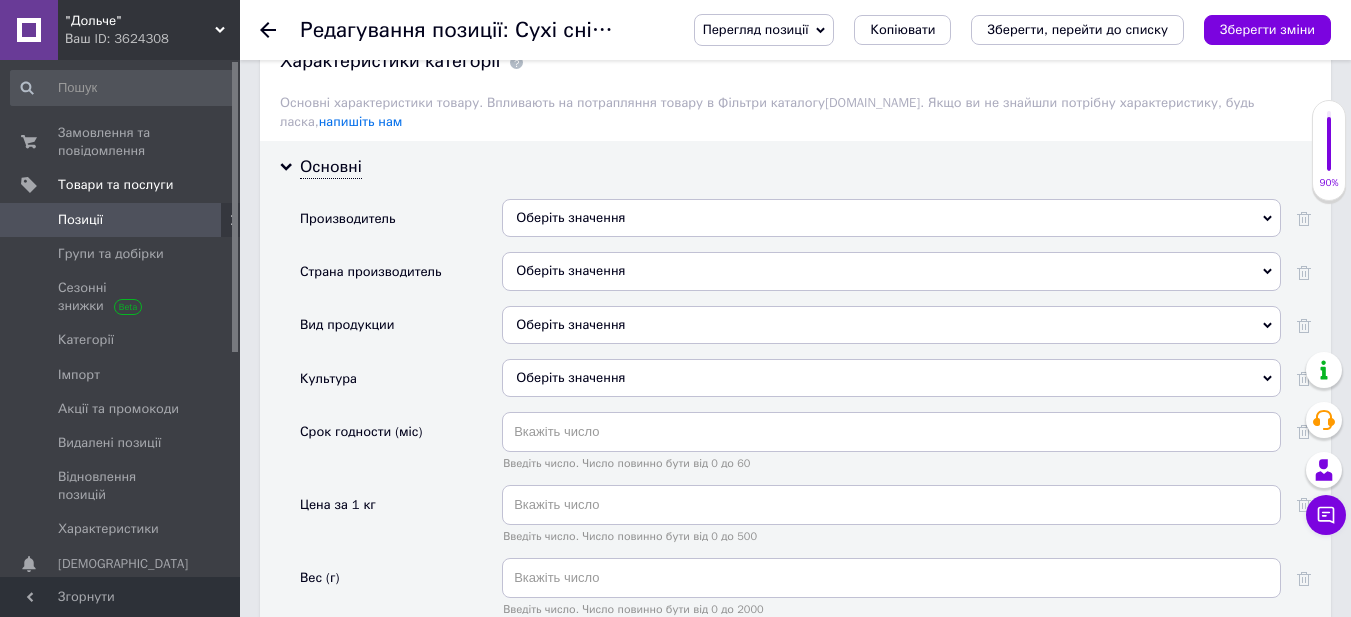 click on "Оберіть значення" at bounding box center [891, 218] 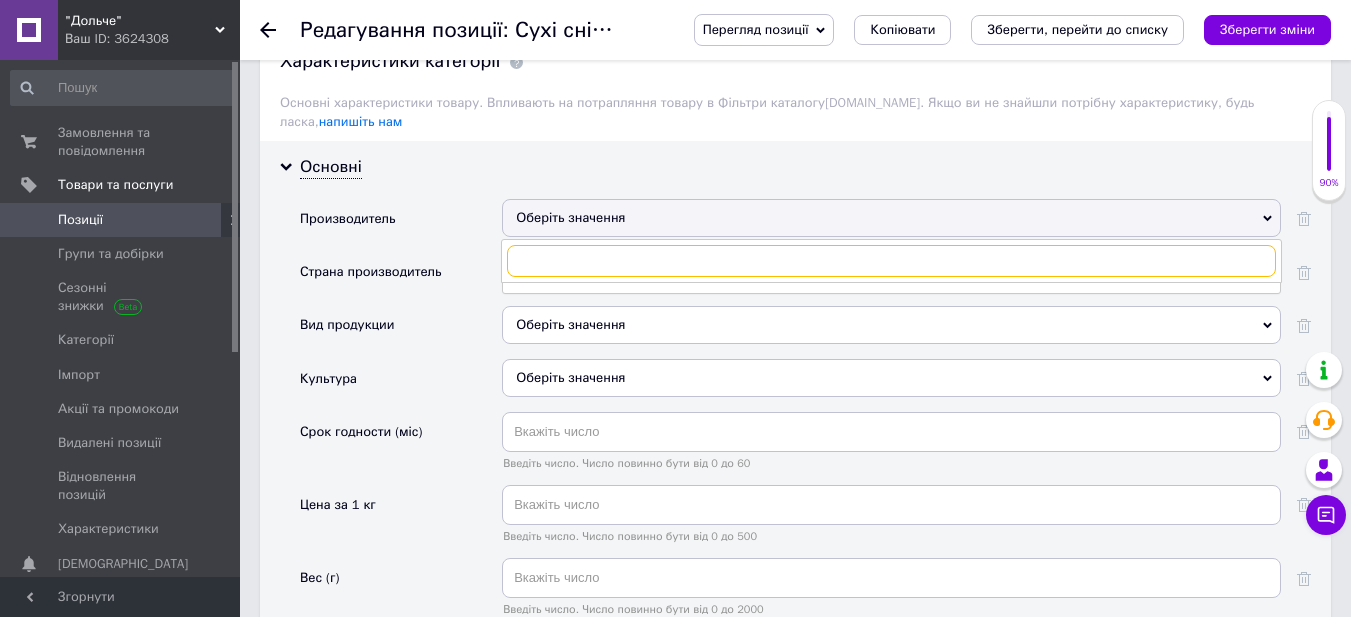 paste on "Vitanella" 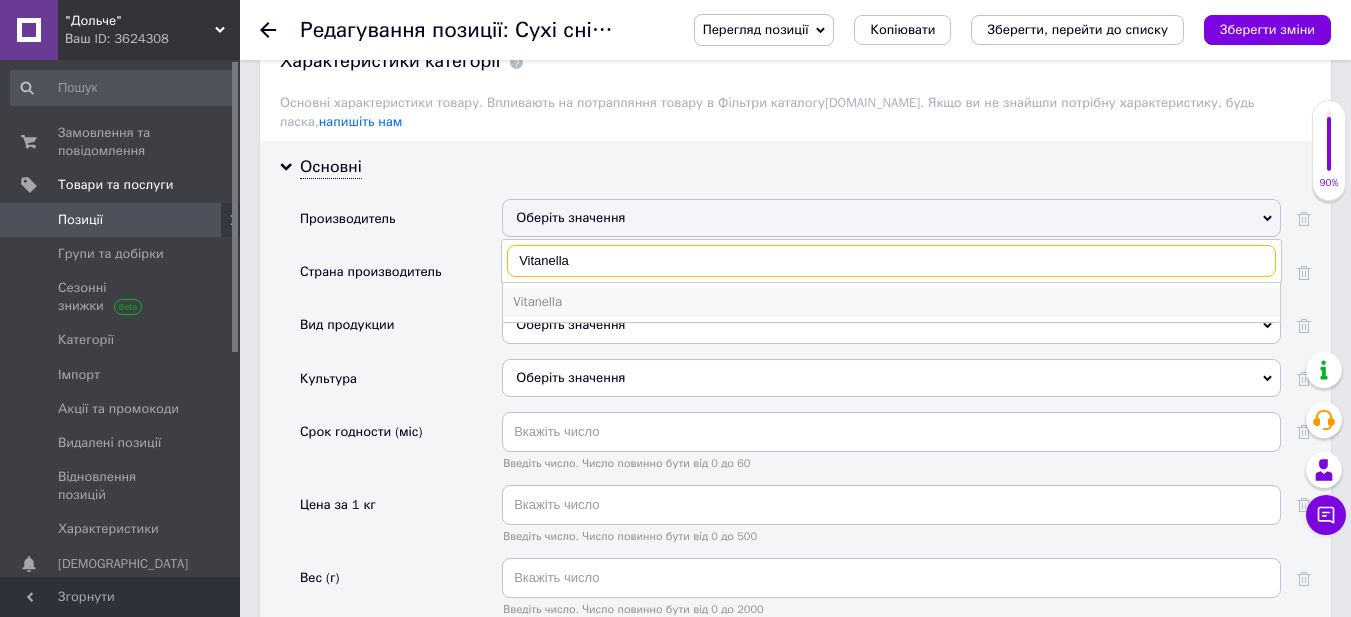 type on "Vitanella" 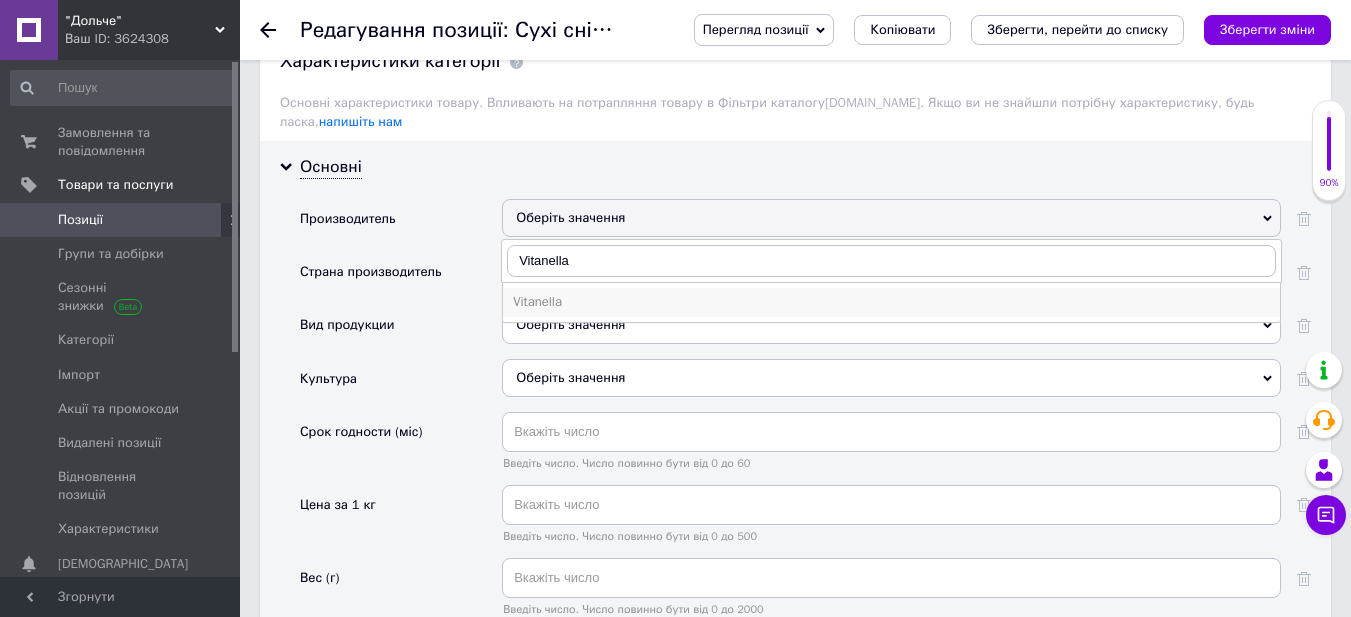 click on "Vitanella" at bounding box center [891, 302] 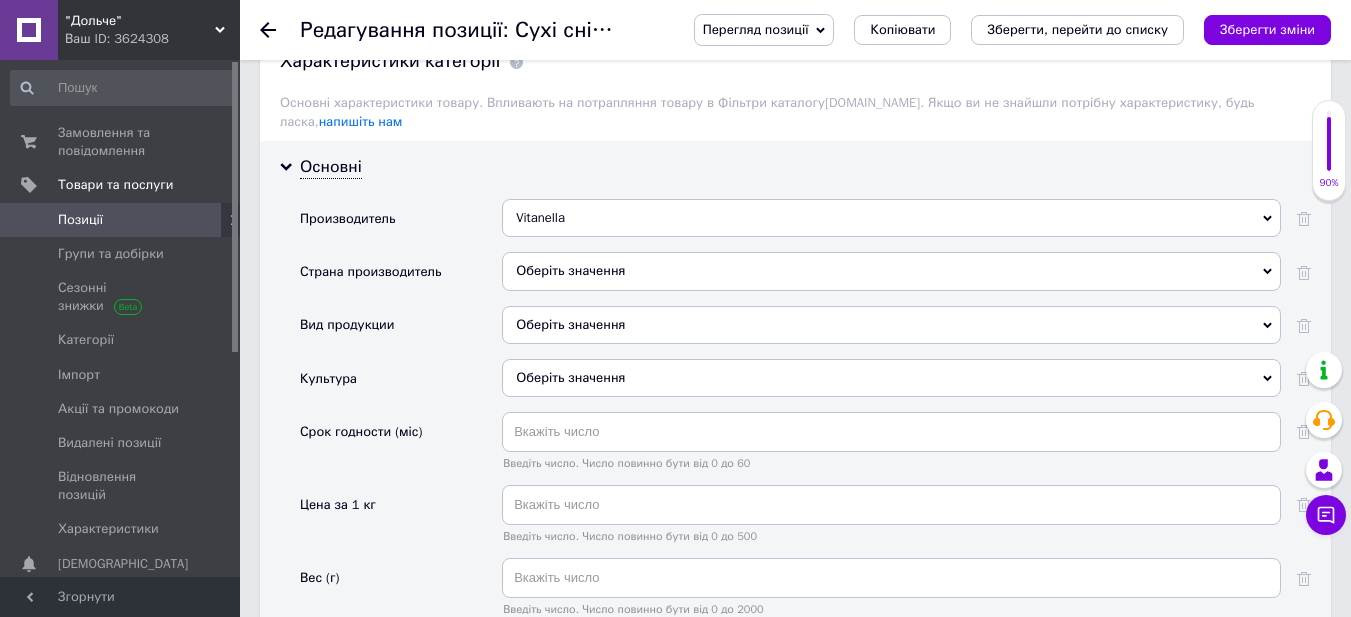 click on "Оберіть значення" at bounding box center [891, 271] 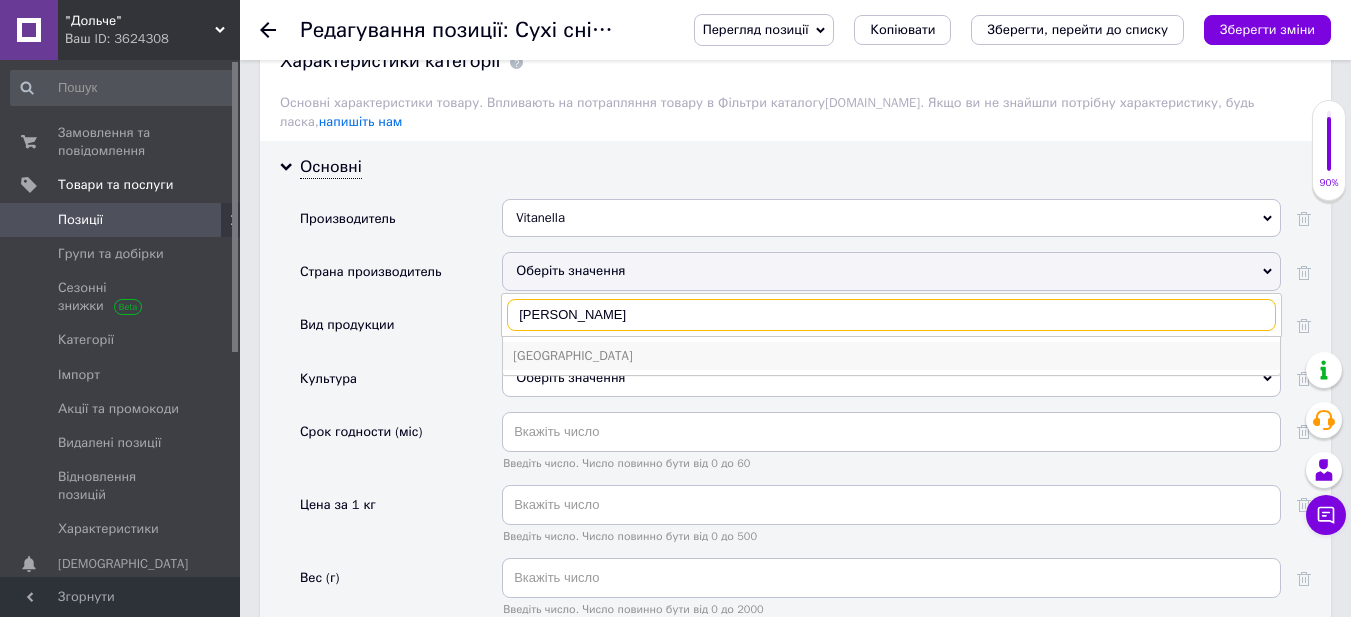 type on "[PERSON_NAME]" 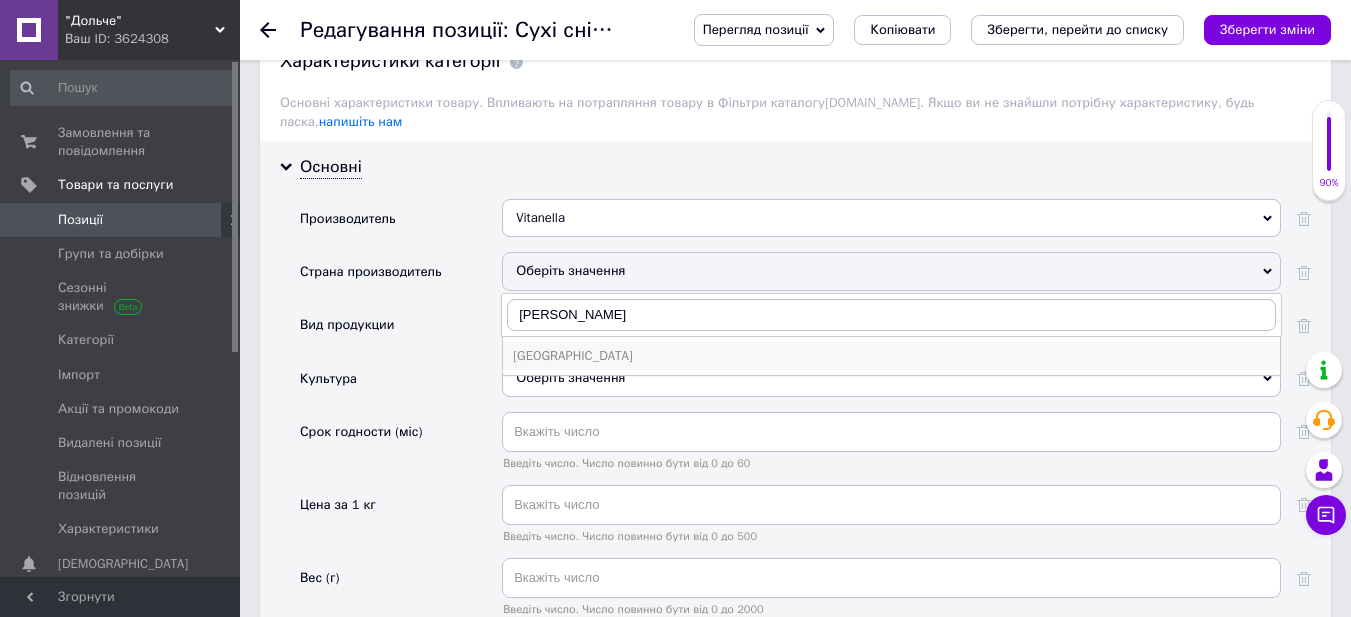 click on "[GEOGRAPHIC_DATA]" at bounding box center (891, 356) 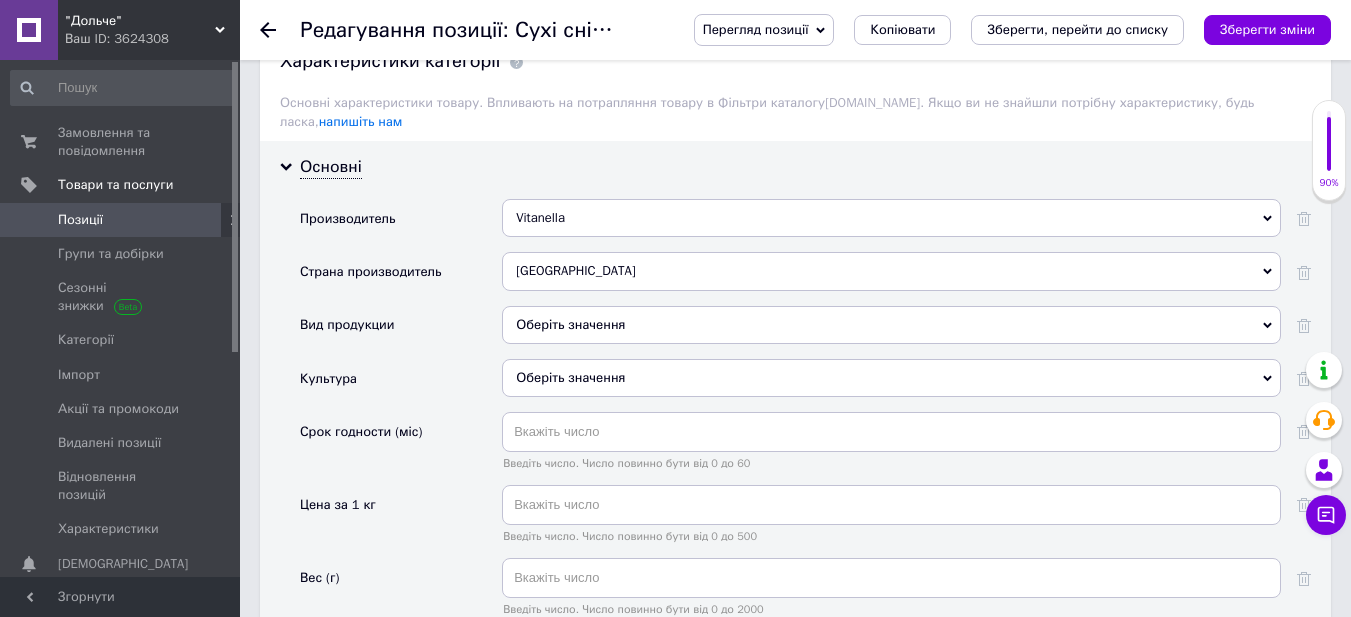 click on "Оберіть значення" at bounding box center (891, 325) 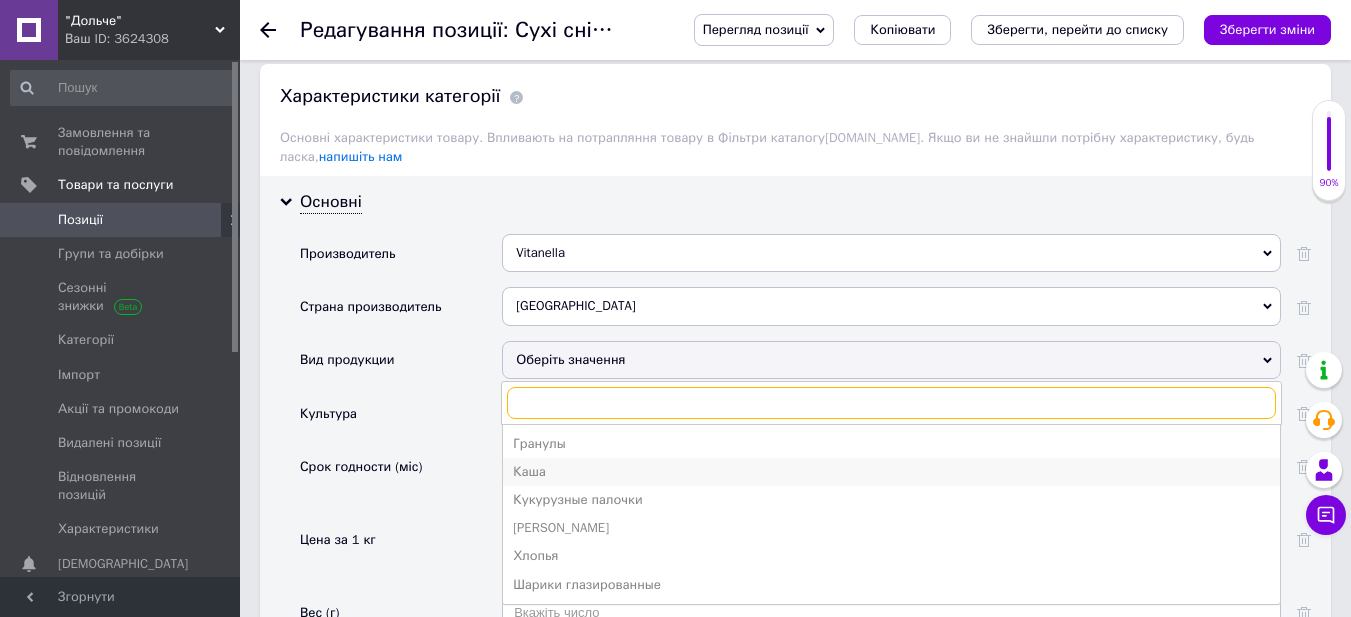 scroll, scrollTop: 1600, scrollLeft: 0, axis: vertical 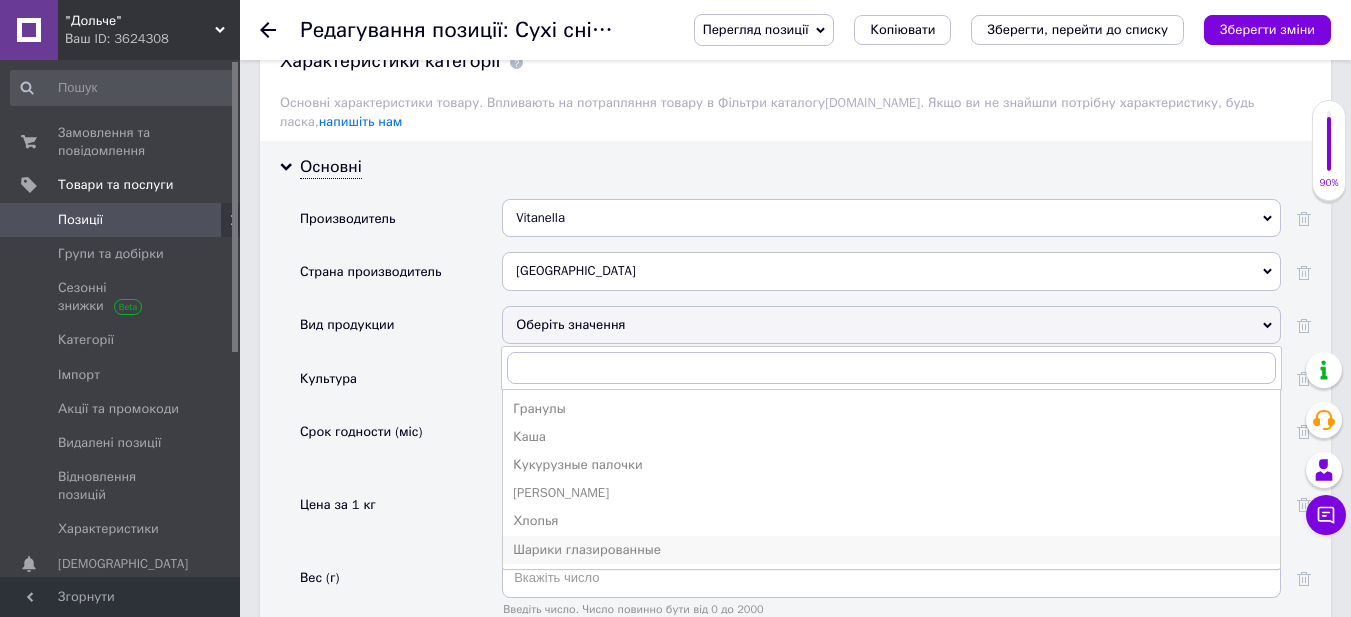 click on "Шарики глазированные" at bounding box center [891, 550] 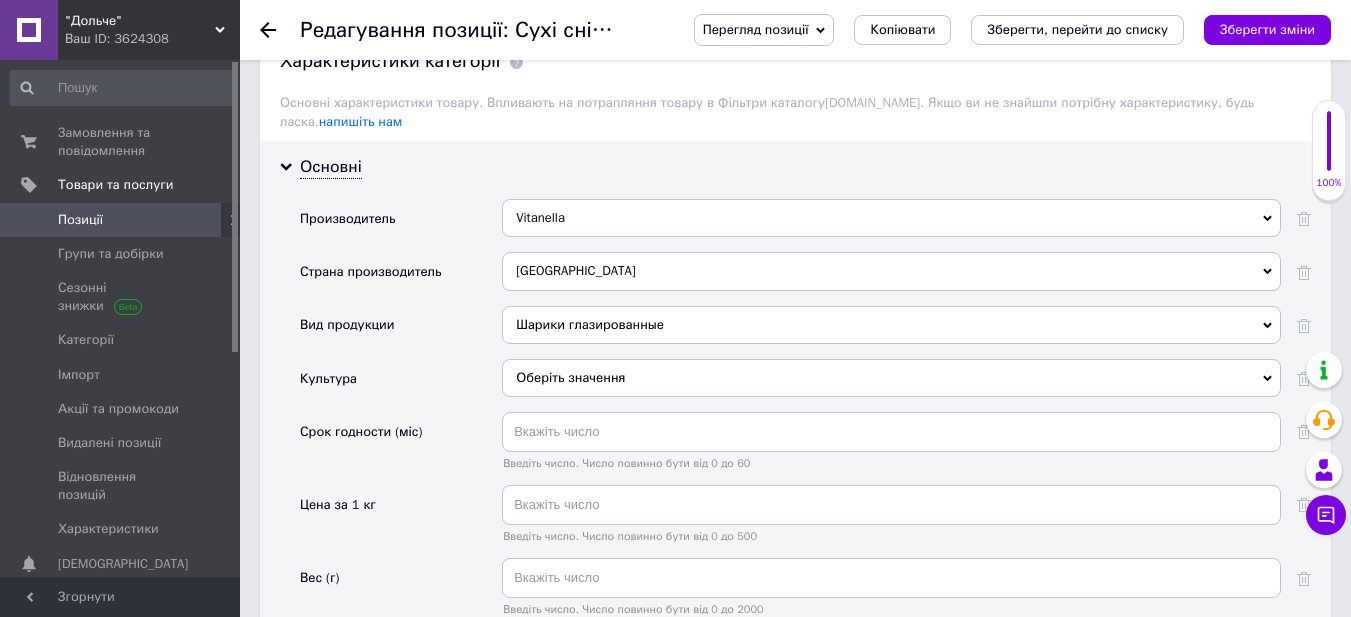 click on "Шарики глазированные" at bounding box center (891, 325) 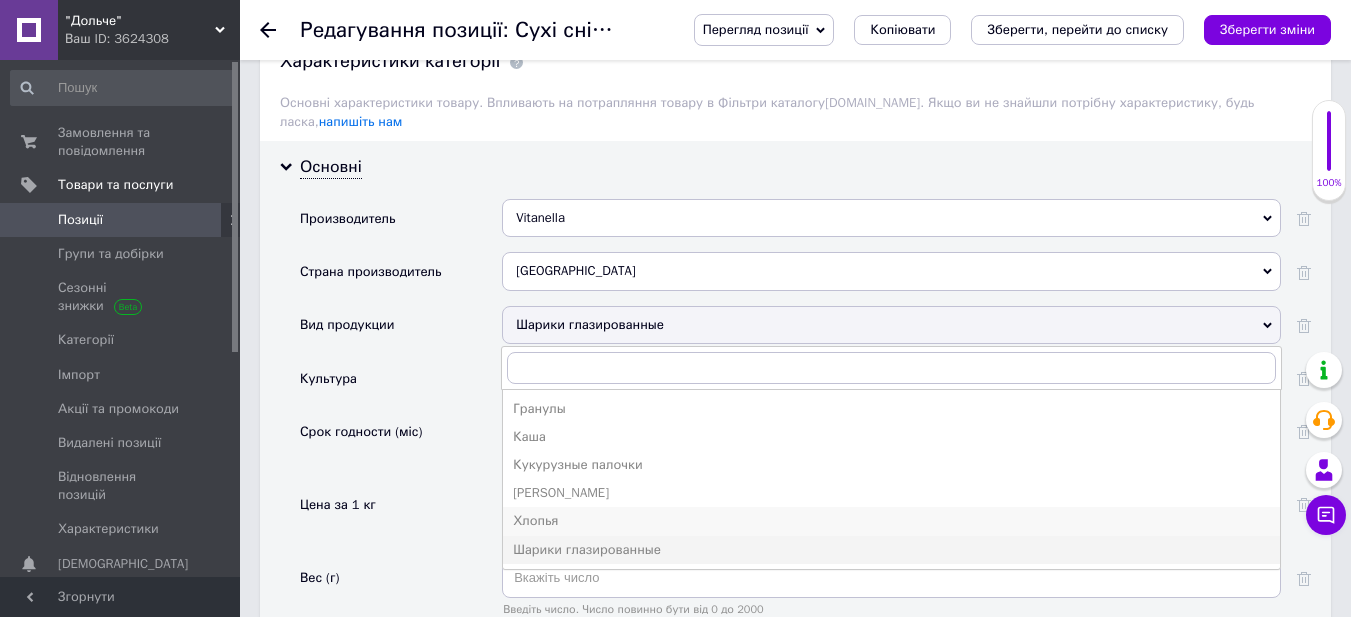 click on "Хлопья" at bounding box center [891, 521] 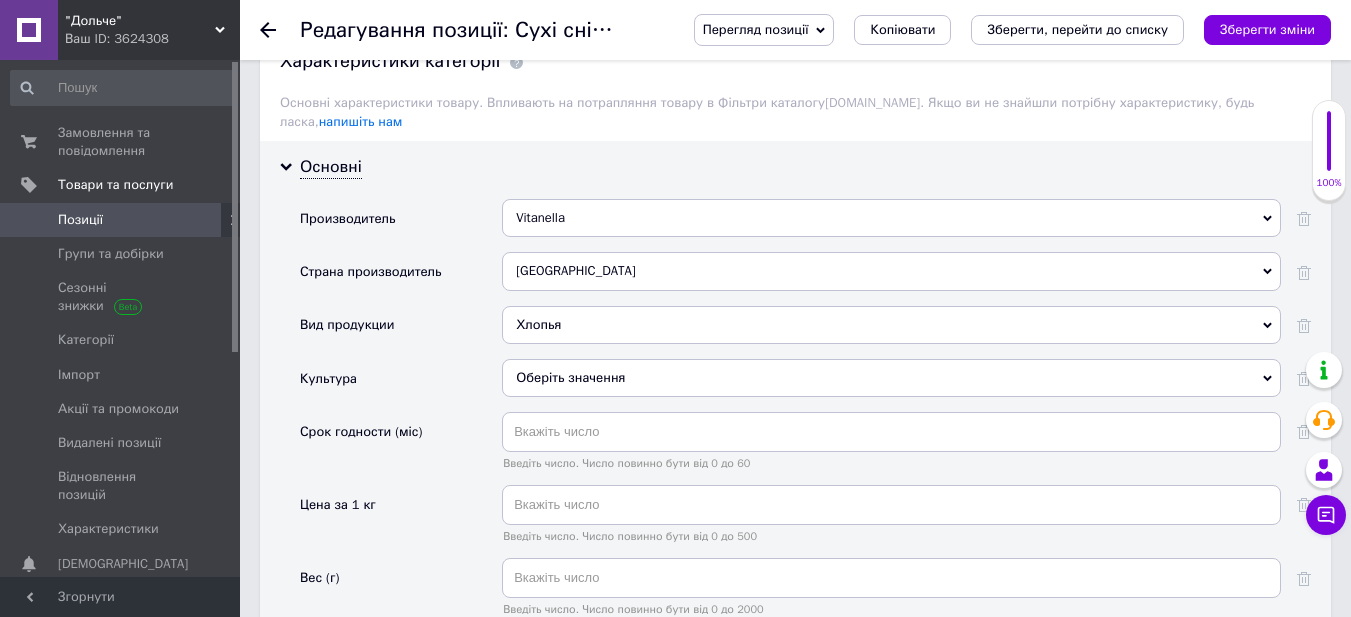 click on "Оберіть значення" at bounding box center (891, 378) 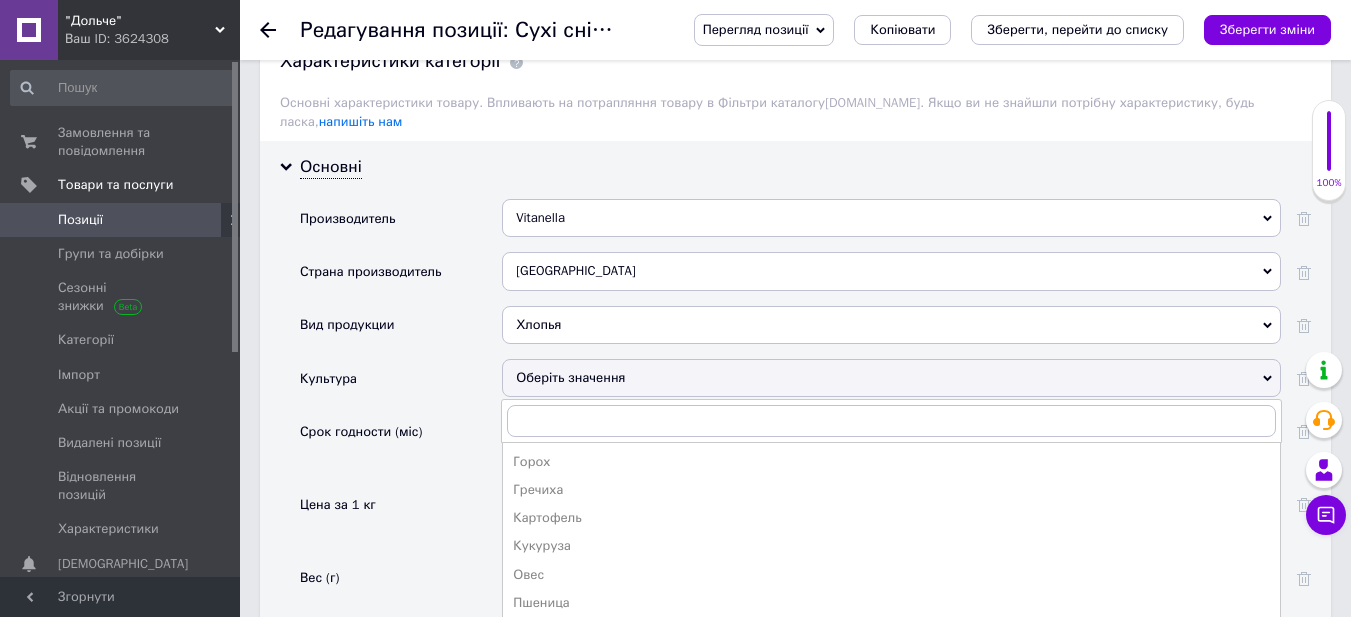 click on "Хлопья" at bounding box center [891, 325] 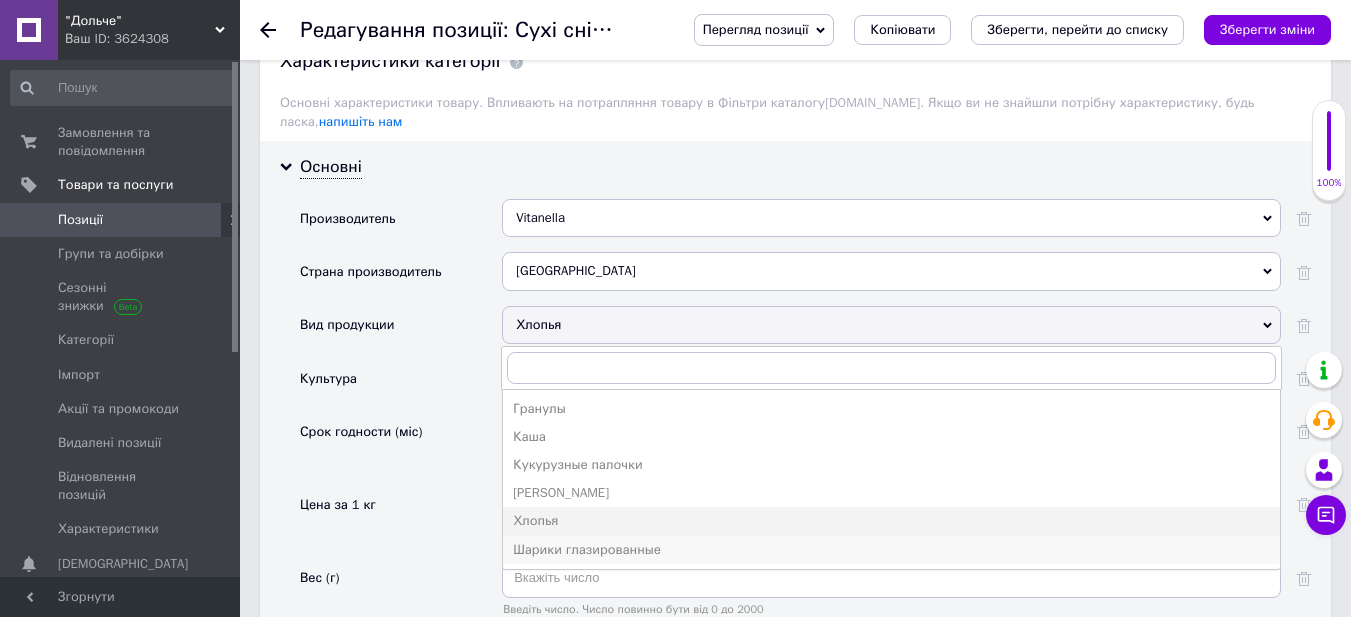 click on "Шарики глазированные" at bounding box center (891, 550) 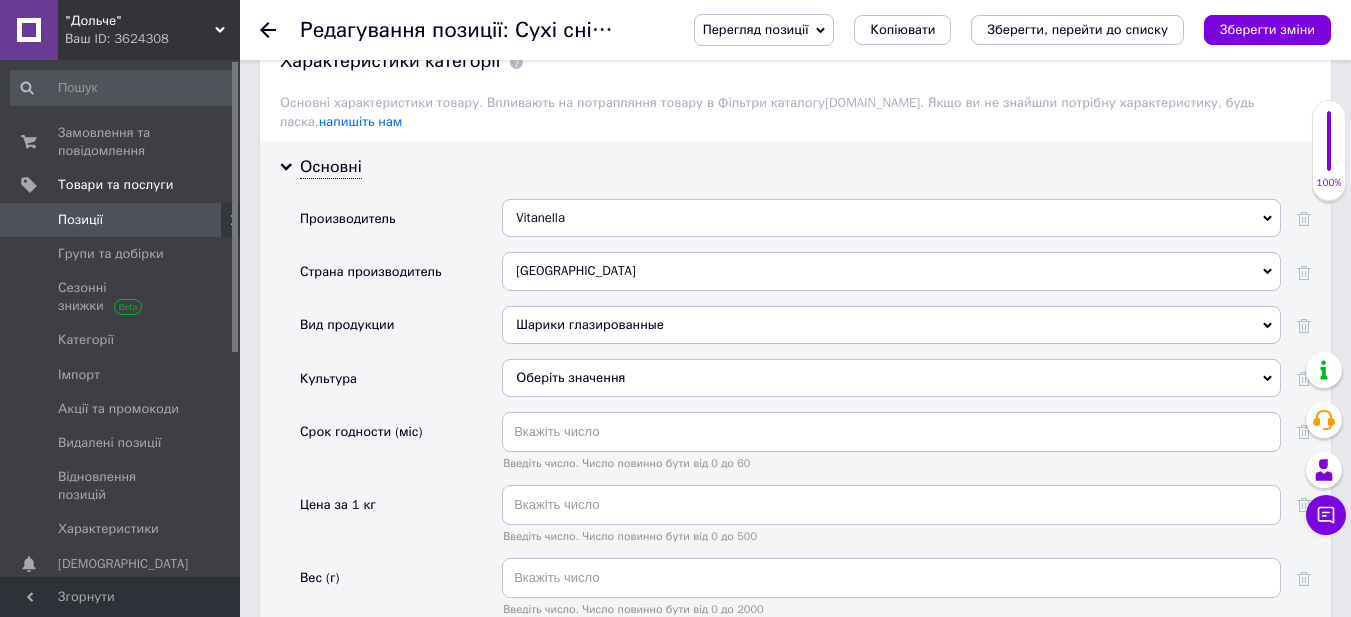 click on "Оберіть значення" at bounding box center [891, 378] 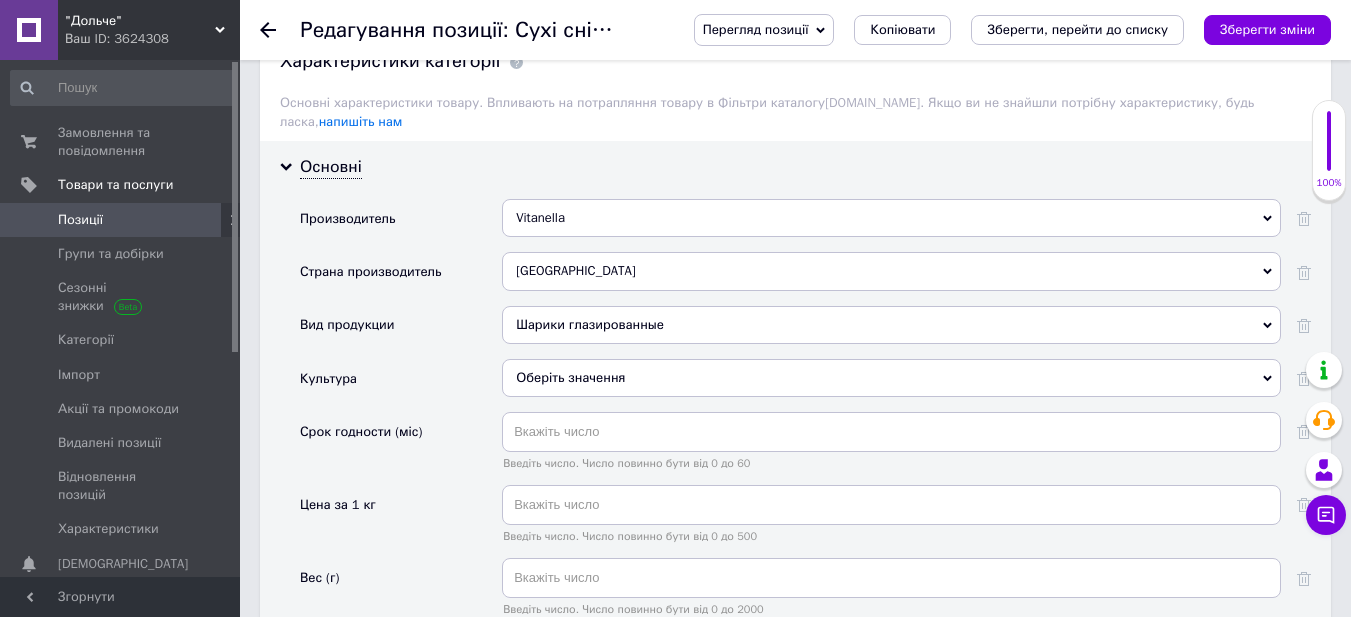 click on "Вид продукции" at bounding box center (401, 332) 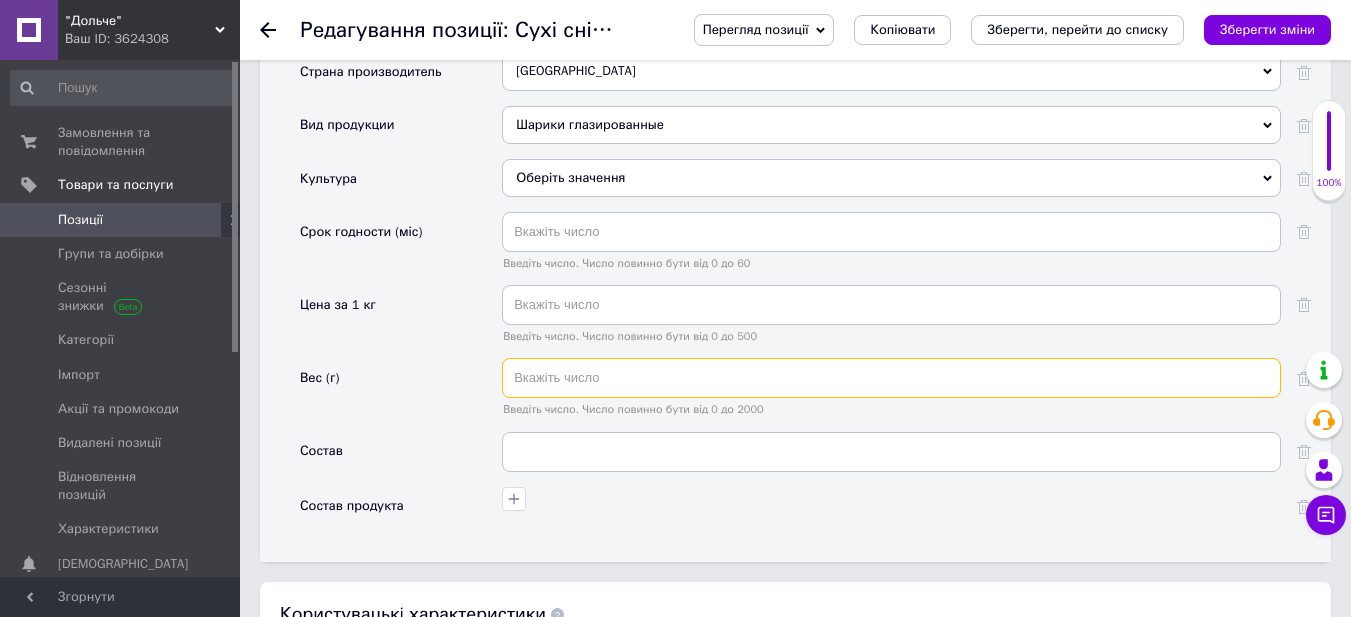 click at bounding box center [891, 378] 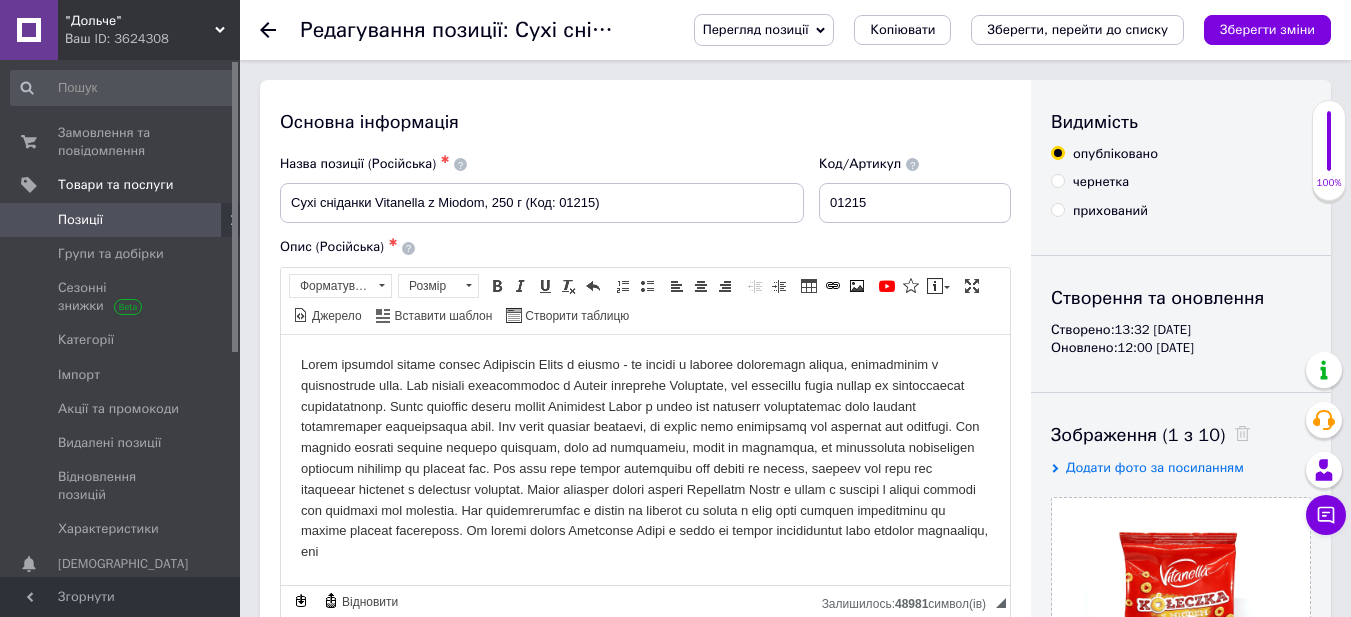 scroll, scrollTop: 1551, scrollLeft: 0, axis: vertical 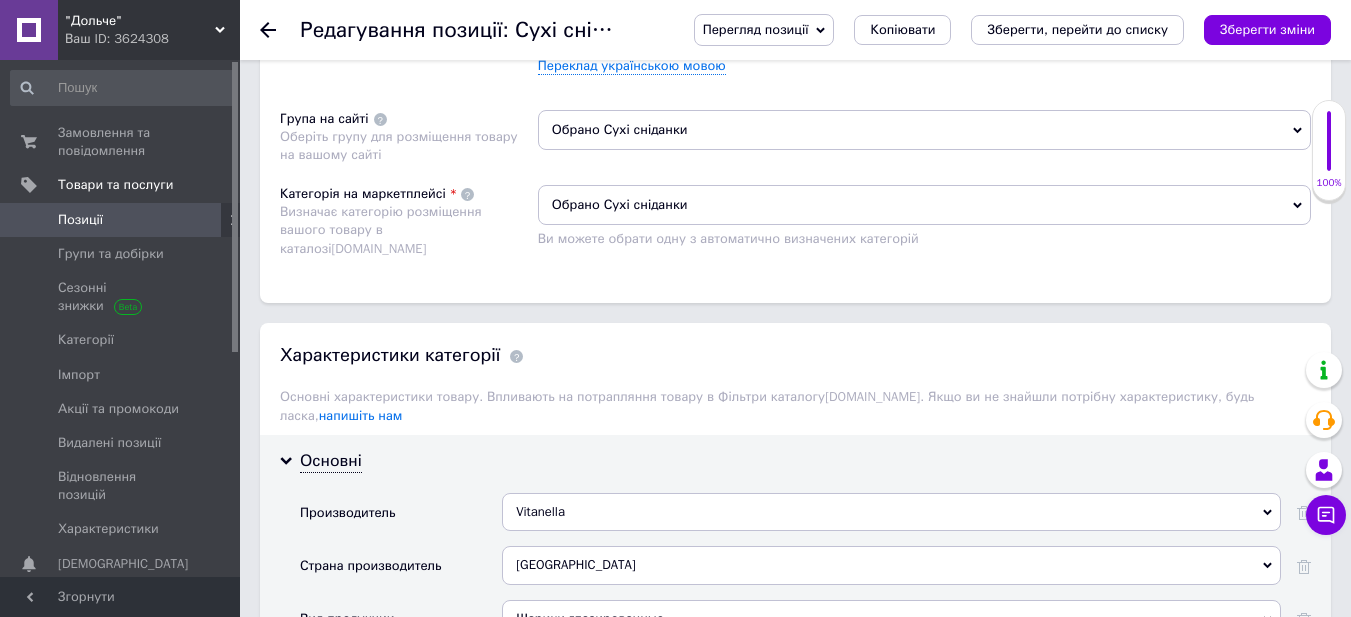 type on "250" 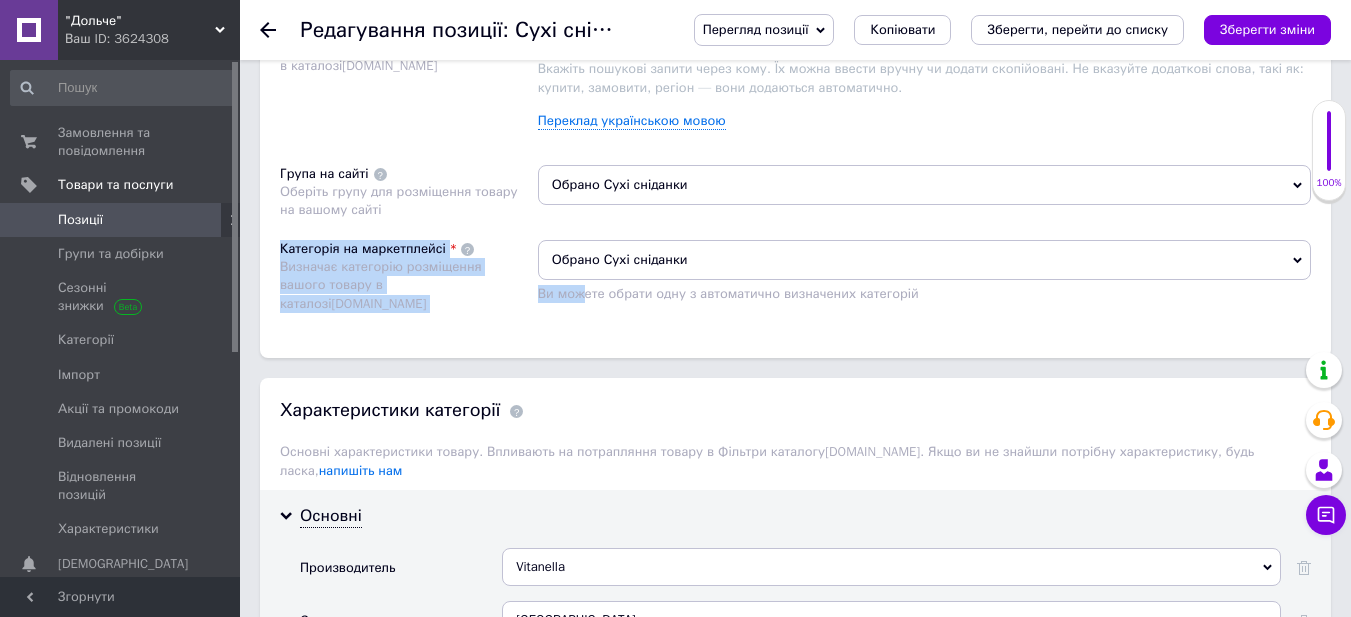 click on "Розміщення Пошукові запити Використовуються для пошуку товару в каталозі  [DOMAIN_NAME] Бакалія × Сухі сніданки × Вкажіть пошукові запити через кому. Їх можна ввести вручну чи додати скопійовані. Не вказуйте додаткові слова, такі як: купити, замовити, регіон — вони додаються автоматично. Переклад українською мовою Група на сайті Оберіть групу для розміщення товару на вашому сайті Обрано Сухі сніданки Категорія на маркетплейсі Визначає категорію розміщення вашого товару в каталозі  [DOMAIN_NAME] Обрано Сухі сніданки" at bounding box center [795, 161] 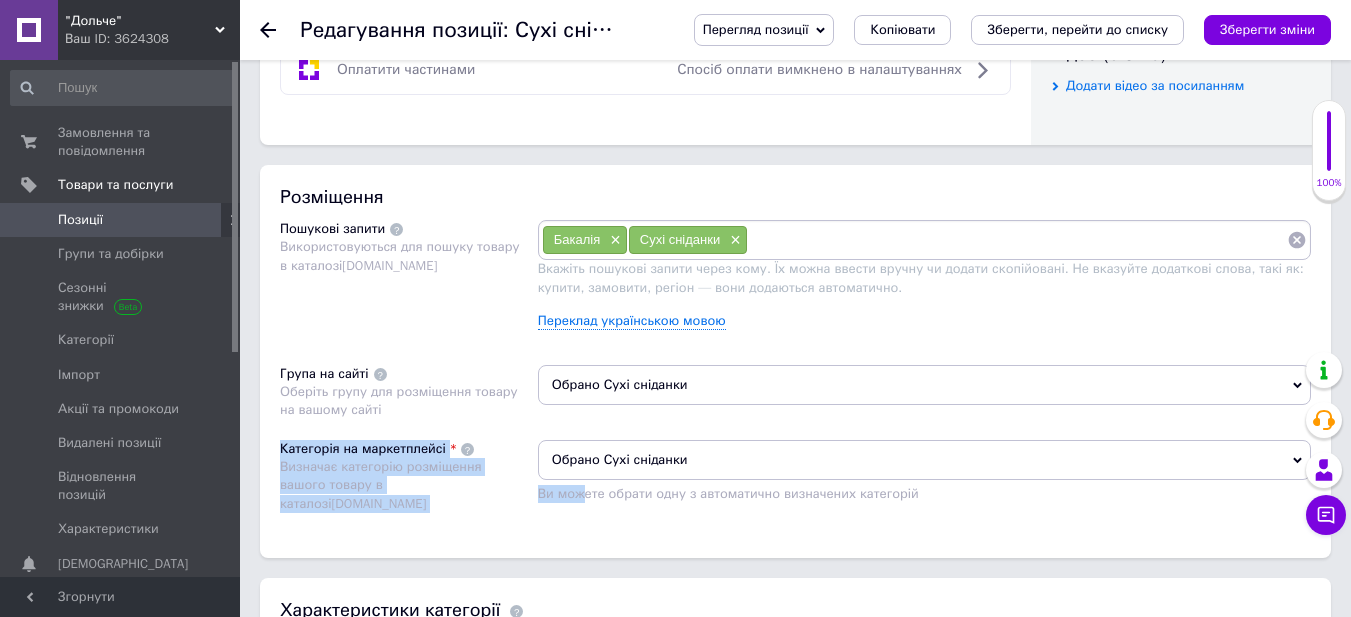 scroll, scrollTop: 1151, scrollLeft: 0, axis: vertical 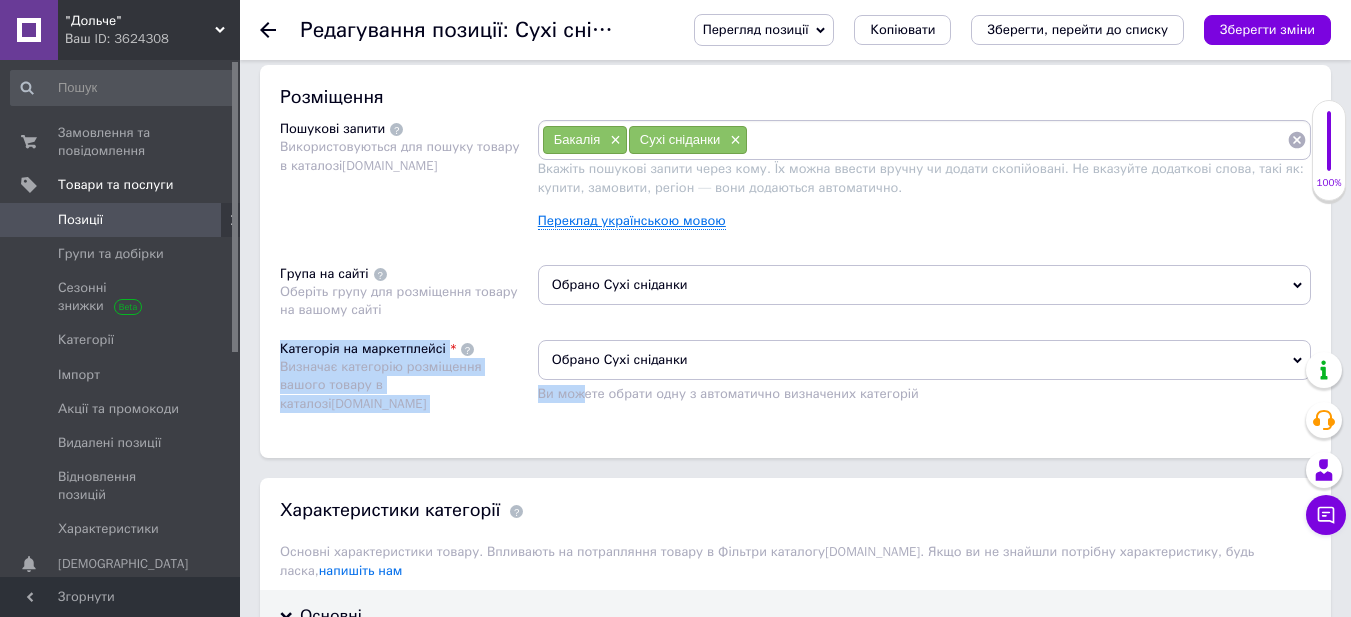 click on "Переклад українською мовою" at bounding box center [632, 221] 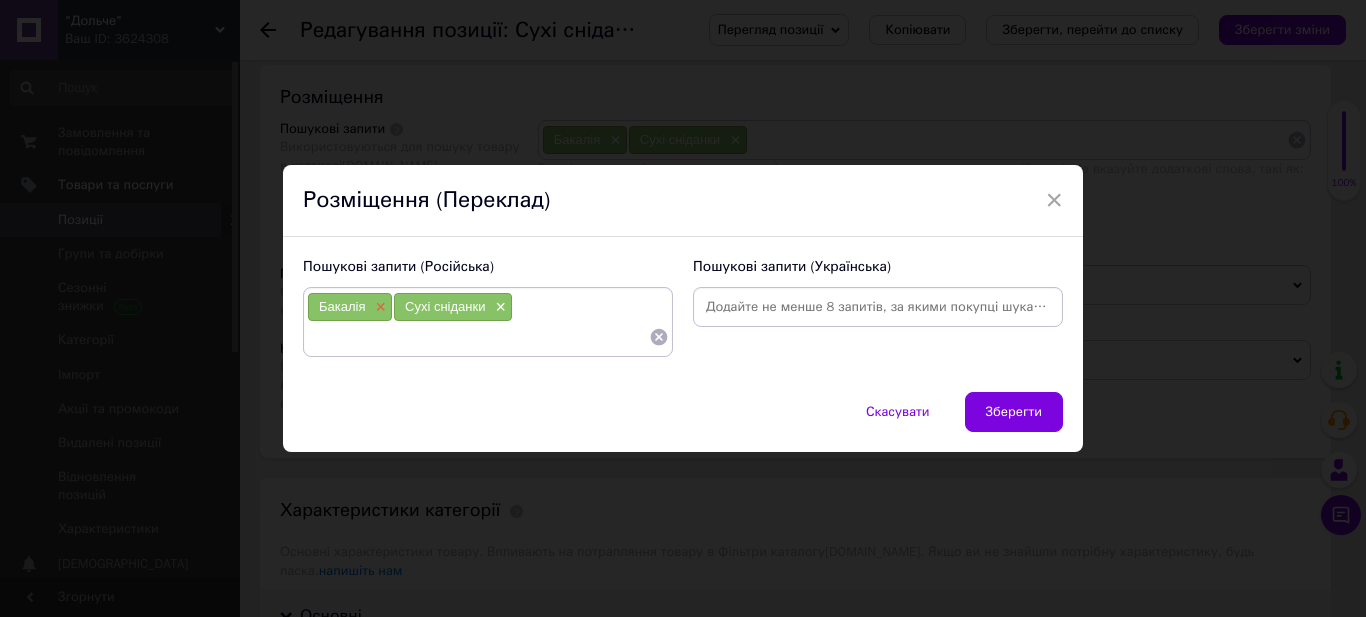 click on "×" at bounding box center (378, 307) 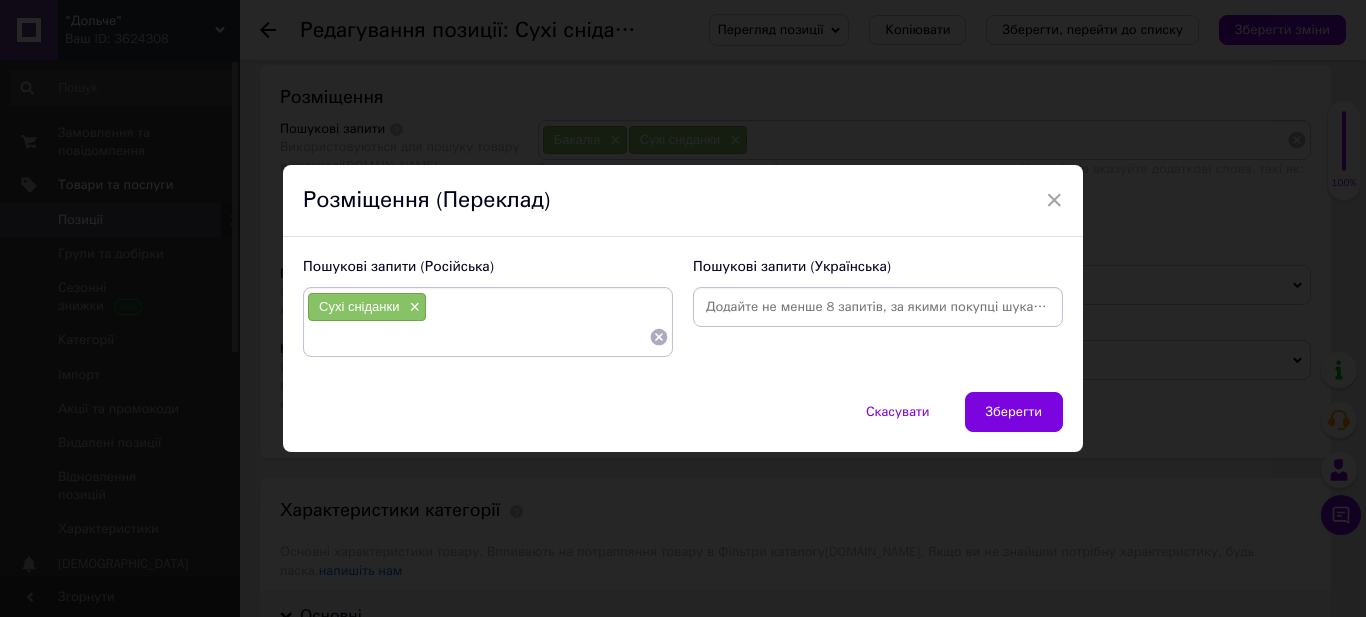 click at bounding box center [878, 307] 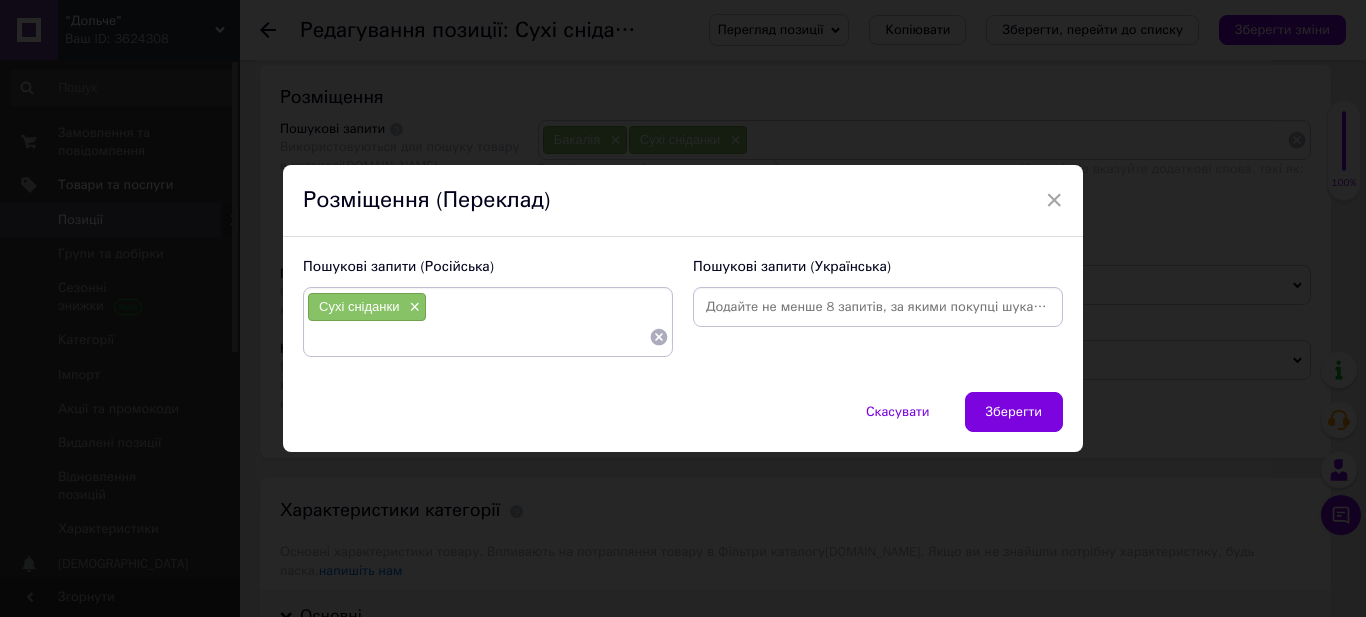 paste on "Vitanella" 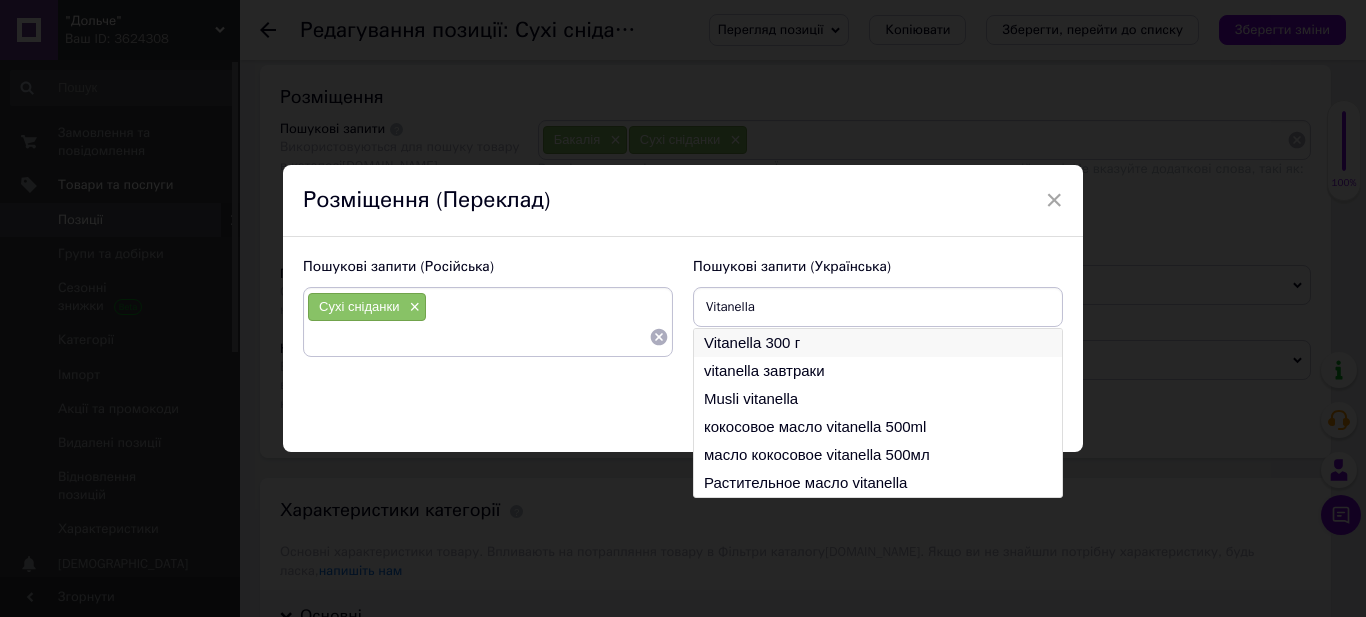 type on "Vitanella" 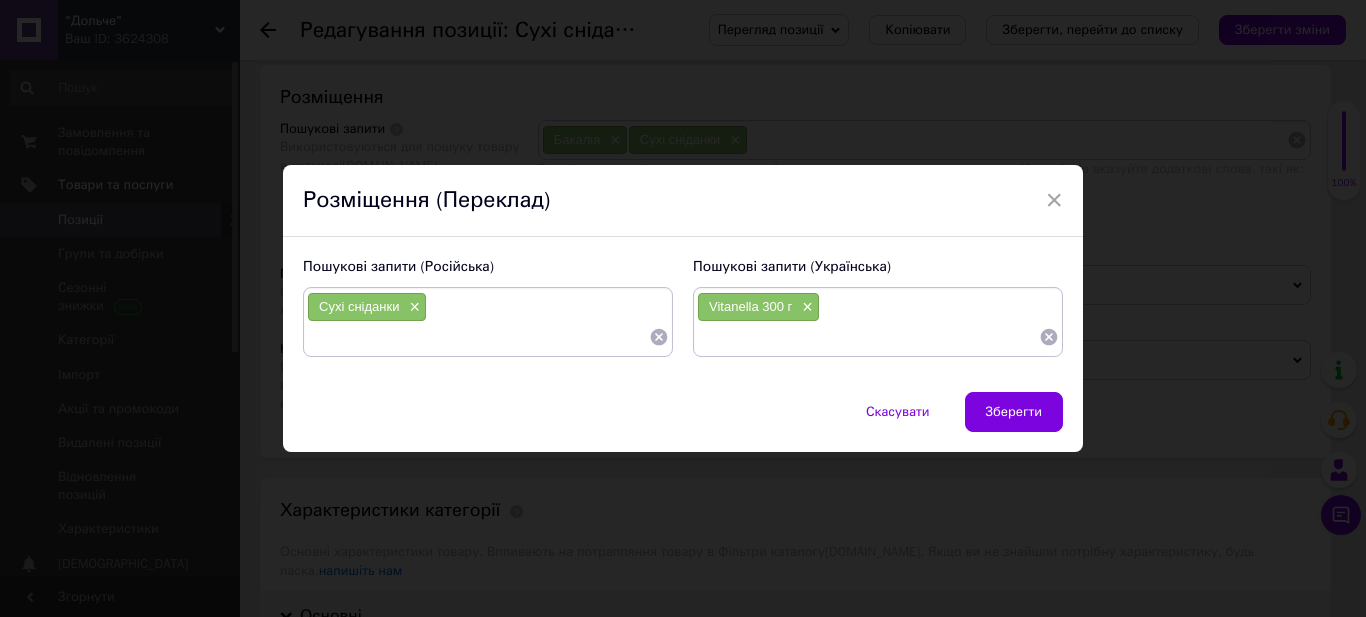 click at bounding box center [868, 337] 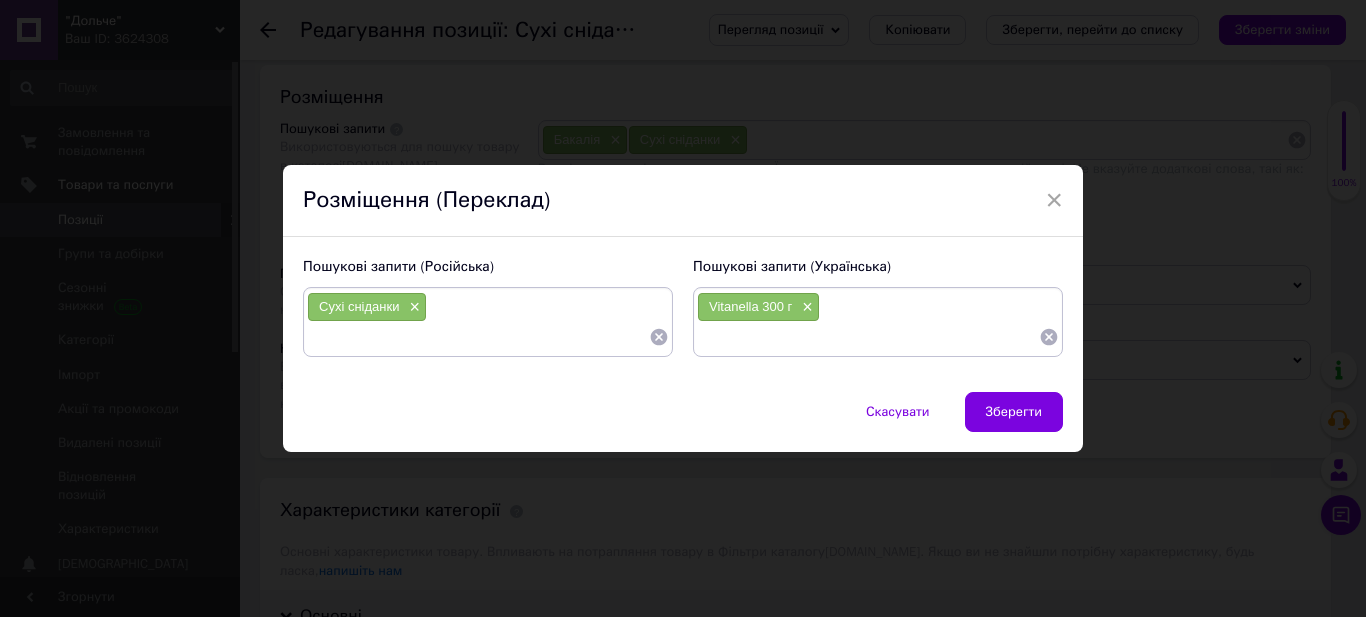 paste on "Vitanella" 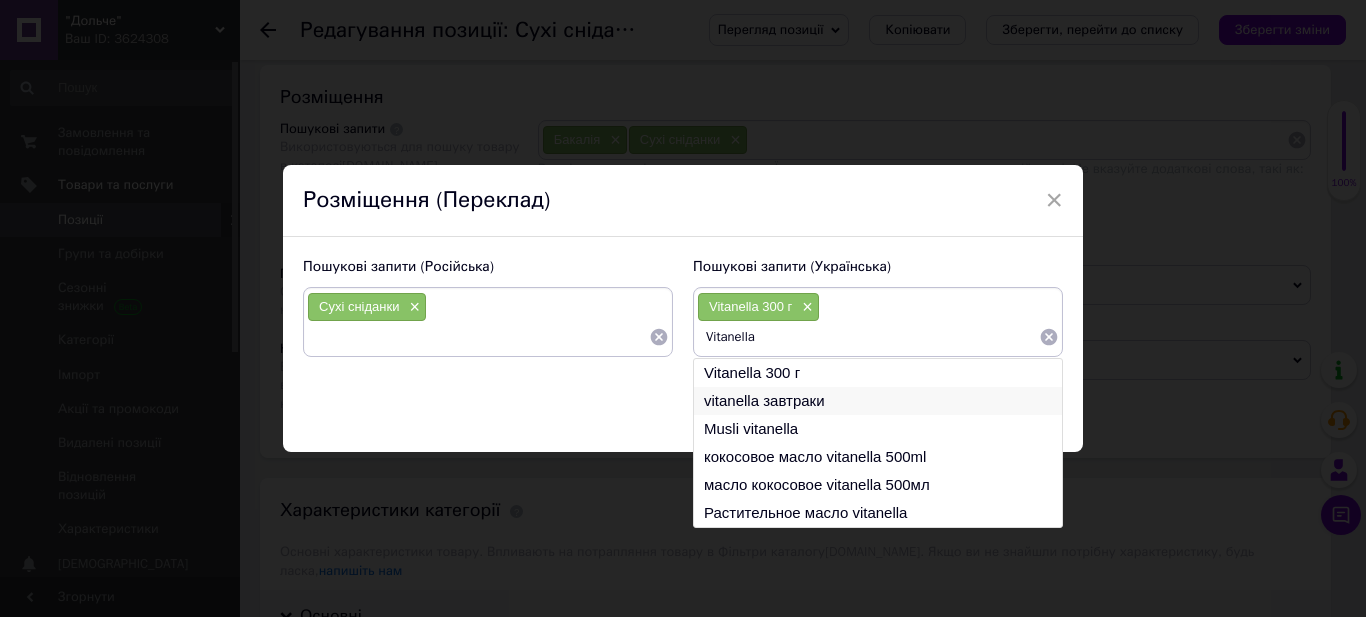 type on "Vitanella" 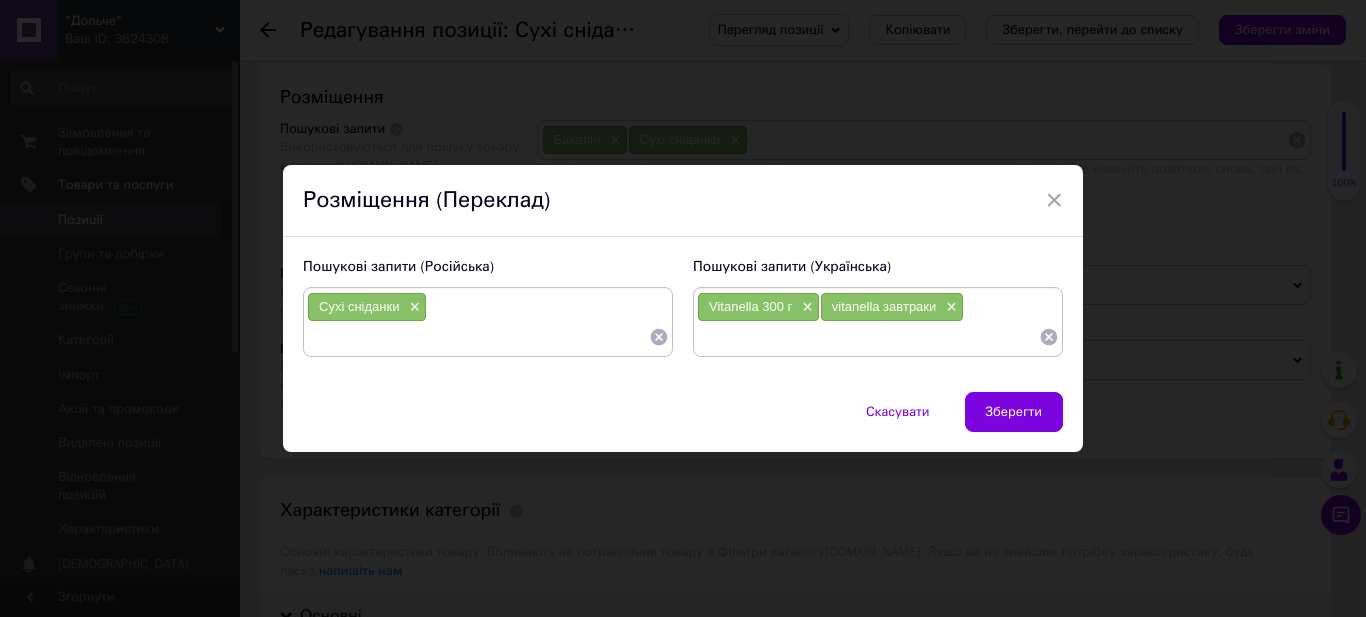 click at bounding box center (868, 337) 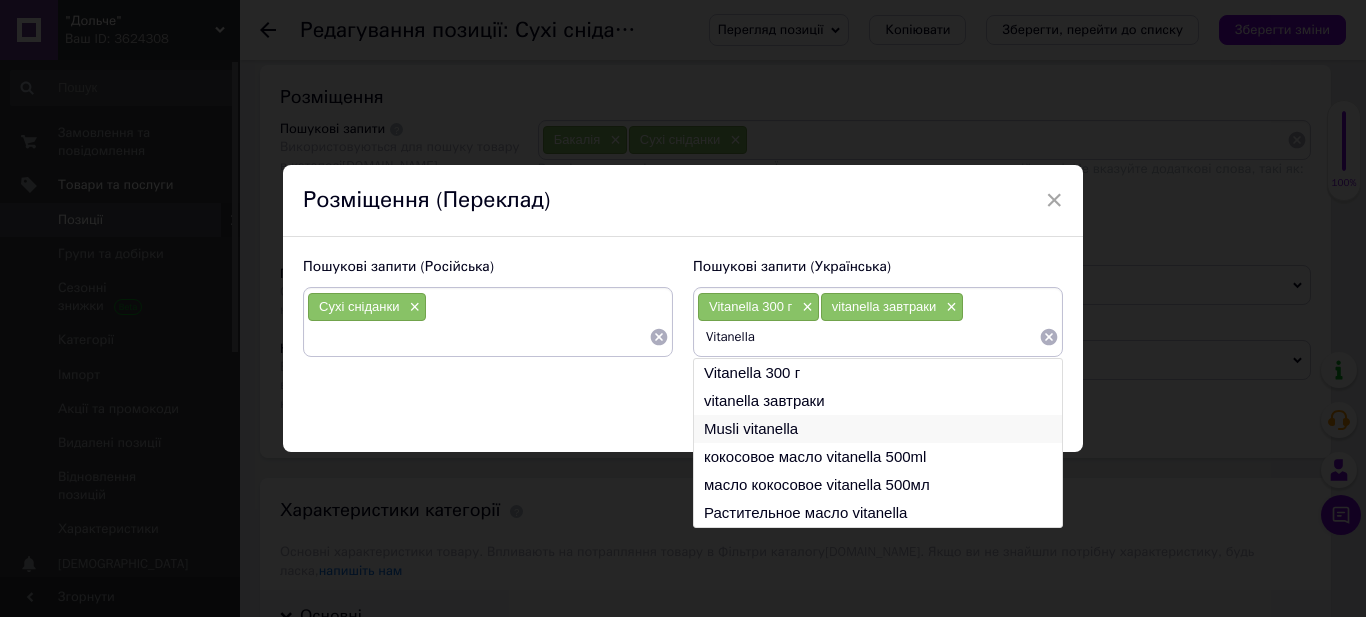 type on "Vitanella" 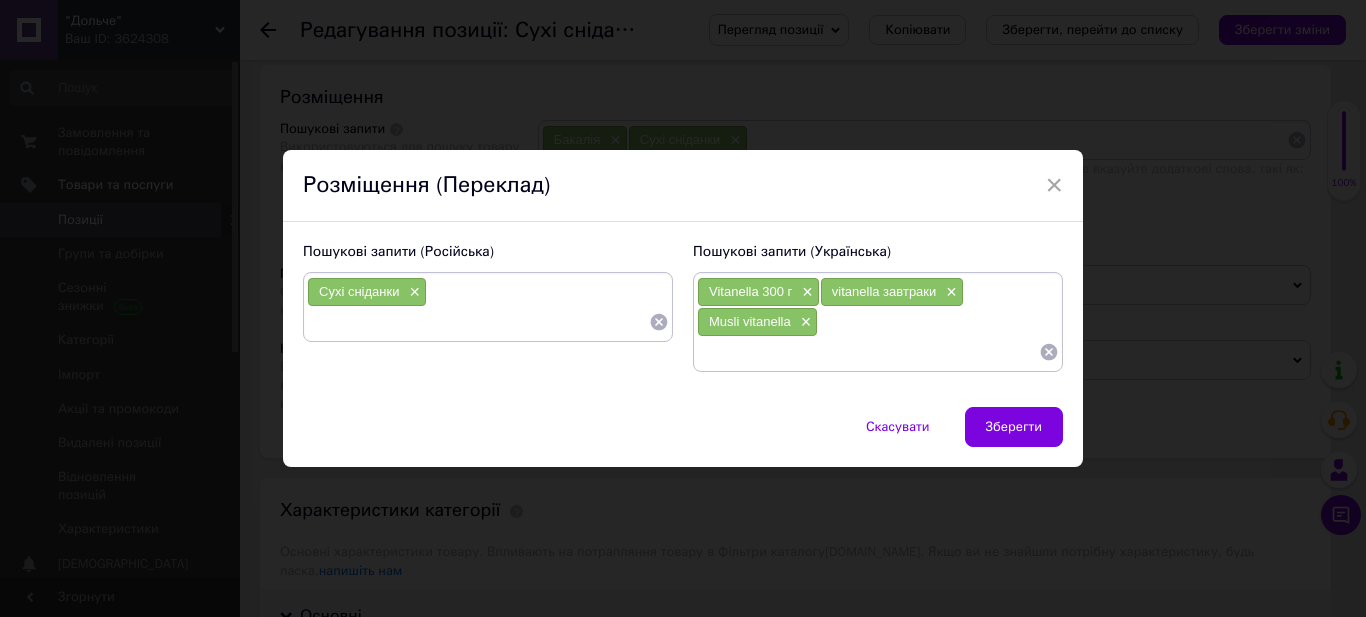 click at bounding box center [868, 352] 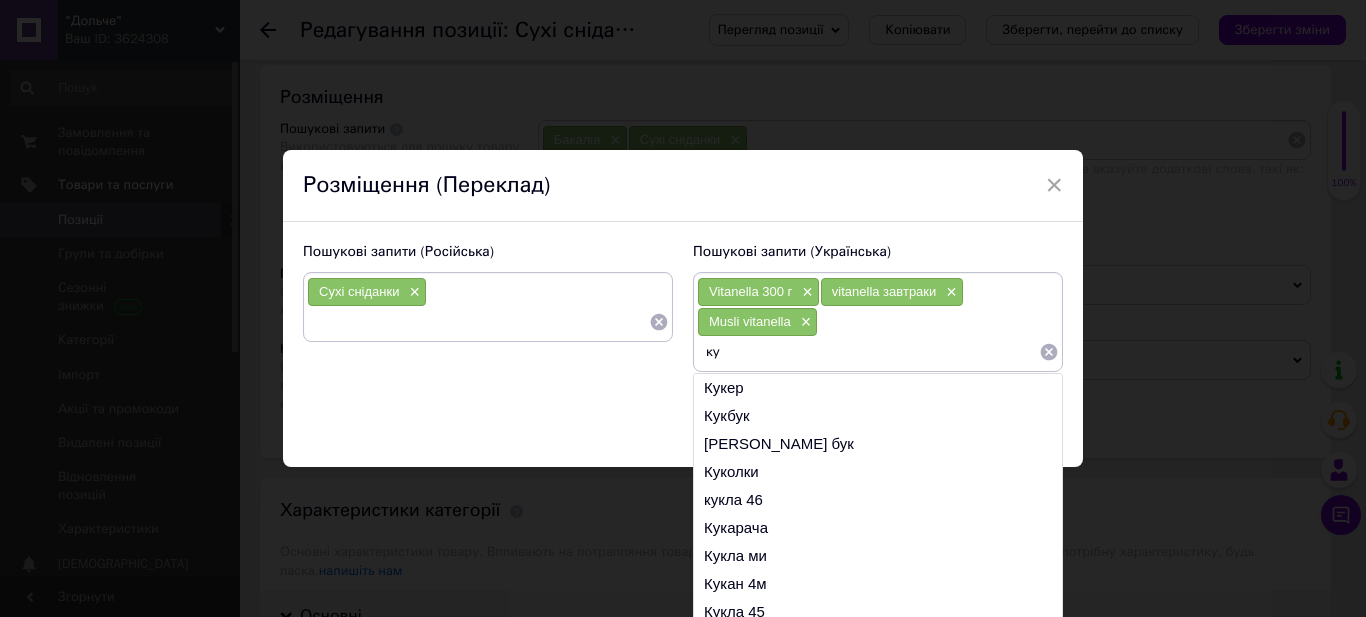 type on "к" 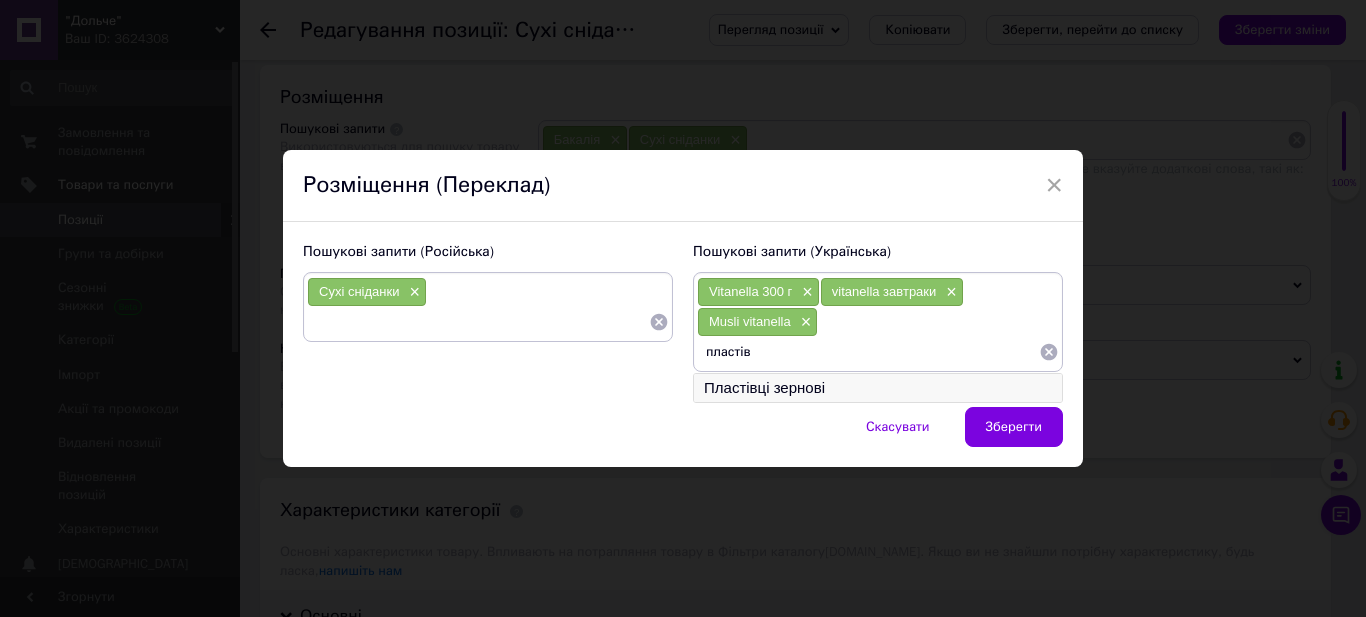 type on "пластів" 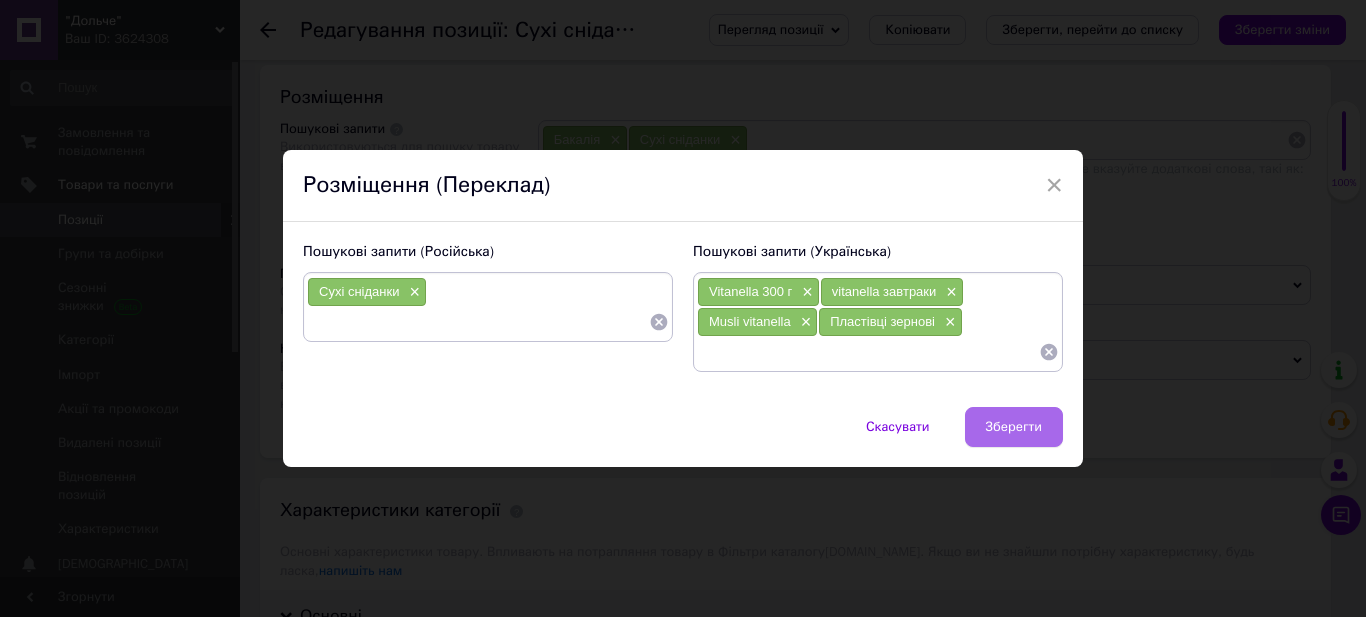 click on "Зберегти" at bounding box center [1014, 427] 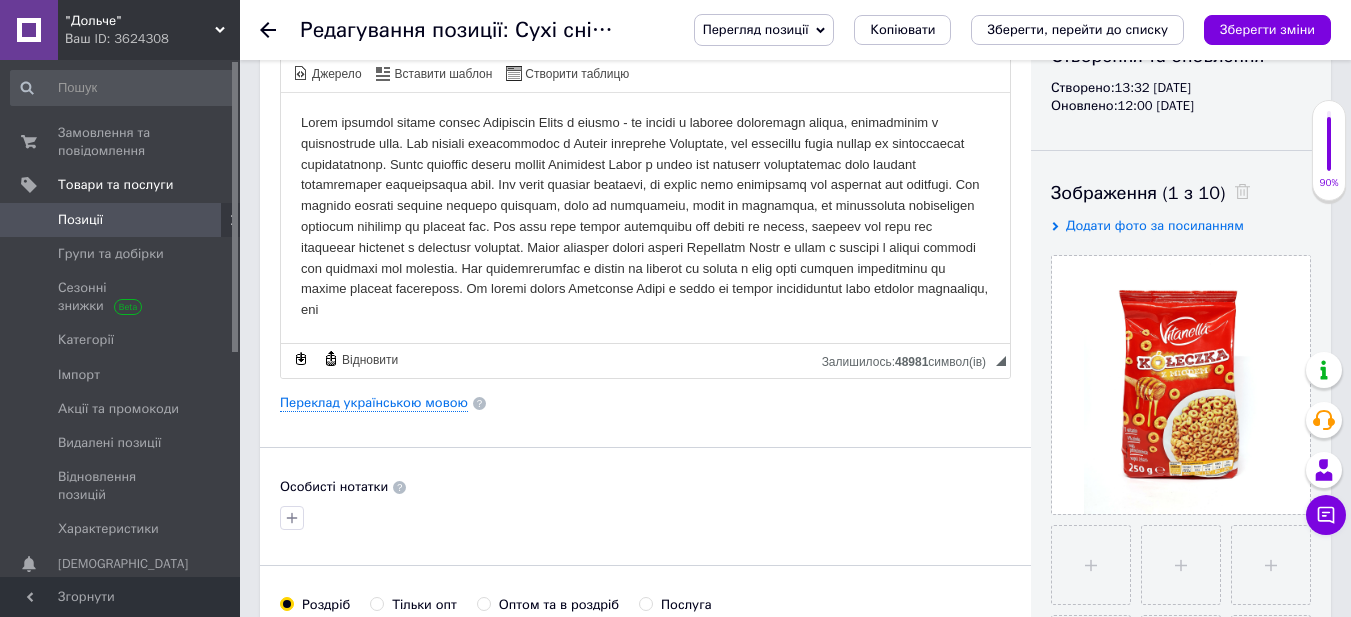 scroll, scrollTop: 0, scrollLeft: 0, axis: both 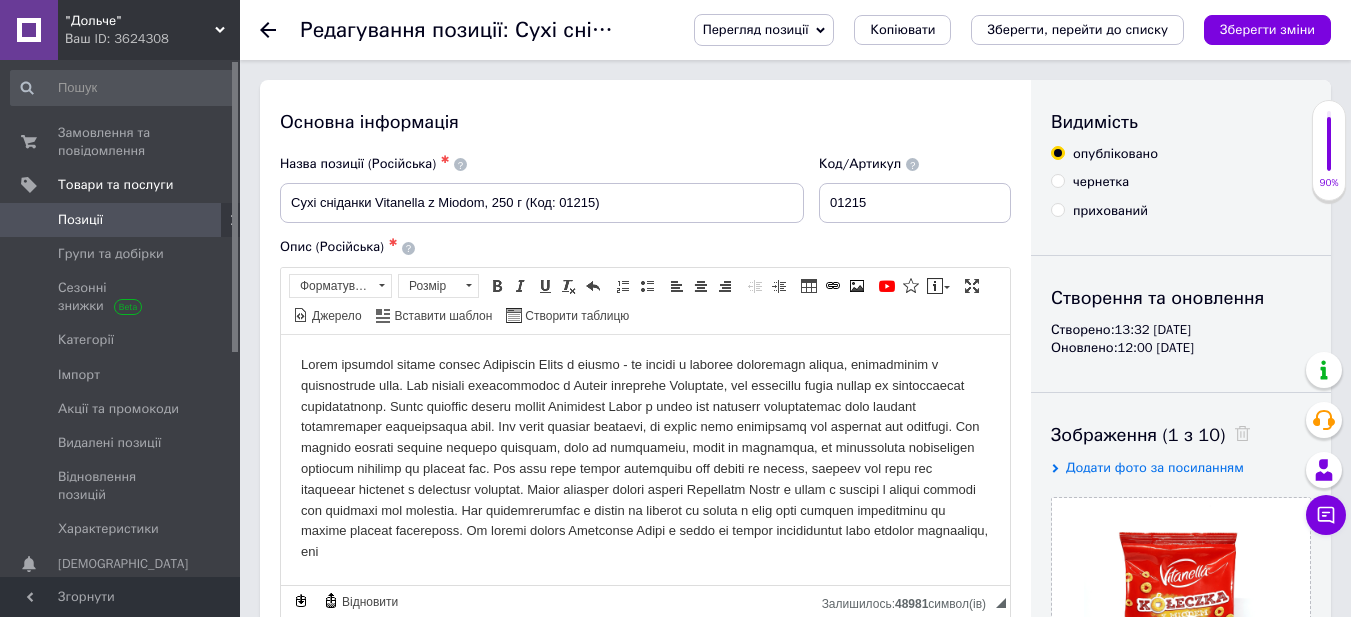 click on "Зберегти зміни" at bounding box center (1267, 29) 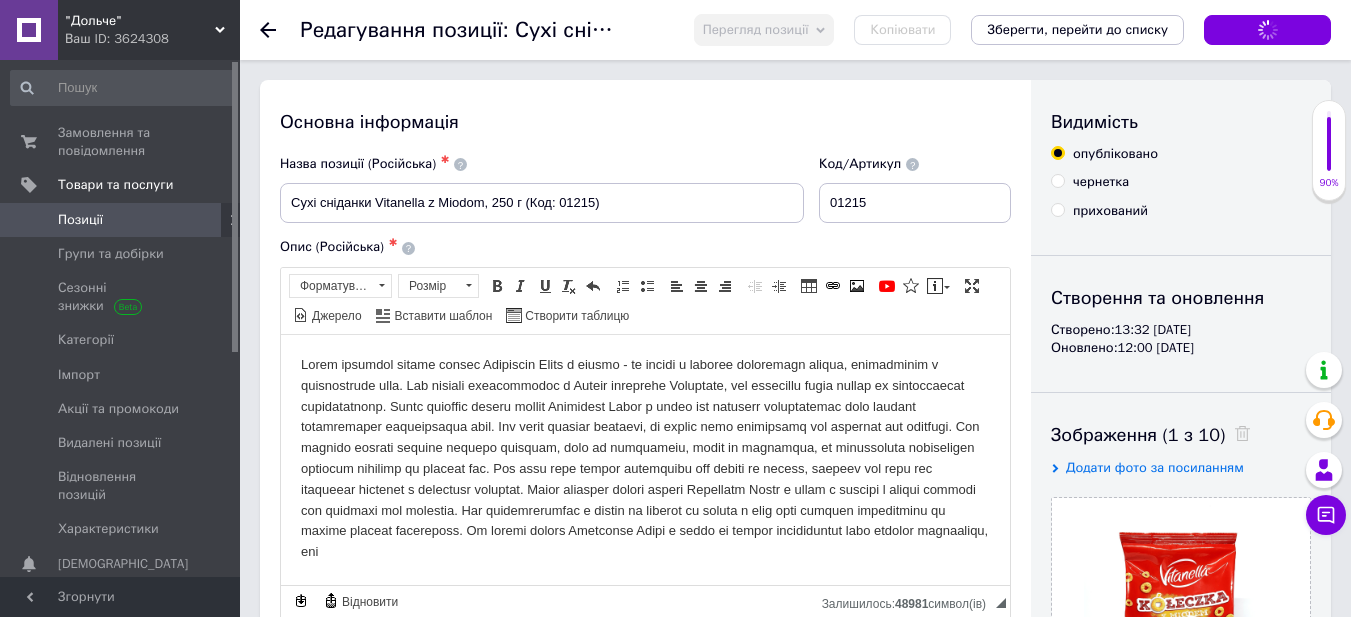 click on "Зберегти, перейти до списку" at bounding box center [1077, 29] 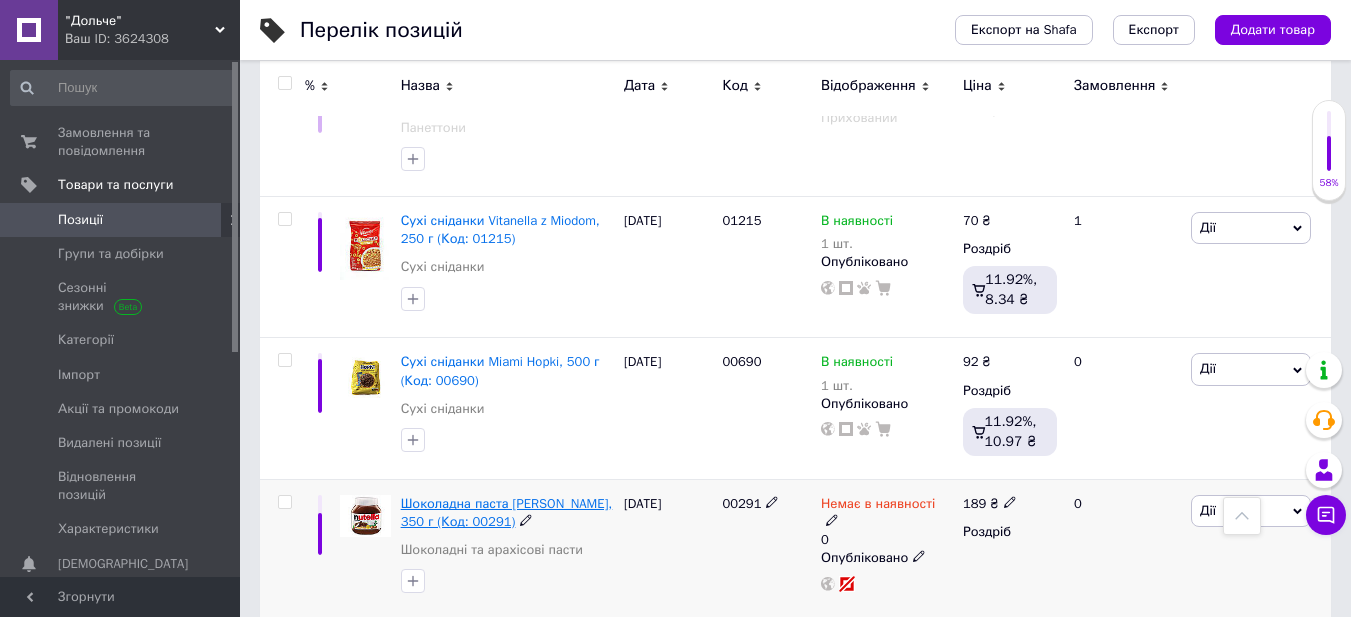 scroll, scrollTop: 1500, scrollLeft: 0, axis: vertical 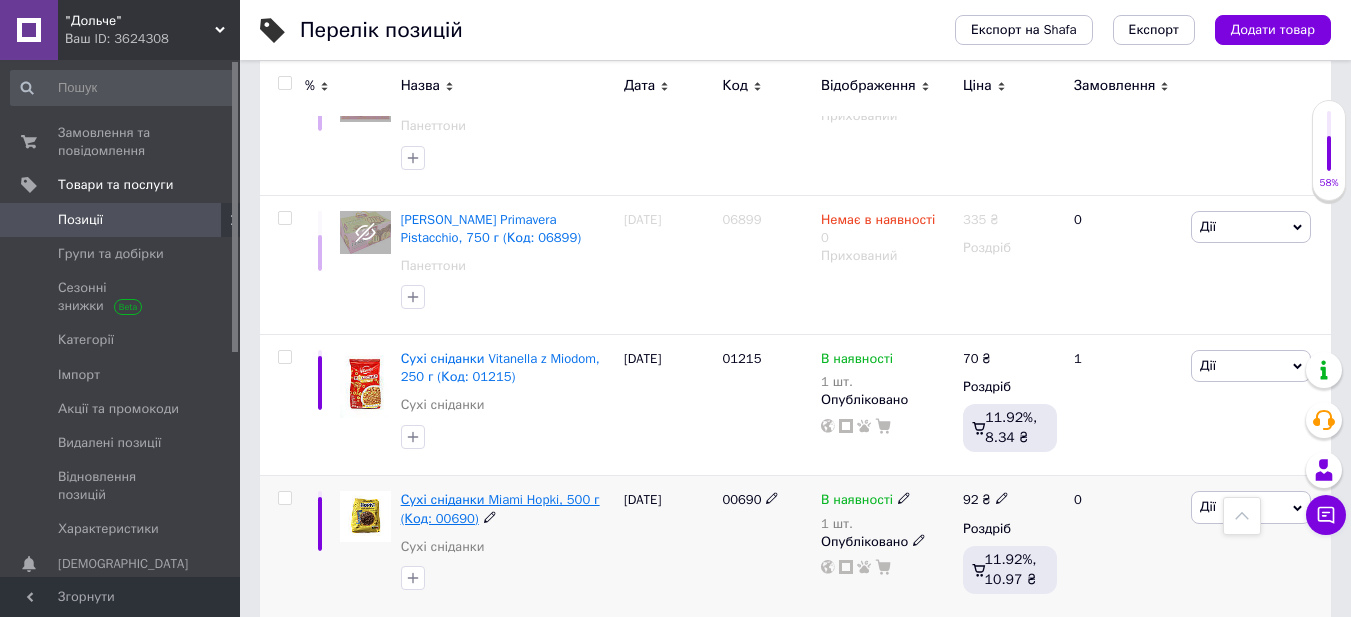 click on "Сухі сніданки Miami Hopki, 500 г (Код: 00690)" at bounding box center (500, 508) 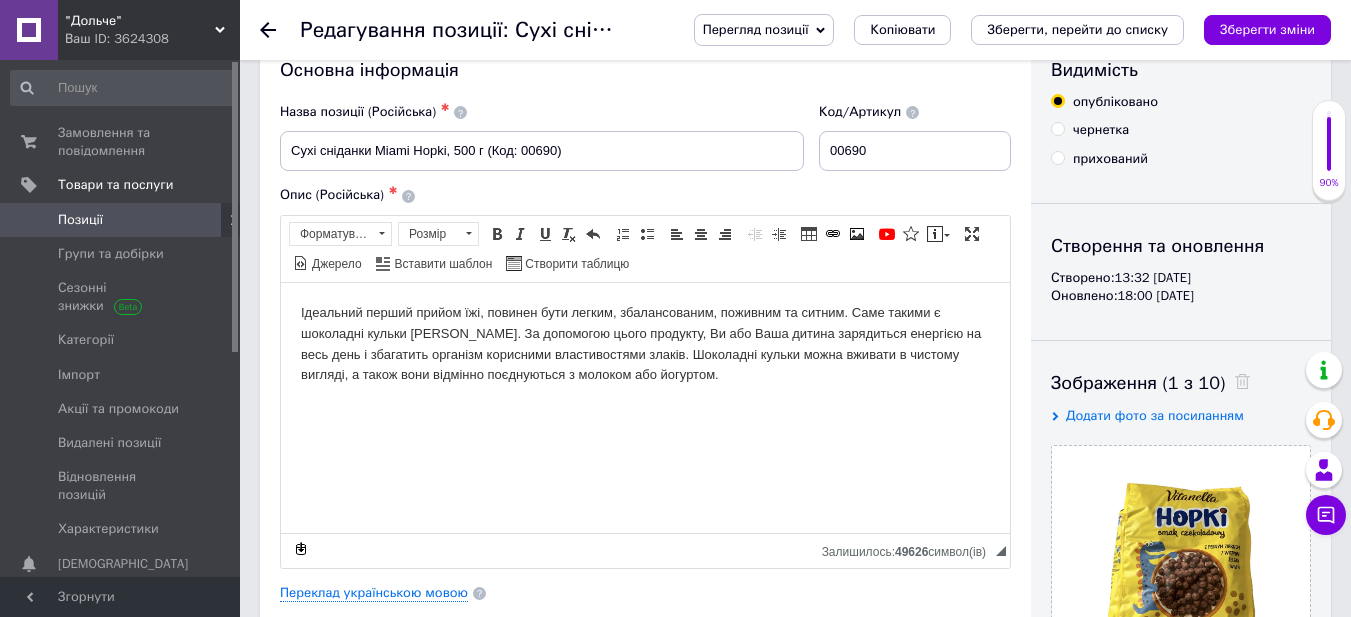 scroll, scrollTop: 100, scrollLeft: 0, axis: vertical 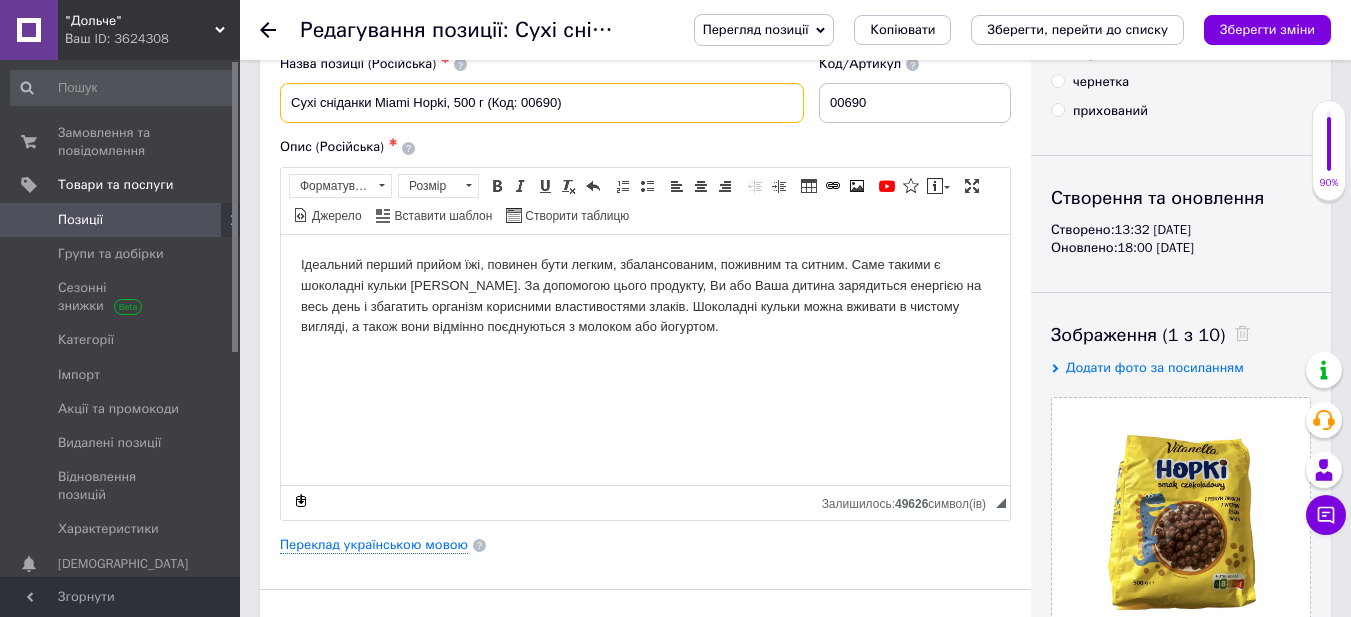 click on "Сухі сніданки Miami Hopki, 500 г (Код: 00690)" at bounding box center (542, 103) 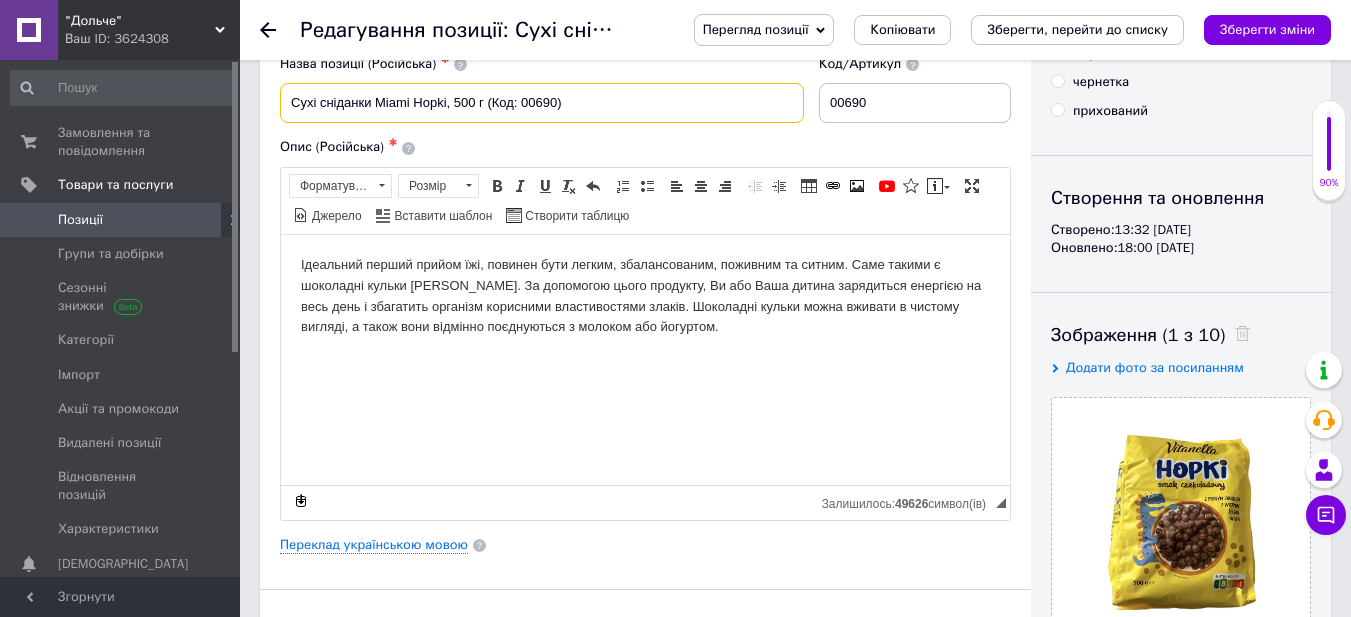 paste on "Vitanella" 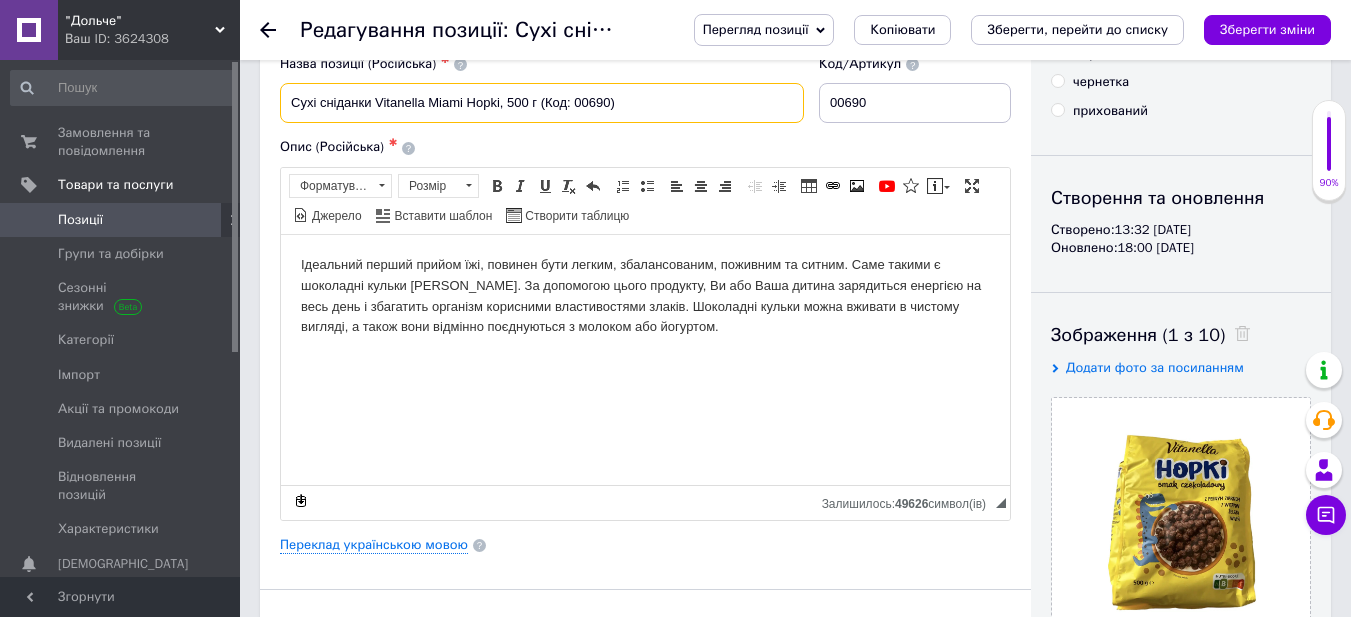 click on "Сухі сніданки Vitanella Miami Hopki, 500 г (Код: 00690)" at bounding box center [542, 103] 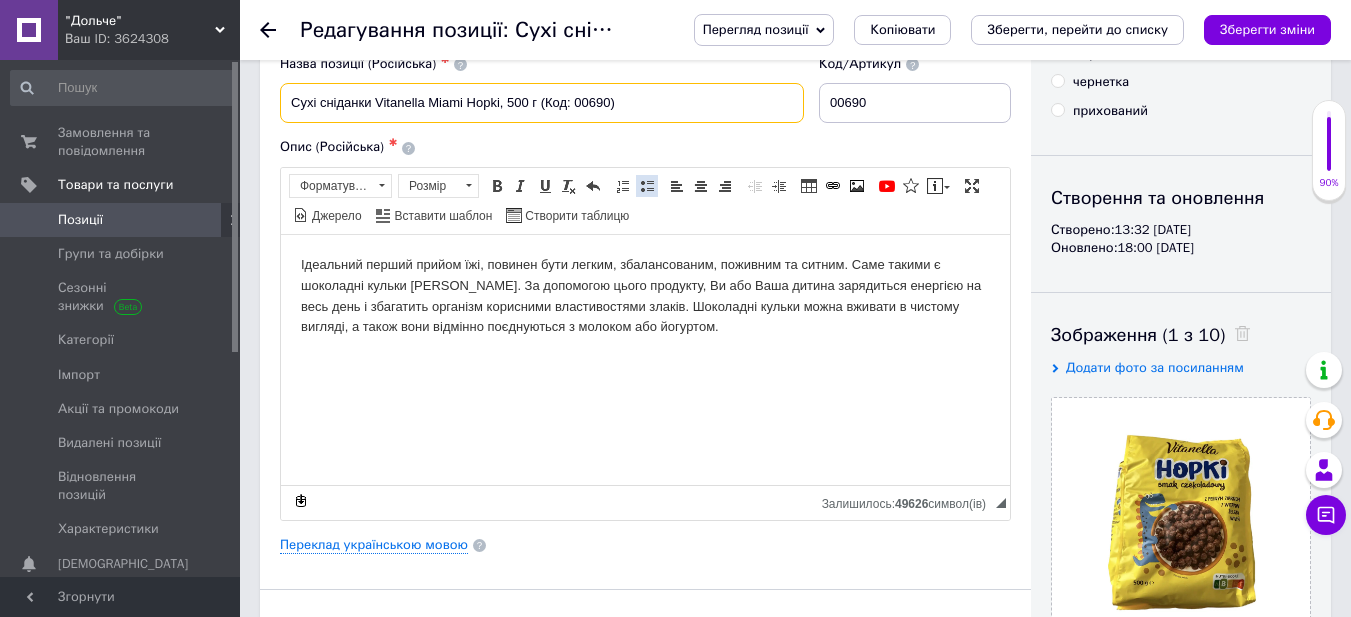 type on "Сухі сніданки Miami Hopki, 500 г (Код: 00690)" 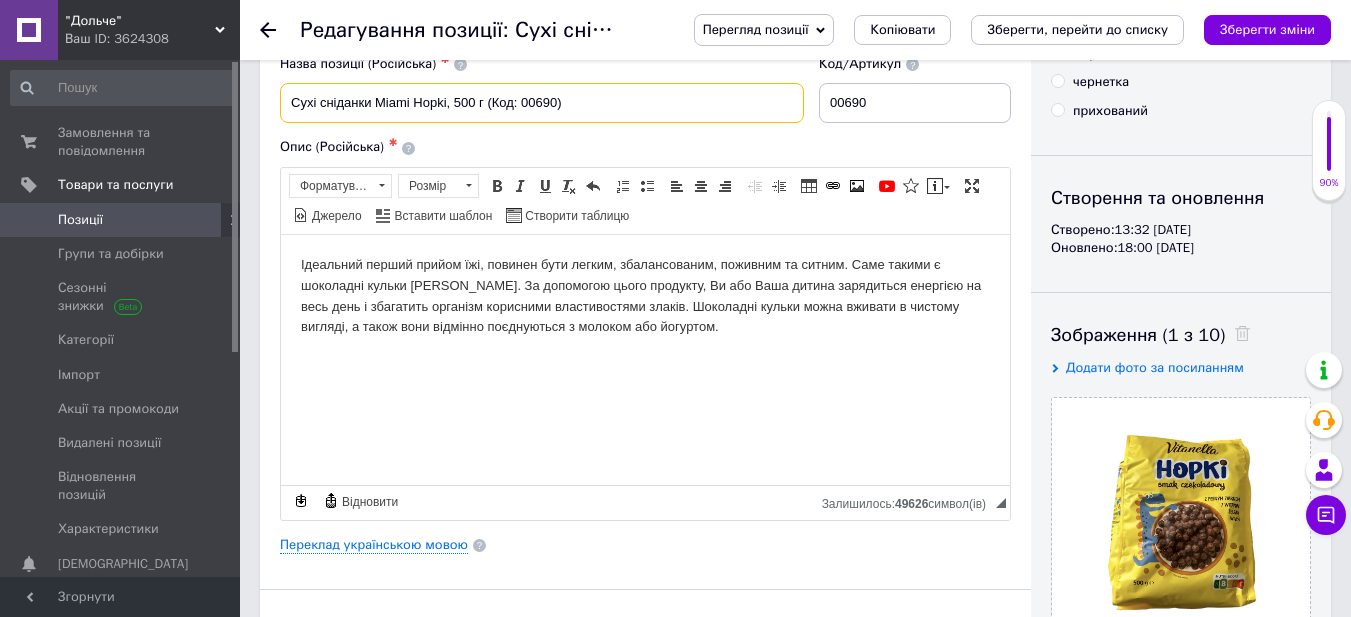 scroll, scrollTop: 500, scrollLeft: 0, axis: vertical 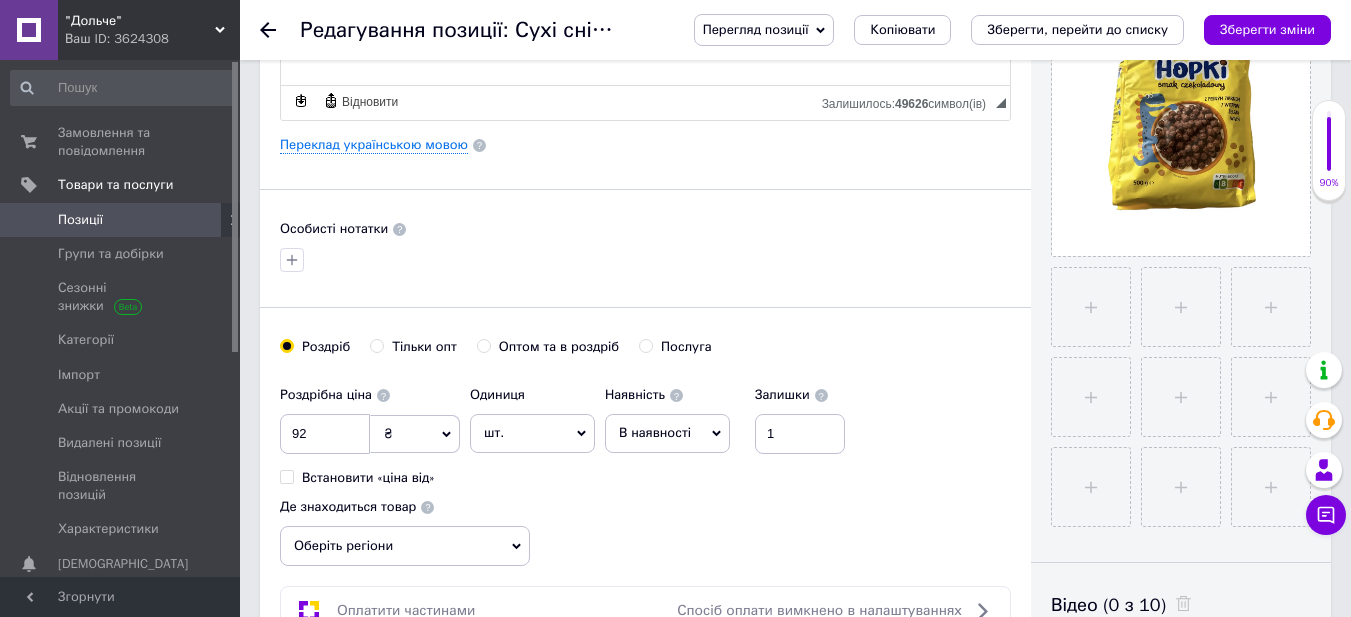 click on "Оберіть регіони" at bounding box center [405, 546] 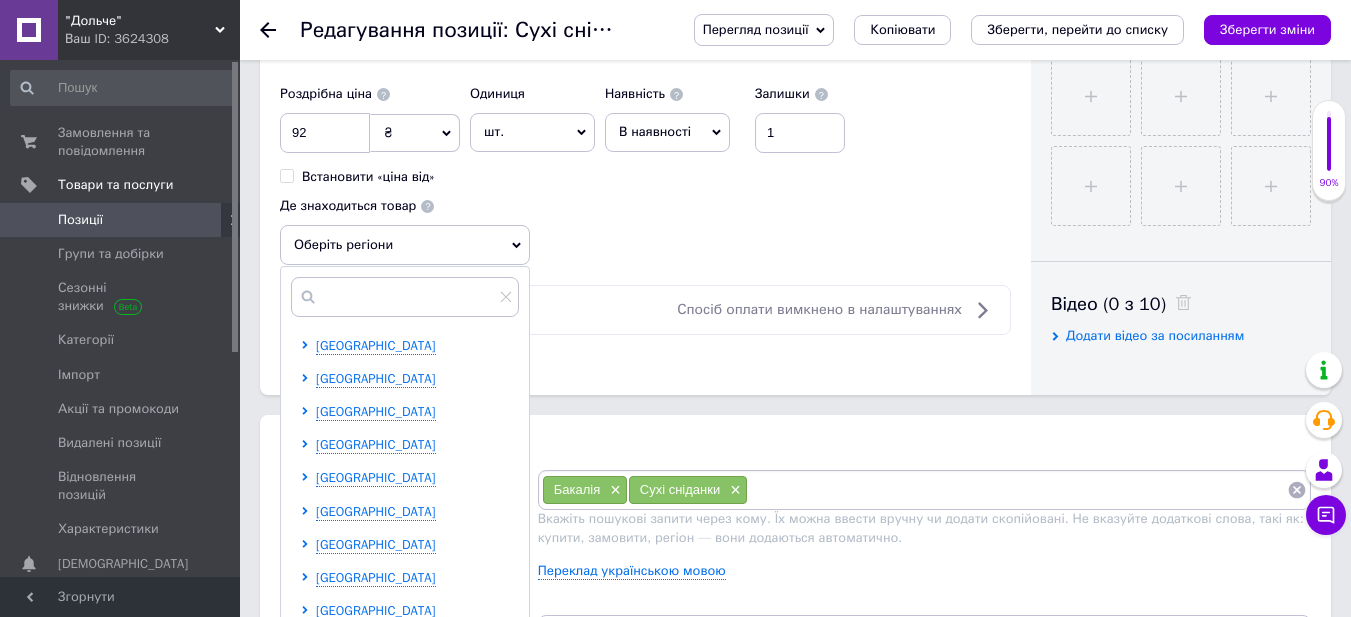 scroll, scrollTop: 1000, scrollLeft: 0, axis: vertical 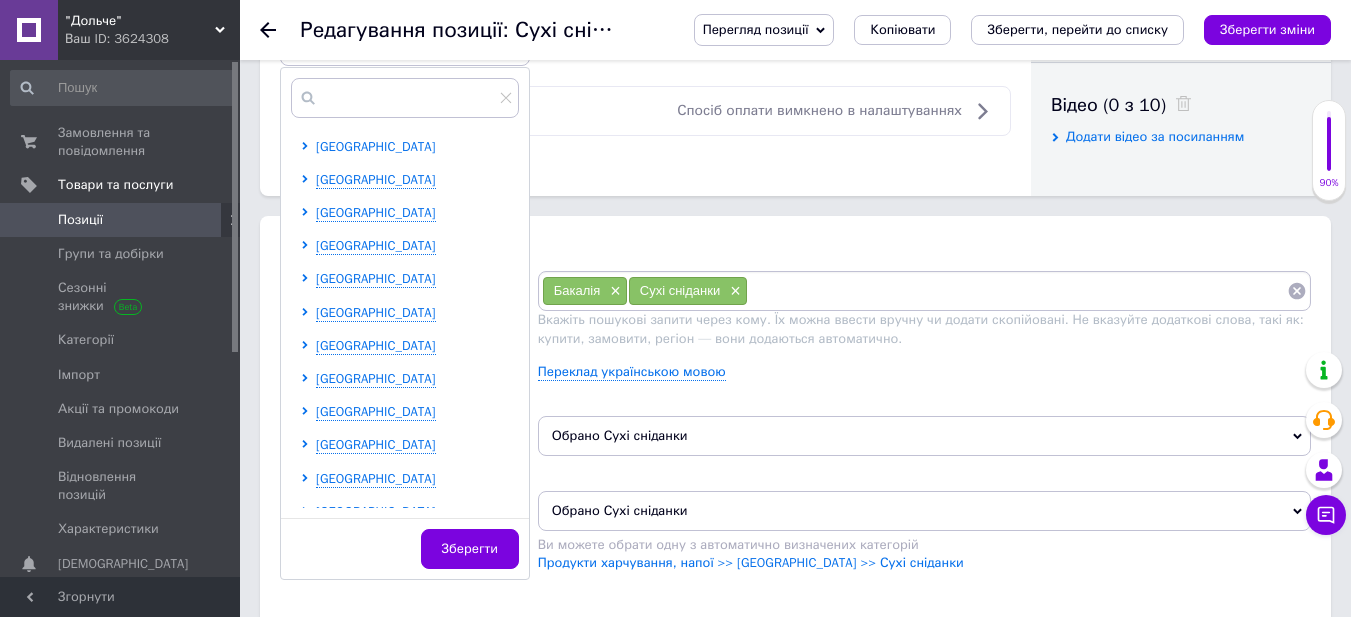 click on "[GEOGRAPHIC_DATA]" at bounding box center [376, 146] 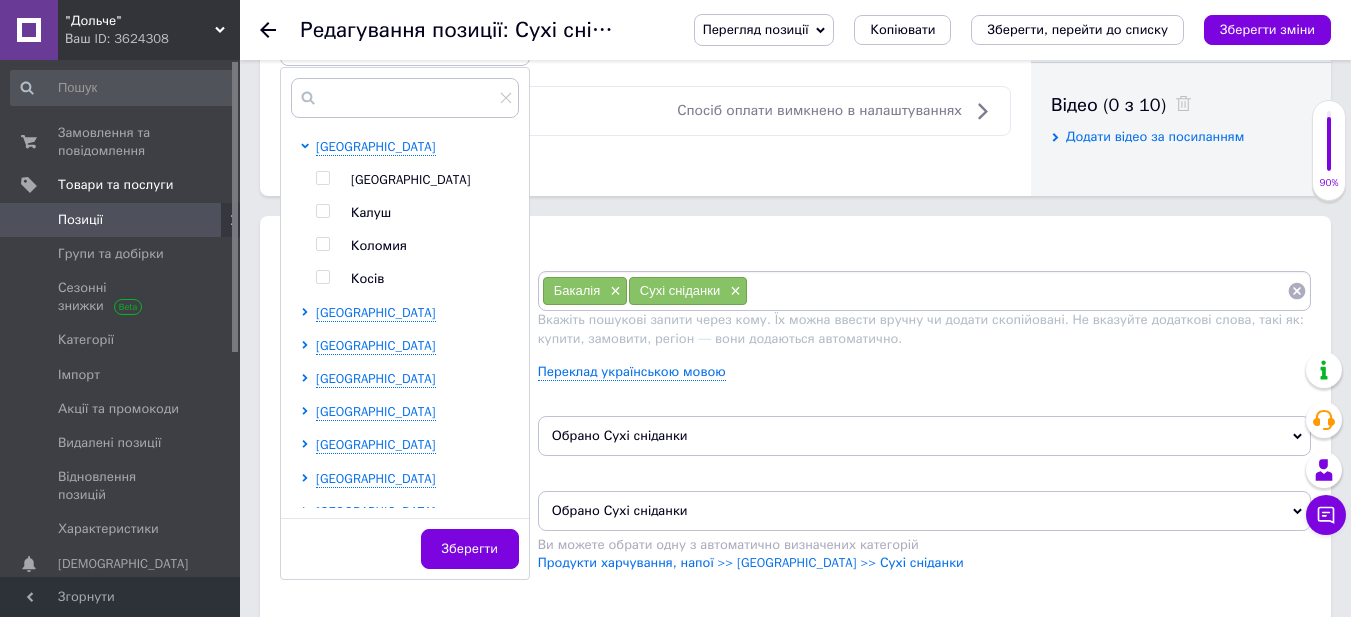 click on "[GEOGRAPHIC_DATA]" at bounding box center [411, 179] 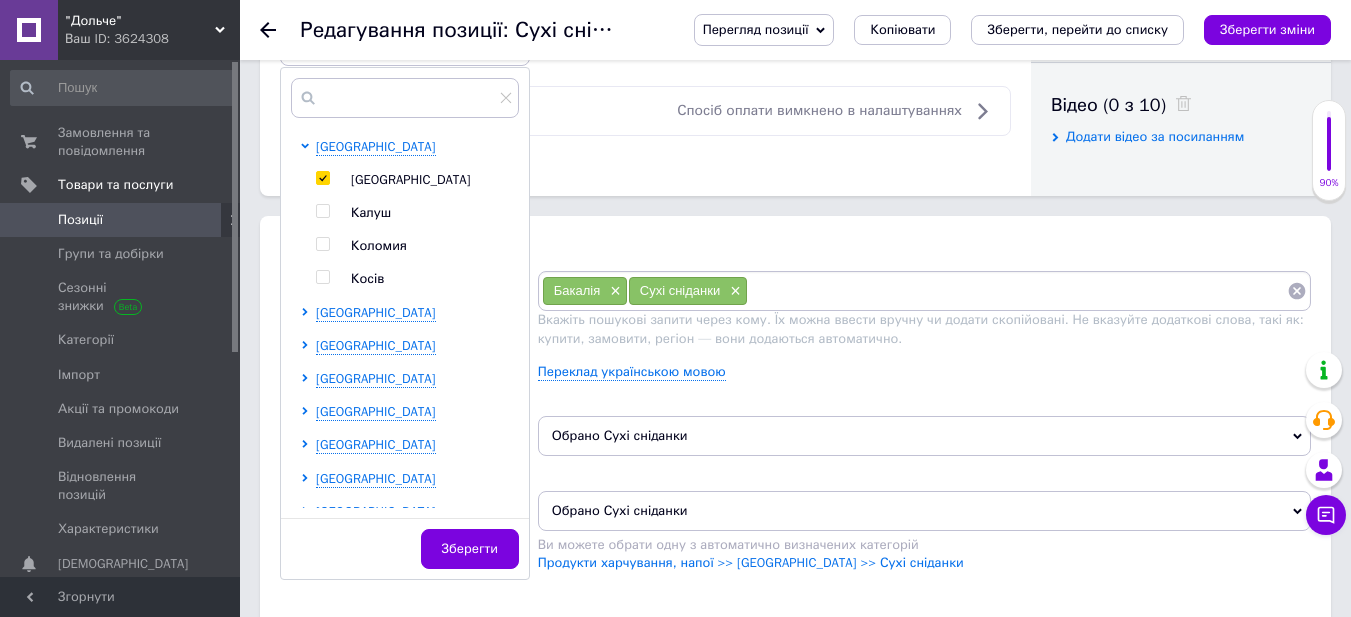 checkbox on "true" 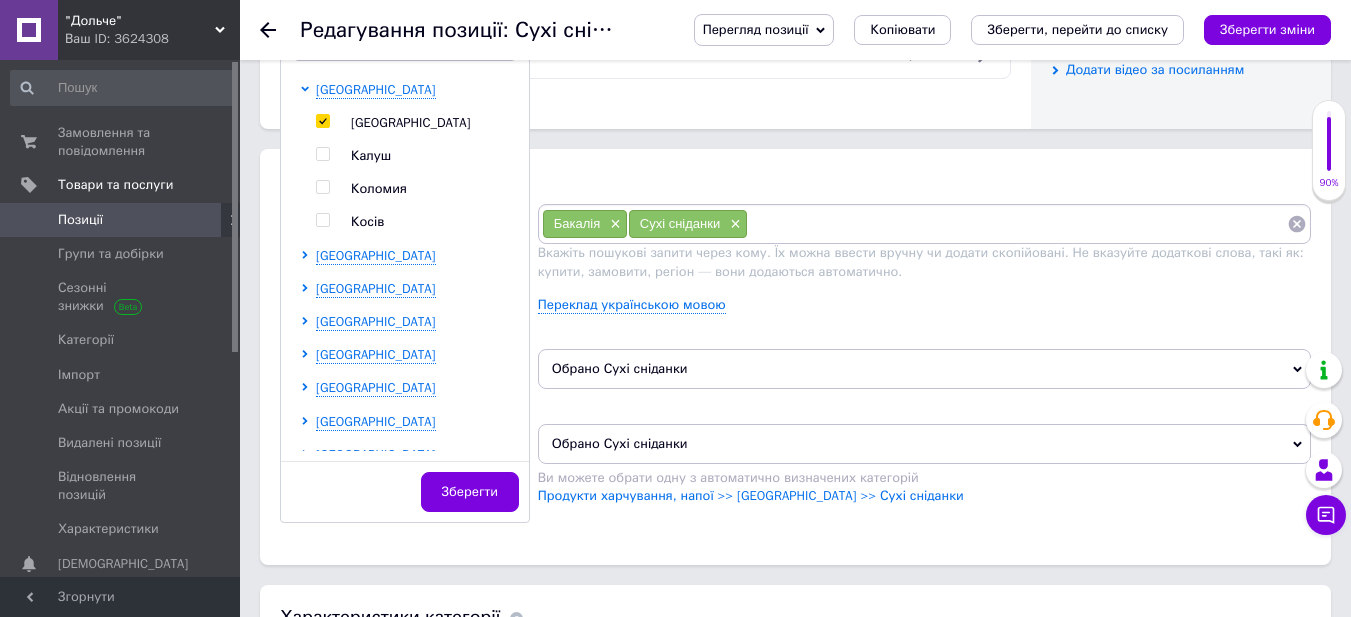 scroll, scrollTop: 1100, scrollLeft: 0, axis: vertical 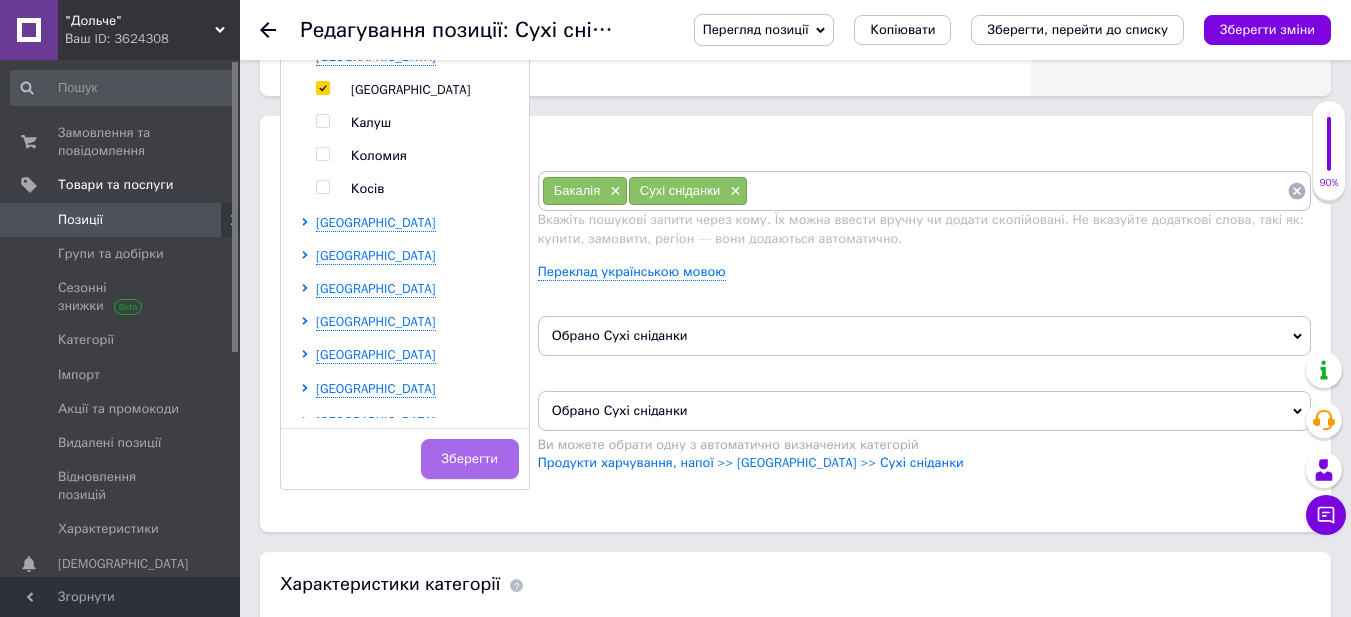 click on "Зберегти" at bounding box center [470, 459] 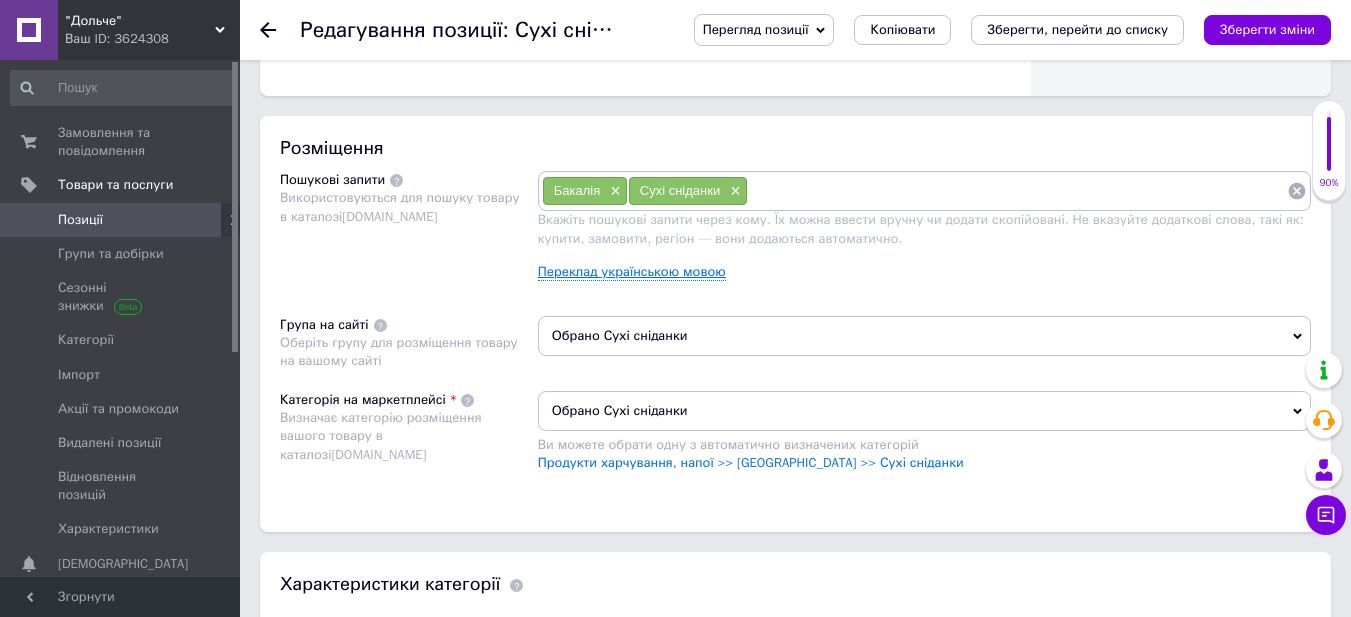 click on "Переклад українською мовою" at bounding box center (632, 272) 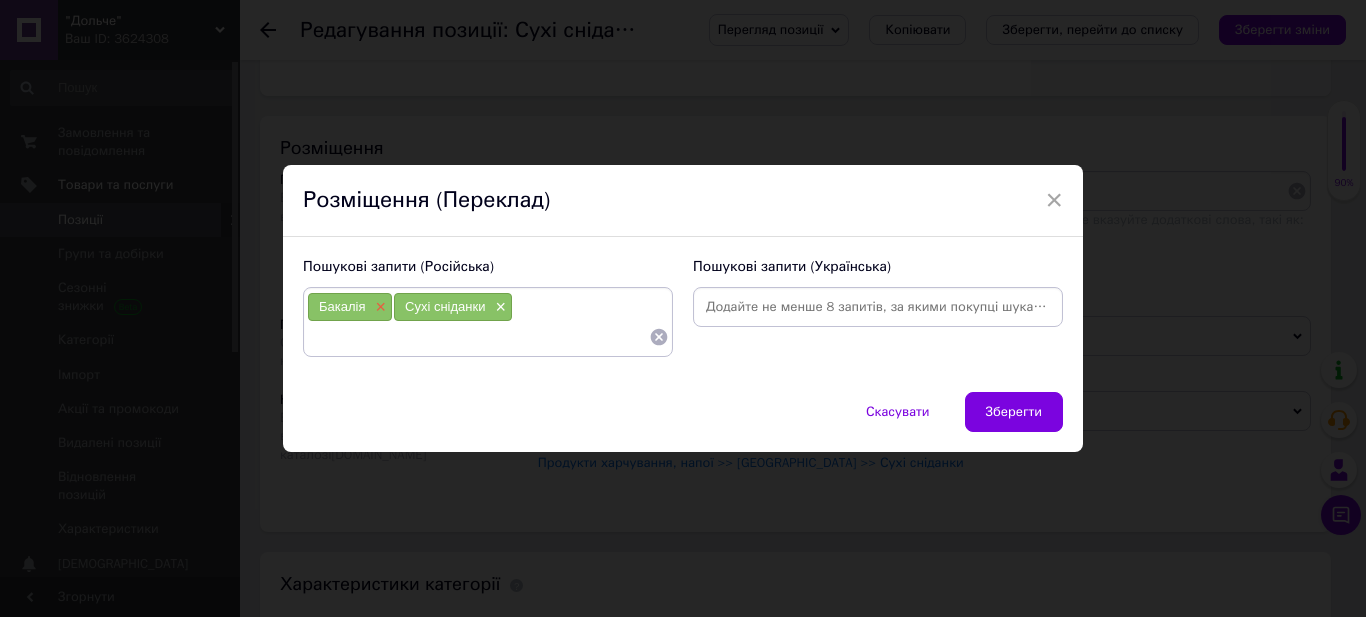 click on "×" at bounding box center (378, 307) 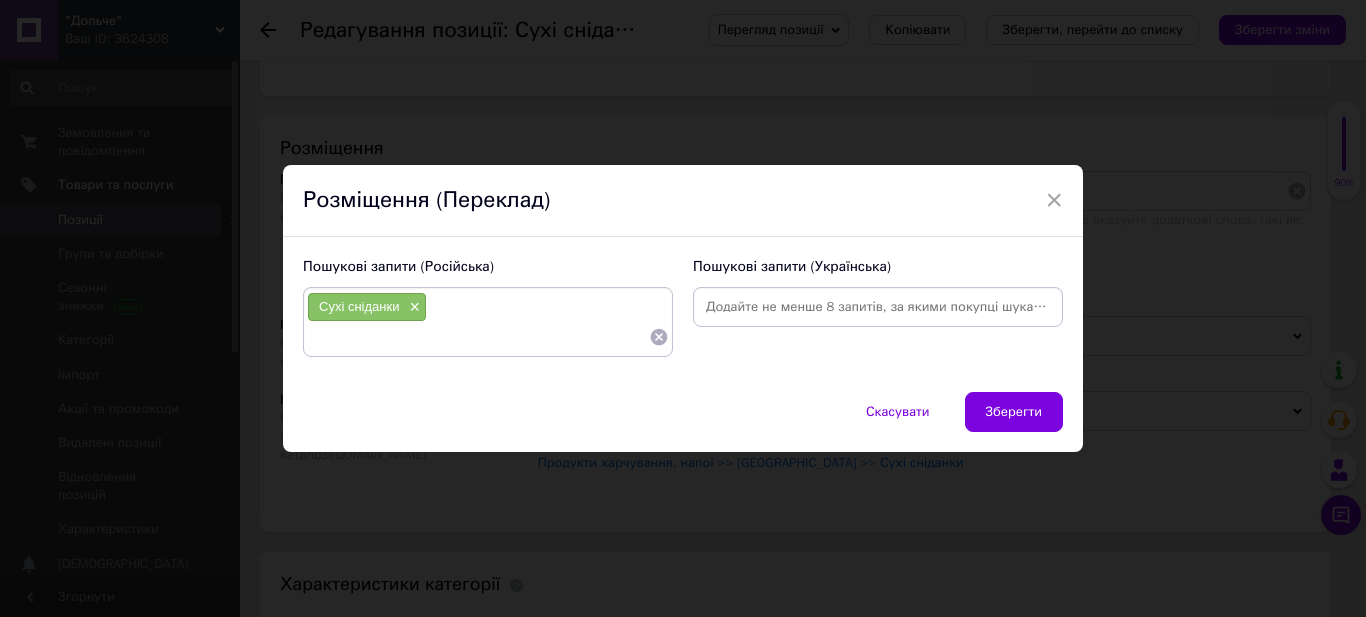 click at bounding box center (878, 307) 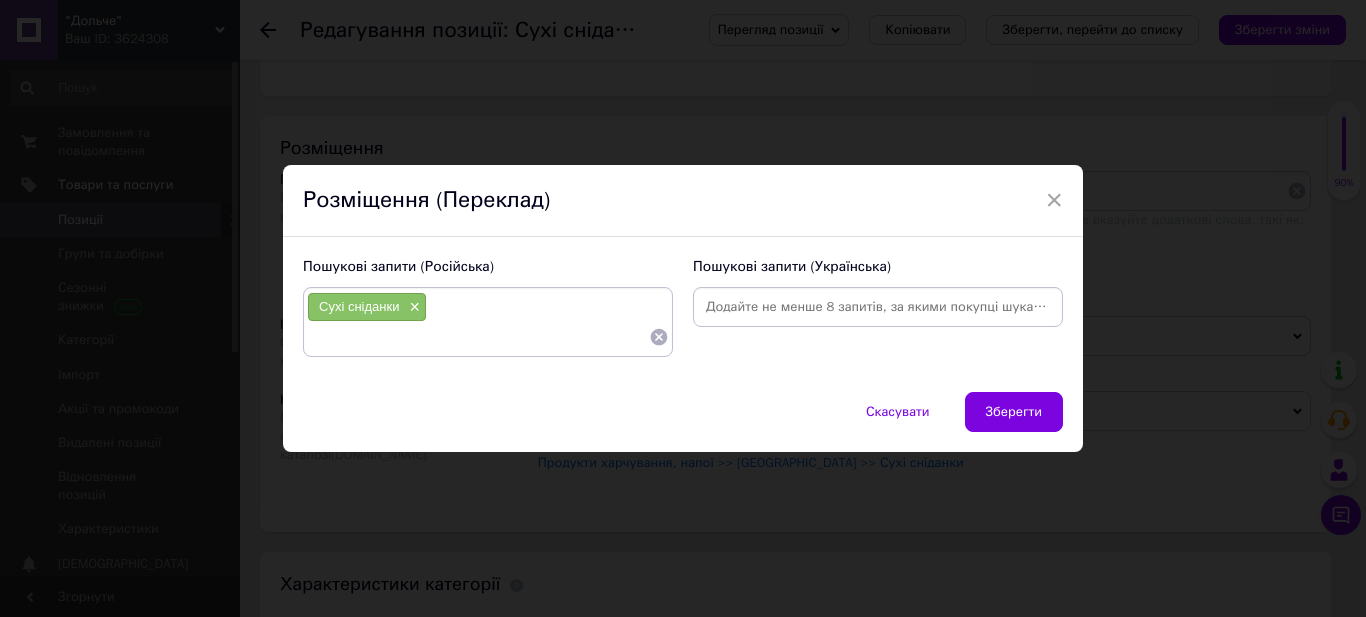 paste on "Vitanella" 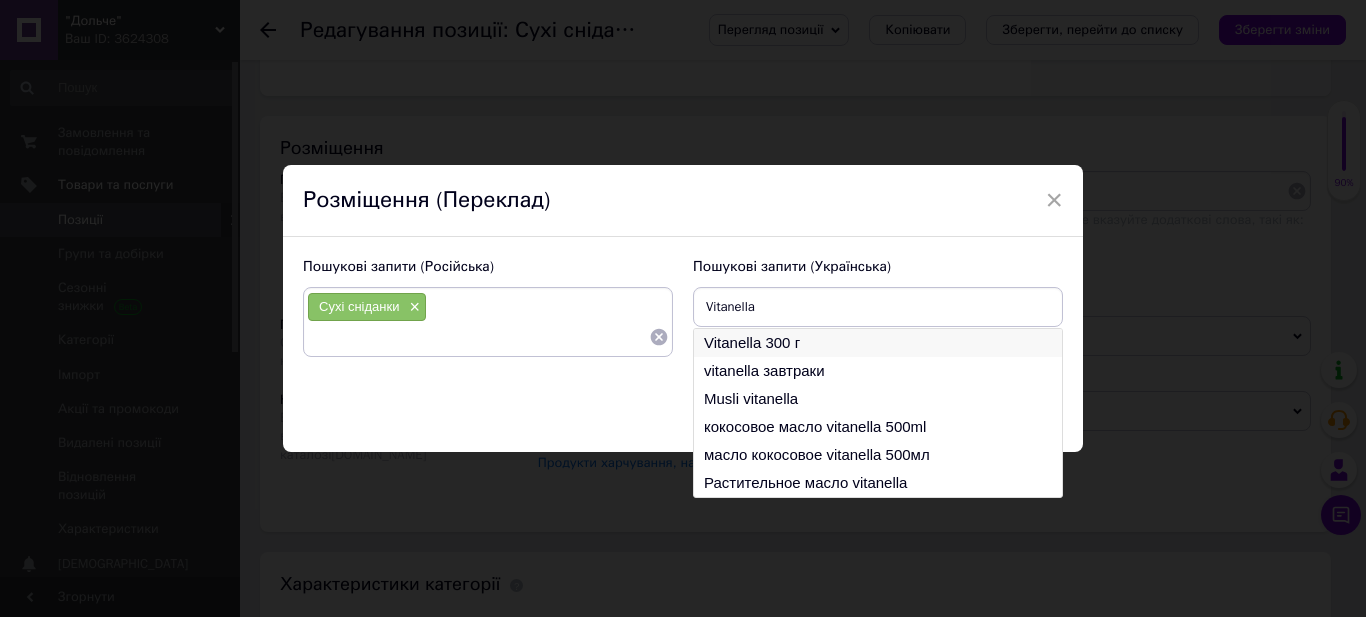 type on "Vitanella" 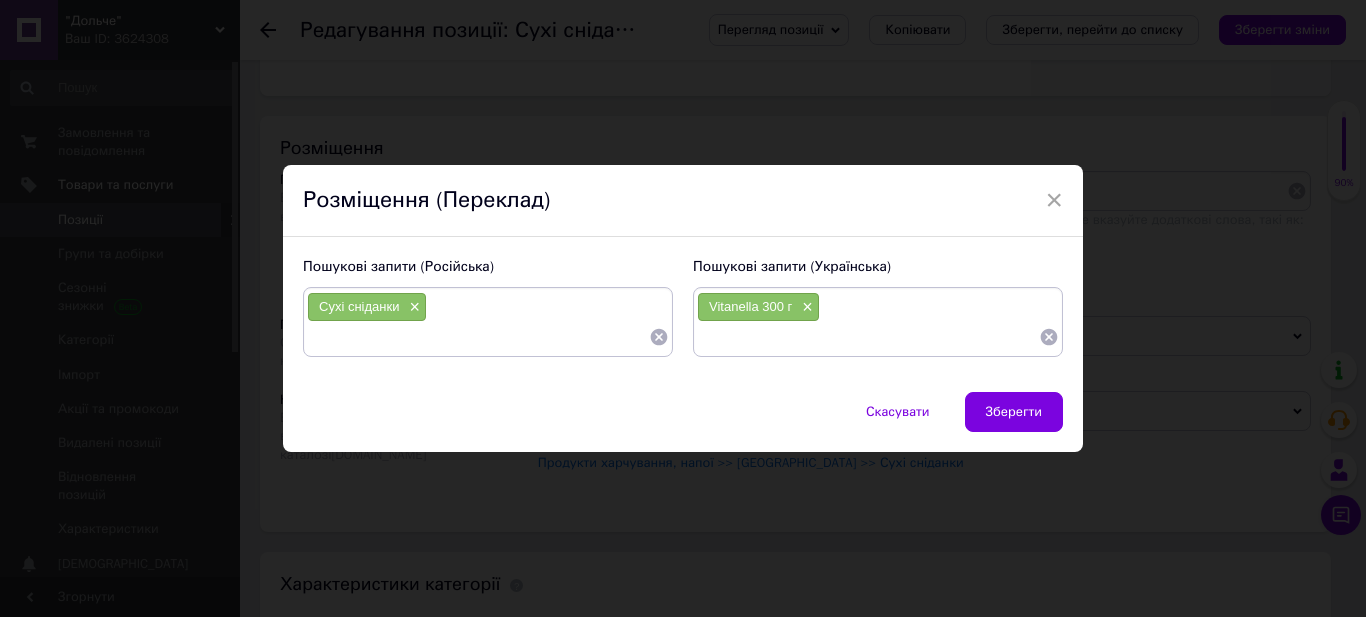 click at bounding box center (868, 337) 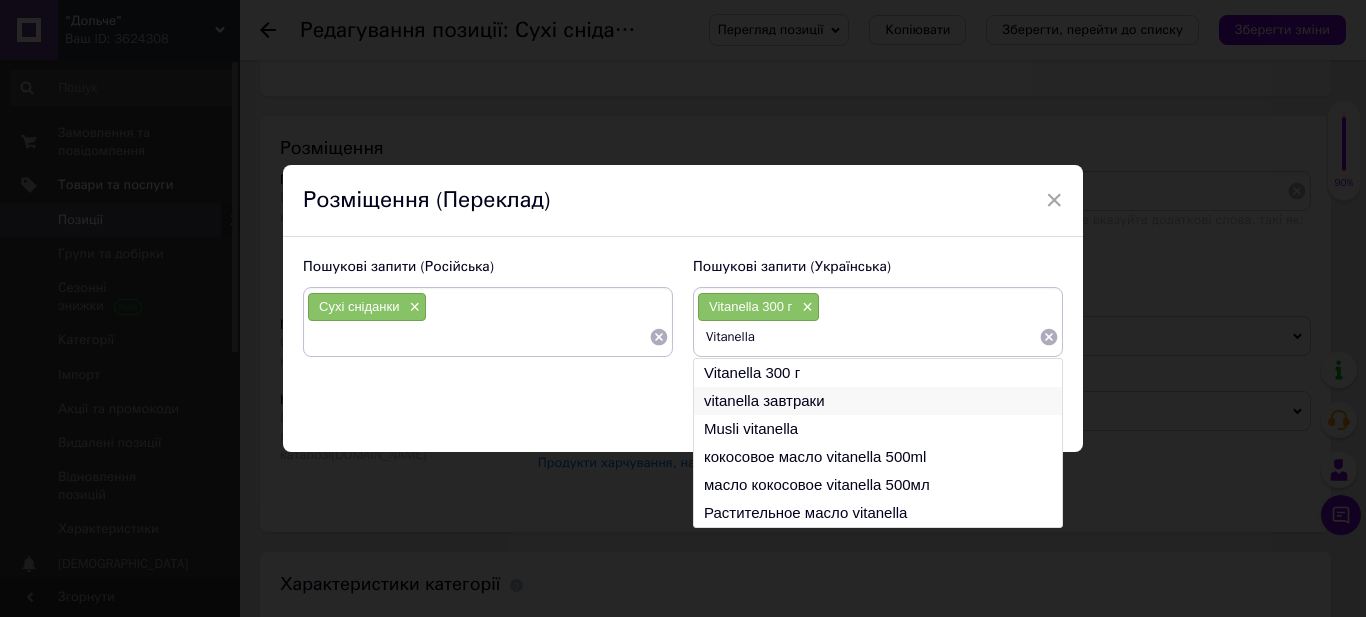 type on "Vitanella" 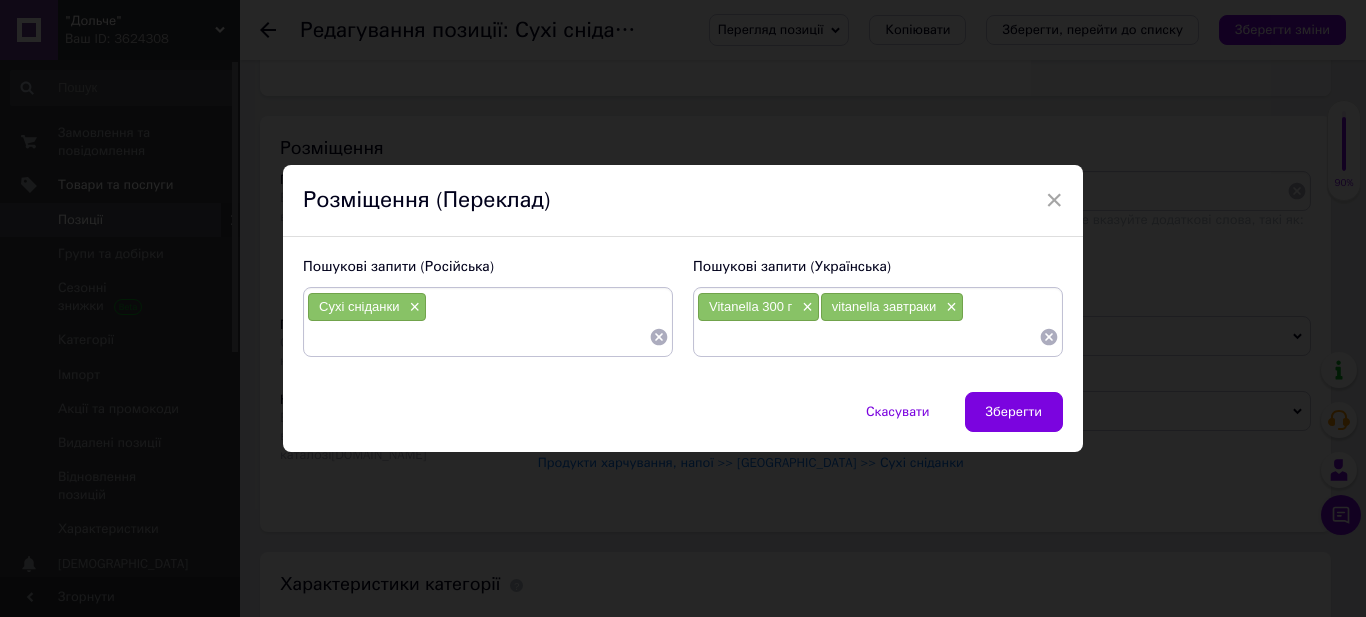 click at bounding box center [868, 337] 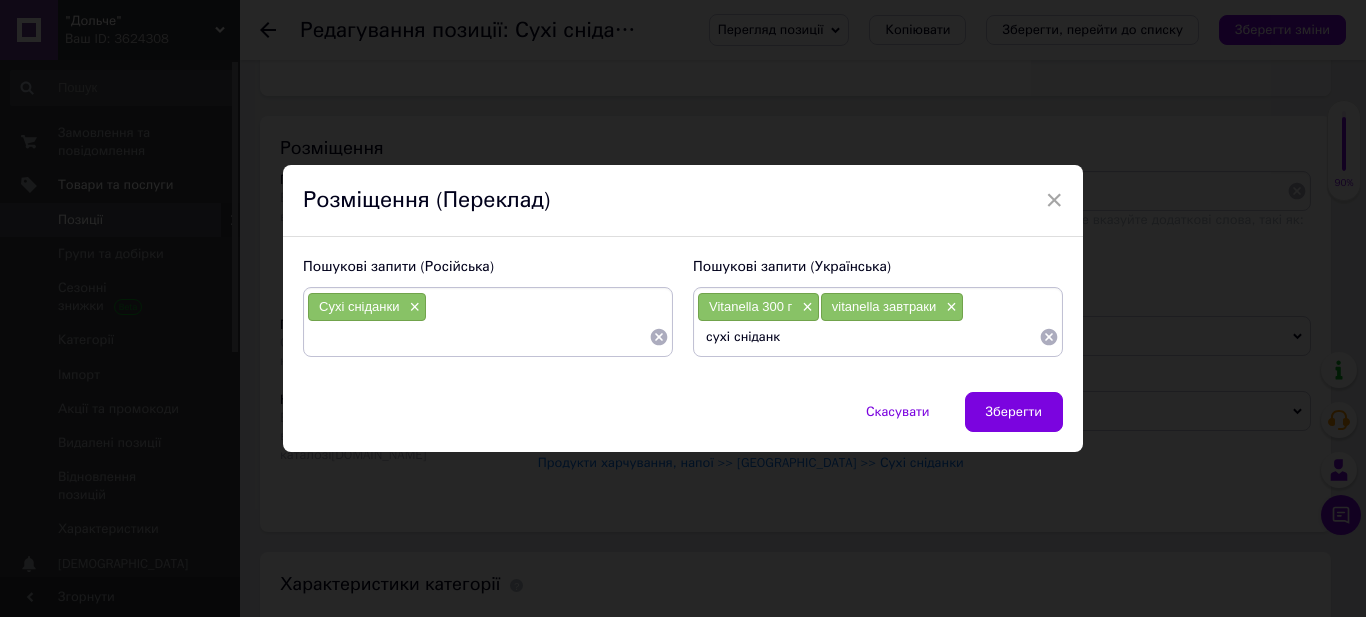 type on "сухі сніданки" 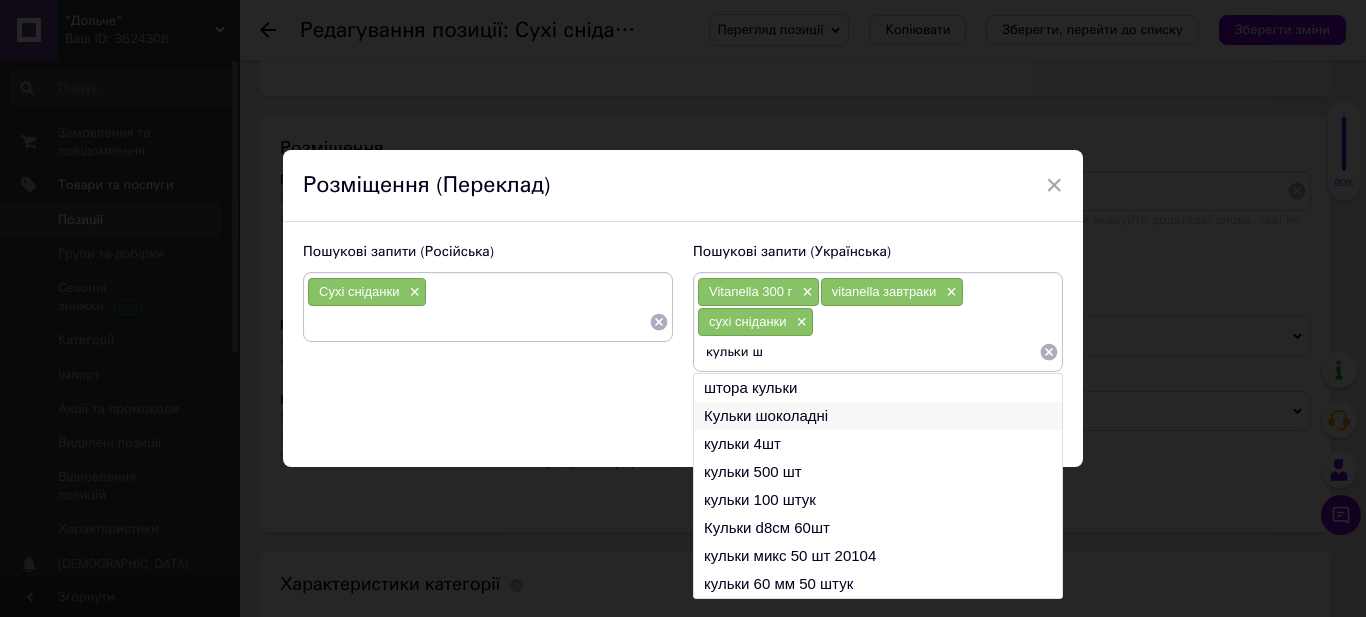 type on "кульки ш" 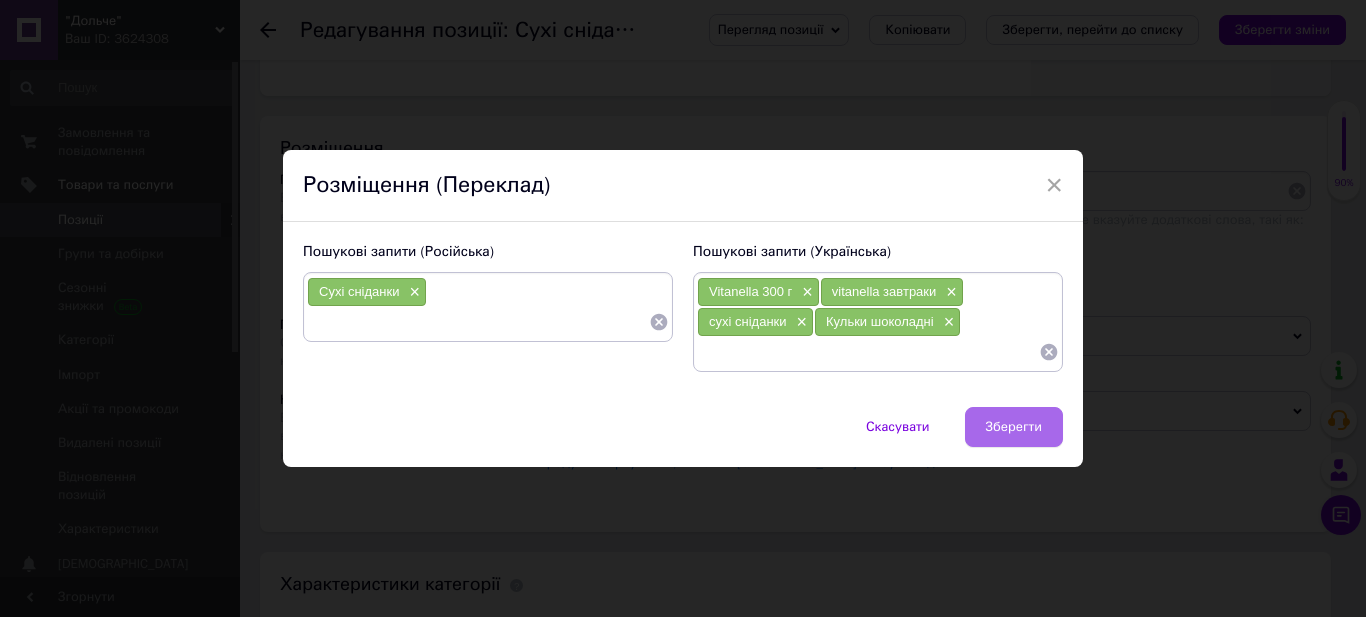 click on "Зберегти" at bounding box center (1014, 427) 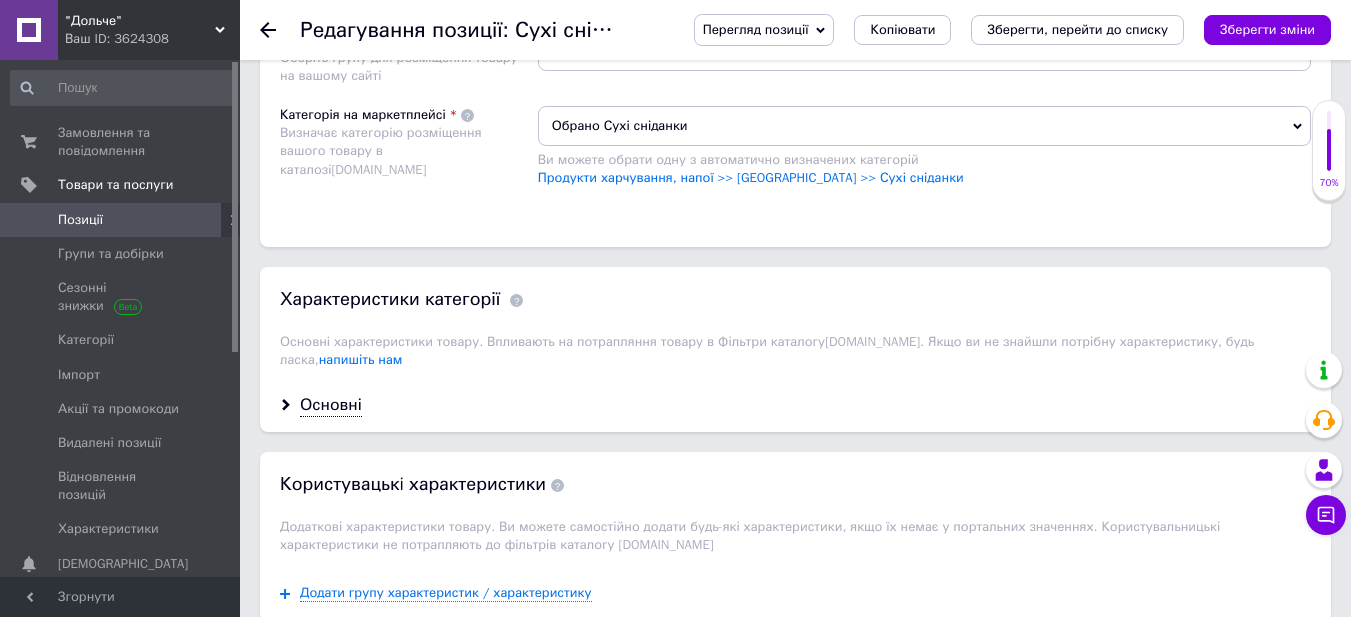 scroll, scrollTop: 1400, scrollLeft: 0, axis: vertical 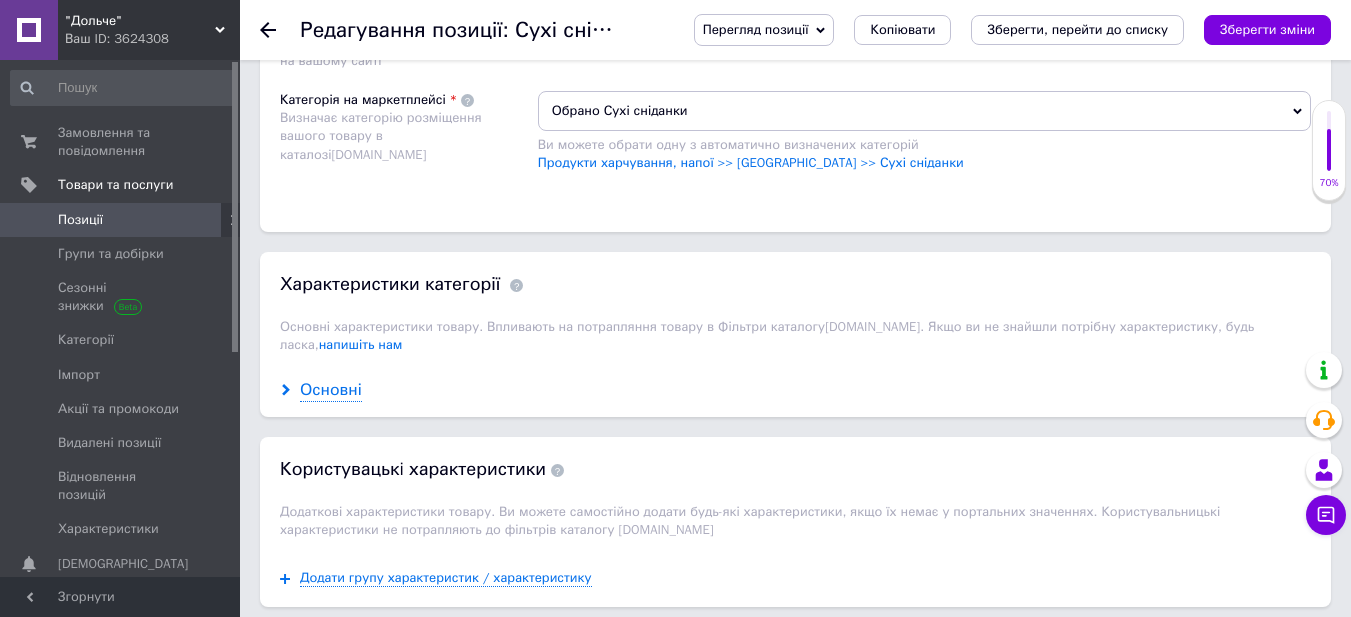click on "Основні" at bounding box center (331, 390) 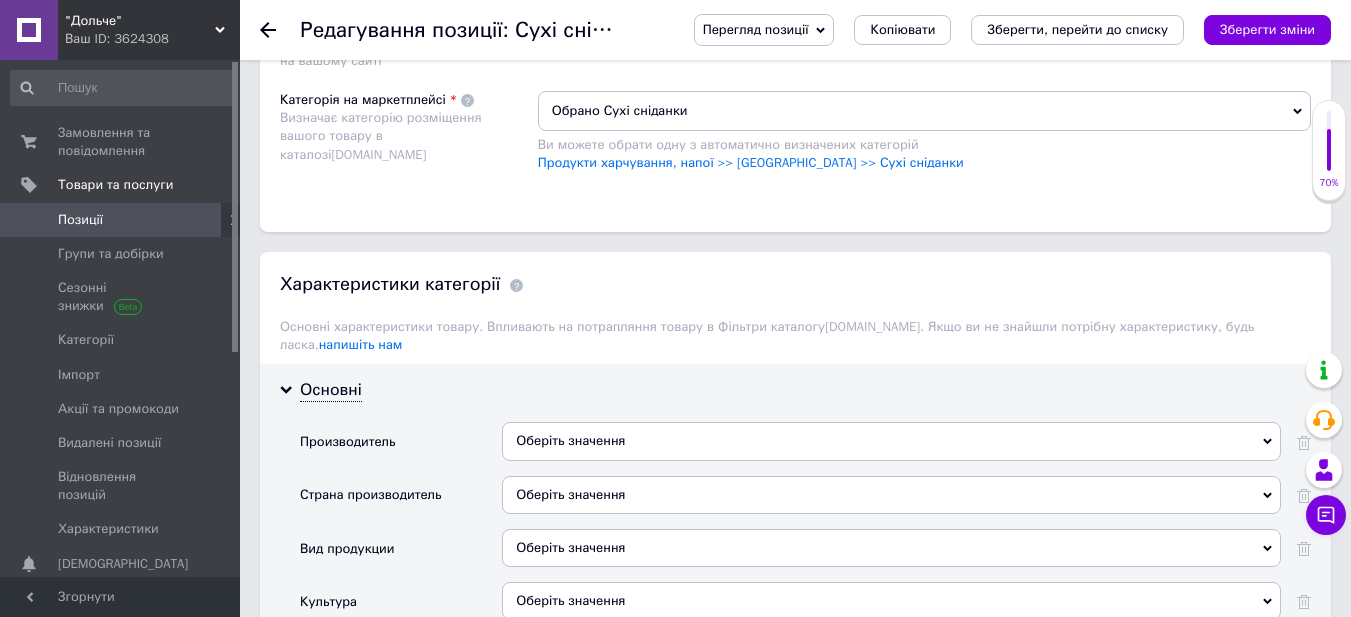 click on "Оберіть значення" at bounding box center (891, 441) 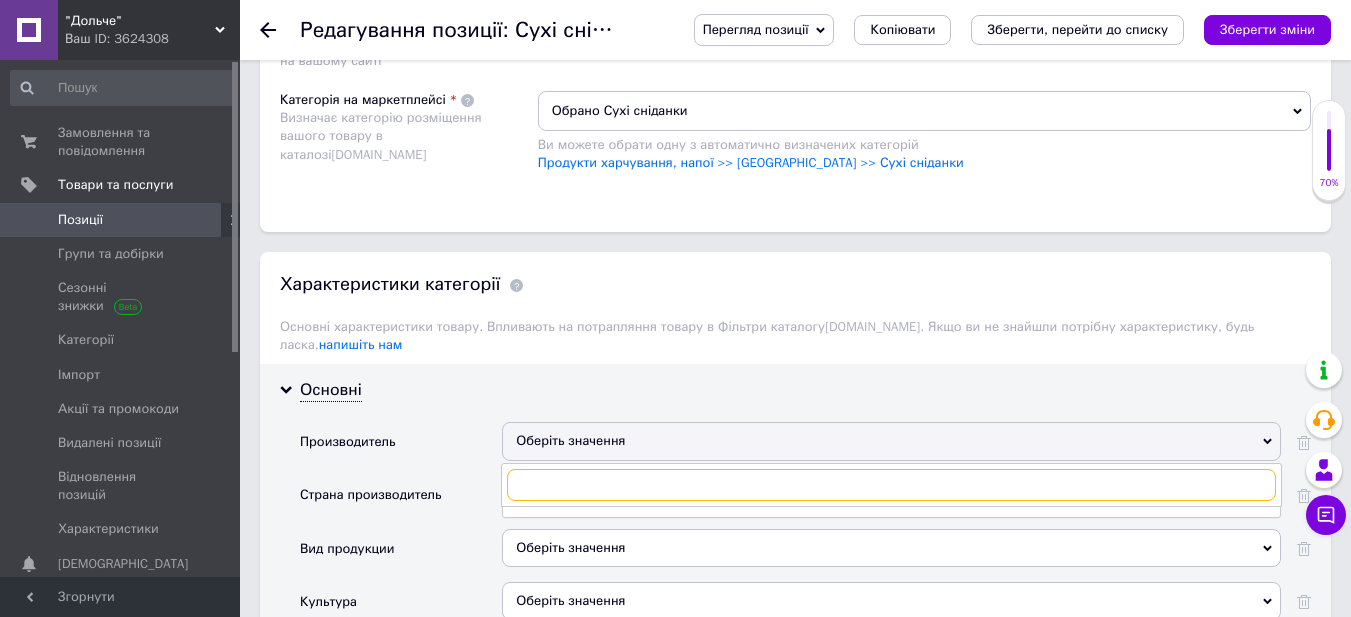 paste on "Vitanella" 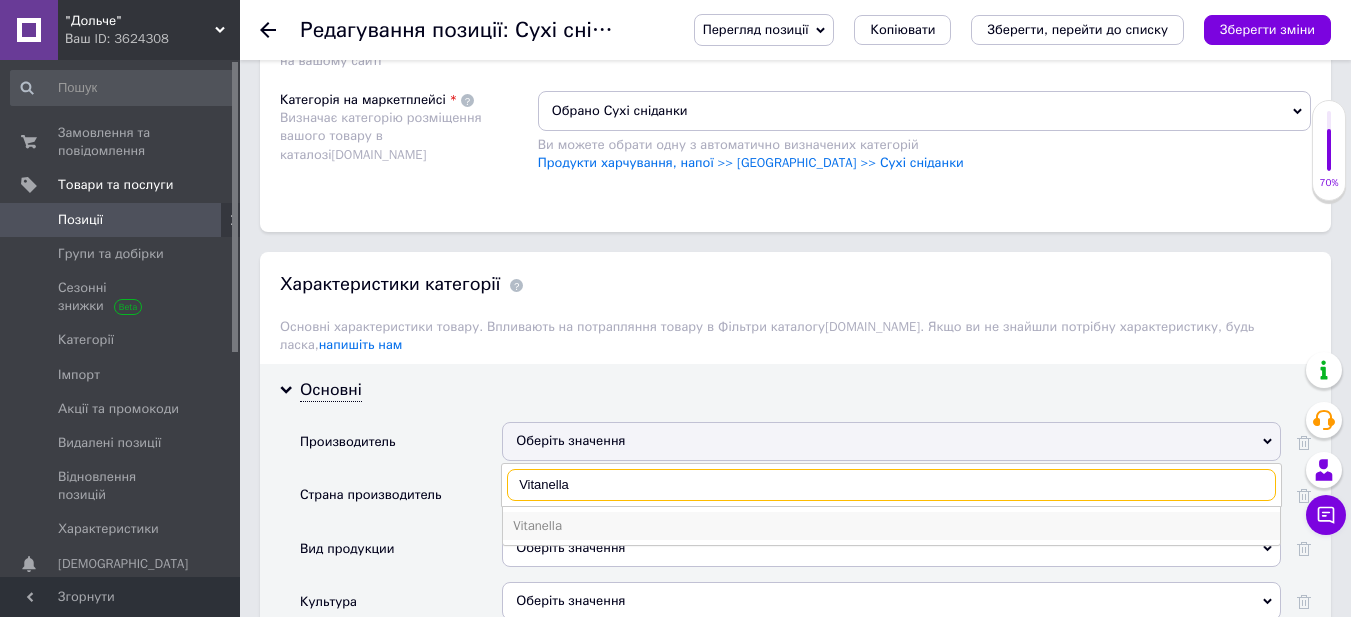 type on "Vitanella" 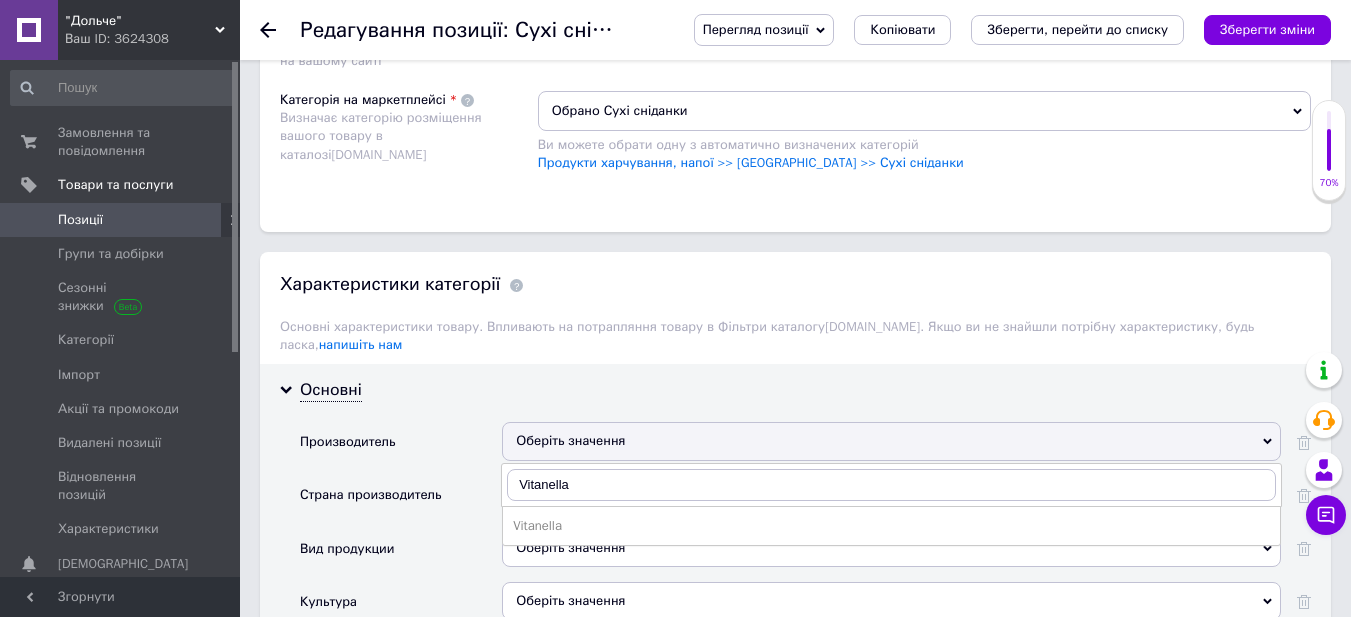 click on "Vitanella" at bounding box center (891, 526) 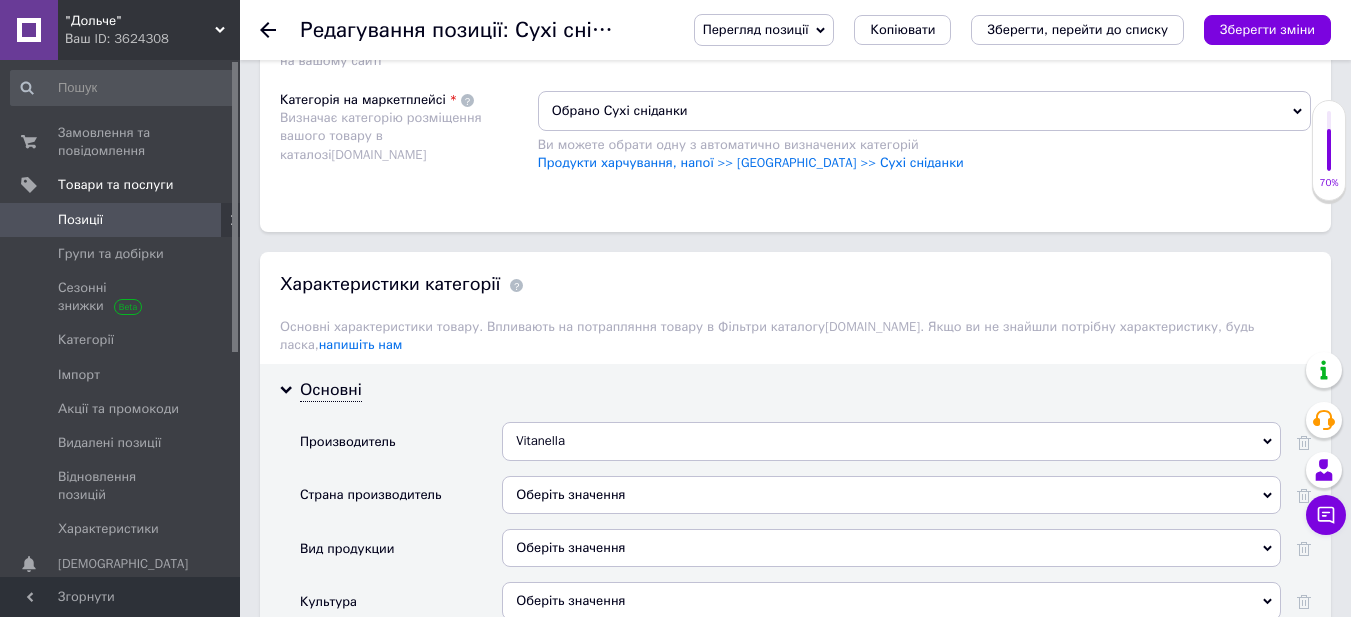 click on "Оберіть значення" at bounding box center (891, 495) 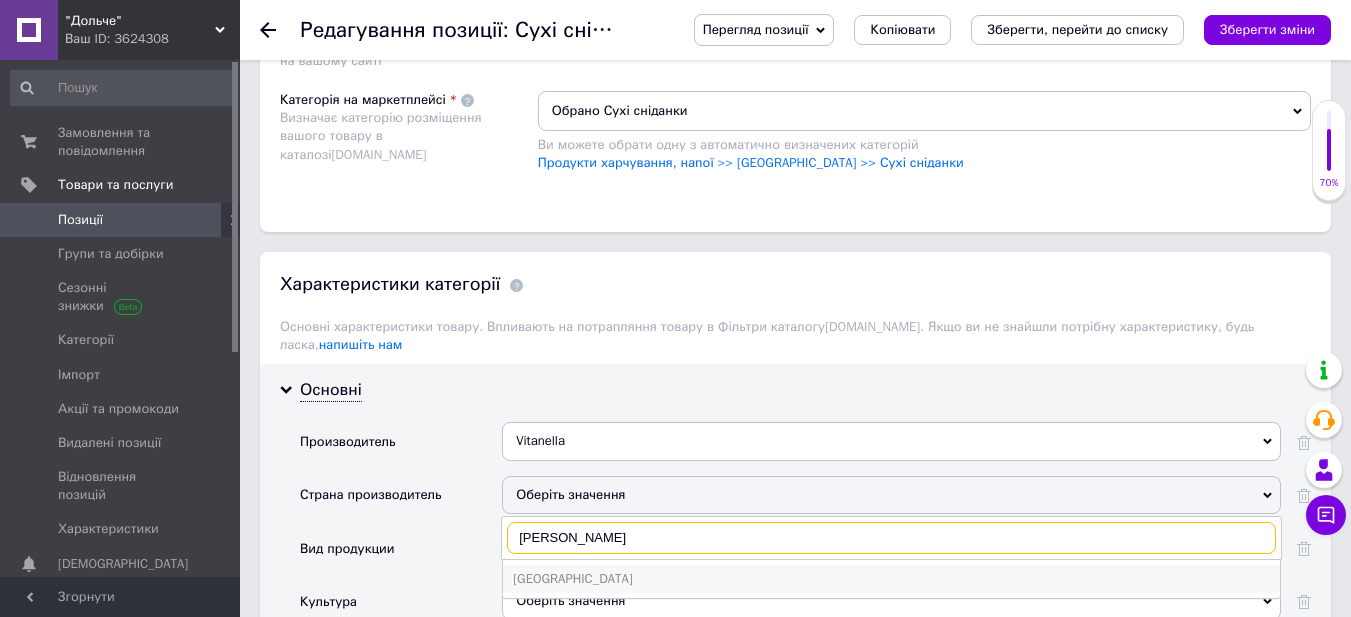 type on "[PERSON_NAME]" 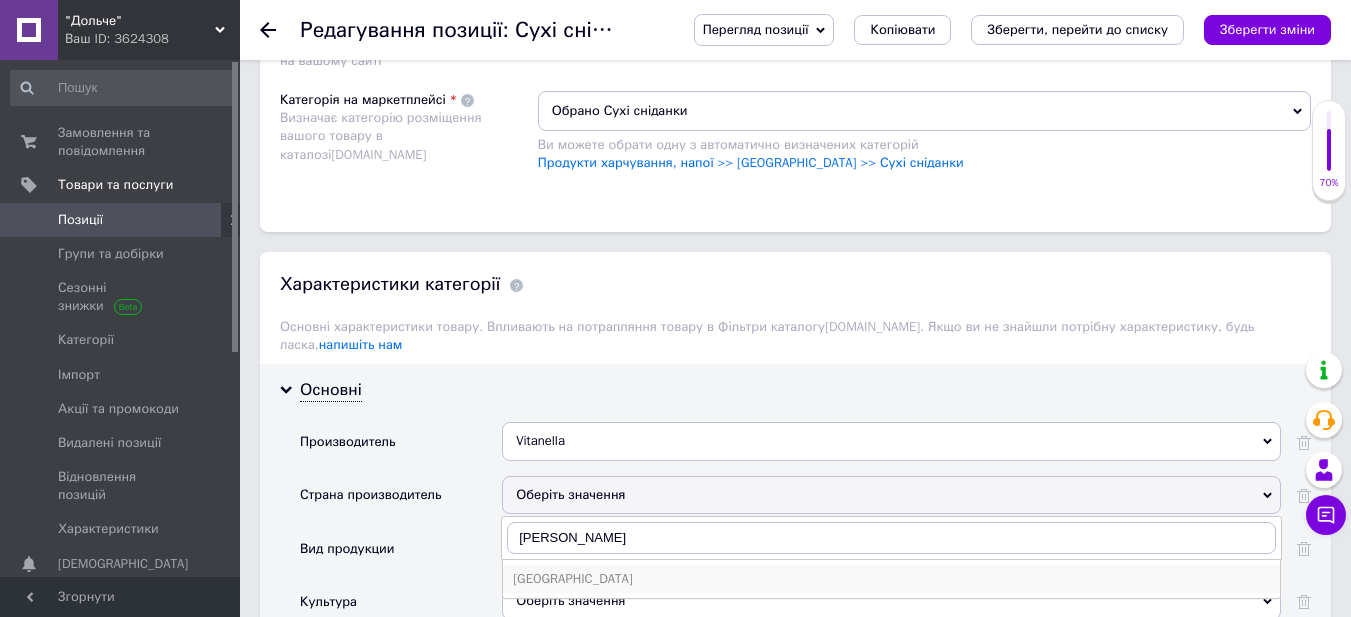 click on "[GEOGRAPHIC_DATA]" at bounding box center [891, 579] 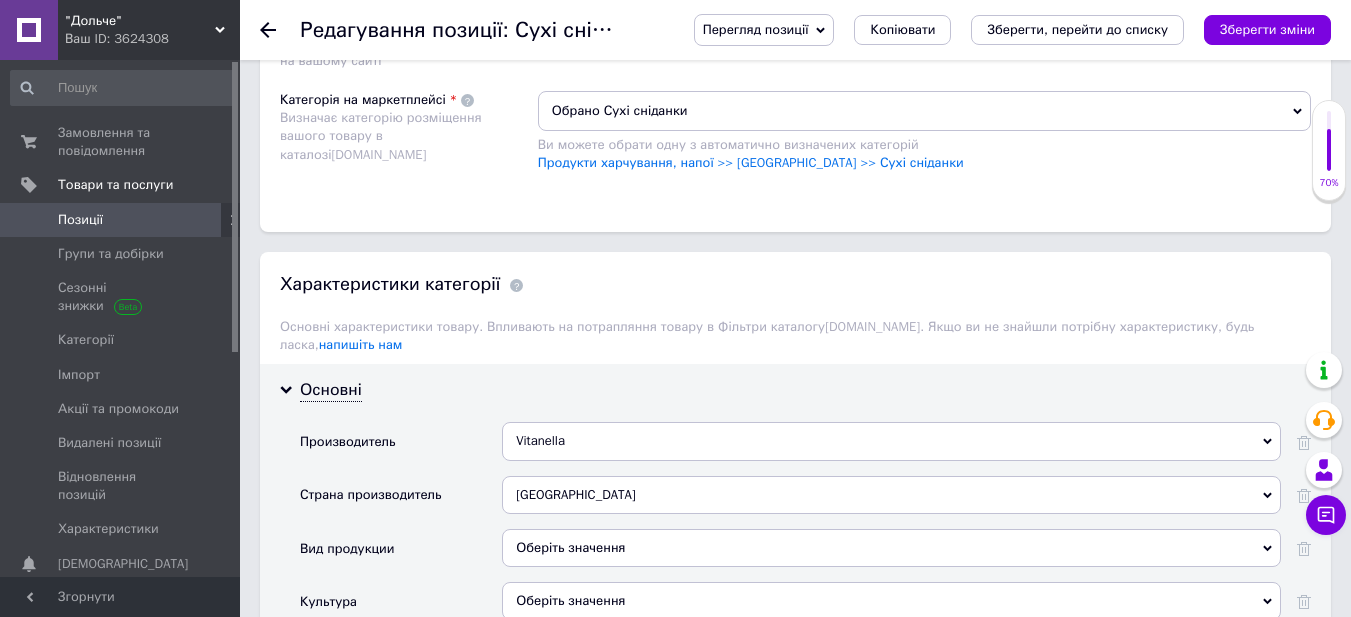 click on "Оберіть значення" at bounding box center (891, 548) 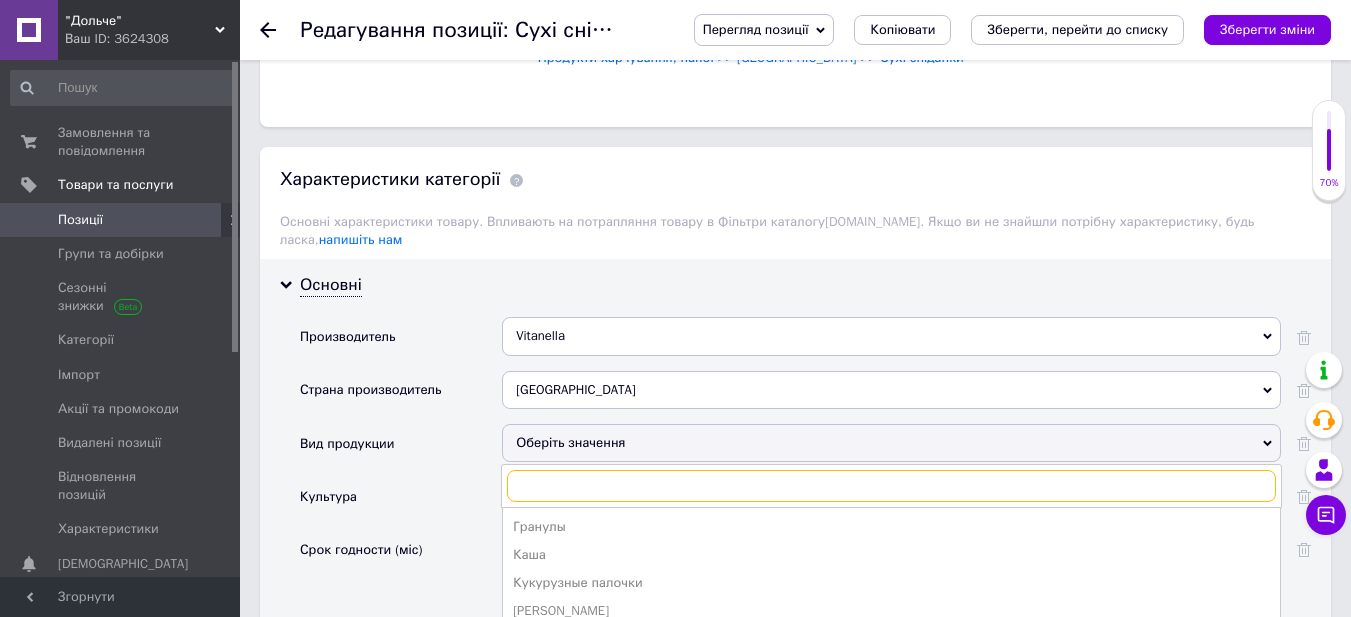 scroll, scrollTop: 1600, scrollLeft: 0, axis: vertical 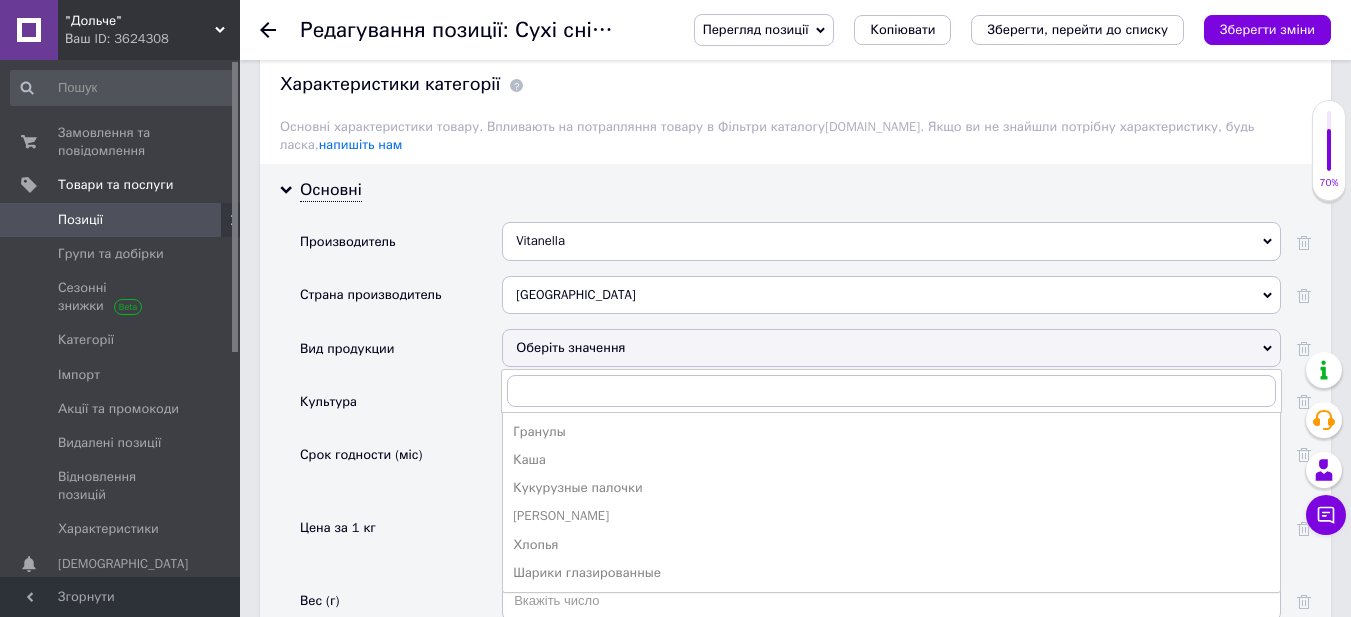 click on "Шарики глазированные" at bounding box center (891, 573) 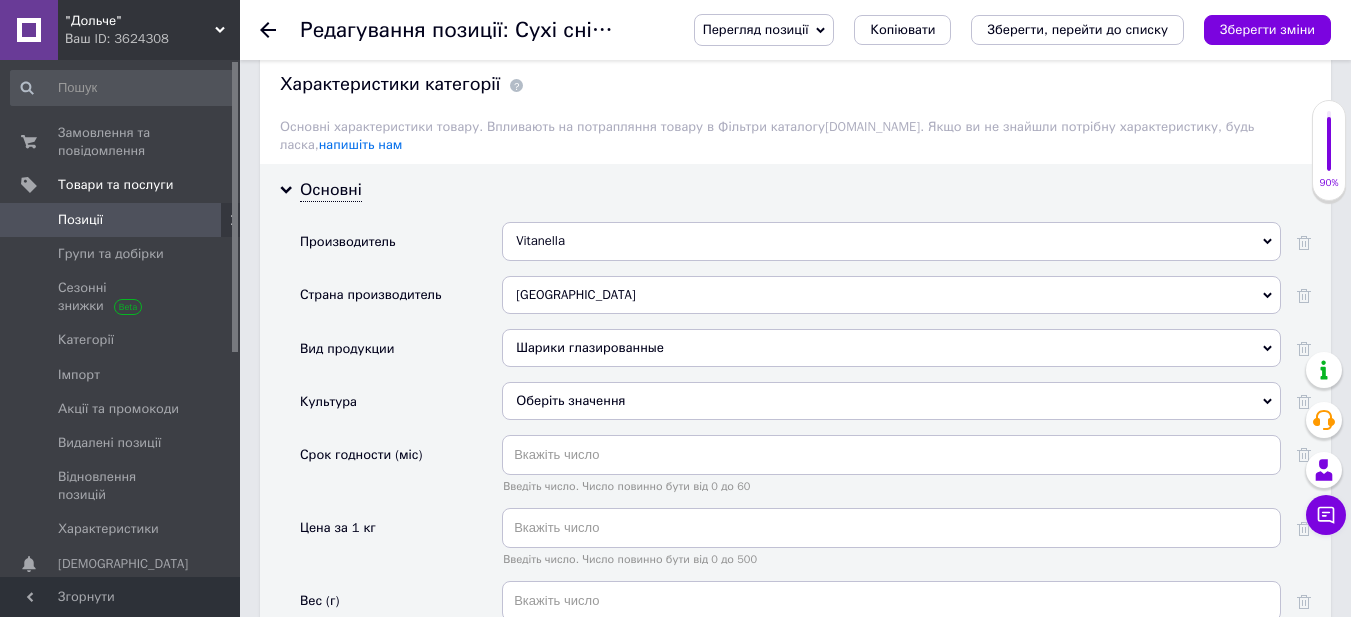 click on "Оберіть значення" at bounding box center (891, 401) 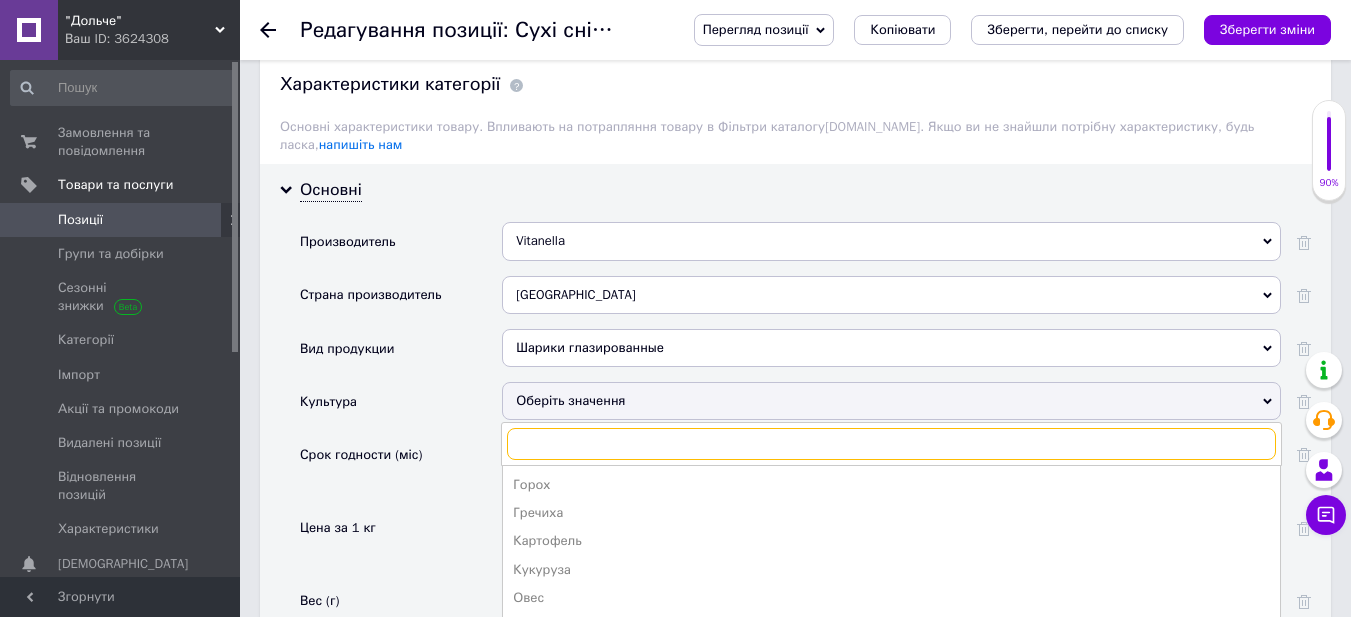 scroll, scrollTop: 1700, scrollLeft: 0, axis: vertical 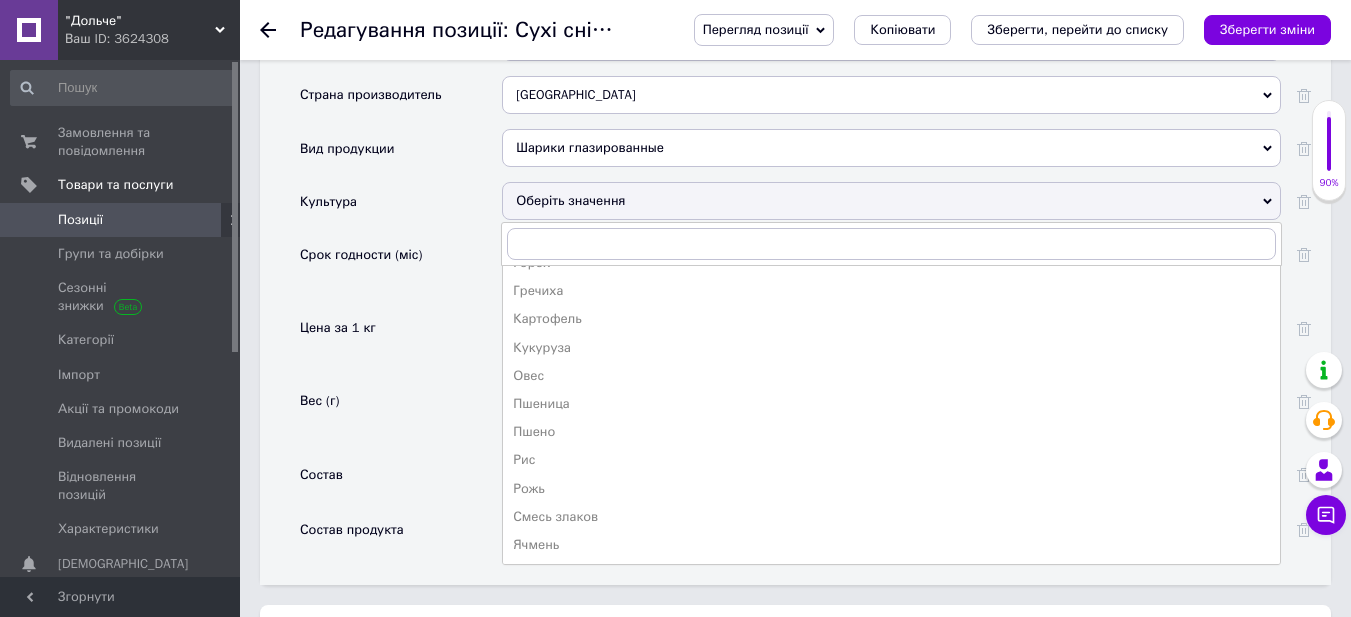 click on "Срок годности (міс)" at bounding box center (401, 271) 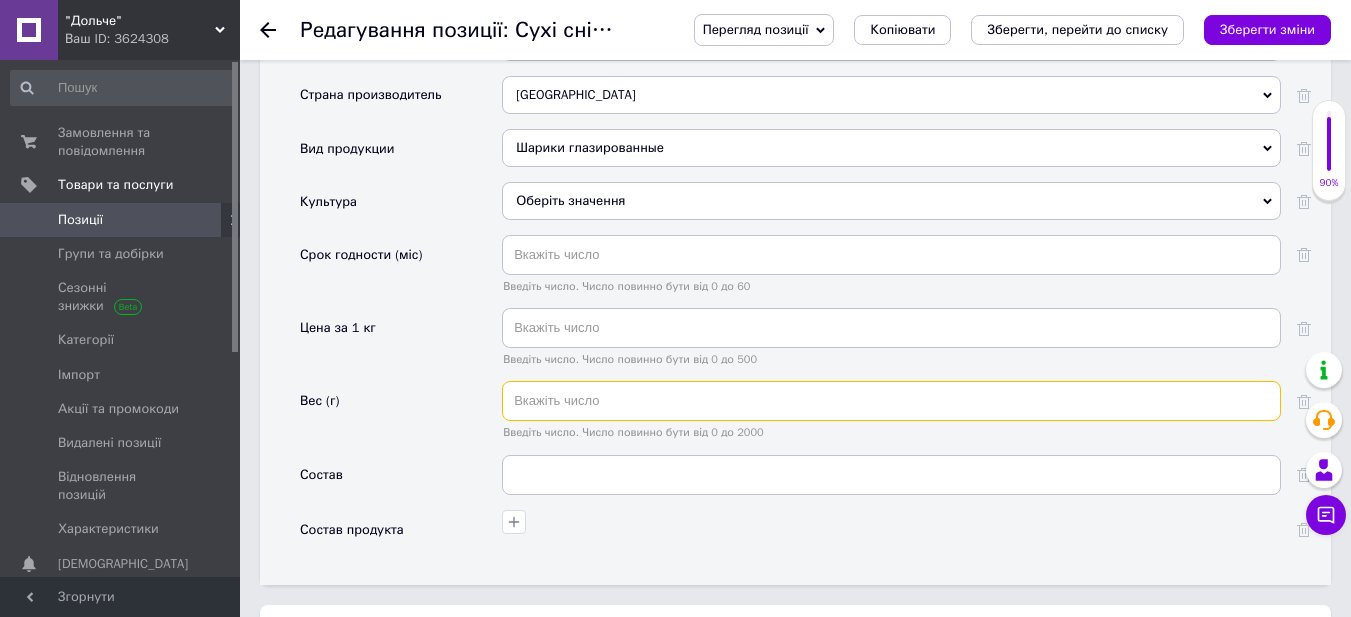 click at bounding box center (891, 401) 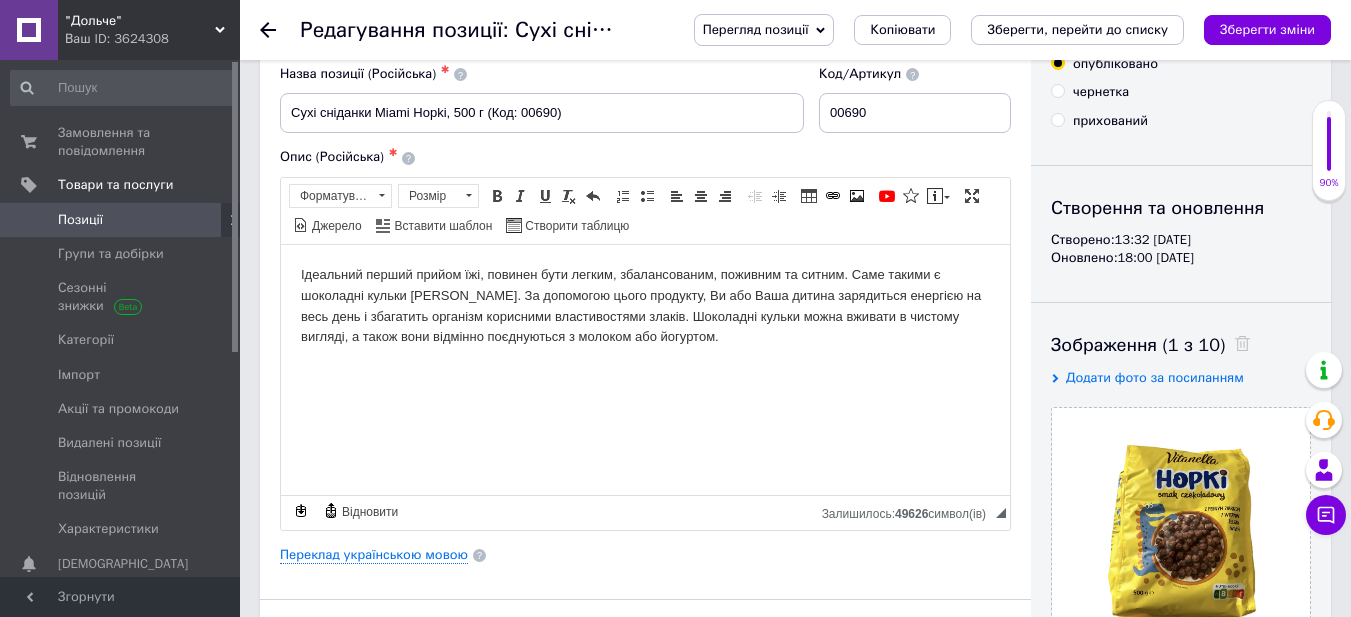 scroll, scrollTop: 0, scrollLeft: 0, axis: both 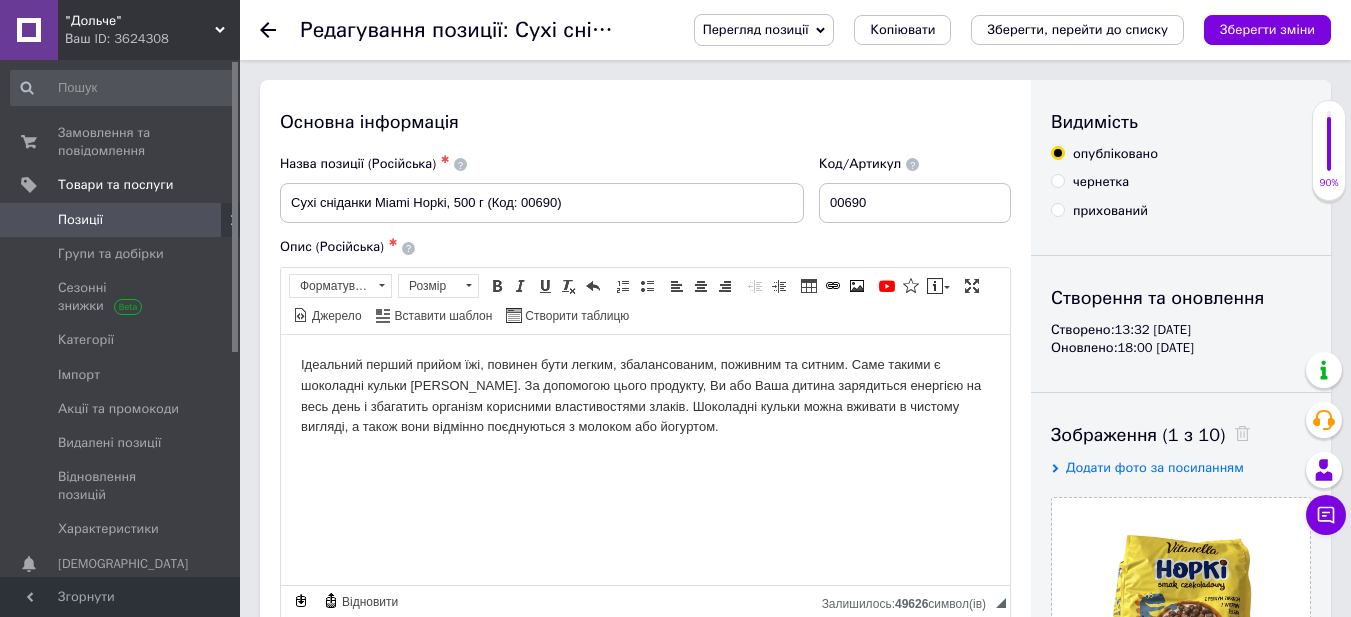 type on "4" 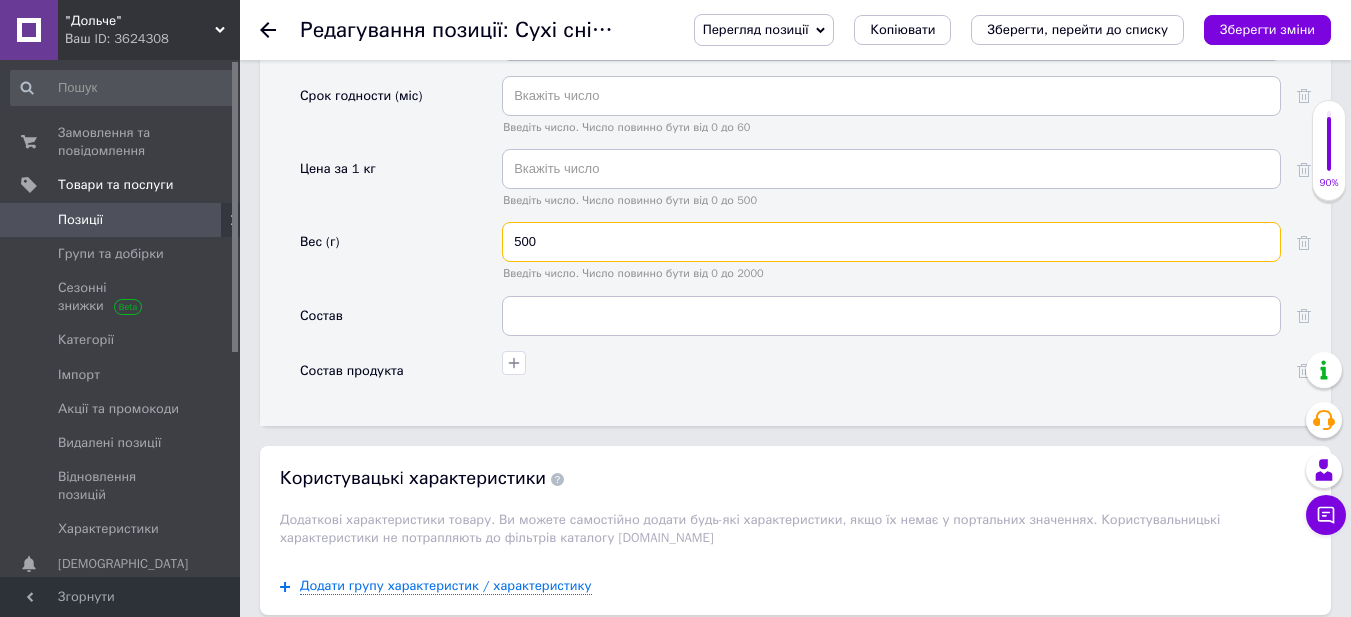 scroll, scrollTop: 1974, scrollLeft: 0, axis: vertical 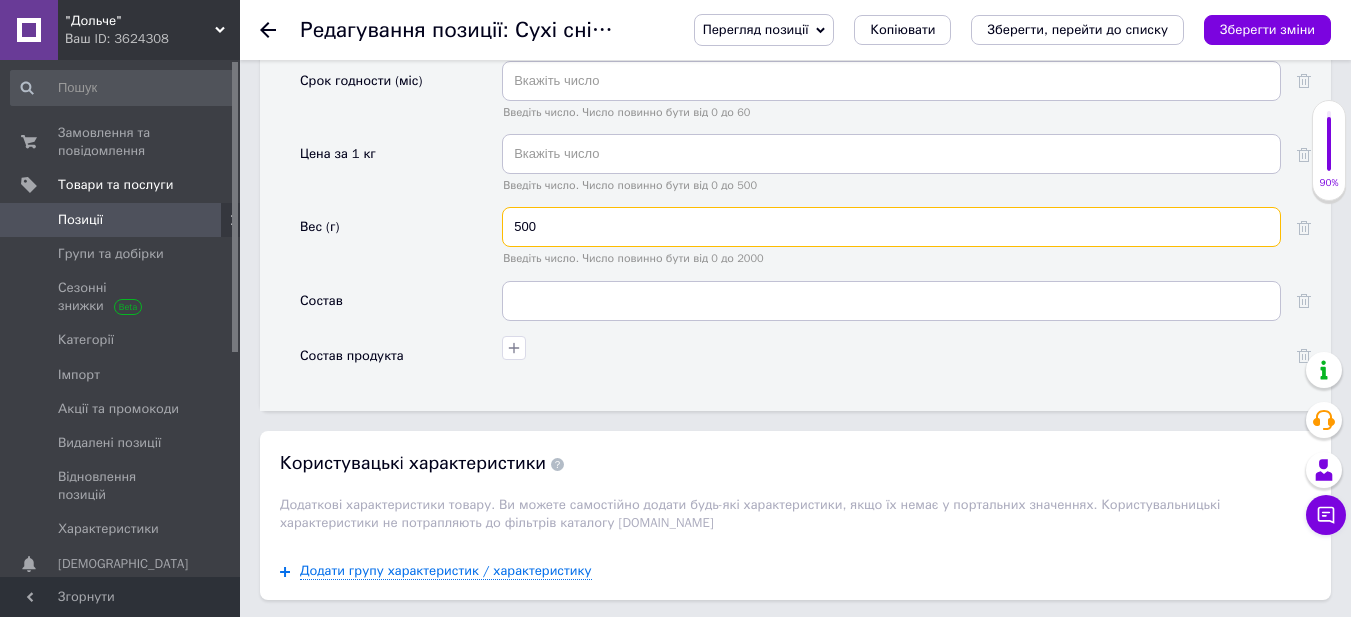 type on "500" 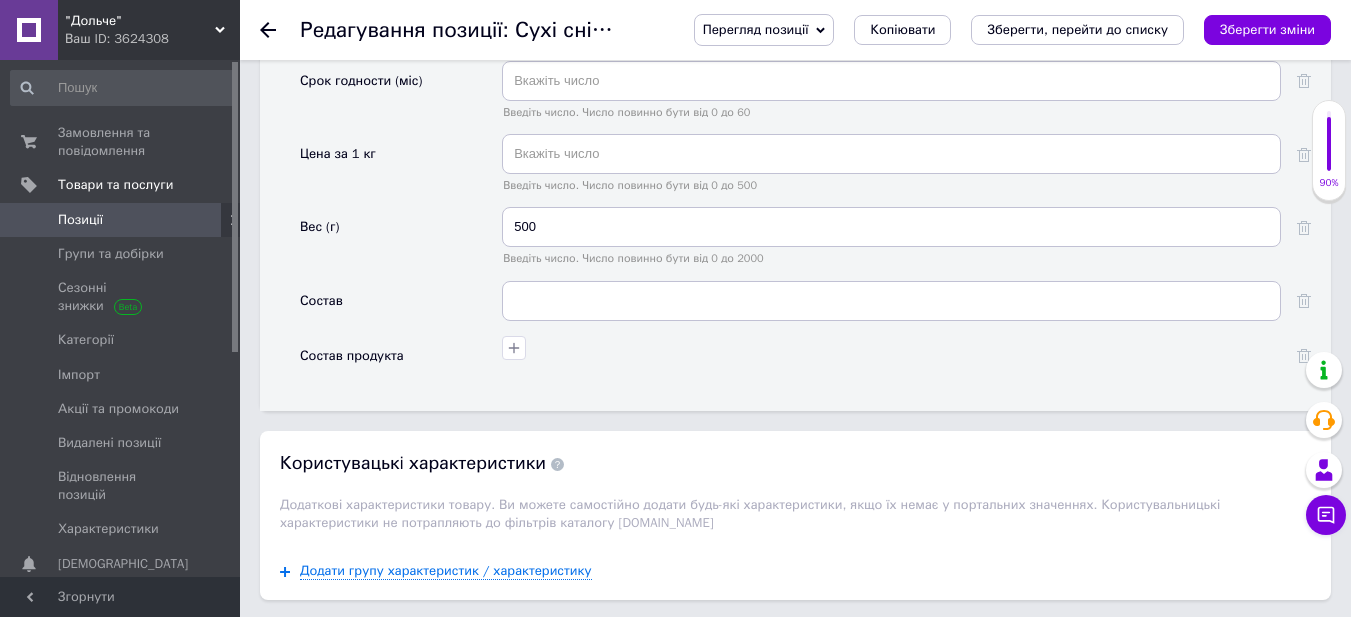 click on "Зберегти зміни" at bounding box center (1267, 30) 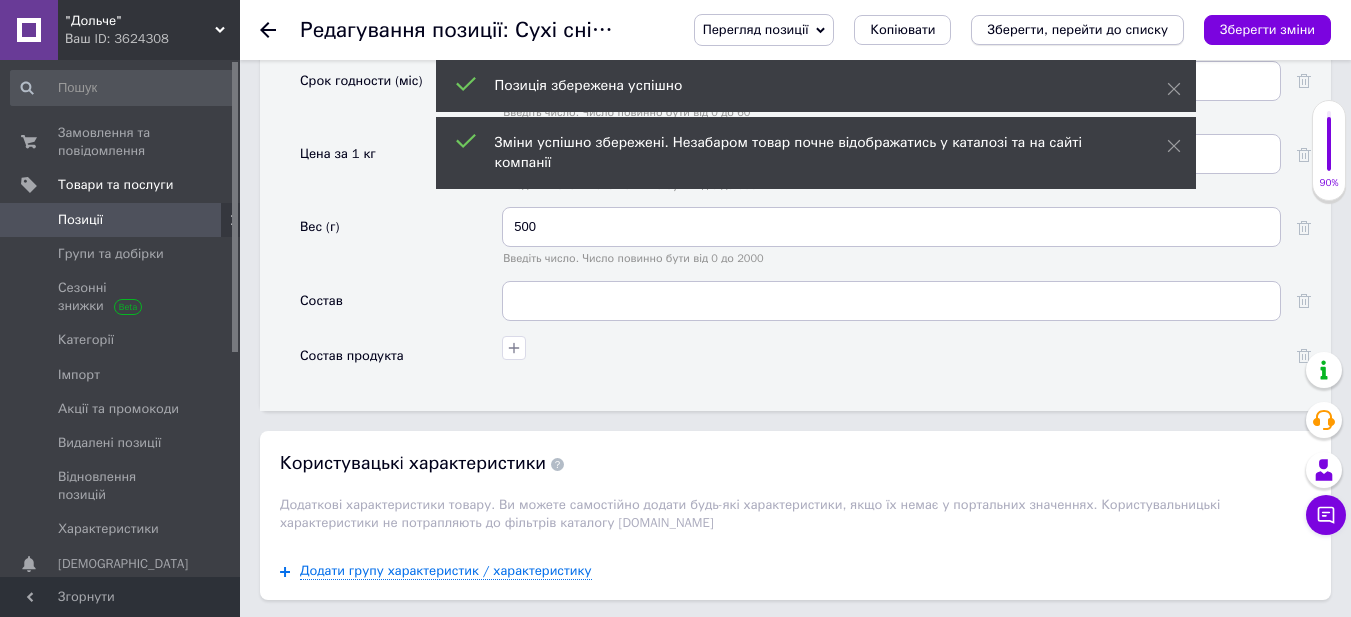 click on "Зберегти, перейти до списку" at bounding box center (1077, 29) 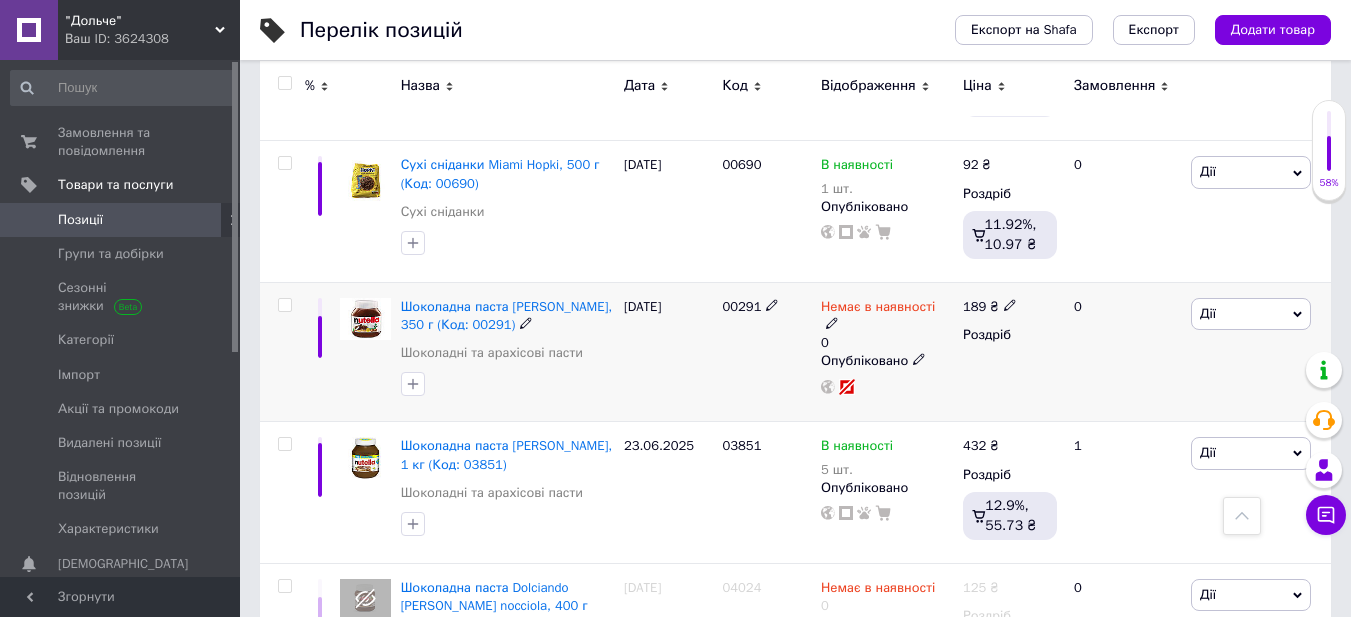 scroll, scrollTop: 1800, scrollLeft: 0, axis: vertical 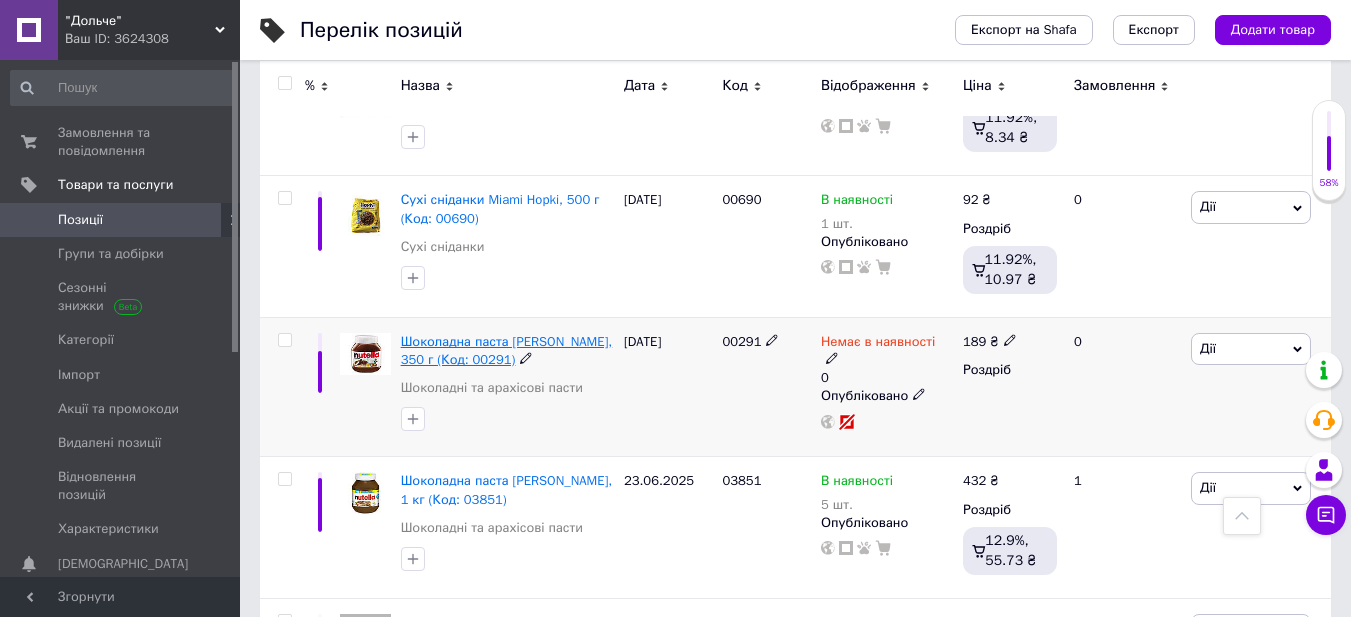click on "Шоколадна паста [PERSON_NAME], 350 г (Код: 00291)" at bounding box center (507, 350) 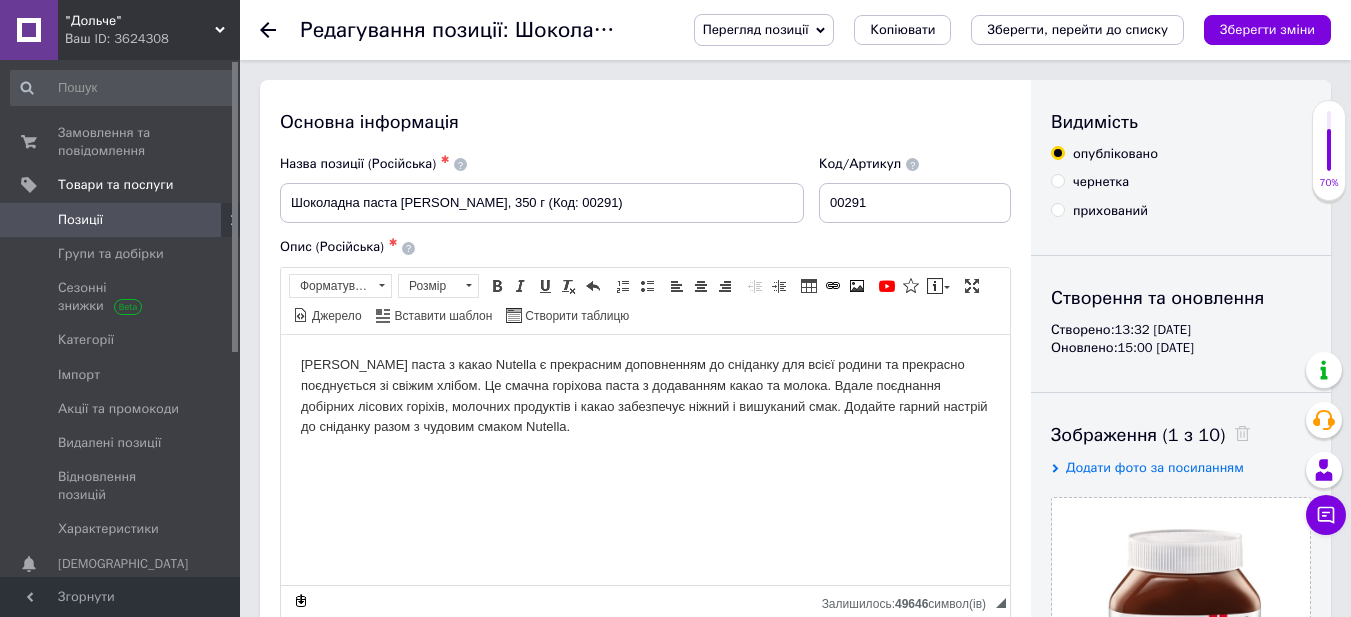 scroll, scrollTop: 100, scrollLeft: 0, axis: vertical 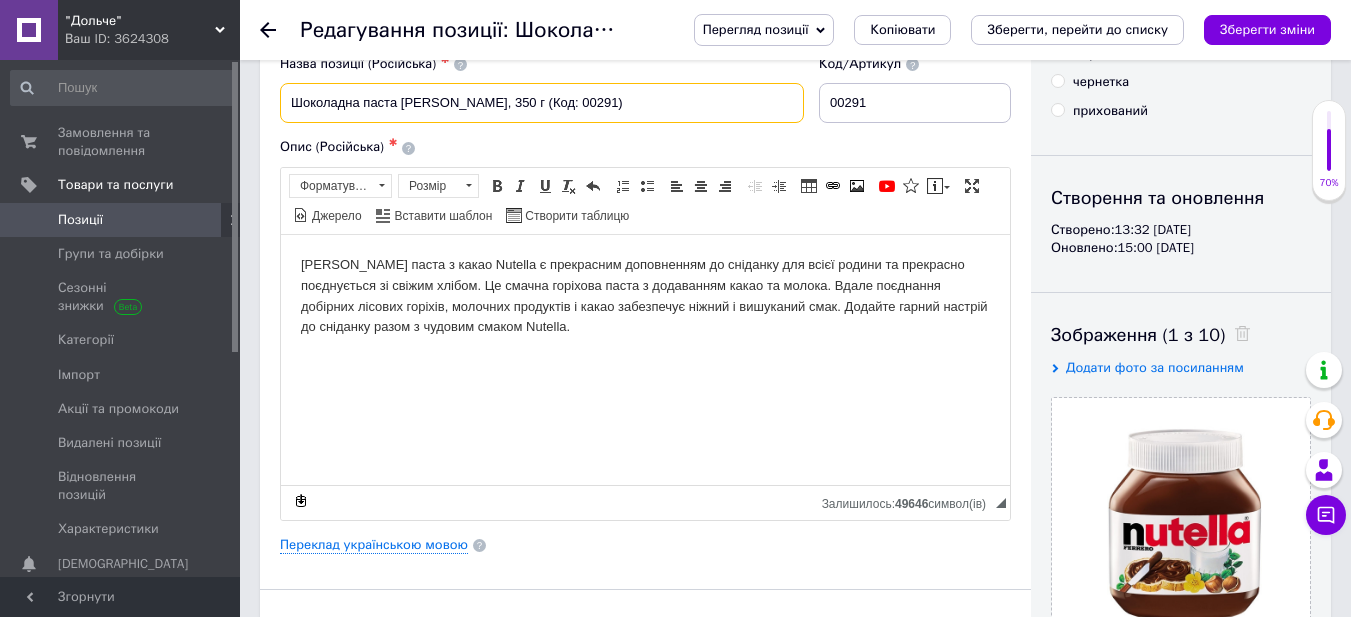 click on "Шоколадна паста [PERSON_NAME], 350 г (Код: 00291)" at bounding box center [542, 103] 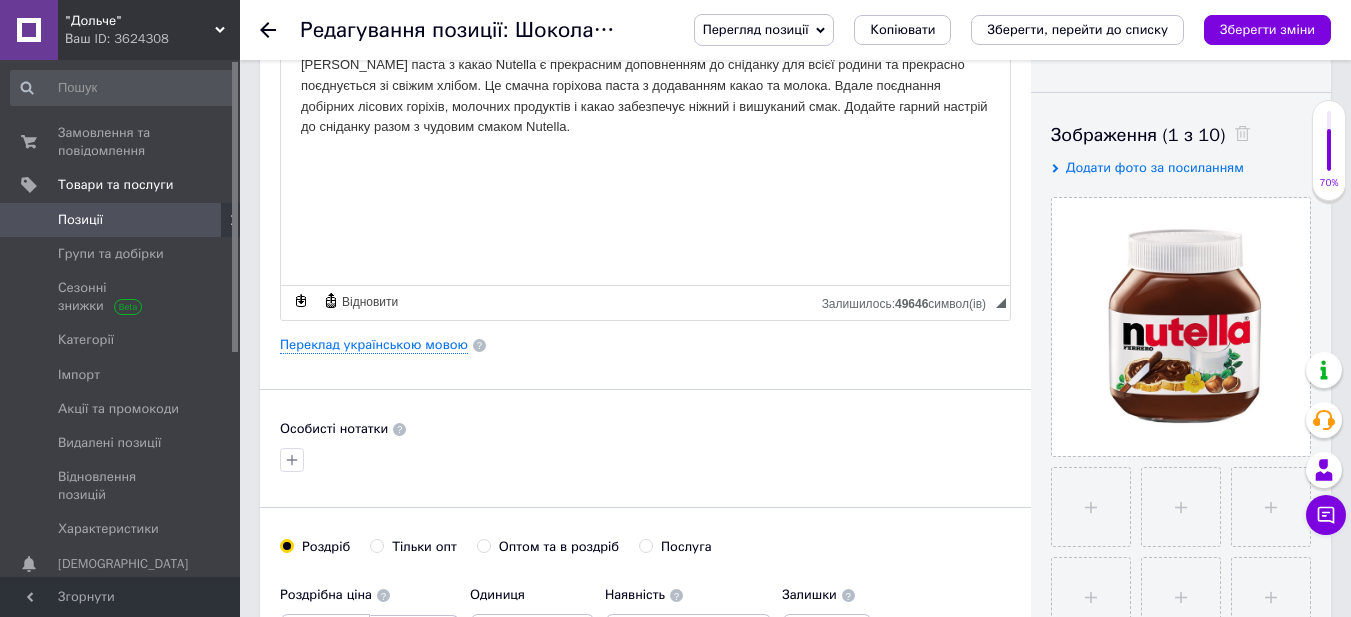 scroll, scrollTop: 600, scrollLeft: 0, axis: vertical 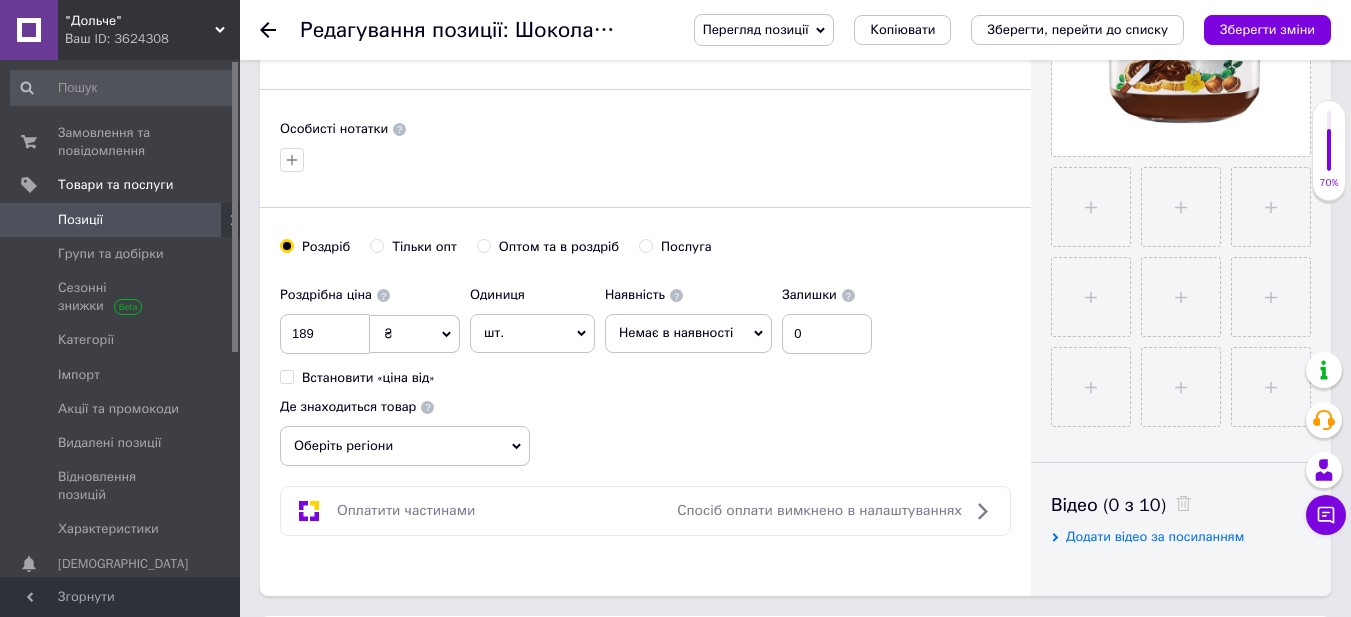 click on "Оберіть регіони" at bounding box center (405, 446) 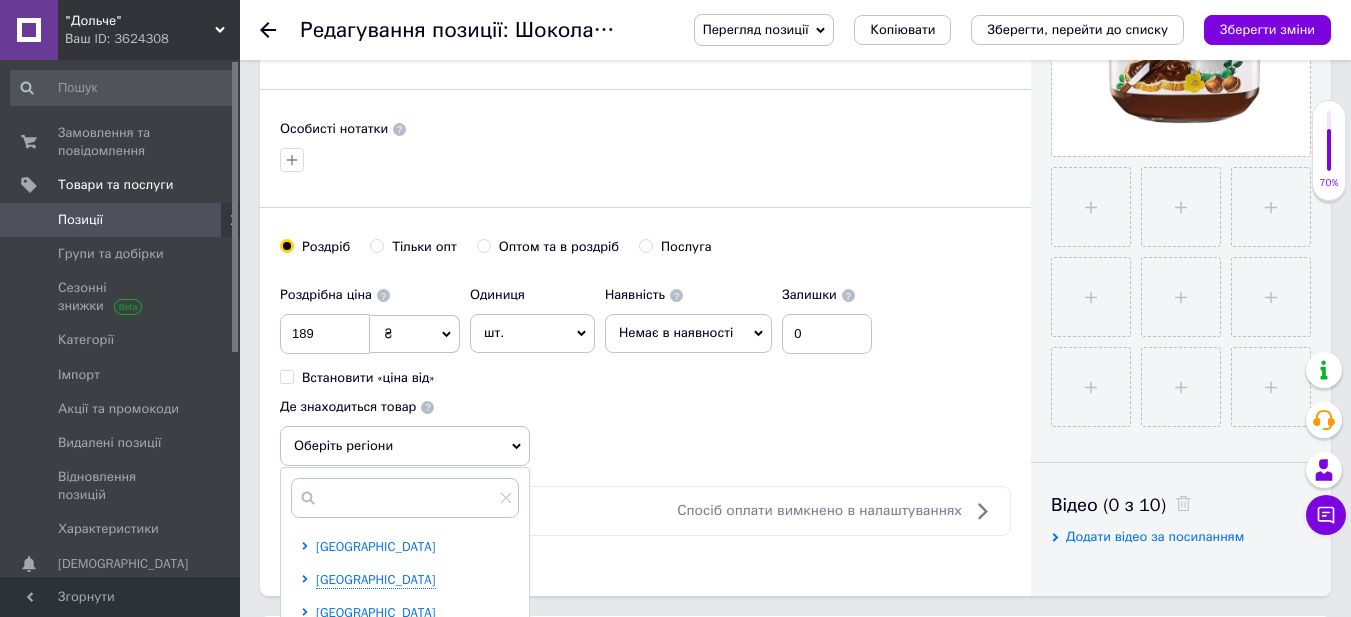 click on "[GEOGRAPHIC_DATA]" at bounding box center (376, 546) 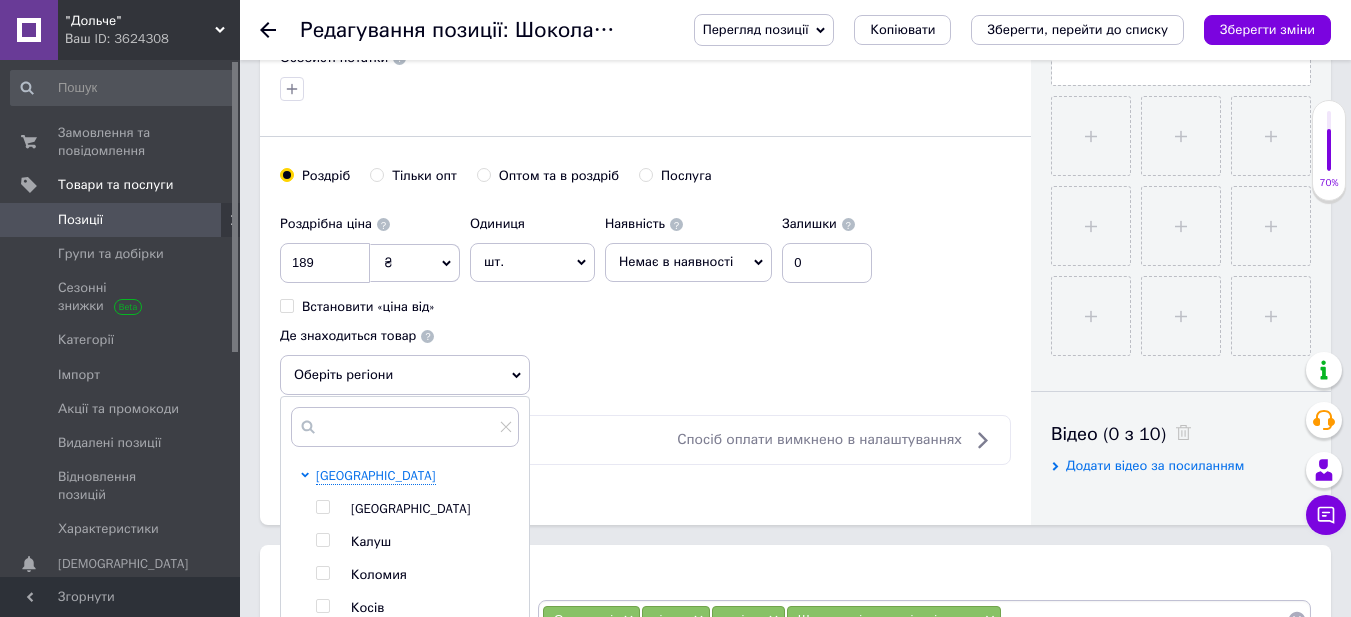 scroll, scrollTop: 700, scrollLeft: 0, axis: vertical 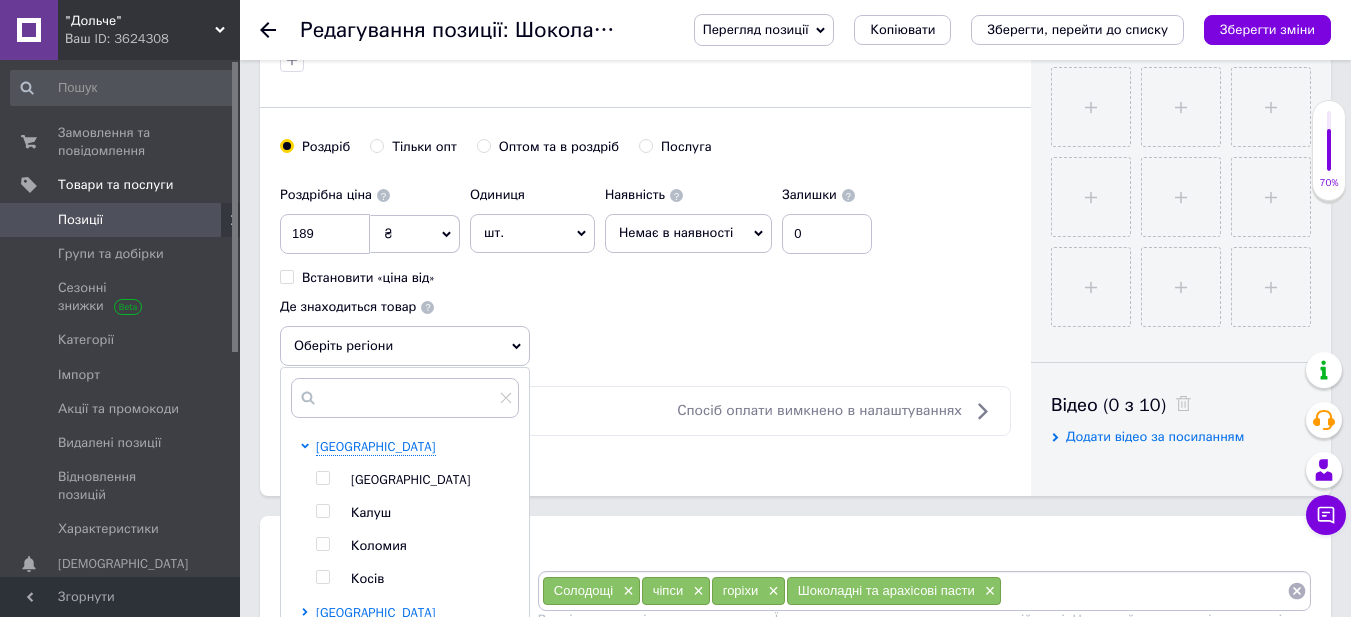 click at bounding box center [322, 478] 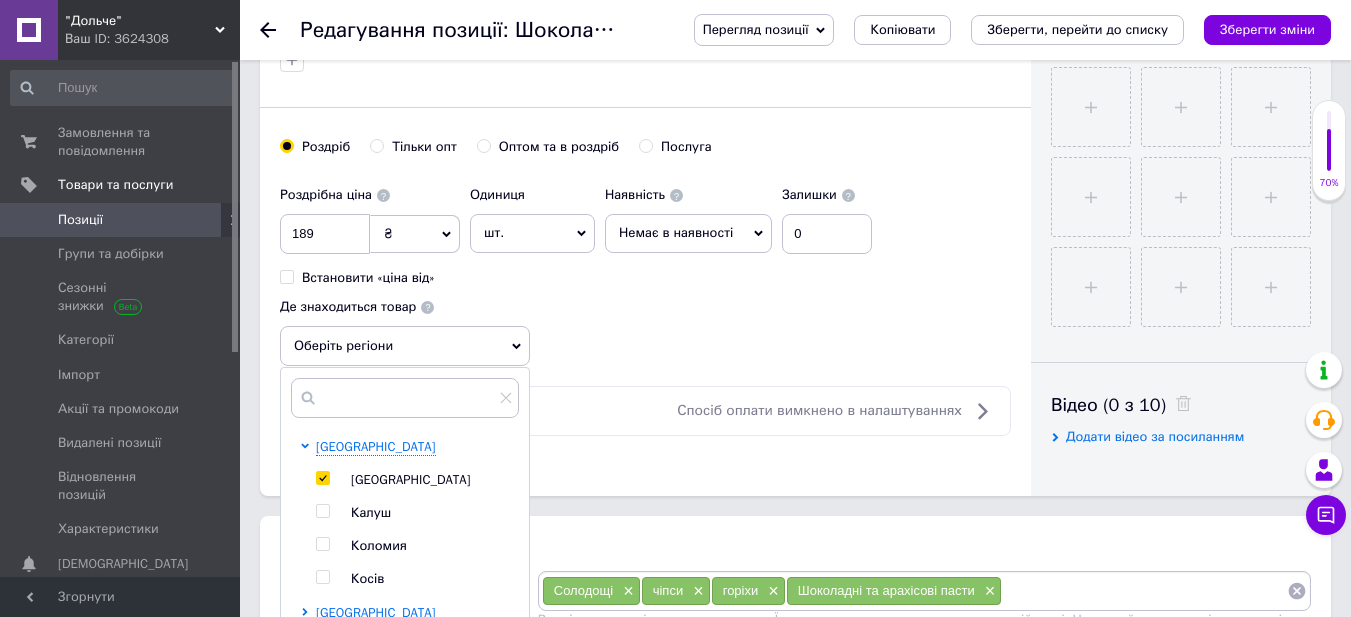 checkbox on "true" 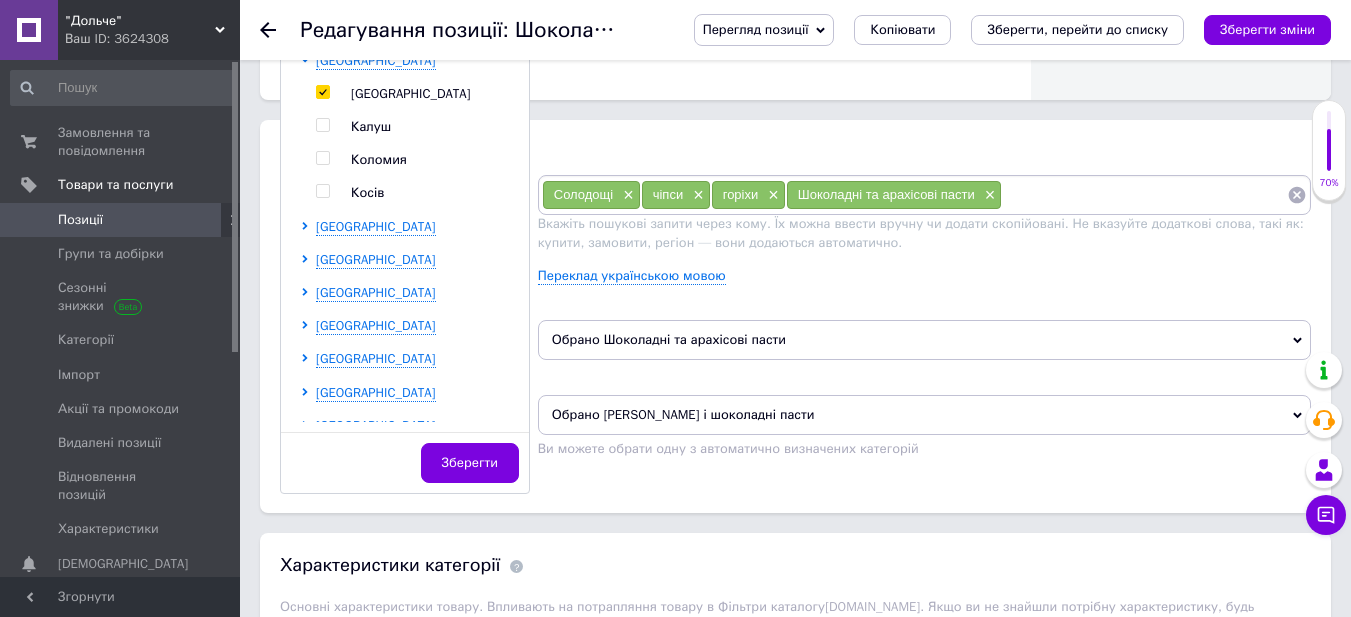 scroll, scrollTop: 1100, scrollLeft: 0, axis: vertical 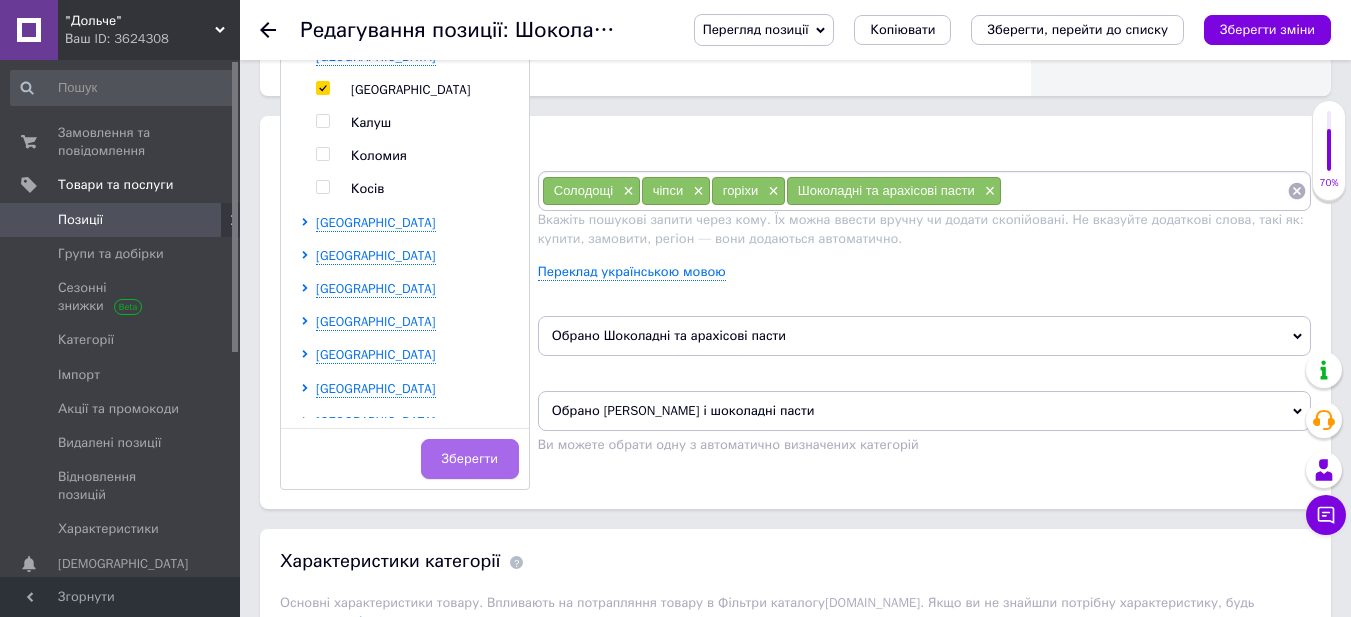 click on "Зберегти" at bounding box center [470, 459] 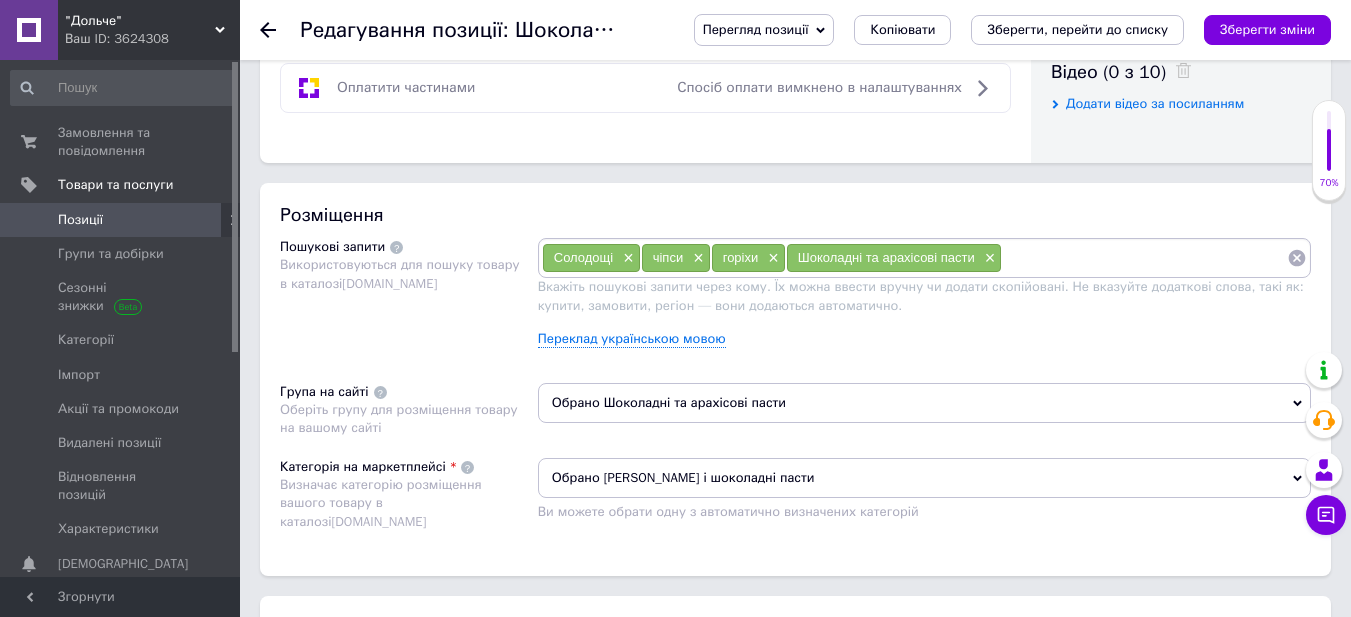scroll, scrollTop: 1100, scrollLeft: 0, axis: vertical 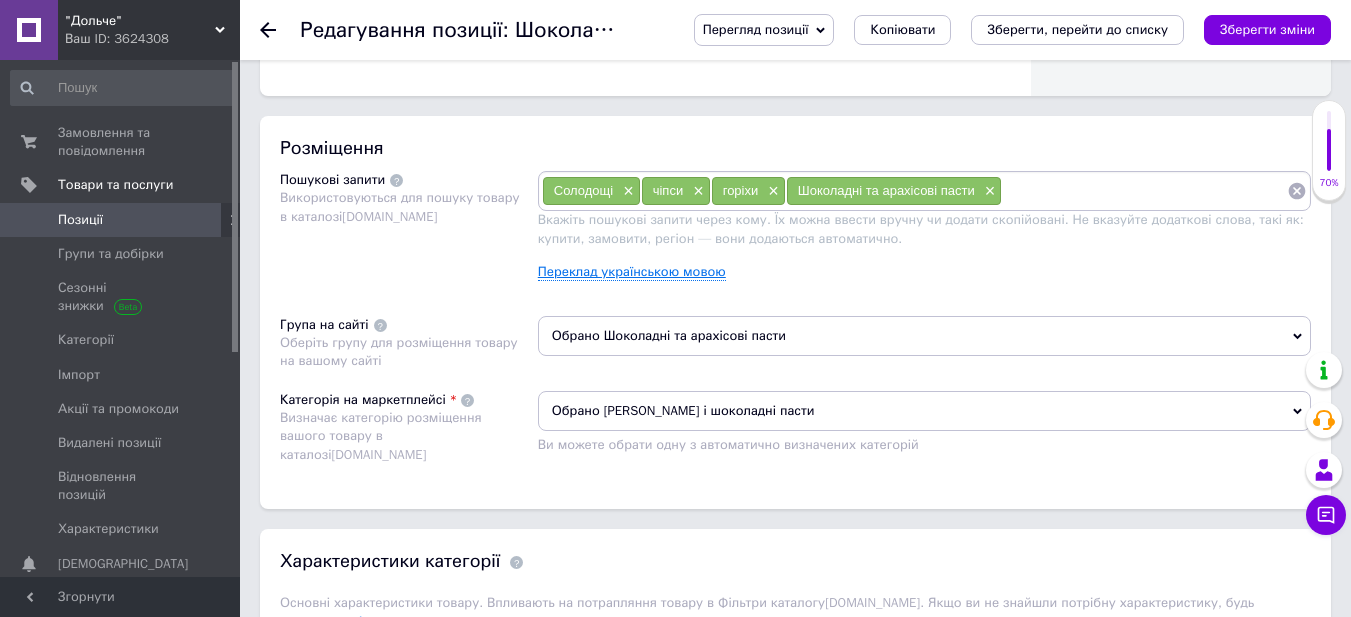 click on "Переклад українською мовою" at bounding box center [632, 272] 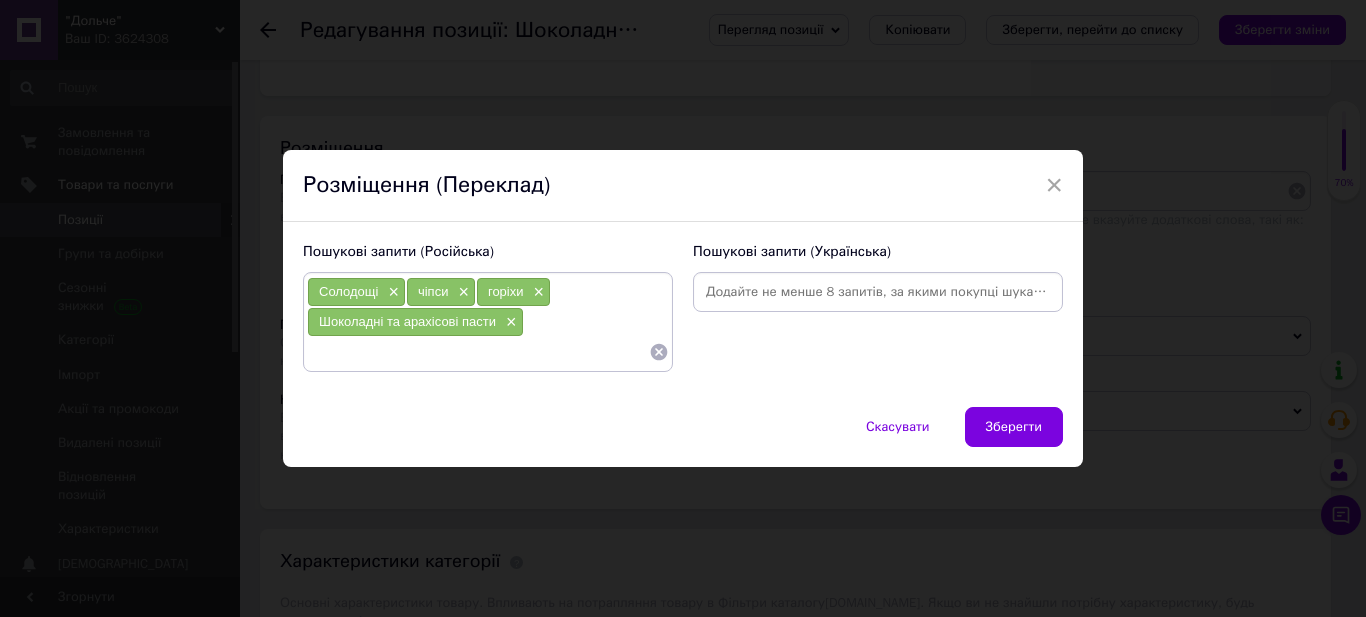 click on "×" at bounding box center [537, 292] 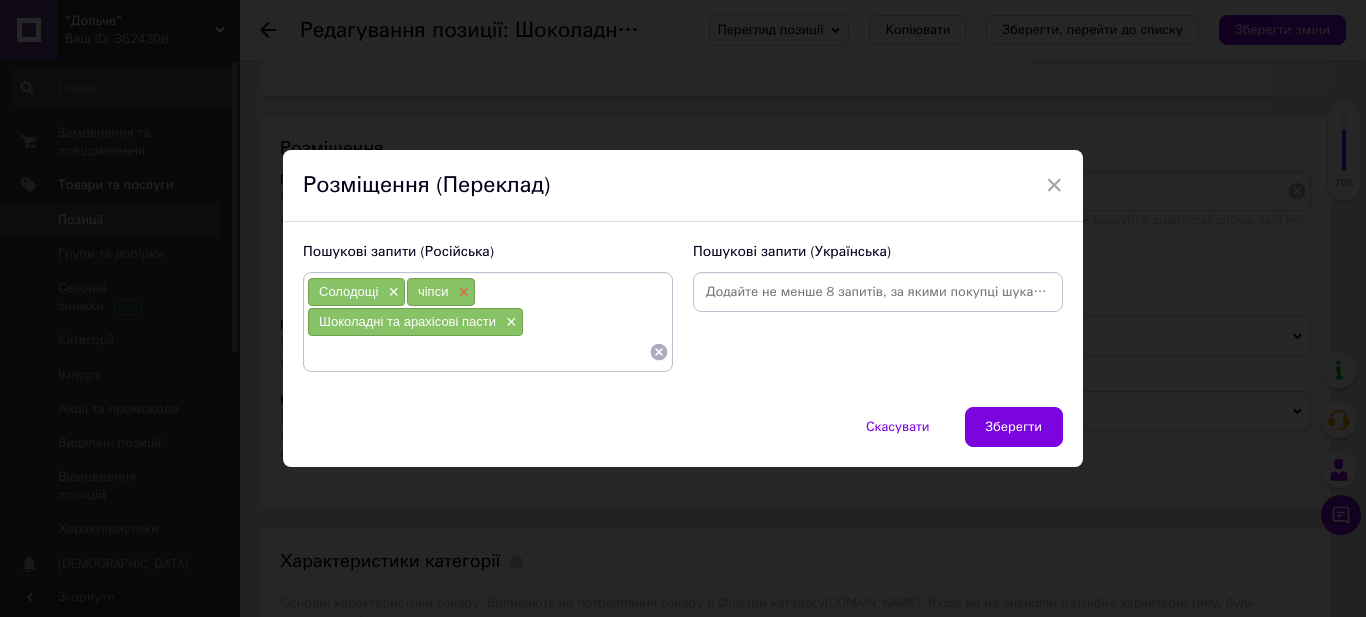click on "×" at bounding box center (461, 292) 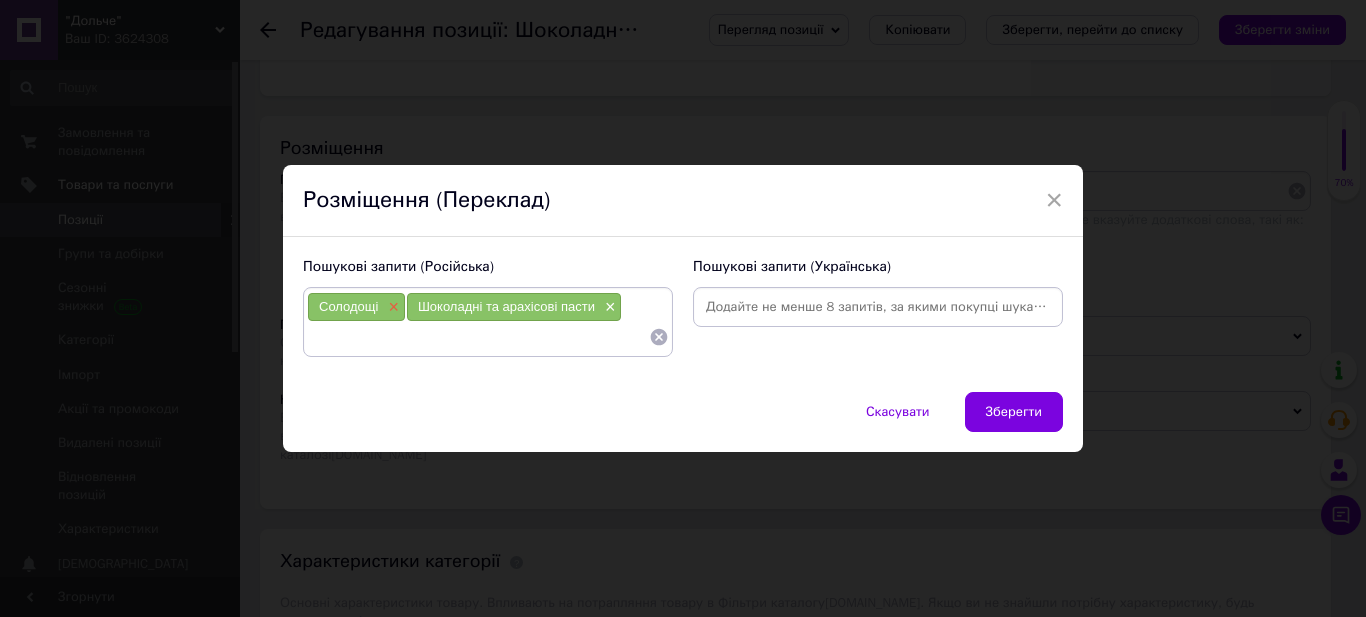 click on "×" at bounding box center (391, 307) 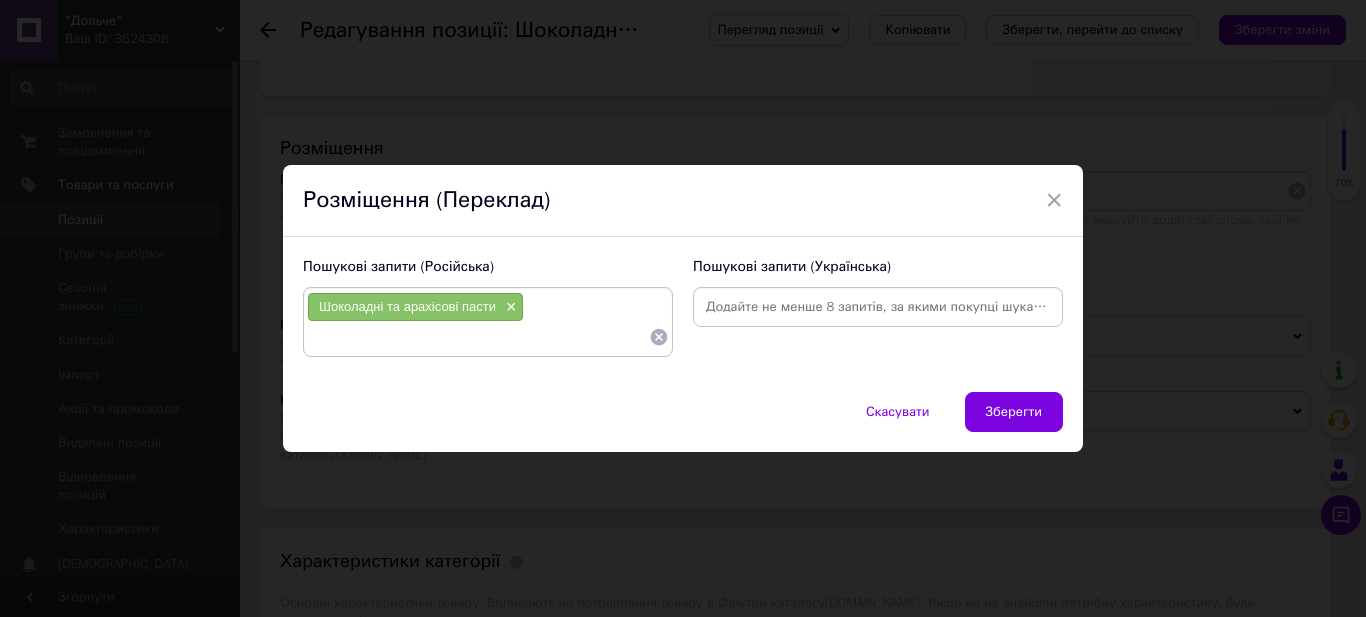 click at bounding box center (878, 307) 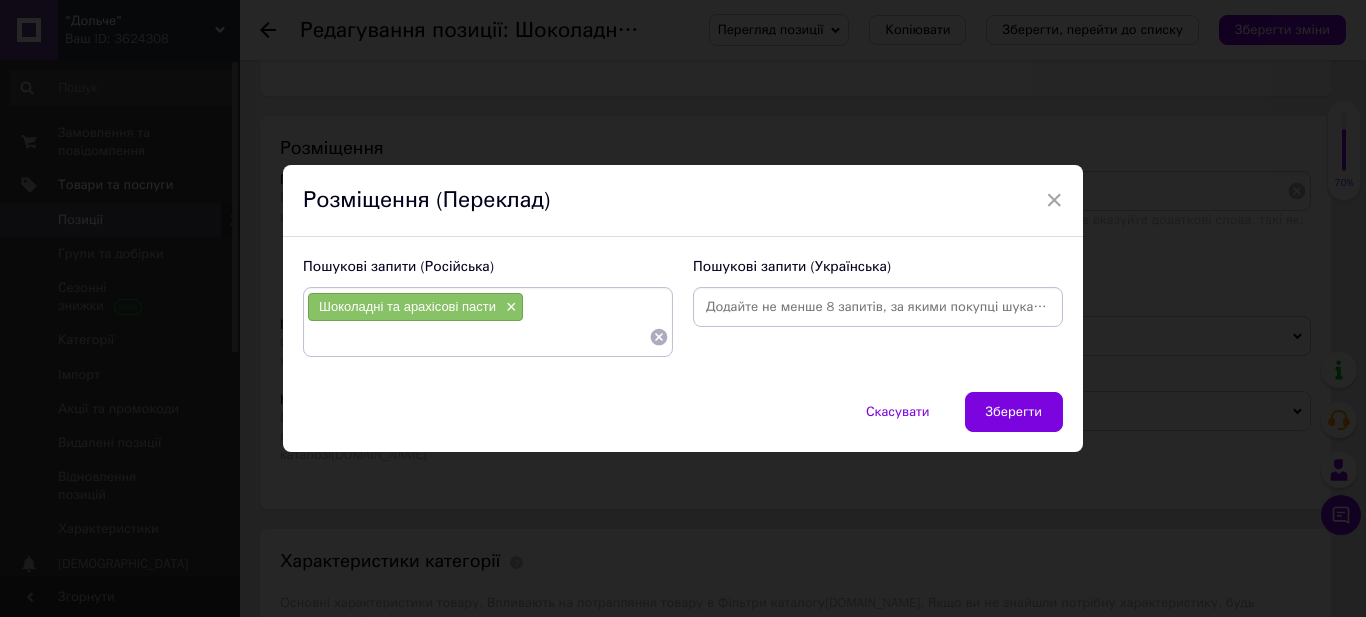 paste on "Nutella" 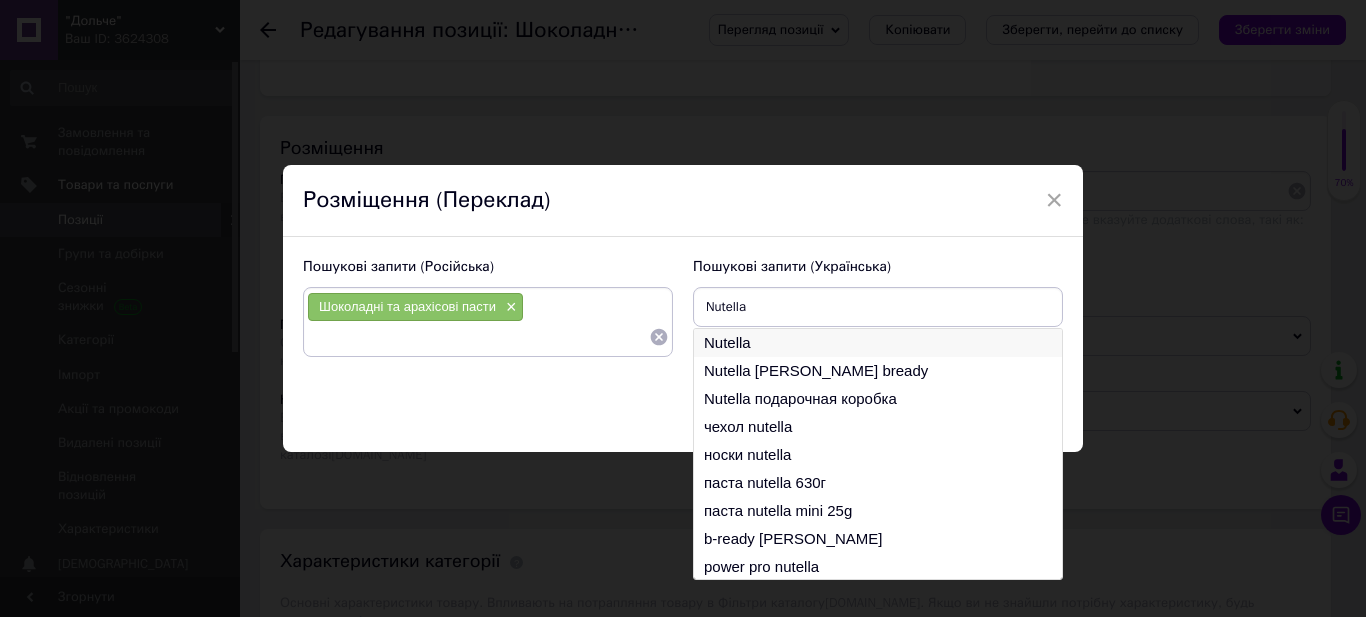 type on "Nutella" 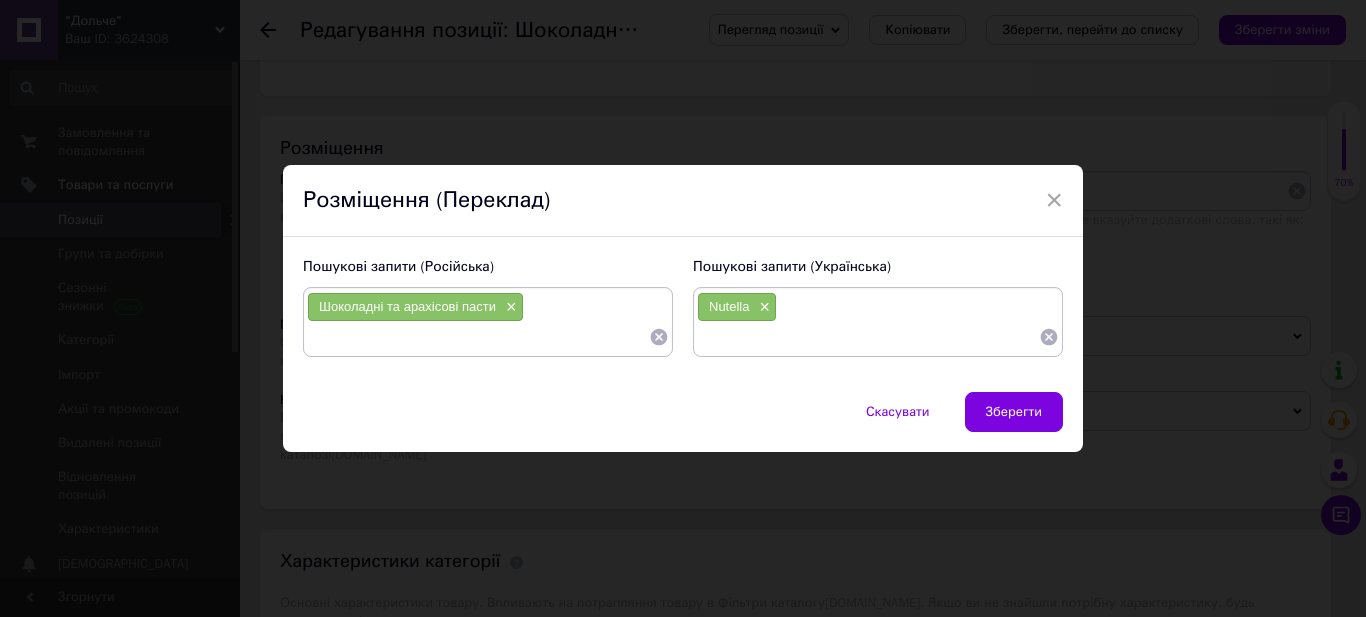 click at bounding box center (868, 337) 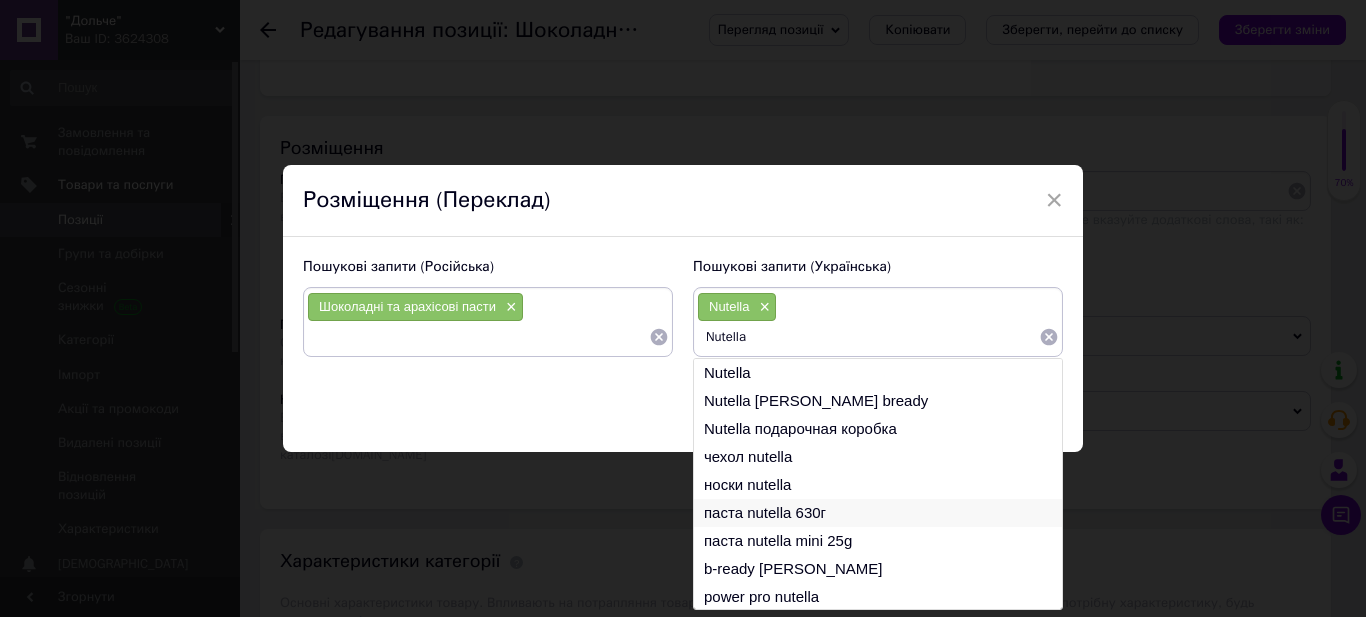 type on "Nutella" 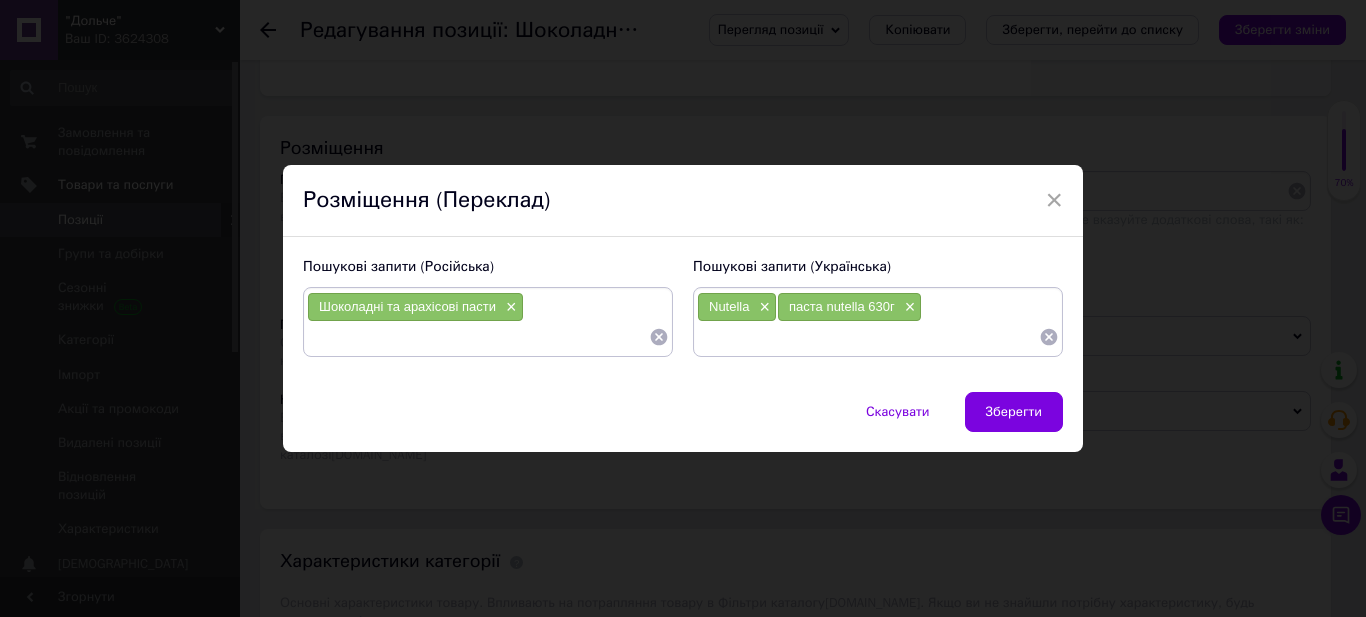 click at bounding box center (868, 337) 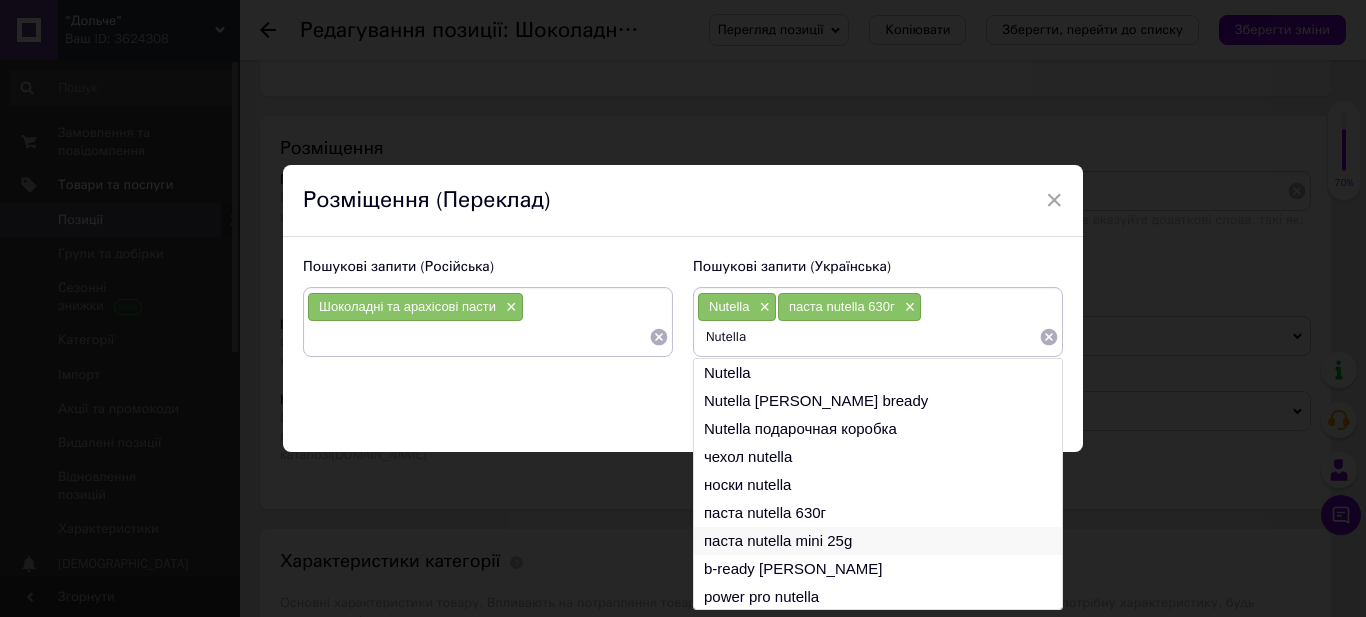 type on "Nutella" 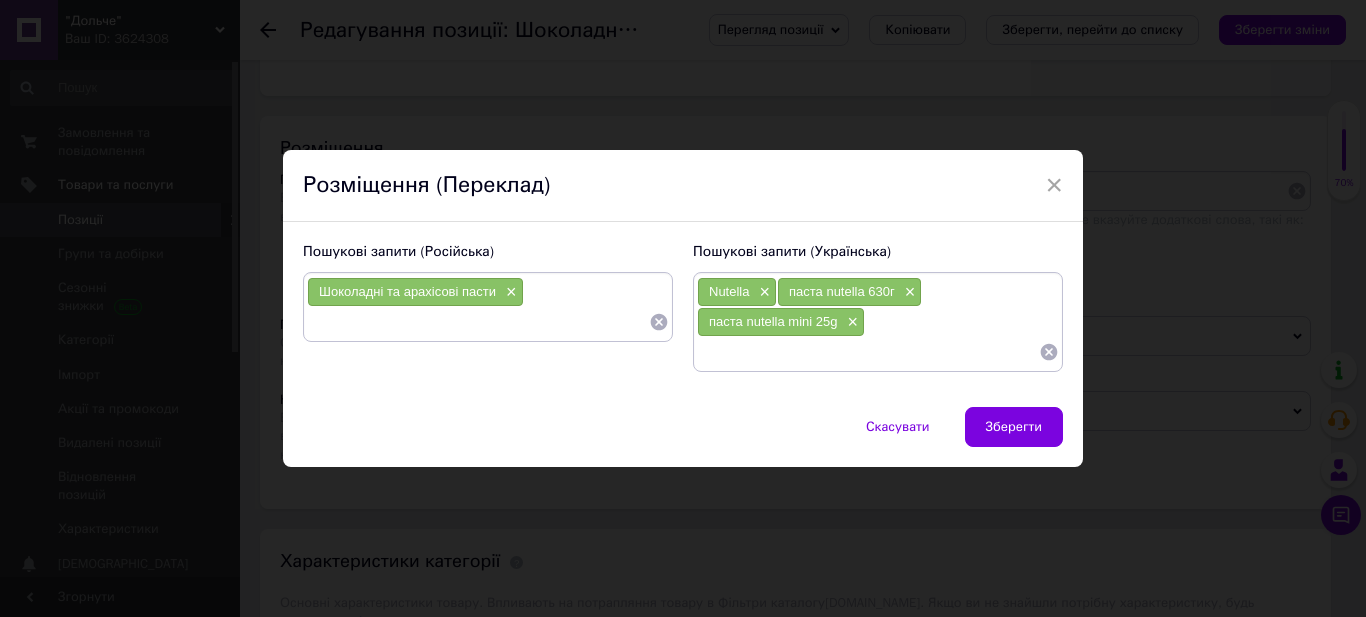 click at bounding box center (868, 352) 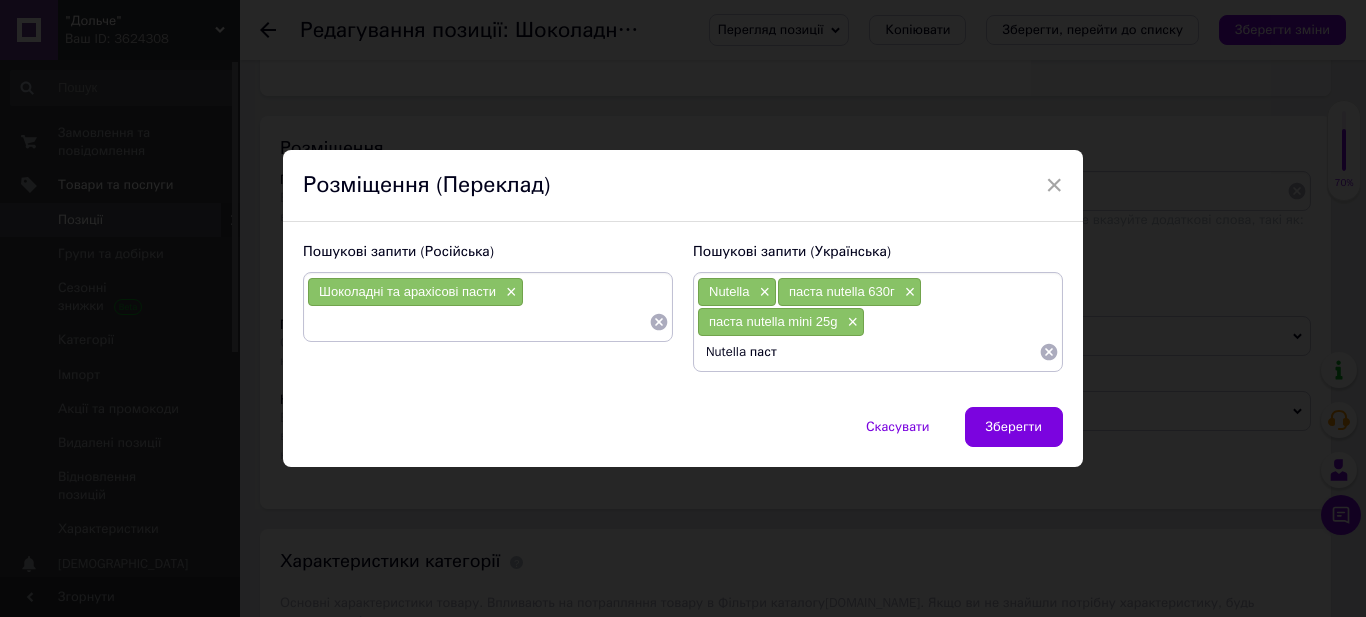 type on "Nutella паста" 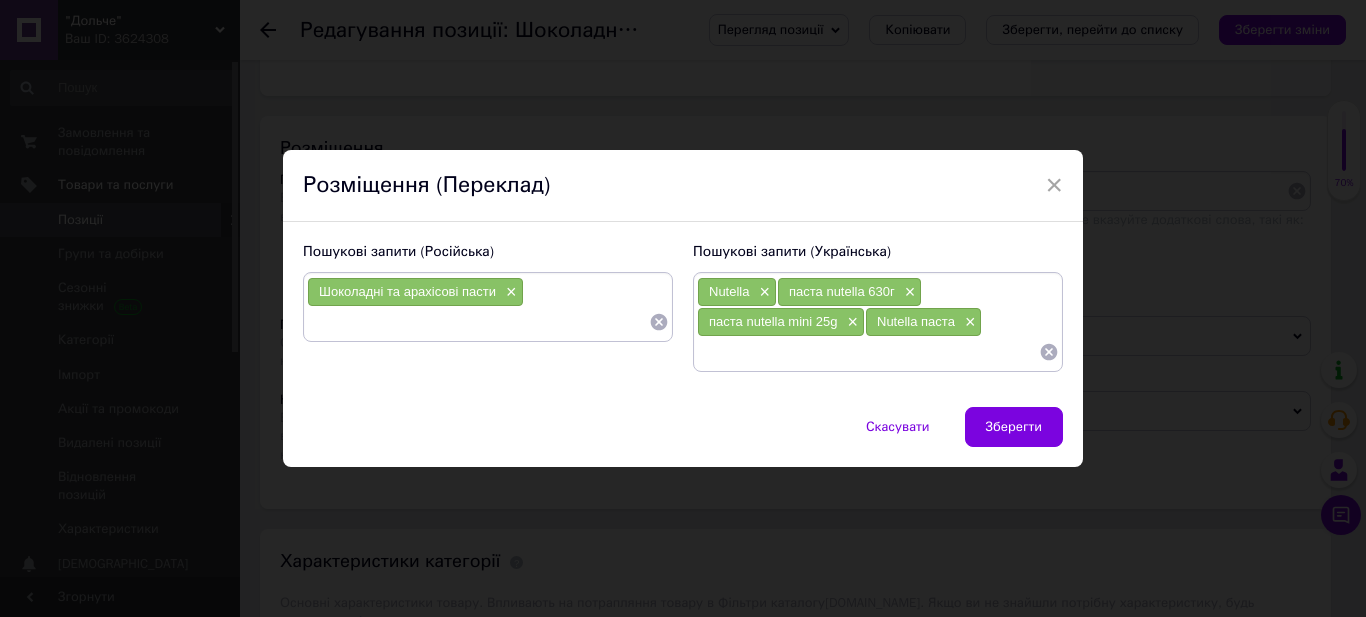 paste on "Nutella" 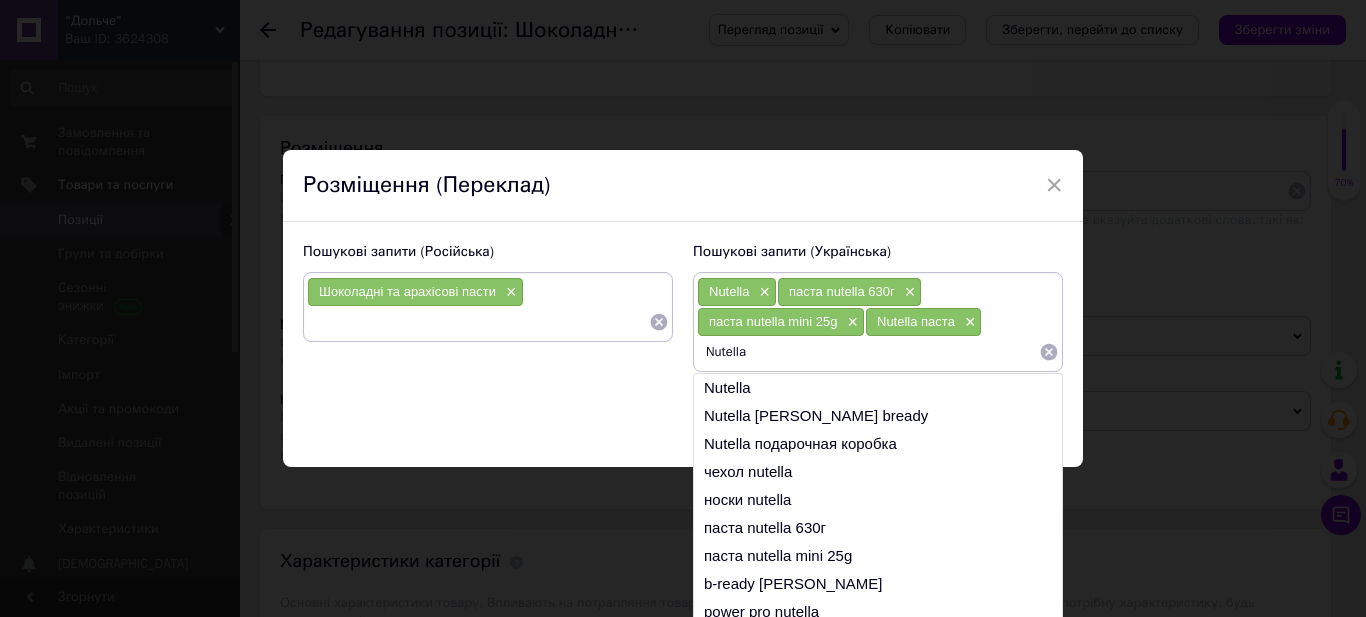 click on "Nutella" at bounding box center [868, 352] 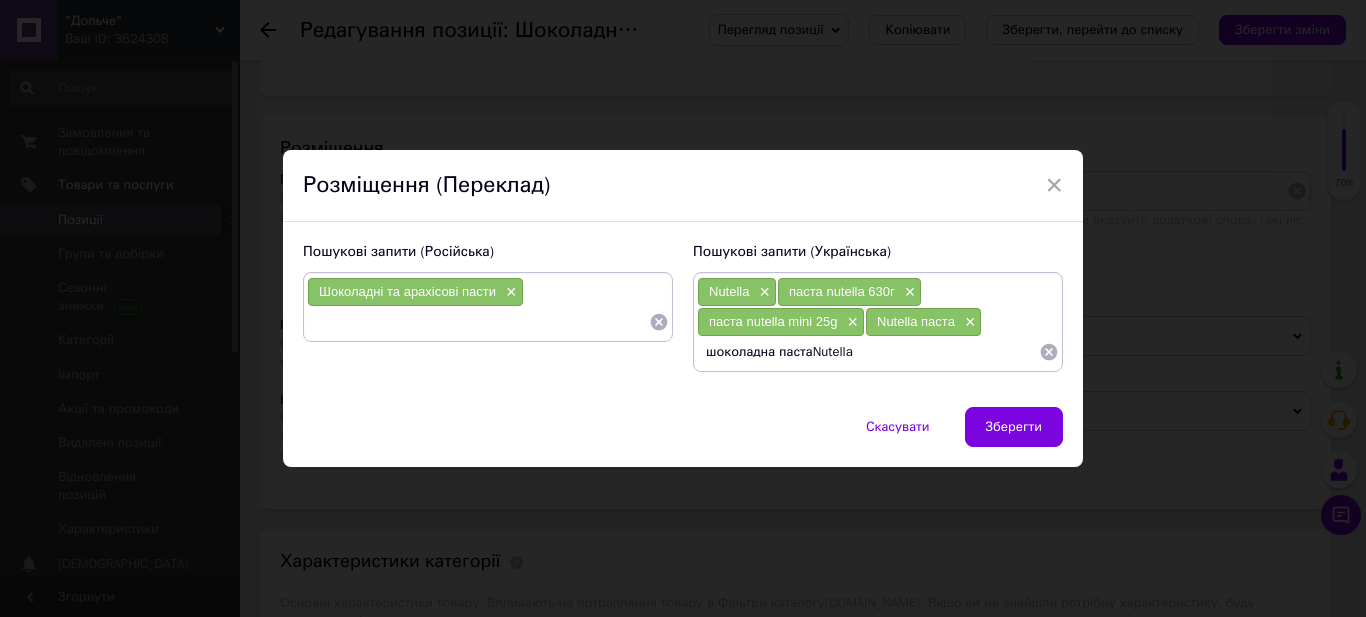type on "шоколадна паста Nutella" 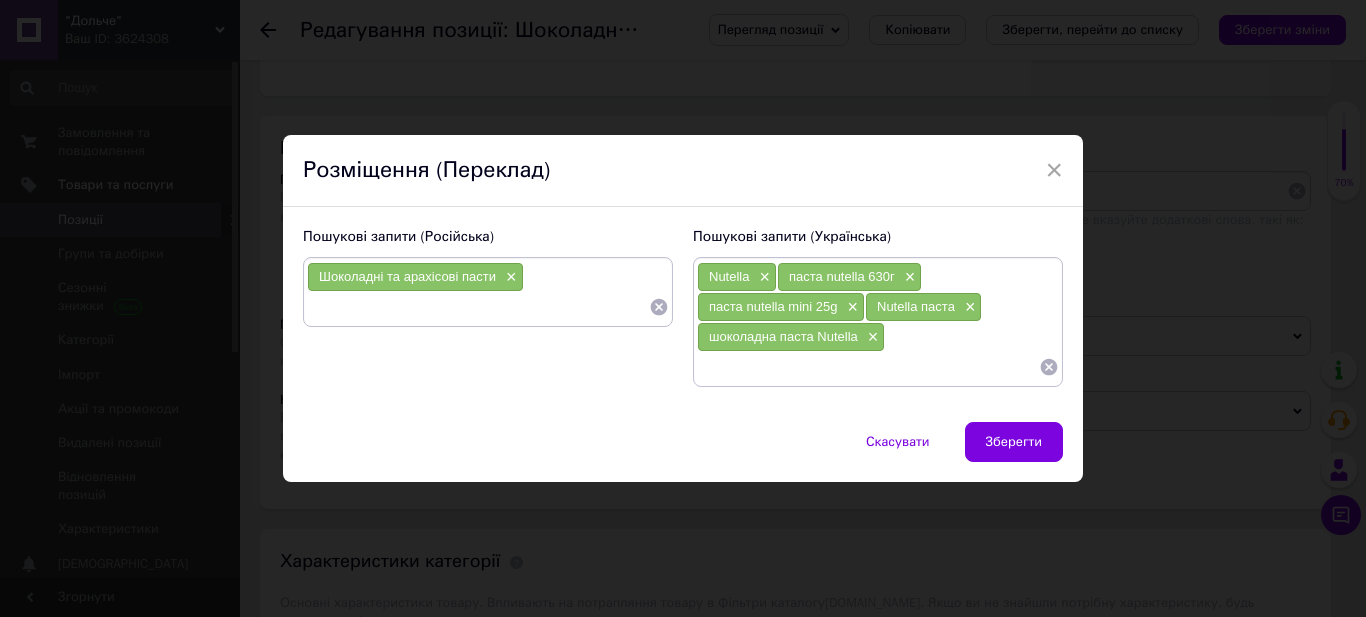 paste on "Nutella" 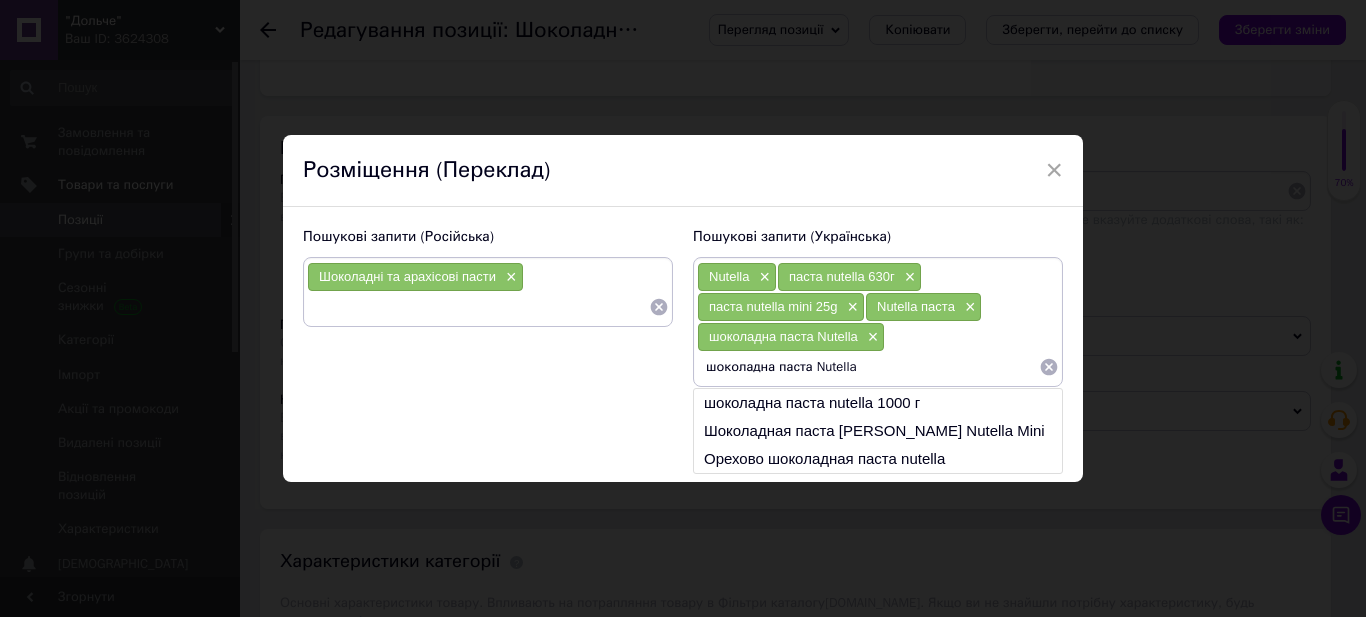 drag, startPoint x: 856, startPoint y: 366, endPoint x: 704, endPoint y: 366, distance: 152 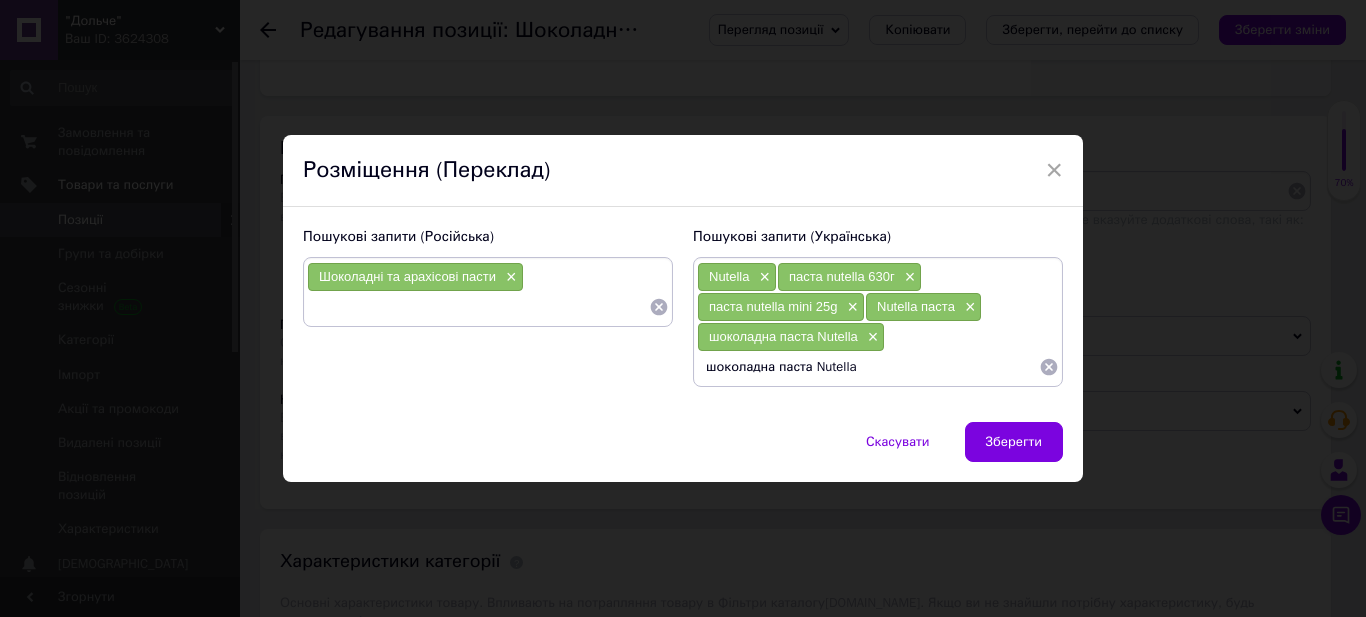 click on "шоколадна паста Nutella" at bounding box center [868, 367] 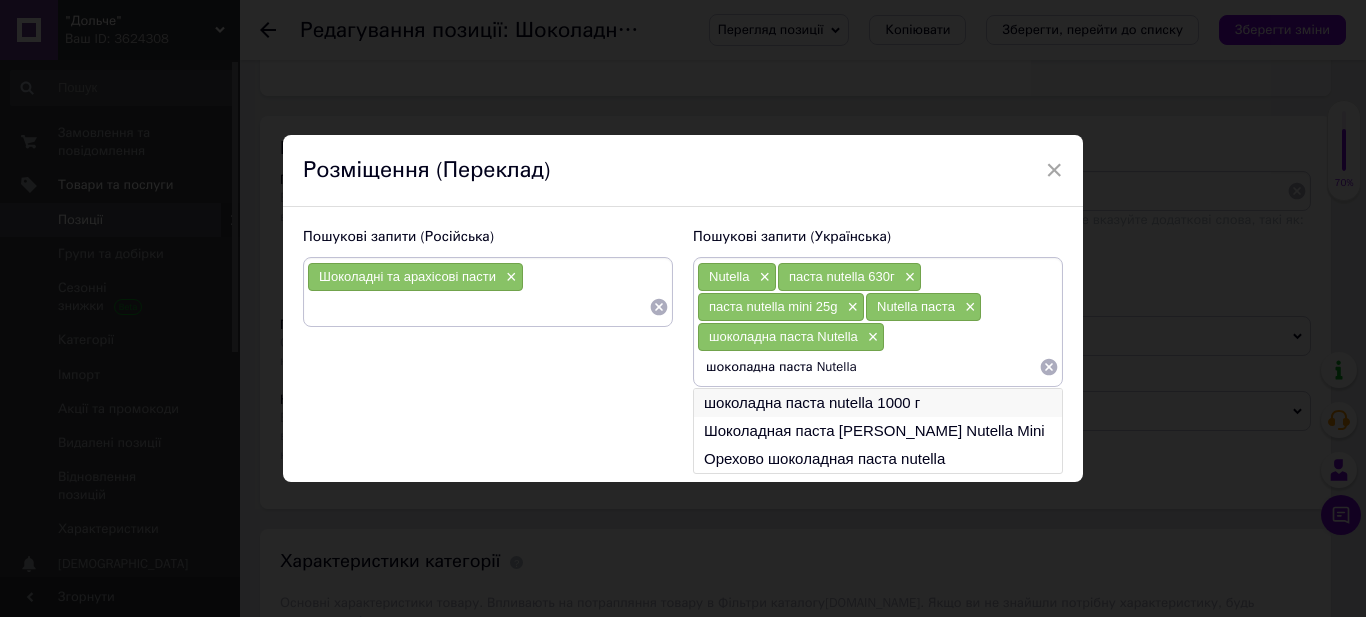 type on "шоколадна паста Nutella" 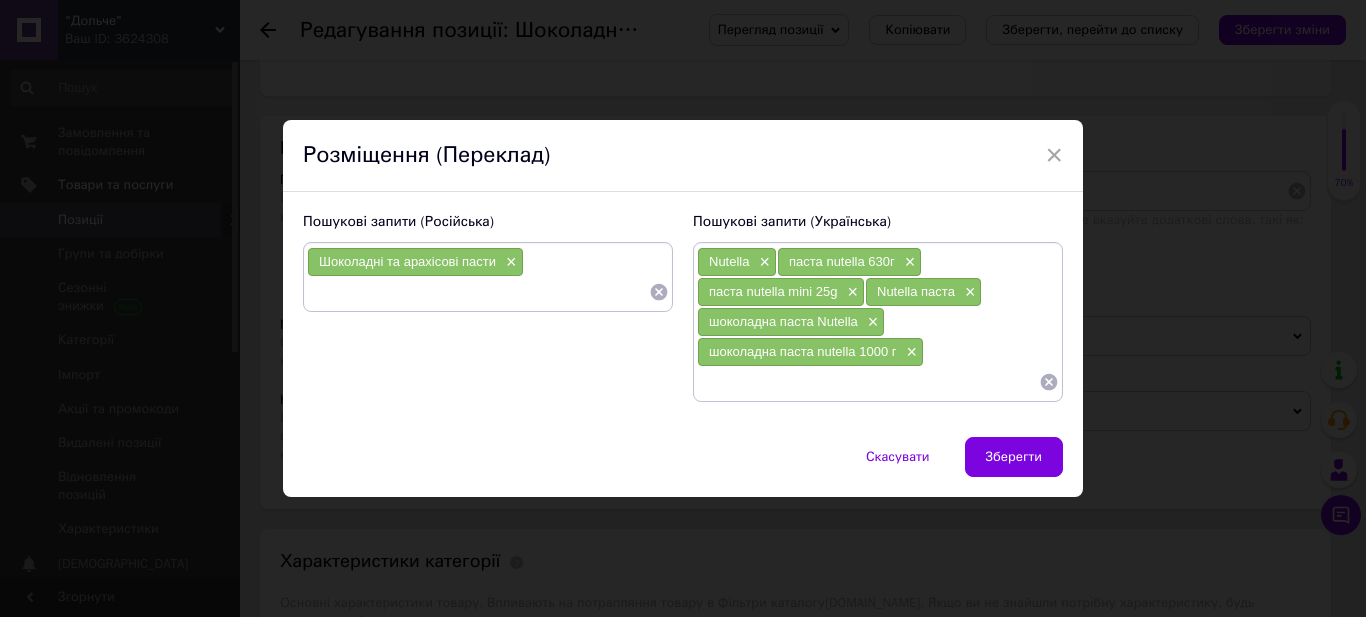 click at bounding box center (868, 382) 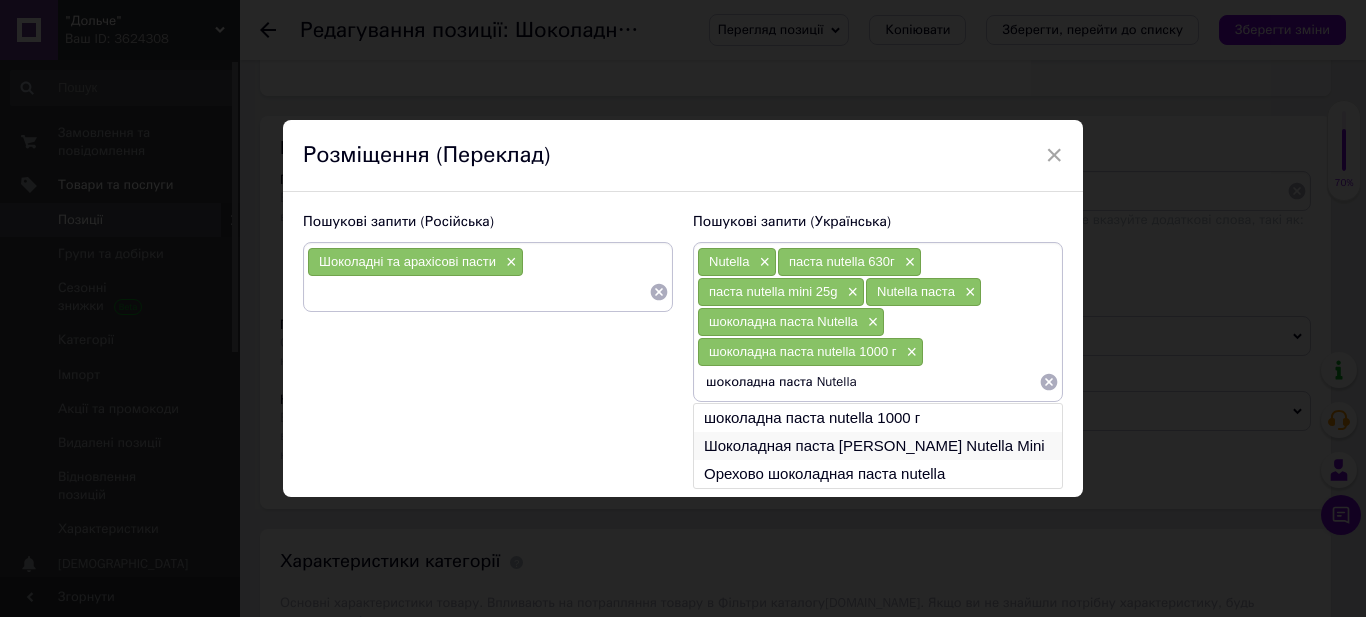 type on "шоколадна паста Nutella" 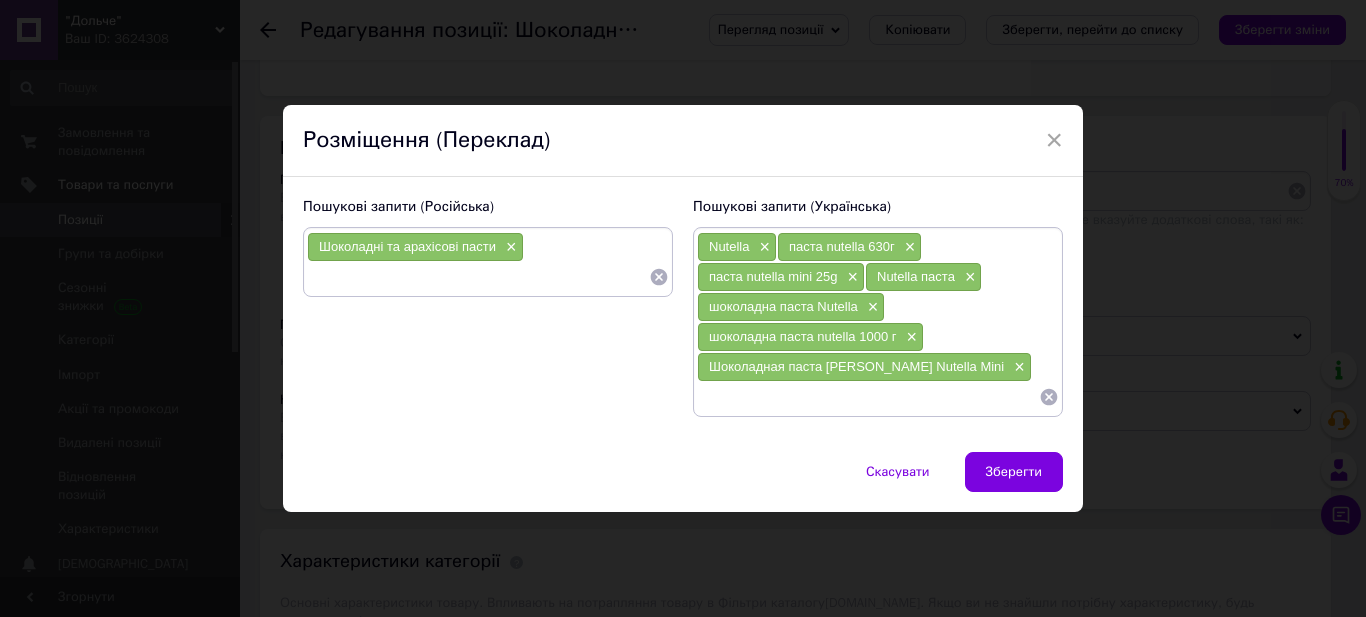 click at bounding box center (868, 397) 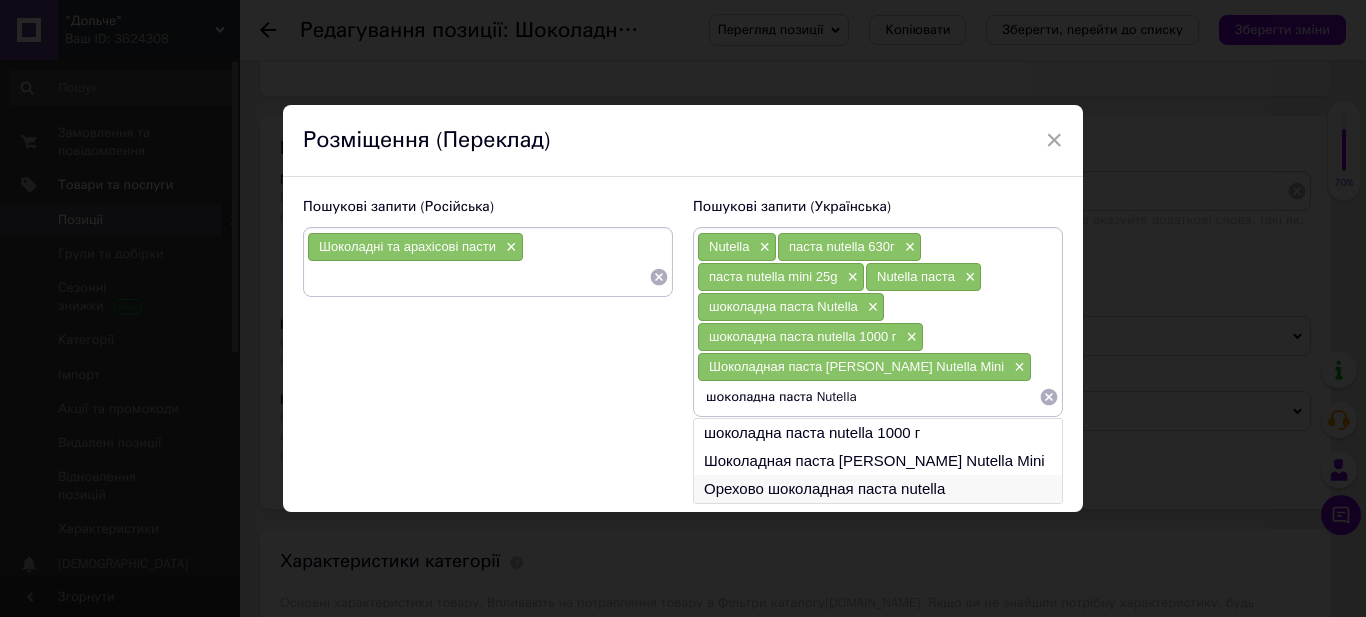 type on "шоколадна паста Nutella" 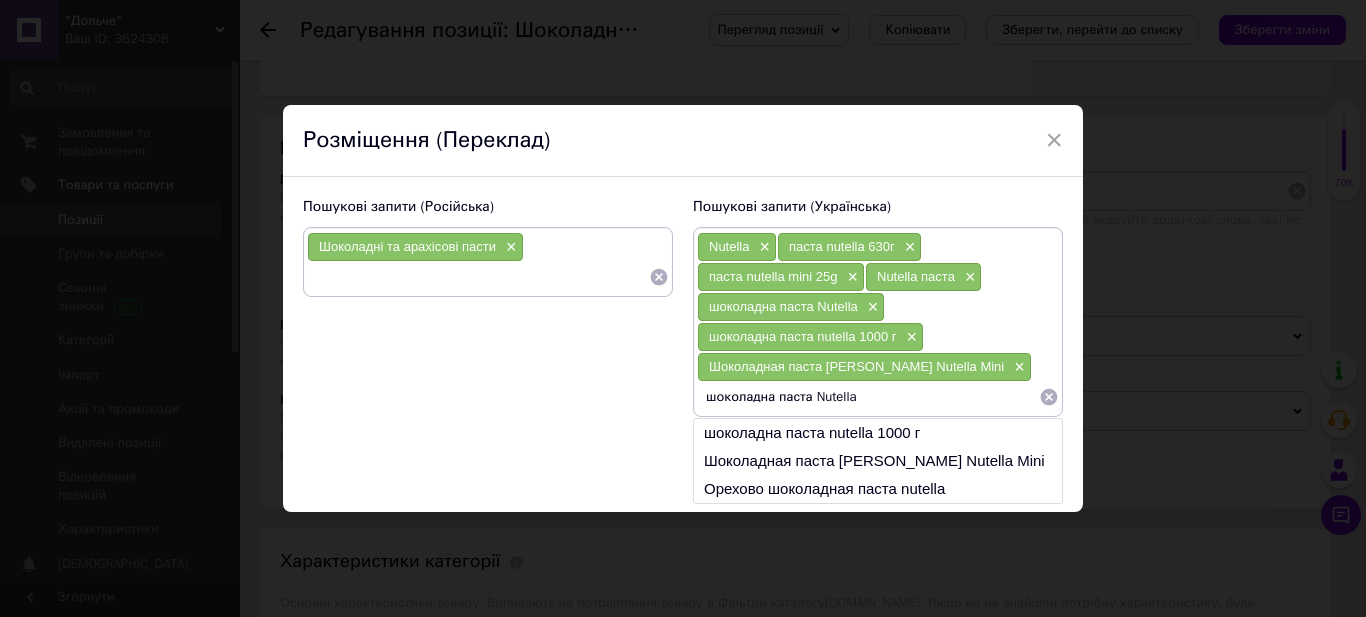 type 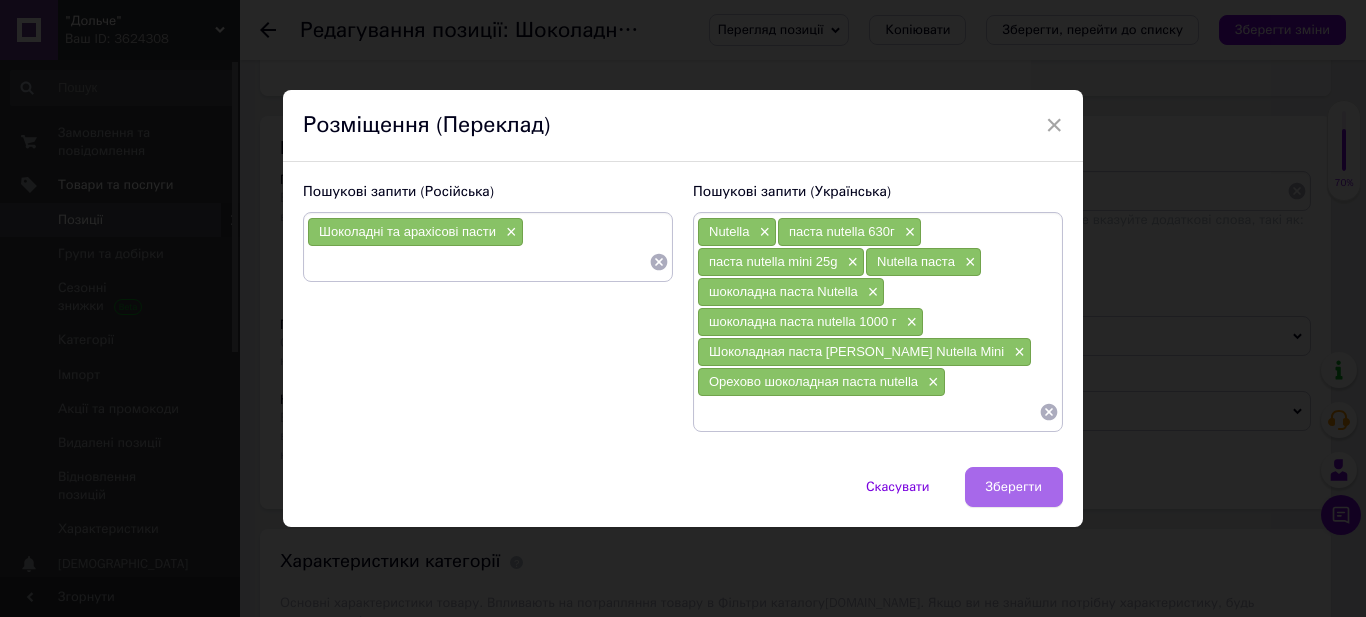 click on "Зберегти" at bounding box center (1014, 487) 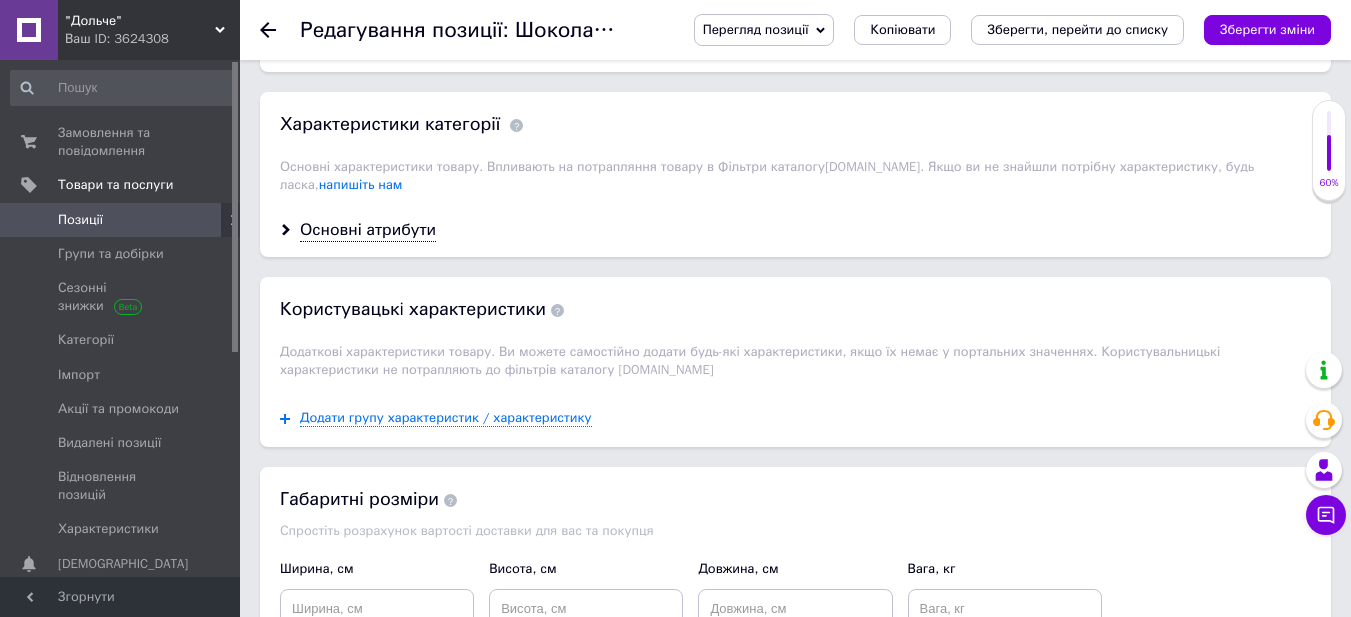 scroll, scrollTop: 1473, scrollLeft: 0, axis: vertical 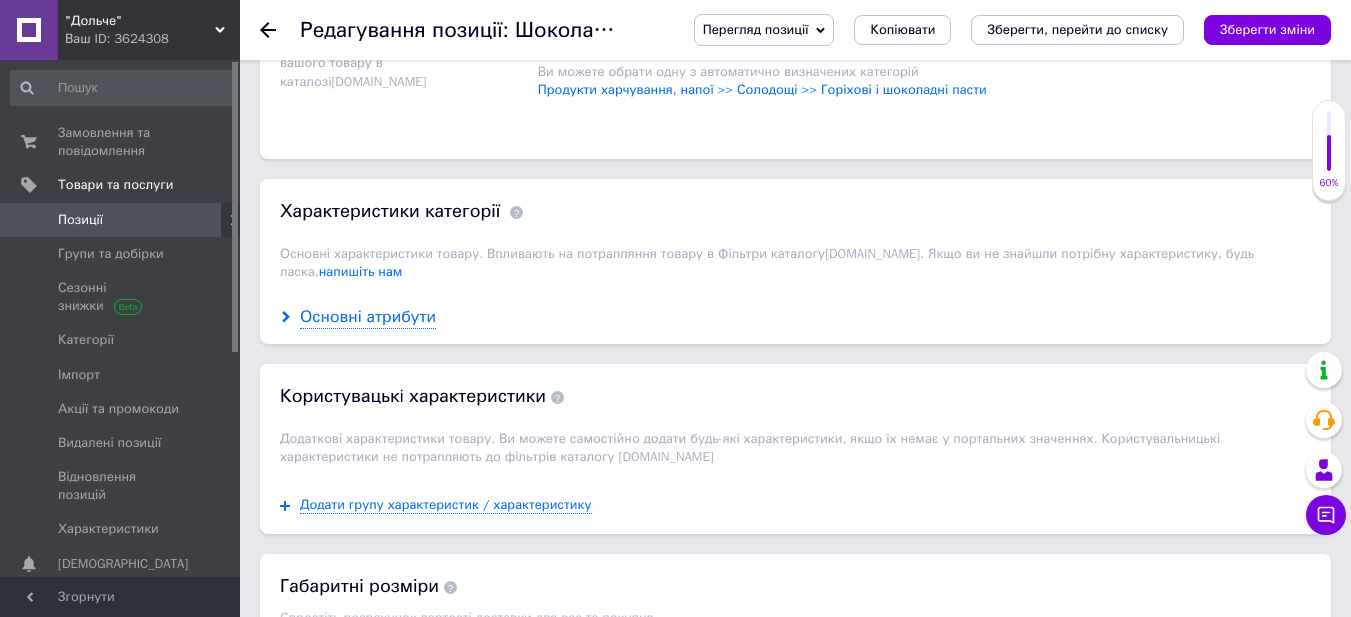 click on "Основні атрибути" at bounding box center [368, 317] 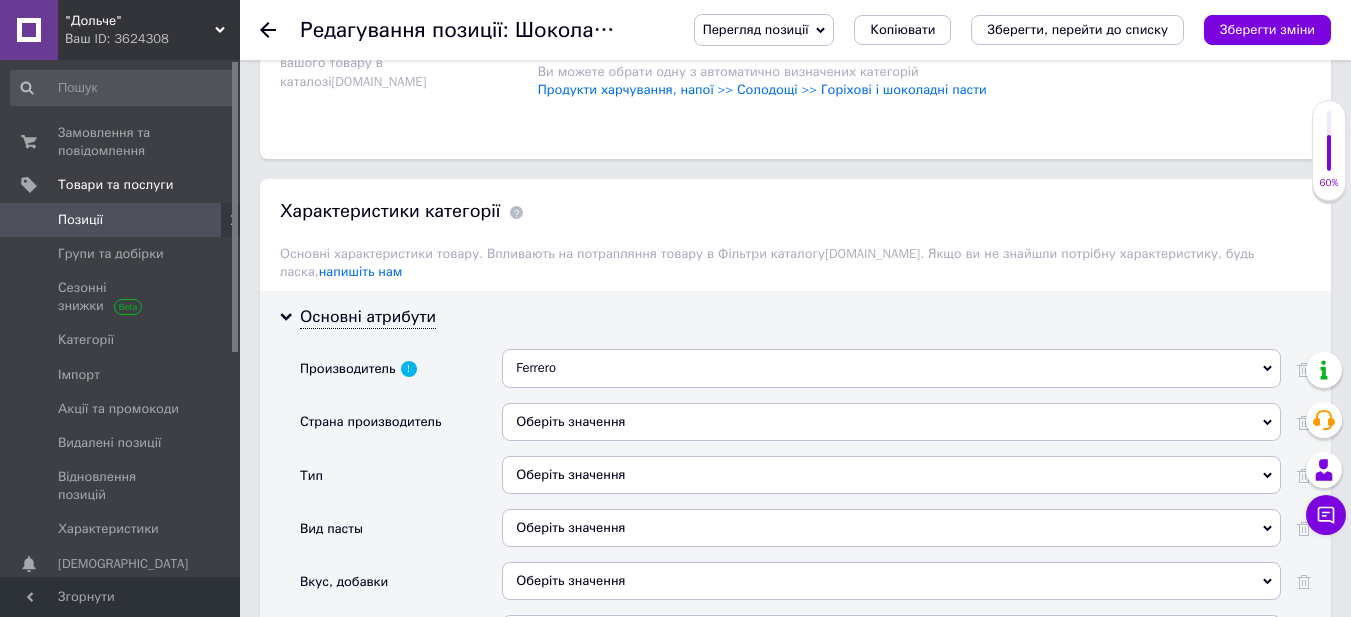click on "Оберіть значення" at bounding box center [891, 422] 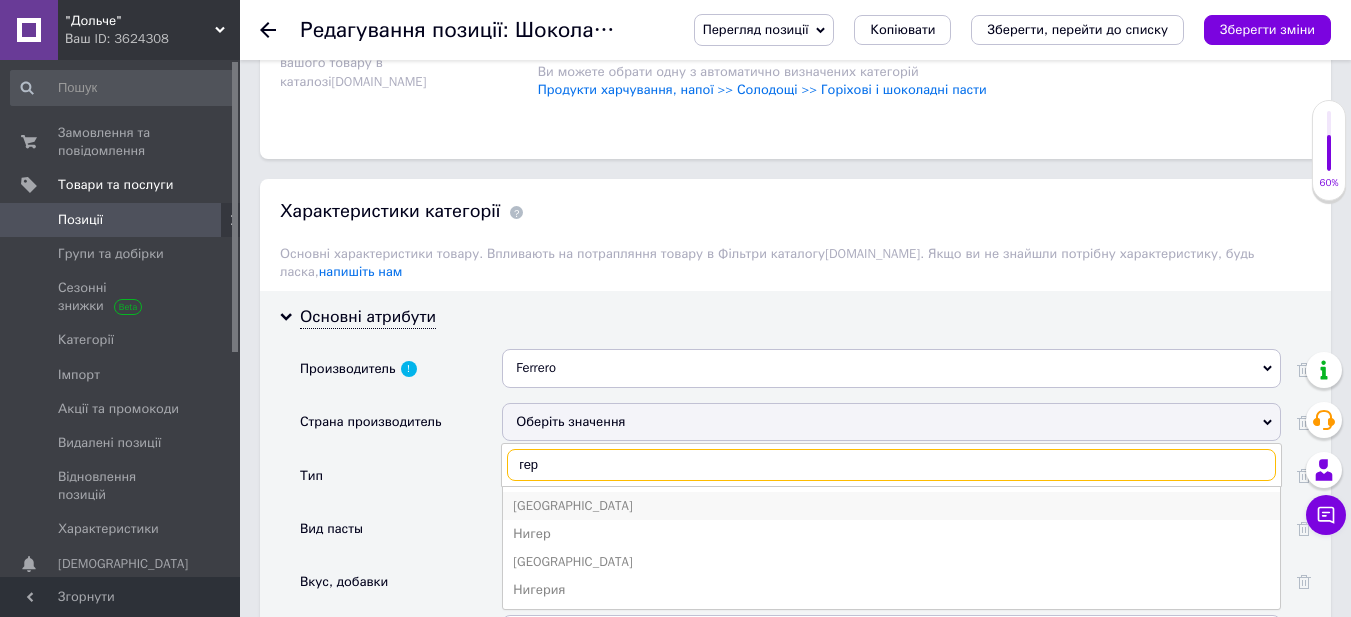 type on "гер" 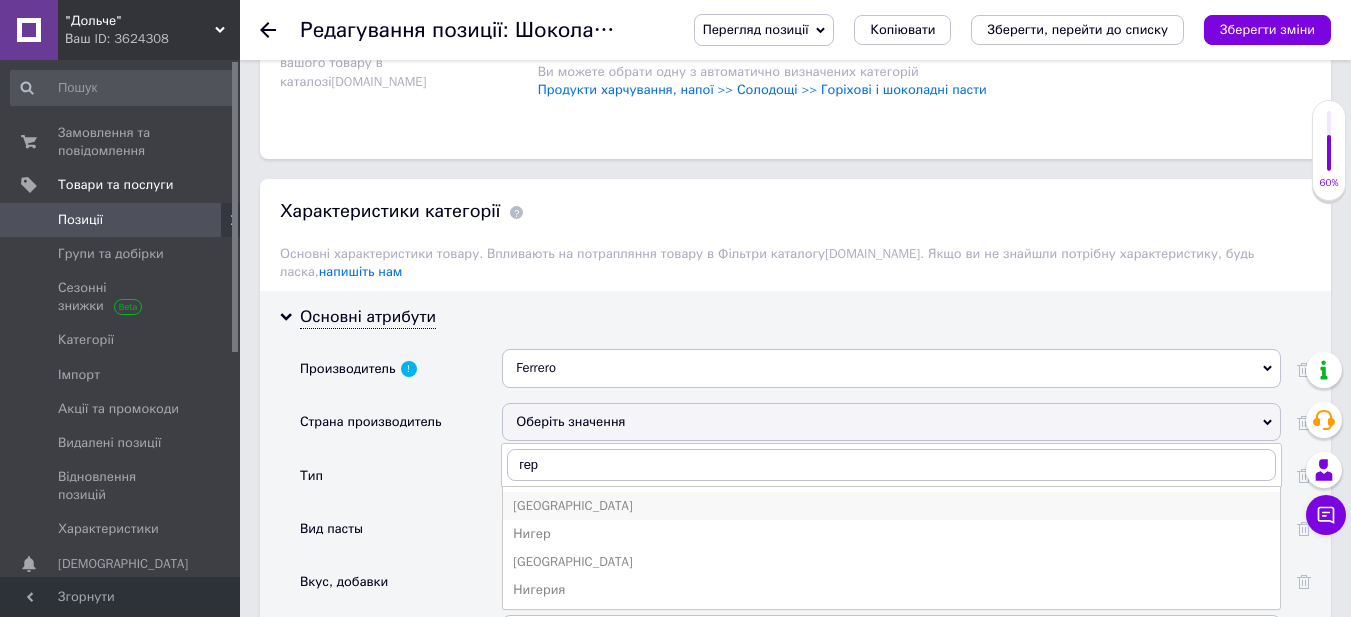 click on "[GEOGRAPHIC_DATA]" at bounding box center [891, 506] 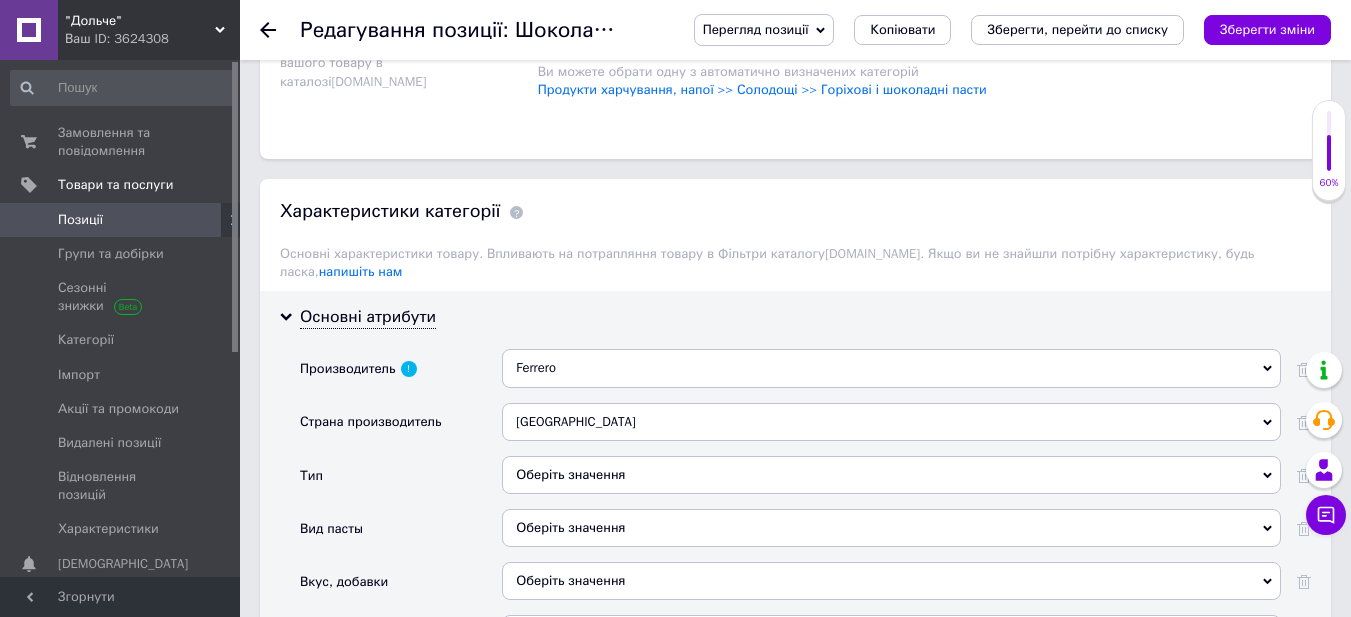 click on "Оберіть значення" at bounding box center [891, 475] 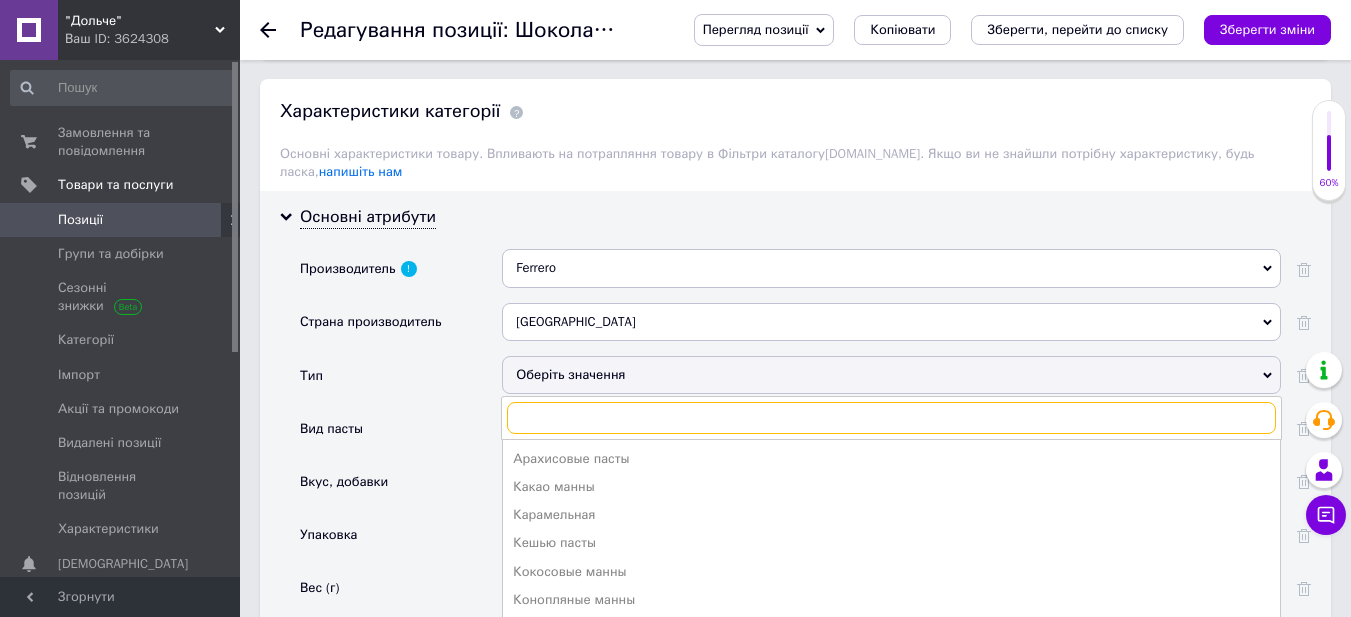 scroll, scrollTop: 1673, scrollLeft: 0, axis: vertical 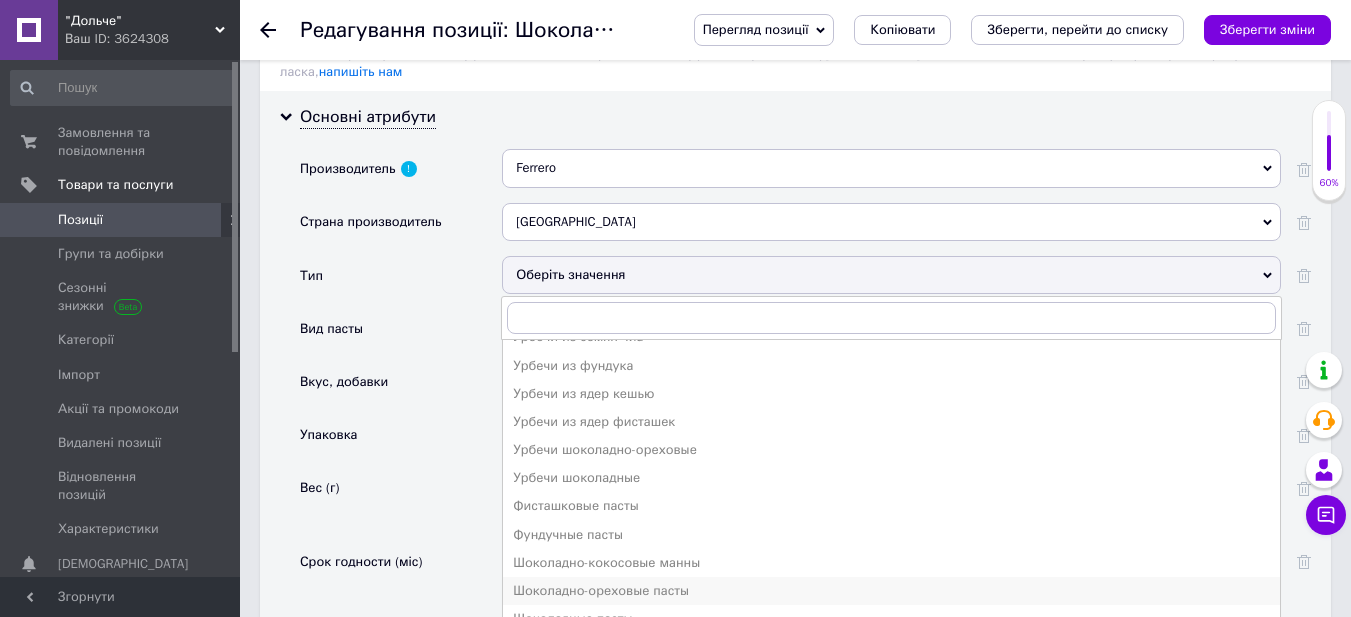 click on "Шоколадно-ореховые пасты" at bounding box center [891, 591] 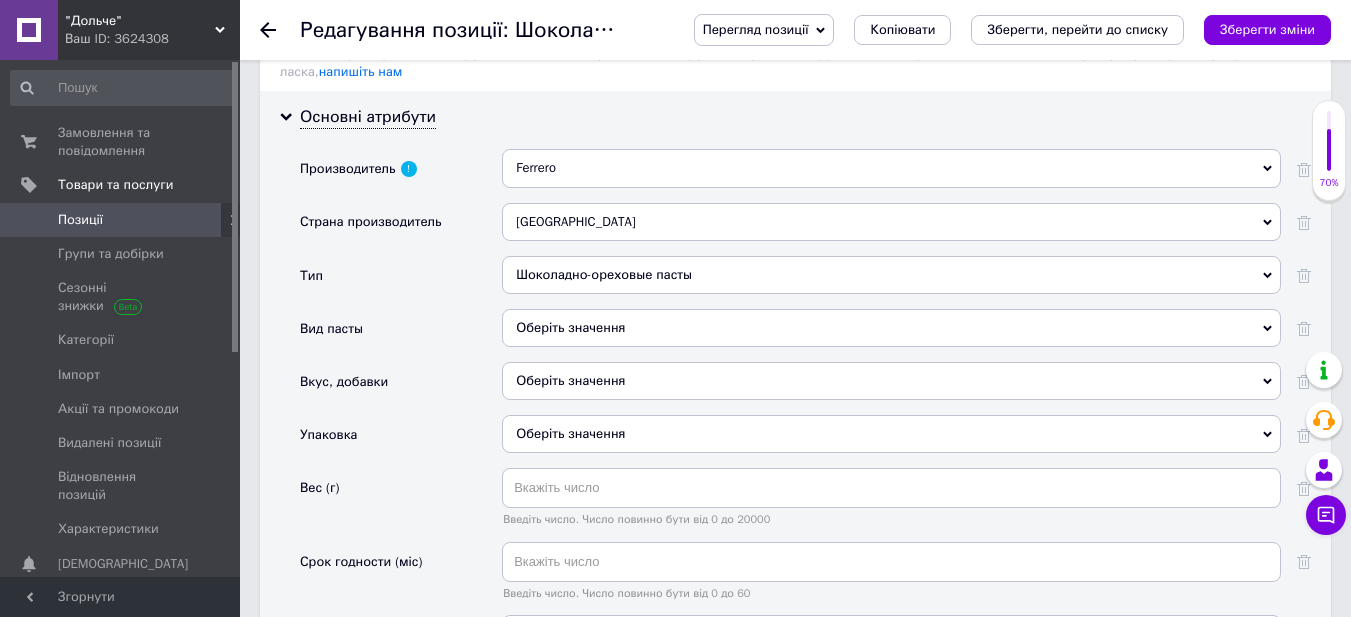 click on "Оберіть значення" at bounding box center [891, 328] 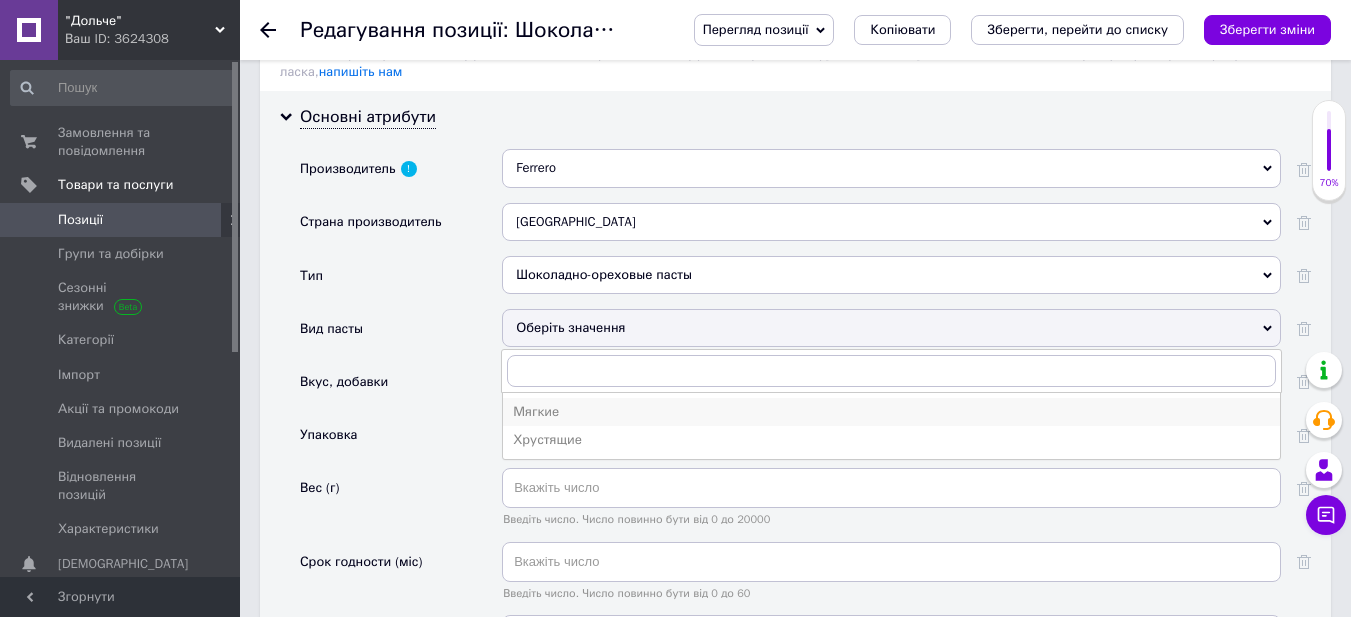 click on "Мягкие" at bounding box center (891, 412) 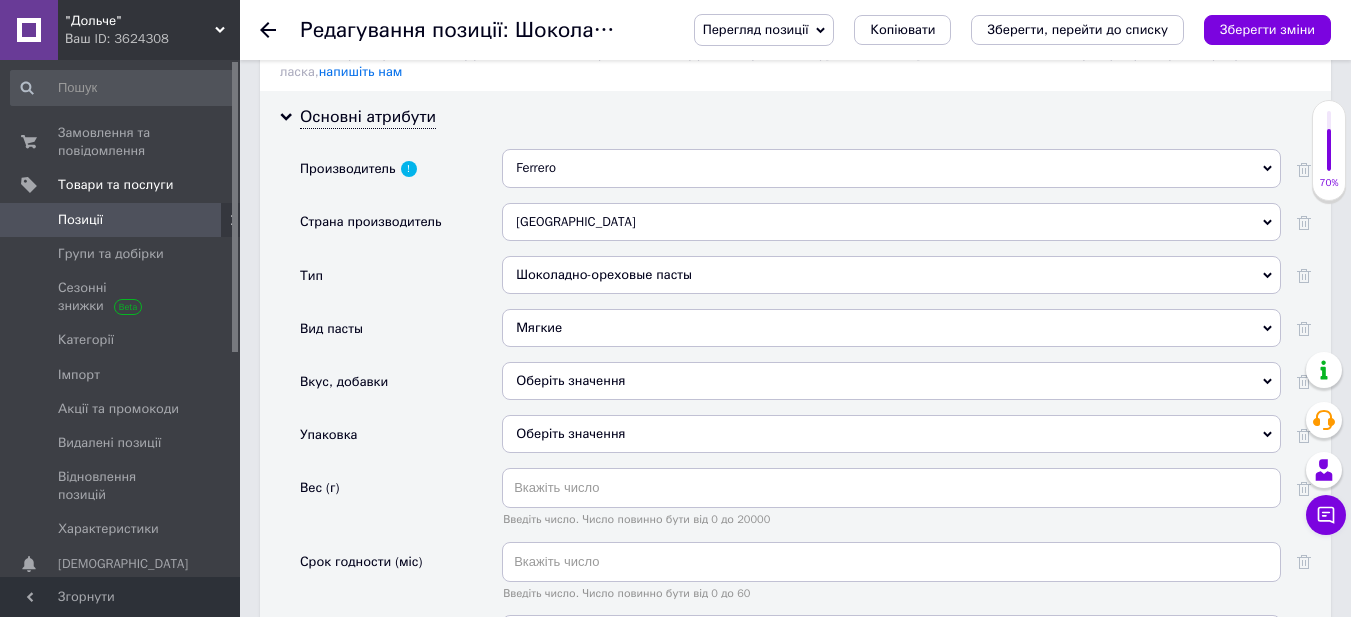 click on "Оберіть значення" at bounding box center (891, 381) 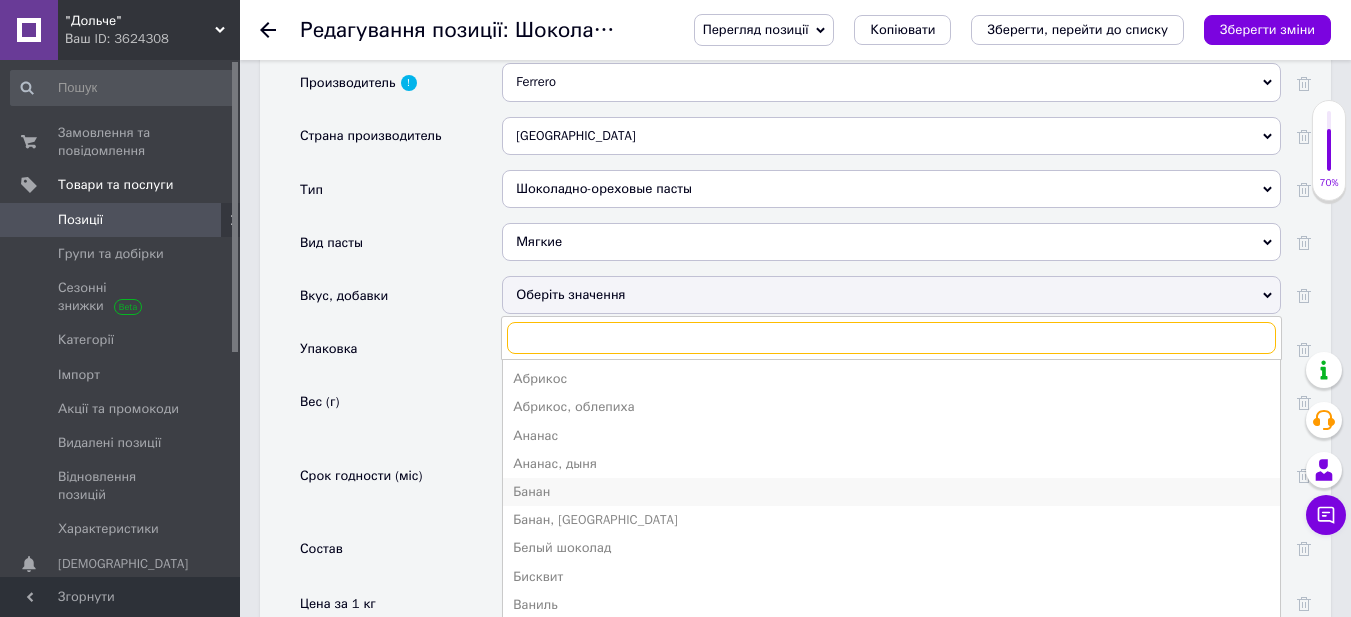 scroll, scrollTop: 1873, scrollLeft: 0, axis: vertical 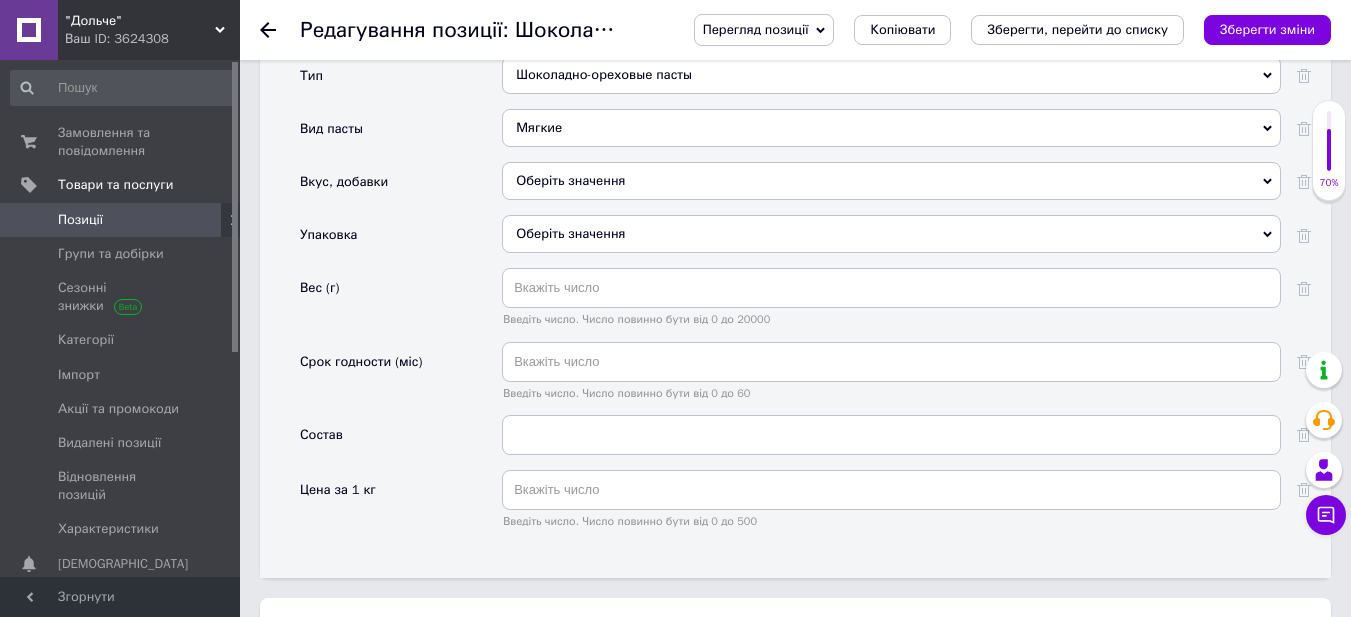 click on "Основні атрибути Производитель [PERSON_NAME] [PERSON_NAME] Страна производитель [GEOGRAPHIC_DATA] [GEOGRAPHIC_DATA] [GEOGRAPHIC_DATA] [GEOGRAPHIC_DATA] [GEOGRAPHIC_DATA] [GEOGRAPHIC_DATA] [GEOGRAPHIC_DATA] [GEOGRAPHIC_DATA] [GEOGRAPHIC_DATA] [GEOGRAPHIC_DATA] [GEOGRAPHIC_DATA] [GEOGRAPHIC_DATA] [GEOGRAPHIC_DATA] [GEOGRAPHIC_DATA] [GEOGRAPHIC_DATA] [GEOGRAPHIC_DATA] [GEOGRAPHIC_DATA] [GEOGRAPHIC_DATA] [GEOGRAPHIC_DATA] [GEOGRAPHIC_DATA] [GEOGRAPHIC_DATA] [GEOGRAPHIC_DATA] [GEOGRAPHIC_DATA] [GEOGRAPHIC_DATA] [GEOGRAPHIC_DATA] [GEOGRAPHIC_DATA] [GEOGRAPHIC_DATA] [GEOGRAPHIC_DATA] [GEOGRAPHIC_DATA] [GEOGRAPHIC_DATA] Венесуэла Восточный Тимор Вьетнам Гавайи Гаити Гайана Гана Гватемала [GEOGRAPHIC_DATA] Голландия Гондурас Гонконг Гренада Греция [GEOGRAPHIC_DATA] [GEOGRAPHIC_DATA] [GEOGRAPHIC_DATA] [GEOGRAPHIC_DATA]" at bounding box center [795, 234] 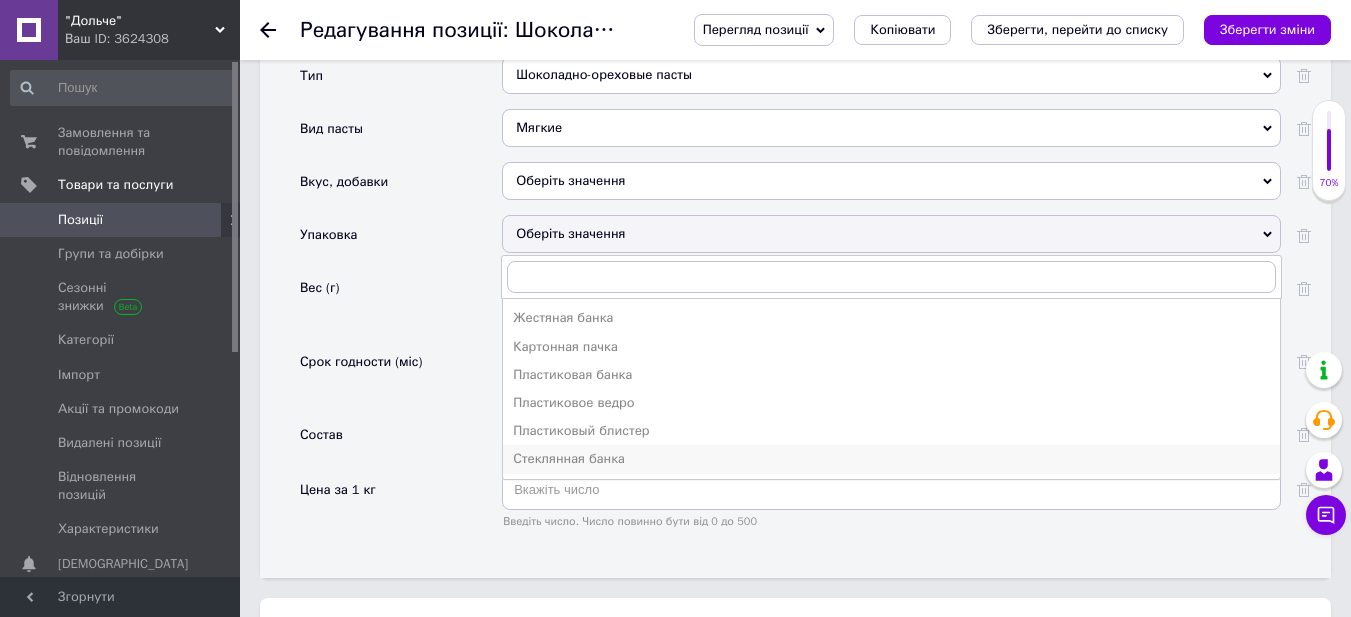 click on "Стеклянная банка" at bounding box center (891, 459) 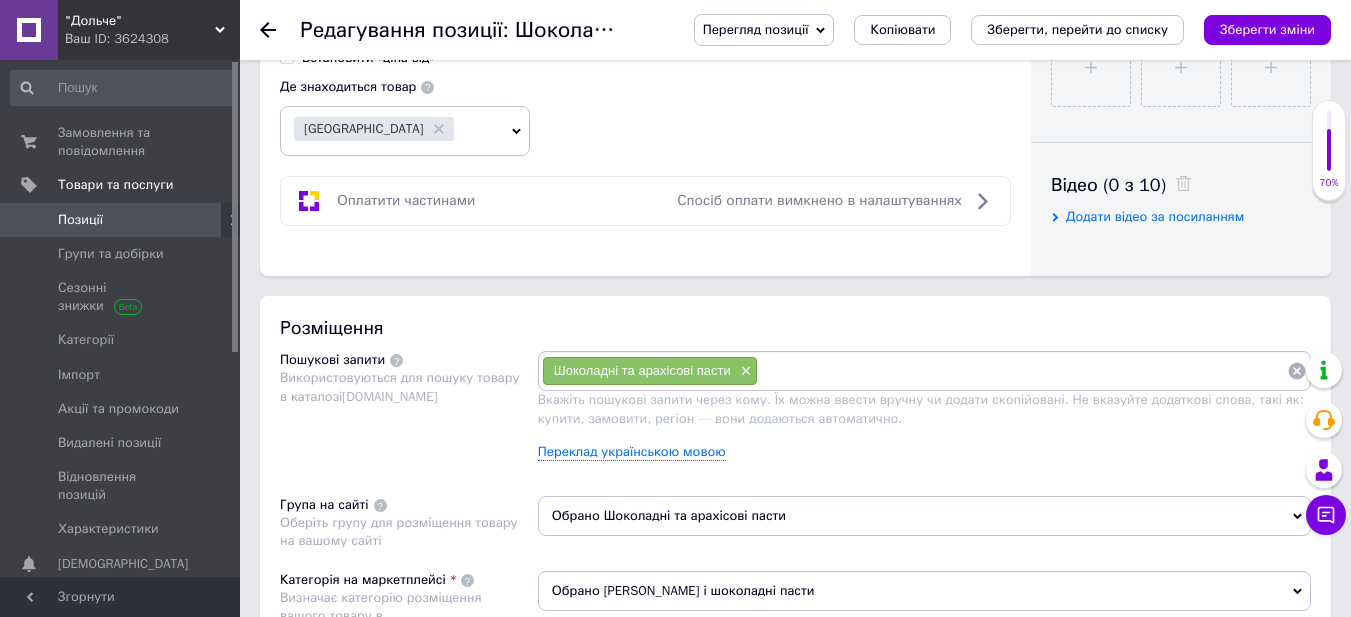 scroll, scrollTop: 1073, scrollLeft: 0, axis: vertical 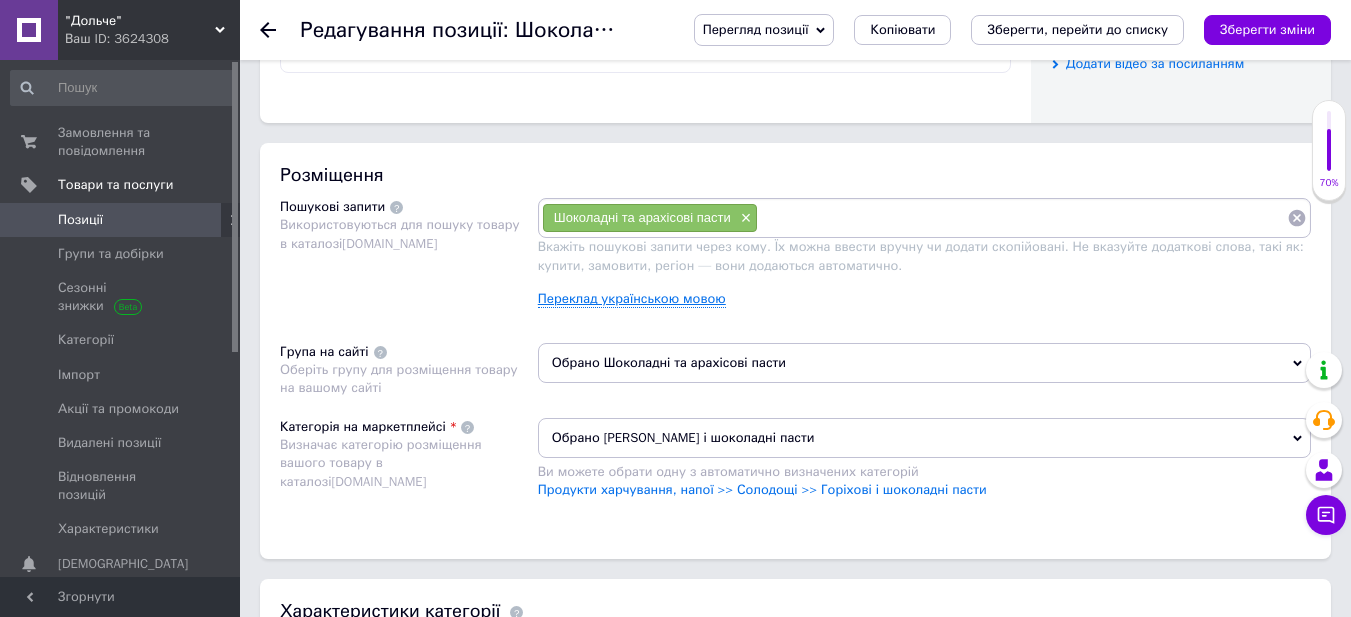 click on "Переклад українською мовою" at bounding box center (632, 299) 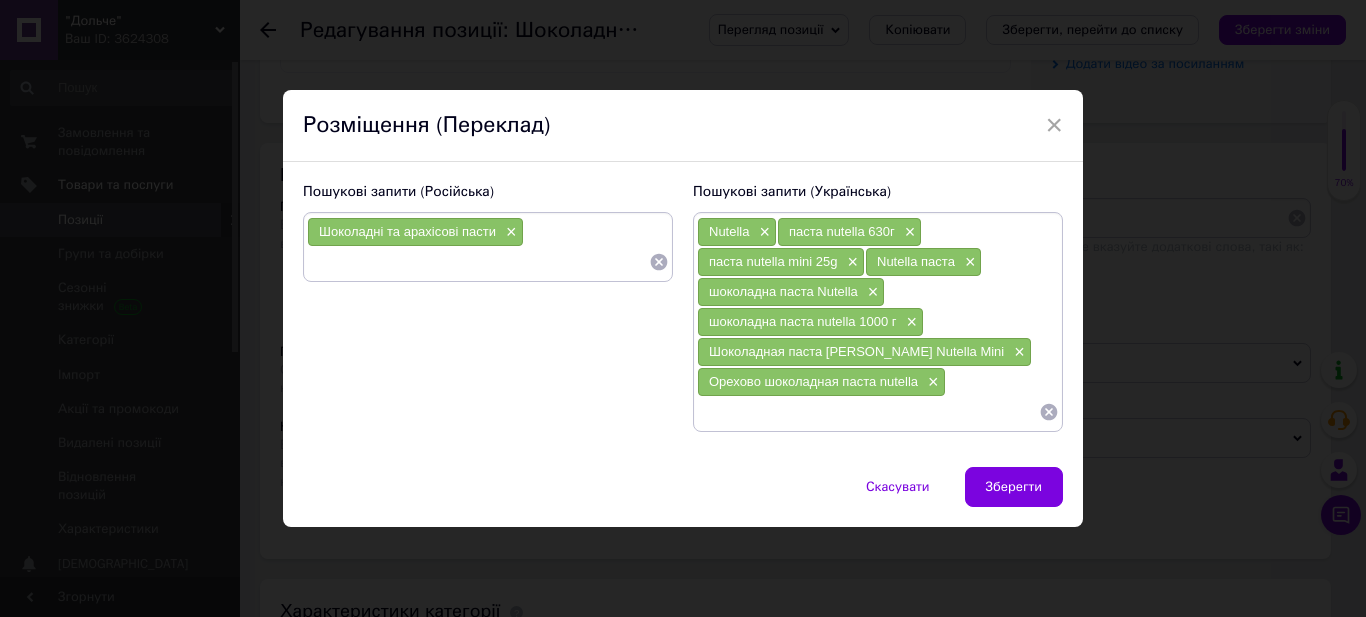 click at bounding box center (478, 262) 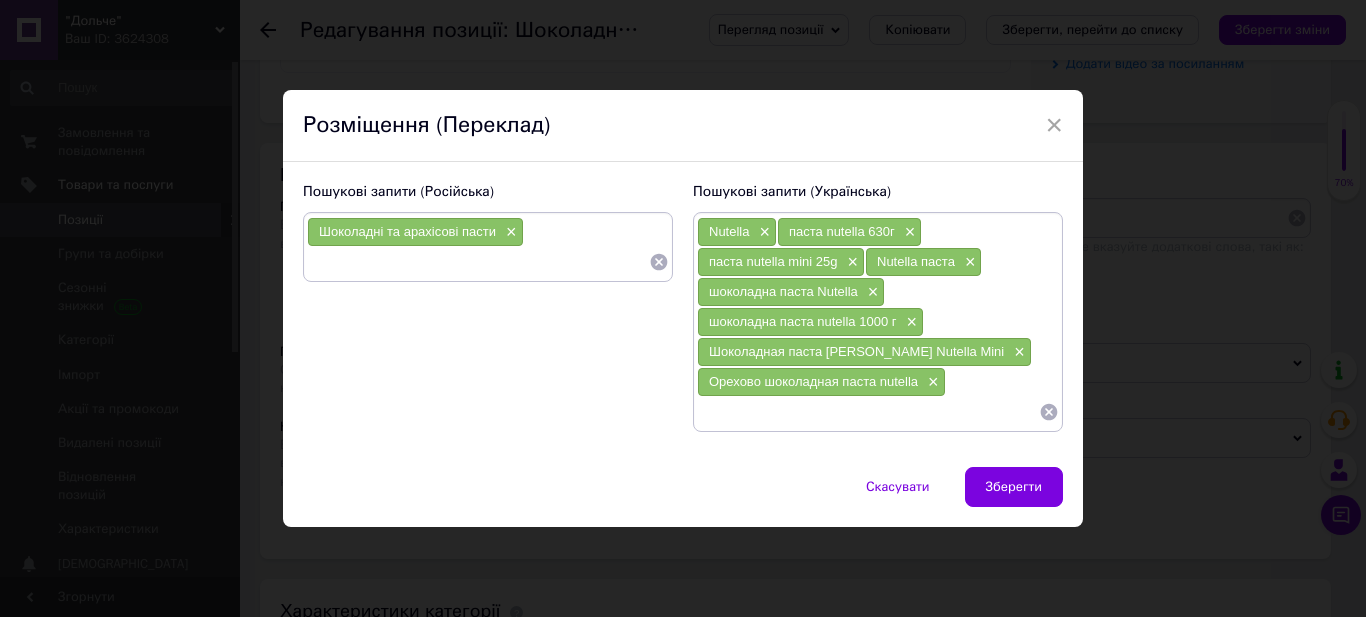 paste on "шоколадна паста Nutella" 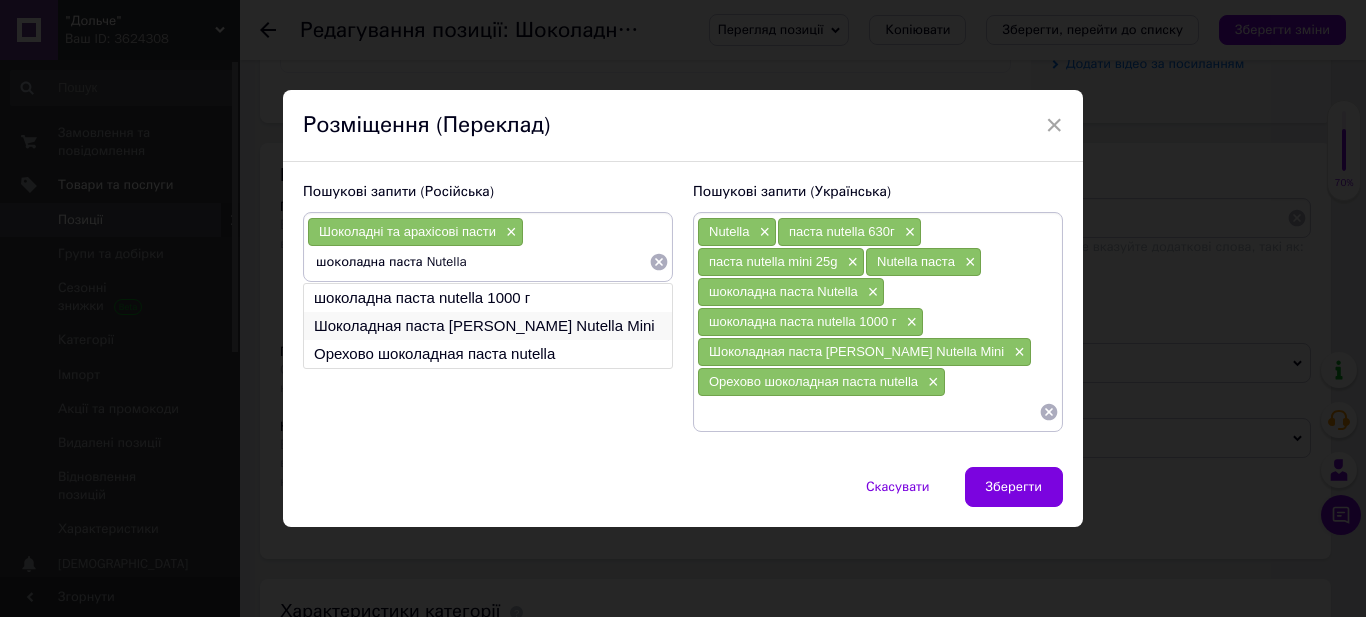 type on "шоколадна паста Nutella" 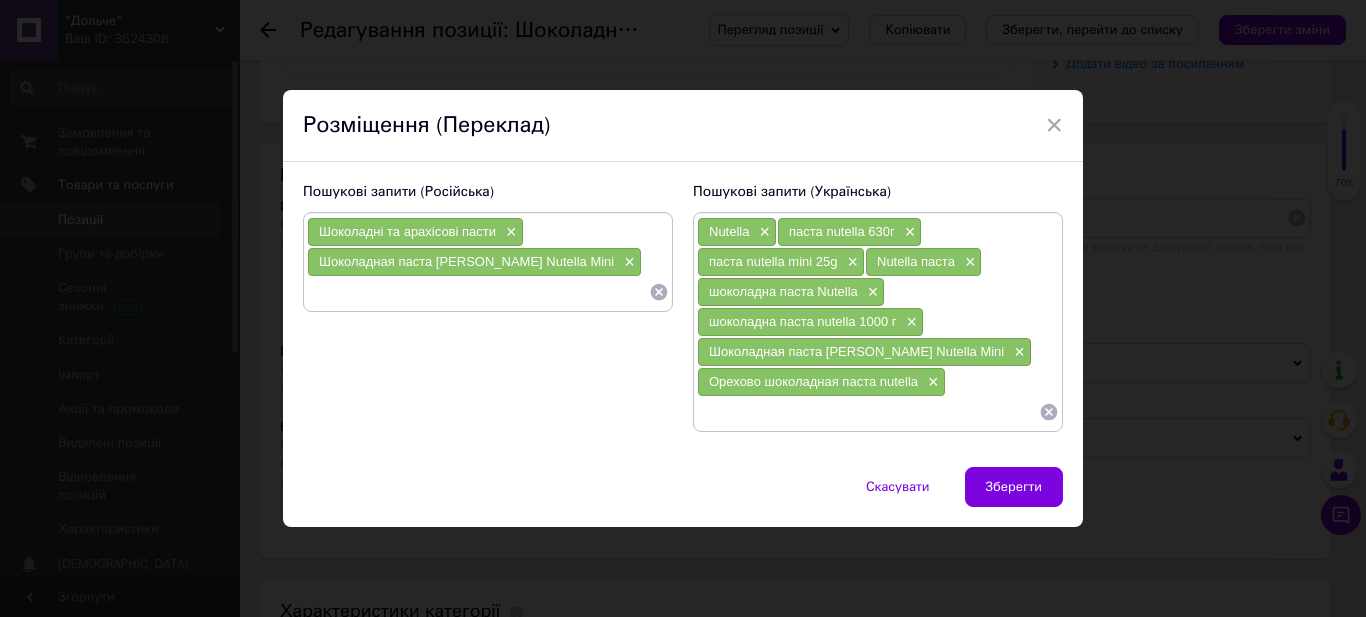 click at bounding box center [478, 292] 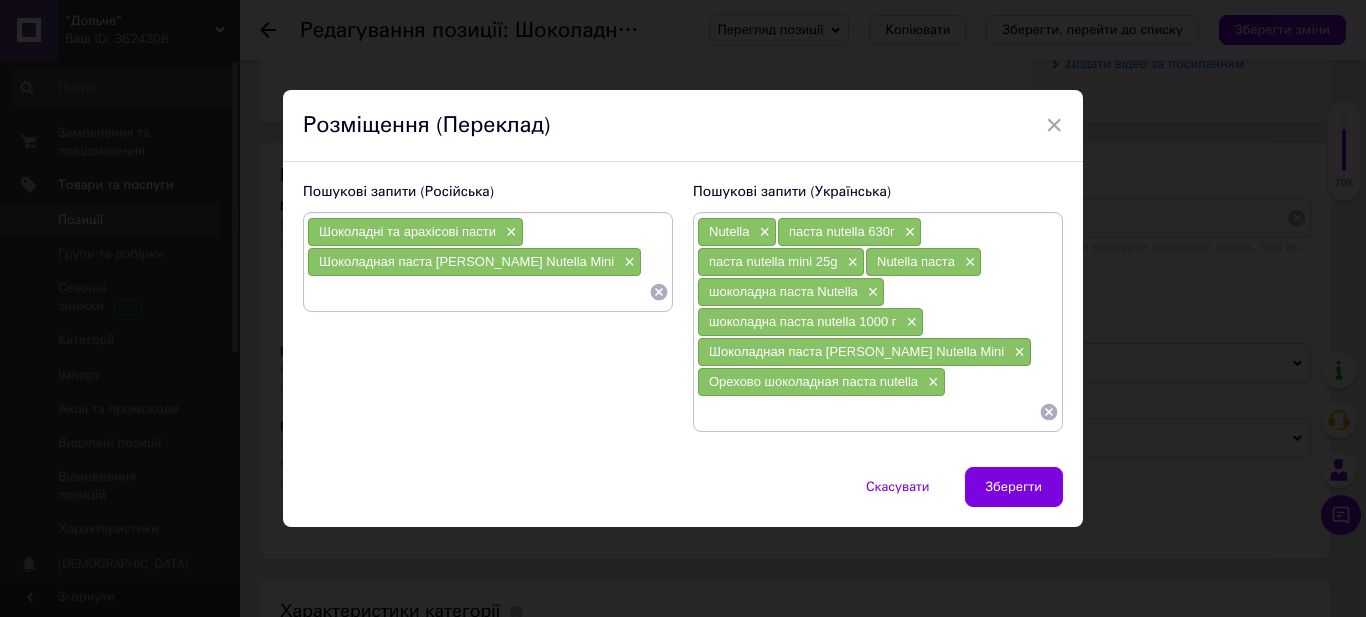 paste on "шоколадна паста Nutella" 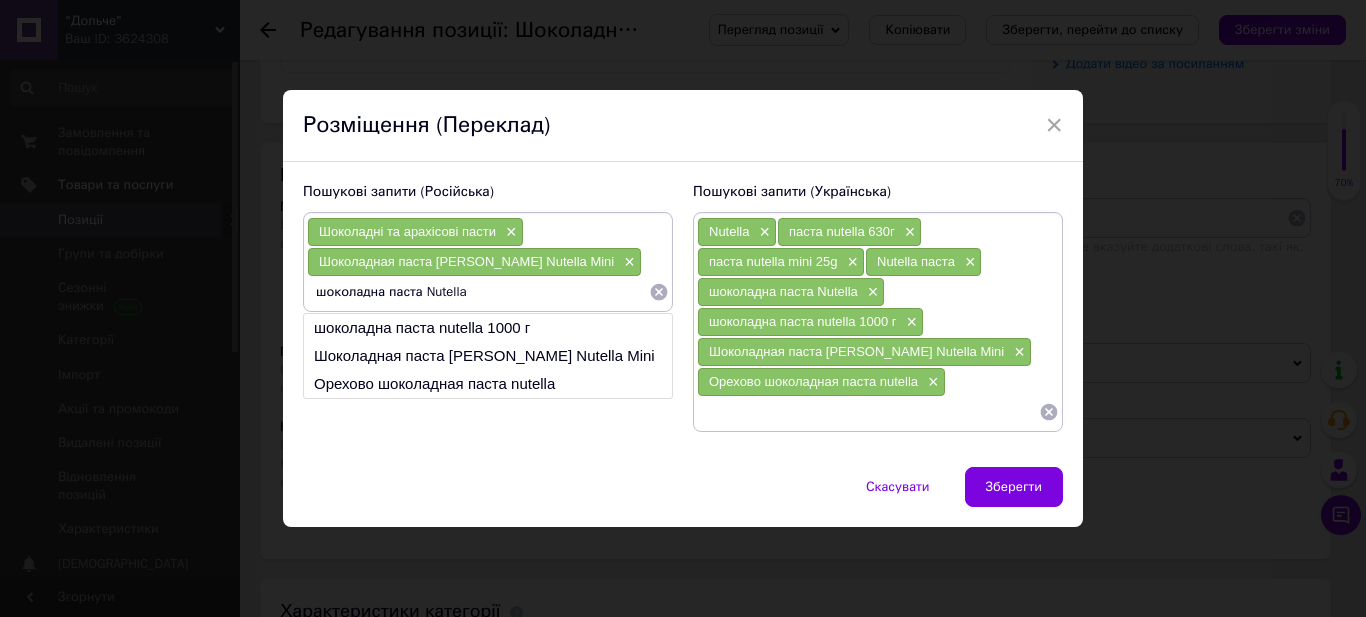 drag, startPoint x: 420, startPoint y: 292, endPoint x: 317, endPoint y: 300, distance: 103.31021 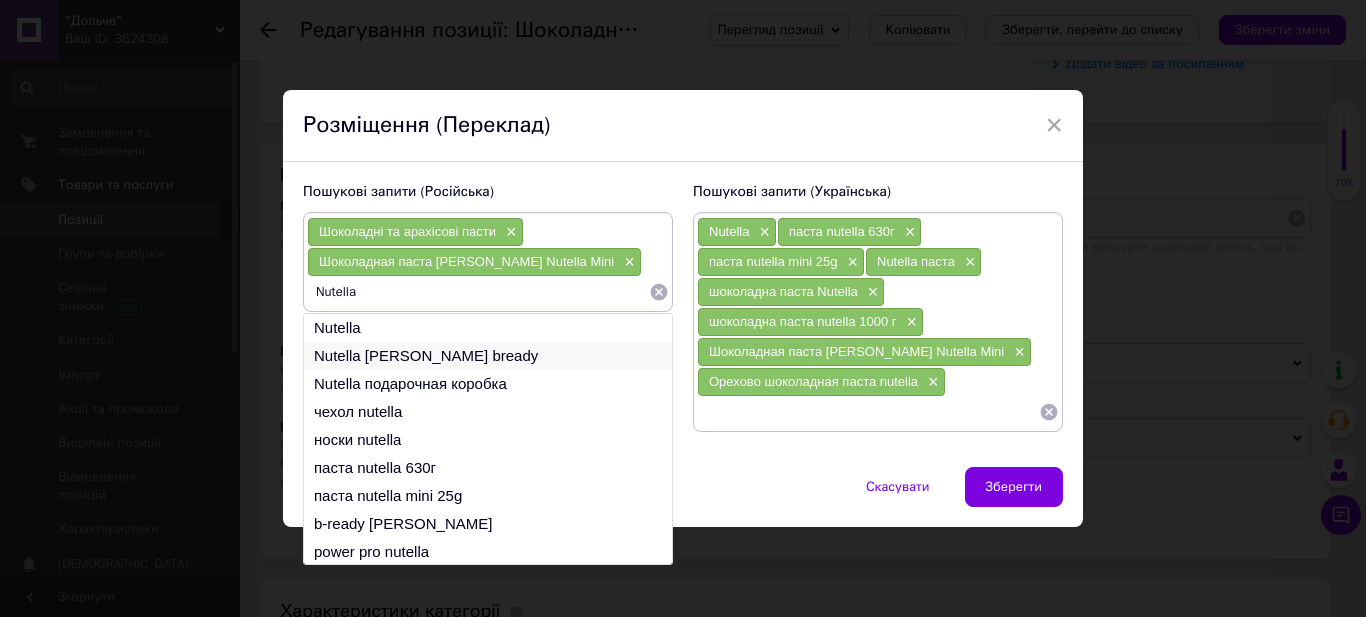 type on "Nutella" 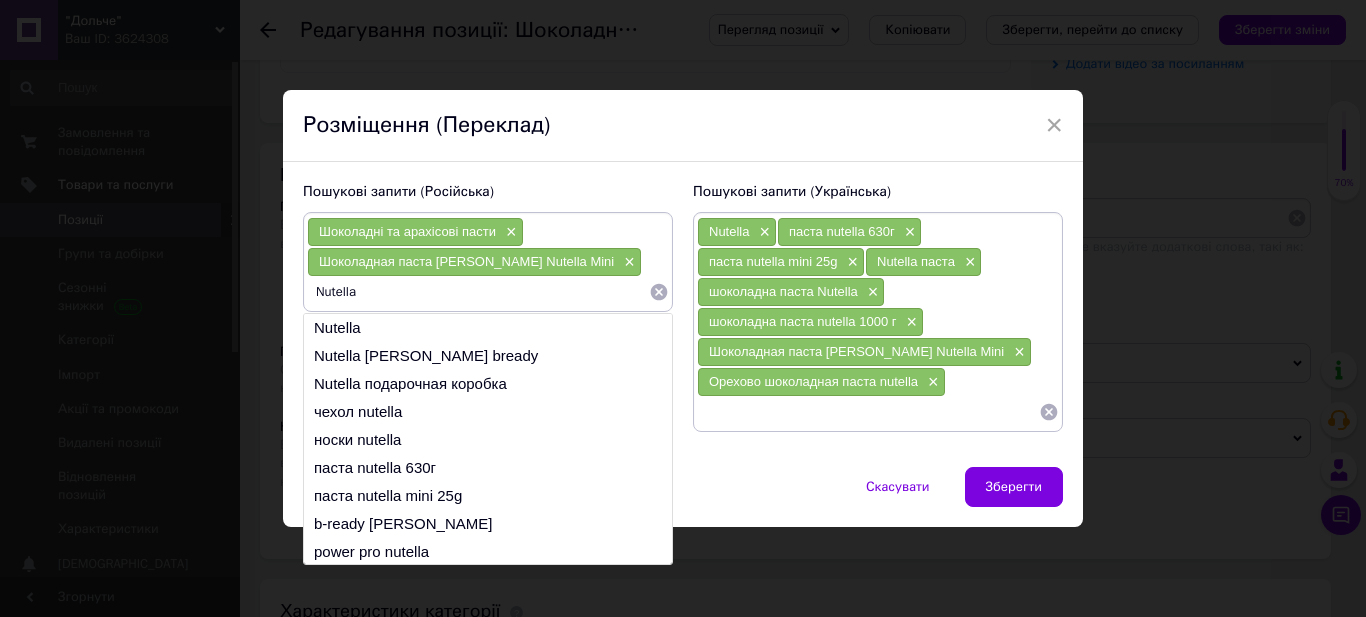 type 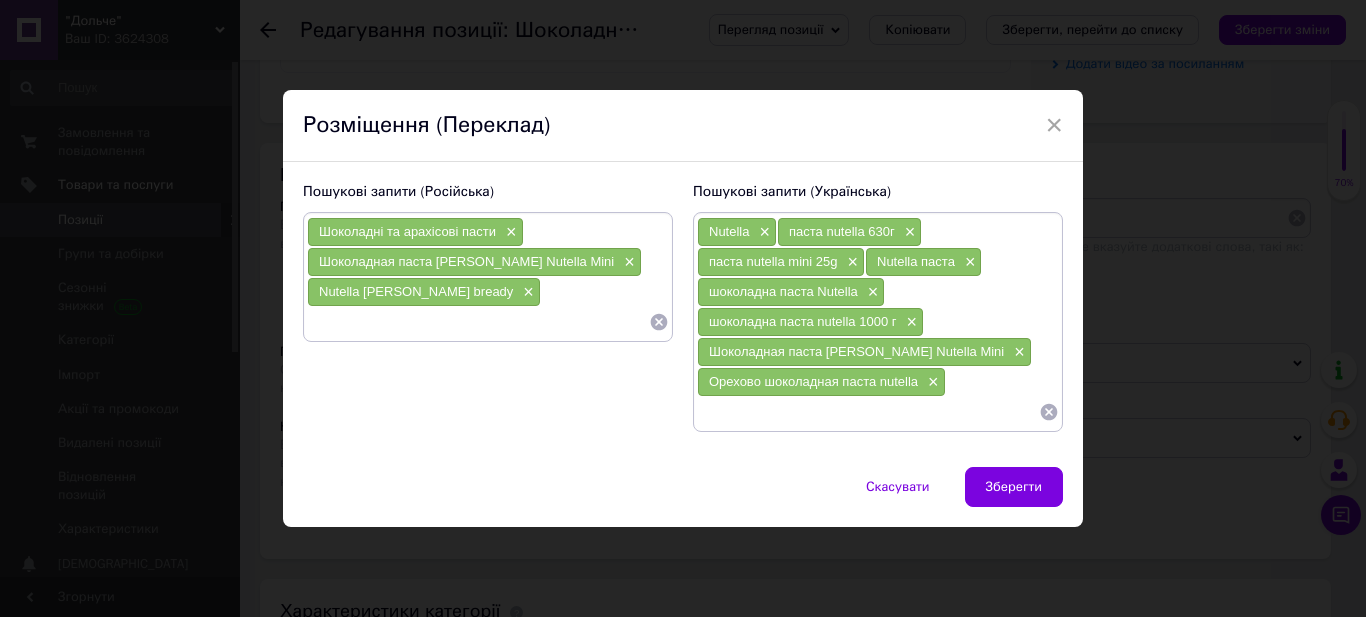 click on "Зберегти" at bounding box center [1014, 487] 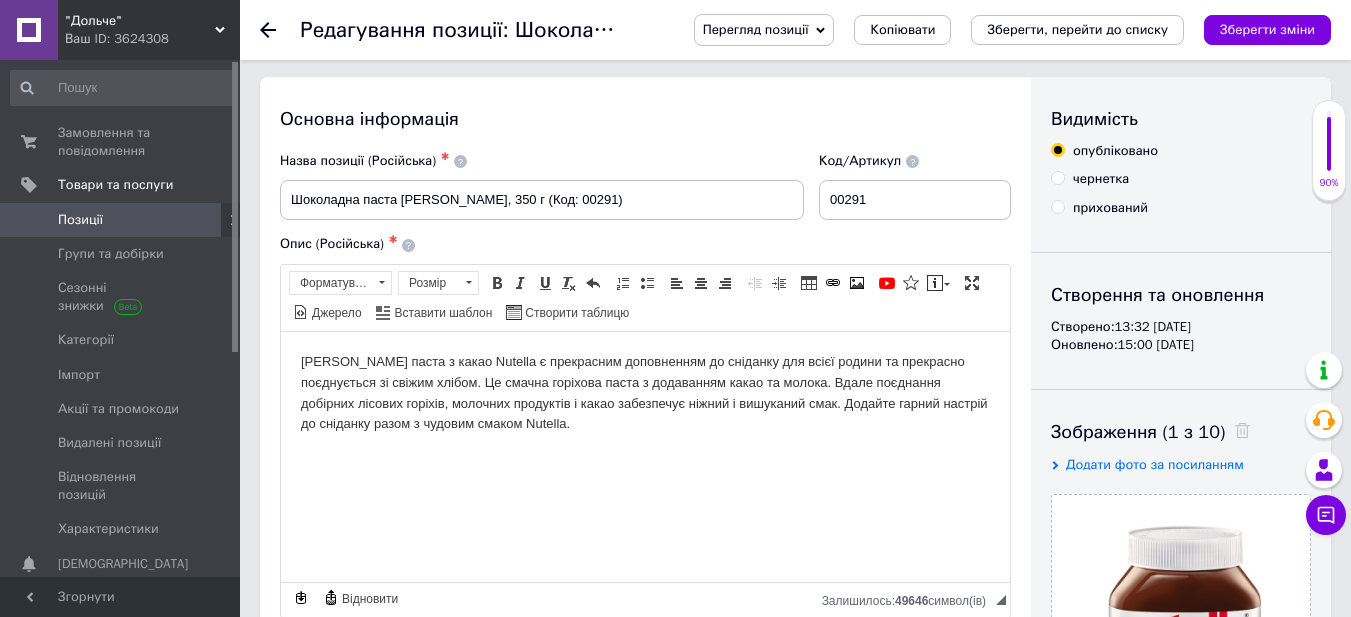 scroll, scrollTop: 0, scrollLeft: 0, axis: both 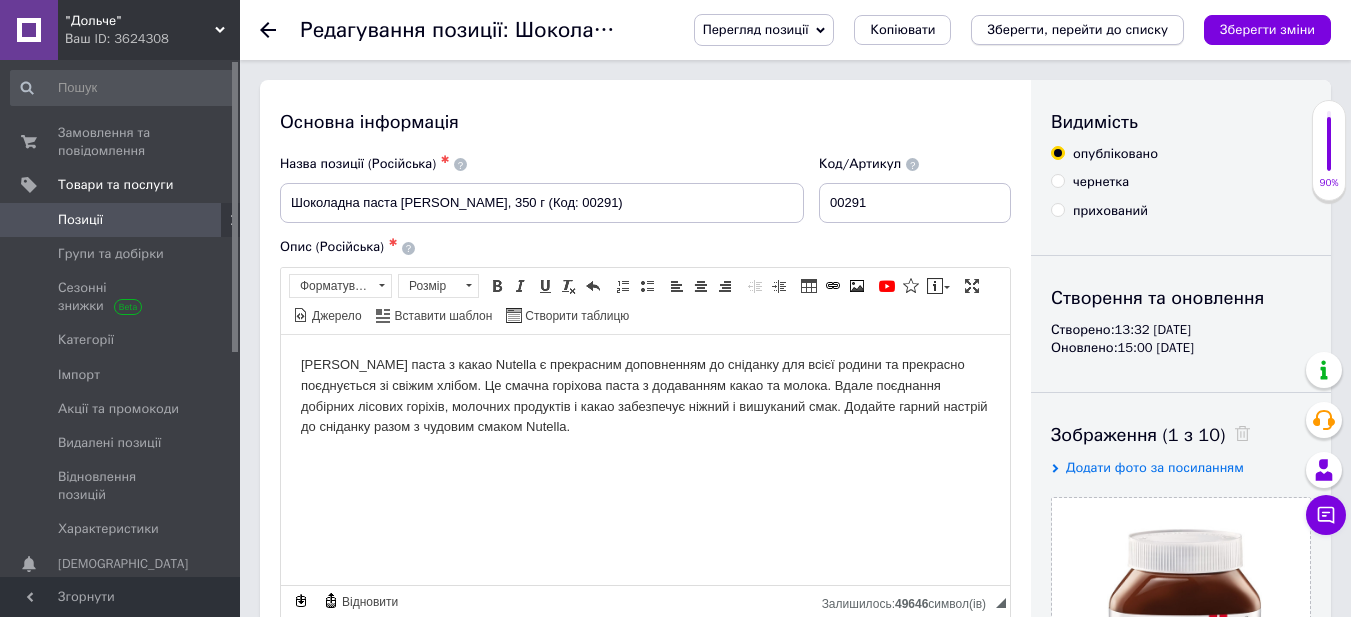 click on "Зберегти, перейти до списку" at bounding box center (1077, 29) 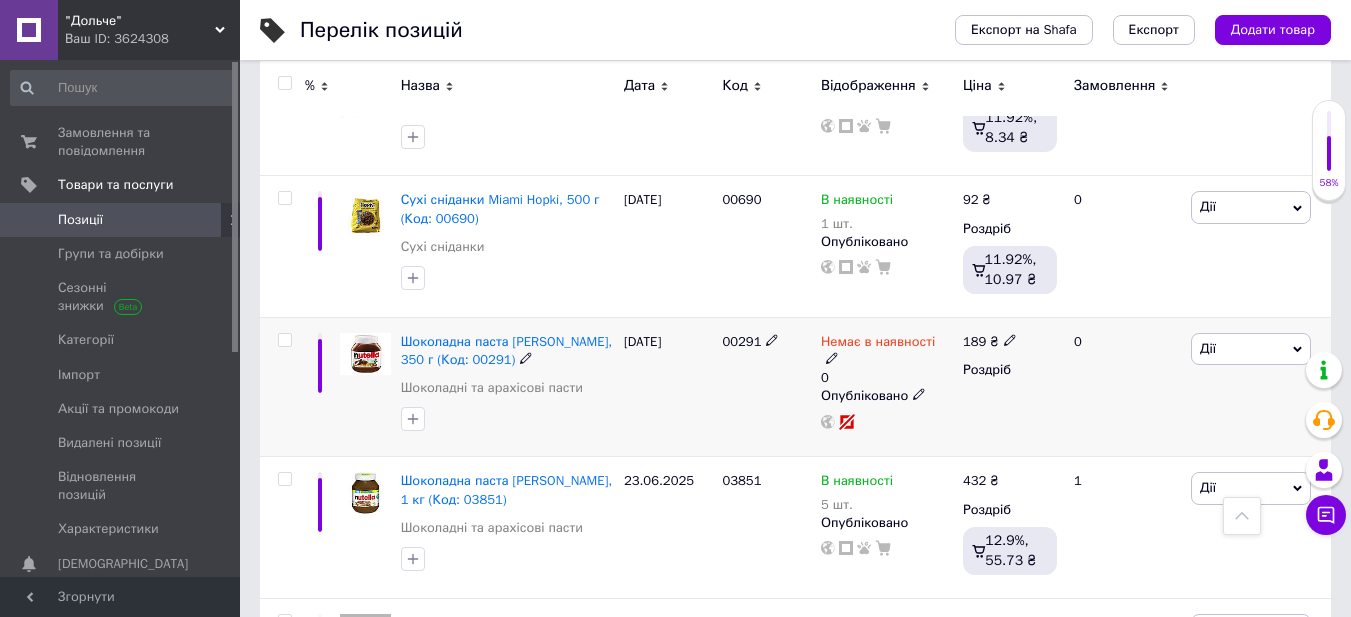 scroll, scrollTop: 1900, scrollLeft: 0, axis: vertical 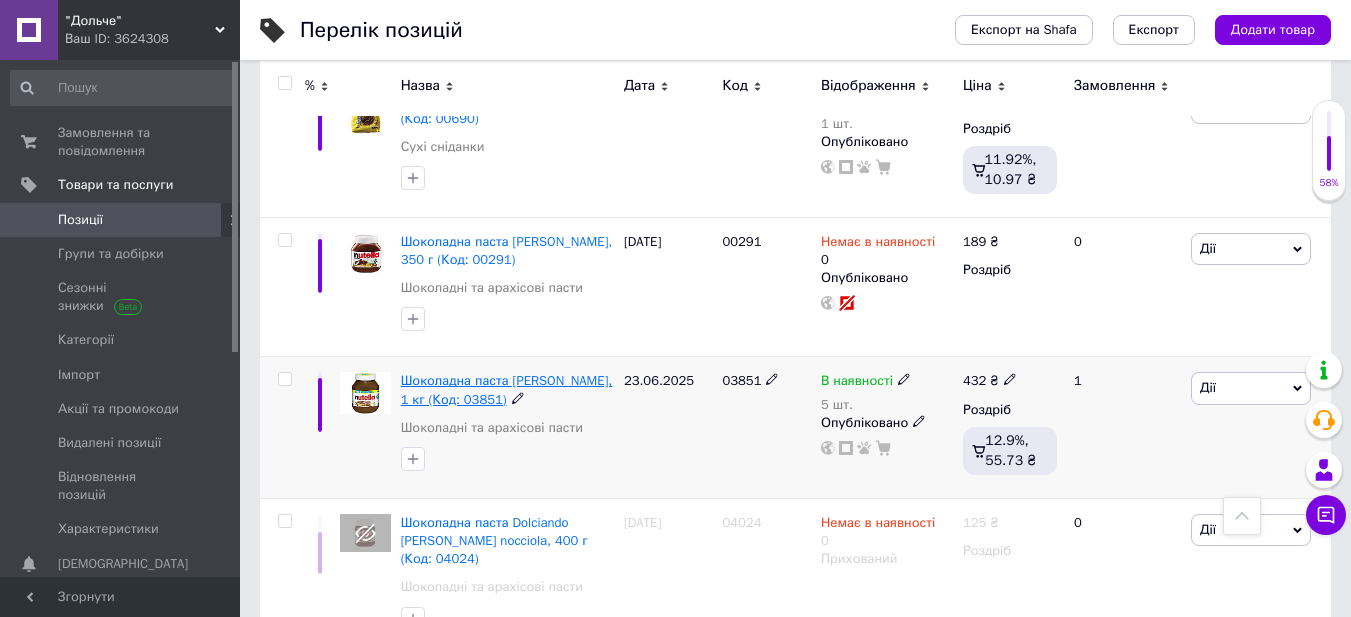click on "Шоколадна паста [PERSON_NAME], 1 кг (Код: 03851)" at bounding box center (507, 389) 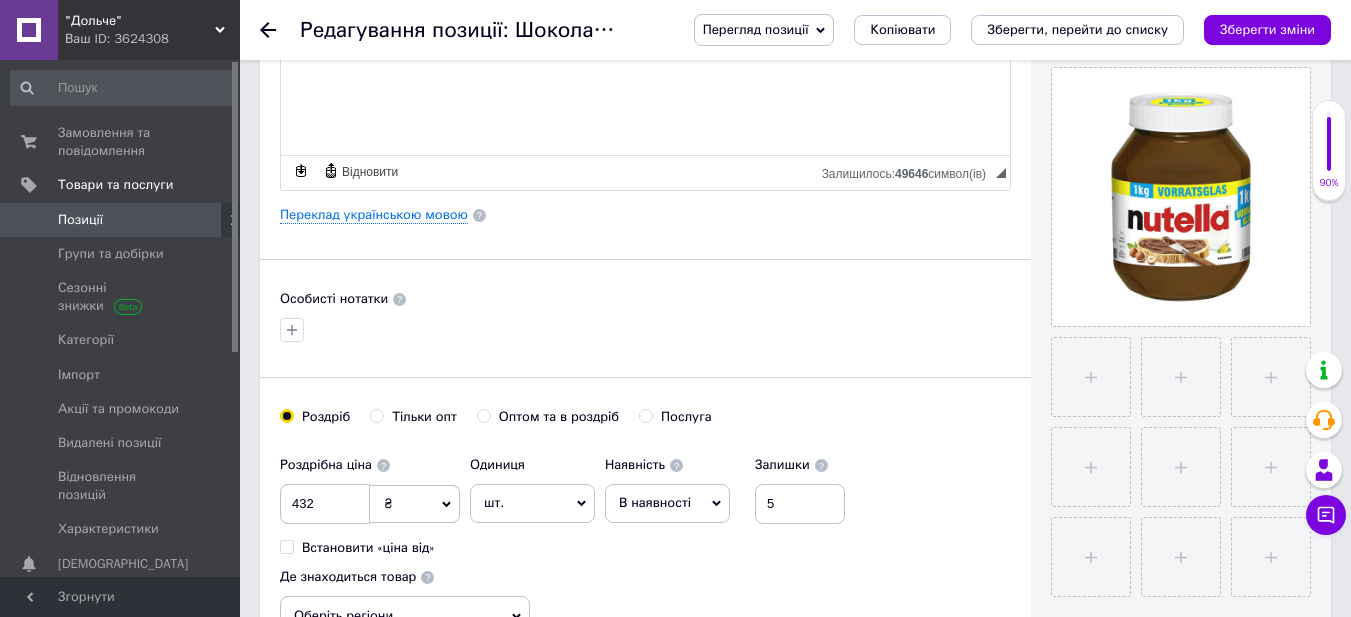 scroll, scrollTop: 500, scrollLeft: 0, axis: vertical 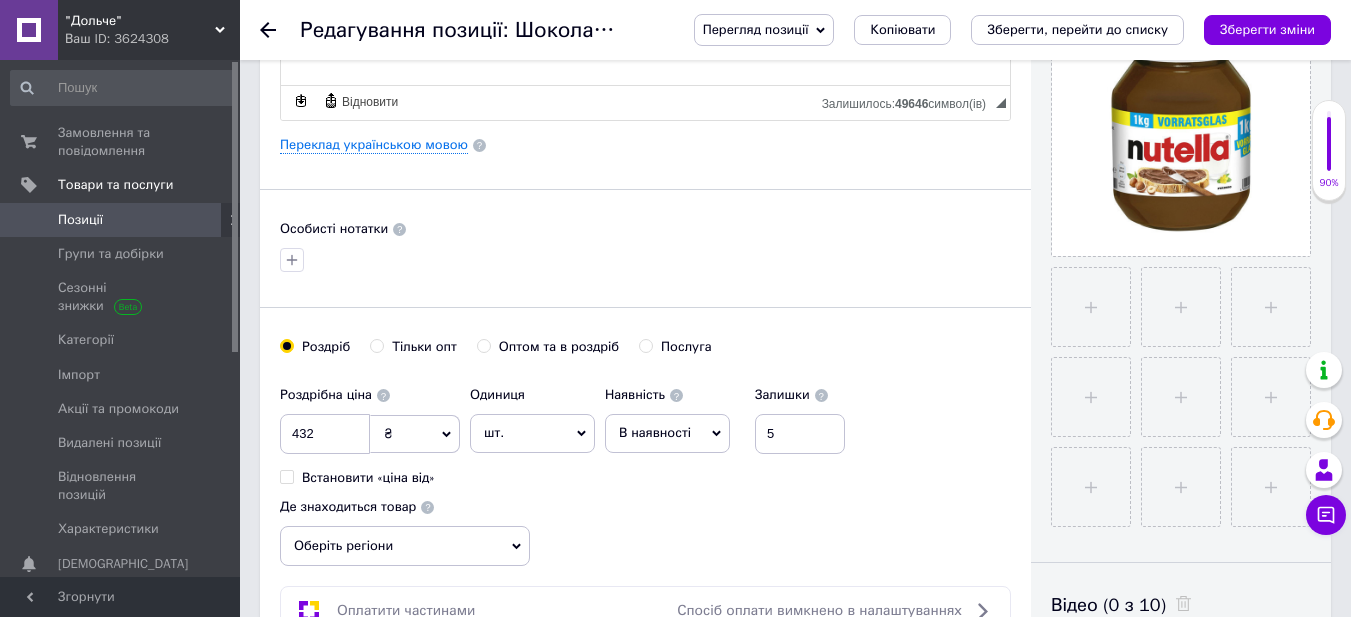click on "Оберіть регіони" at bounding box center (405, 546) 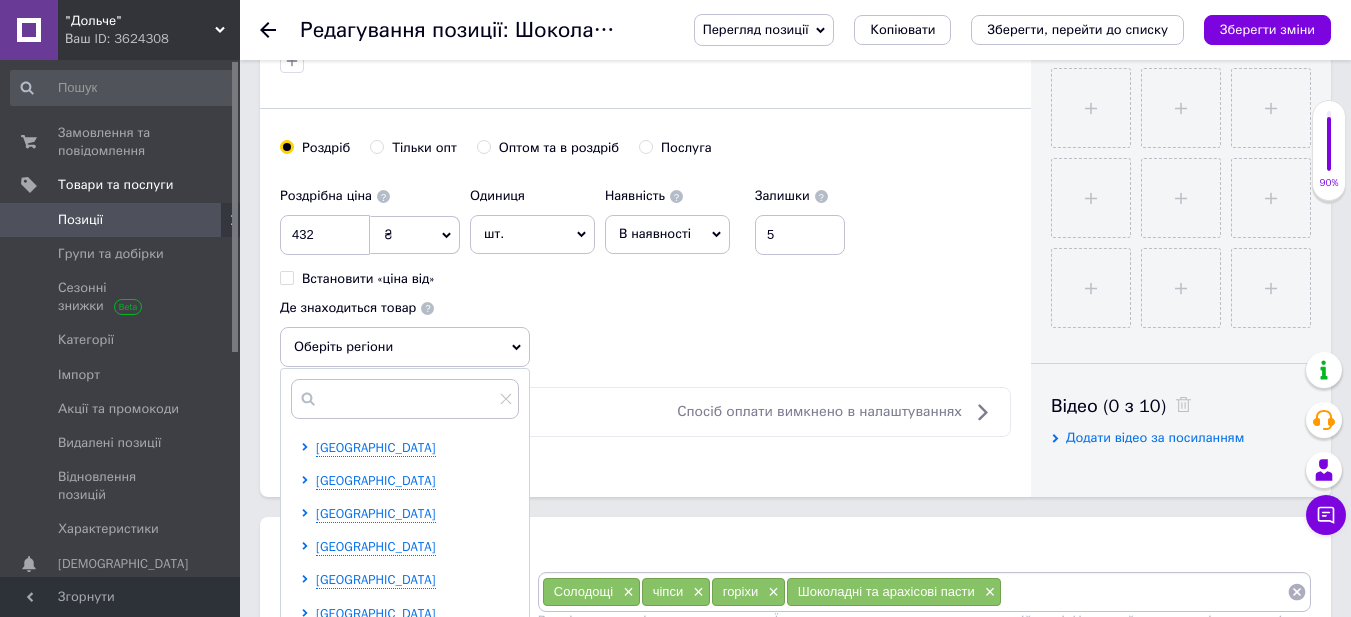 scroll, scrollTop: 700, scrollLeft: 0, axis: vertical 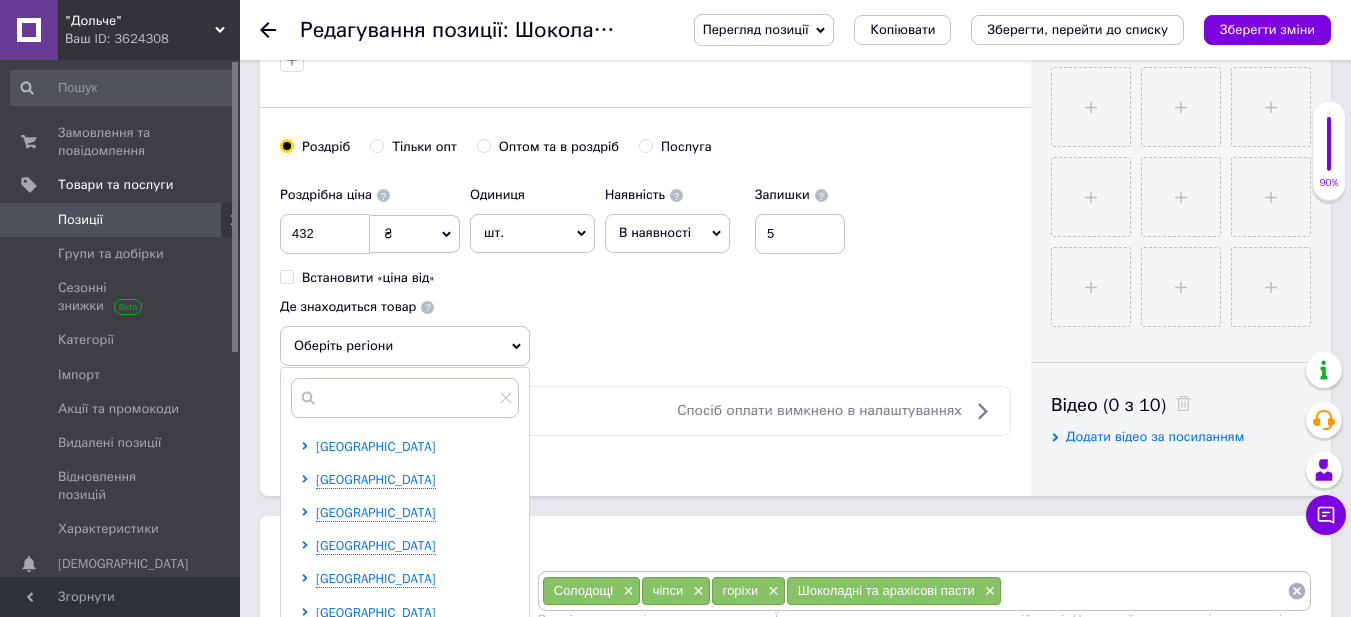 click on "[GEOGRAPHIC_DATA]" at bounding box center [376, 446] 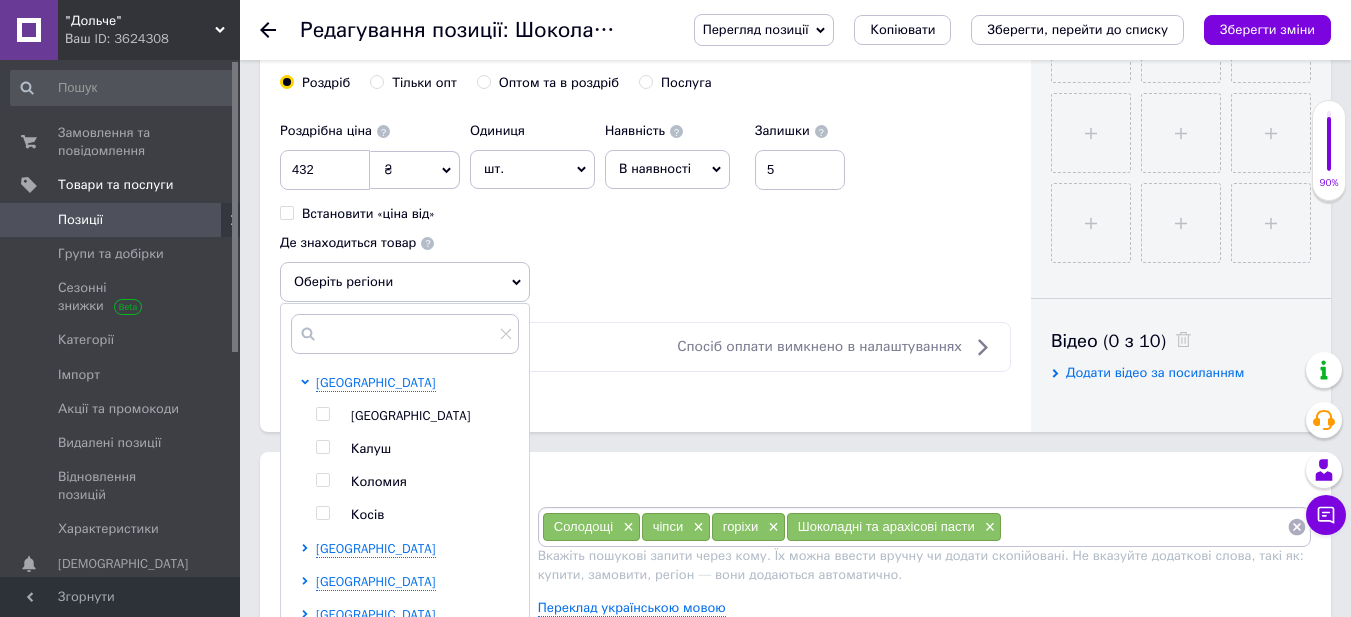 scroll, scrollTop: 800, scrollLeft: 0, axis: vertical 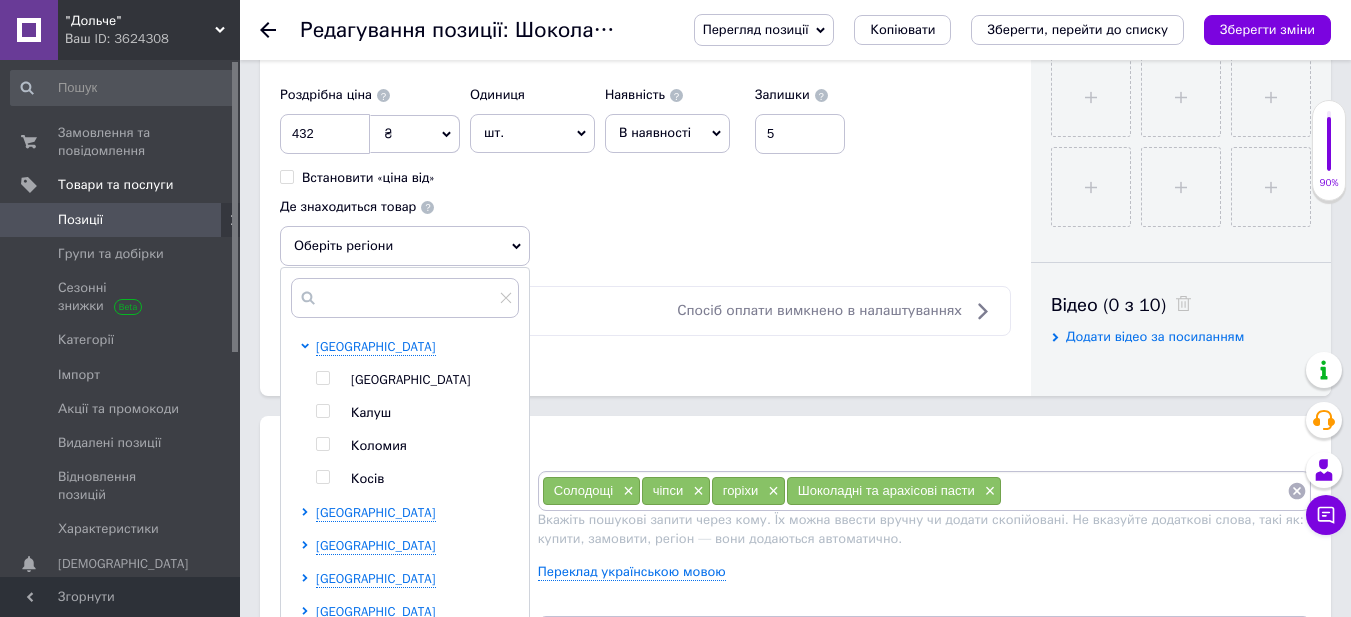 click at bounding box center [322, 378] 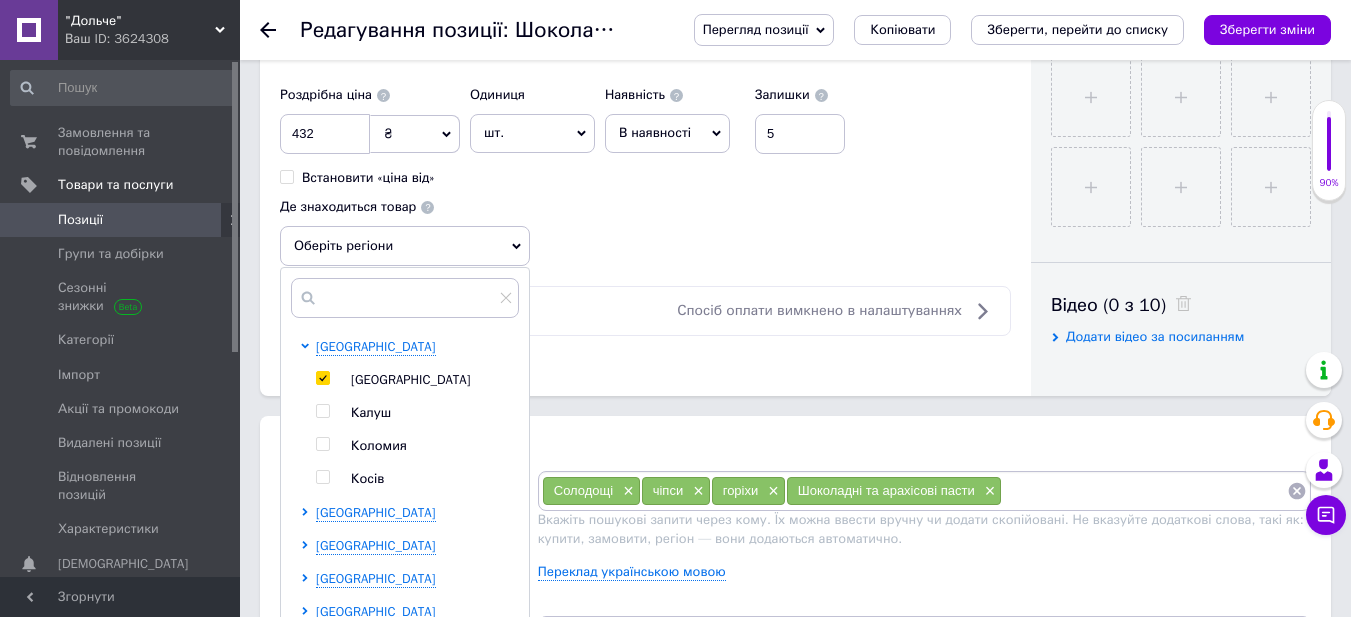 checkbox on "true" 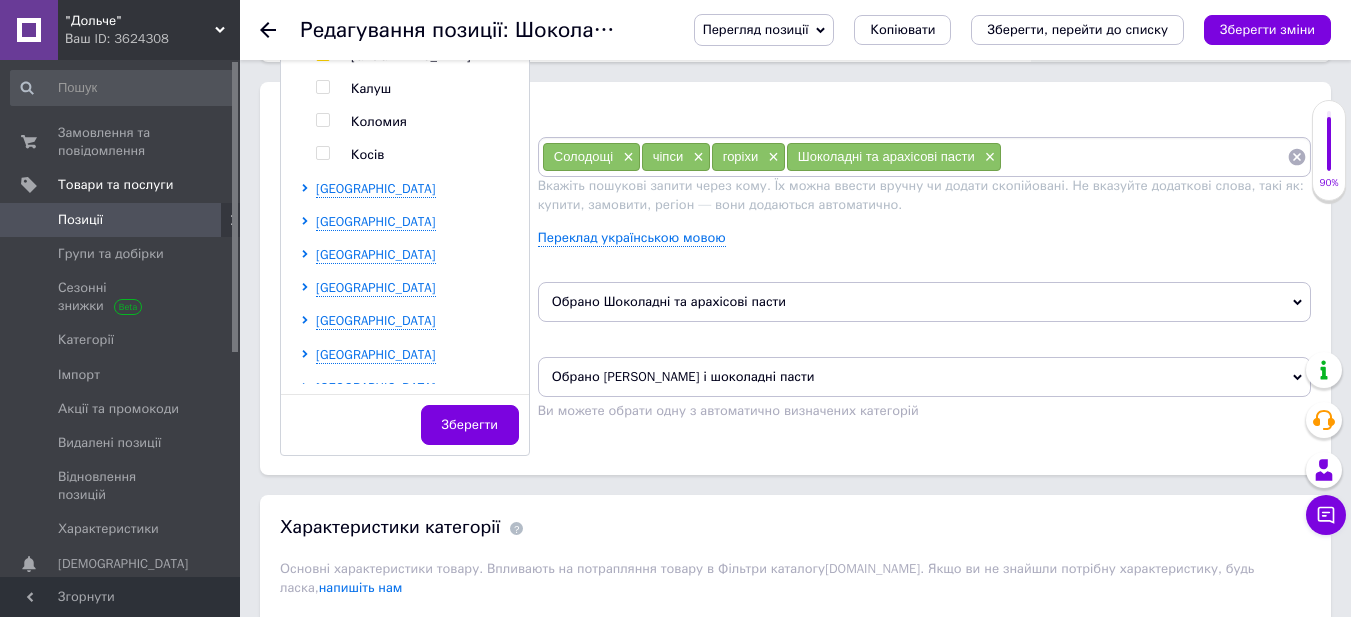 scroll, scrollTop: 1200, scrollLeft: 0, axis: vertical 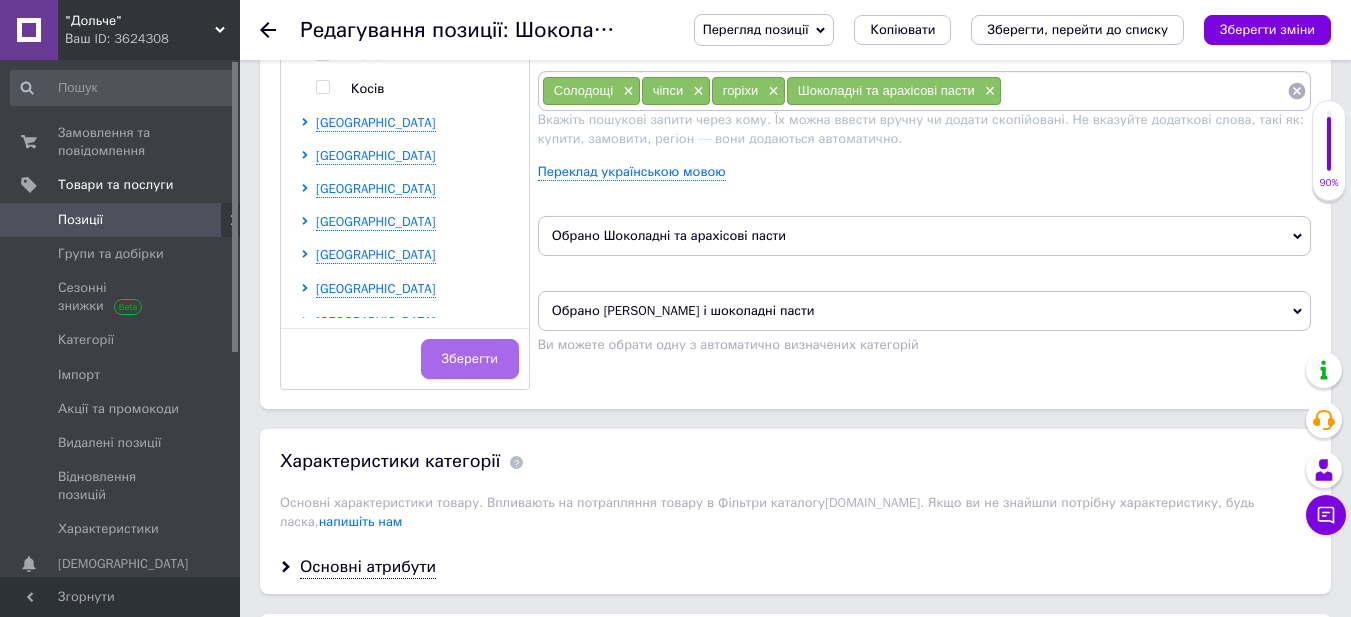 click on "Зберегти" at bounding box center [470, 359] 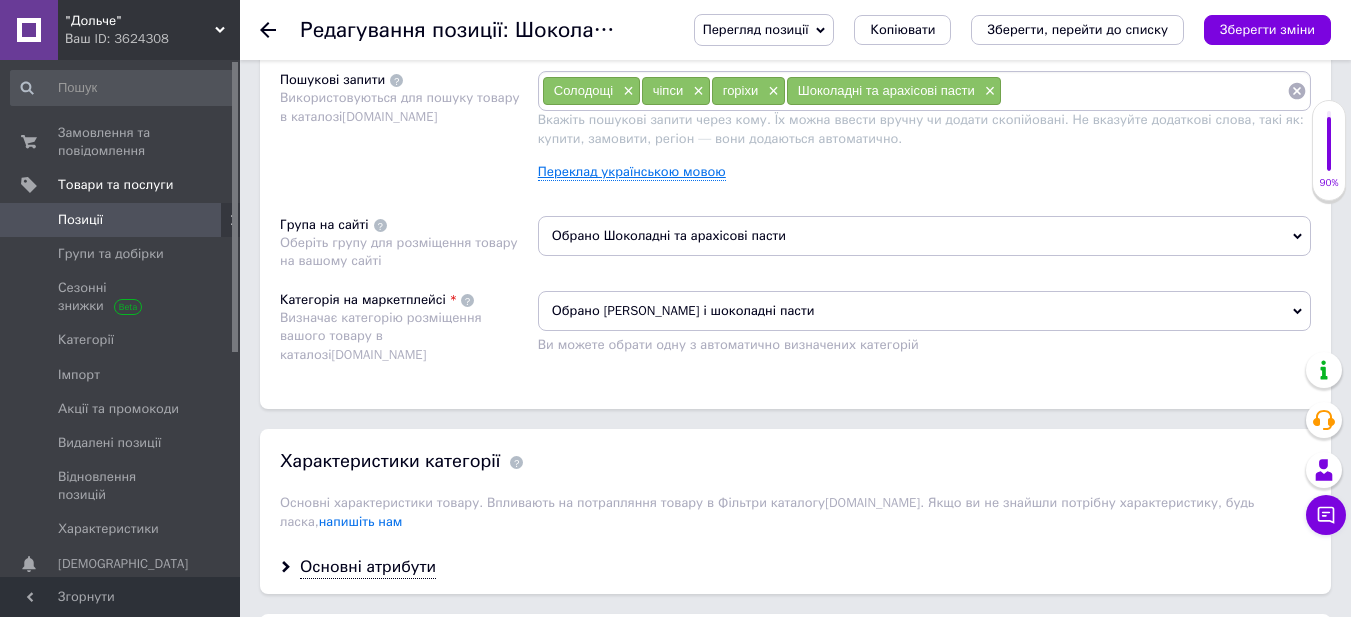 click on "Переклад українською мовою" at bounding box center [632, 172] 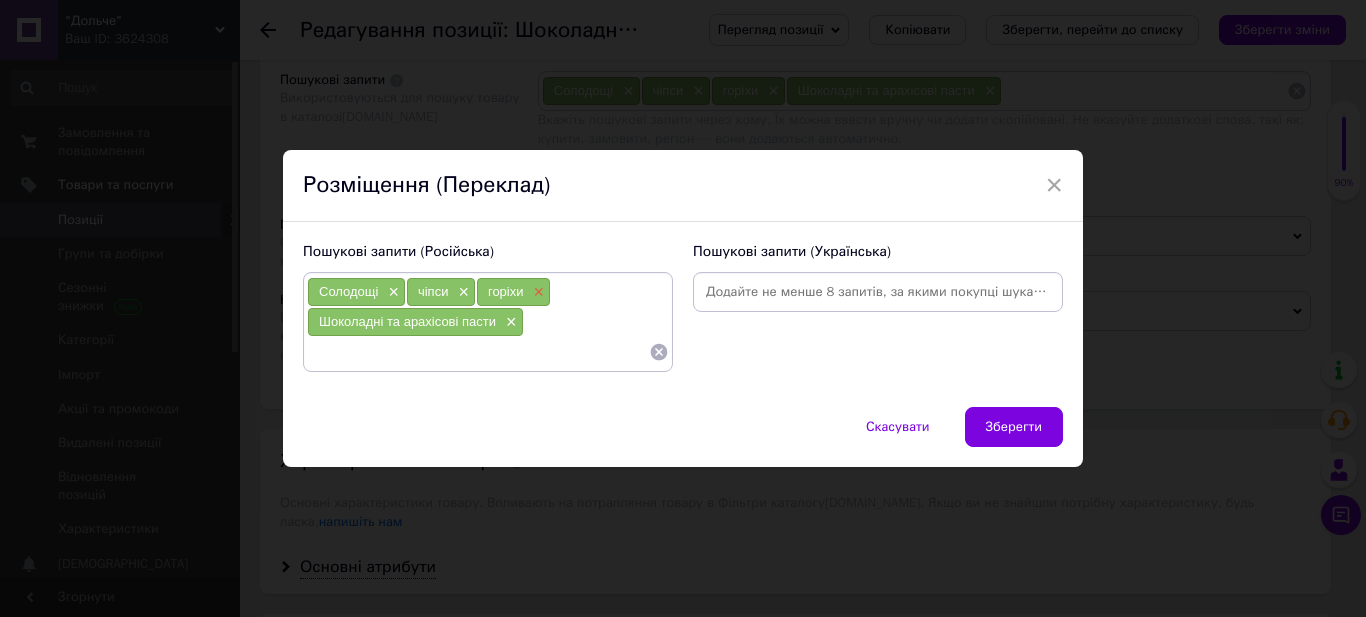 click on "×" at bounding box center (537, 292) 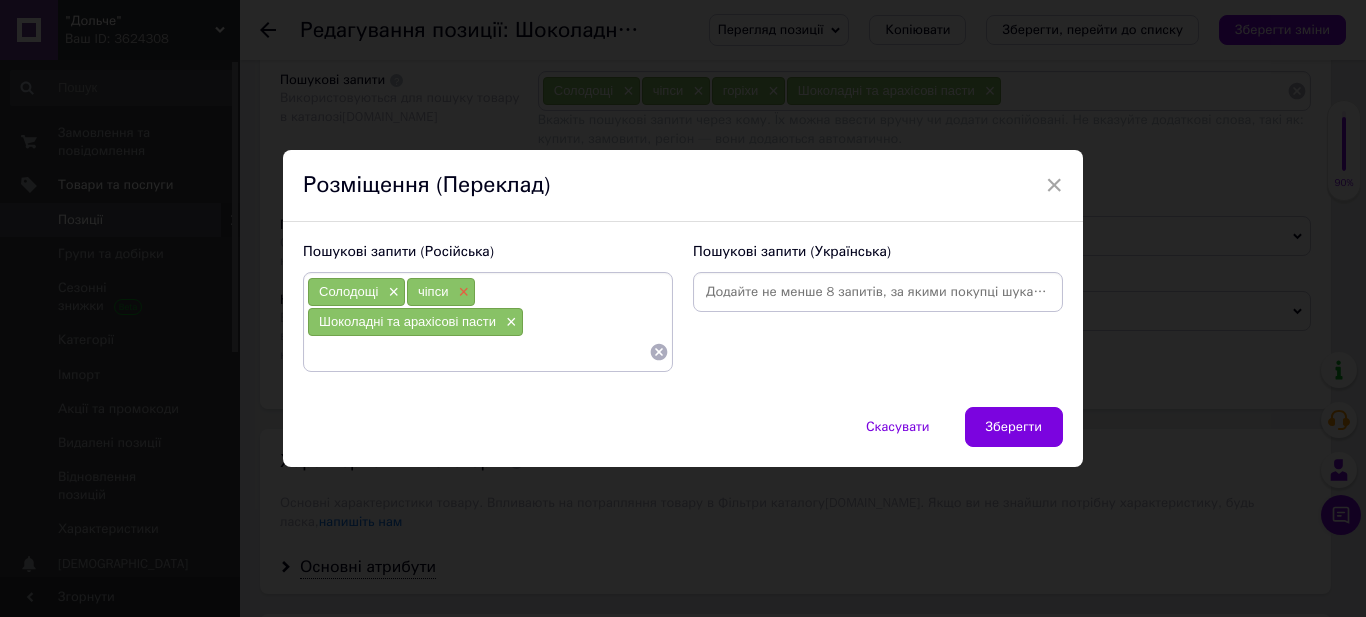 click on "×" at bounding box center (461, 292) 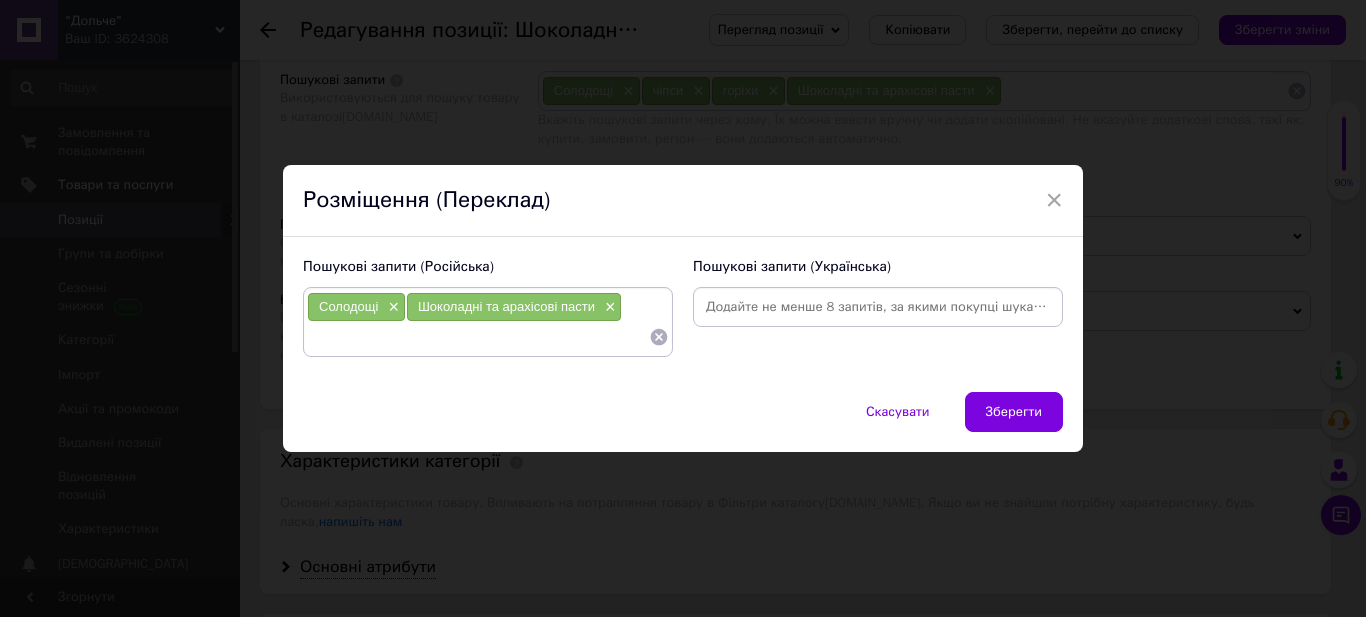 click on "Солодощі ×" at bounding box center (356, 307) 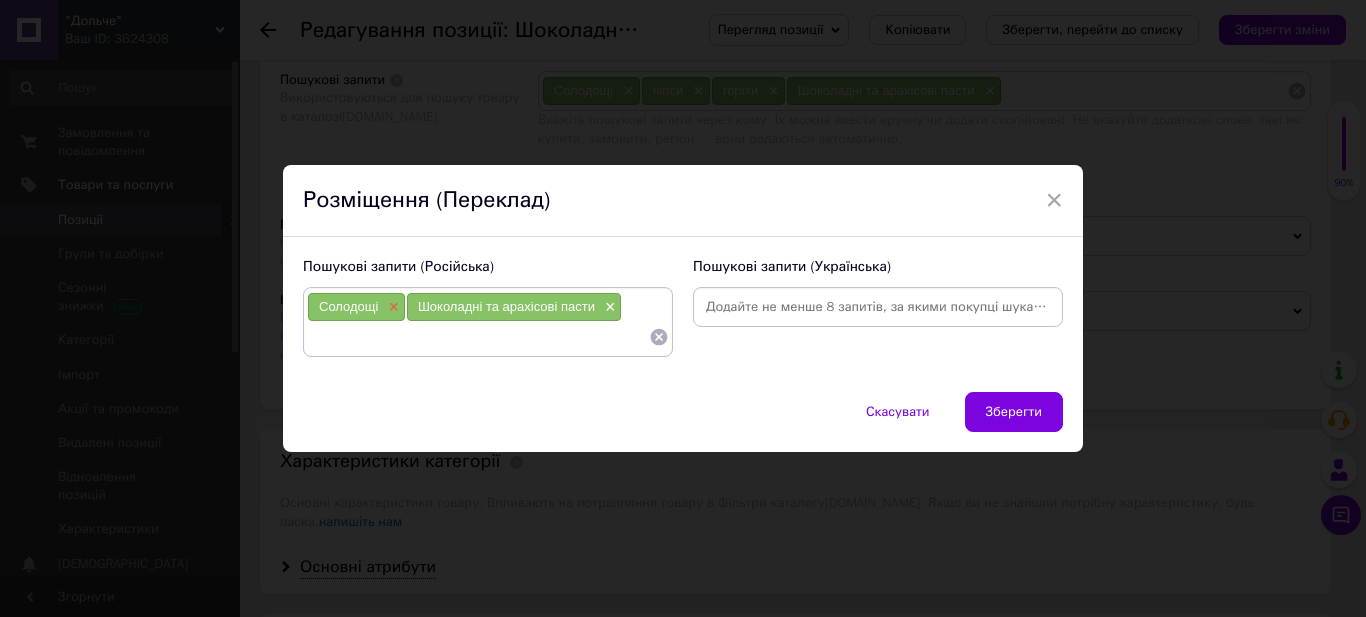 click on "×" at bounding box center (391, 307) 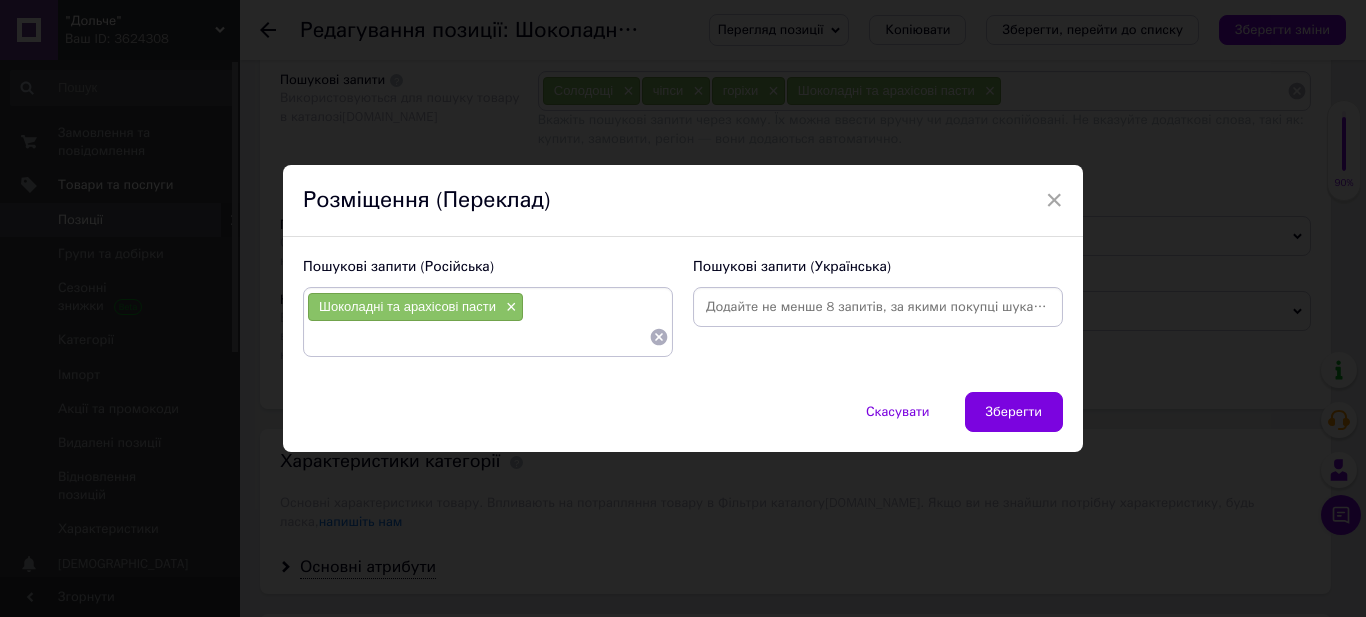 click at bounding box center [478, 337] 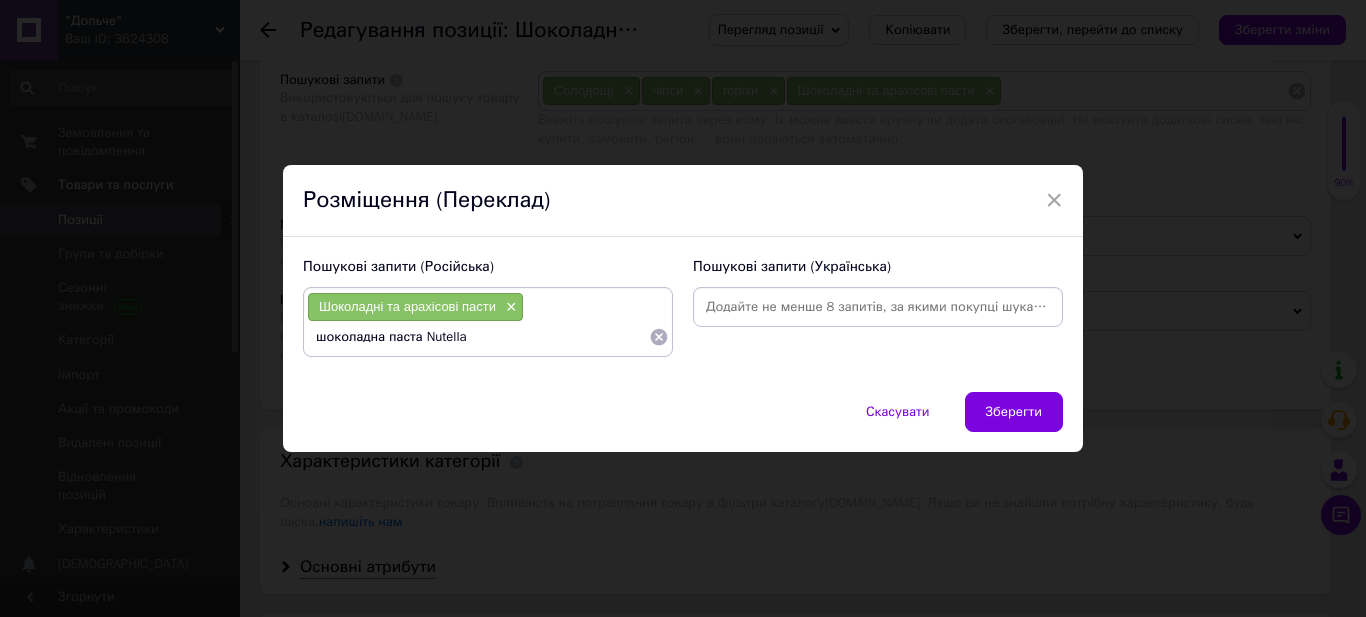 type on "шоколадна паста Nutella" 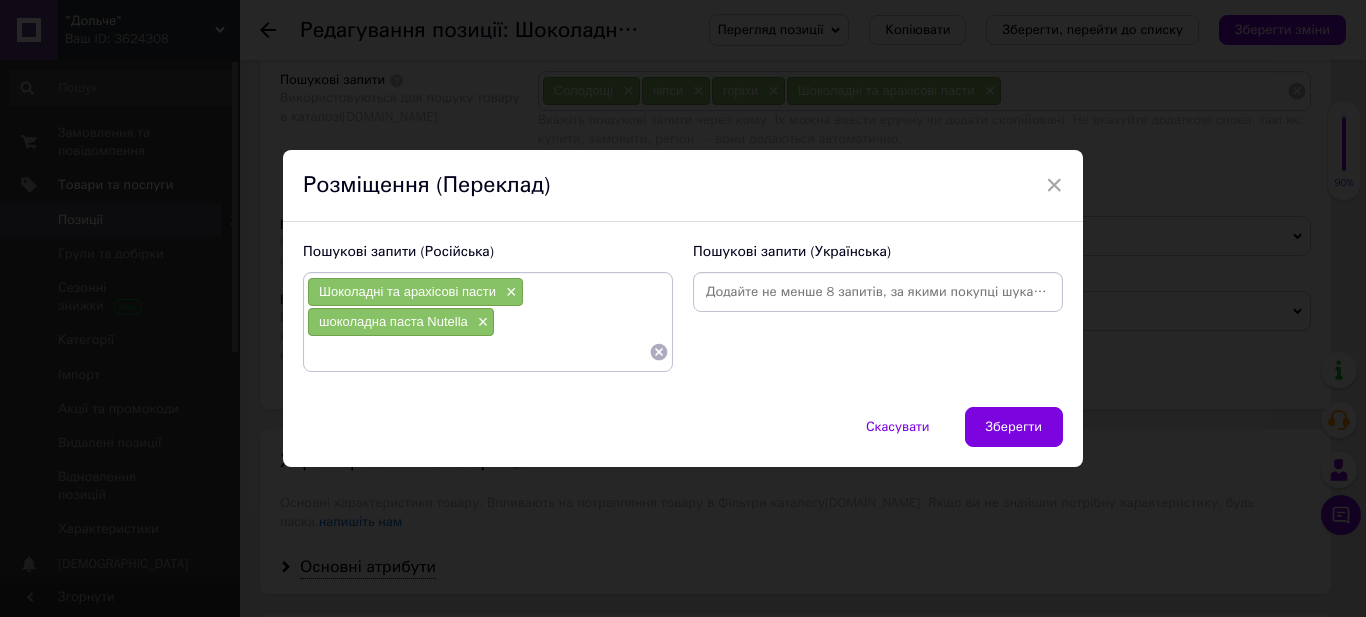 paste on "шоколадна паста Nutella" 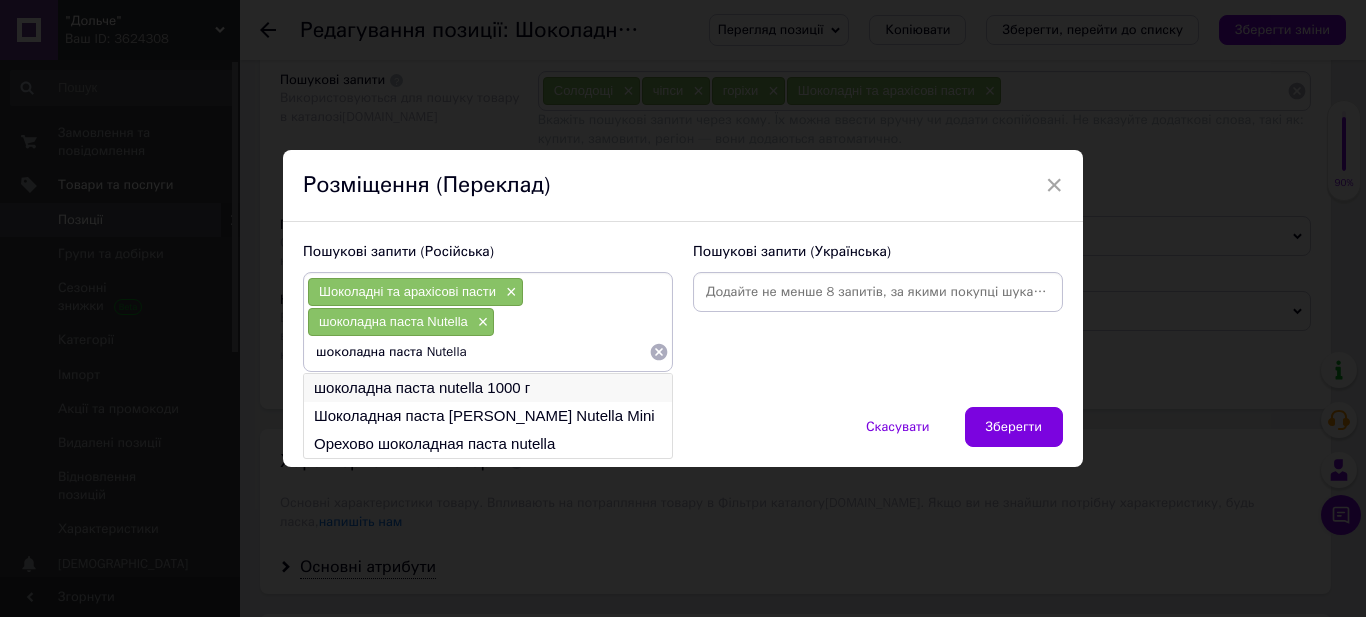 type on "шоколадна паста Nutella" 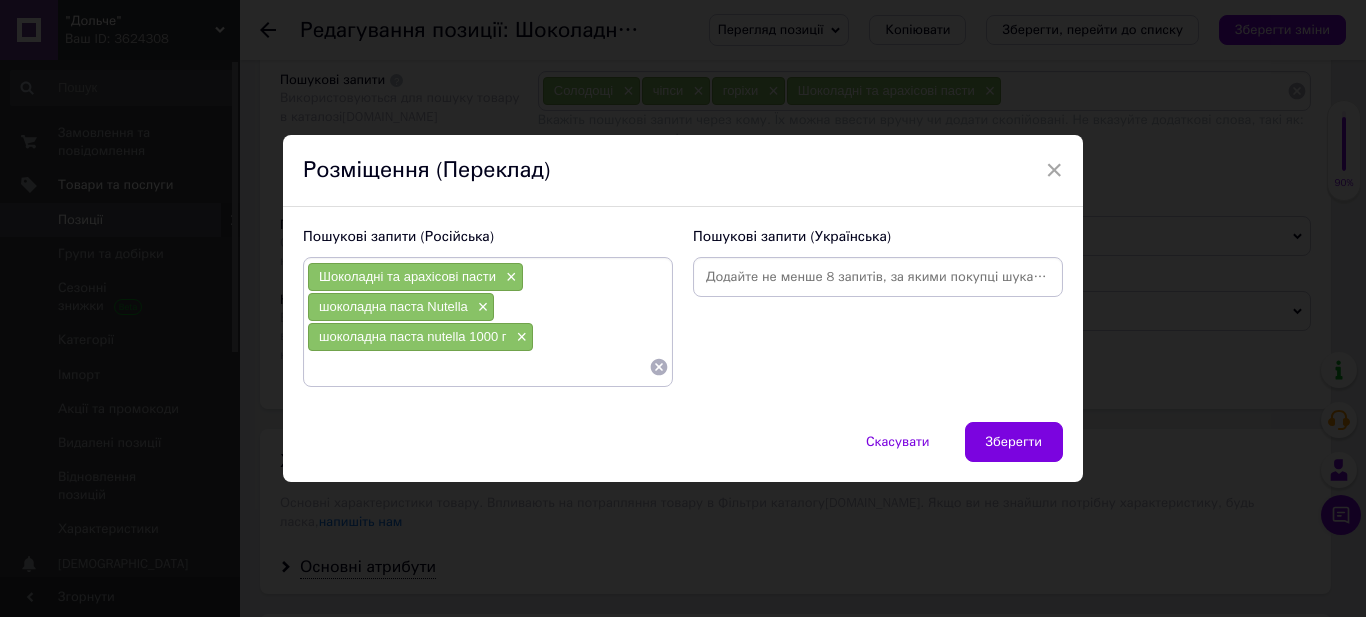 click at bounding box center (478, 367) 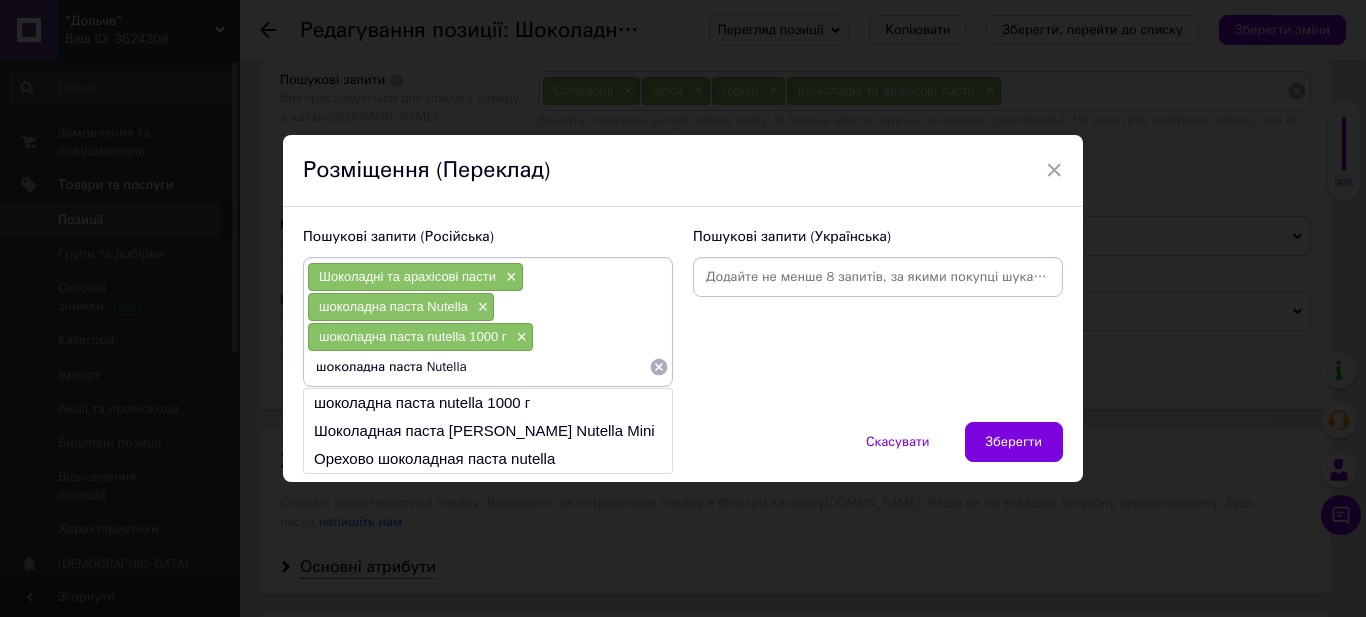 type on "шоколадна паста Nutella" 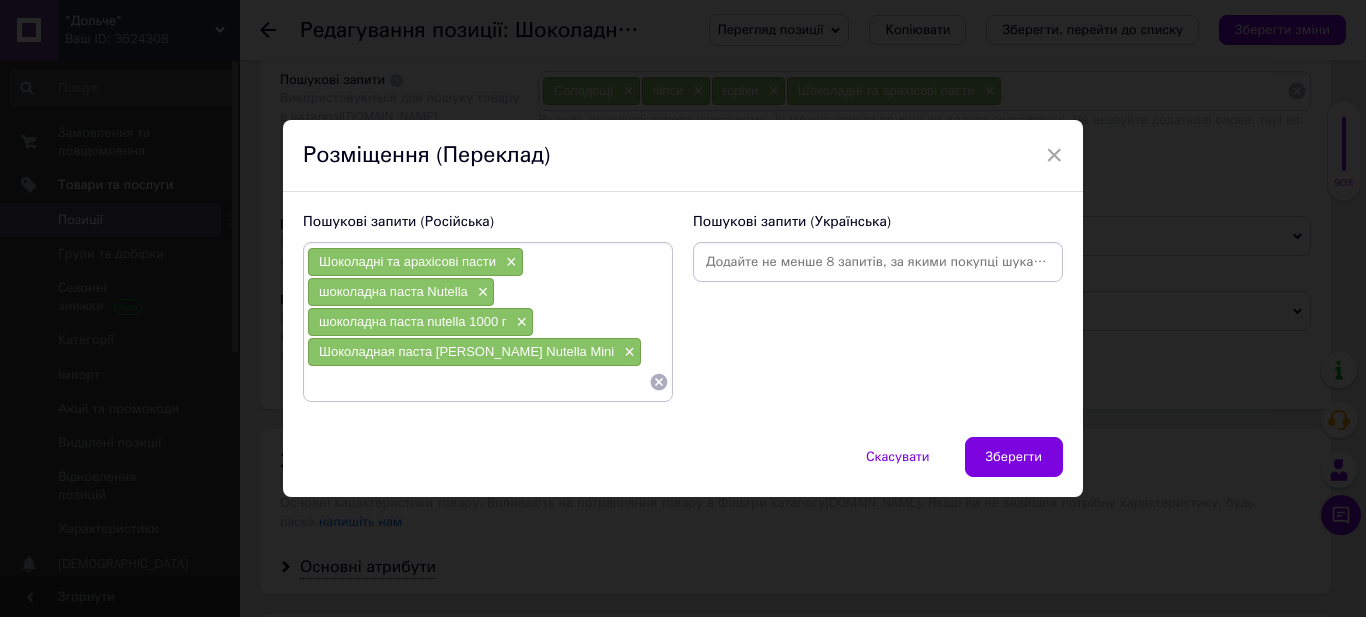 click at bounding box center (478, 382) 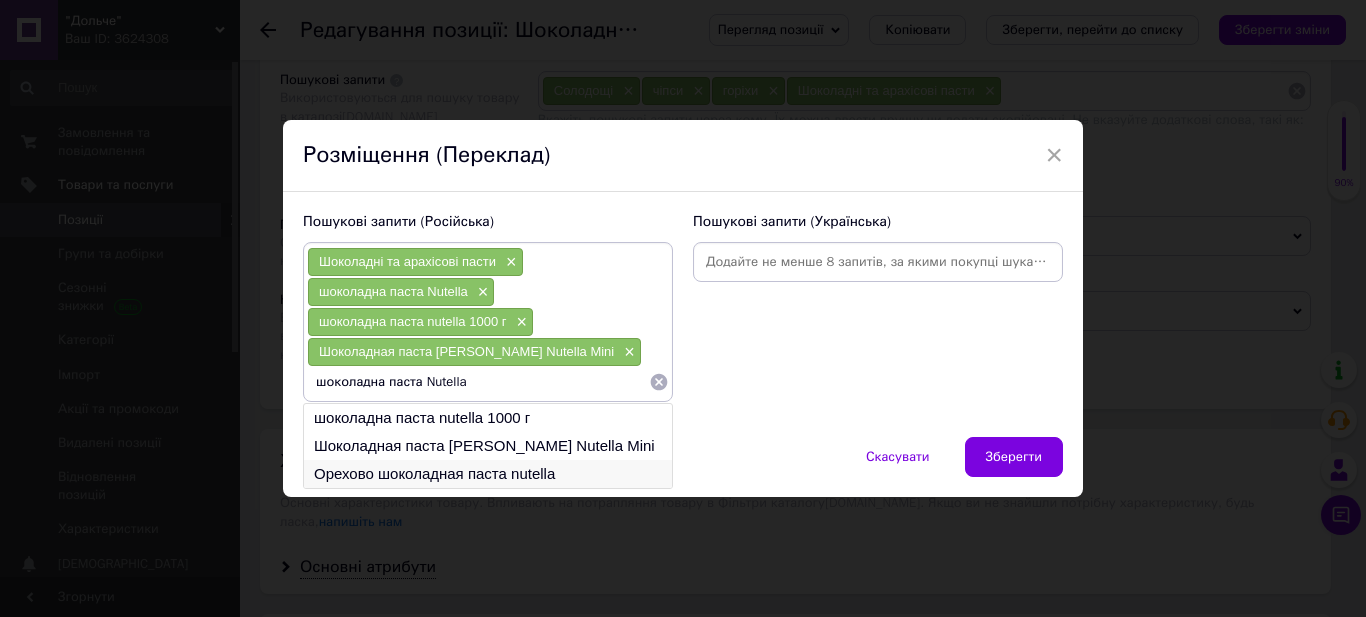 type on "шоколадна паста Nutella" 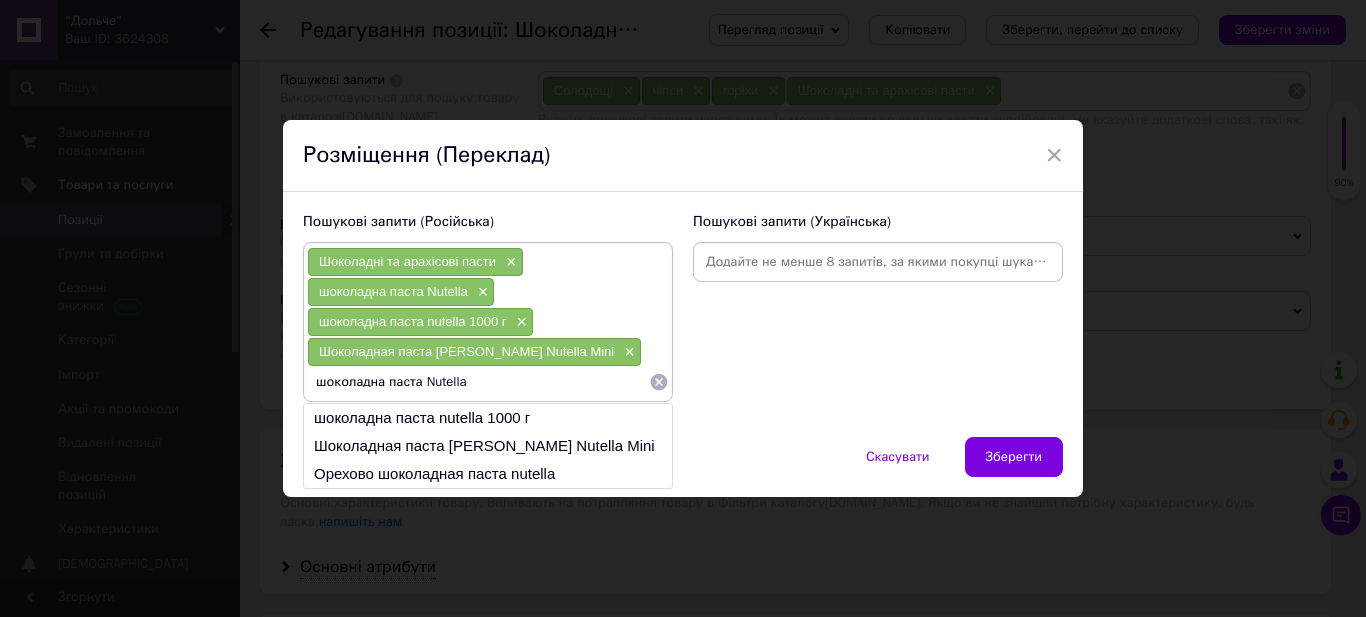 type 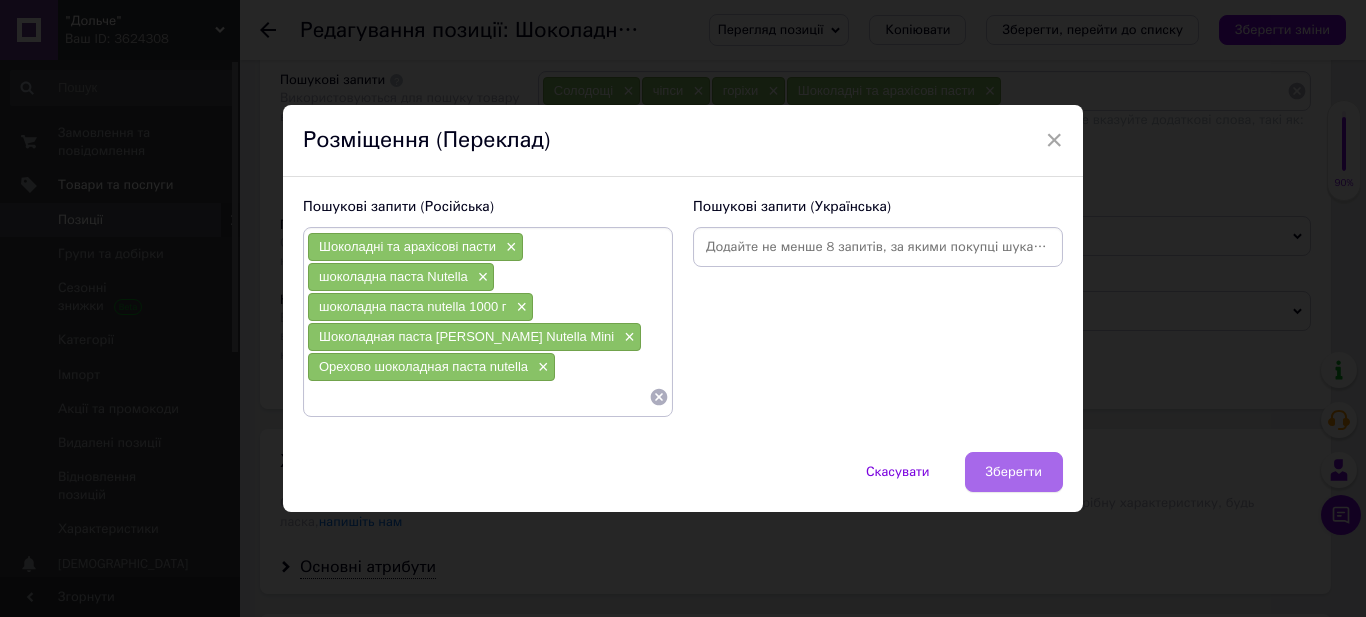click on "Зберегти" at bounding box center [1014, 472] 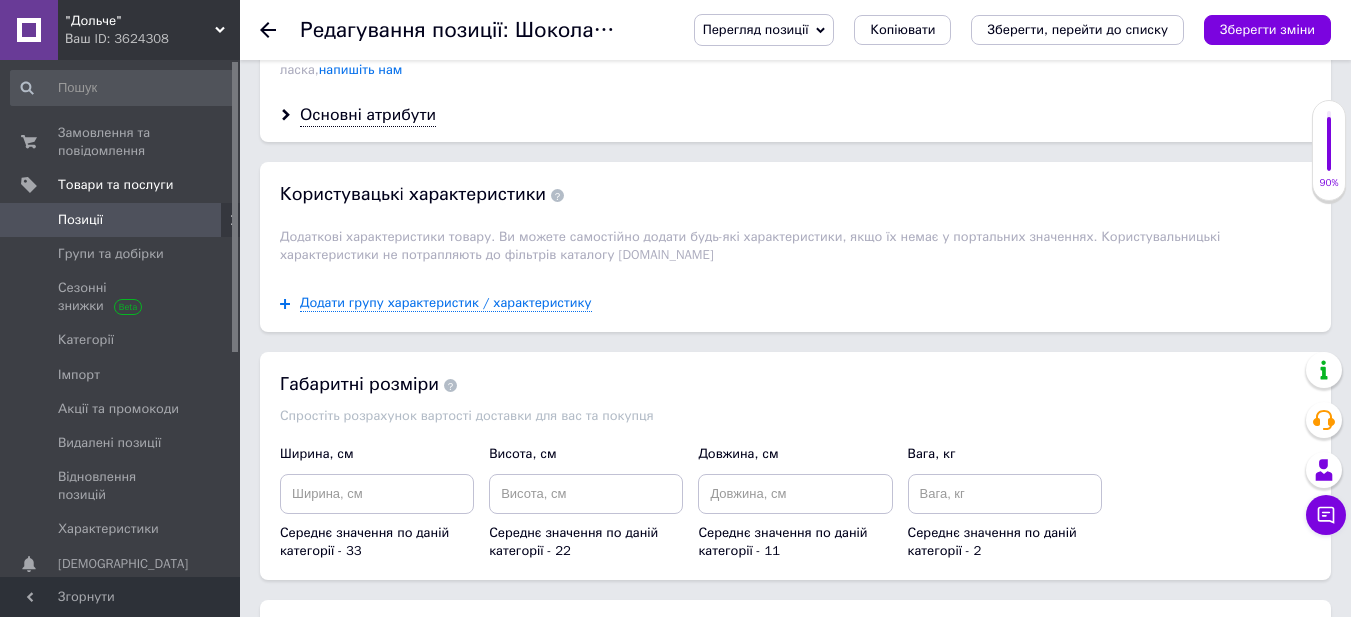 scroll, scrollTop: 1700, scrollLeft: 0, axis: vertical 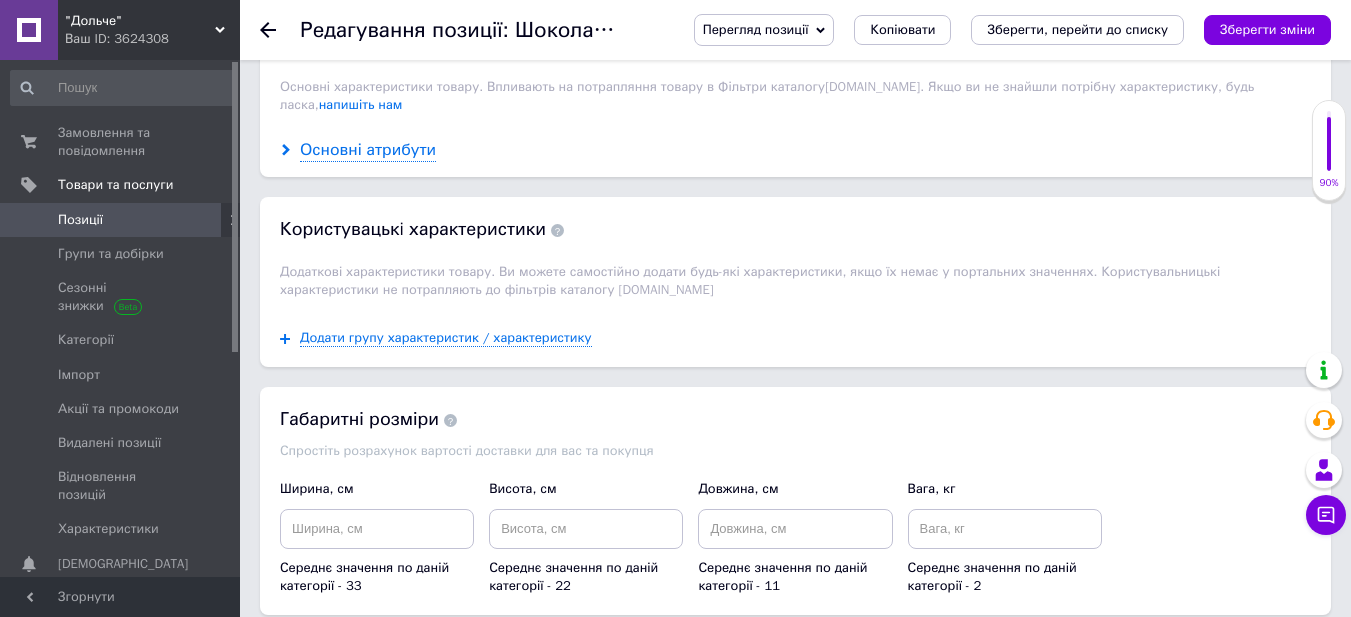 click on "Основні атрибути" at bounding box center (368, 150) 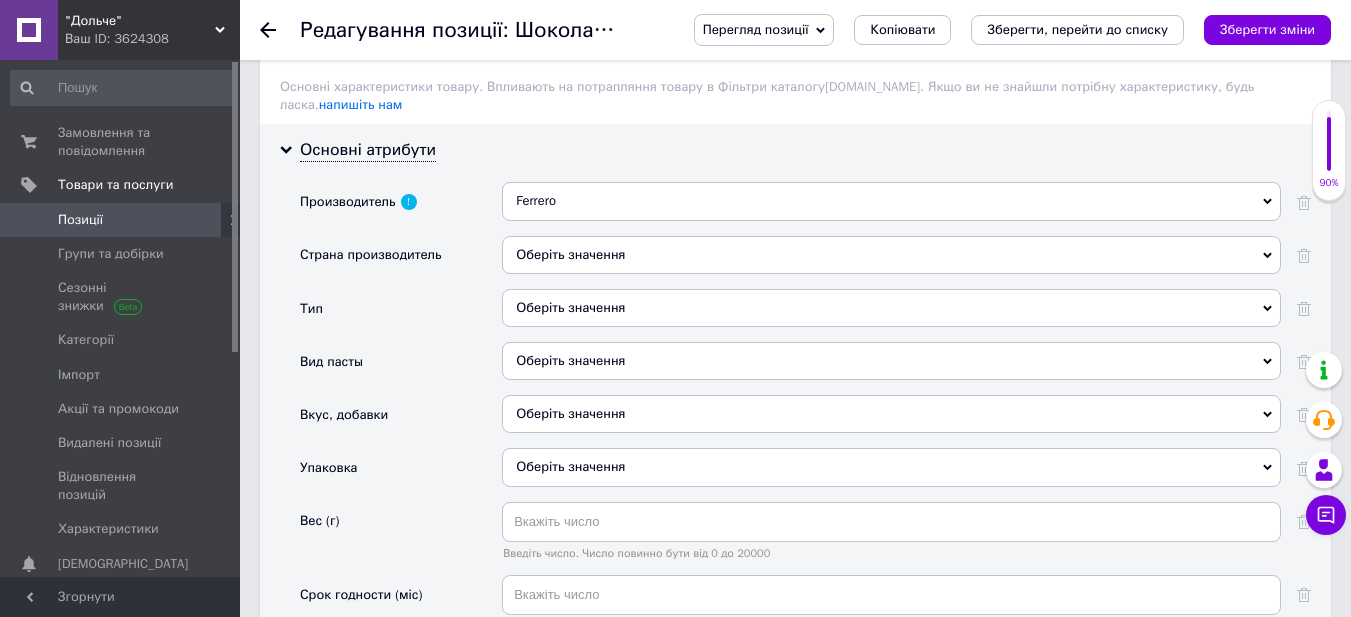 click on "Оберіть значення" at bounding box center [891, 255] 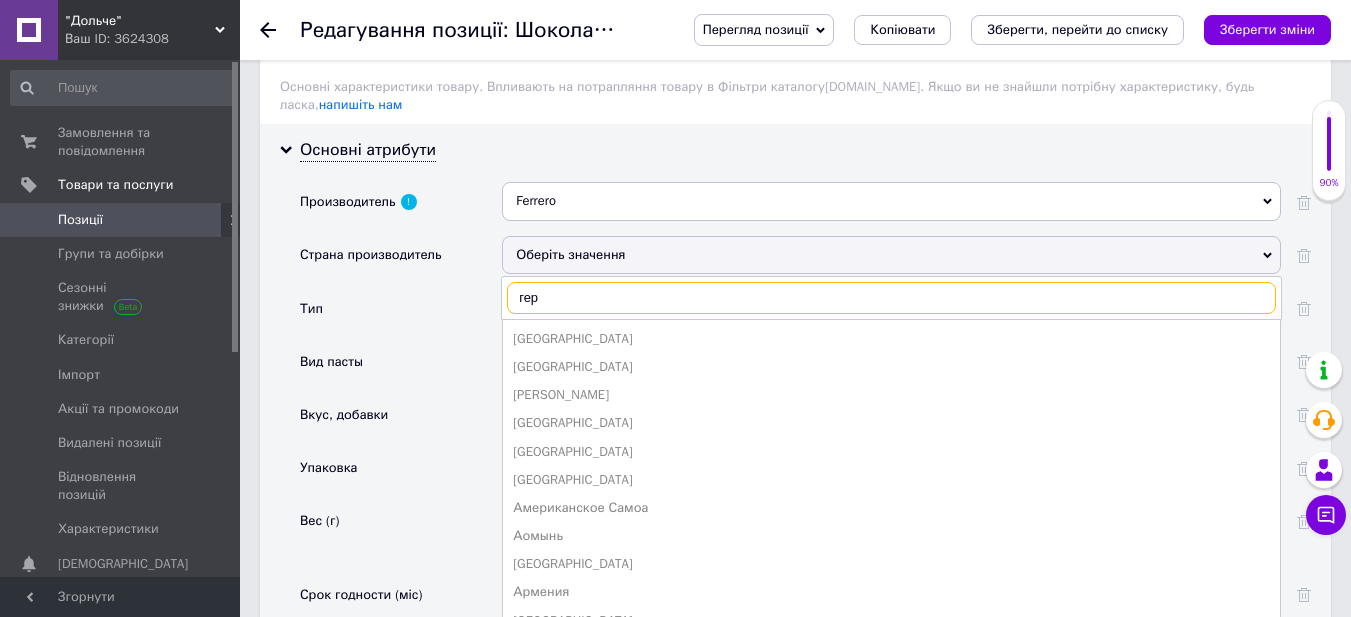 type on "герм" 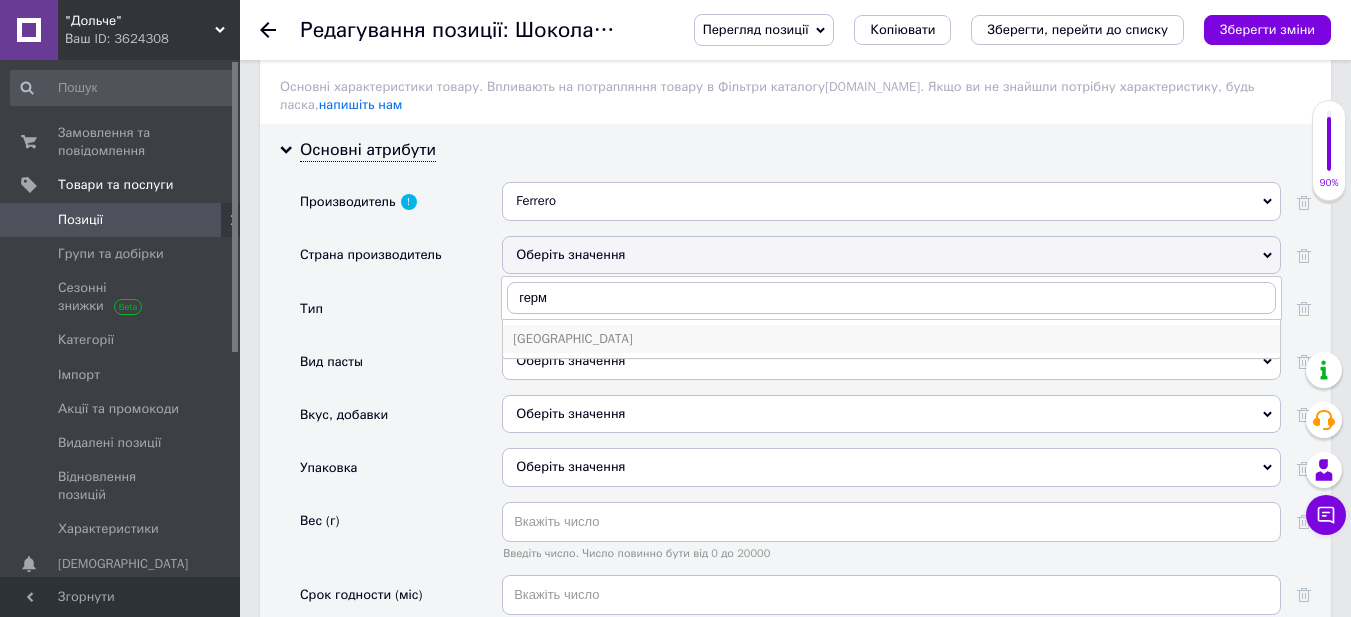 click on "[GEOGRAPHIC_DATA]" at bounding box center [891, 339] 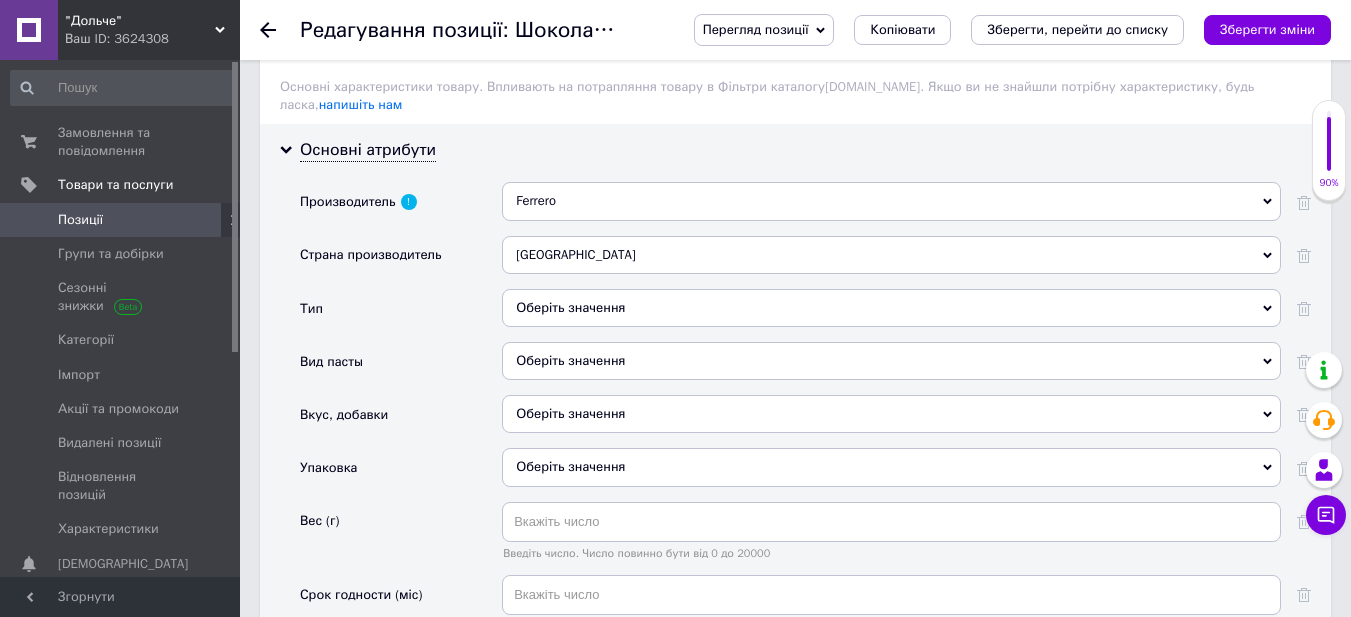 click on "Оберіть значення" at bounding box center (891, 308) 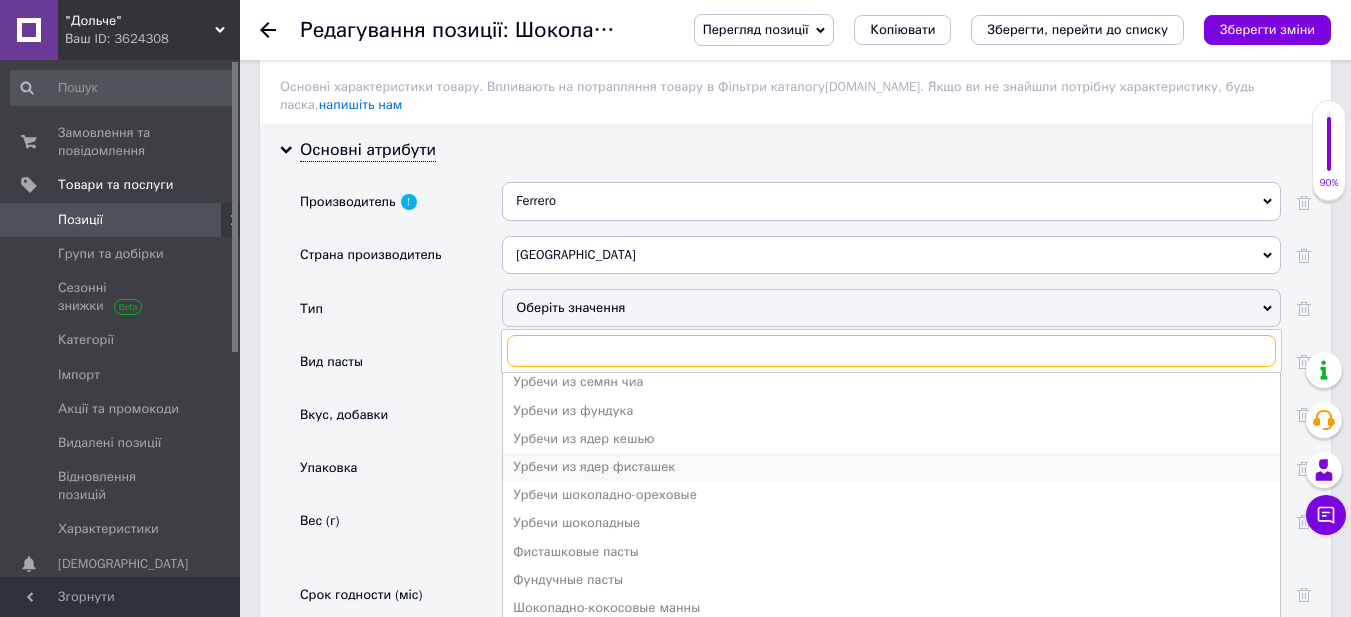scroll, scrollTop: 839, scrollLeft: 0, axis: vertical 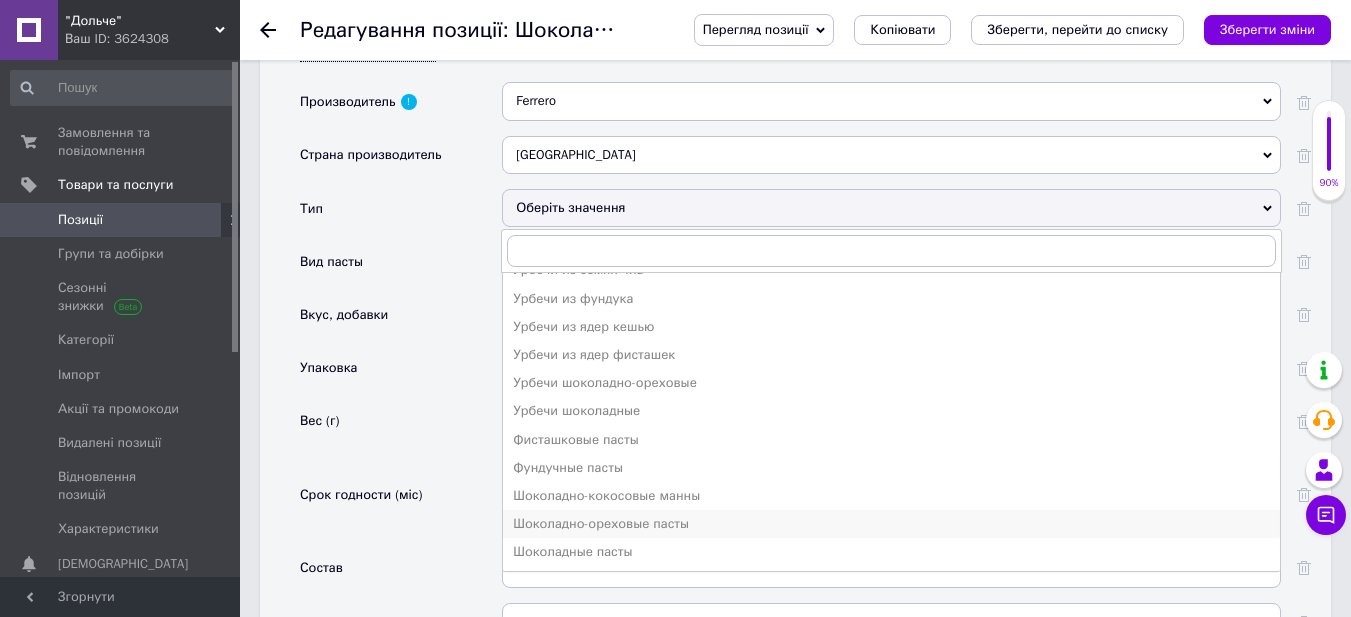 click on "Шоколадно-ореховые пасты" at bounding box center (891, 524) 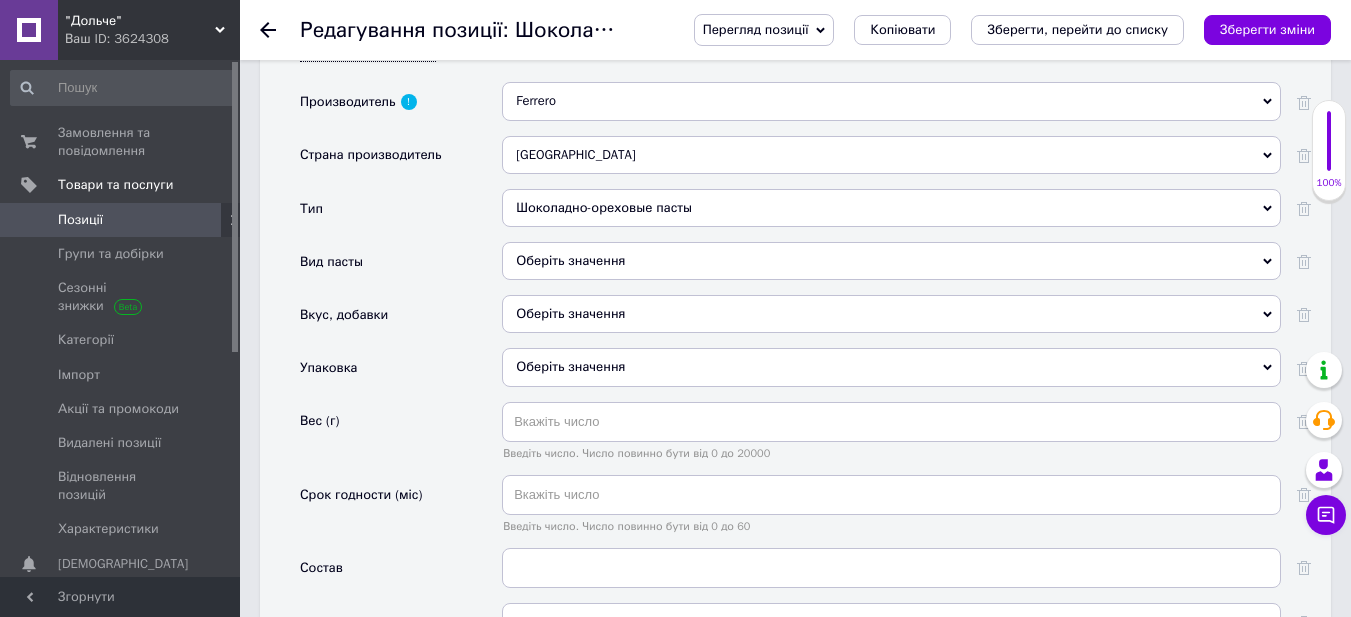 click on "Оберіть значення" at bounding box center (891, 261) 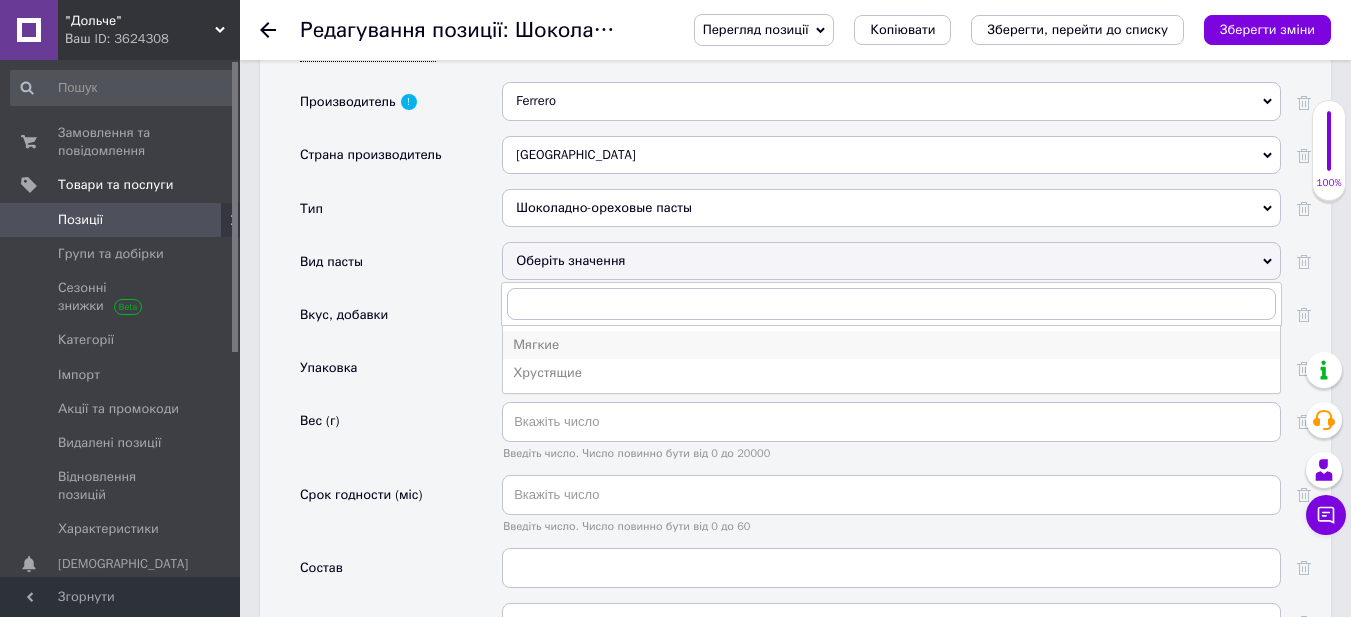 click on "Мягкие" at bounding box center (891, 345) 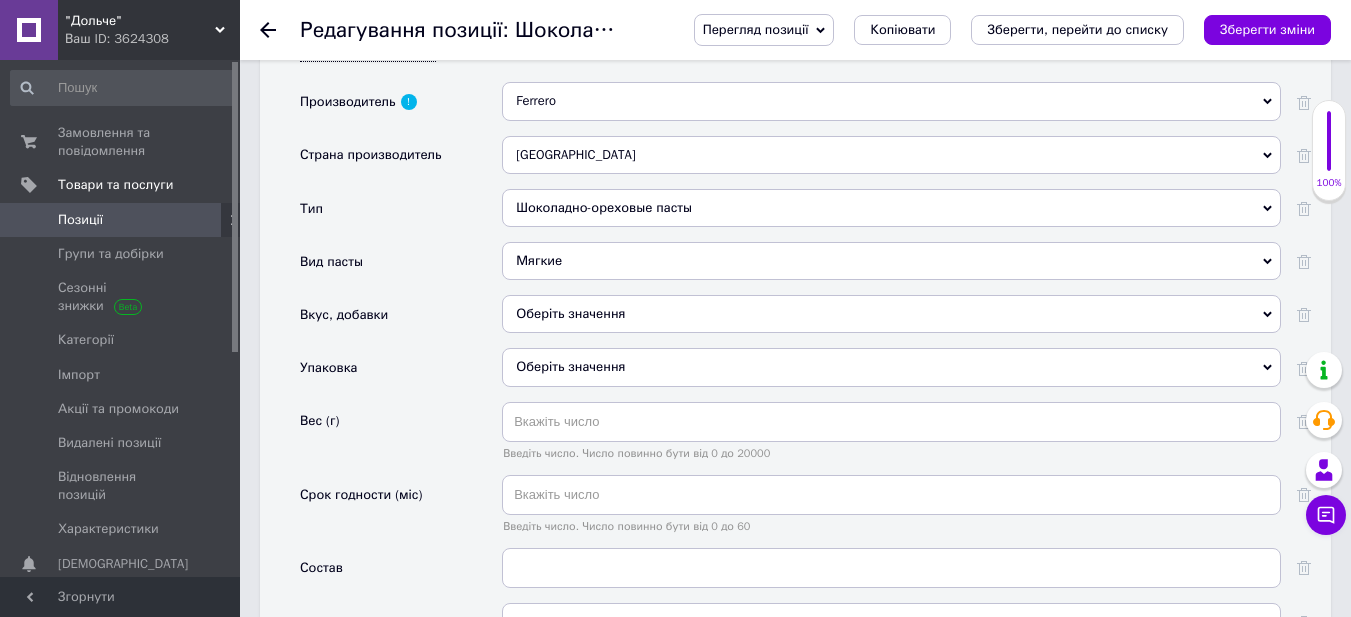 click on "Оберіть значення" at bounding box center (891, 367) 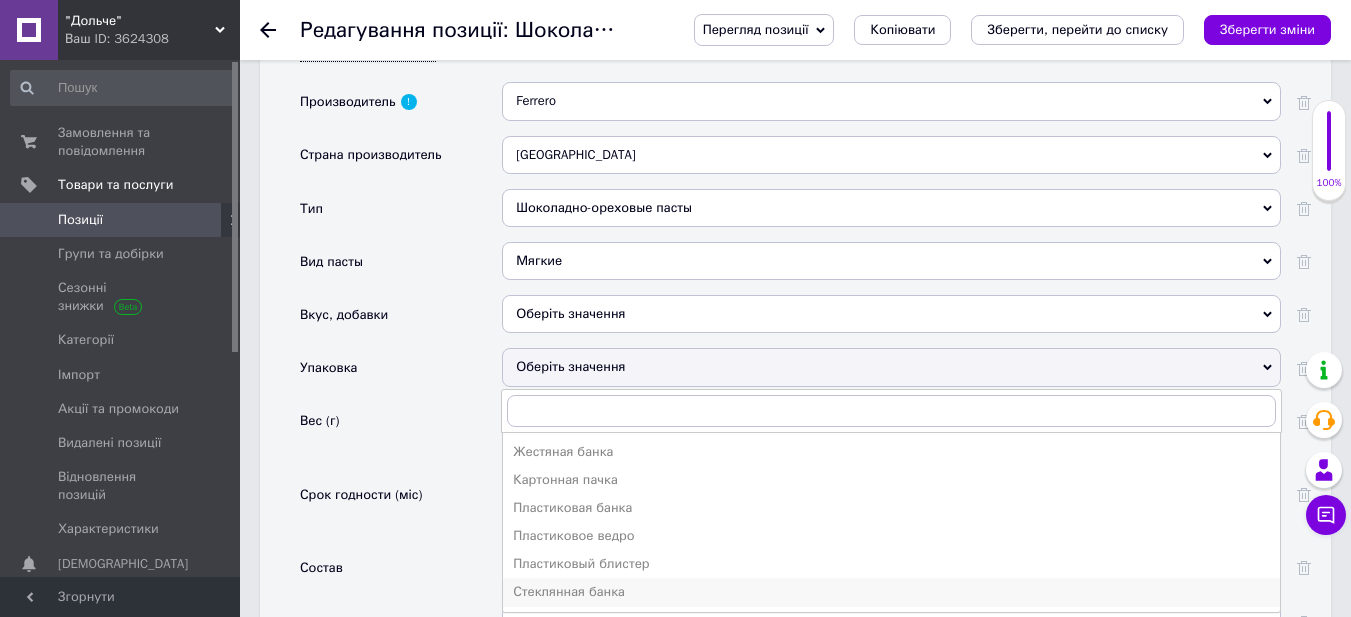 click on "Стеклянная банка" at bounding box center [891, 592] 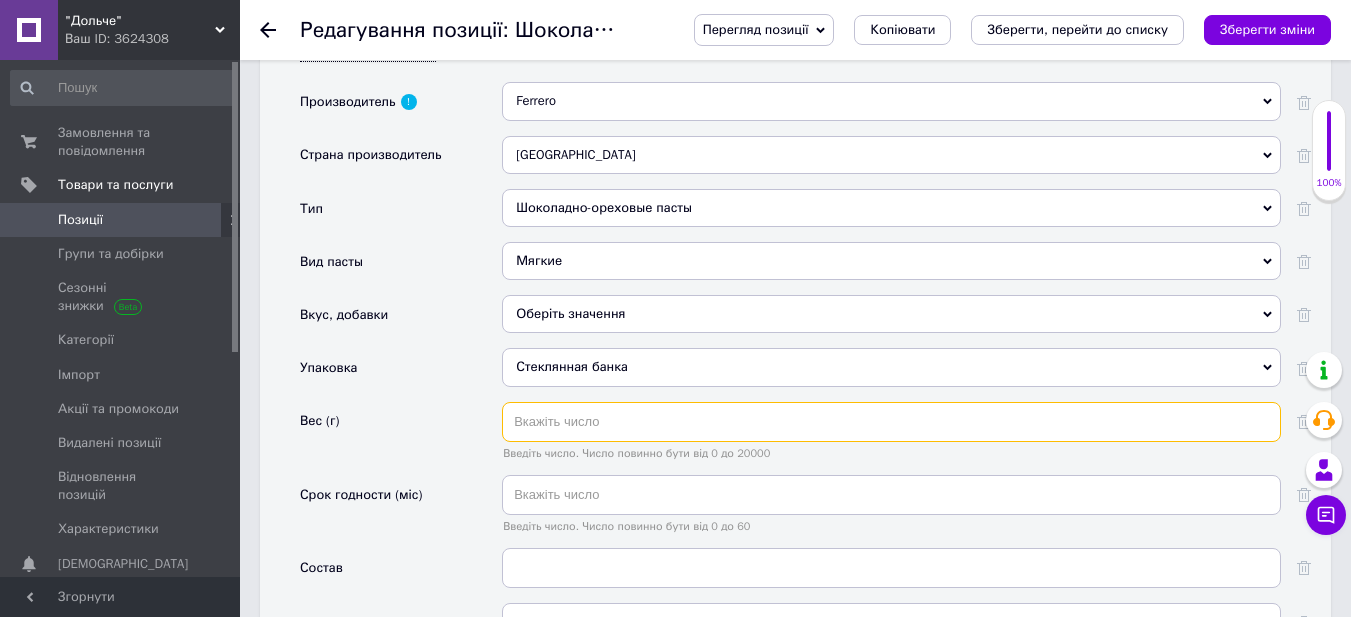 click at bounding box center (891, 422) 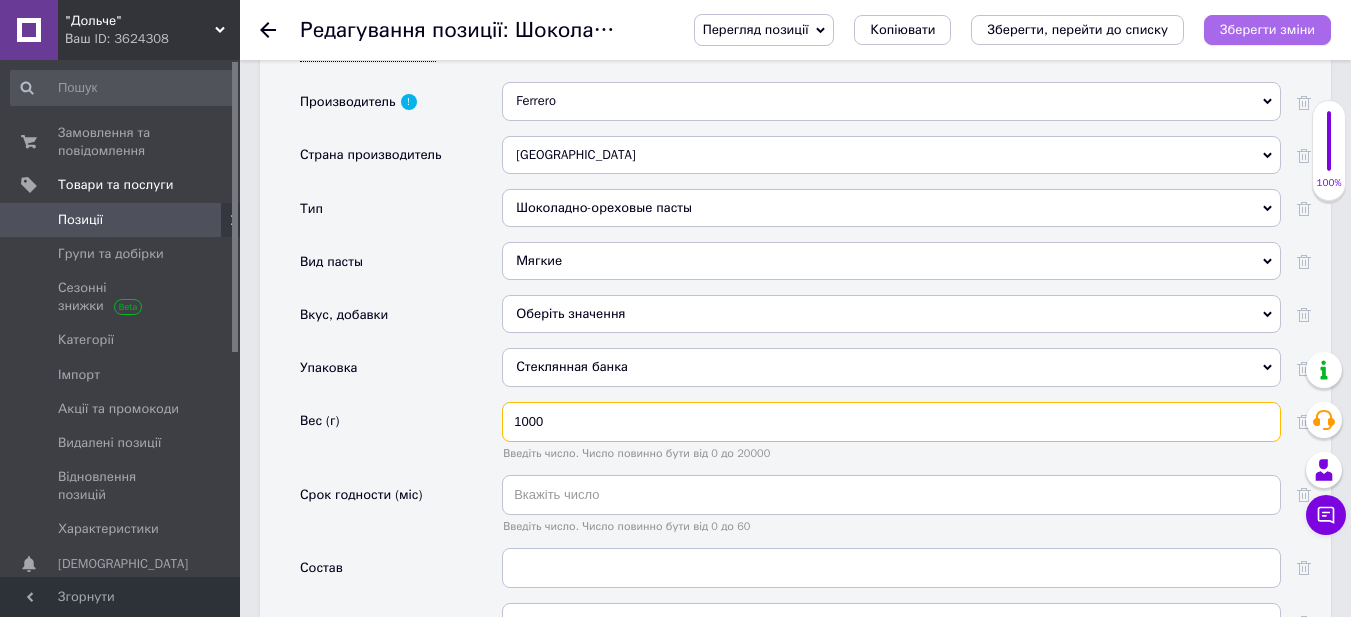 type on "1000" 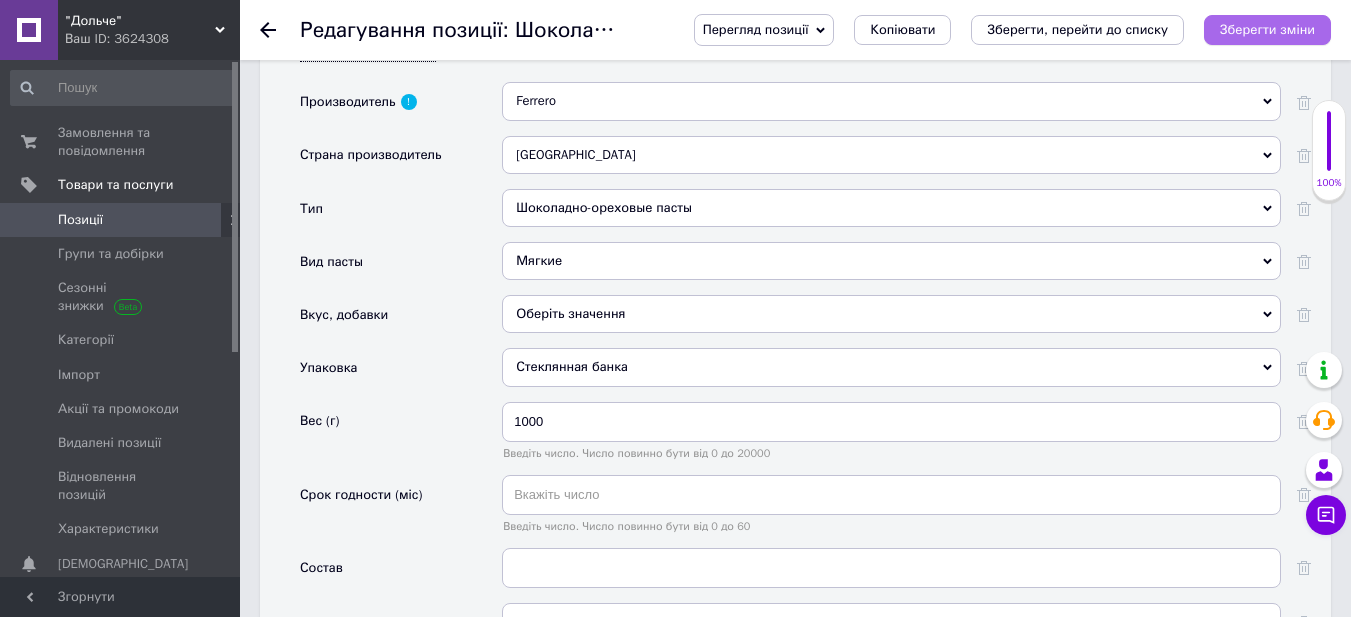 click on "Зберегти зміни" at bounding box center (1267, 30) 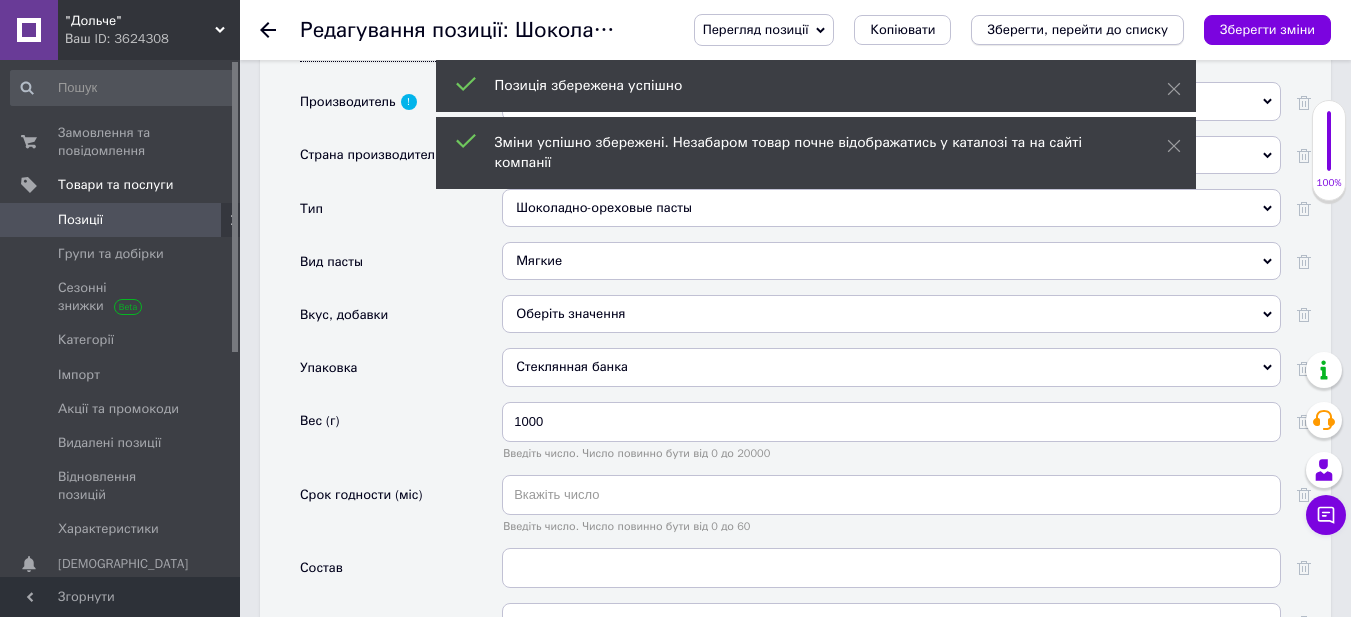 click on "Зберегти, перейти до списку" at bounding box center [1077, 29] 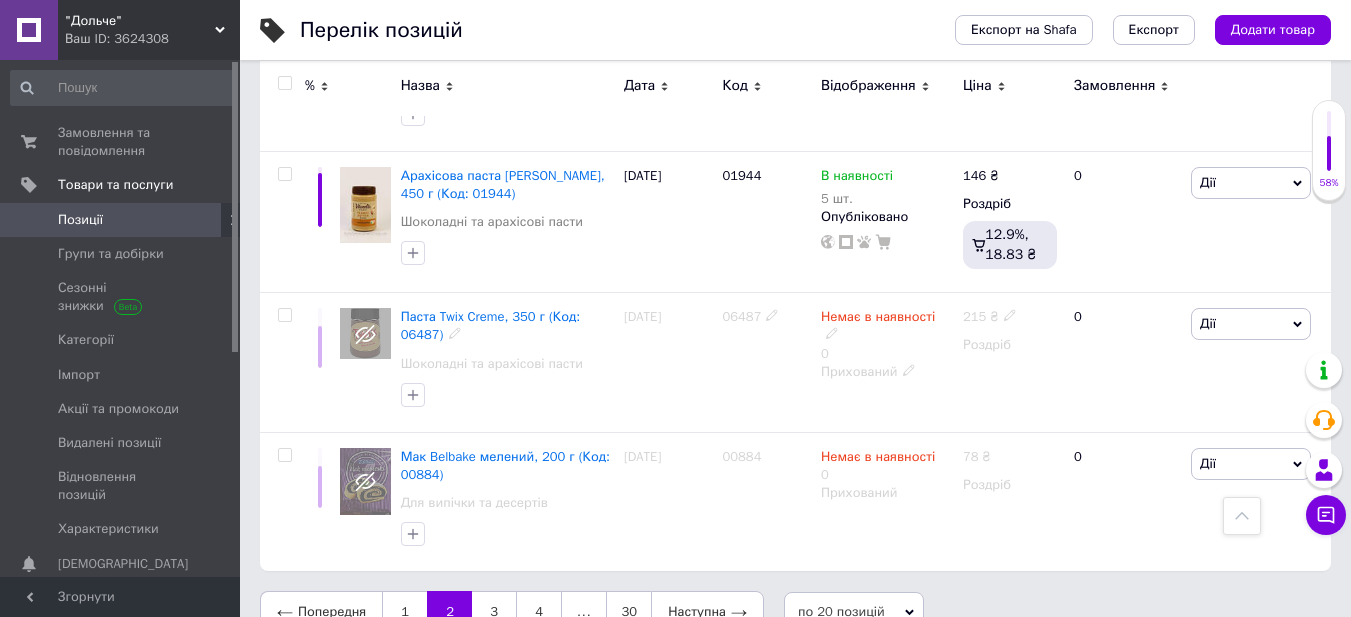 scroll, scrollTop: 2705, scrollLeft: 0, axis: vertical 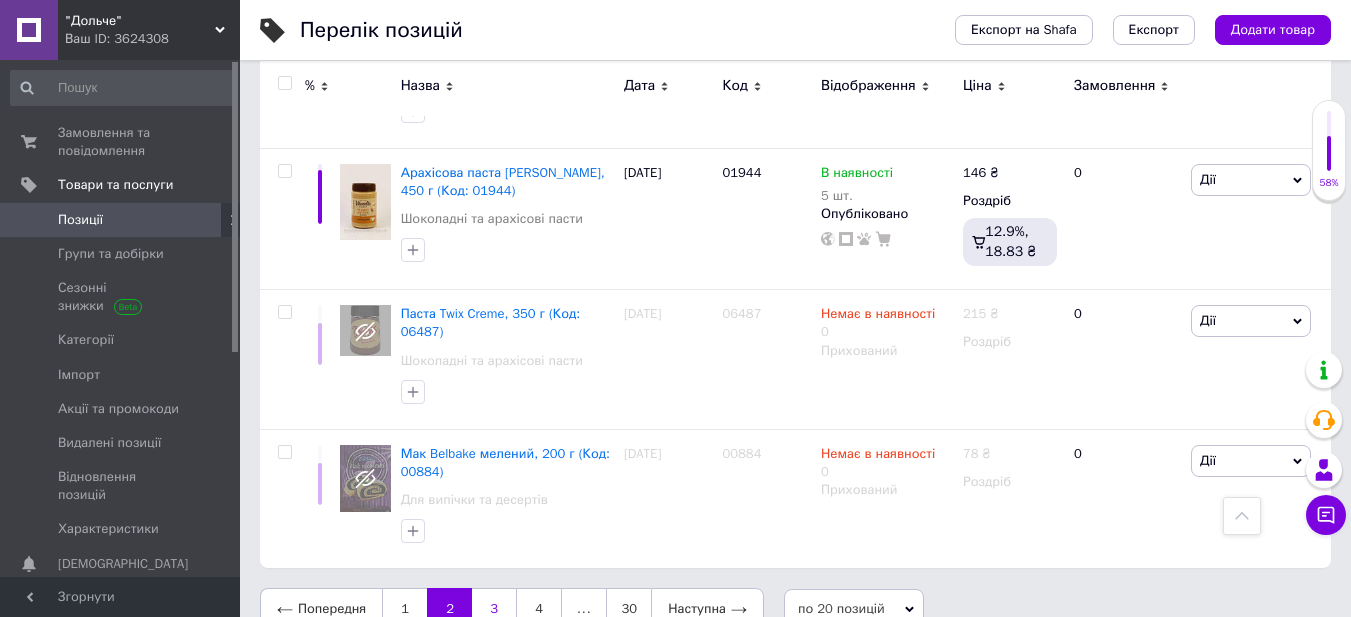 click on "3" at bounding box center [494, 609] 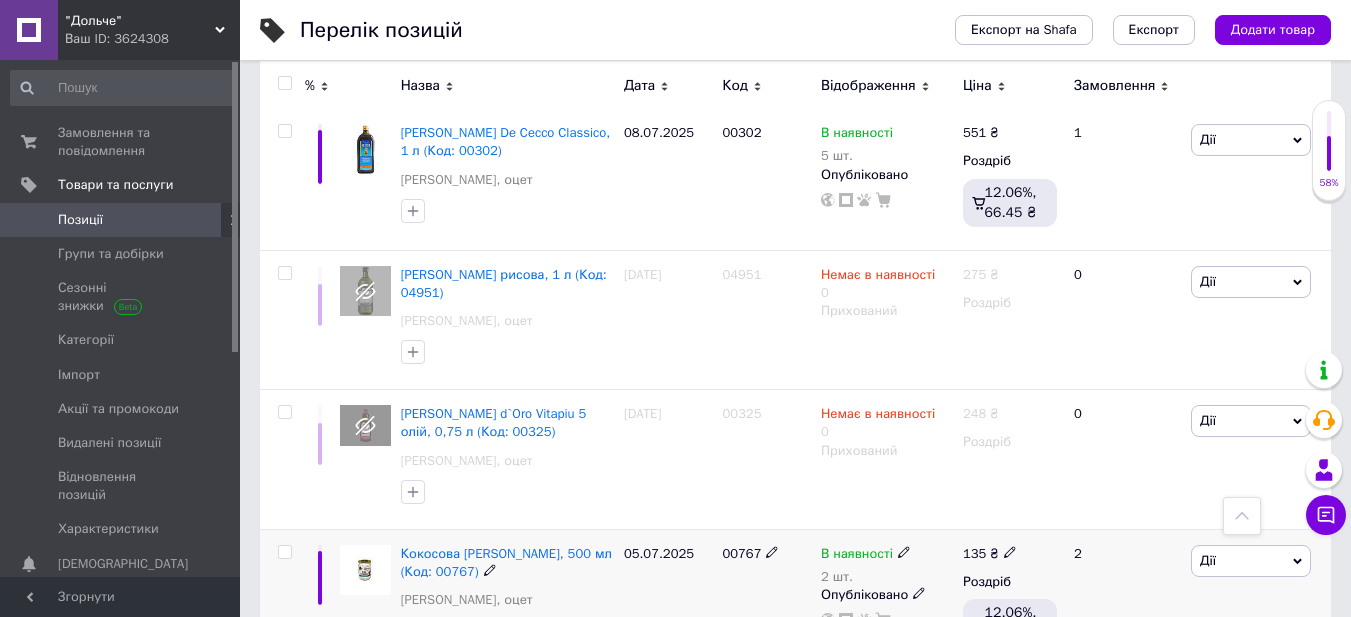 scroll, scrollTop: 2475, scrollLeft: 0, axis: vertical 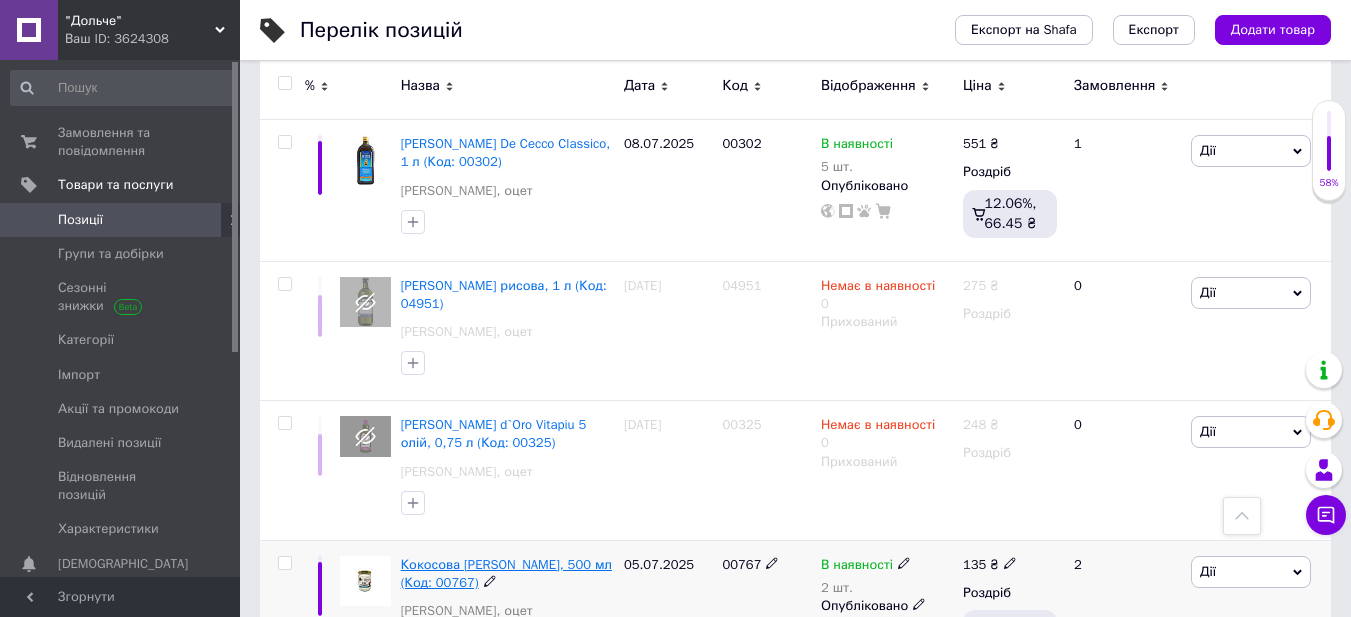 click on "Кокосова [PERSON_NAME], 500 мл (Код: 00767)" at bounding box center [506, 573] 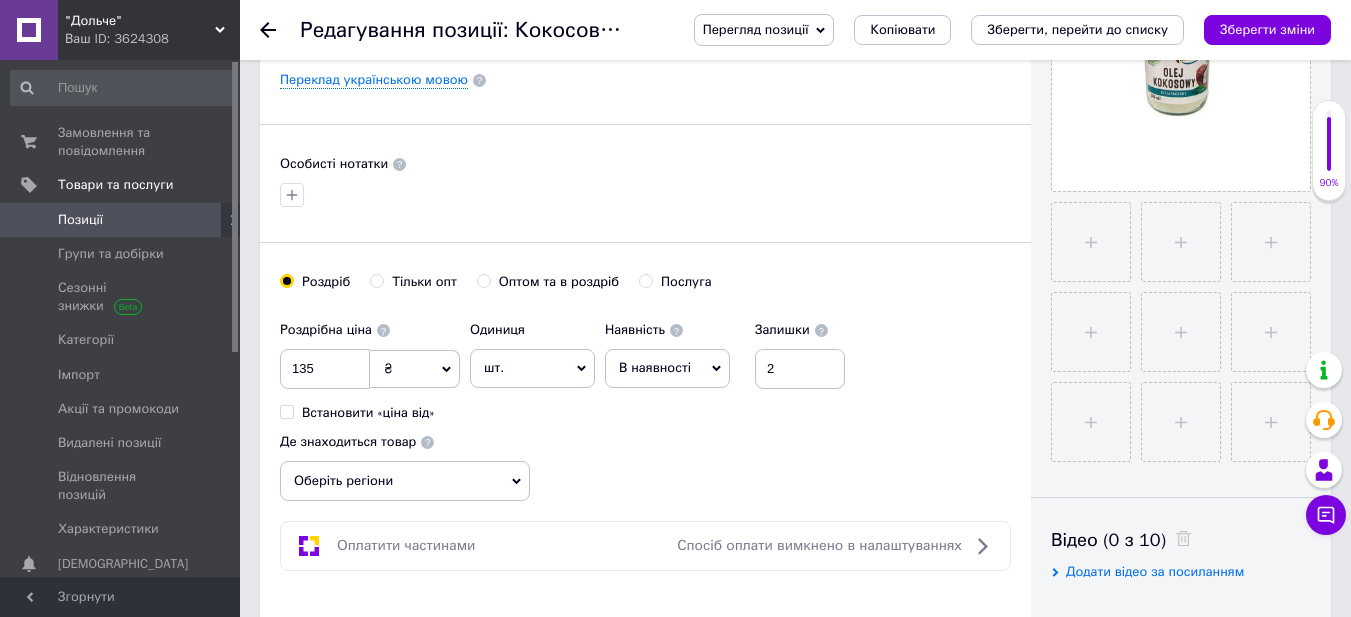 scroll, scrollTop: 600, scrollLeft: 0, axis: vertical 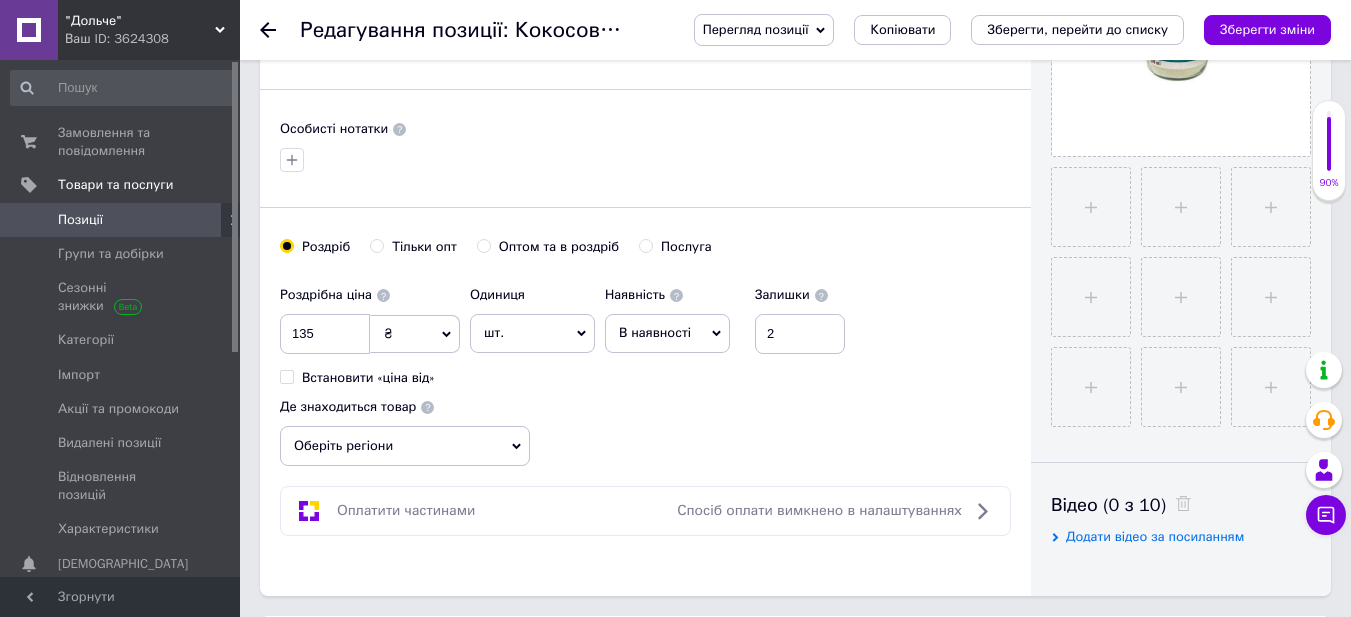 click on "Оберіть регіони" at bounding box center (405, 446) 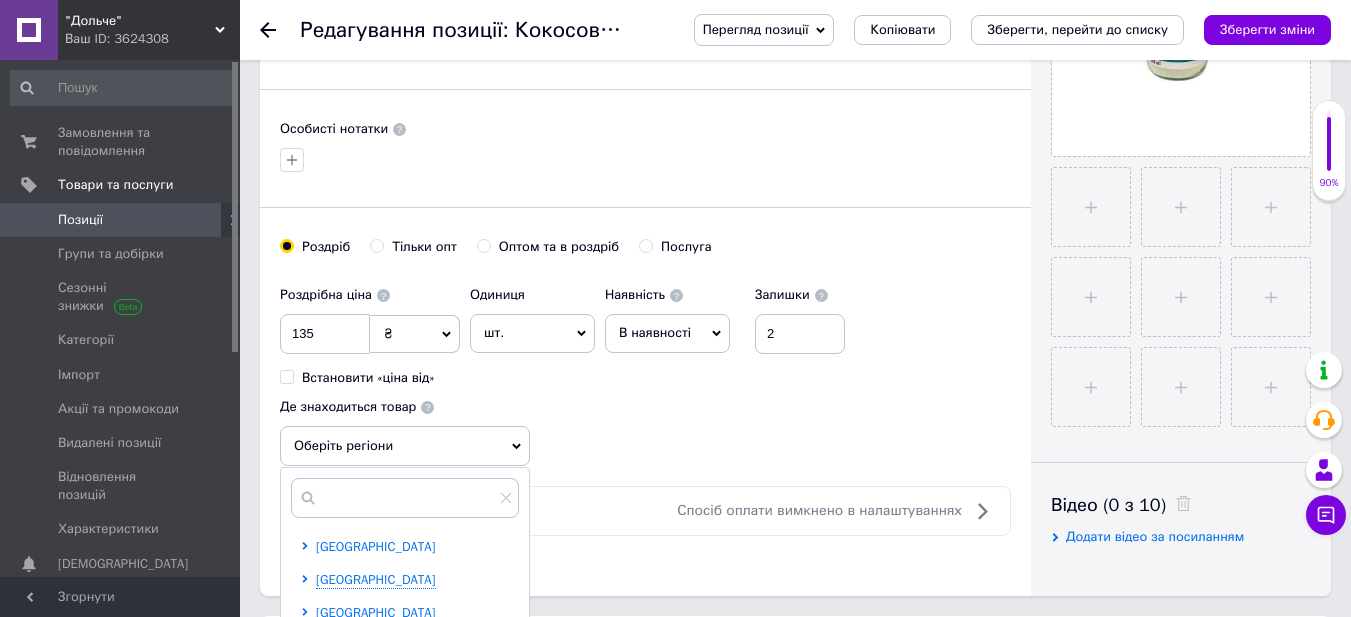 click on "[GEOGRAPHIC_DATA]" at bounding box center (376, 546) 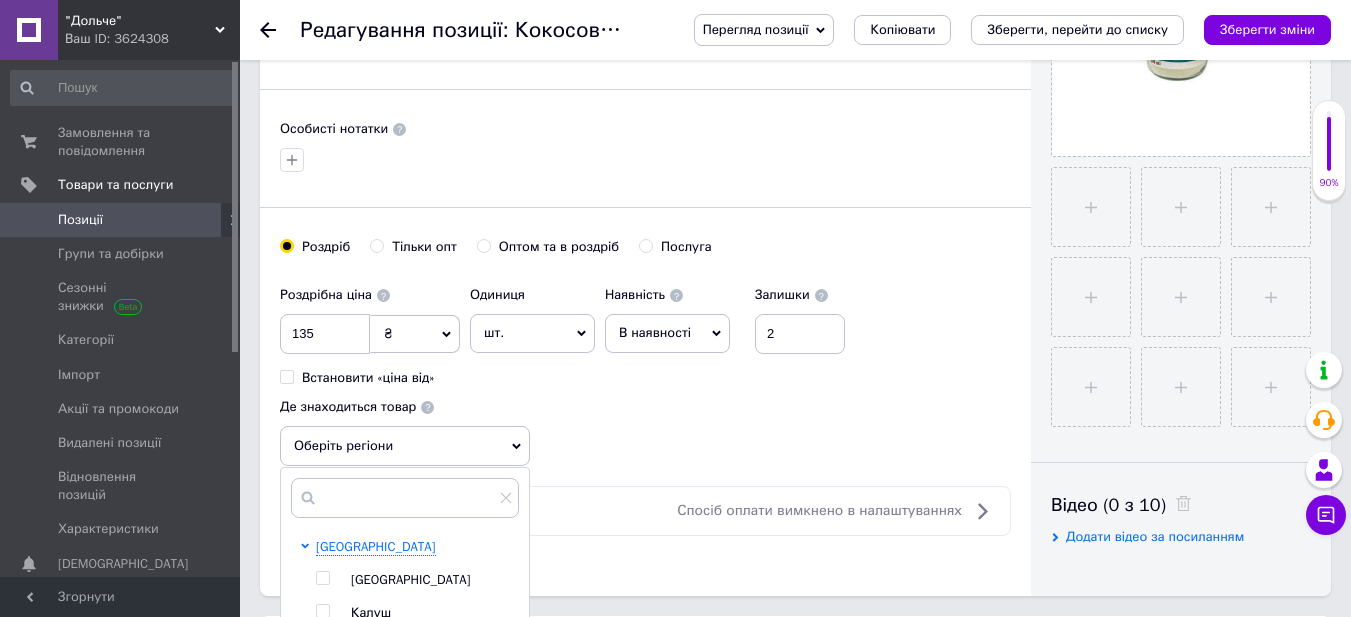 click at bounding box center (308, 613) 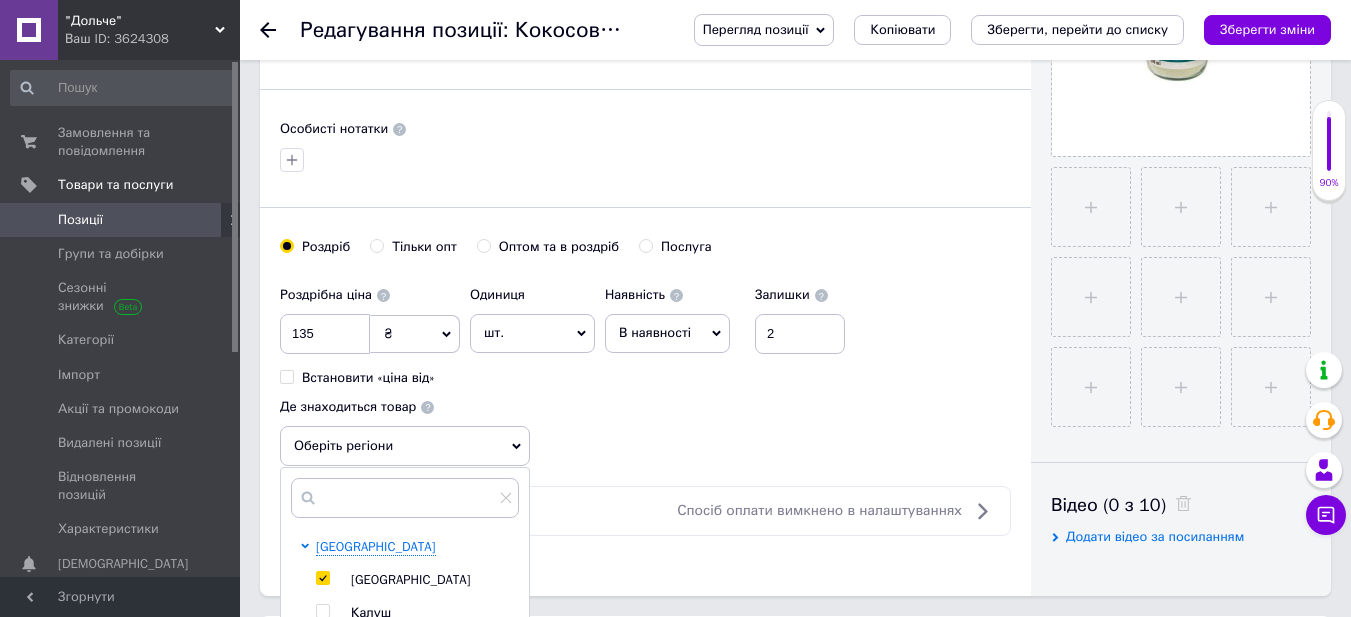 checkbox on "true" 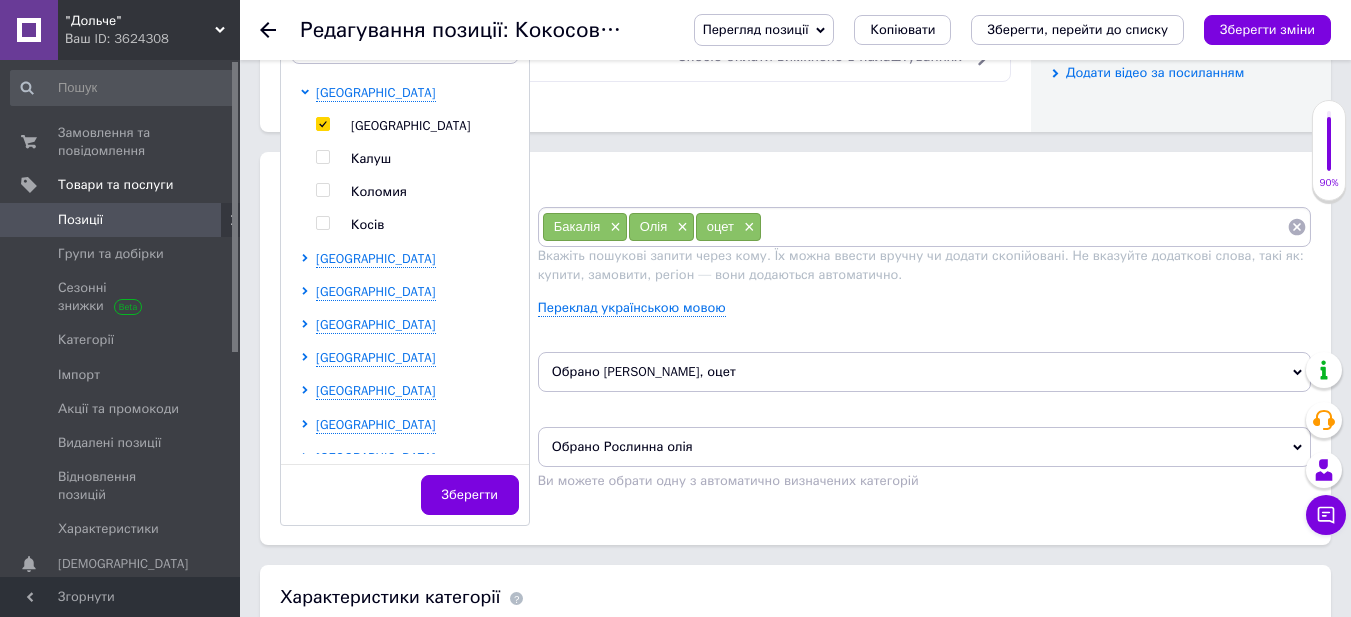 scroll, scrollTop: 1200, scrollLeft: 0, axis: vertical 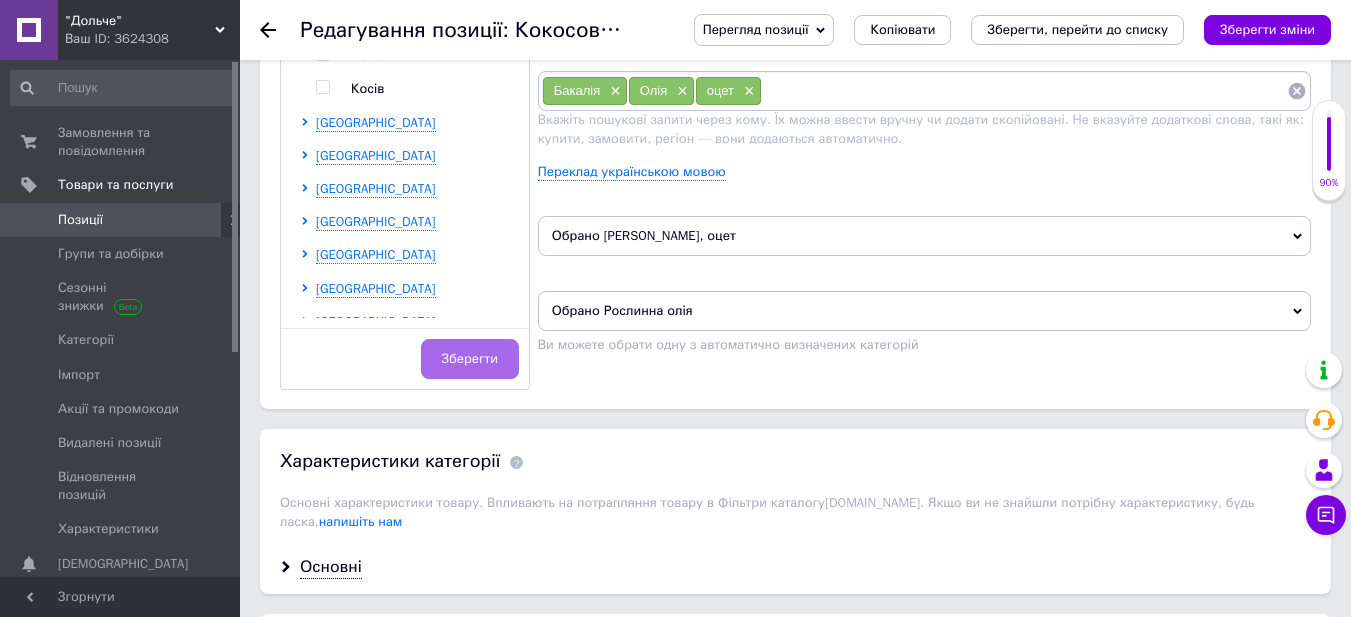 click on "Зберегти" at bounding box center [470, 359] 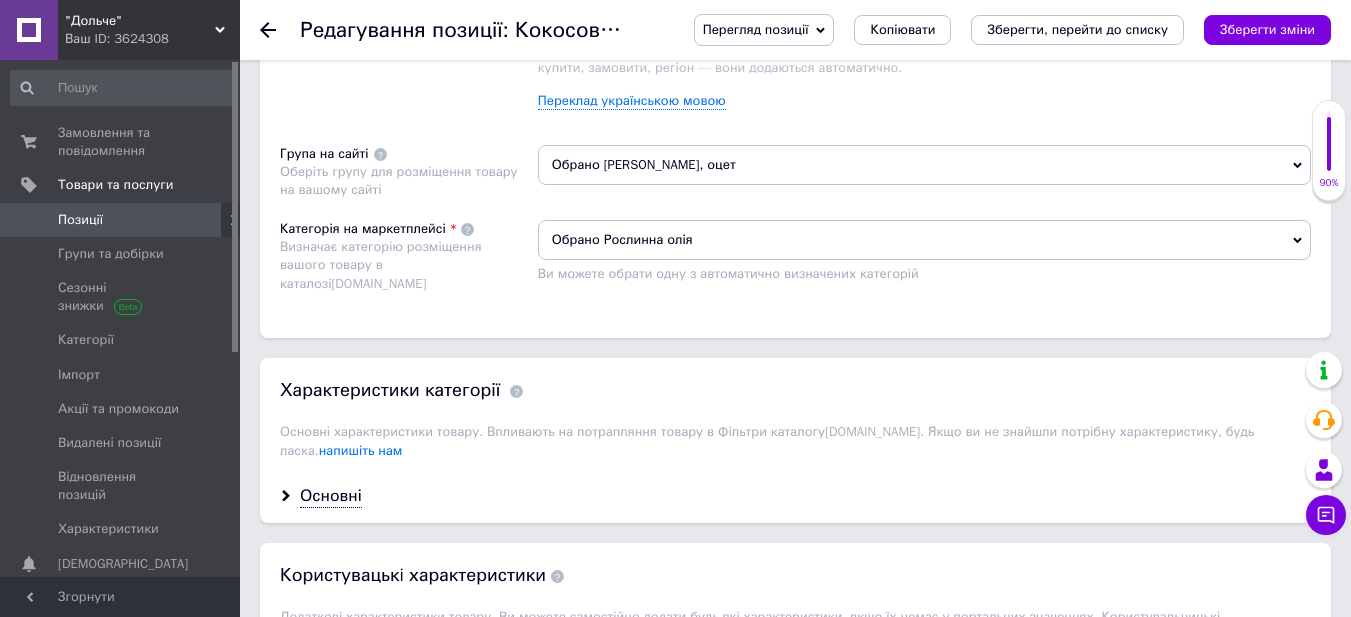 scroll, scrollTop: 1300, scrollLeft: 0, axis: vertical 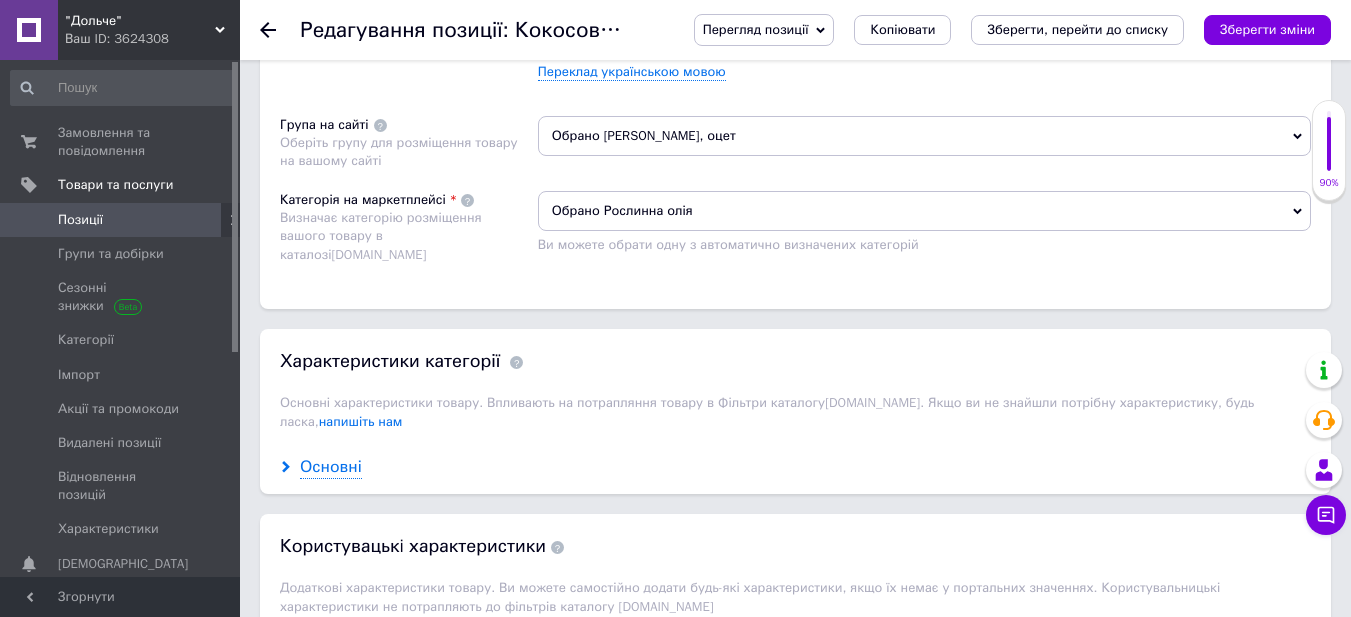 click on "Основні" at bounding box center (331, 467) 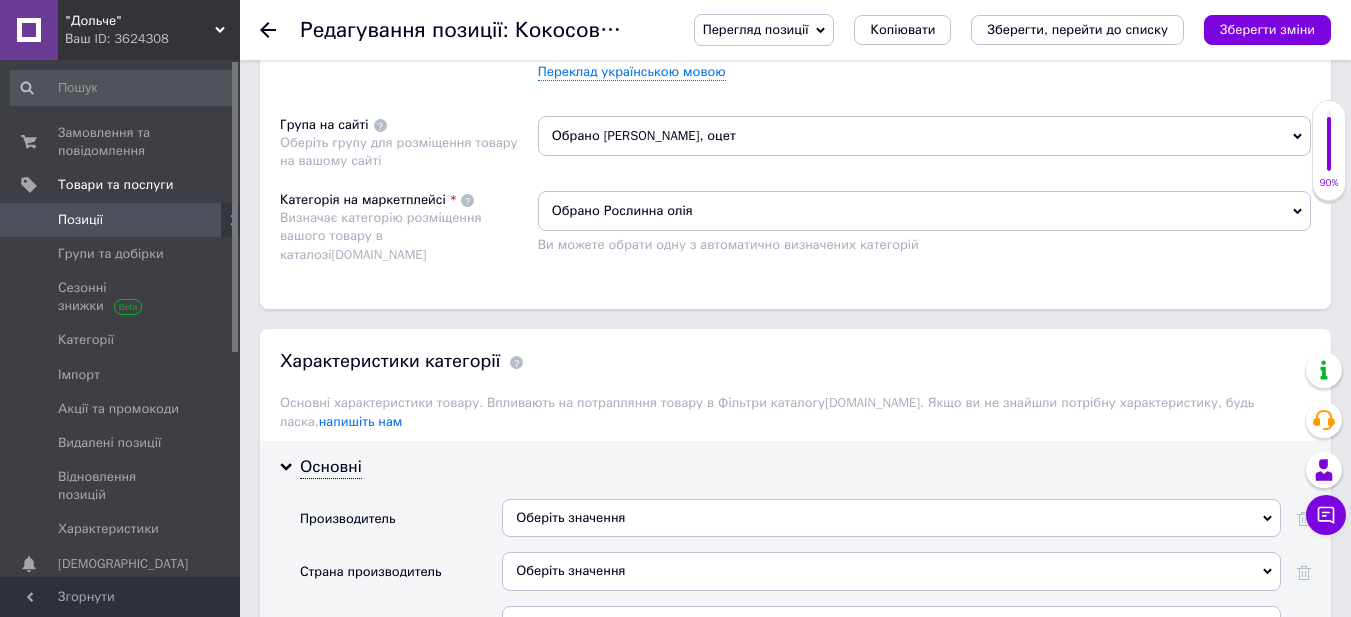 click on "Оберіть значення" at bounding box center (891, 518) 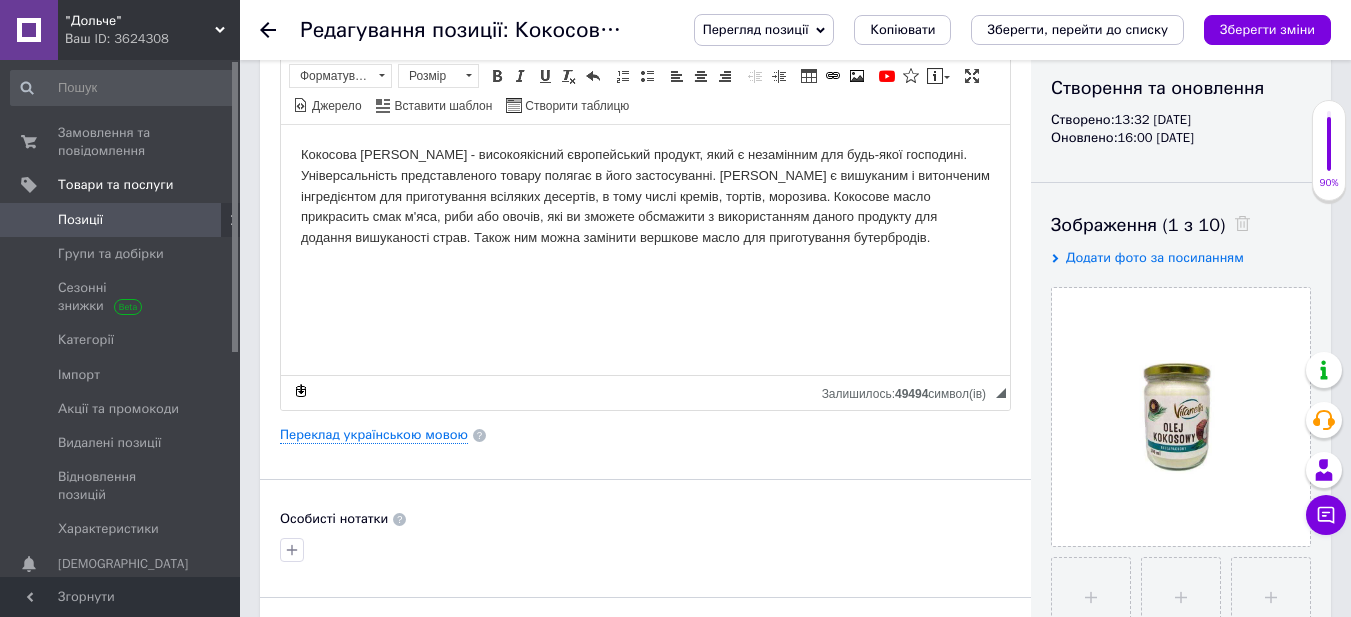 scroll, scrollTop: 0, scrollLeft: 0, axis: both 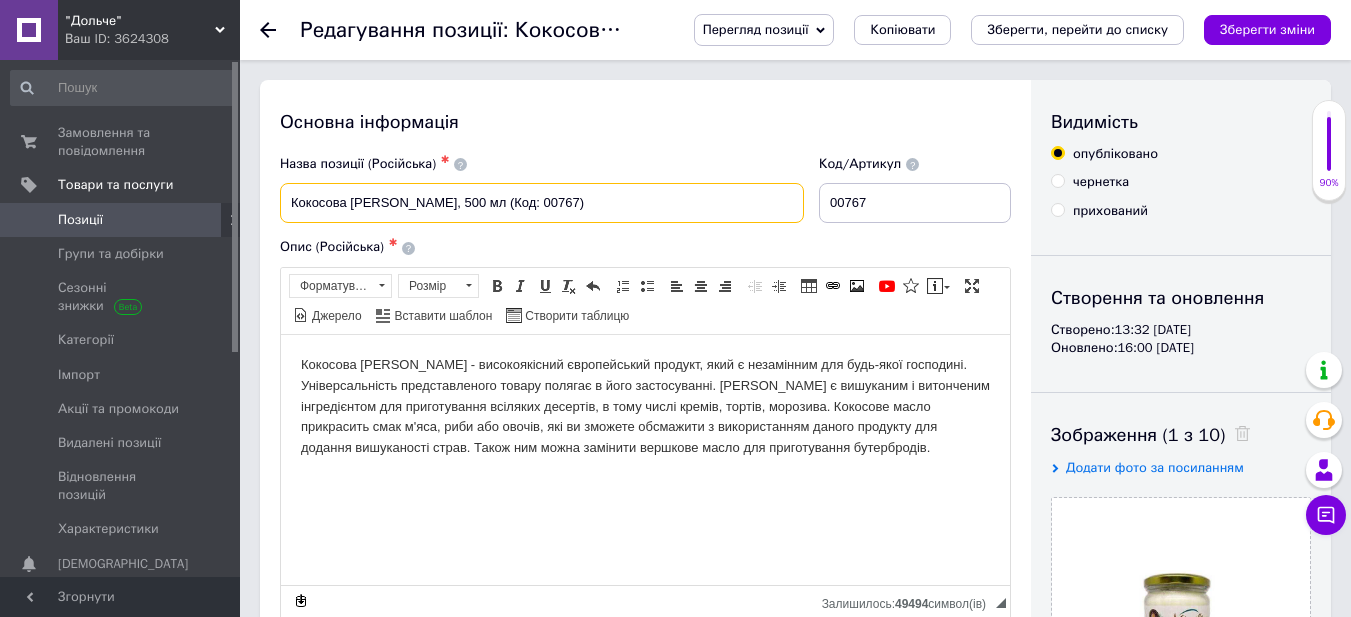 click on "Кокосова [PERSON_NAME], 500 мл (Код: 00767)" at bounding box center (542, 203) 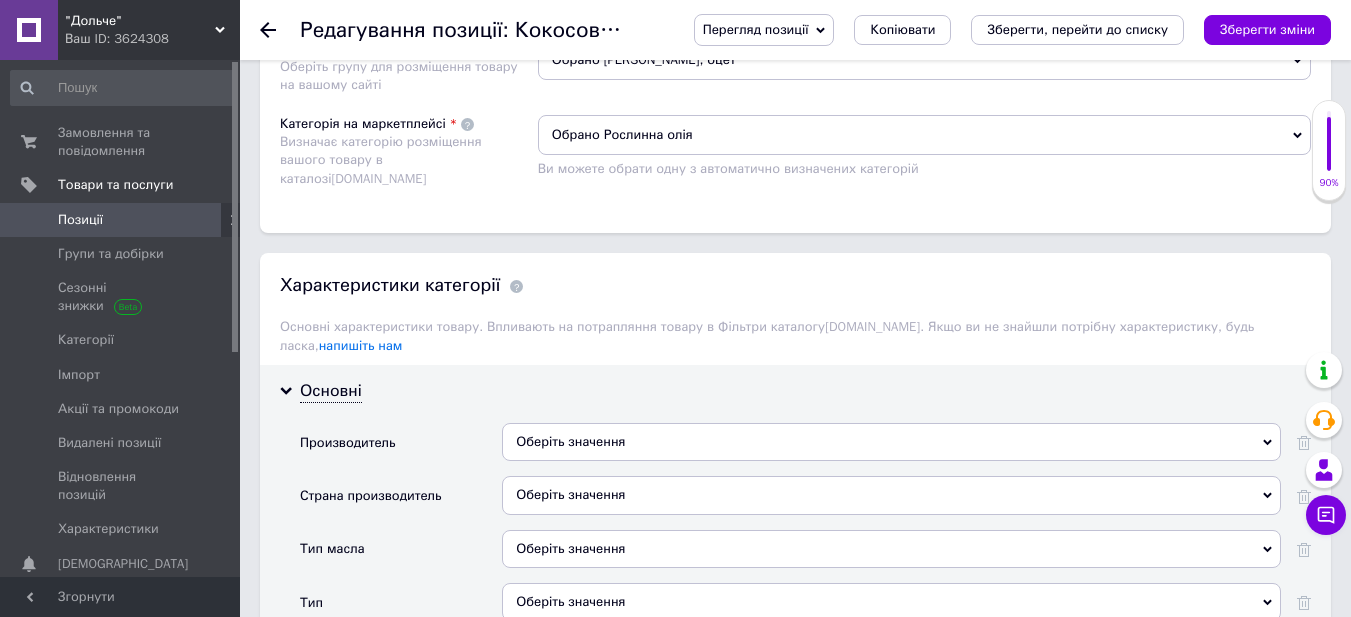 scroll, scrollTop: 1500, scrollLeft: 0, axis: vertical 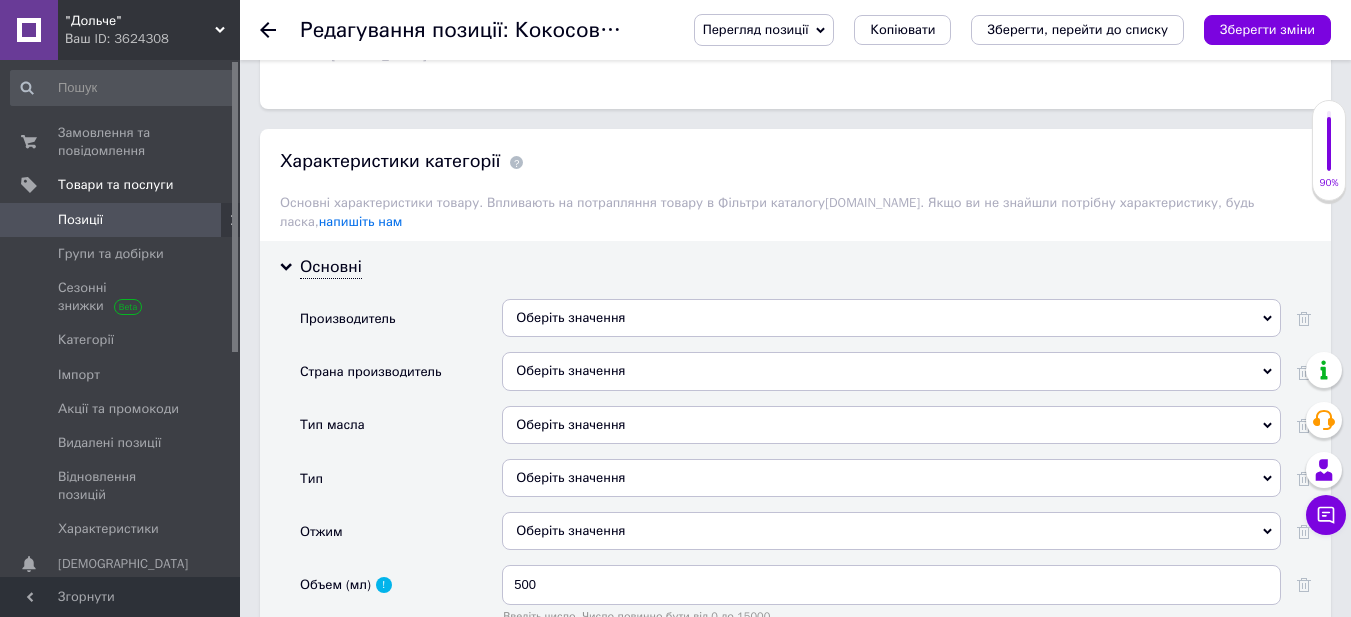 click on "Оберіть значення" at bounding box center [891, 318] 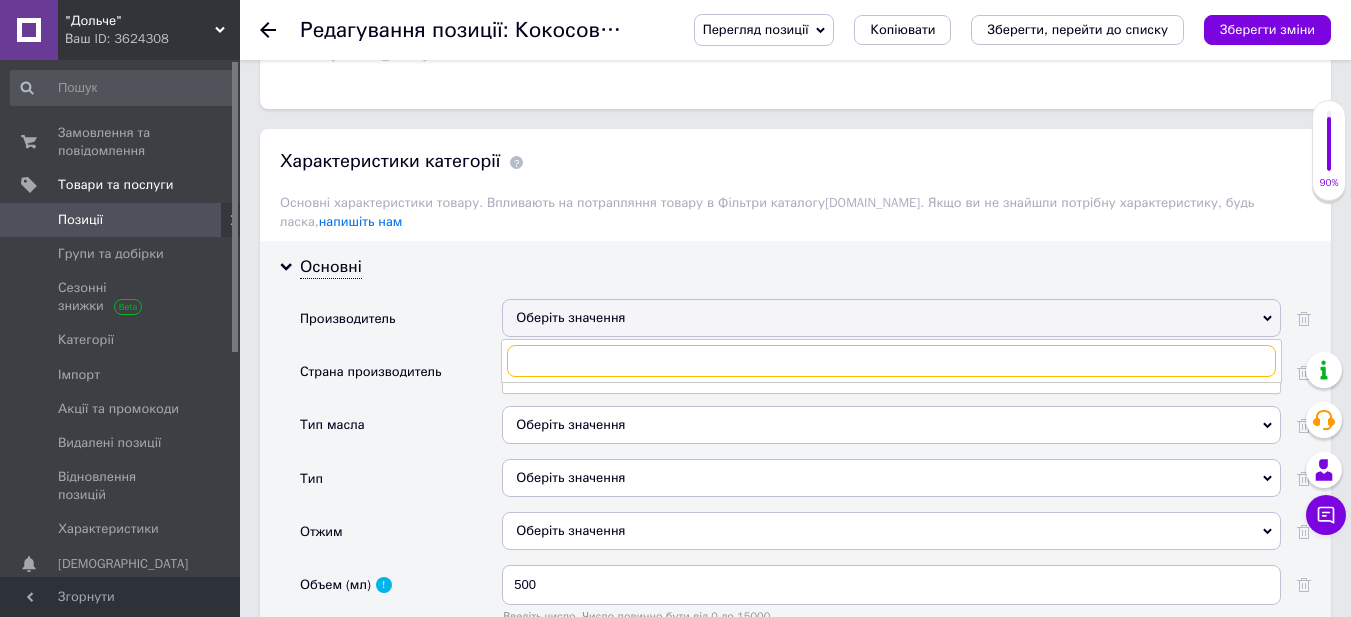 paste on "Vitanella" 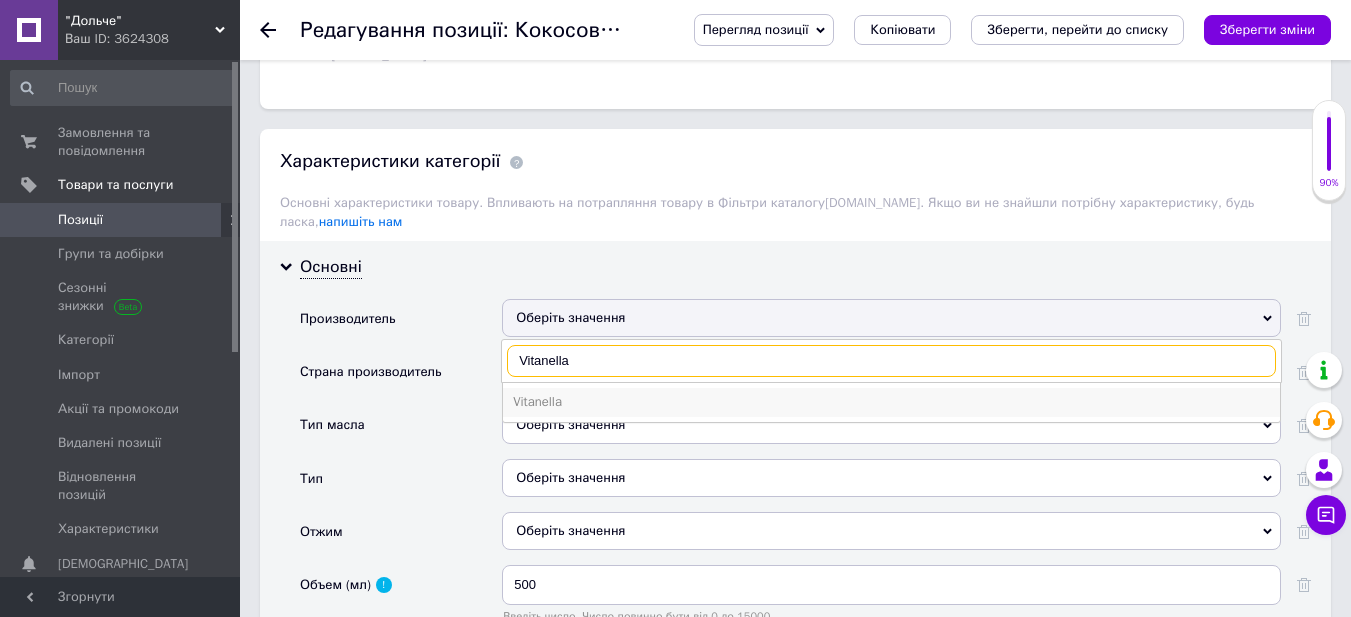 type on "Vitanella" 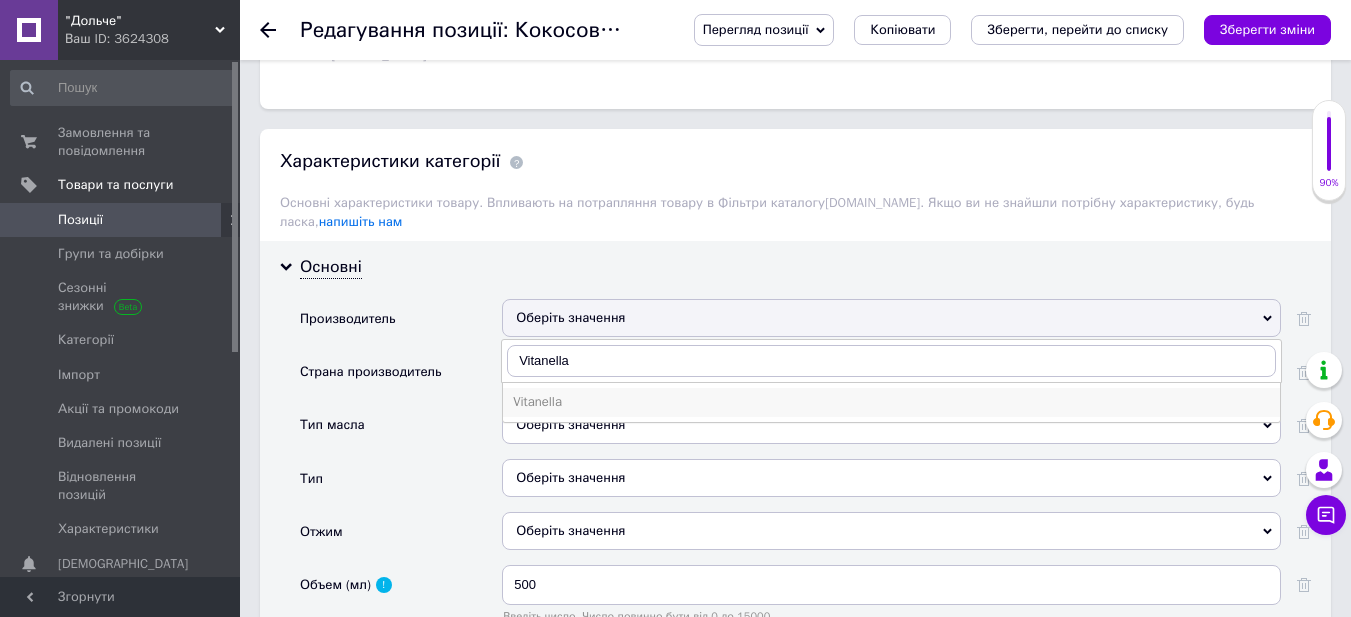 click on "Vitanella" at bounding box center [891, 402] 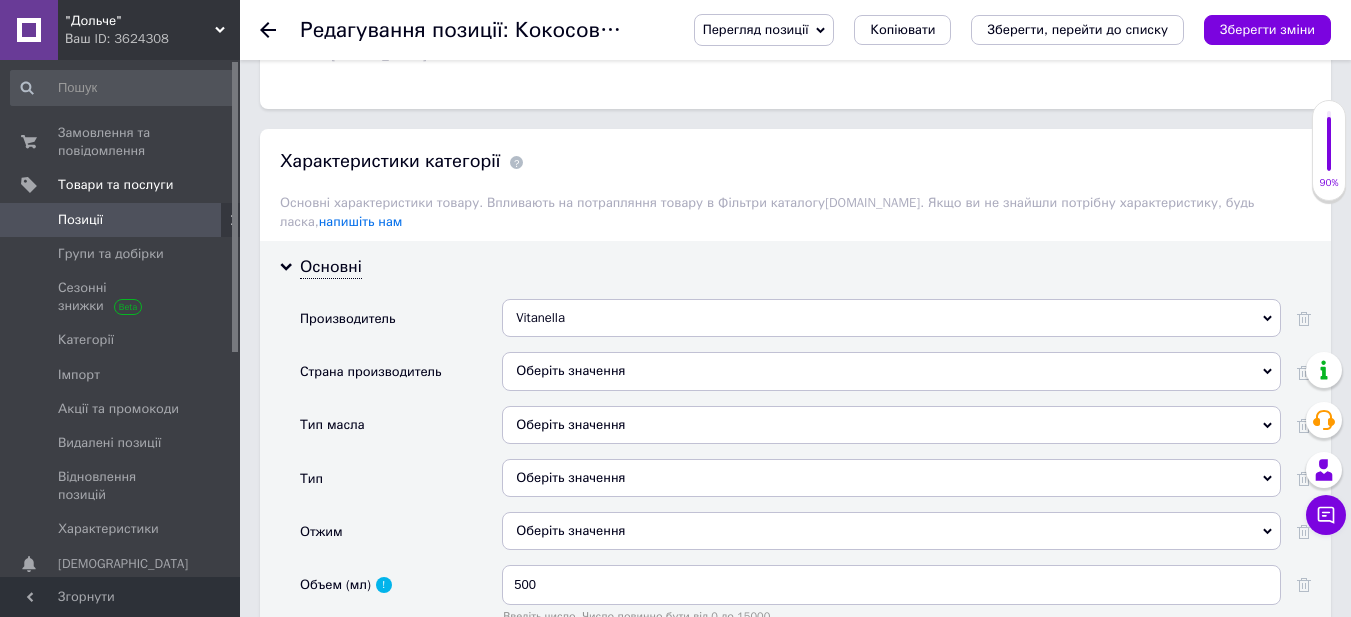 click on "Оберіть значення" at bounding box center (891, 371) 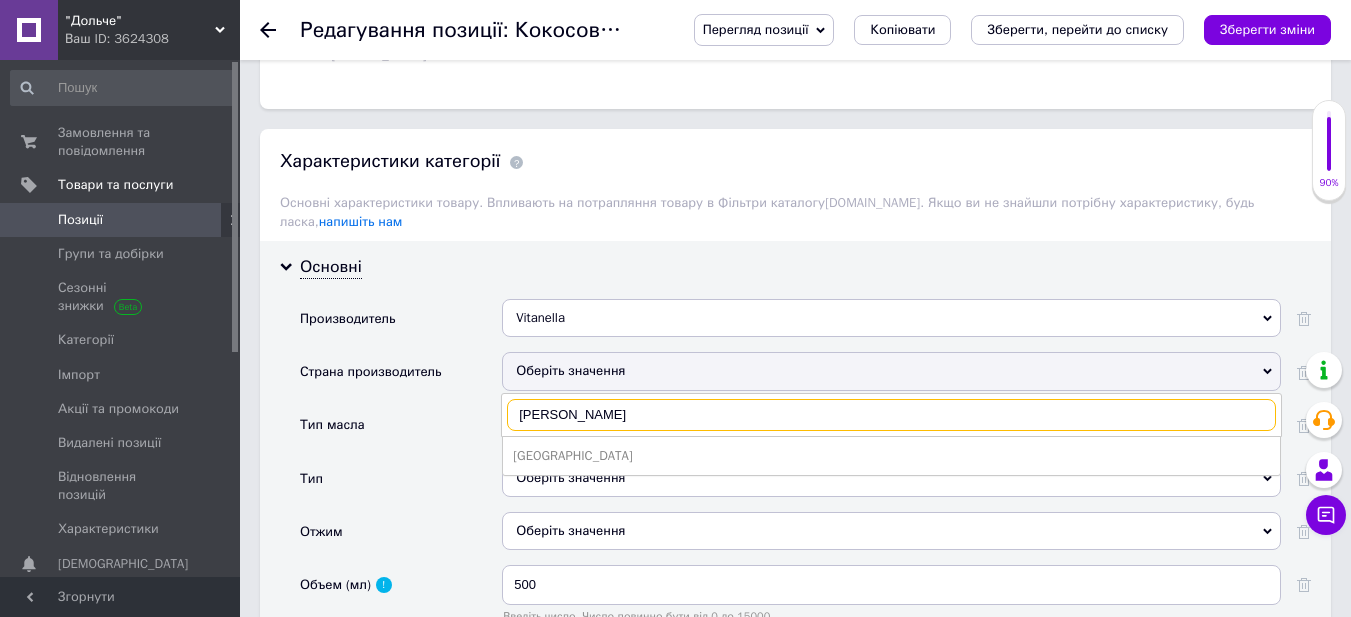 type on "[PERSON_NAME]" 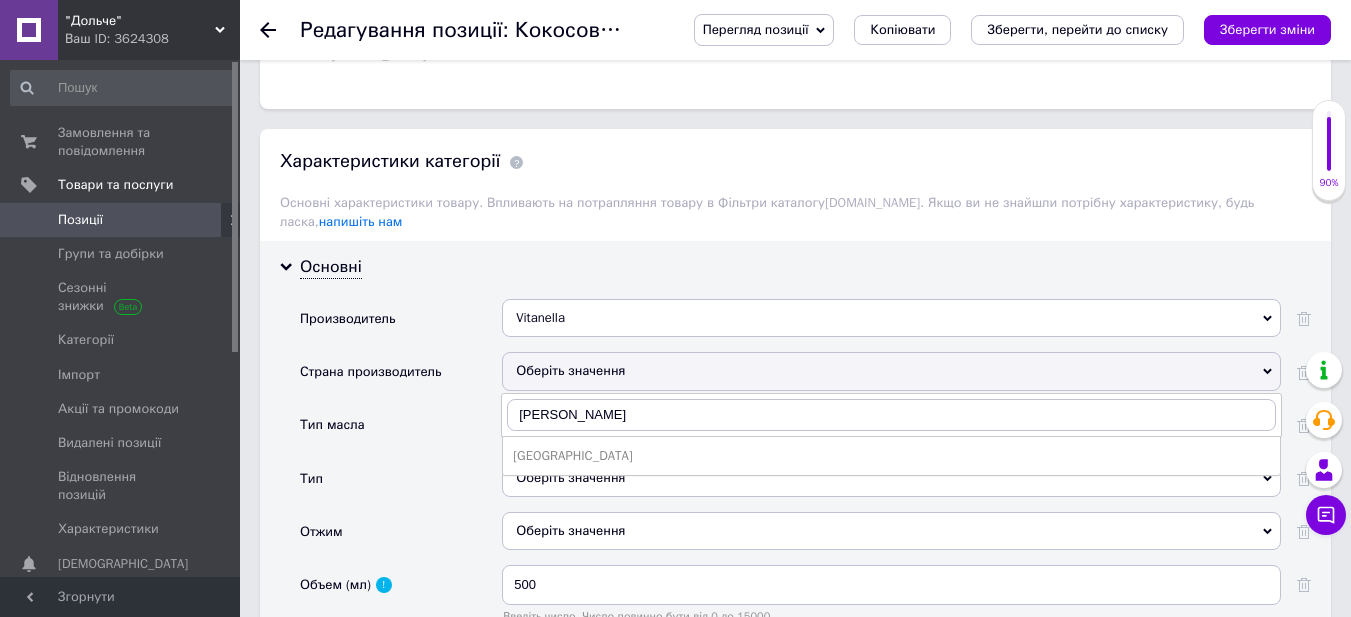 drag, startPoint x: 566, startPoint y: 418, endPoint x: 571, endPoint y: 434, distance: 16.763054 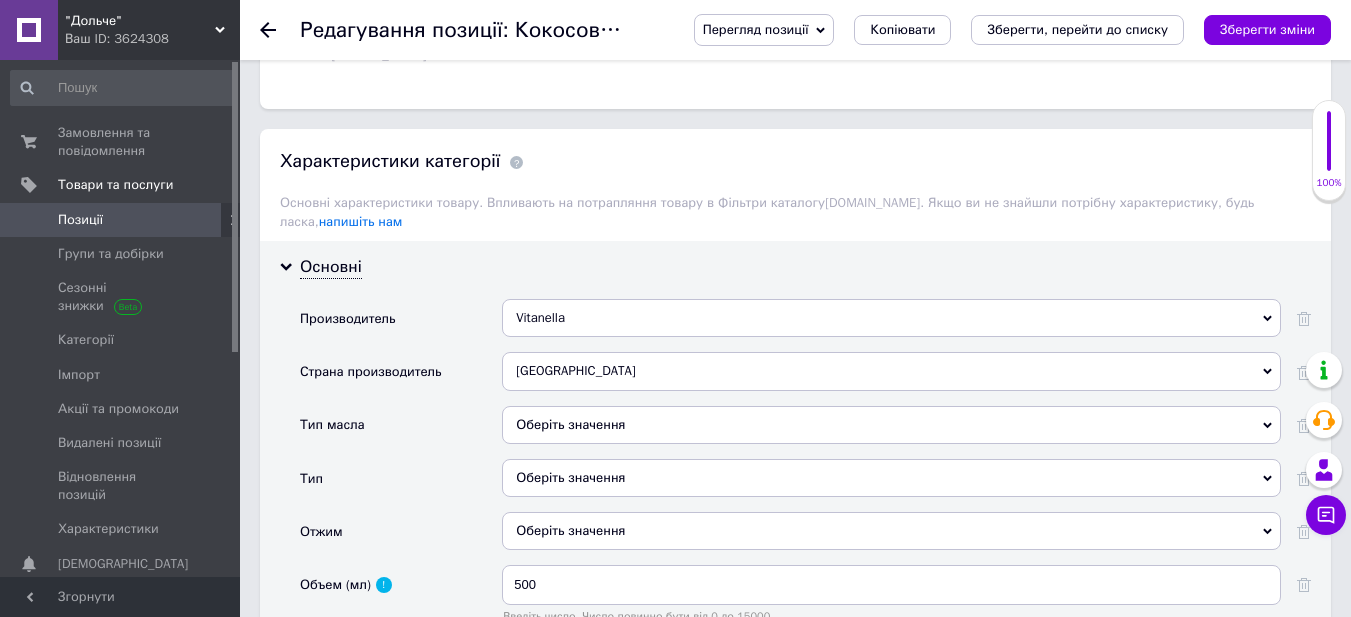 click on "Оберіть значення" at bounding box center [891, 425] 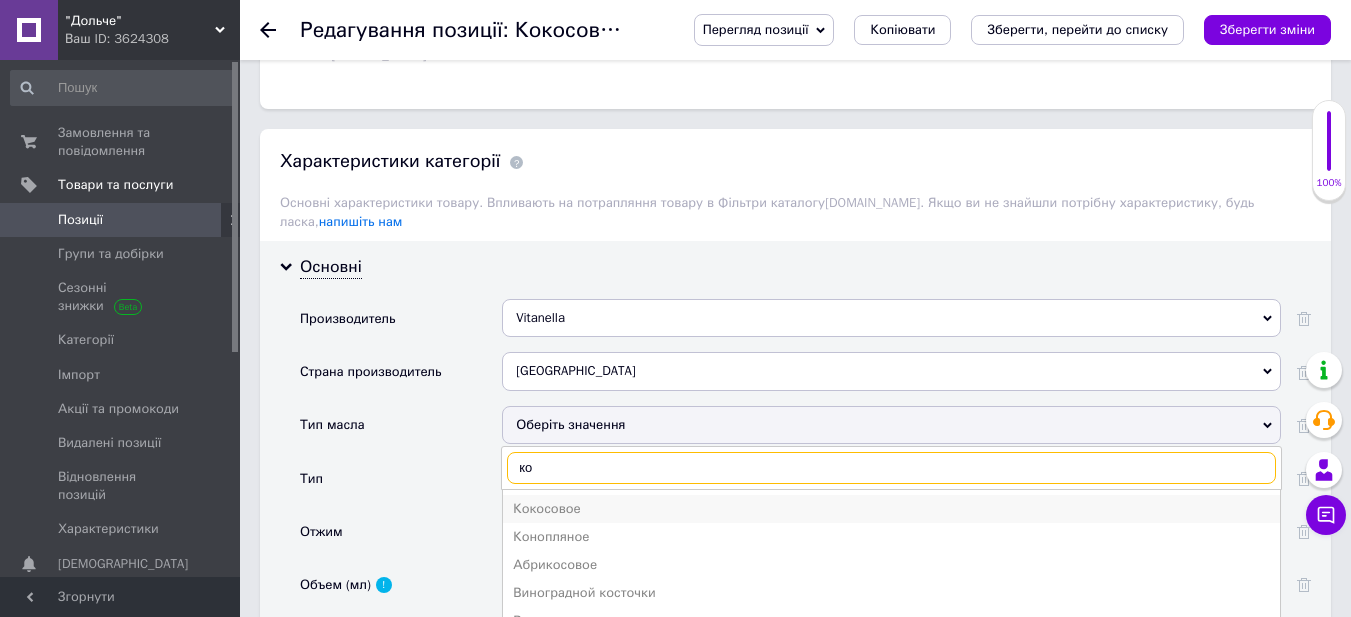 type on "ко" 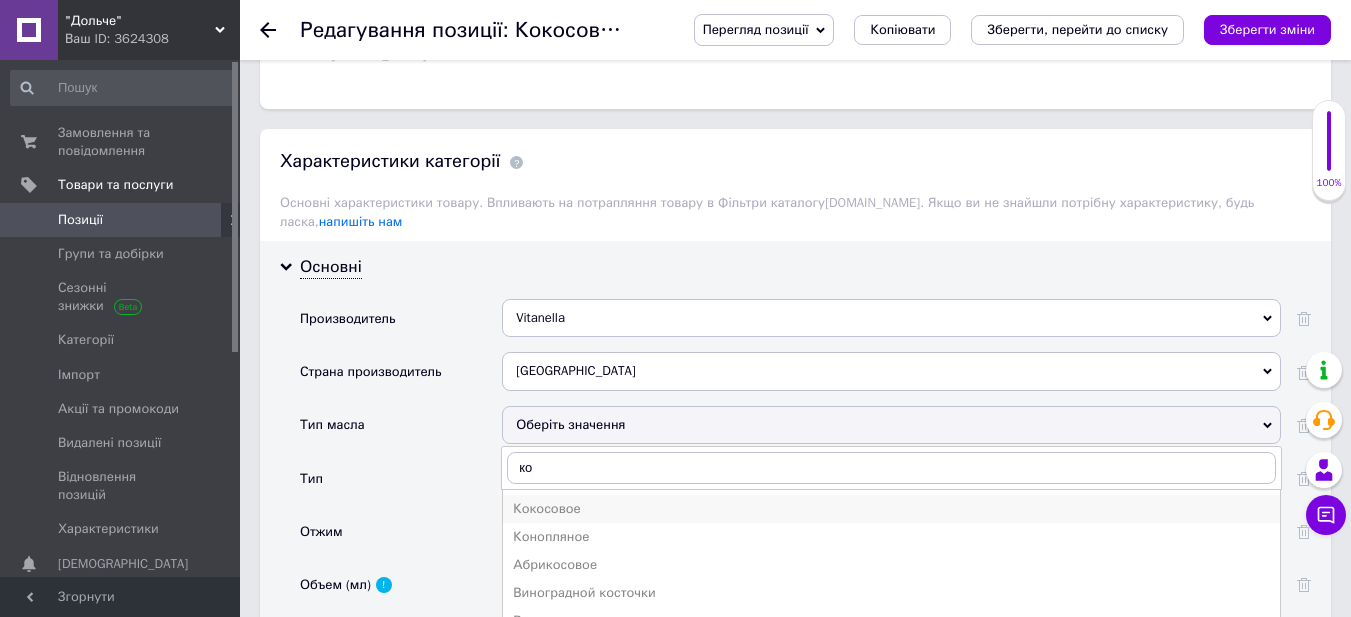 click on "Кокосовое" at bounding box center [891, 509] 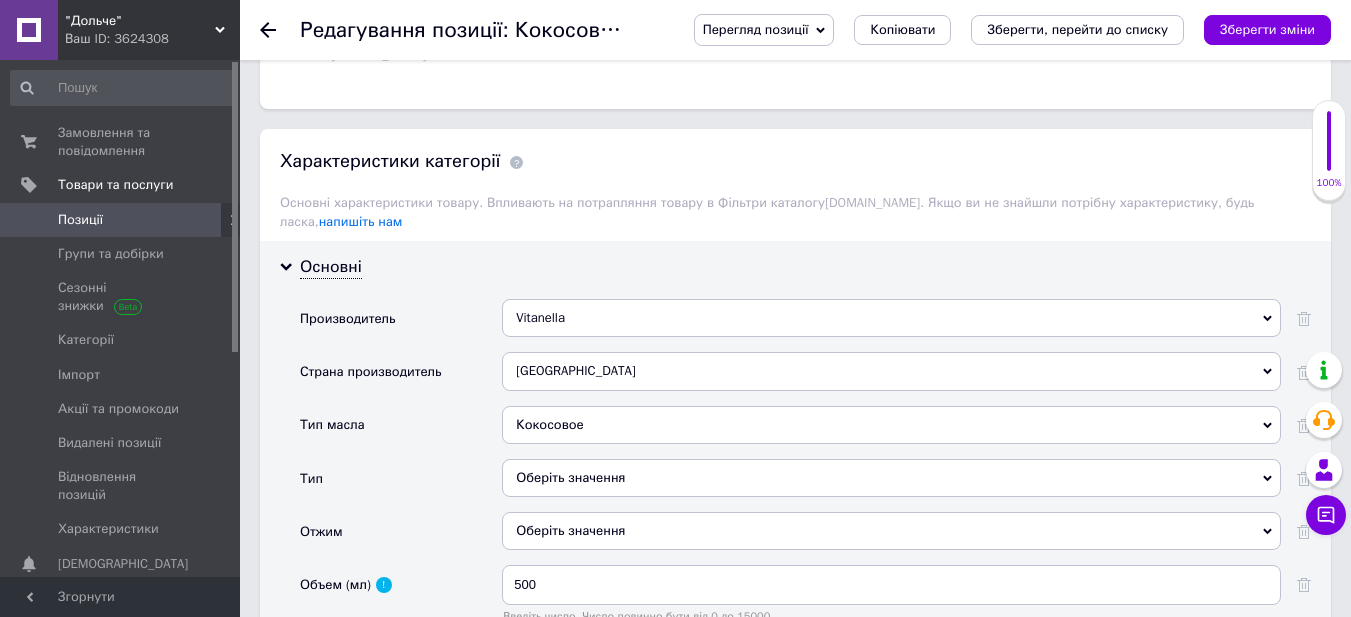 click on "Оберіть значення" at bounding box center [891, 478] 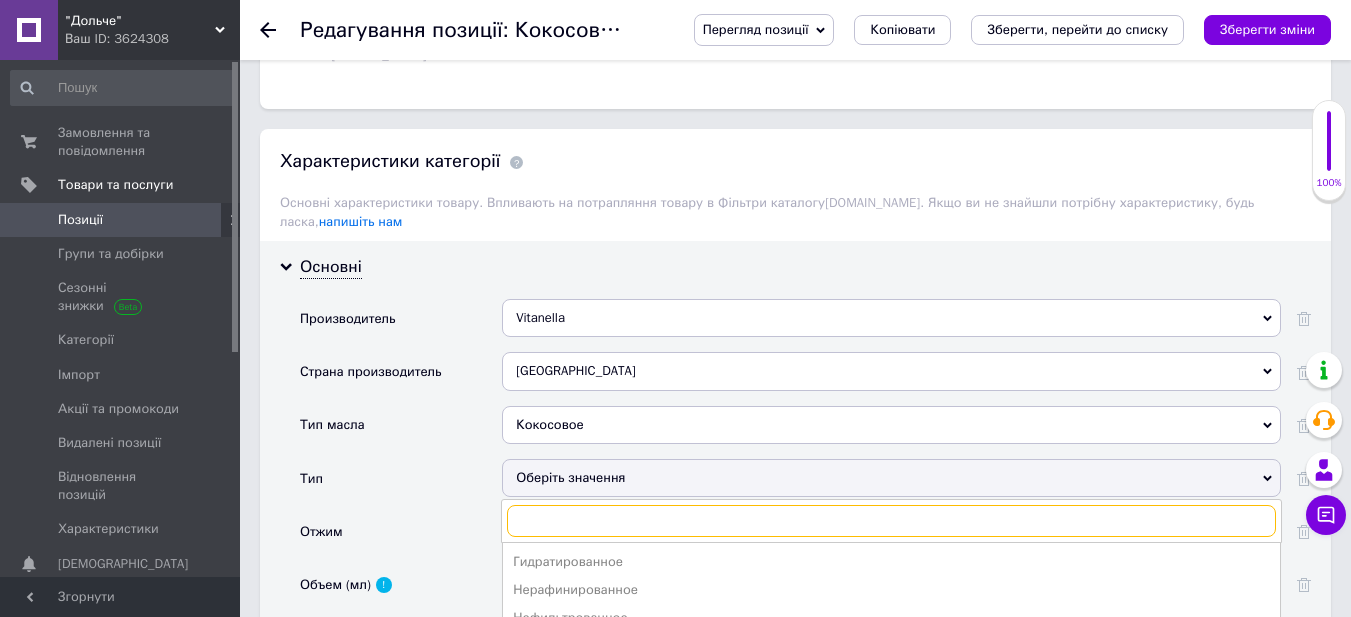 scroll, scrollTop: 1600, scrollLeft: 0, axis: vertical 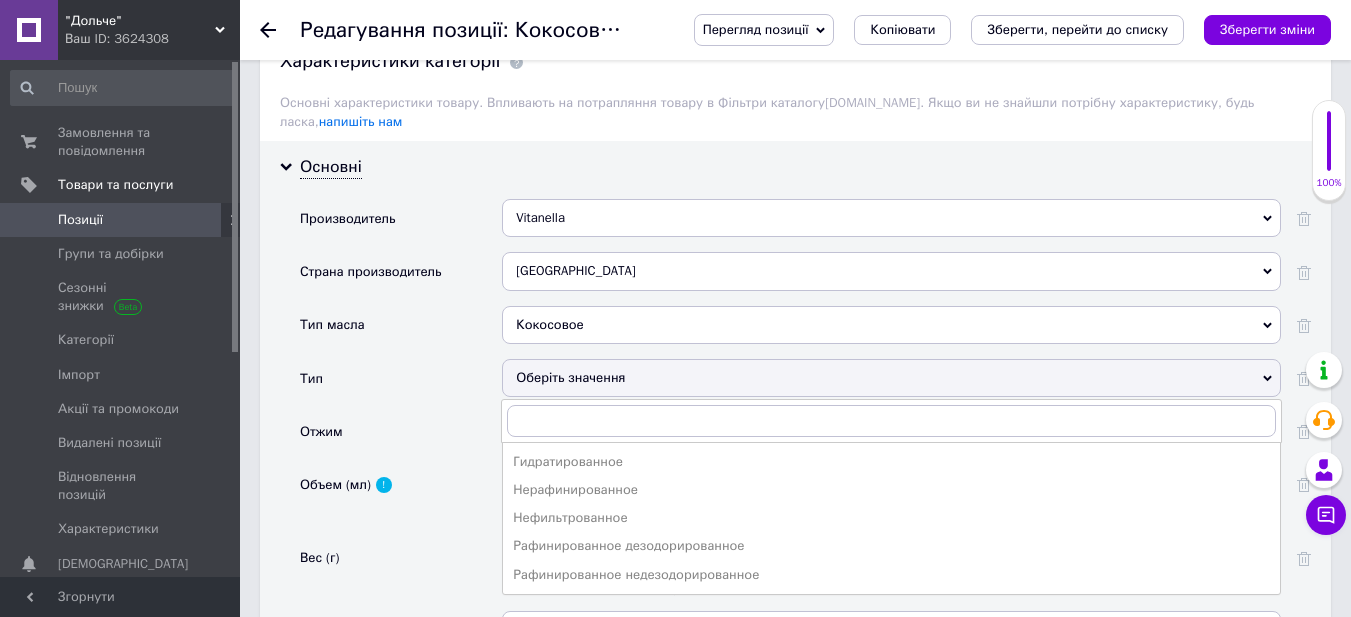 click on "Тип" at bounding box center [401, 385] 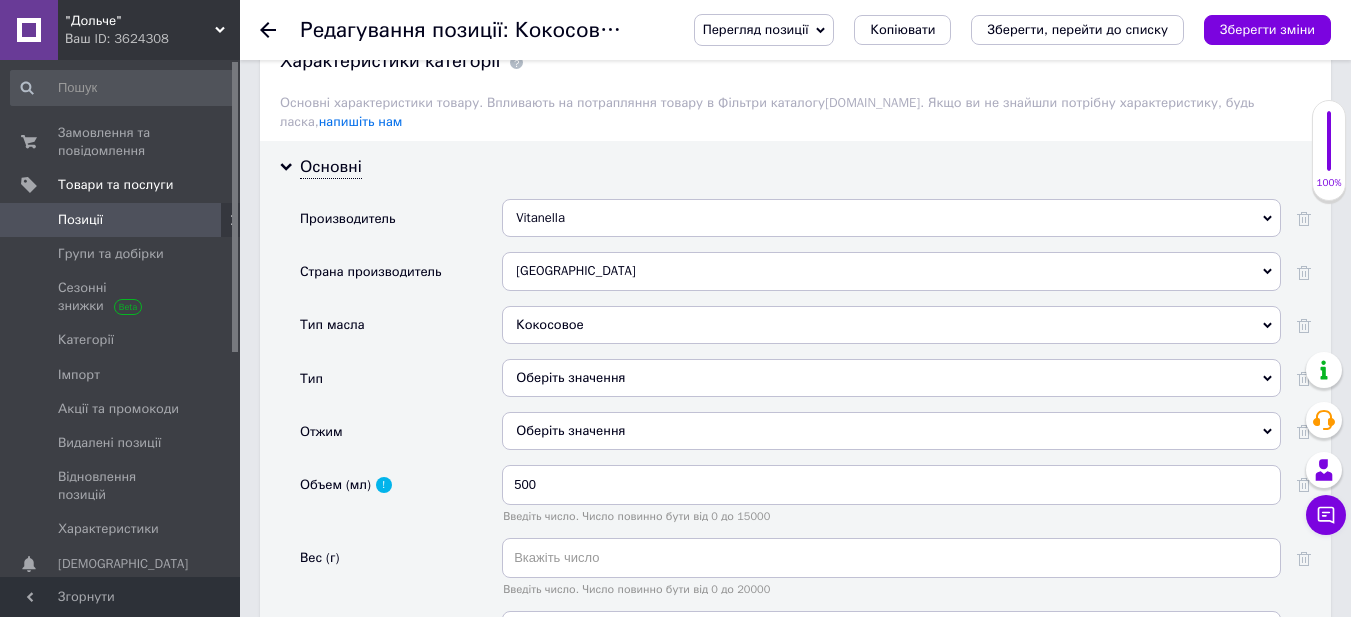 click on "Оберіть значення" at bounding box center (891, 431) 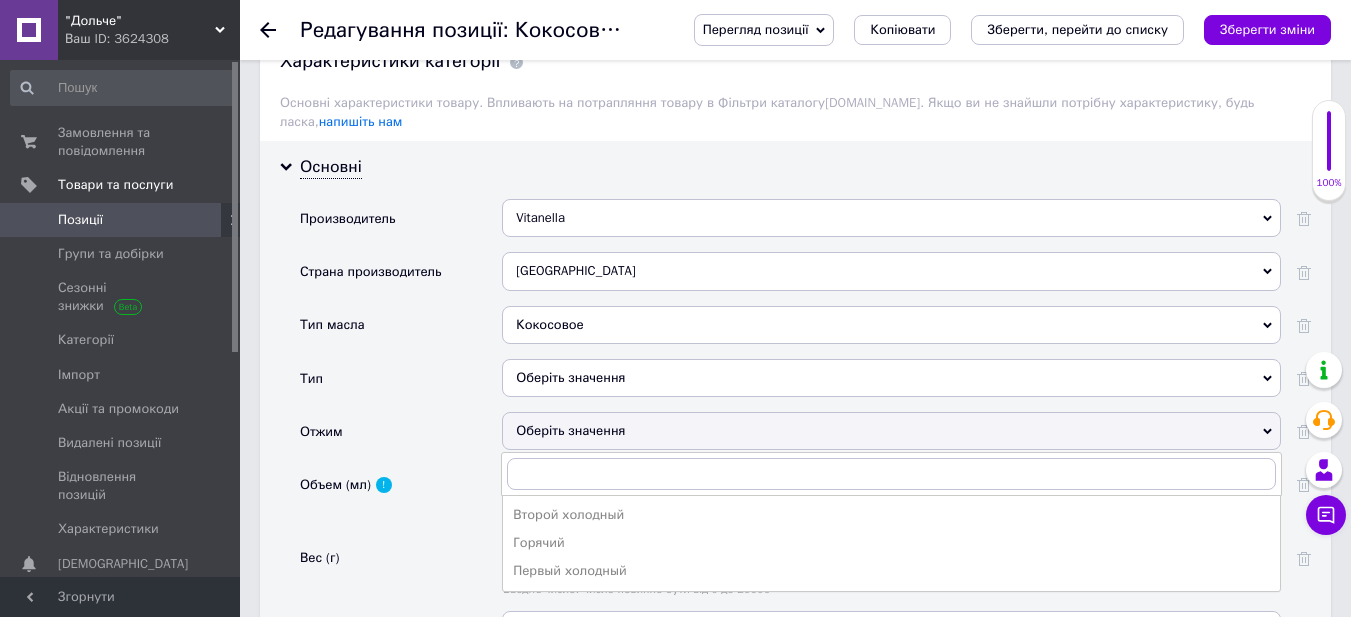click on "Оберіть значення" at bounding box center [891, 378] 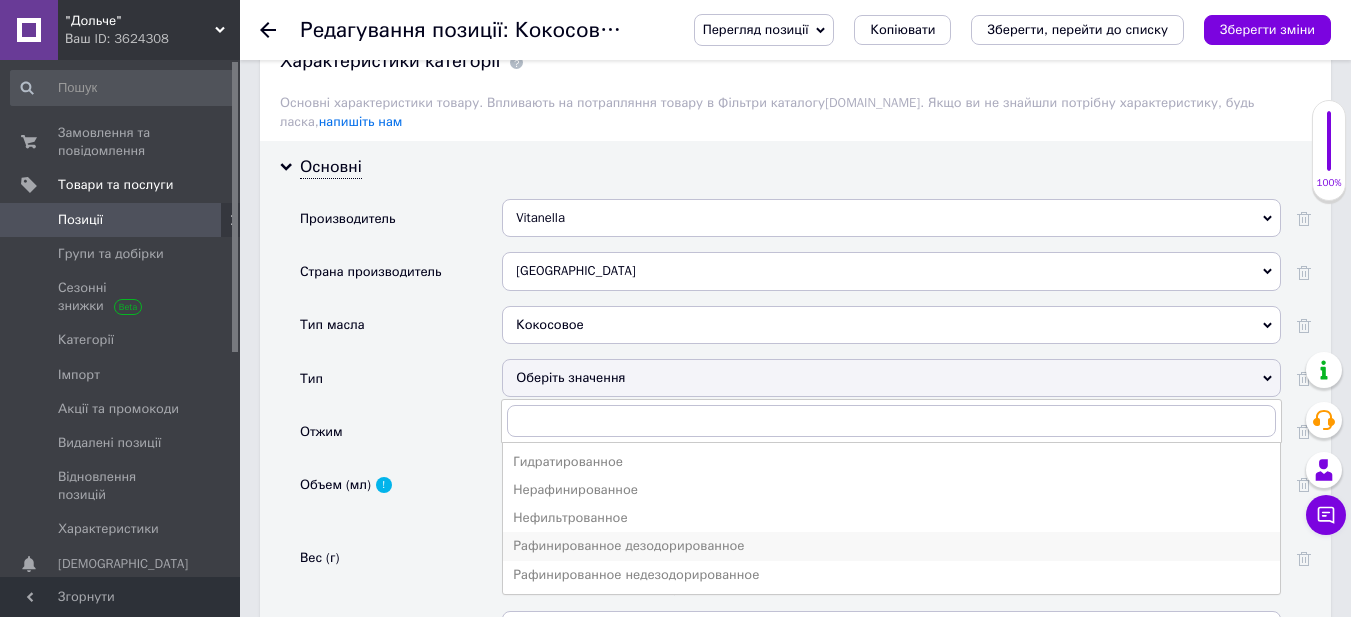 click on "Рафинированное дезодорированное" at bounding box center (891, 546) 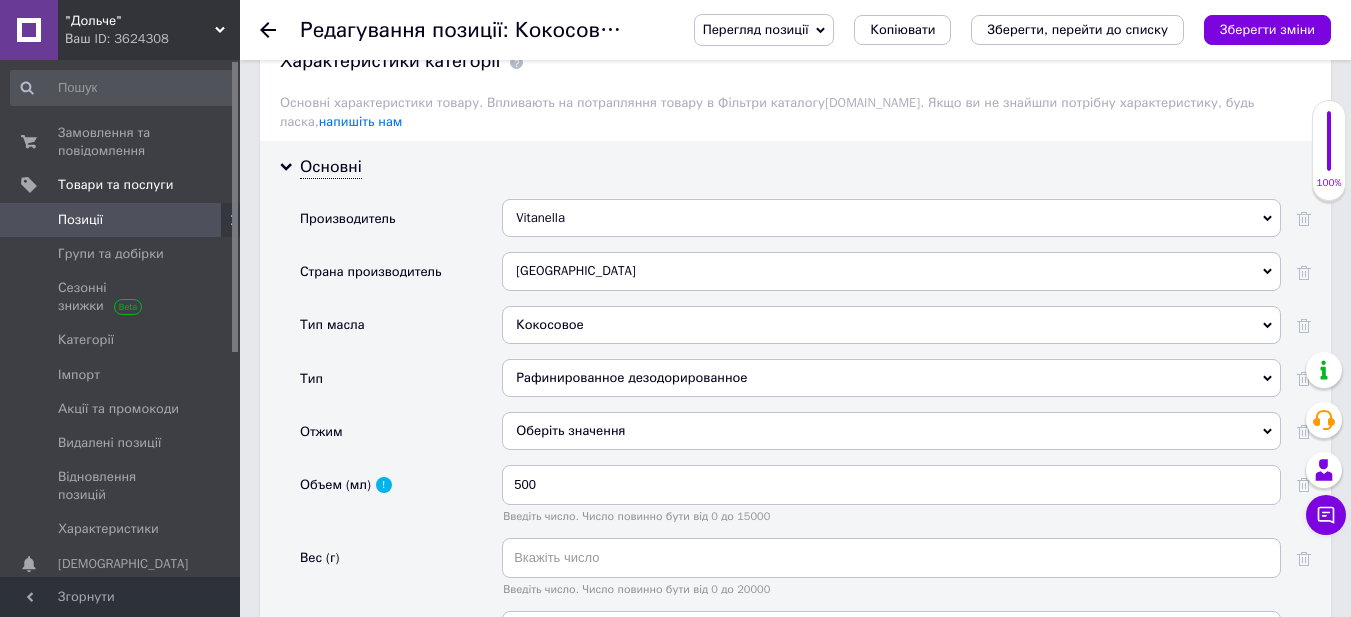 click on "Зберегти зміни" at bounding box center [1267, 29] 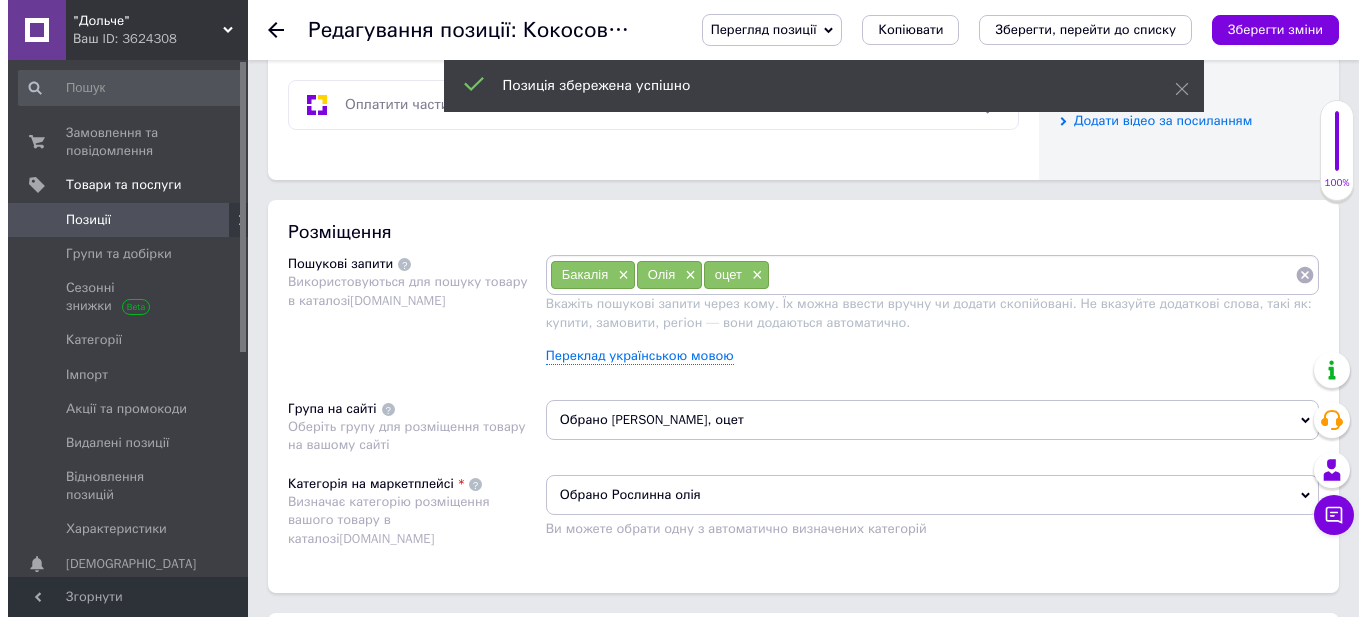 scroll, scrollTop: 1000, scrollLeft: 0, axis: vertical 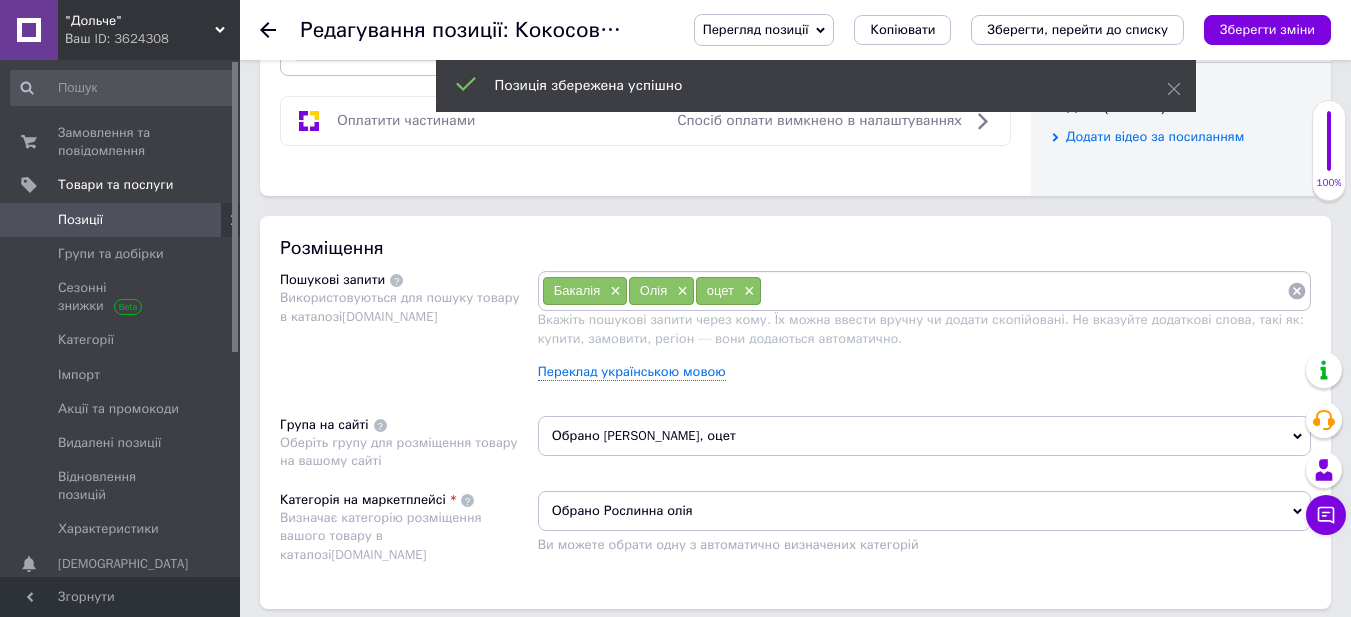 click on "Бакалія × Олія × оцет × Вкажіть пошукові запити через кому. Їх можна ввести вручну чи додати скопійовані. Не вказуйте додаткові слова, такі як: купити, замовити, регіон — вони додаються автоматично. Переклад українською мовою" at bounding box center [924, 333] 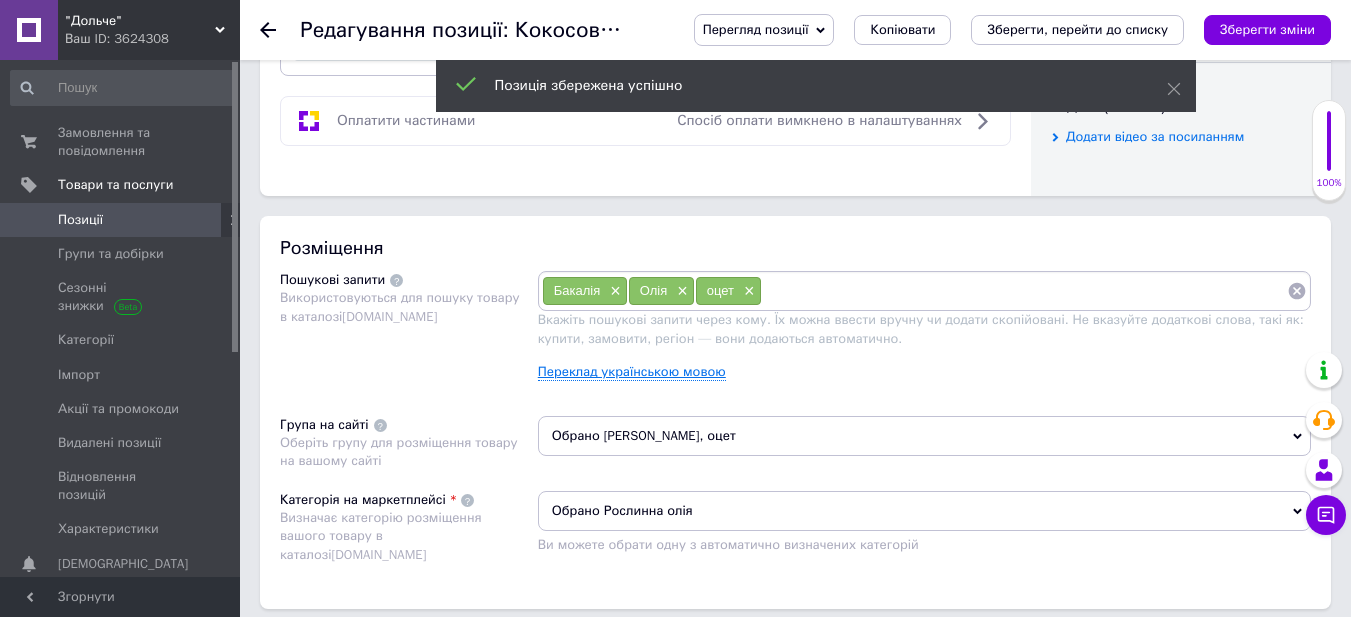 click on "Переклад українською мовою" at bounding box center (632, 372) 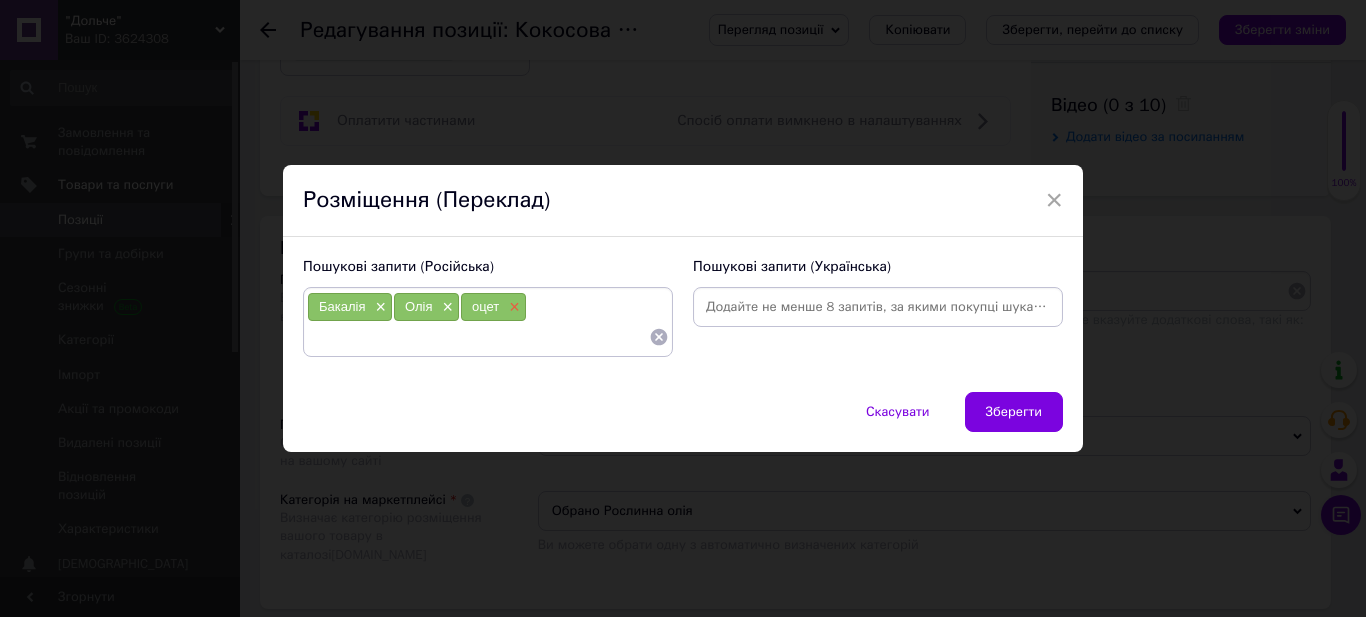 click on "×" at bounding box center [512, 307] 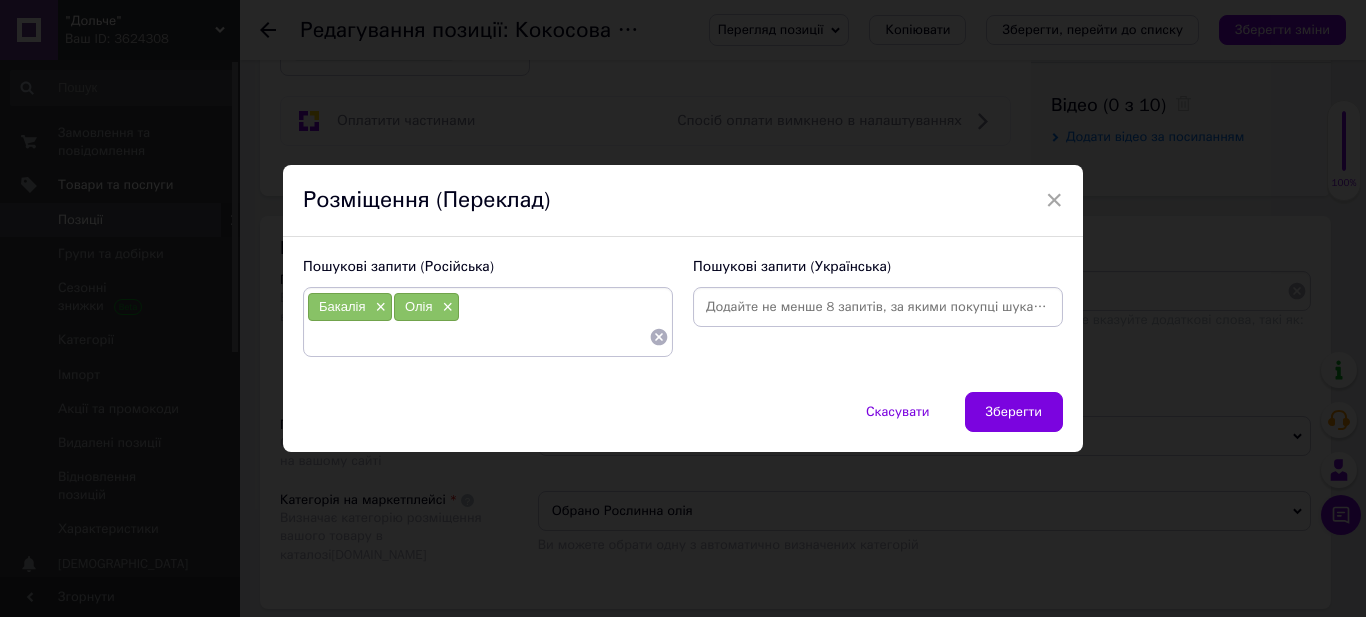 drag, startPoint x: 379, startPoint y: 309, endPoint x: 391, endPoint y: 310, distance: 12.0415945 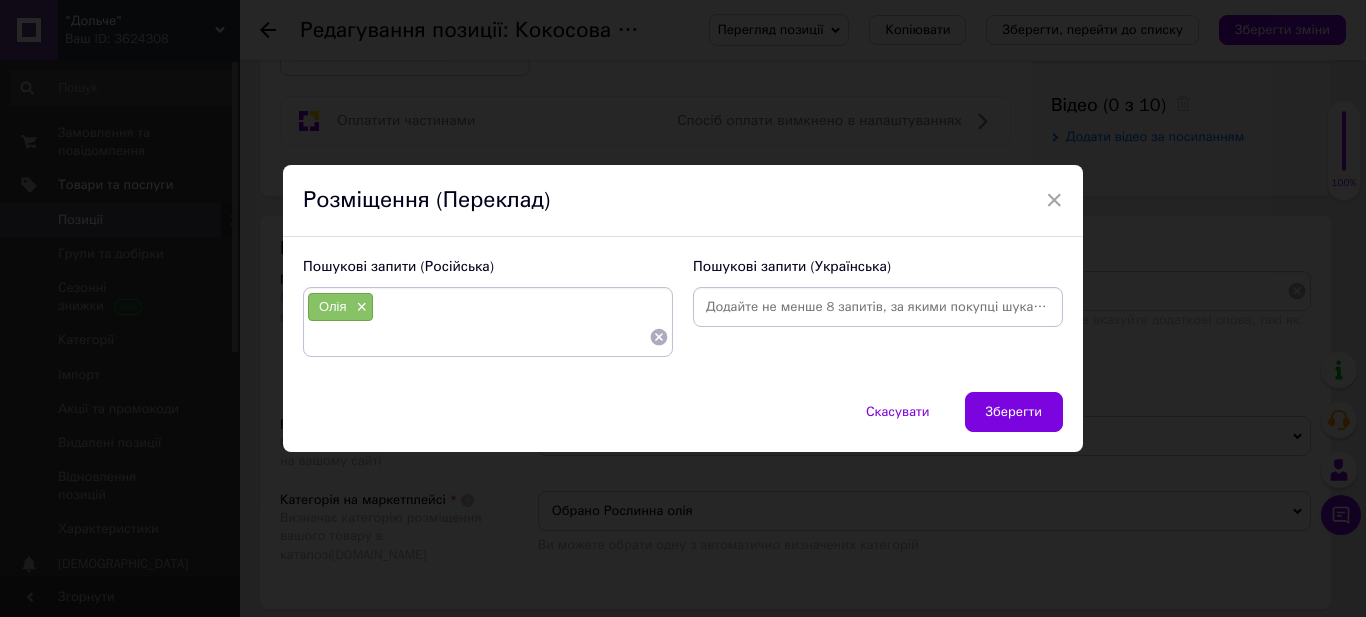 click at bounding box center (878, 307) 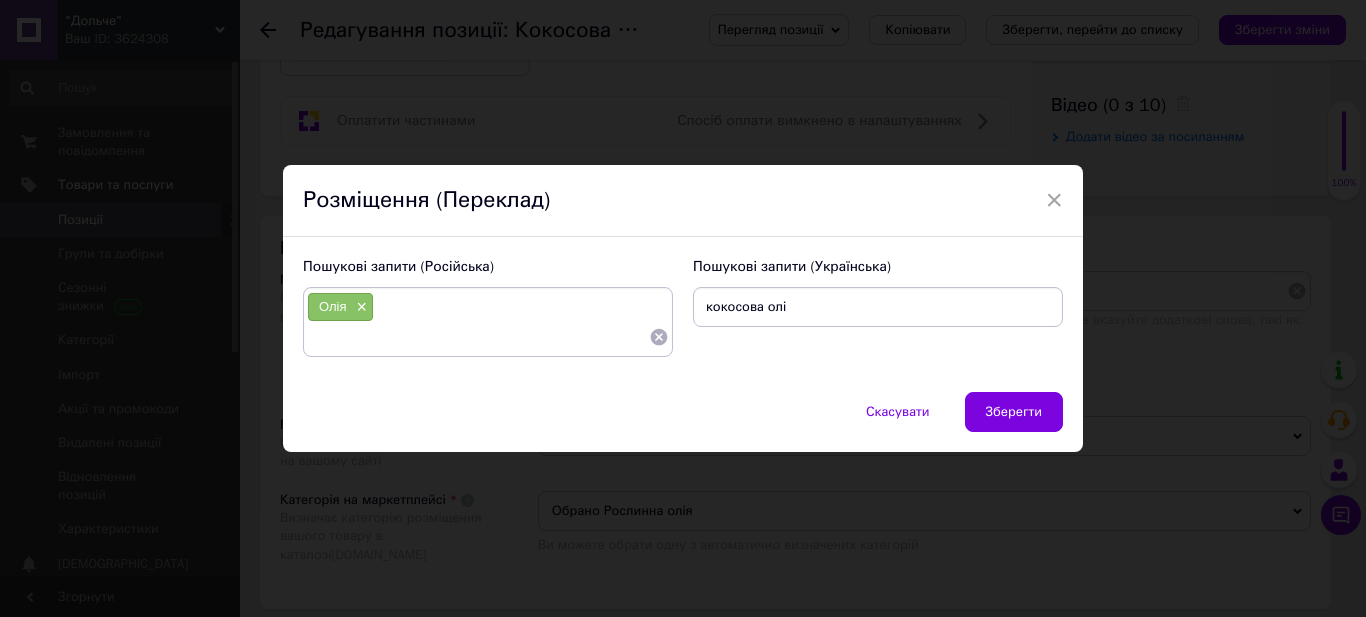 type on "кокосова олія" 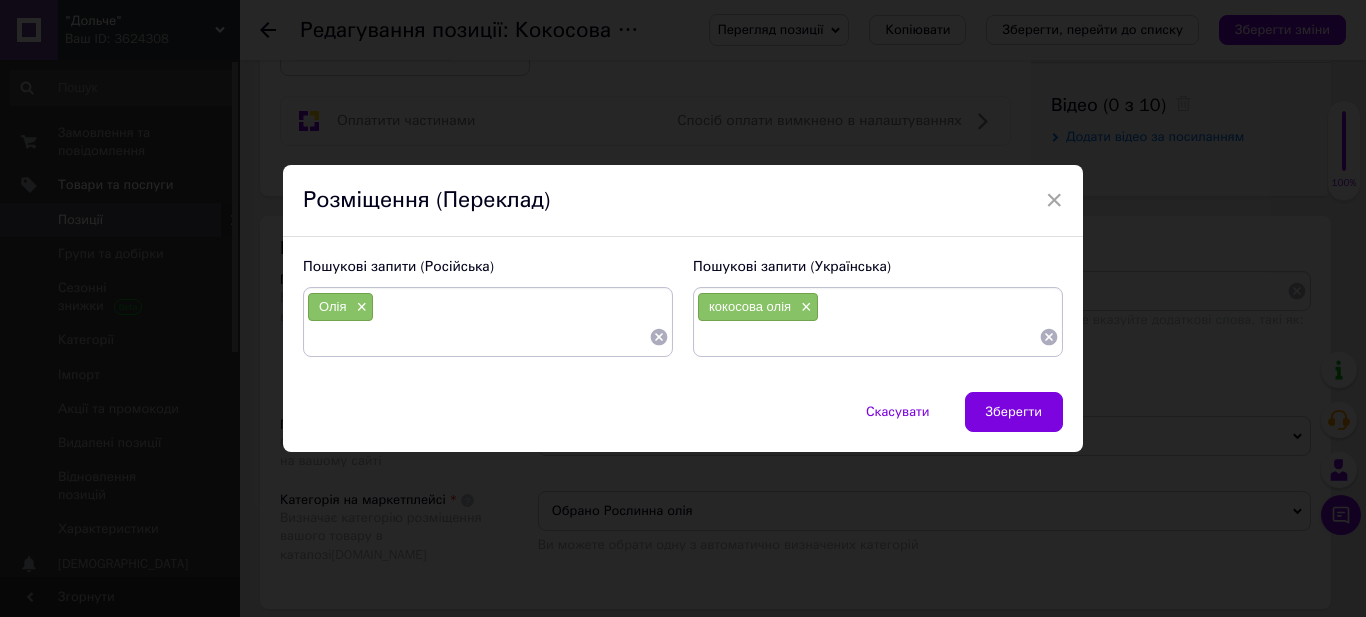paste on "Кокосова олія холодного віджиму" 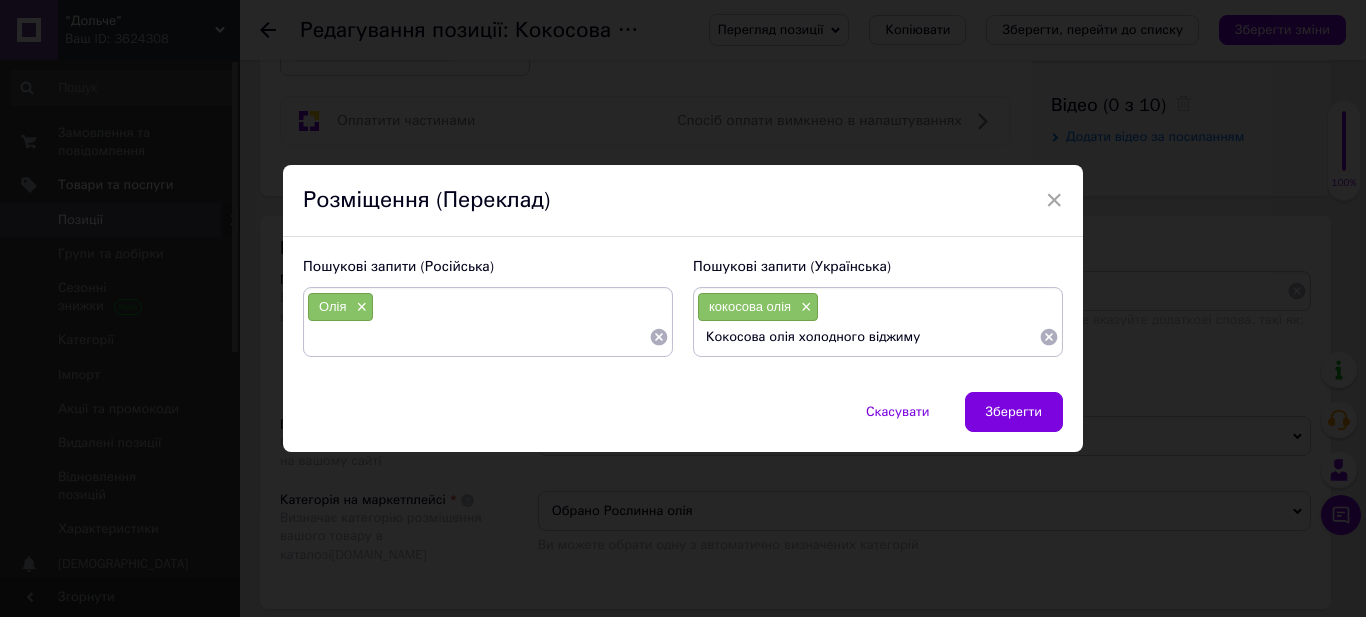 type 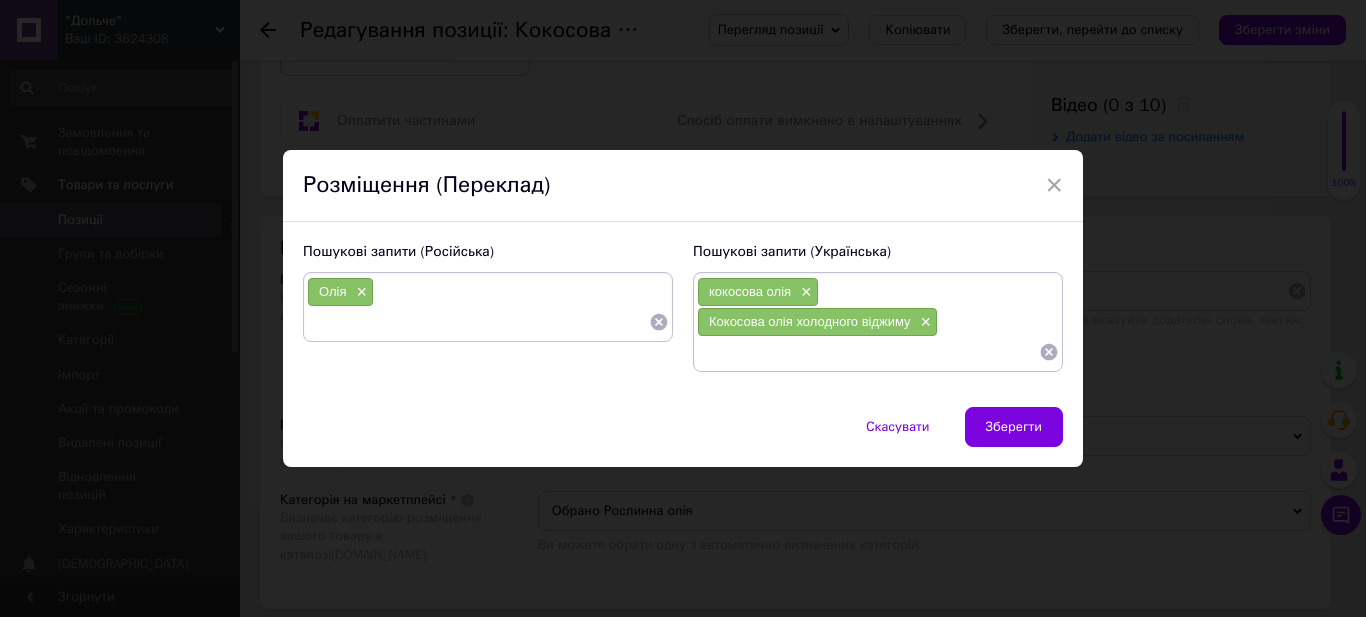 click at bounding box center (478, 322) 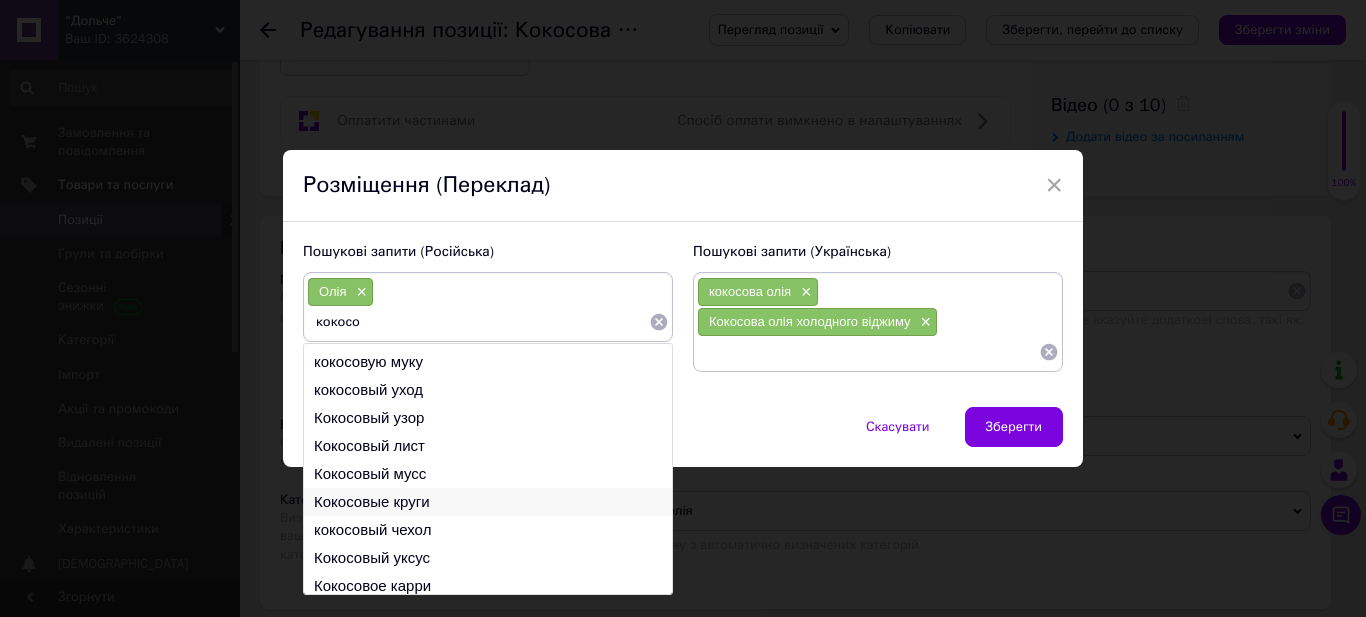 scroll, scrollTop: 30, scrollLeft: 0, axis: vertical 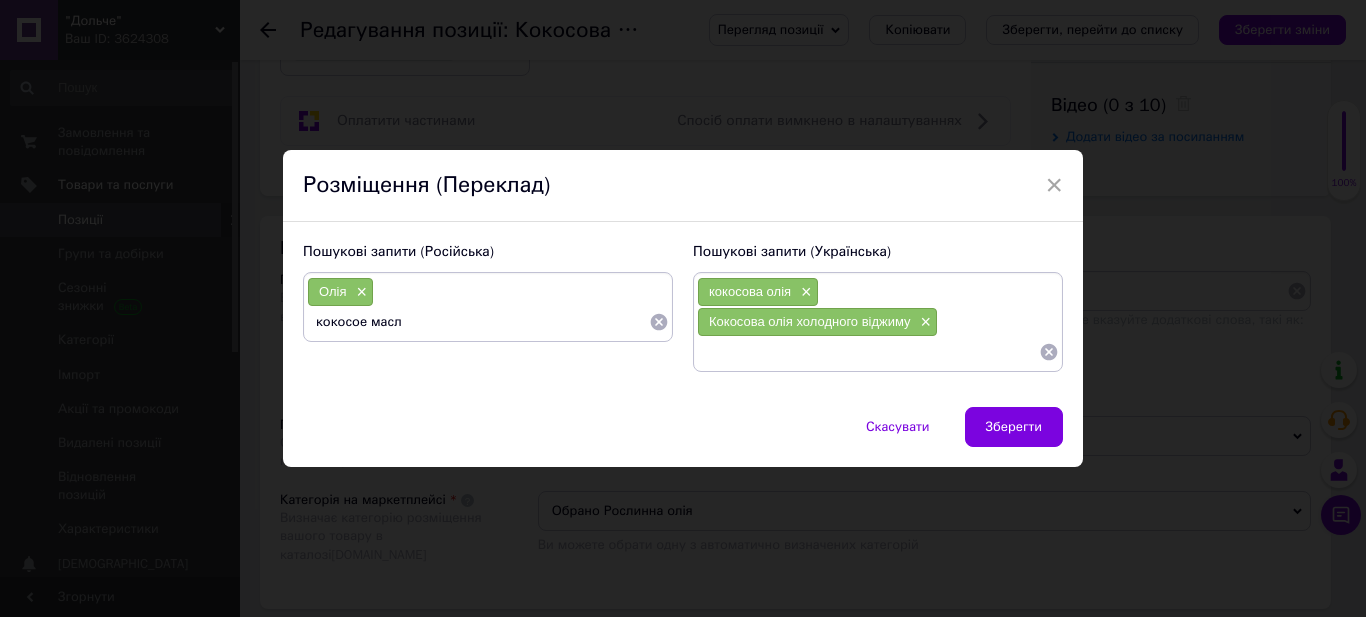 type on "кокосое масло" 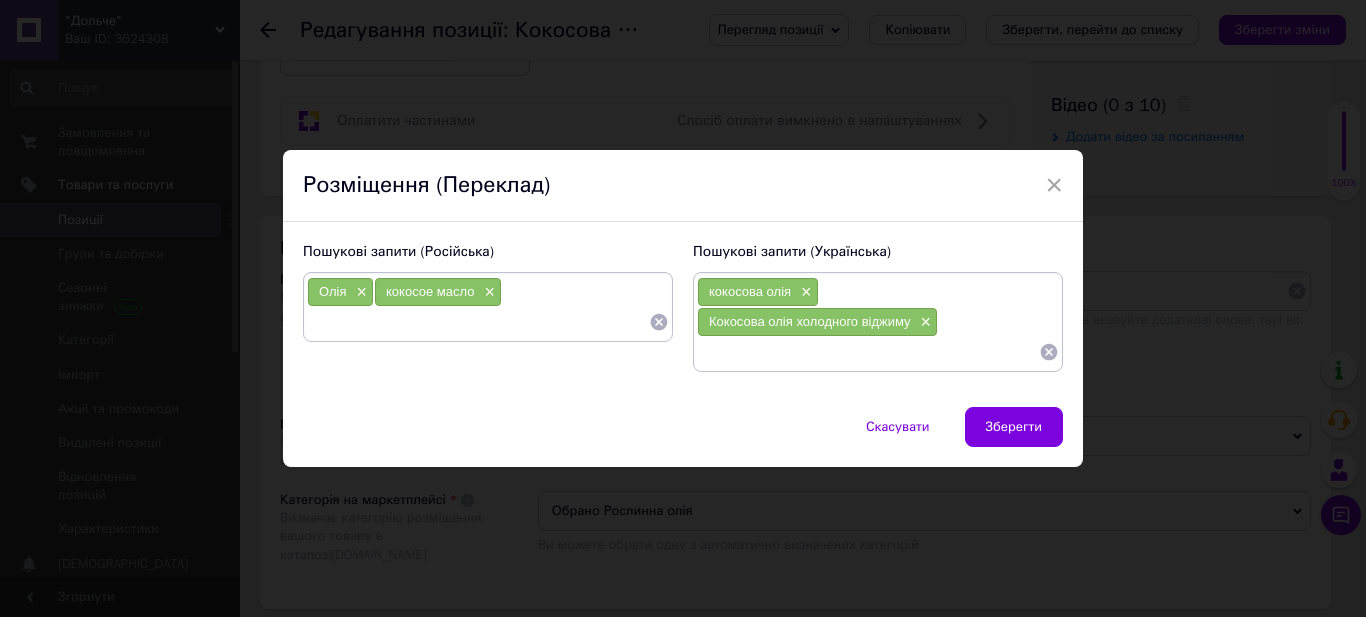 click at bounding box center [478, 322] 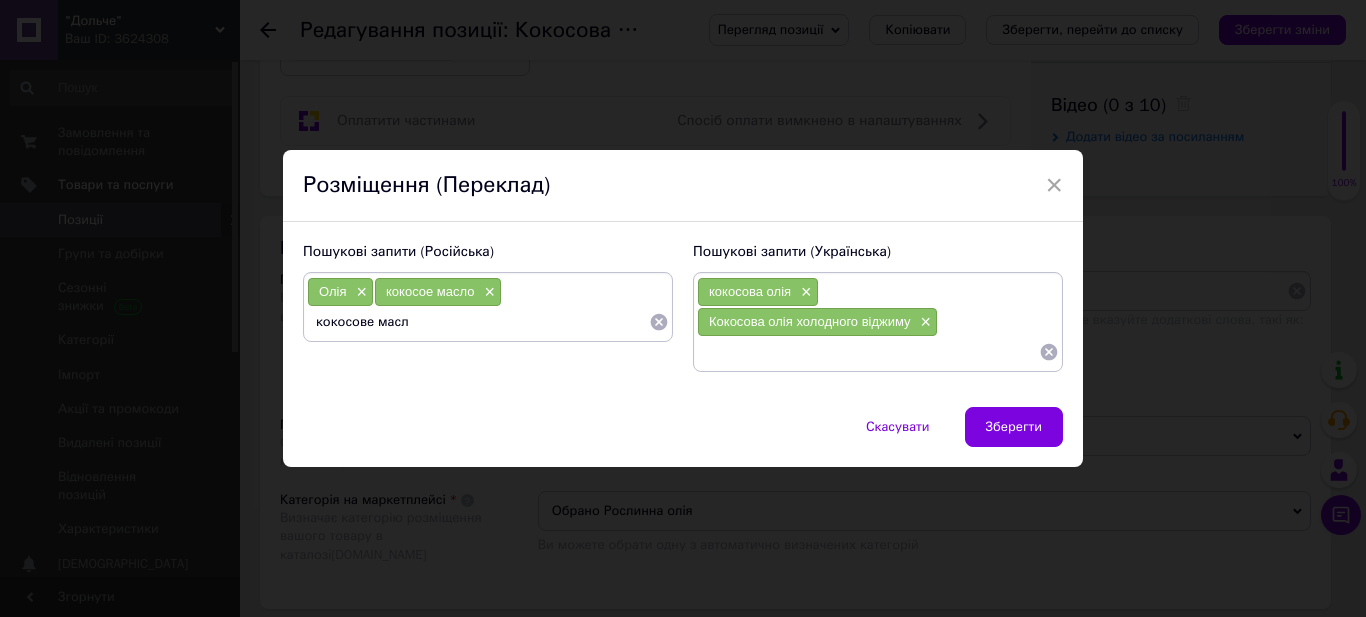 type on "кокосове масло" 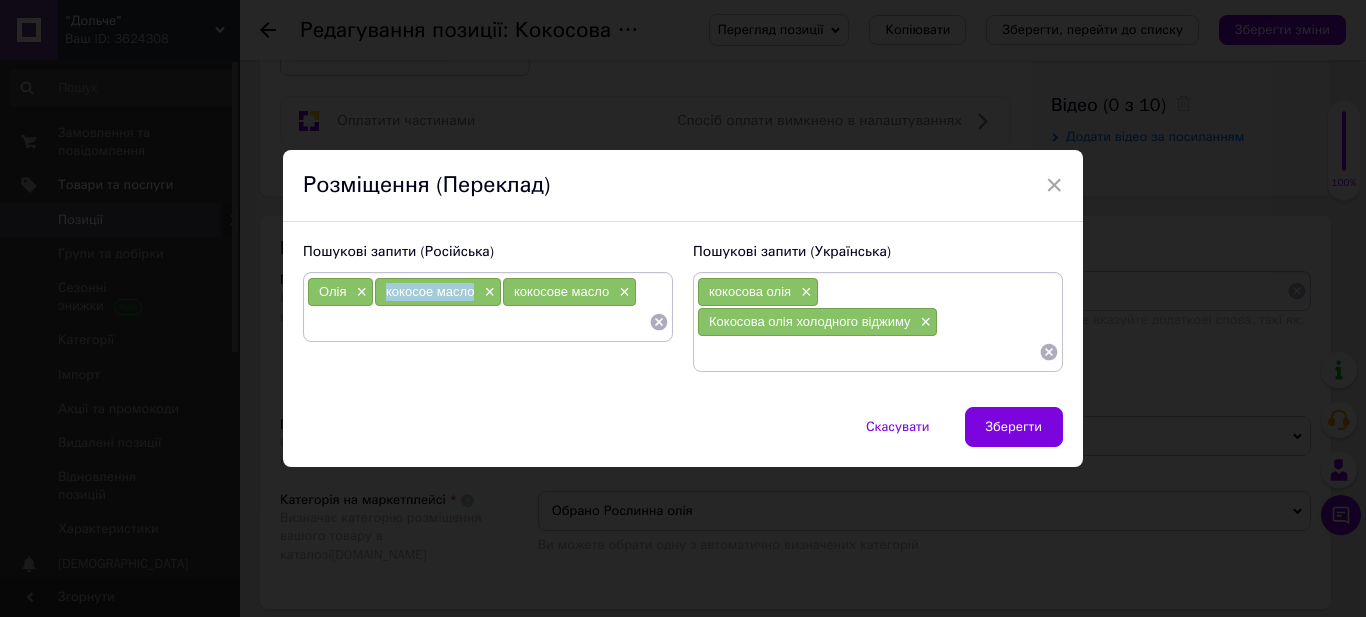 drag, startPoint x: 473, startPoint y: 295, endPoint x: 381, endPoint y: 297, distance: 92.021736 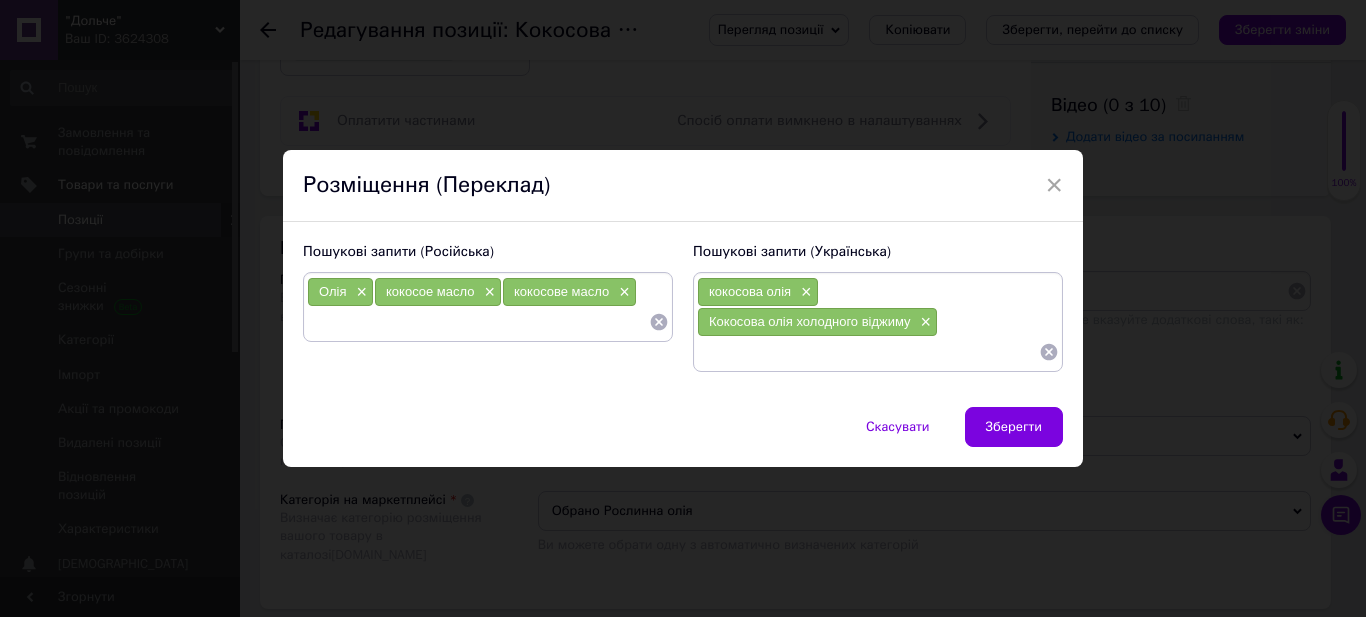 click at bounding box center [478, 322] 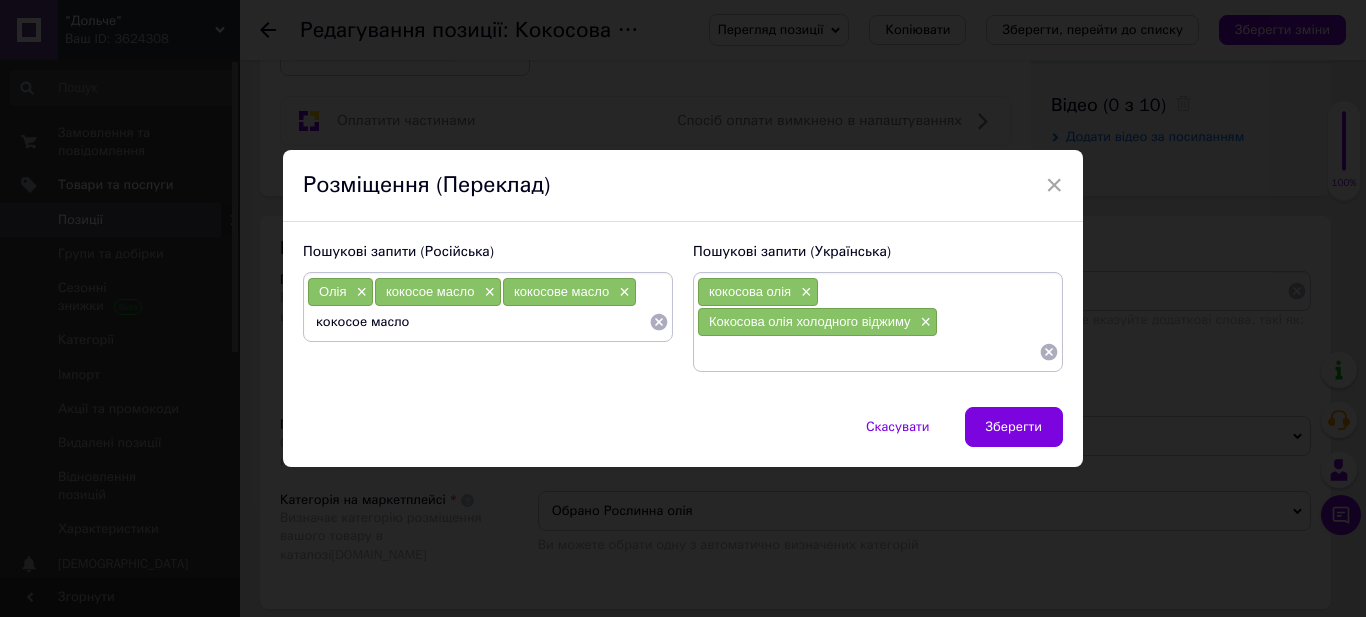 click on "кокосое масло" at bounding box center [478, 322] 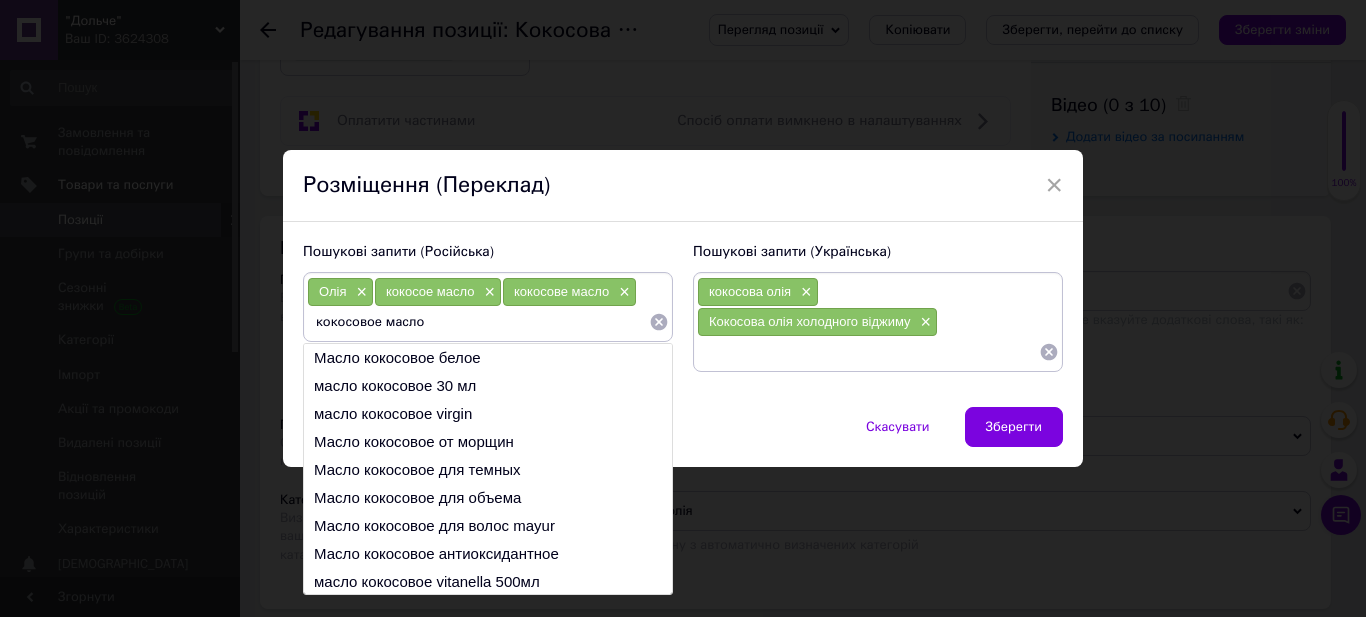 drag, startPoint x: 424, startPoint y: 322, endPoint x: 316, endPoint y: 329, distance: 108.226616 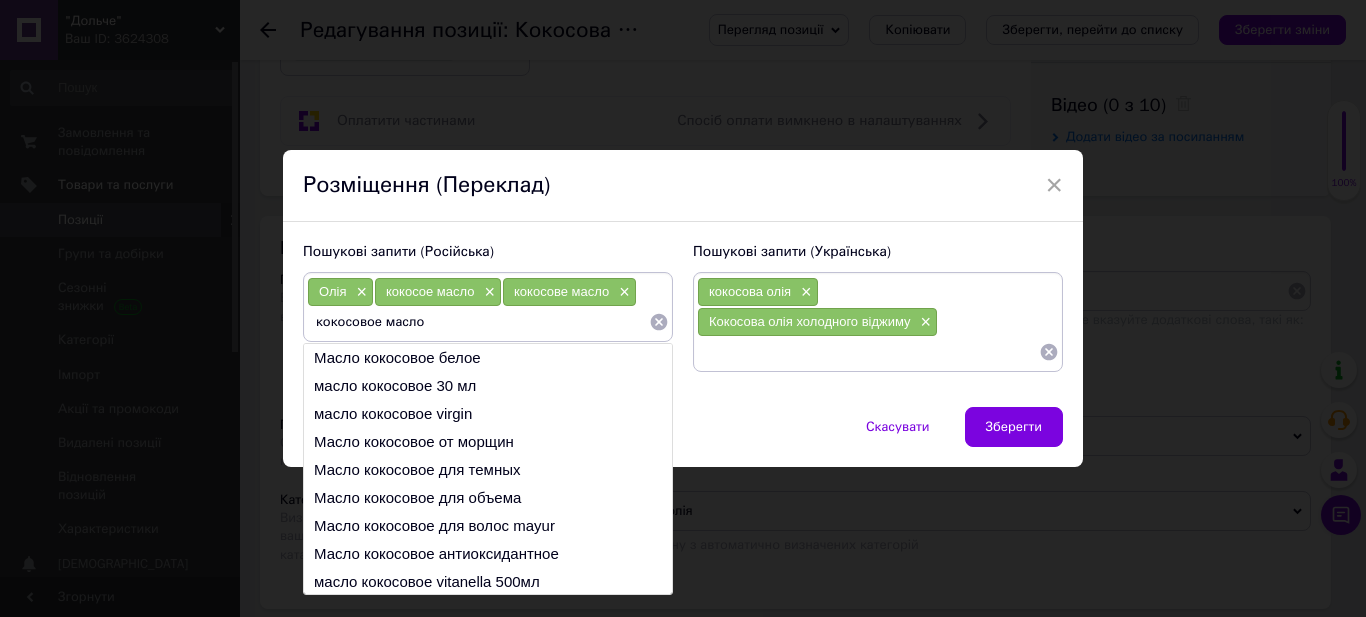 click on "кокосовое масло" at bounding box center (478, 322) 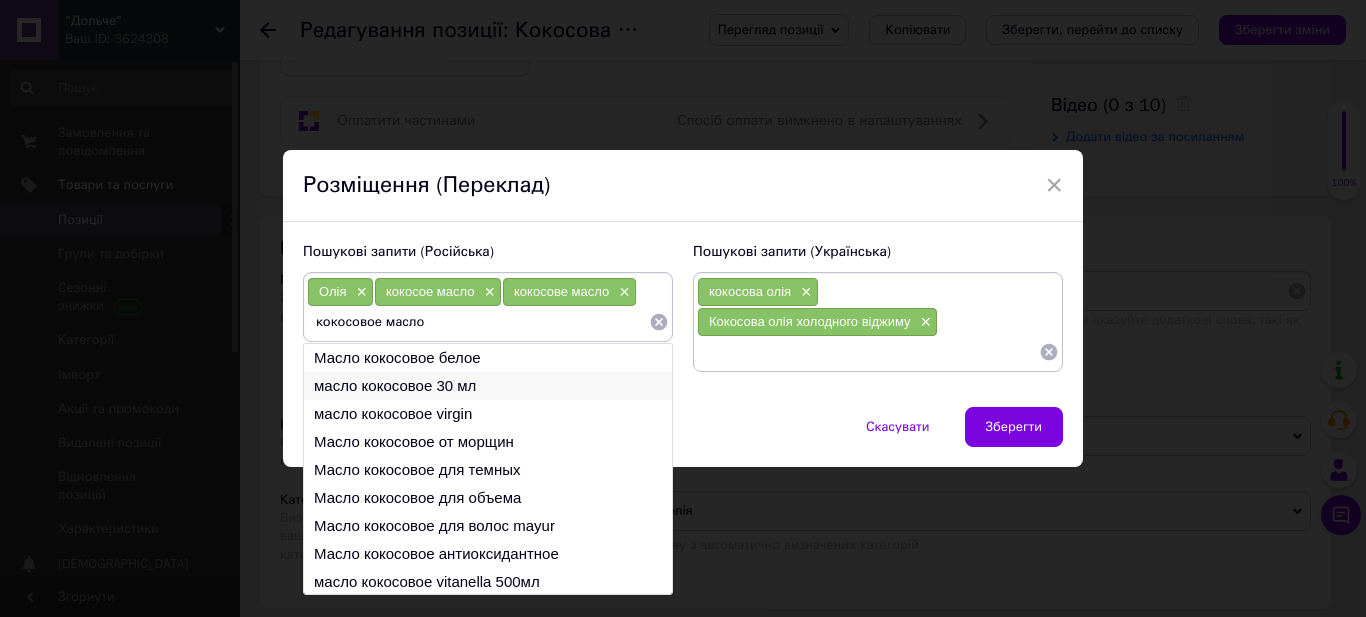 type on "кокосовое масло" 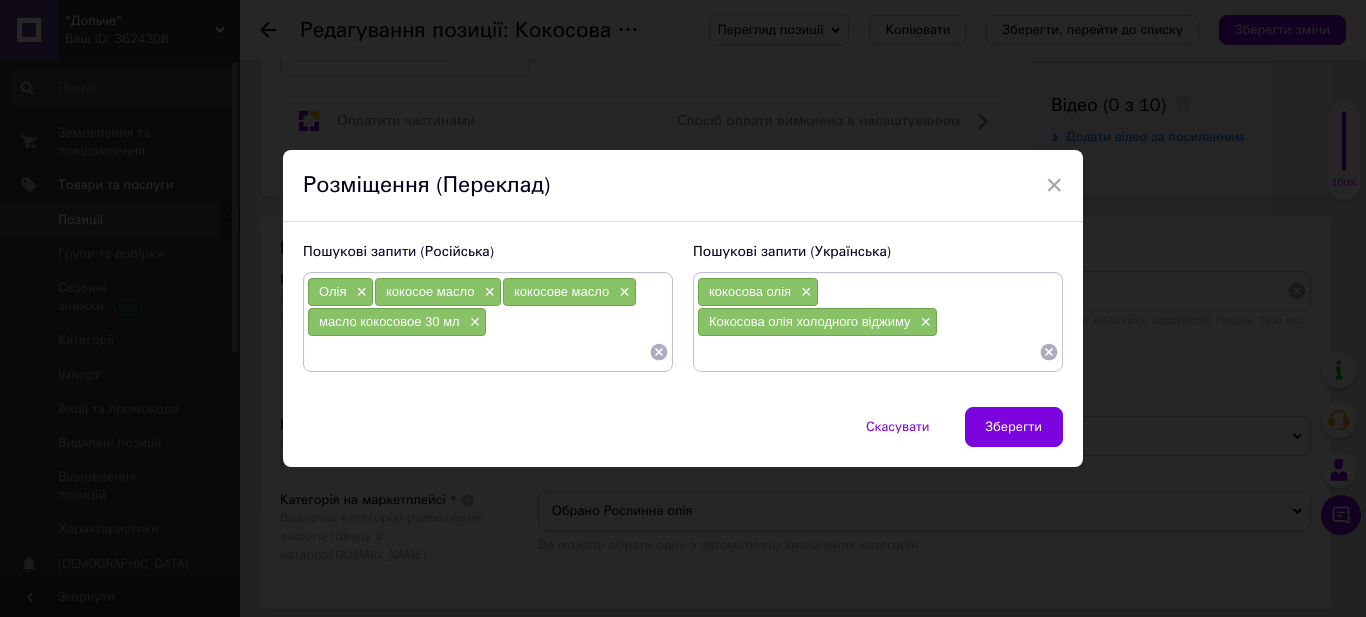 click at bounding box center (478, 352) 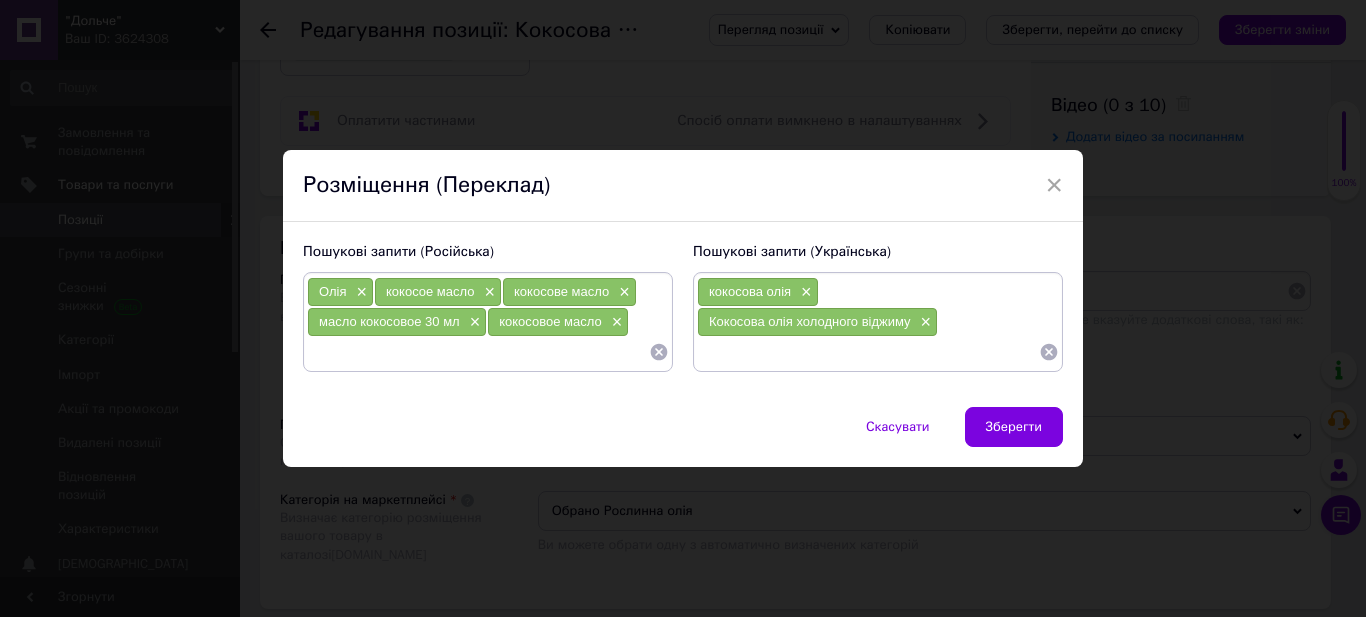 click at bounding box center (478, 352) 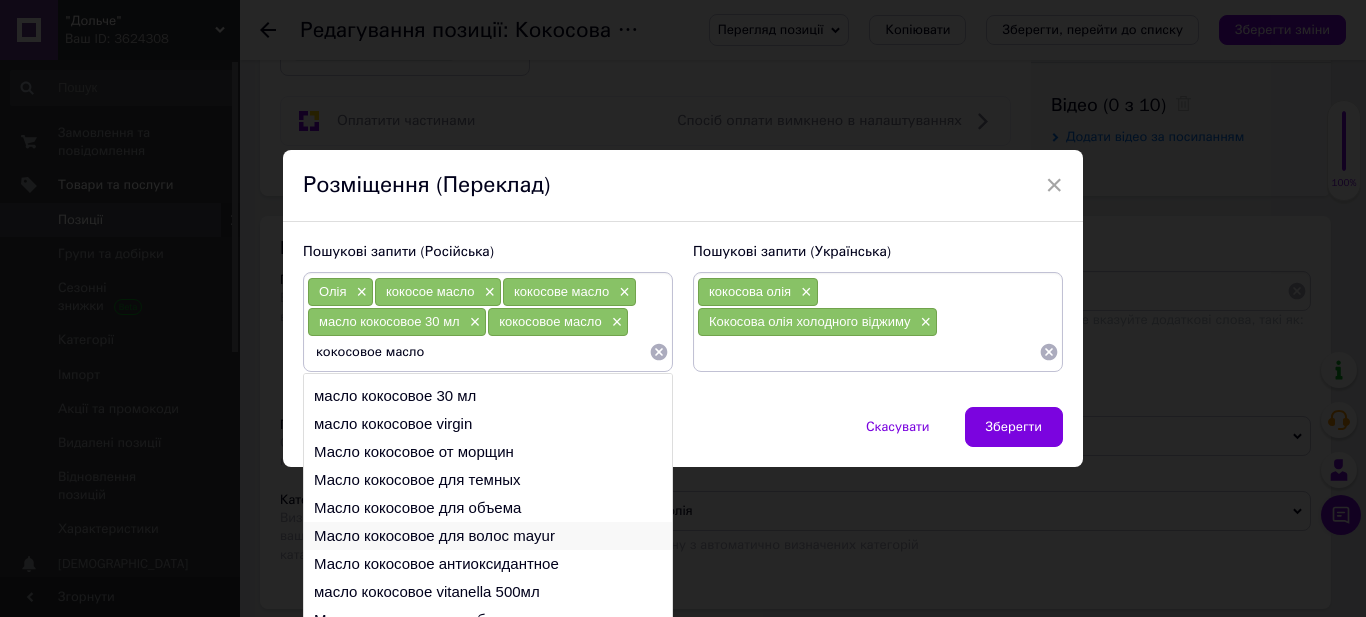 scroll, scrollTop: 30, scrollLeft: 0, axis: vertical 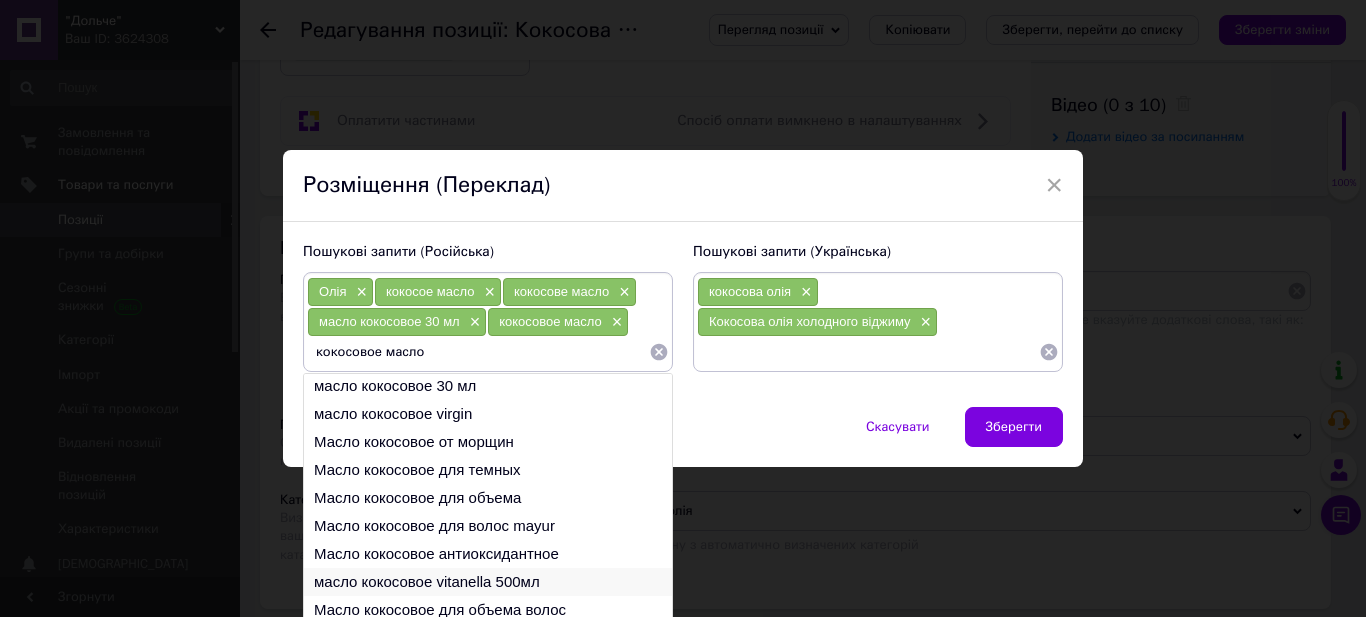 type on "кокосовое масло" 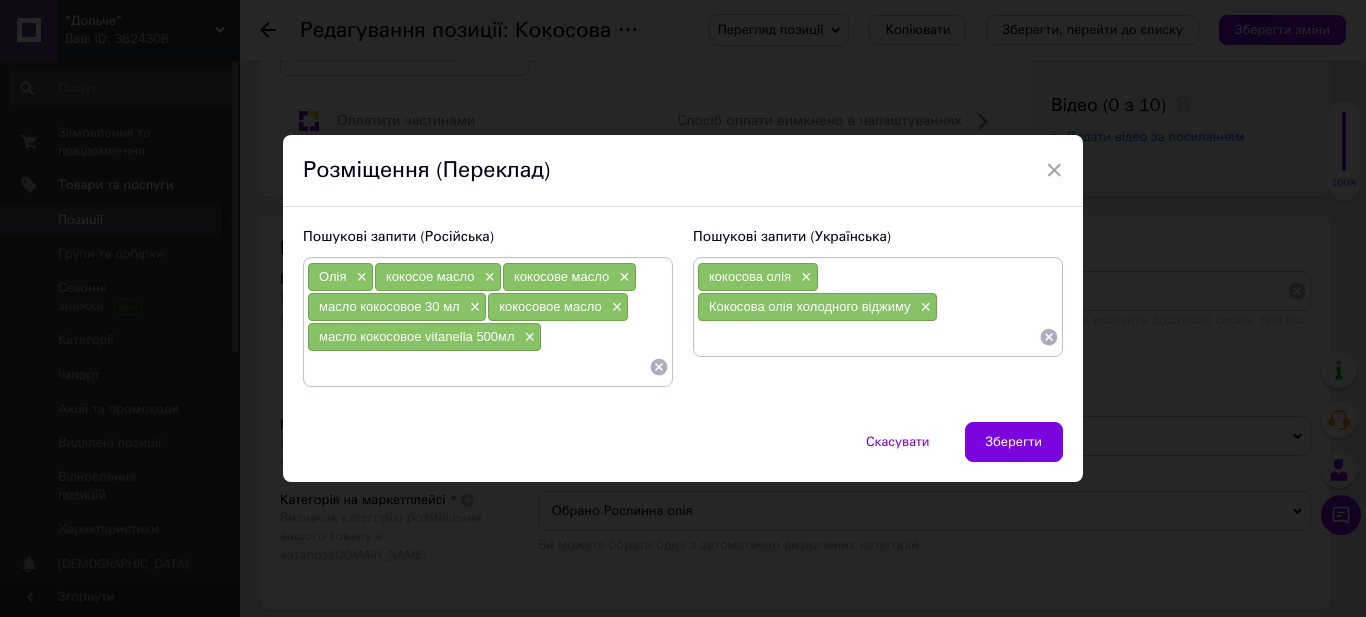 click at bounding box center (478, 367) 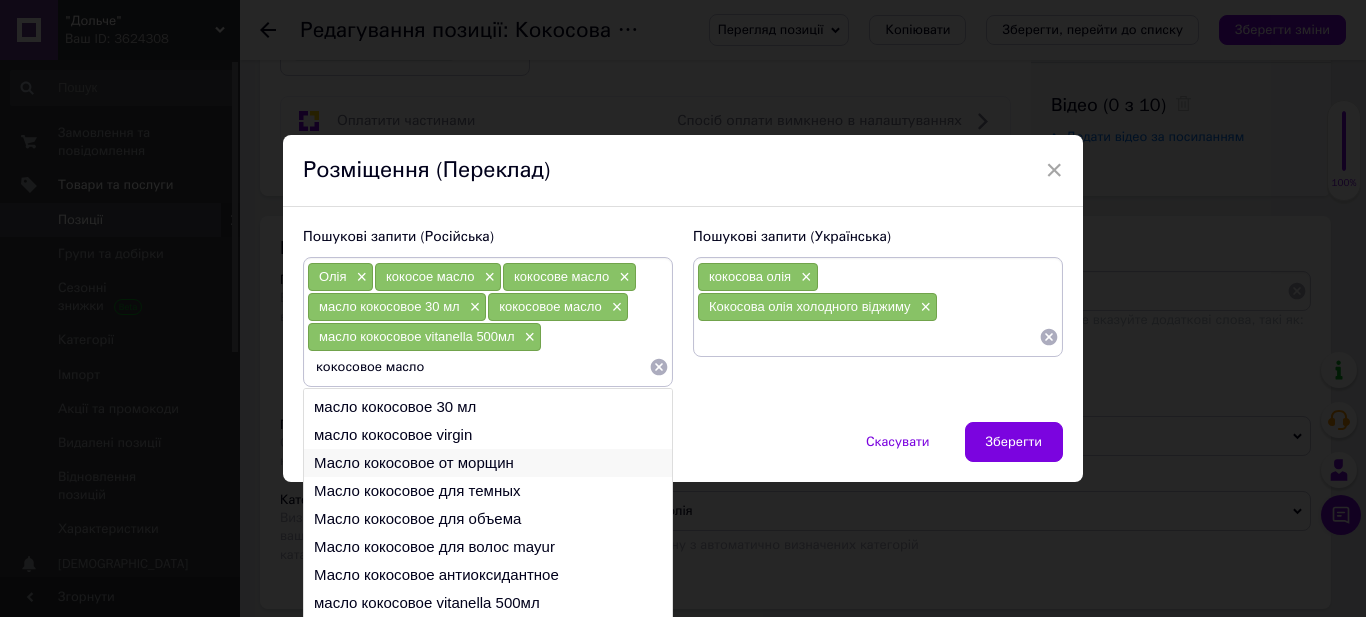scroll, scrollTop: 30, scrollLeft: 0, axis: vertical 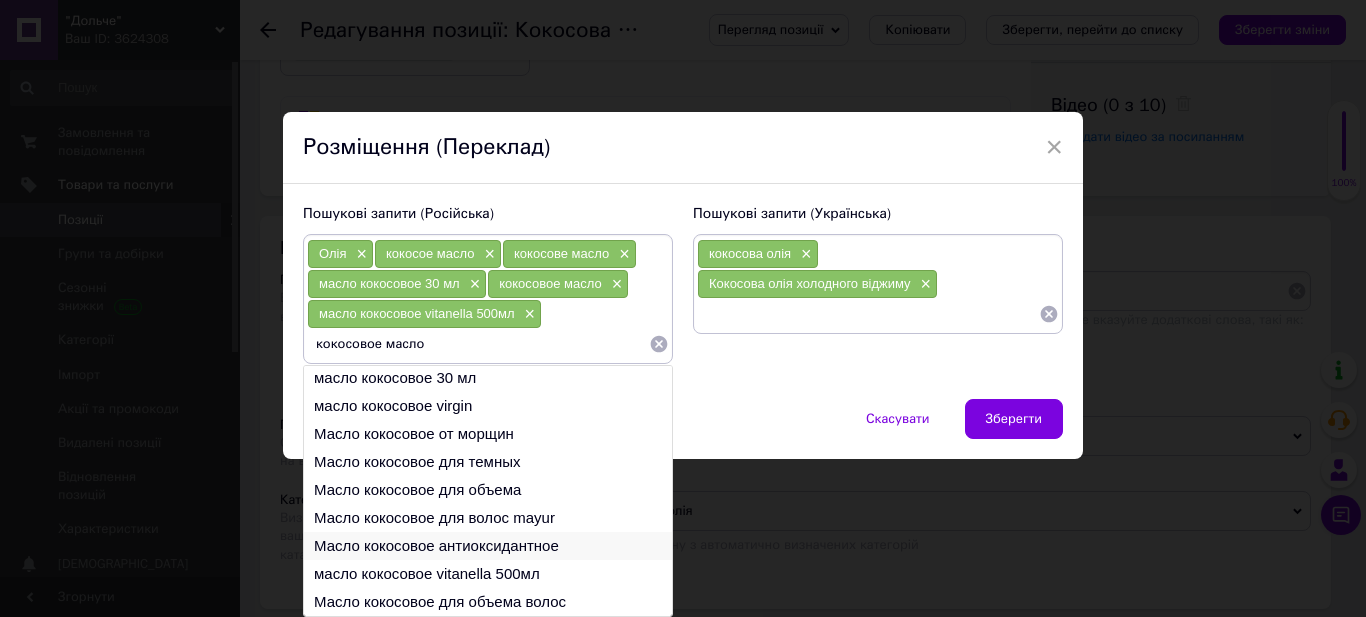 type on "кокосовое масло" 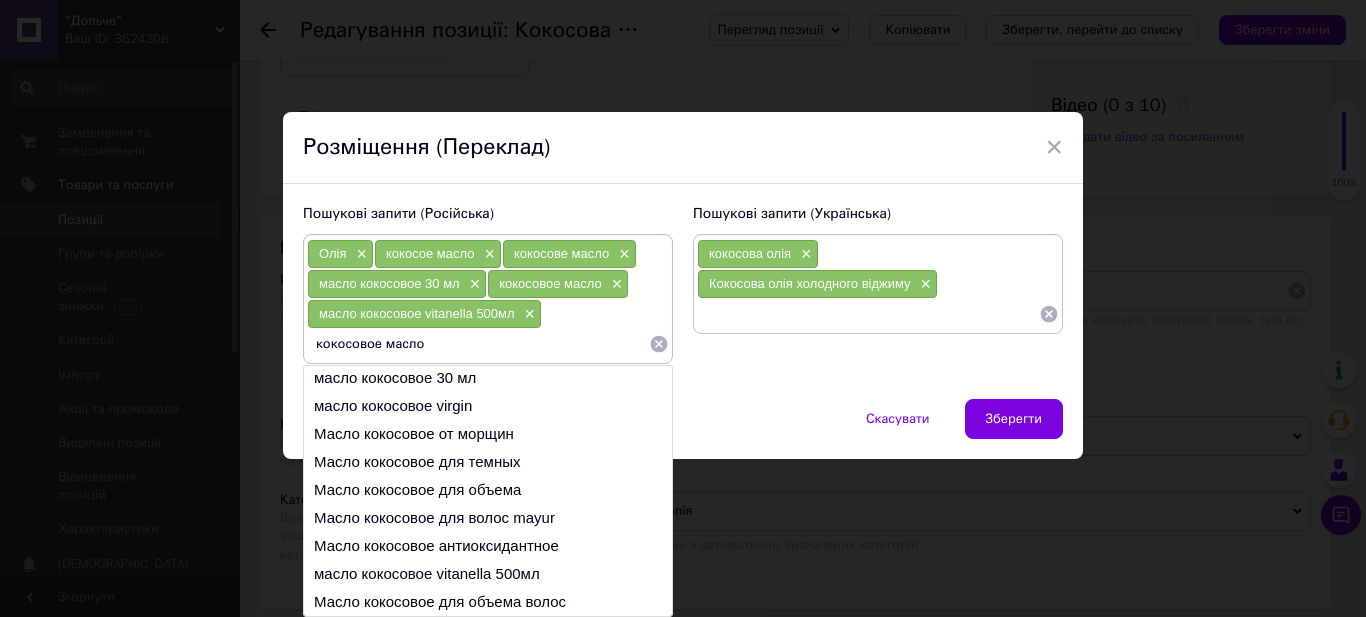click on "Масло кокосовое антиоксидантное" at bounding box center (488, 546) 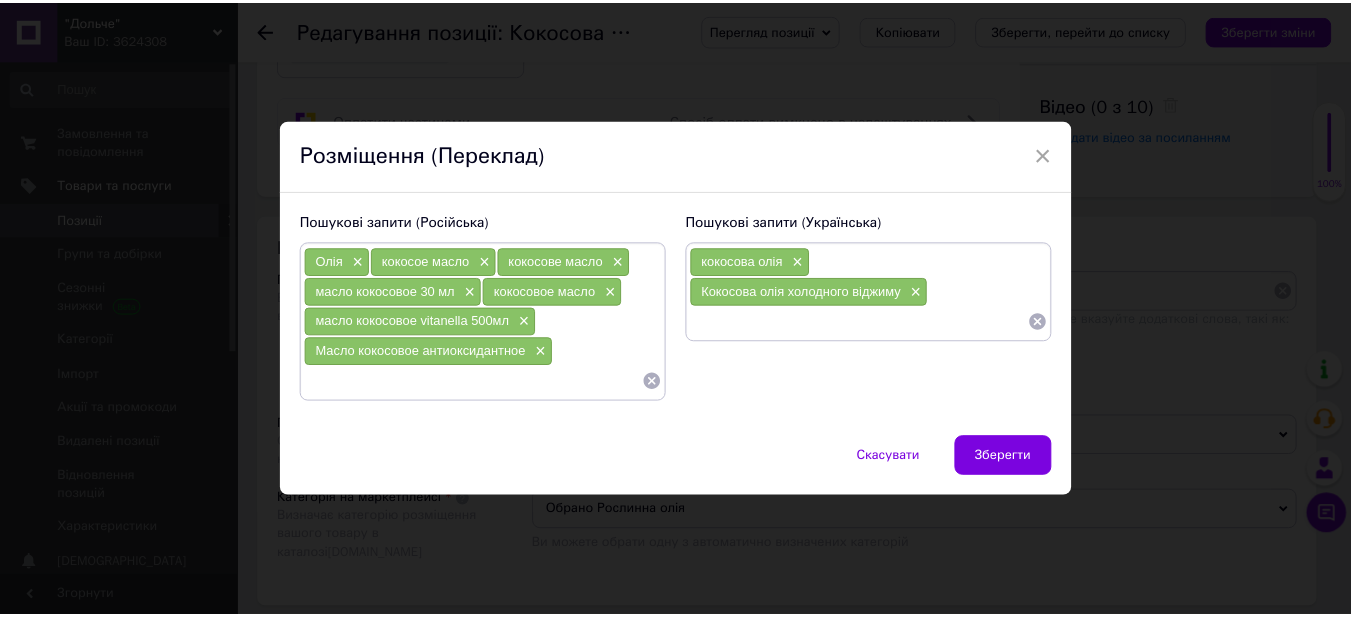 scroll, scrollTop: 0, scrollLeft: 0, axis: both 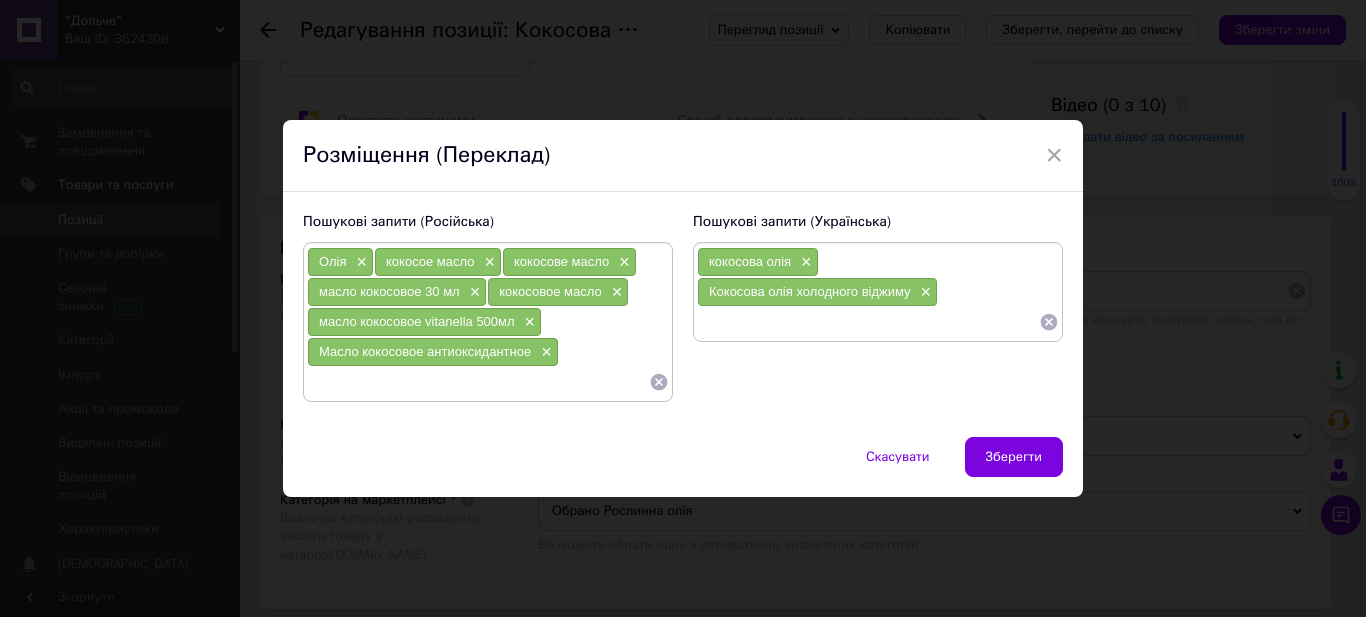 click on "Зберегти" at bounding box center [1014, 457] 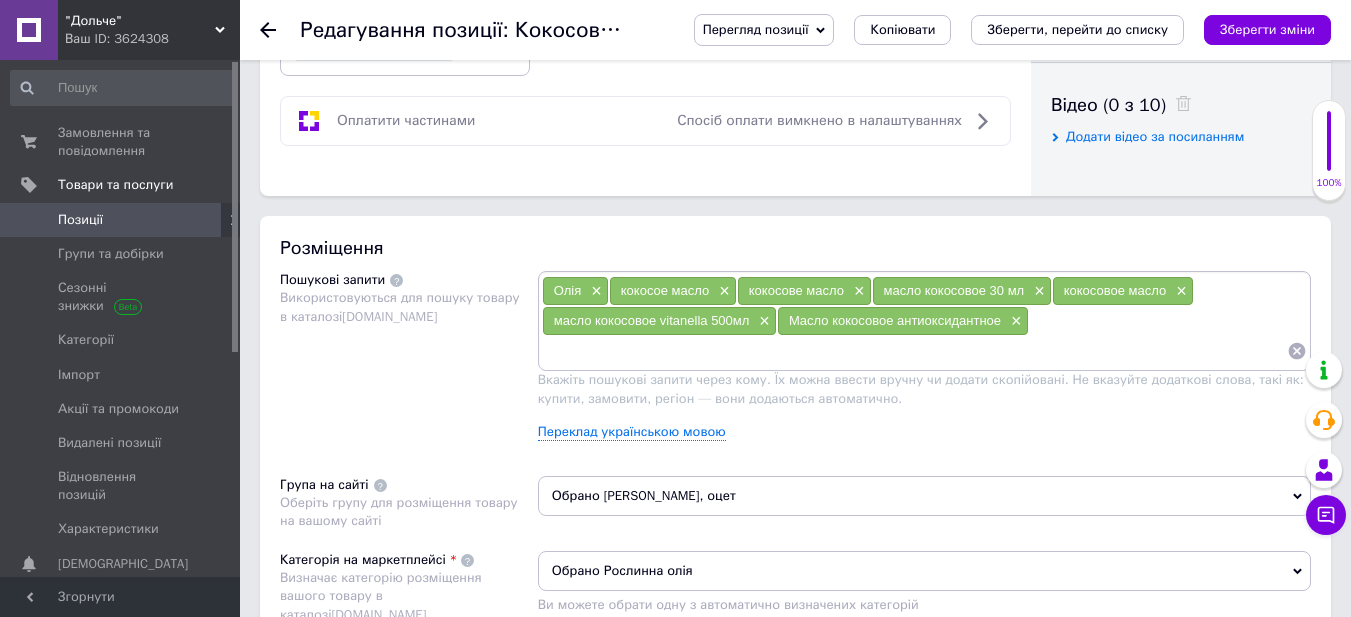 drag, startPoint x: 1247, startPoint y: 29, endPoint x: 1223, endPoint y: 37, distance: 25.298222 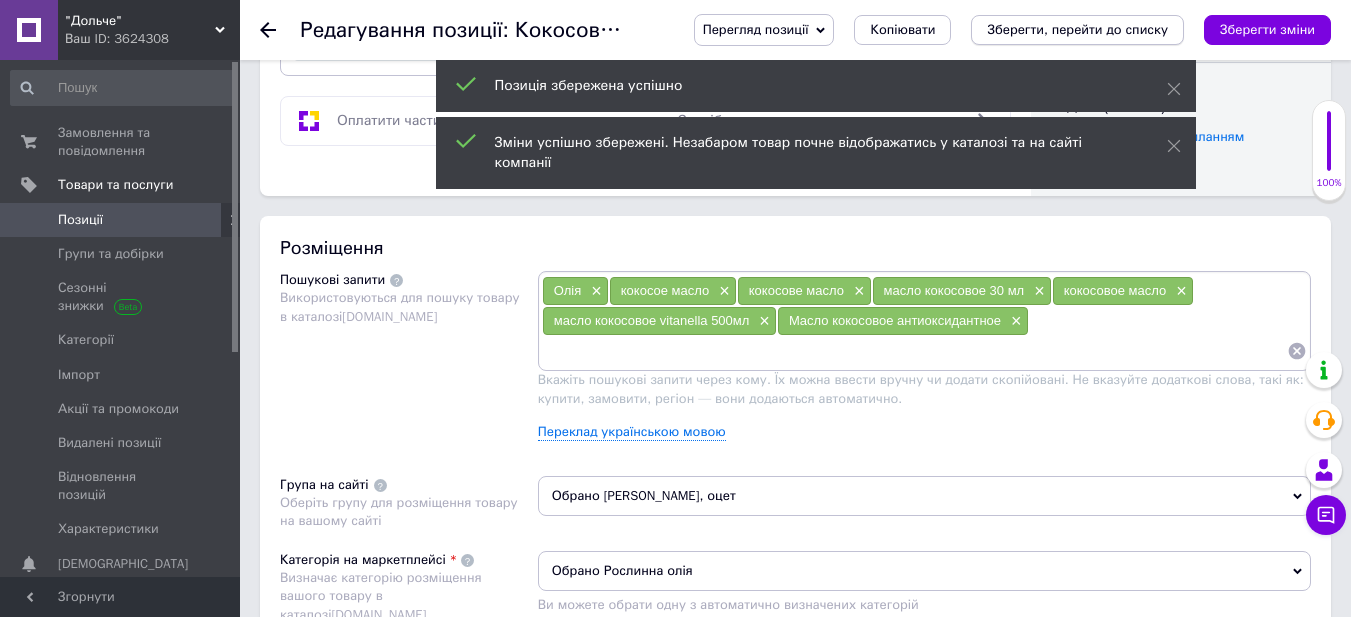 click on "Зберегти, перейти до списку" at bounding box center [1077, 29] 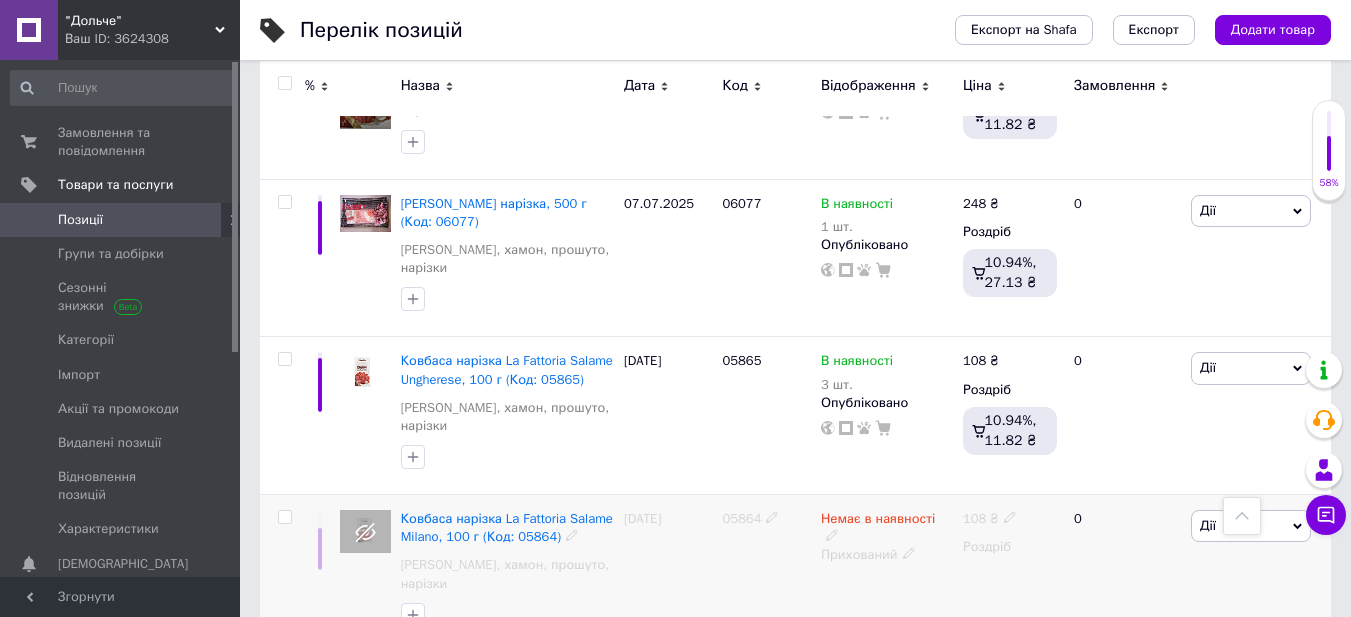 scroll, scrollTop: 2000, scrollLeft: 0, axis: vertical 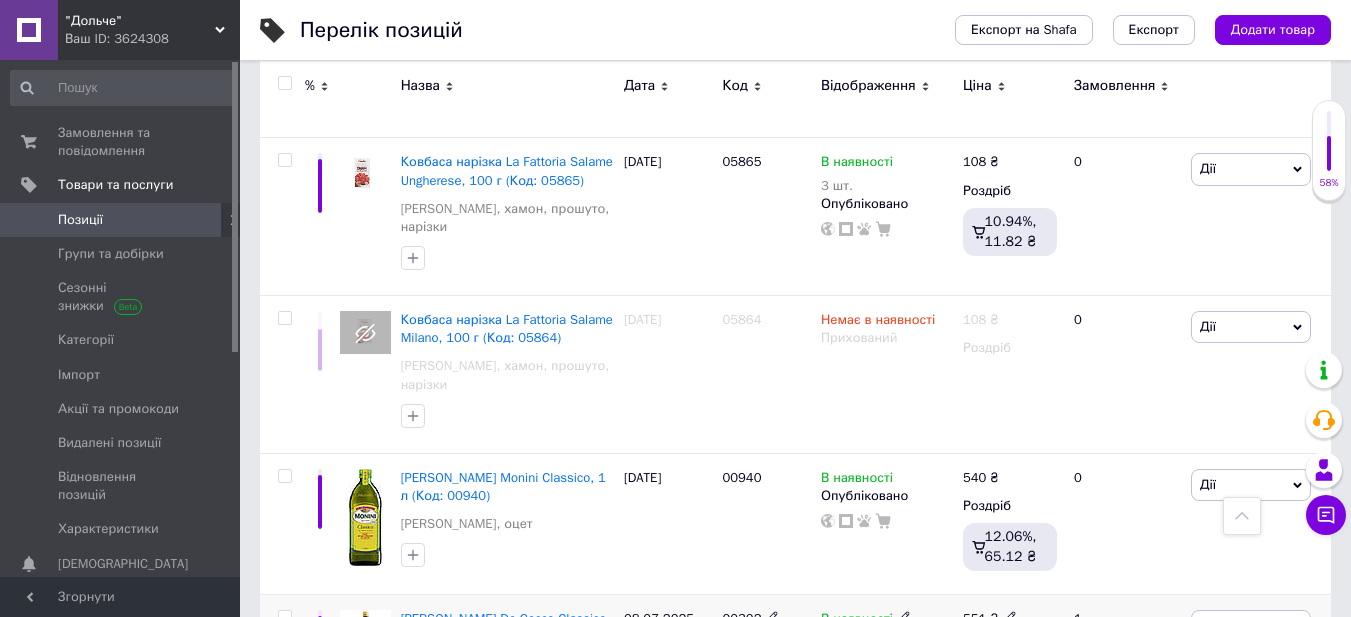 click on "[PERSON_NAME] De Cecco Classico, 1 л (Код: 00302)" at bounding box center [506, 627] 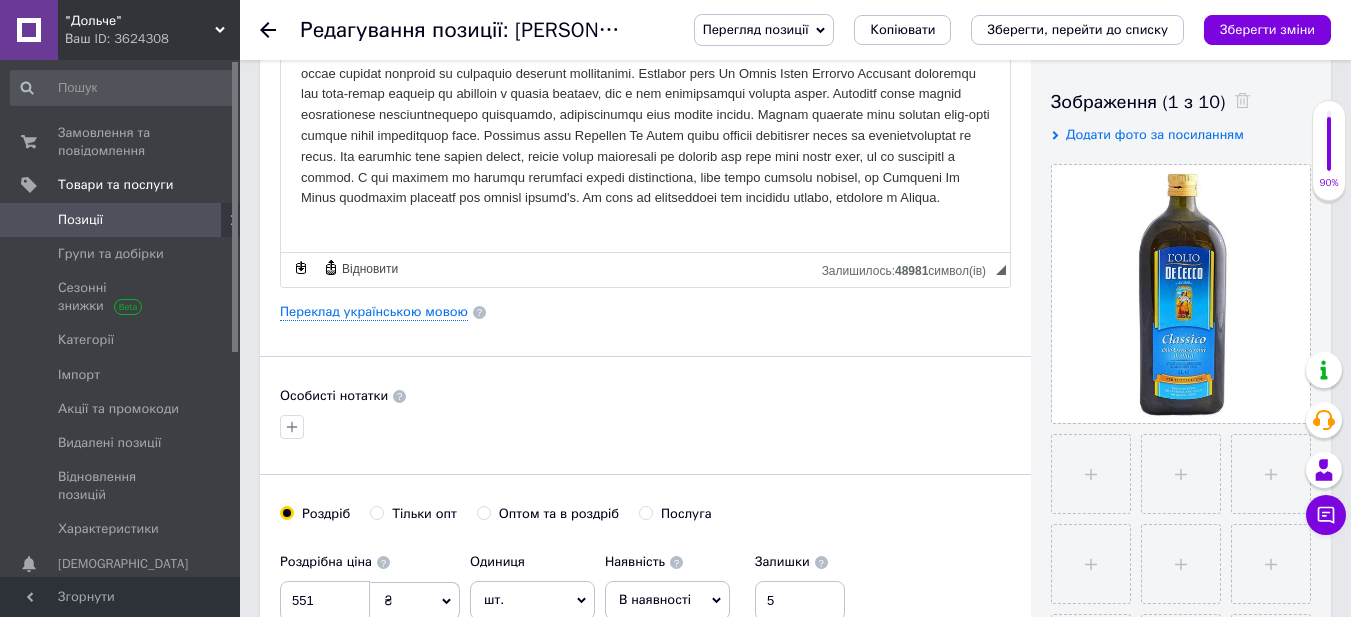 scroll, scrollTop: 600, scrollLeft: 0, axis: vertical 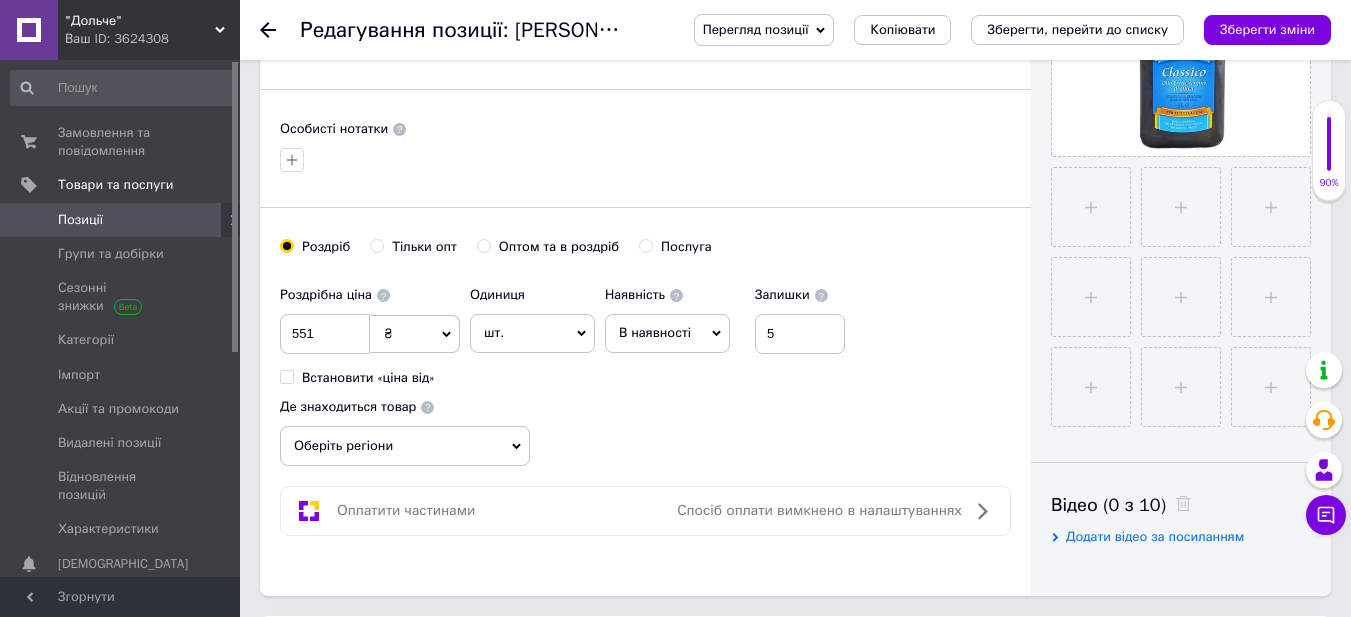 click on "Оберіть регіони" at bounding box center [405, 446] 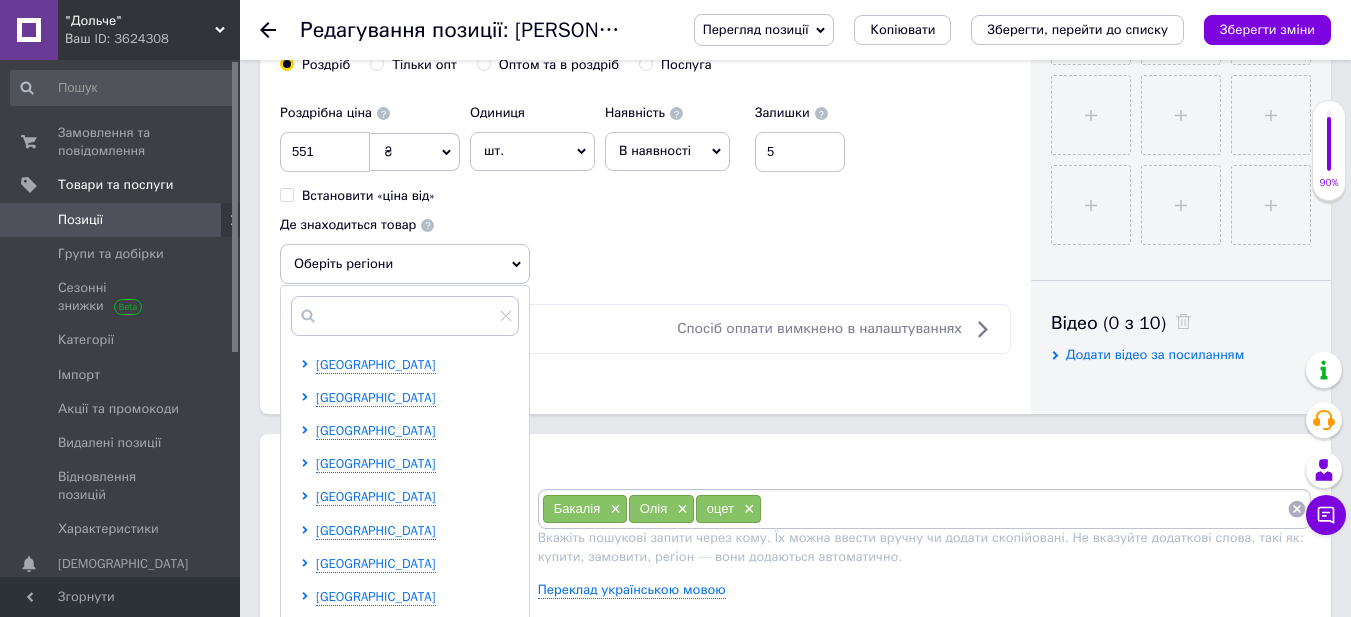 scroll, scrollTop: 800, scrollLeft: 0, axis: vertical 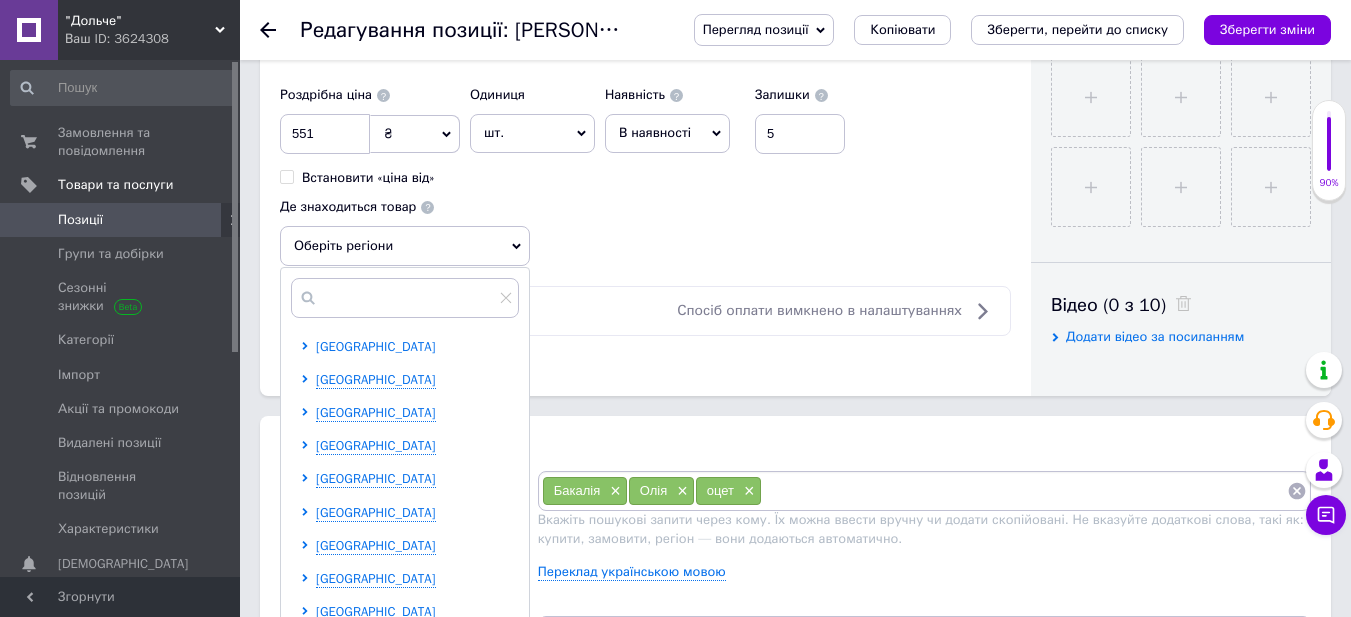 click on "[GEOGRAPHIC_DATA]" at bounding box center (376, 346) 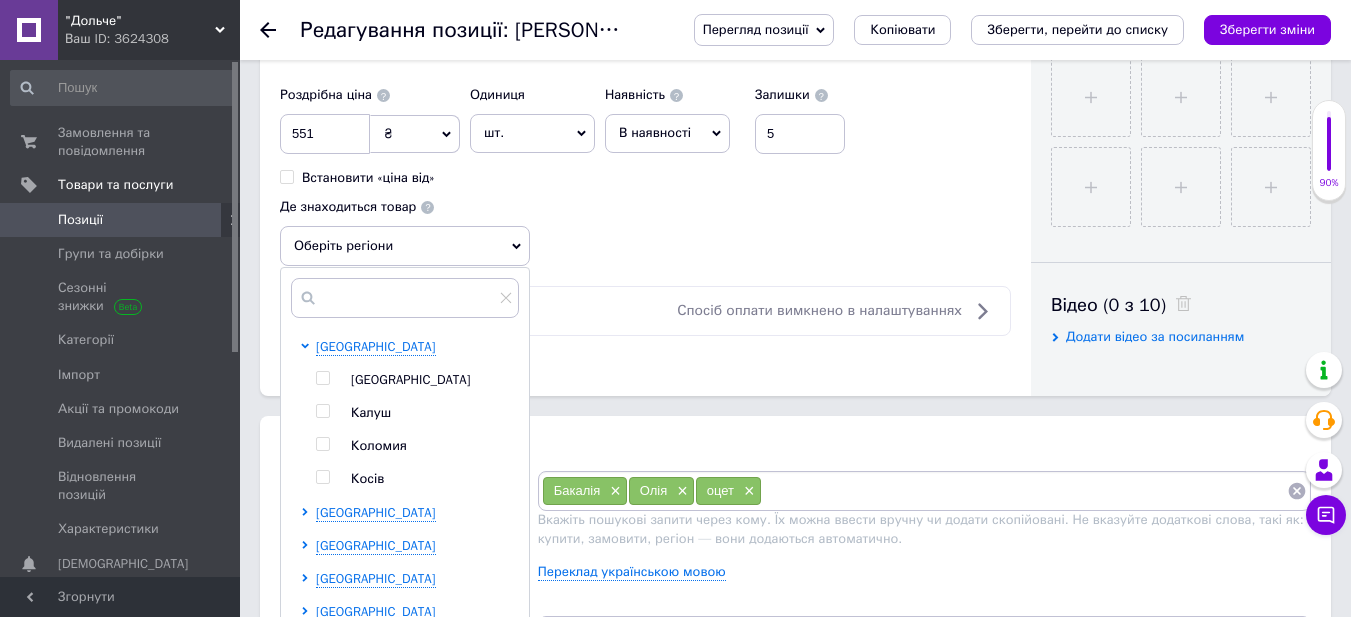 click on "[GEOGRAPHIC_DATA]" at bounding box center (411, 379) 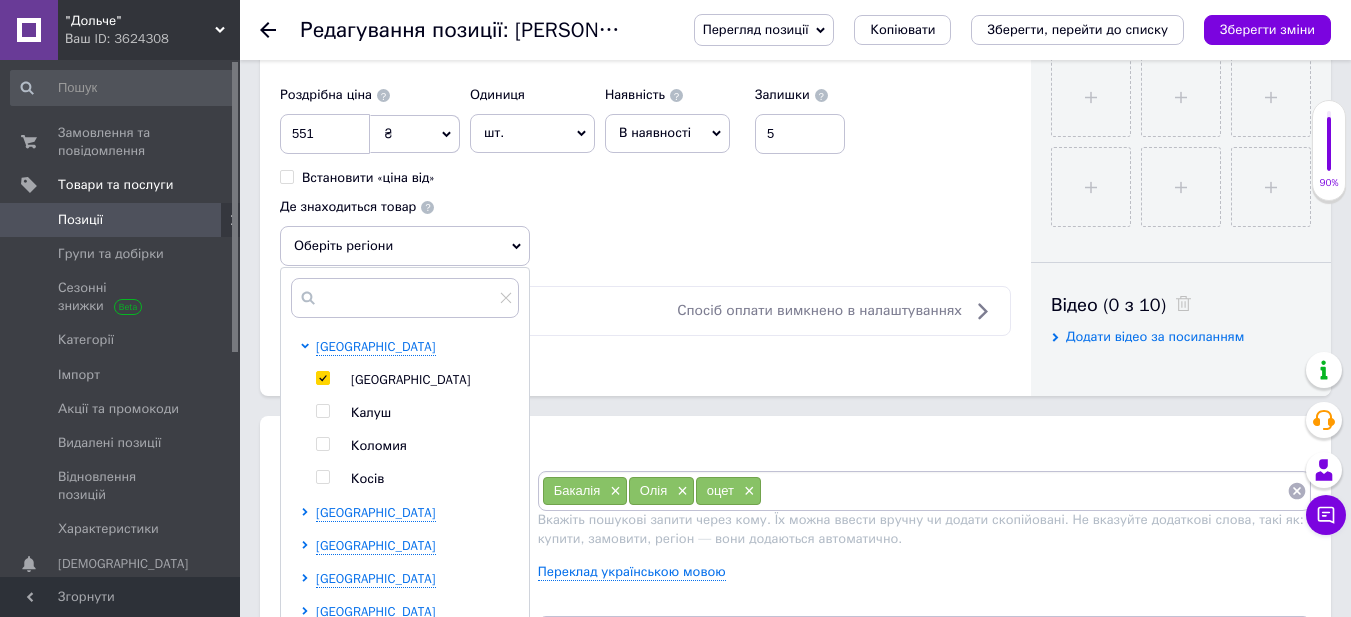 checkbox on "true" 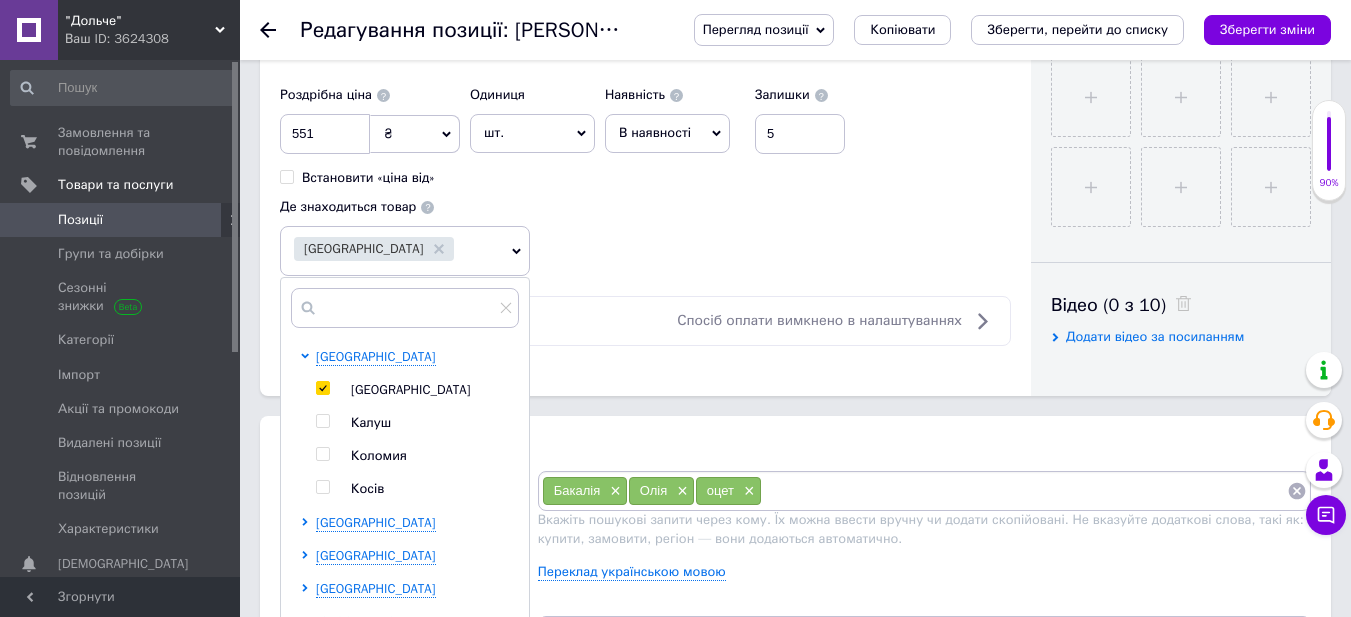 scroll, scrollTop: 900, scrollLeft: 0, axis: vertical 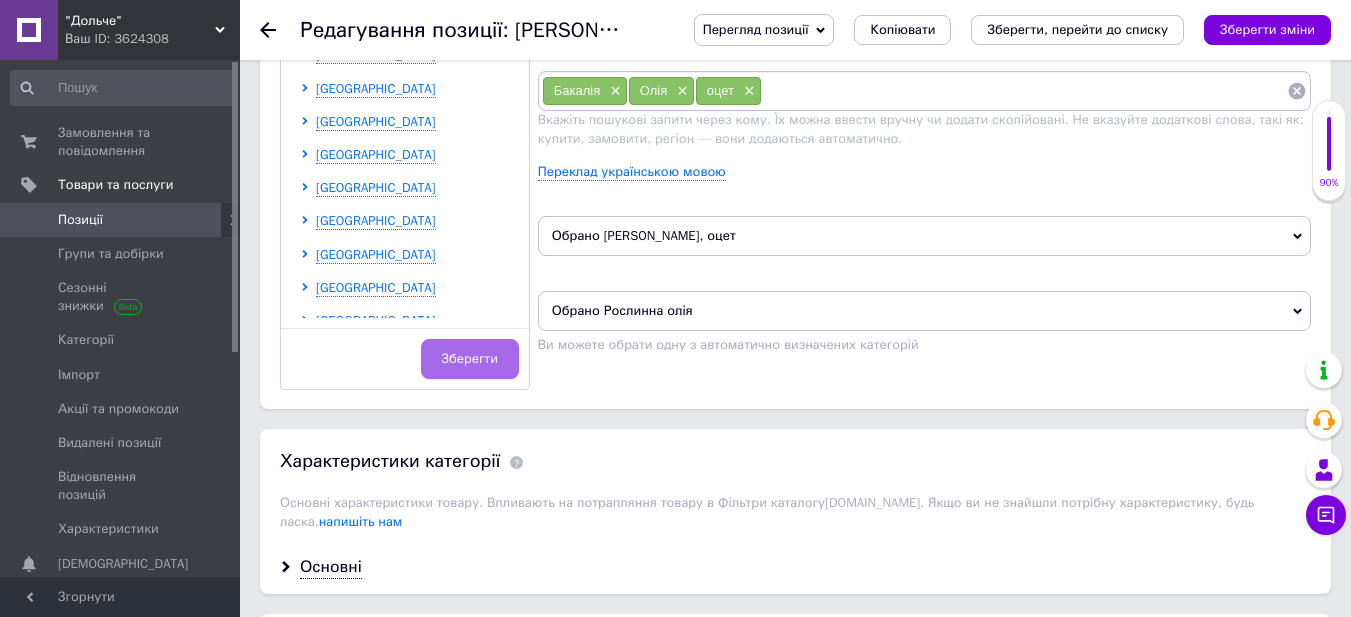 click on "Зберегти" at bounding box center [470, 359] 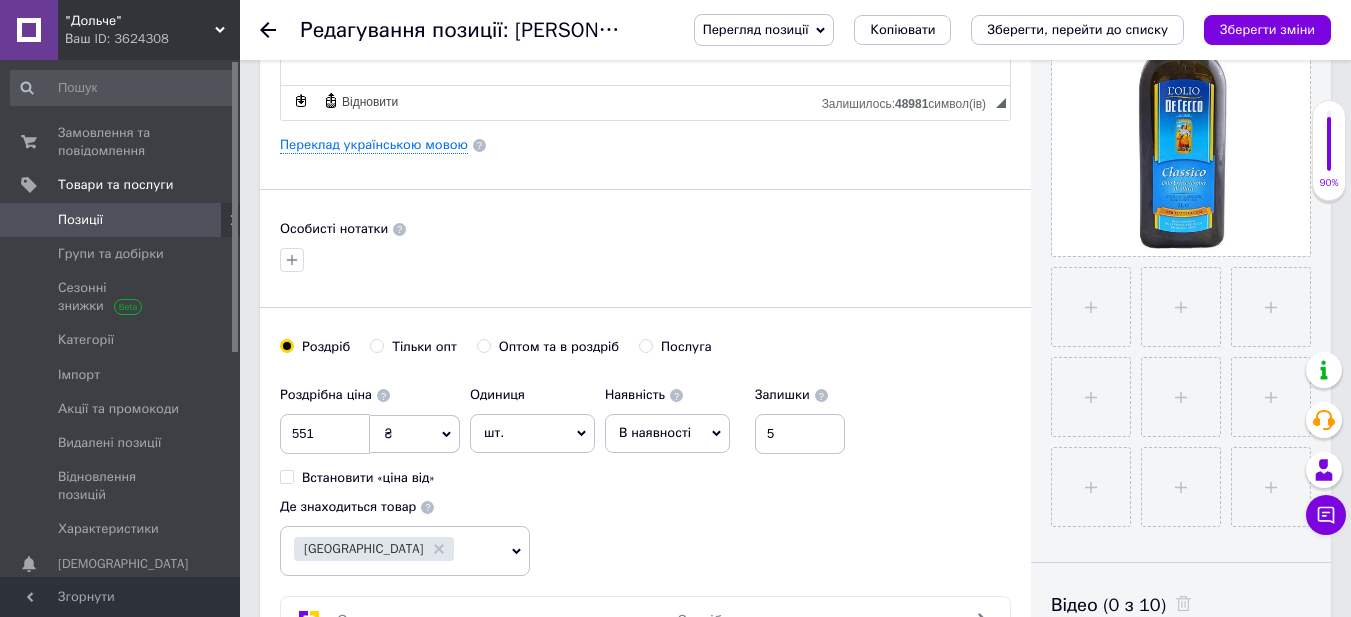scroll, scrollTop: 0, scrollLeft: 0, axis: both 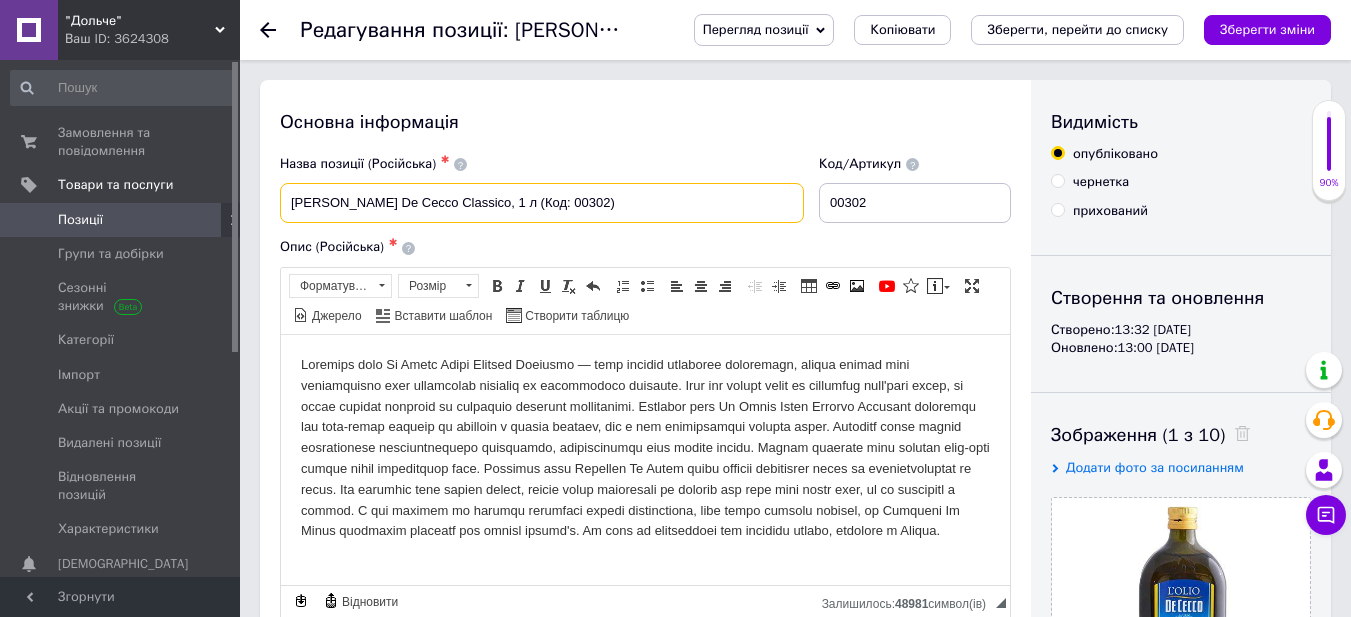 drag, startPoint x: 382, startPoint y: 201, endPoint x: 437, endPoint y: 203, distance: 55.03635 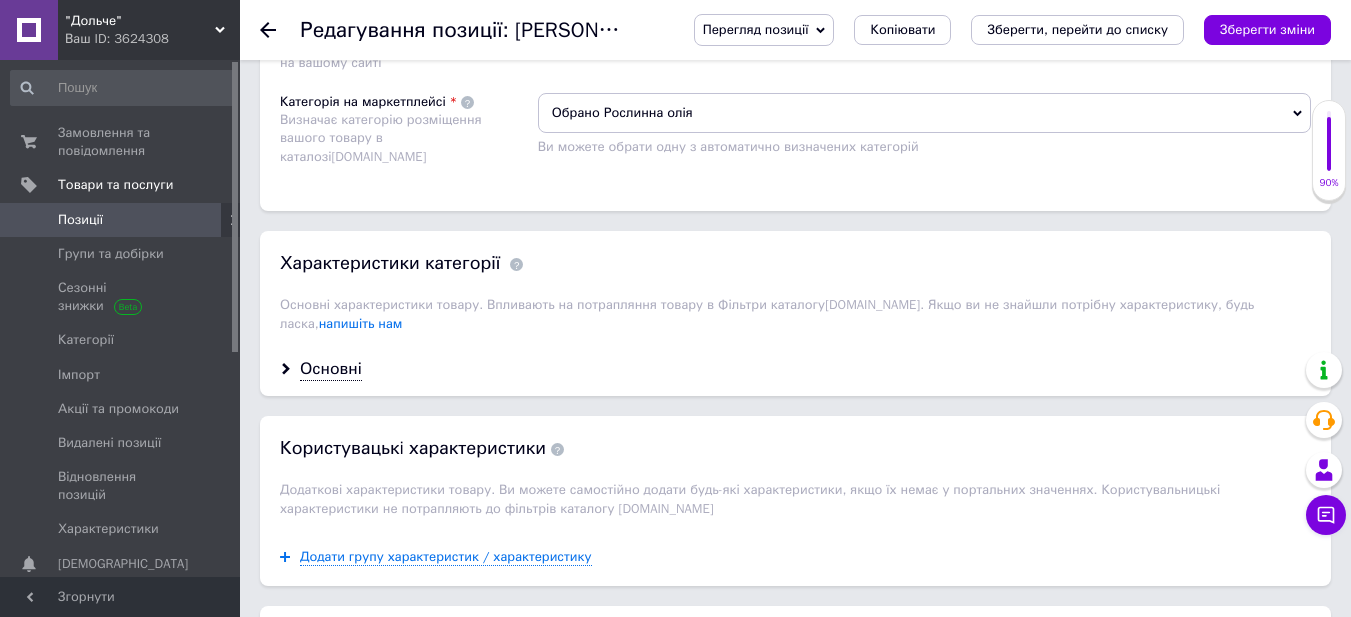 scroll, scrollTop: 1400, scrollLeft: 0, axis: vertical 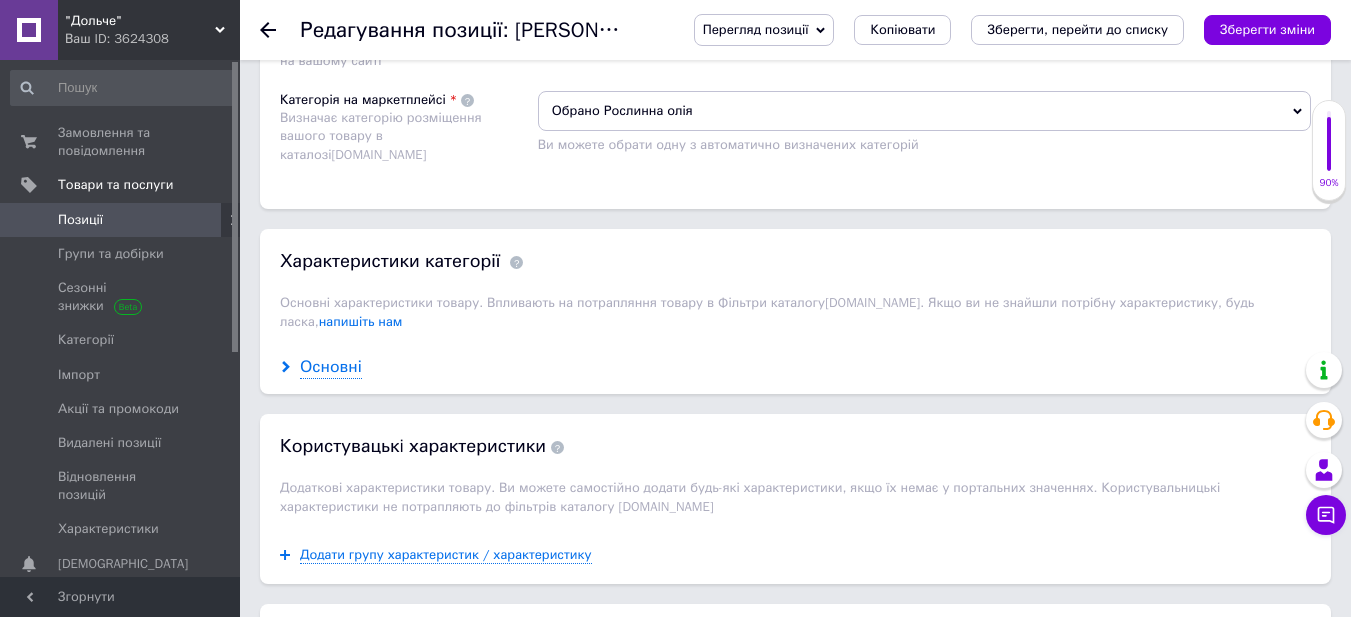 click on "Основні" at bounding box center [331, 367] 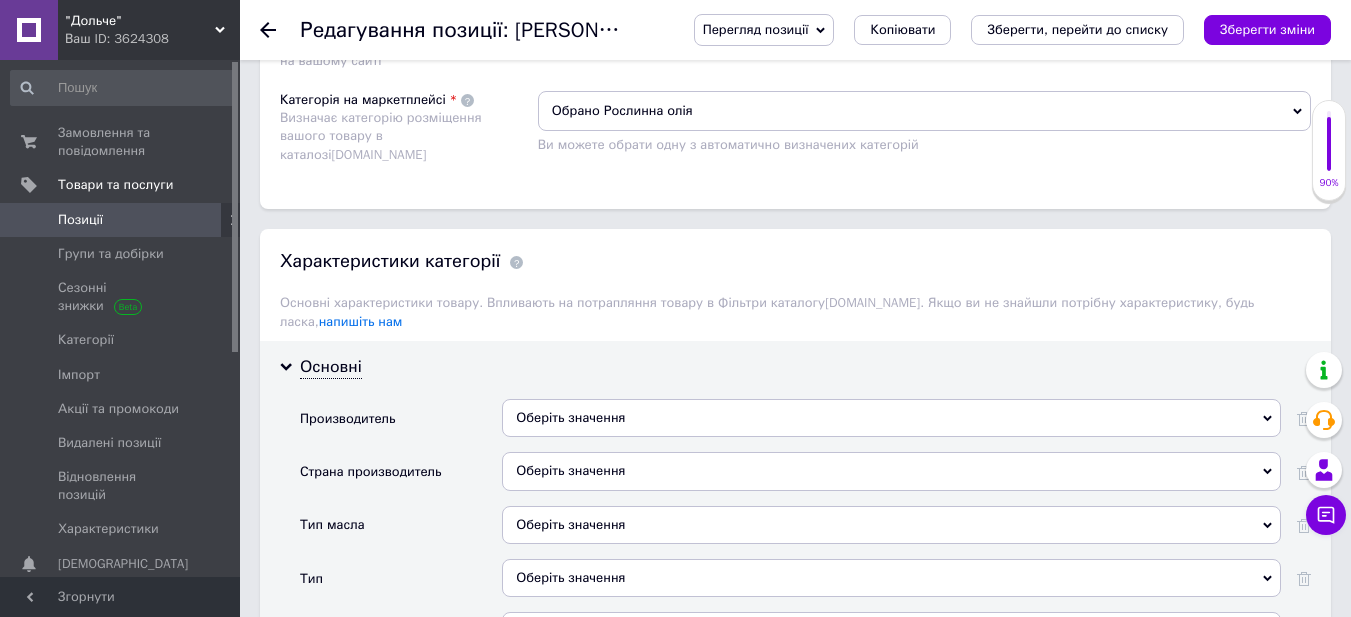 click on "Оберіть значення" at bounding box center [891, 418] 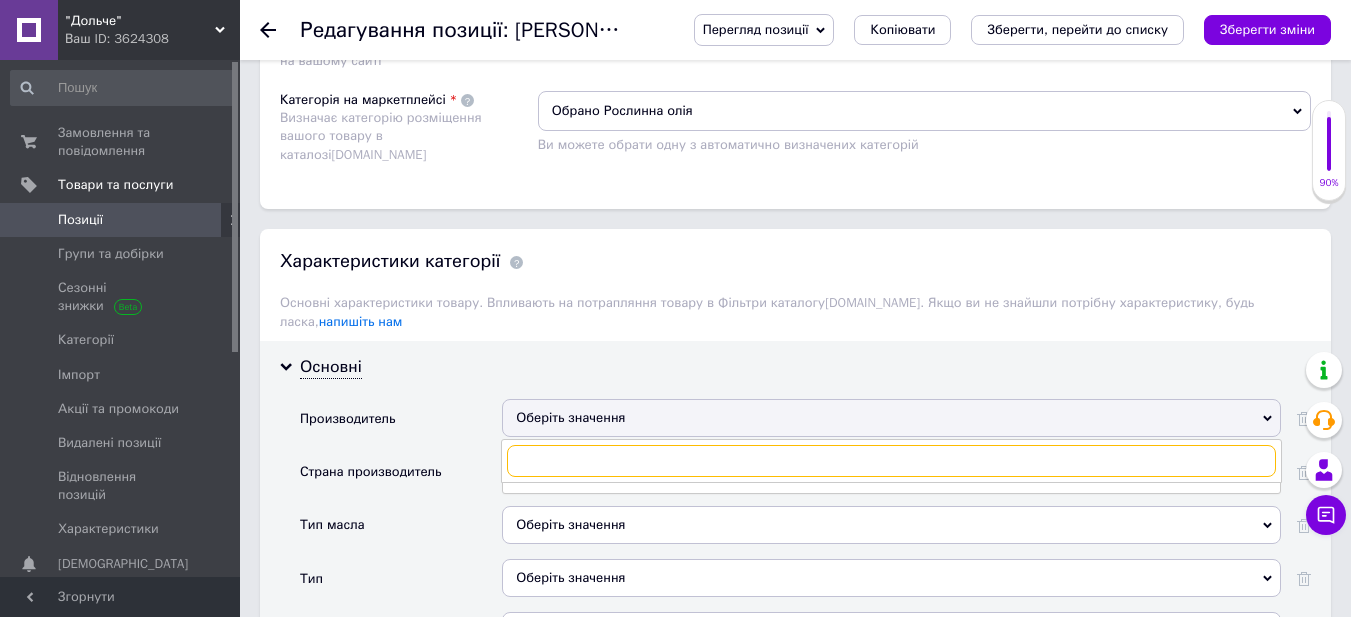 paste on "De Cecco" 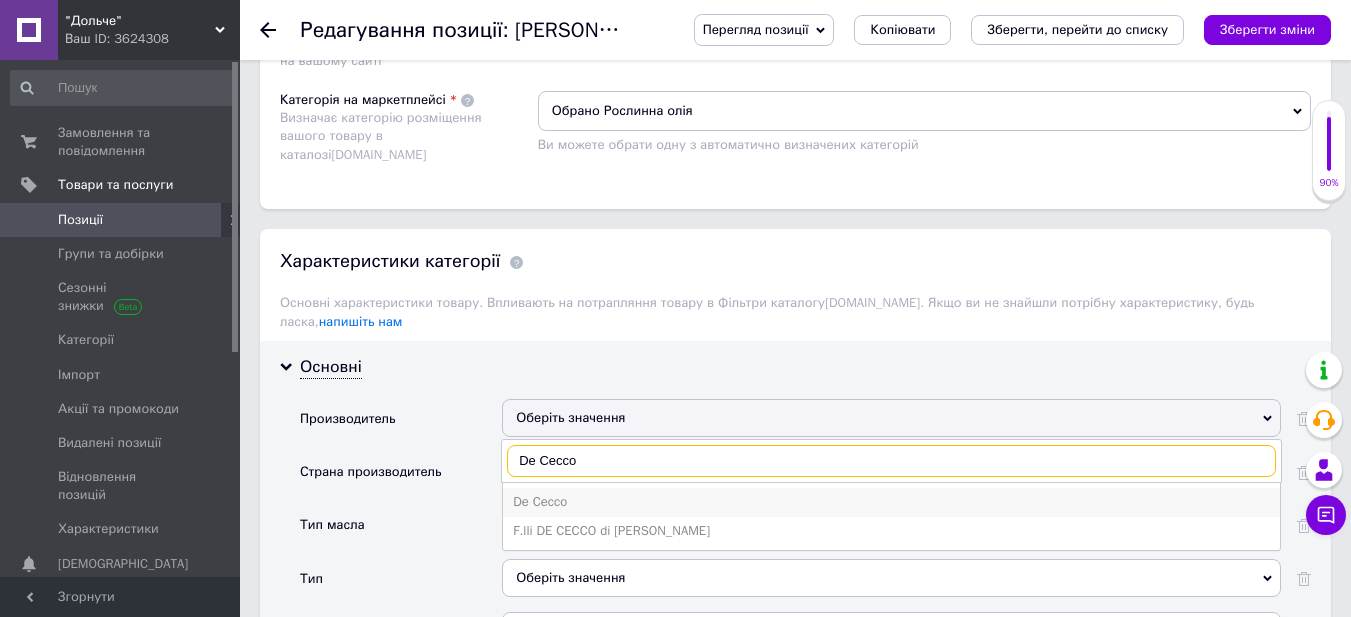 type on "De Cecco" 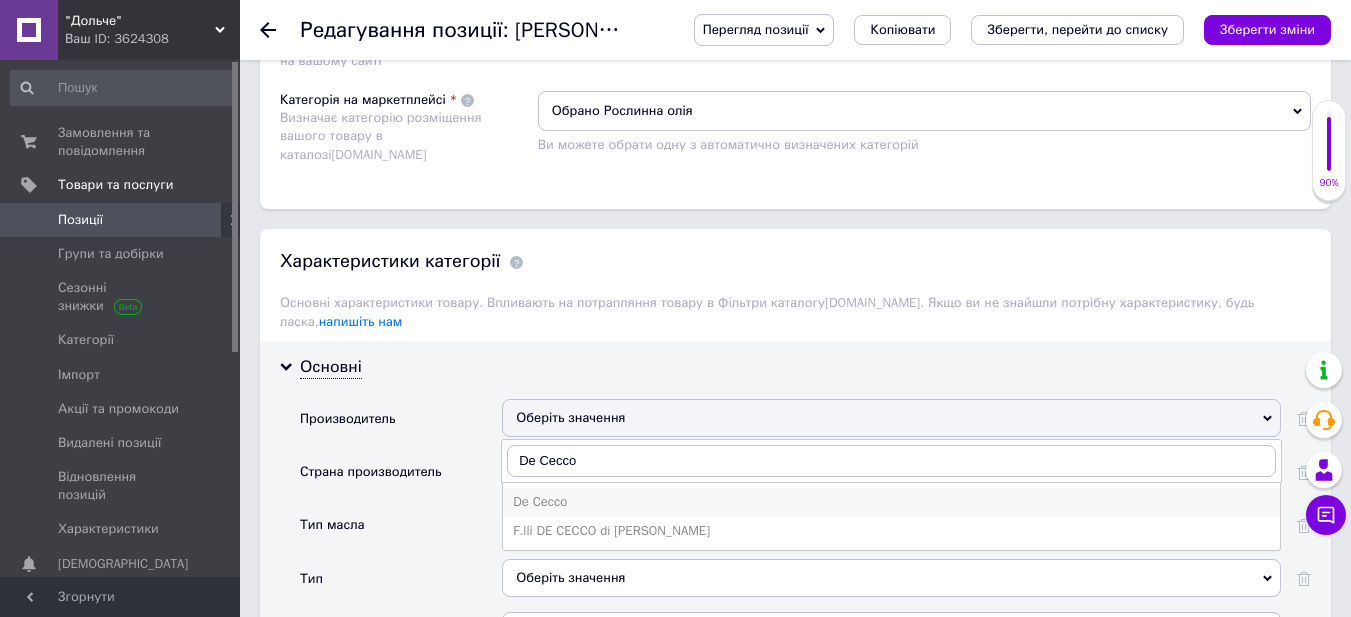 click on "De Cecco" at bounding box center [891, 502] 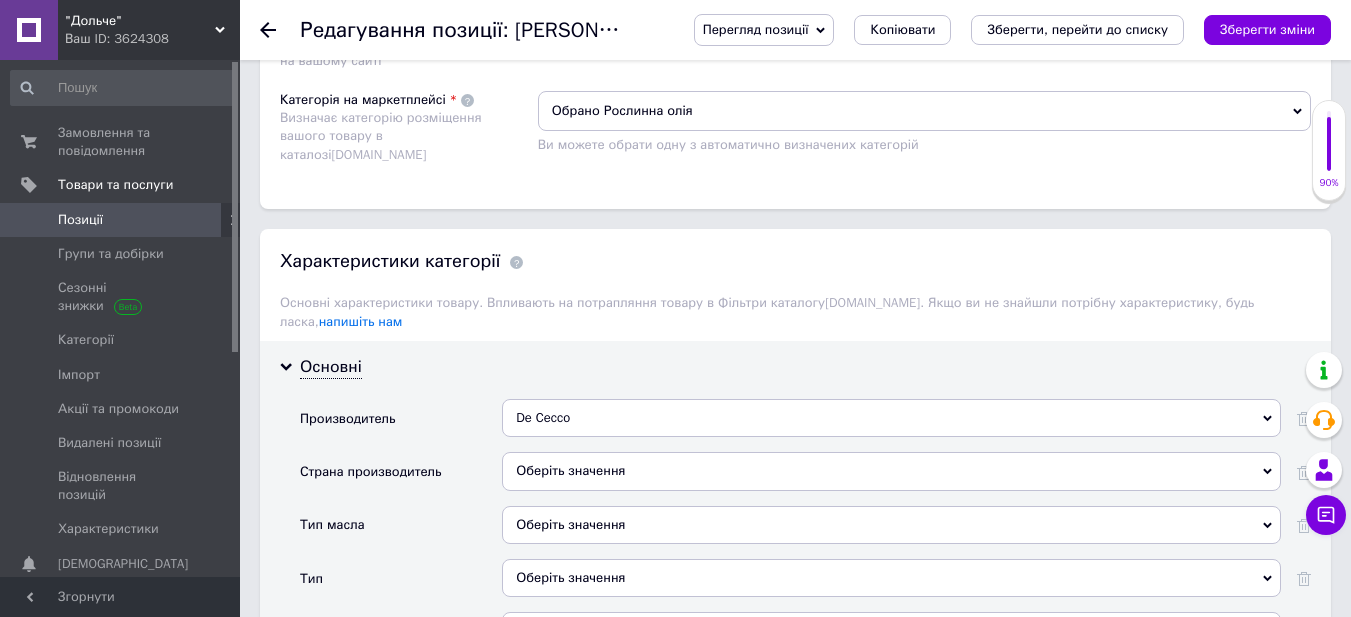 click on "Оберіть значення" at bounding box center [891, 471] 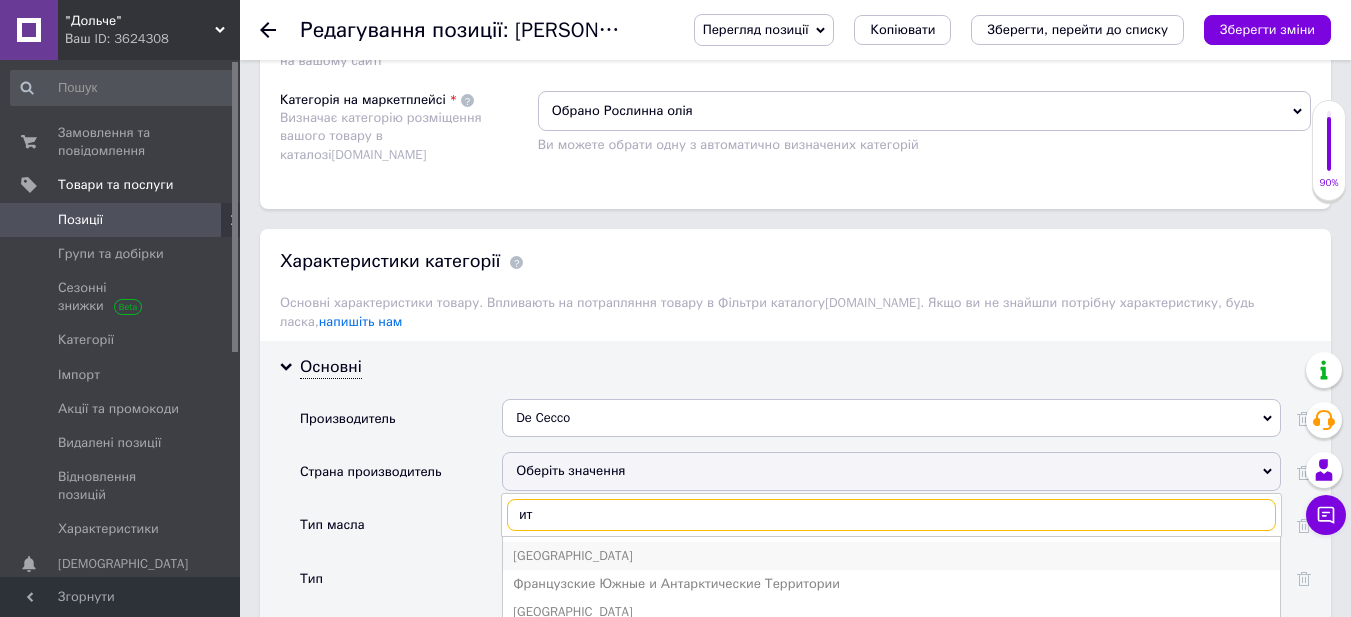 type on "ит" 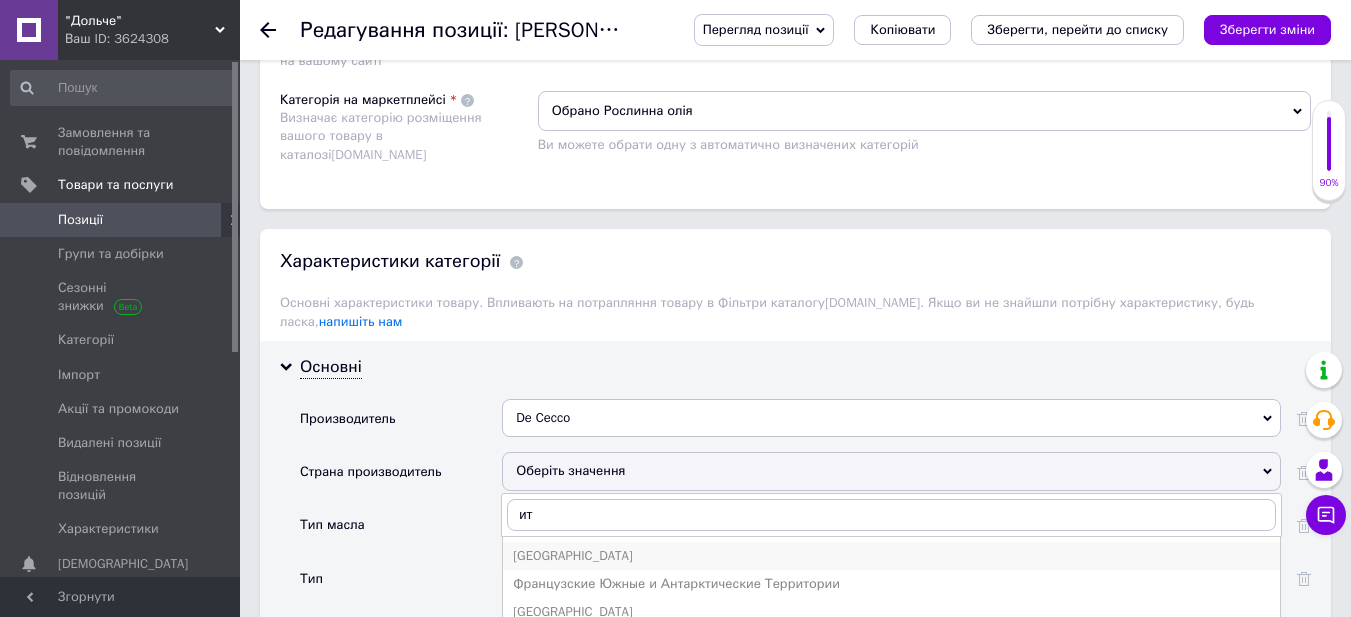 click on "[GEOGRAPHIC_DATA]" at bounding box center (891, 556) 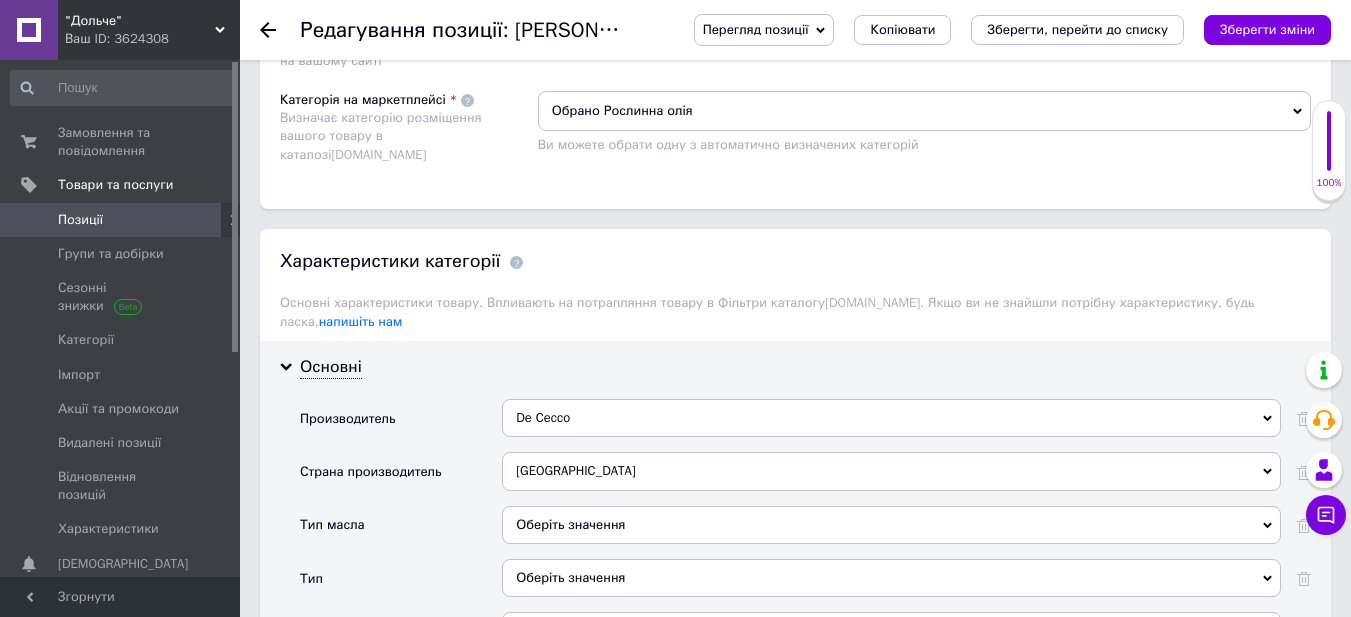click on "Оберіть значення" at bounding box center (891, 525) 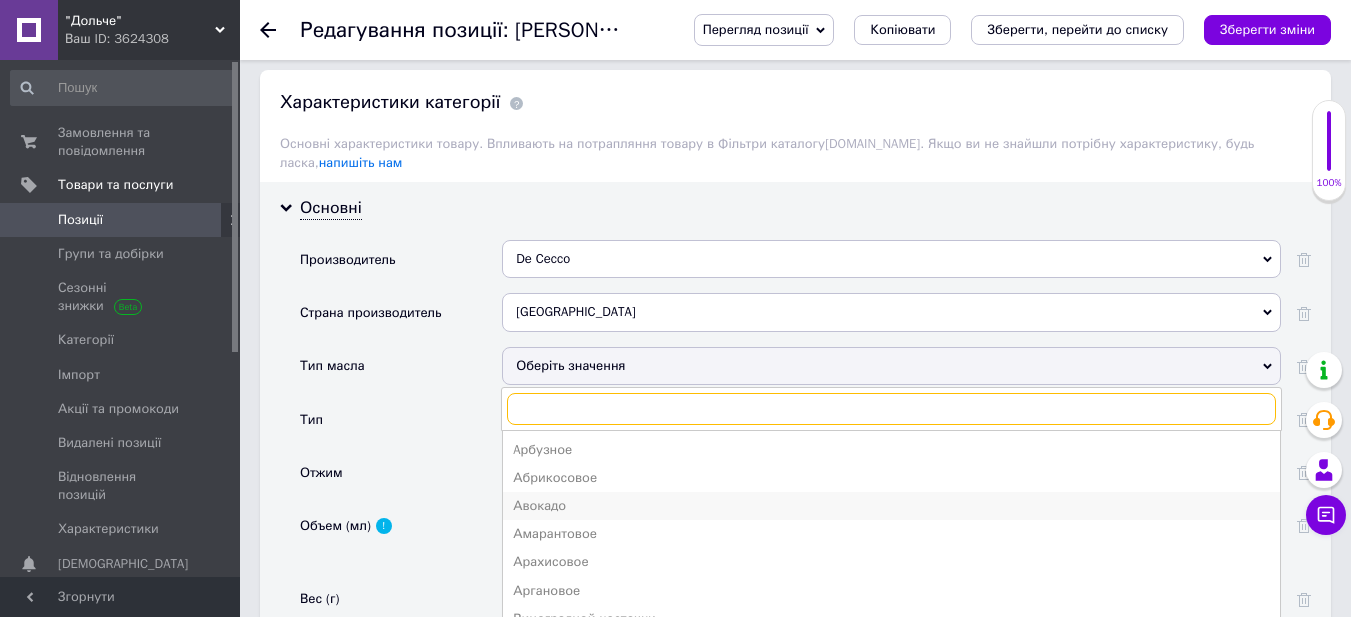 scroll, scrollTop: 1600, scrollLeft: 0, axis: vertical 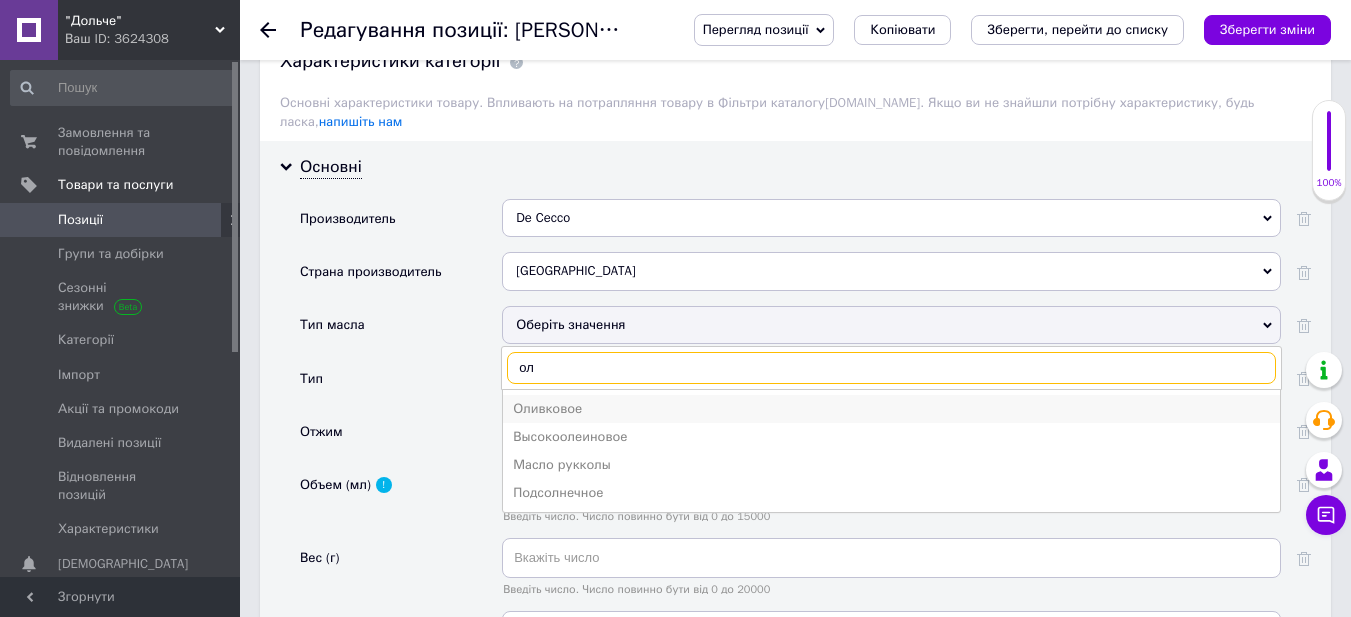 type on "ол" 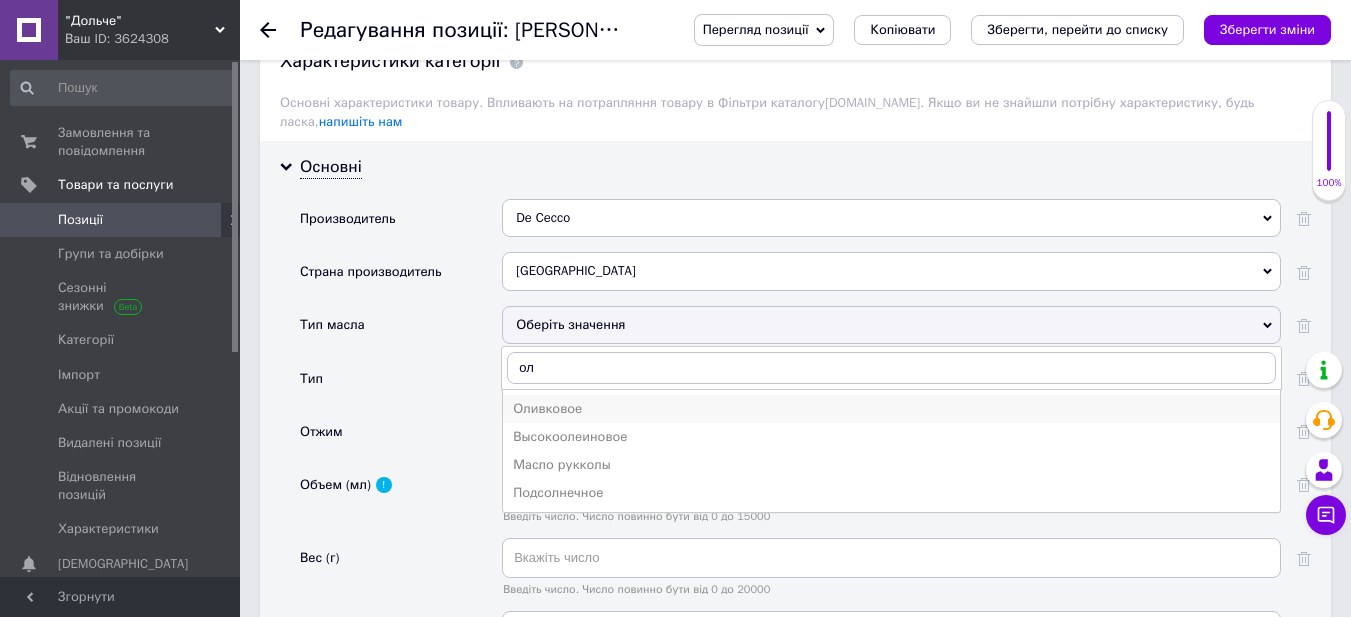 click on "Оливковое" at bounding box center (891, 409) 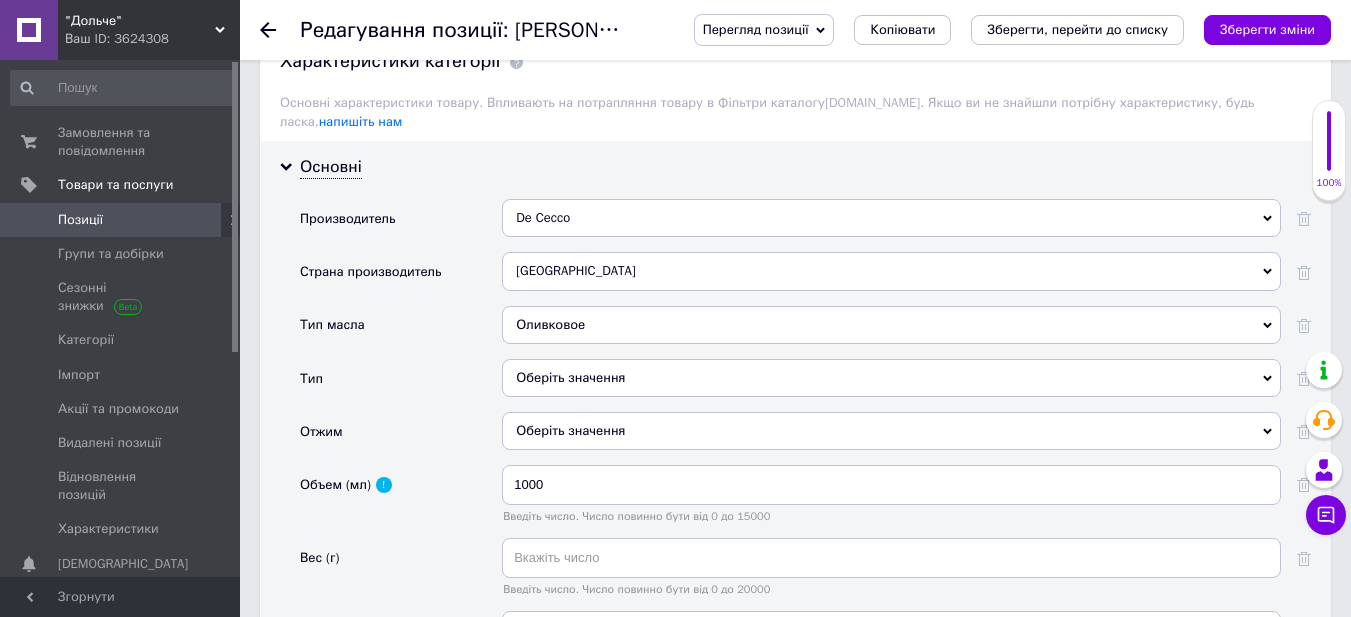 click on "Оберіть значення" at bounding box center (891, 378) 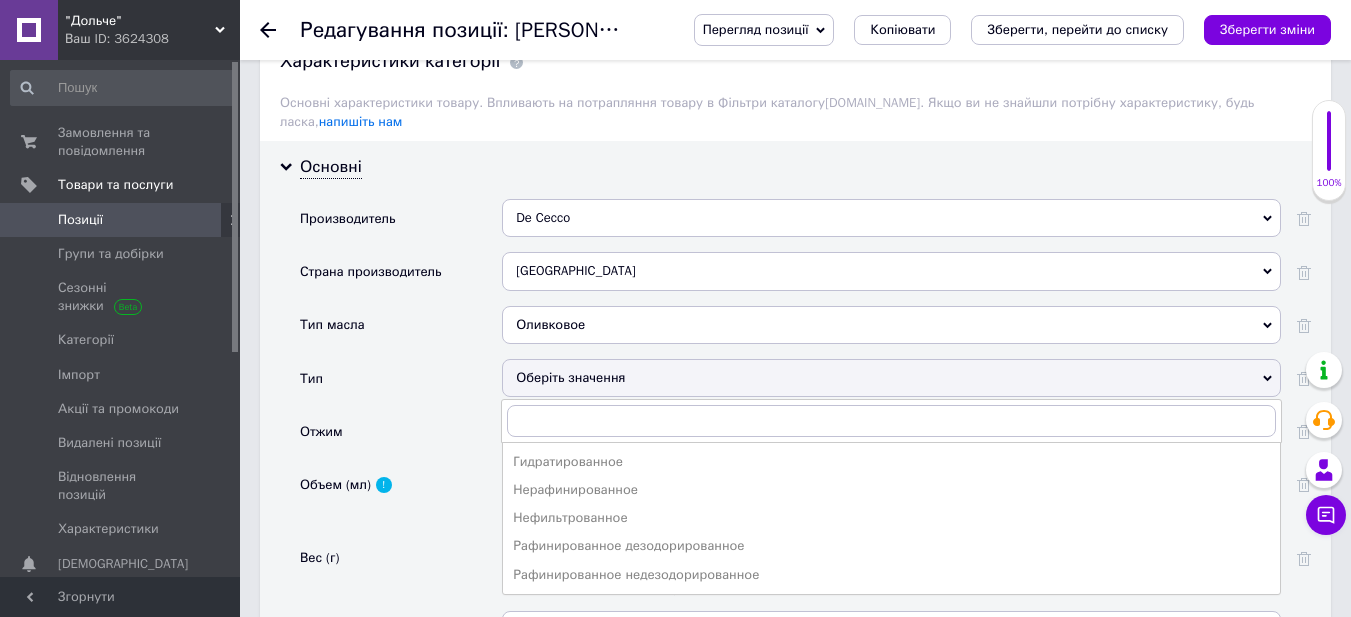 click on "Тип масла" at bounding box center (401, 332) 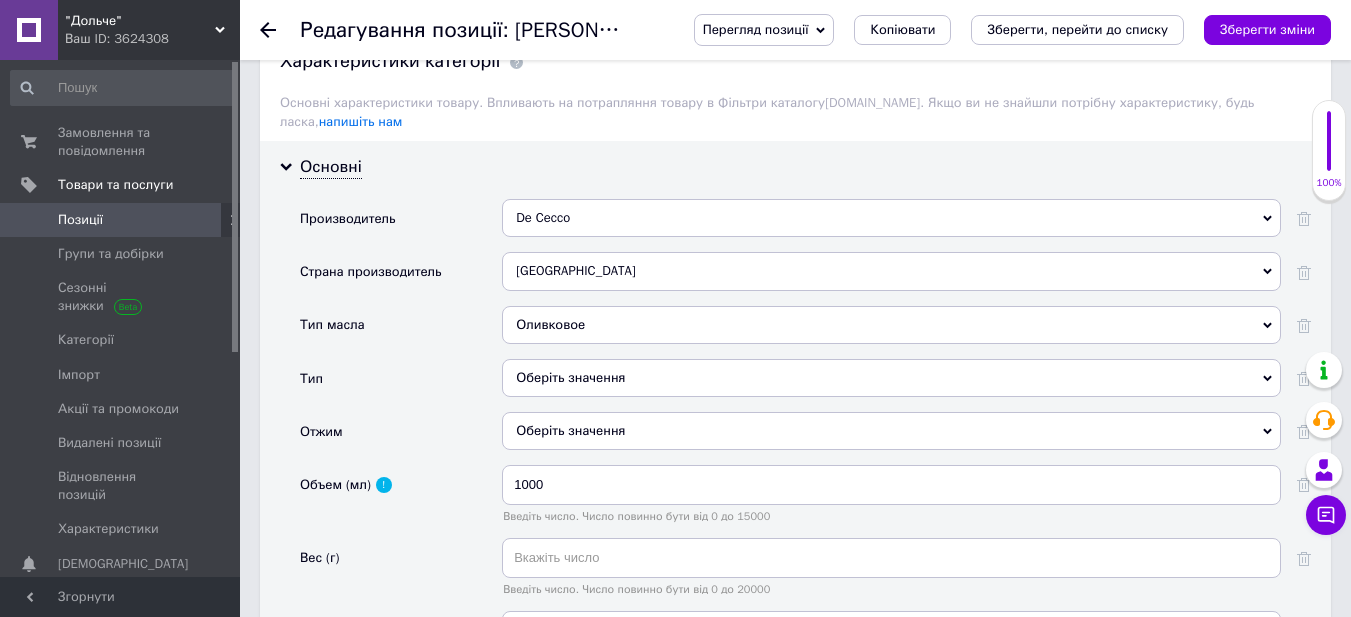 click on "Оберіть значення" at bounding box center [891, 431] 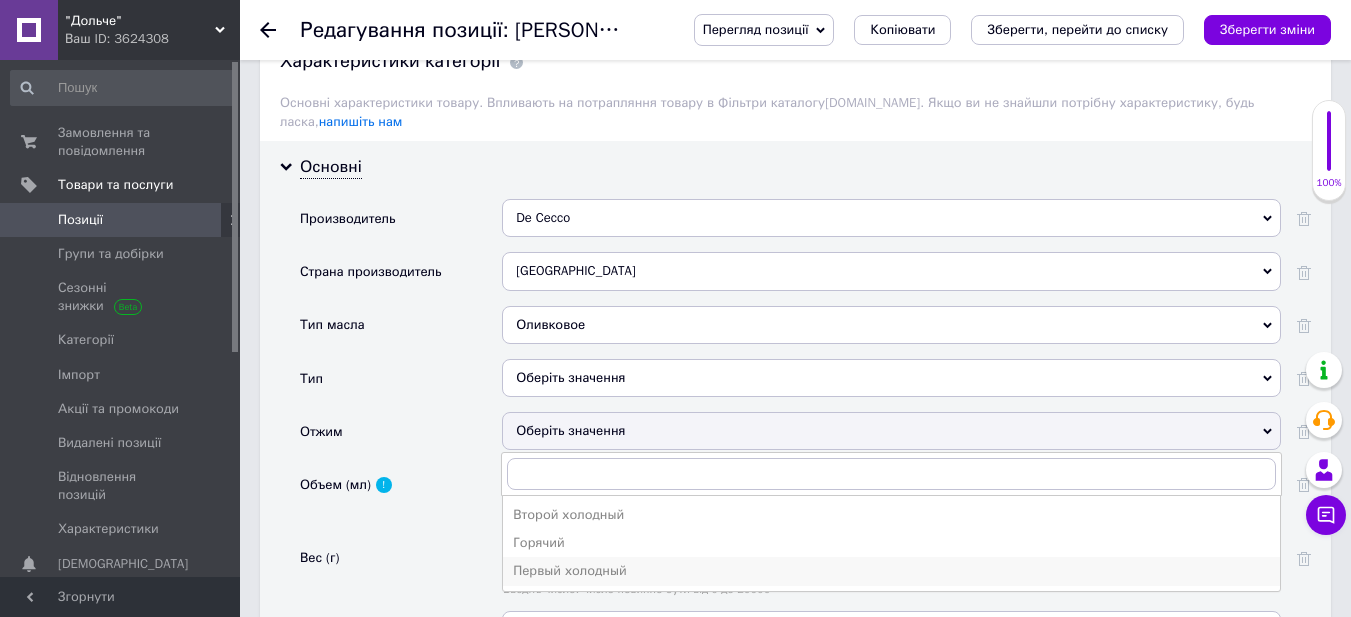 click on "Первый холодный" at bounding box center (891, 571) 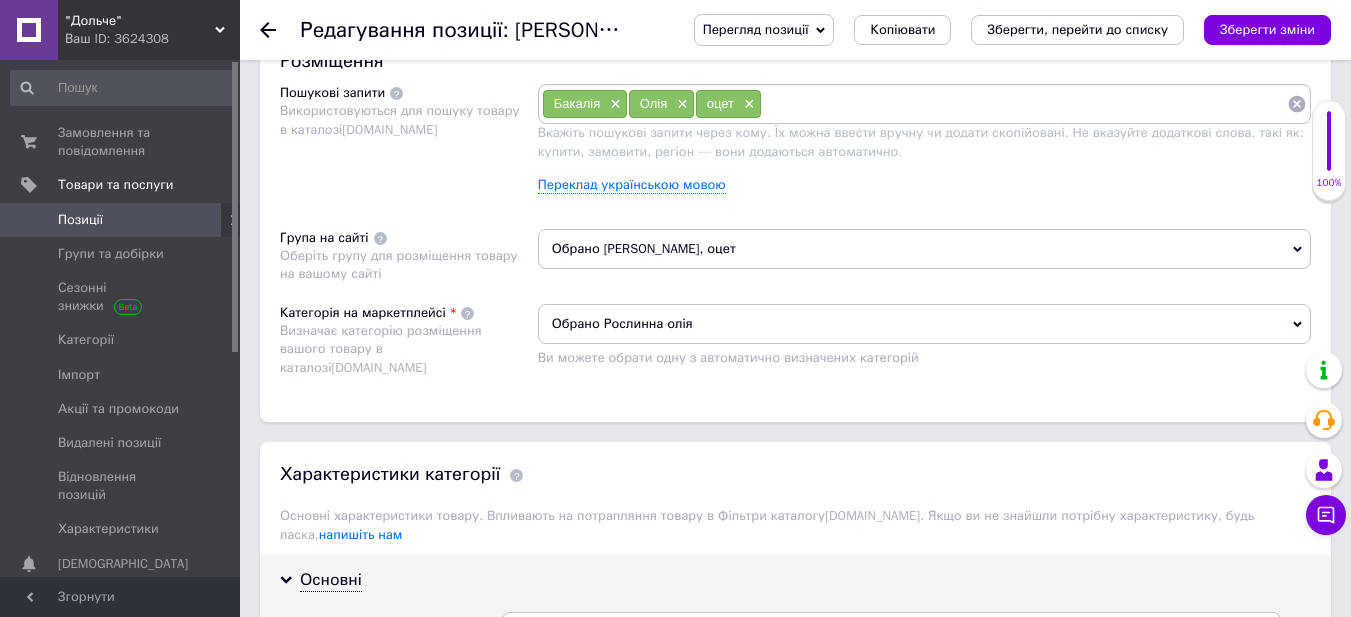 scroll, scrollTop: 1000, scrollLeft: 0, axis: vertical 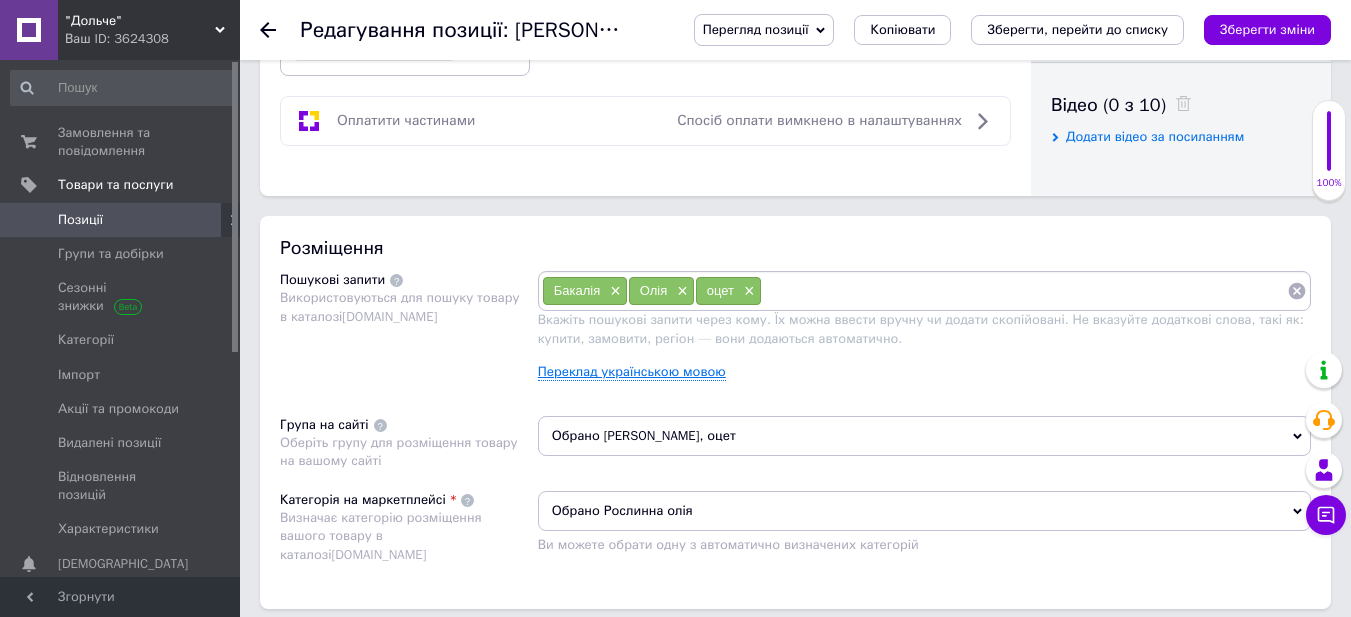 click on "Переклад українською мовою" at bounding box center [632, 372] 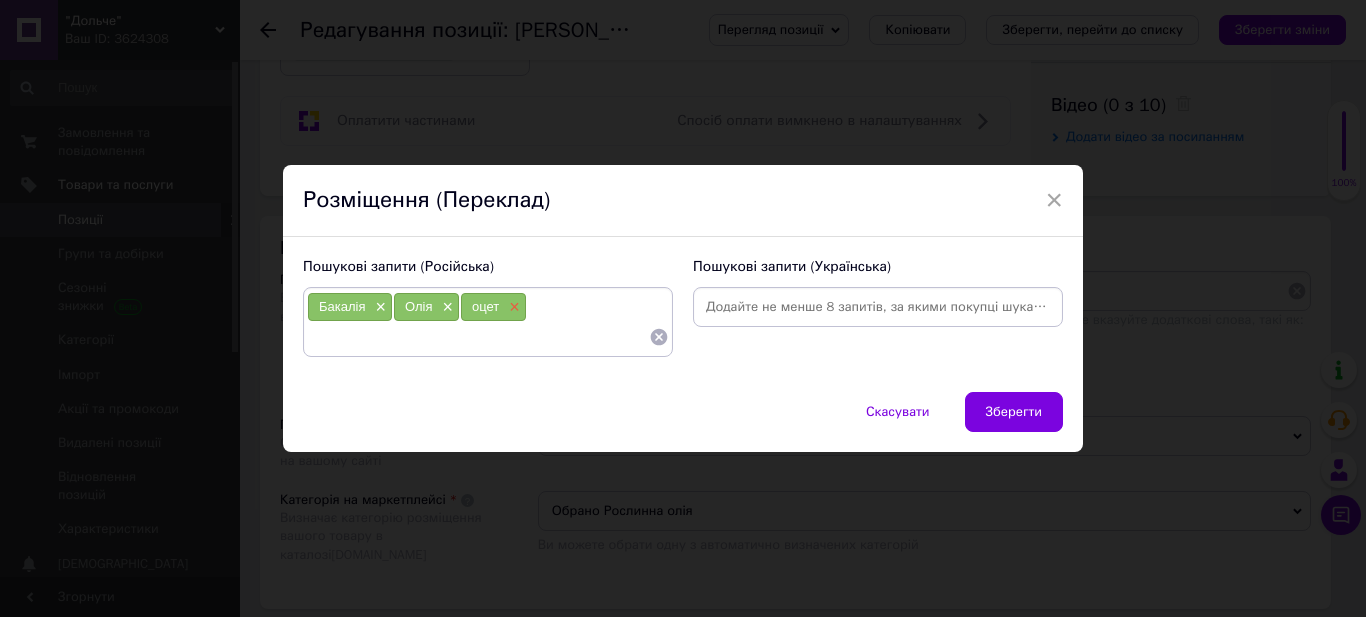 click on "×" at bounding box center [512, 307] 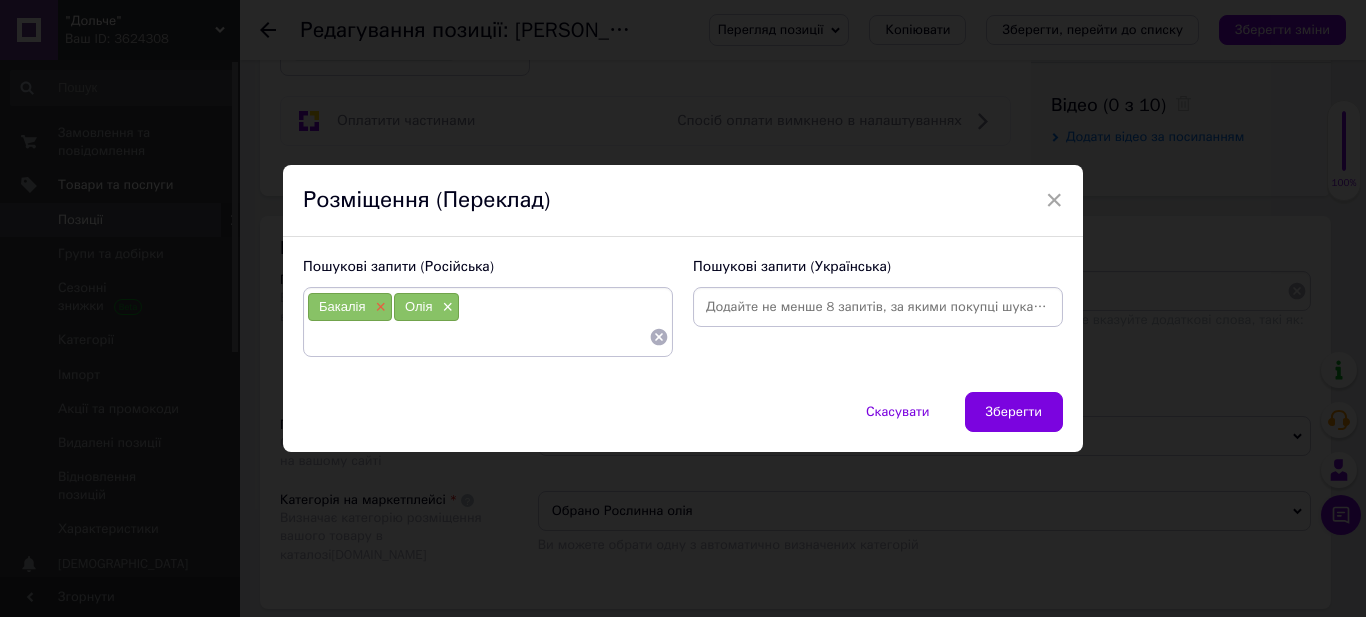 click on "×" at bounding box center [378, 307] 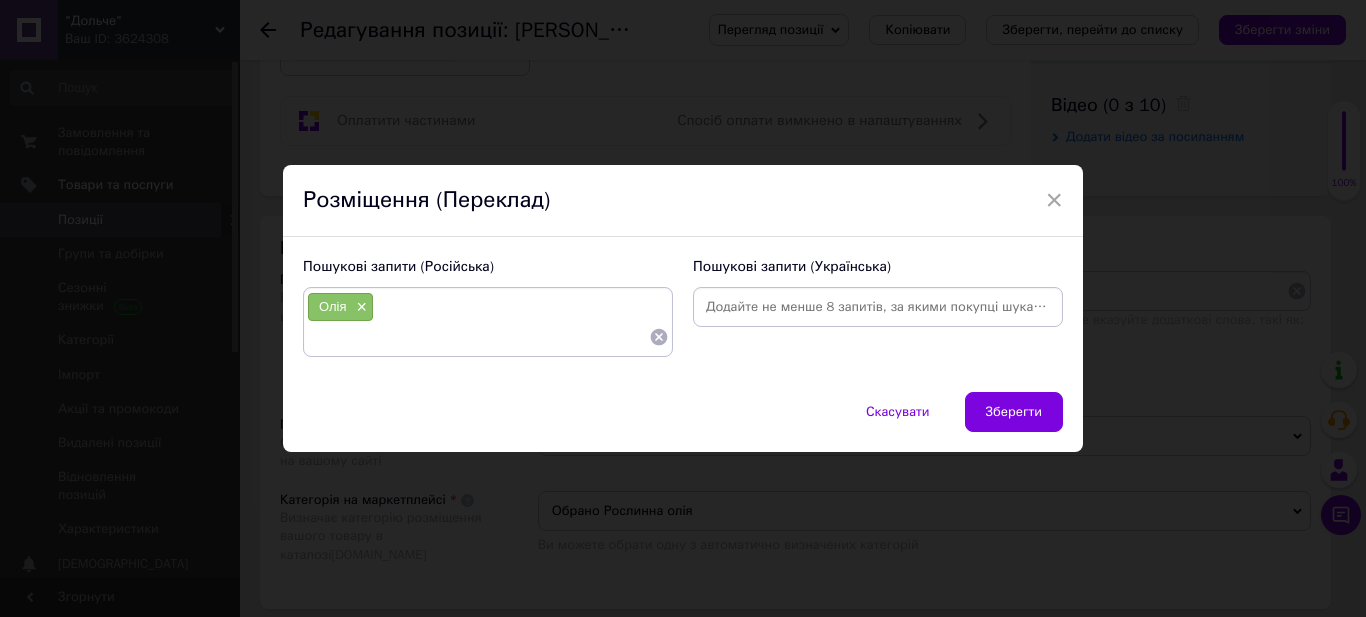 click at bounding box center [478, 337] 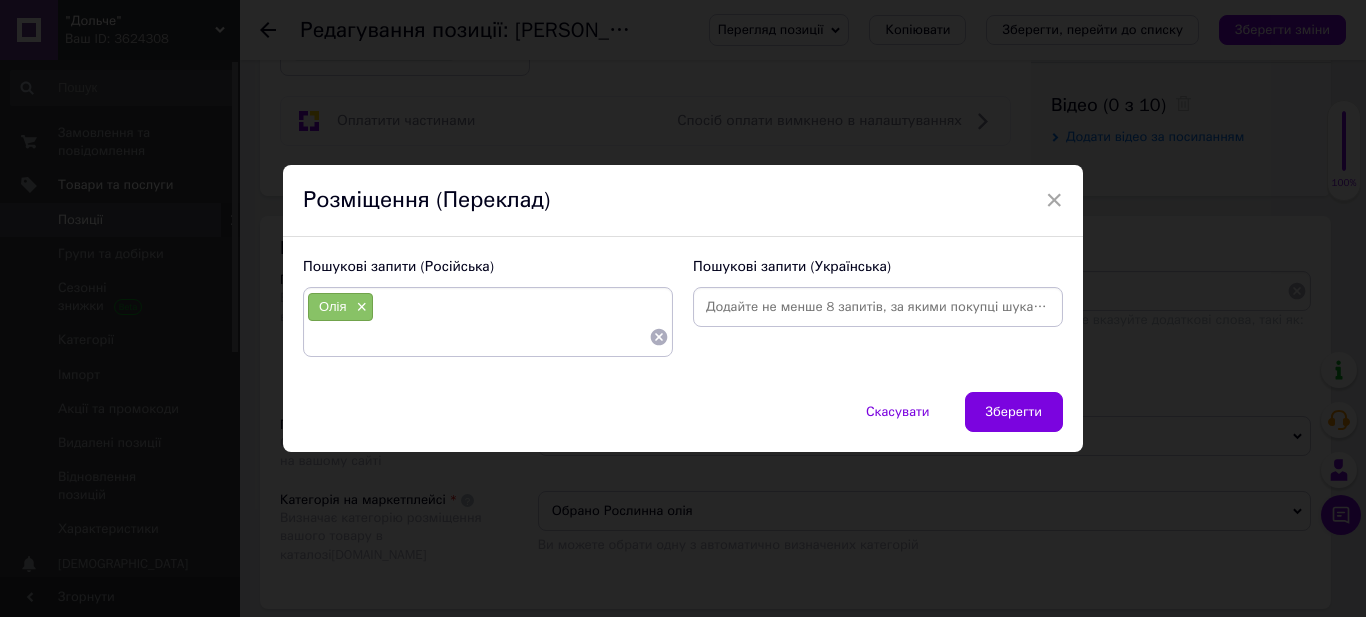 paste on "De Cecco" 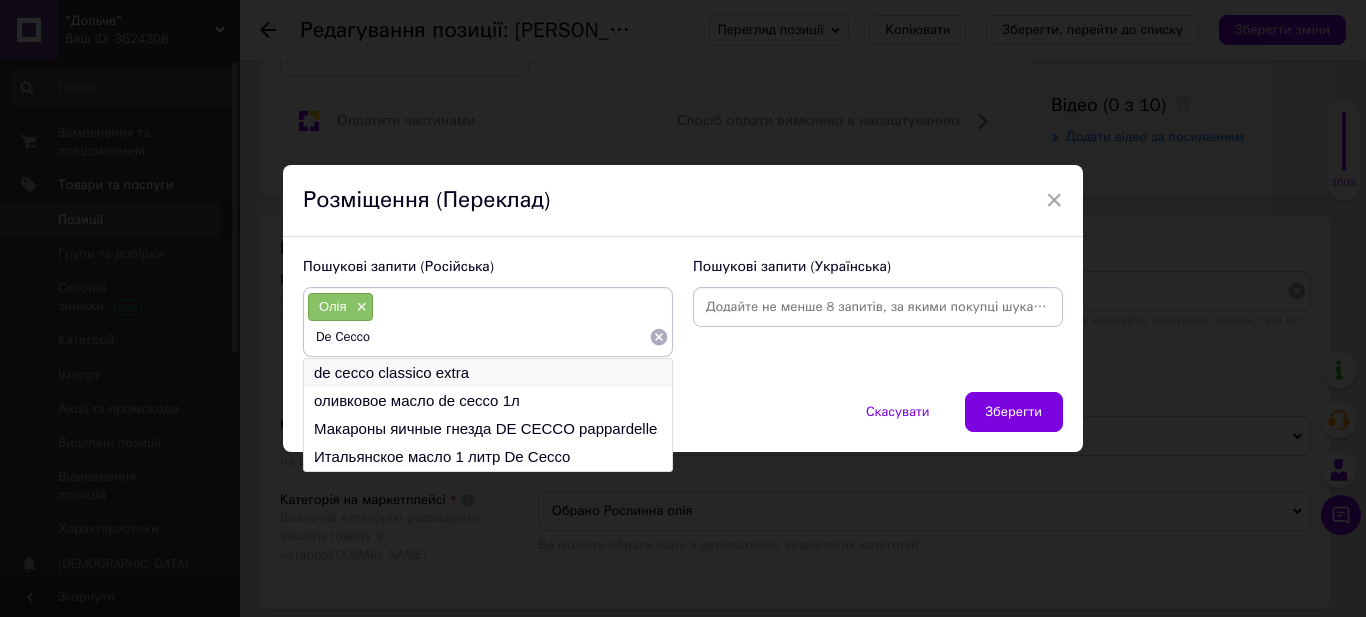 type on "De Cecco" 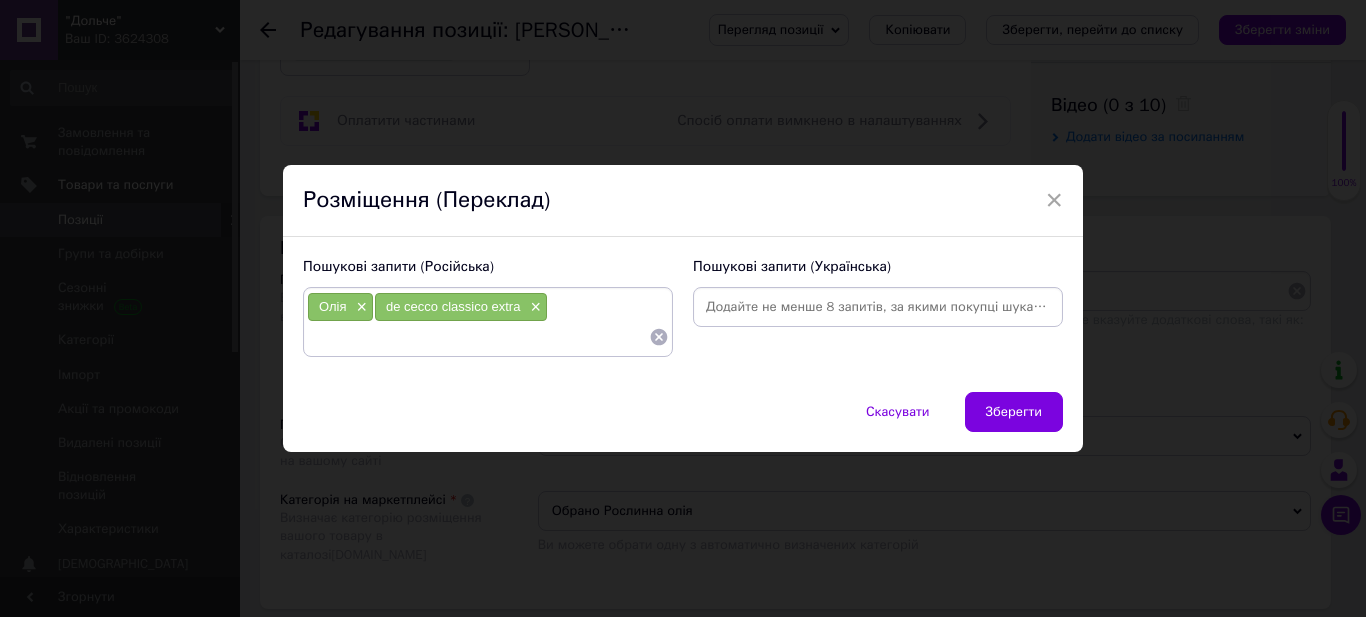 click at bounding box center (478, 337) 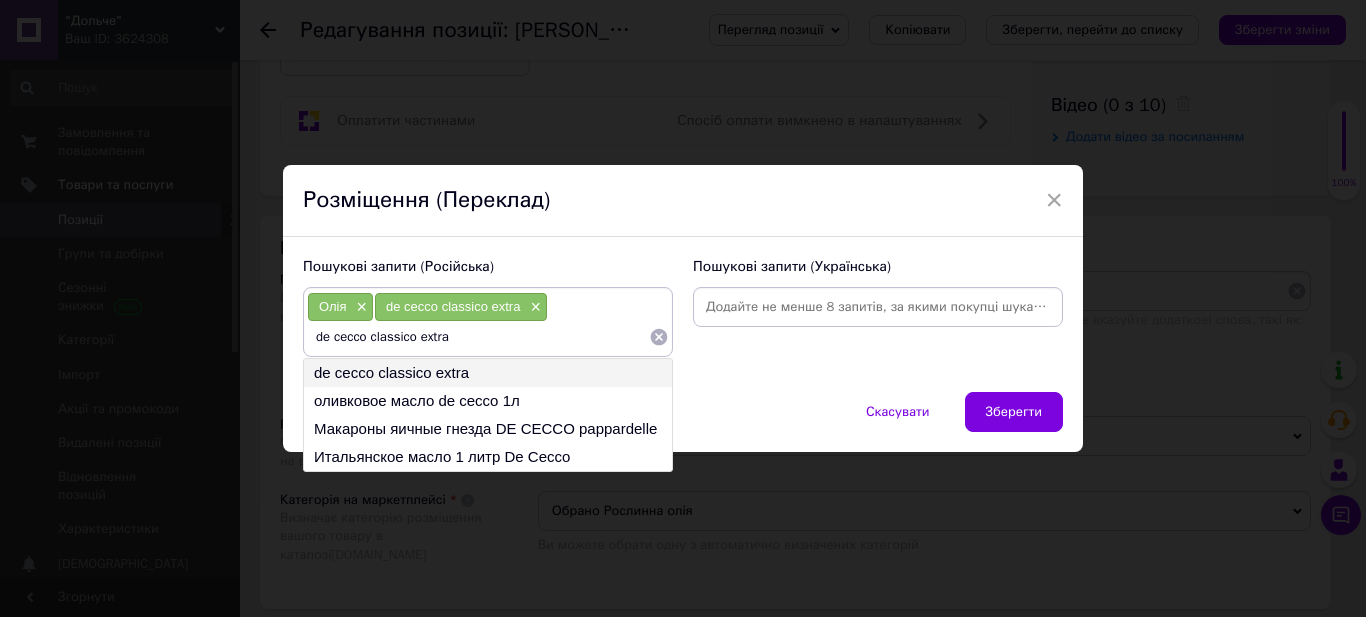 type on "оливковое масло de cecco 1л" 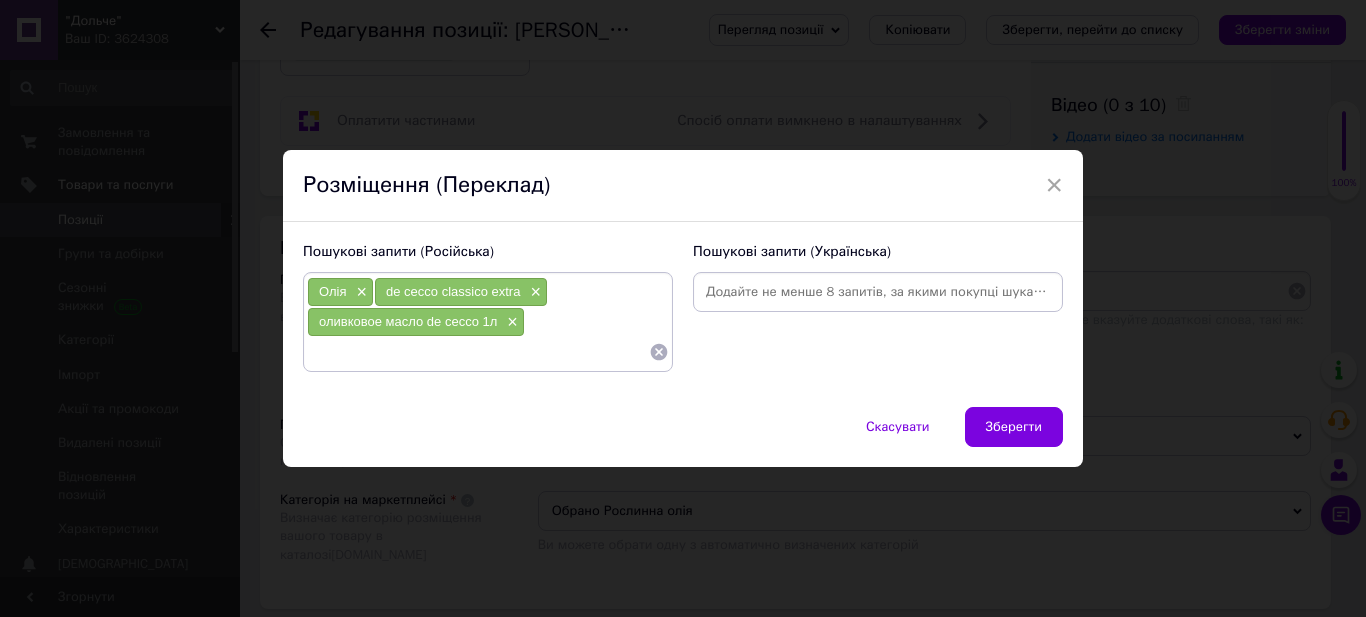 paste on "De Cecco" 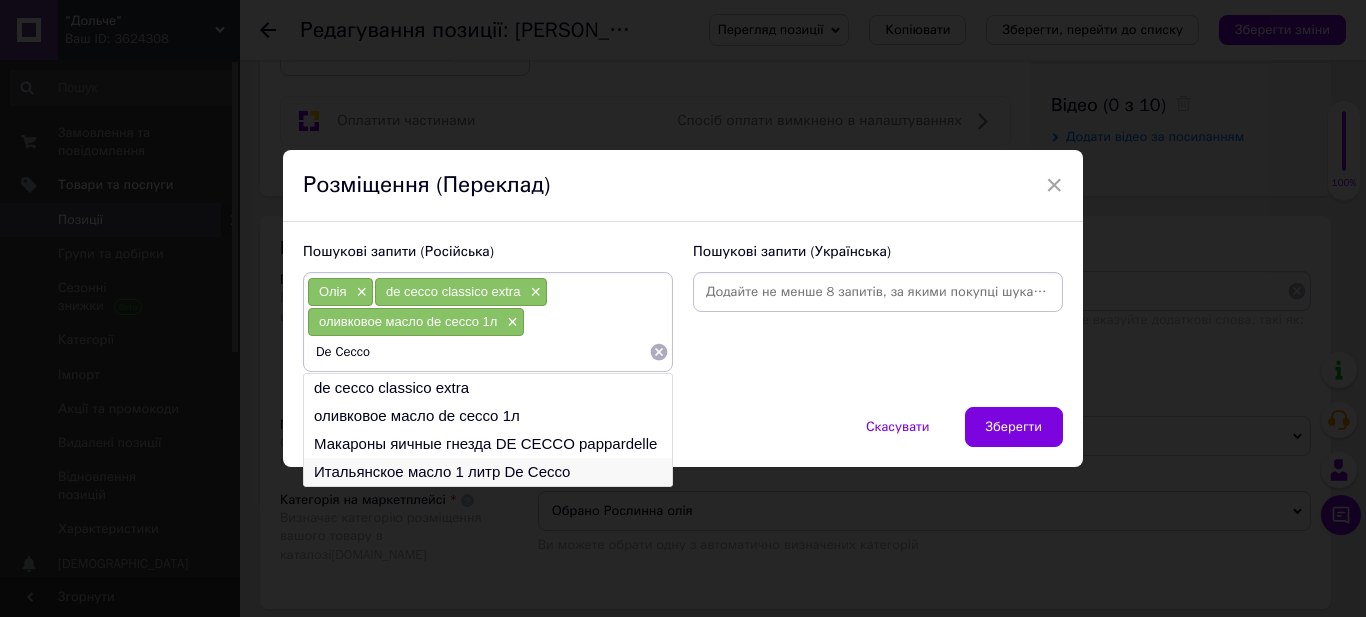 type on "De Cecco" 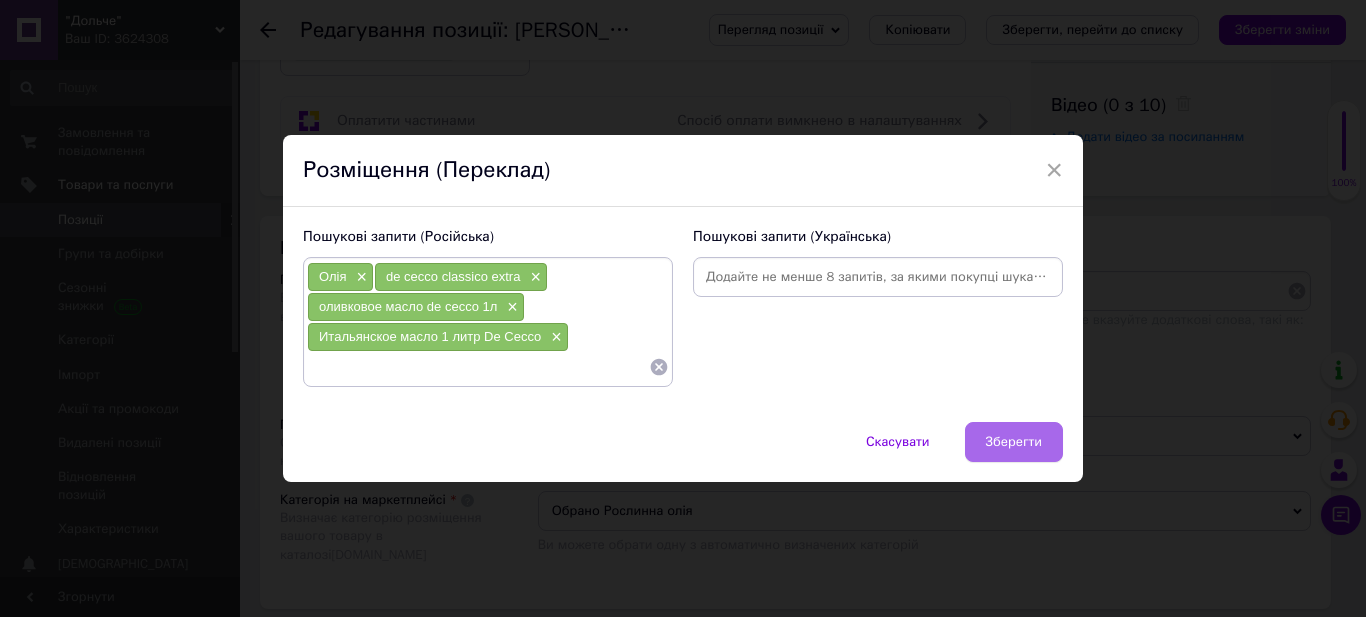 click on "Зберегти" at bounding box center [1014, 442] 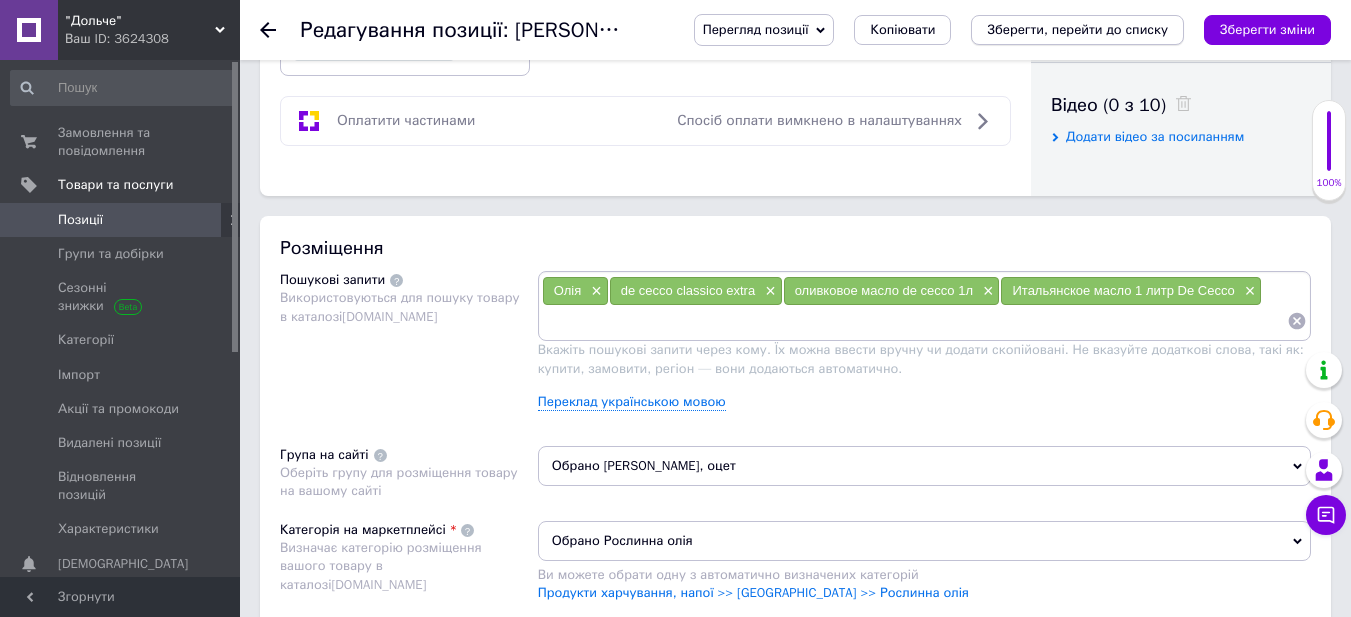 click on "Зберегти, перейти до списку" at bounding box center [1077, 29] 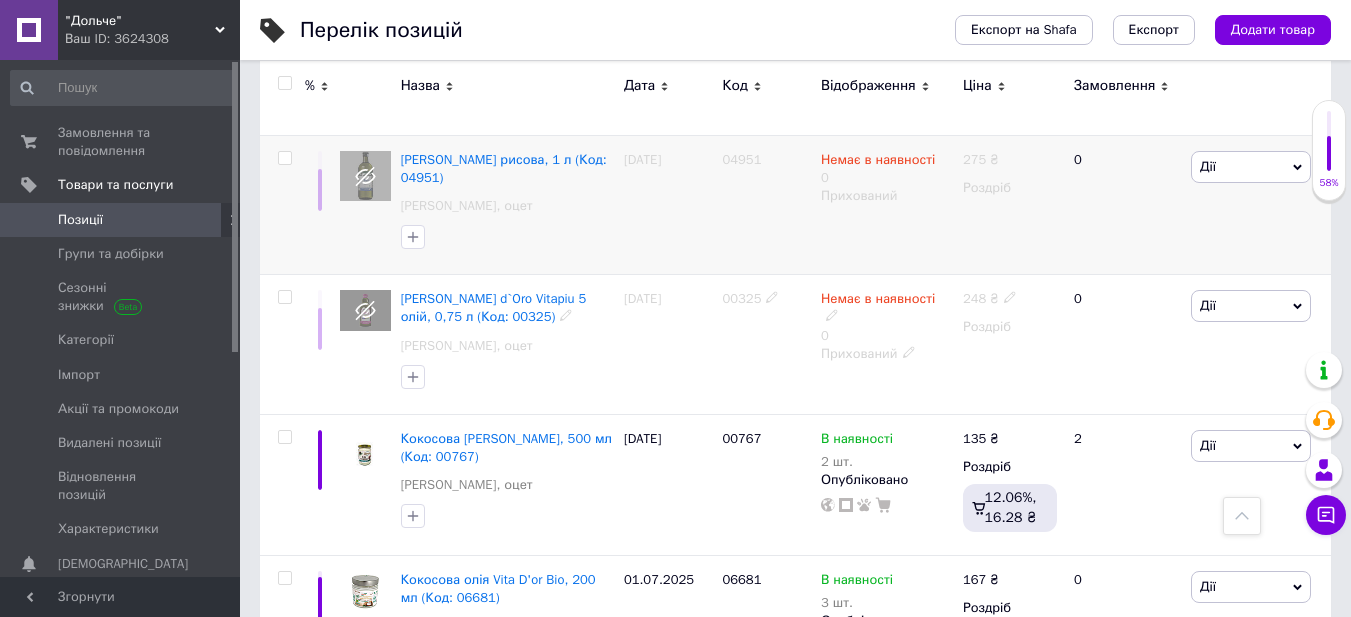 scroll, scrollTop: 2675, scrollLeft: 0, axis: vertical 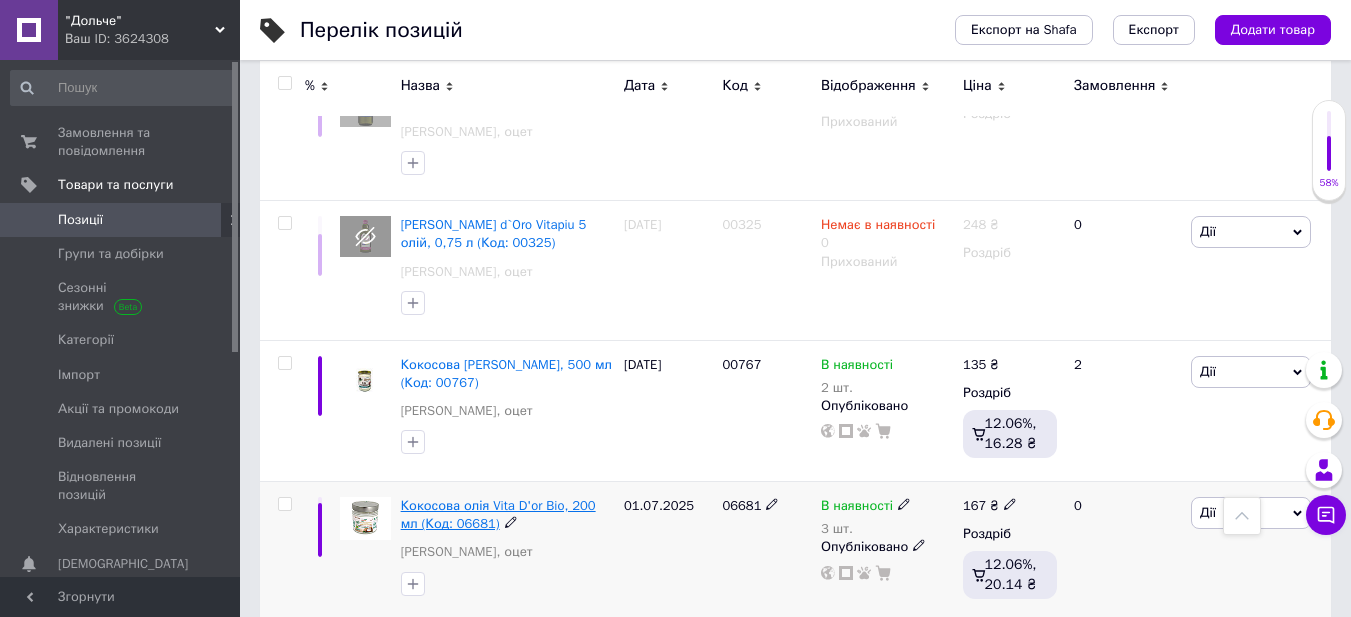 click on "Кокосова олія Vita D'or Bio, 200 мл (Код: 06681)" at bounding box center [498, 514] 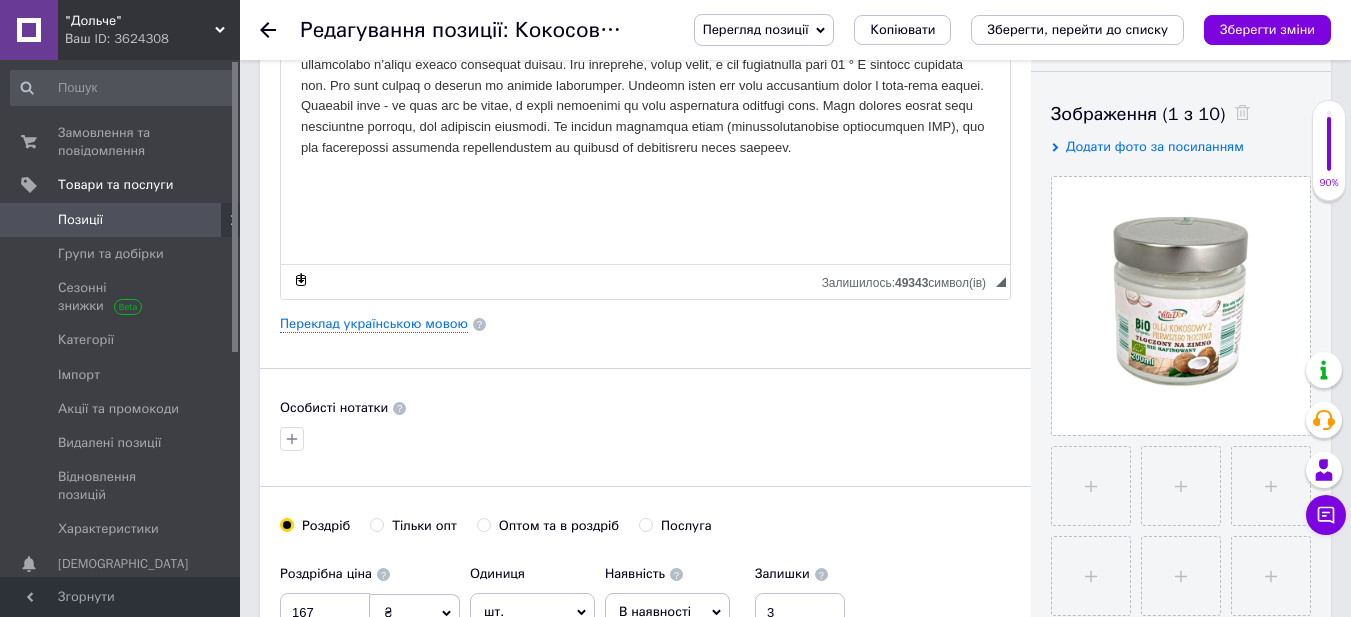 scroll, scrollTop: 0, scrollLeft: 0, axis: both 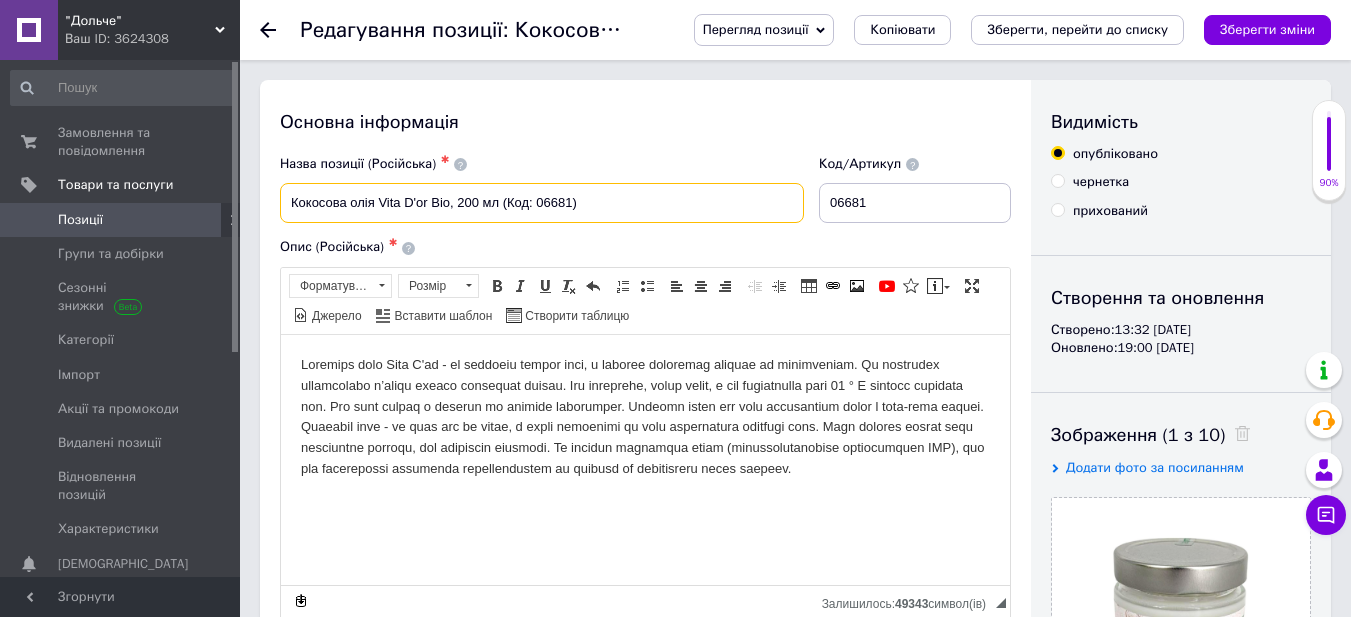 drag, startPoint x: 378, startPoint y: 199, endPoint x: 428, endPoint y: 195, distance: 50.159744 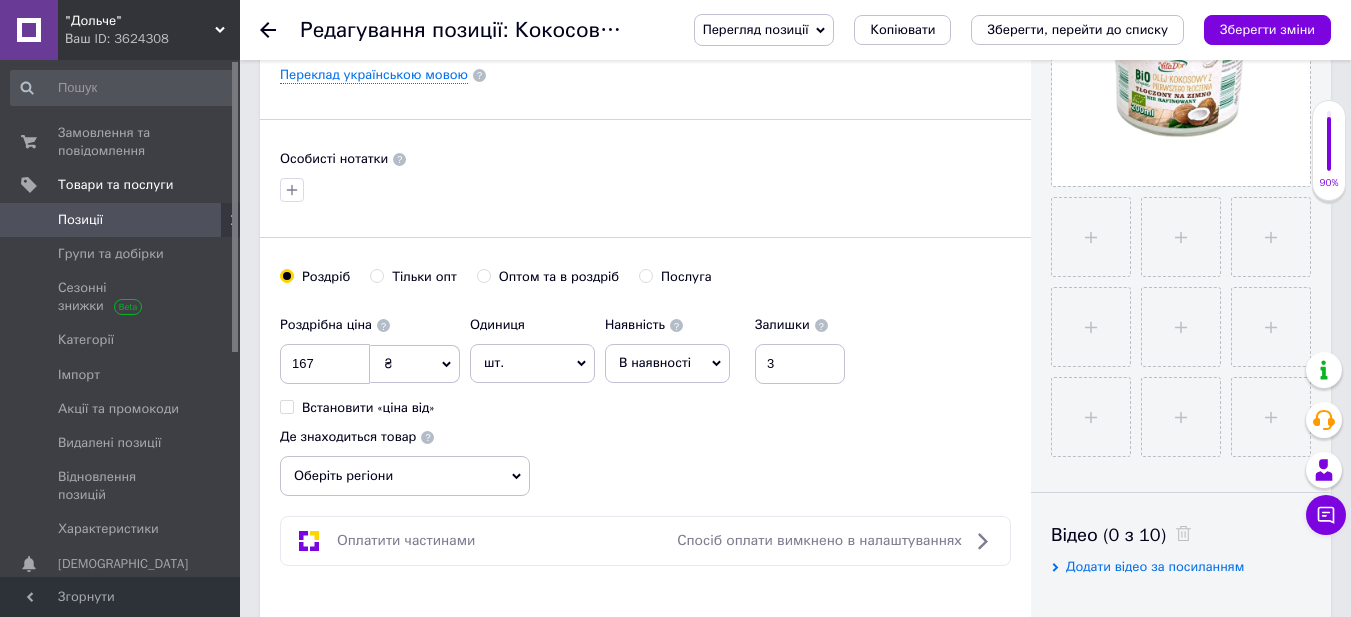 scroll, scrollTop: 575, scrollLeft: 0, axis: vertical 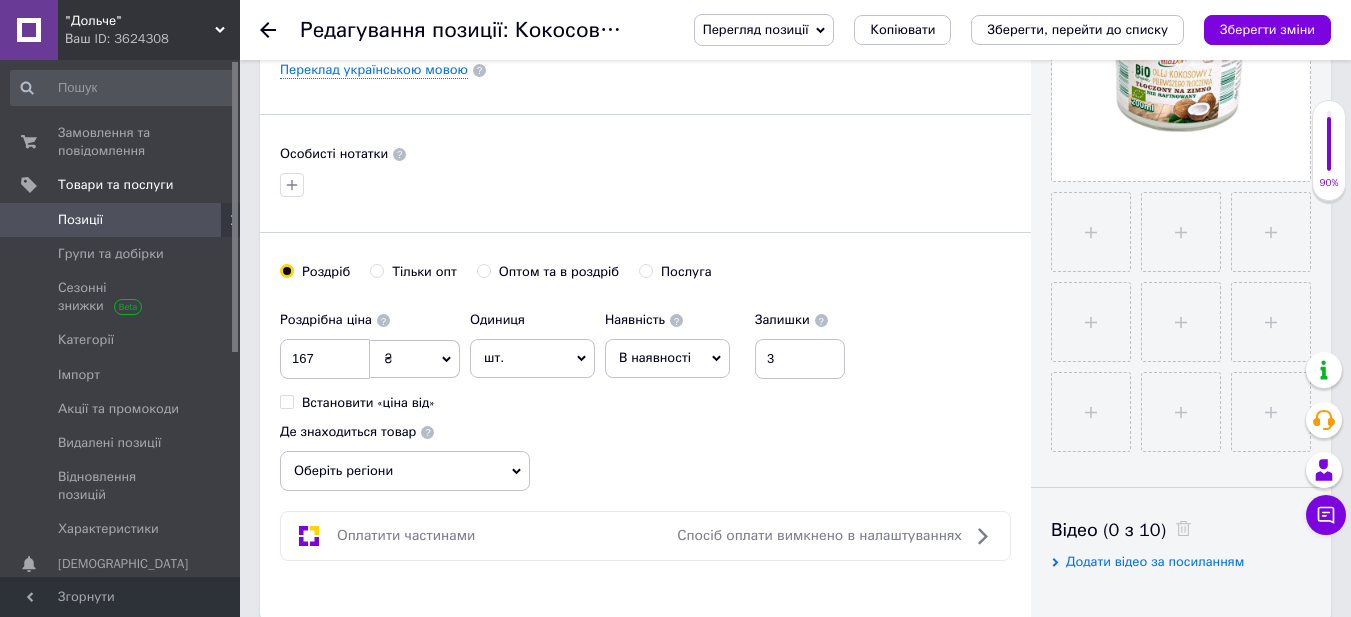 click on "Оберіть регіони" at bounding box center [405, 471] 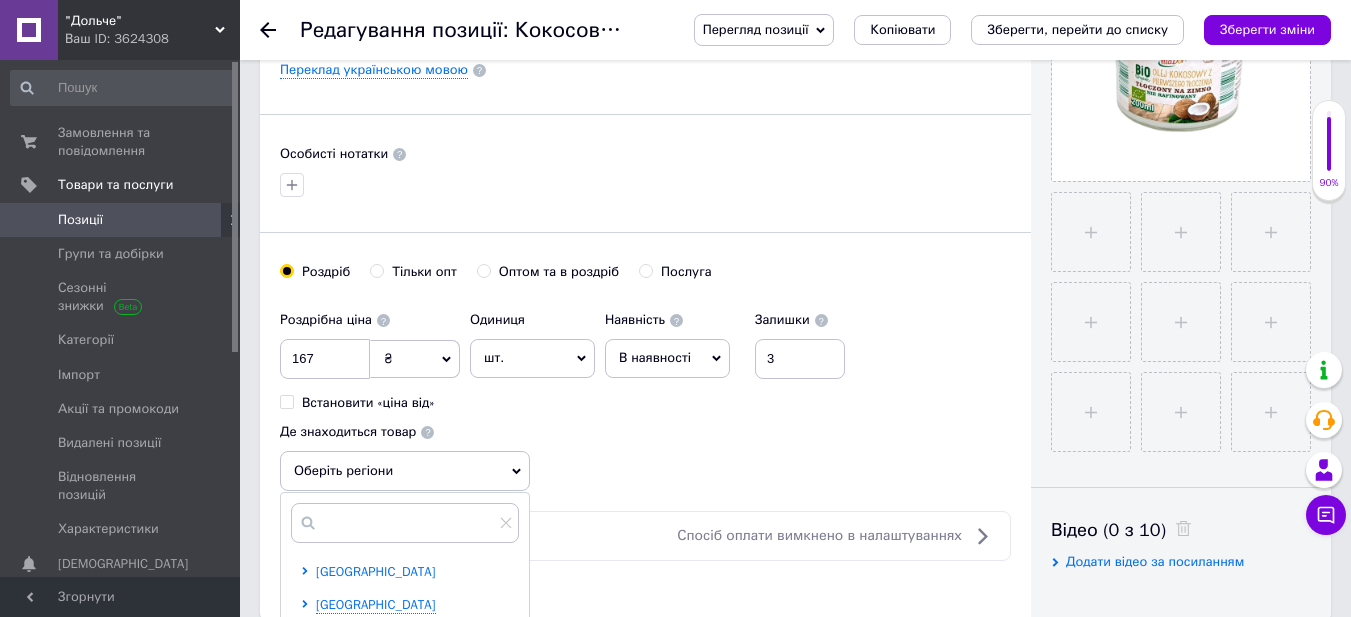 click on "[GEOGRAPHIC_DATA]" at bounding box center (376, 571) 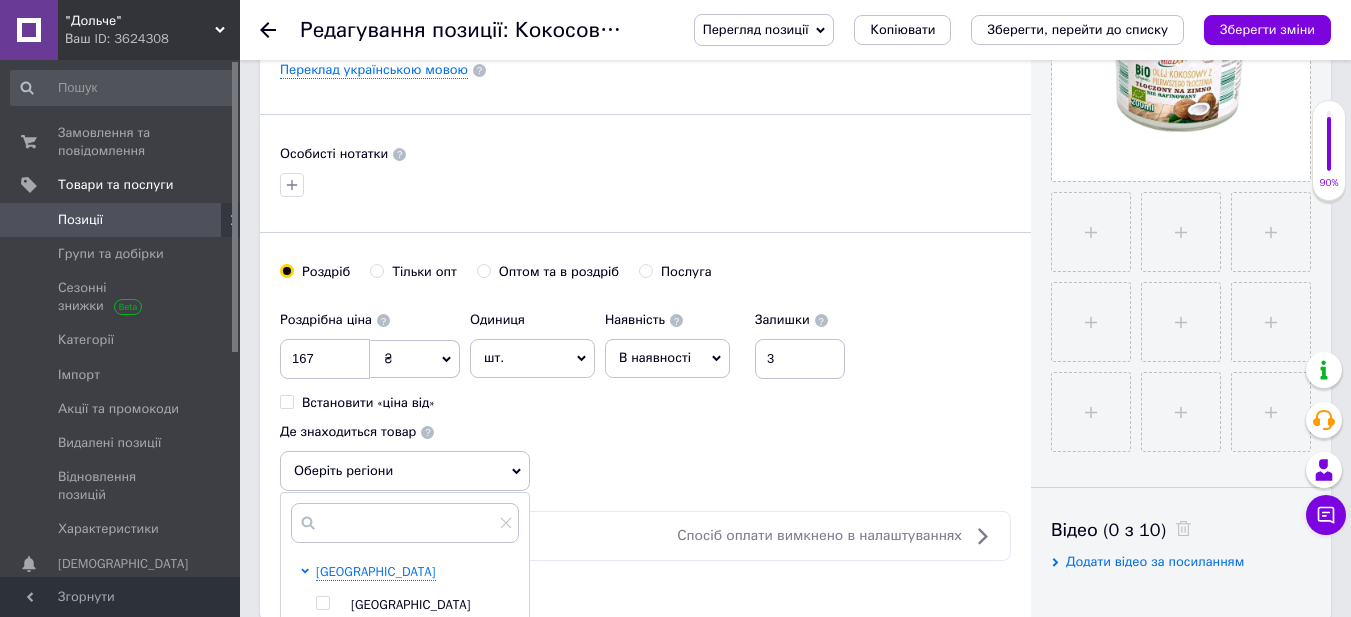 click at bounding box center [322, 603] 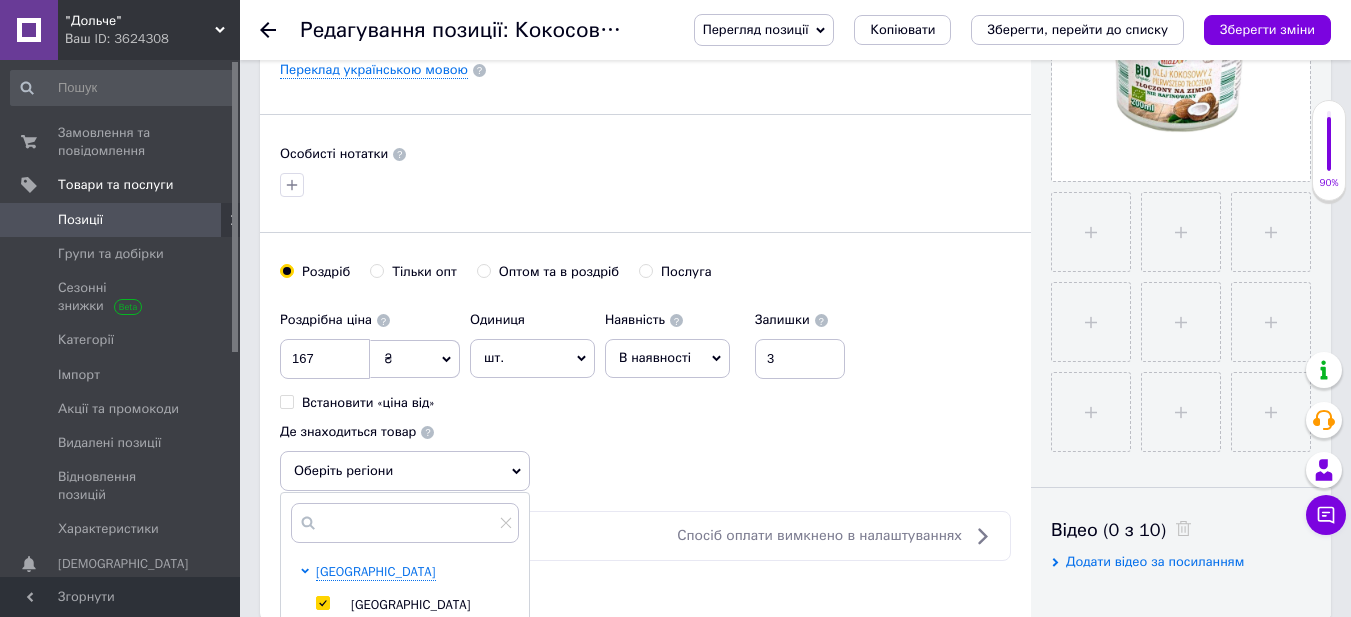 checkbox on "true" 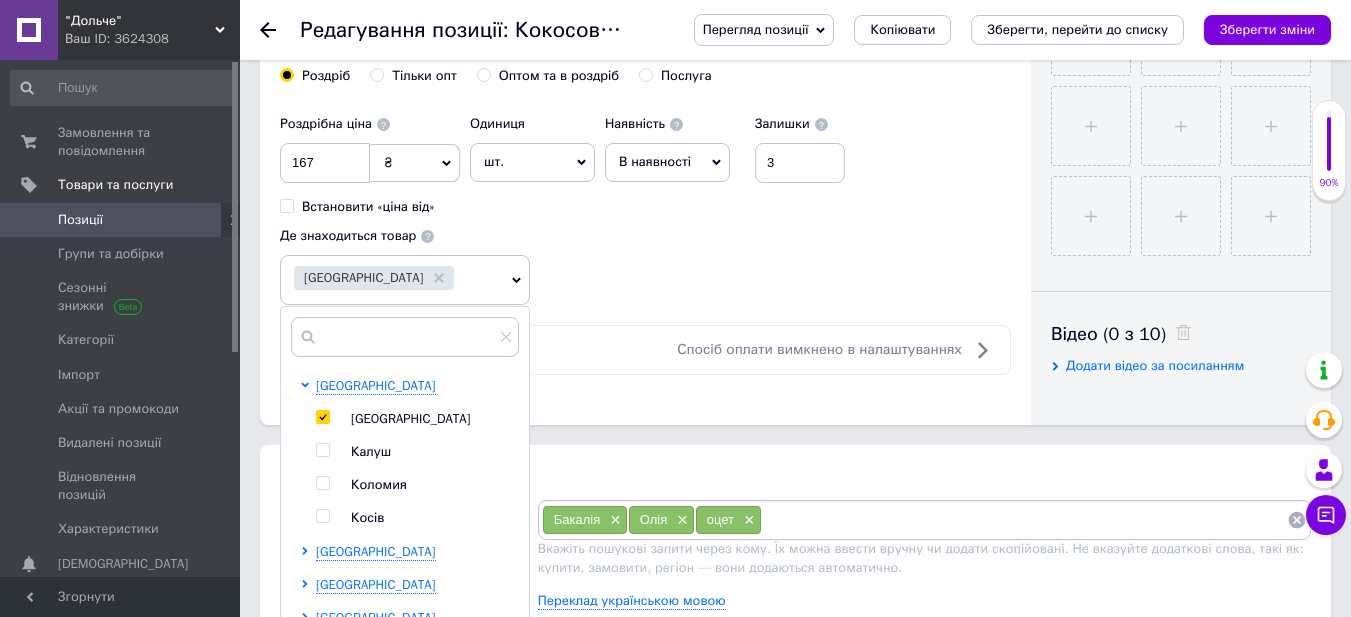 scroll, scrollTop: 975, scrollLeft: 0, axis: vertical 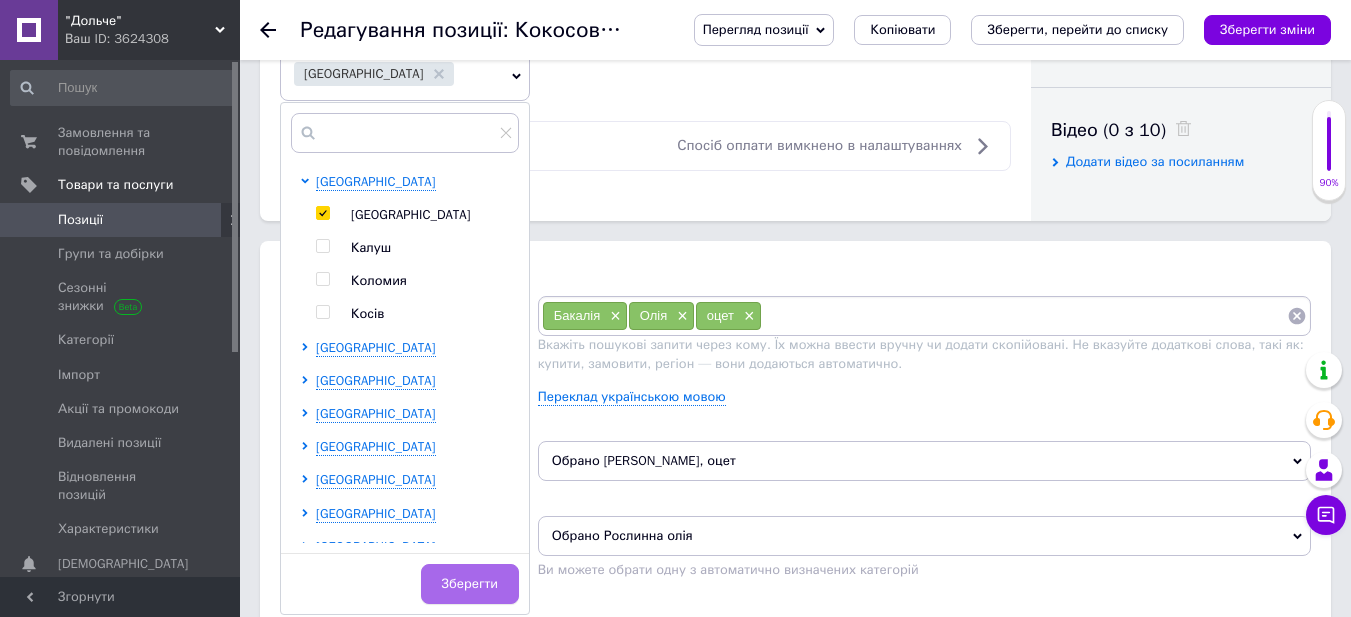 click on "Зберегти" at bounding box center (470, 584) 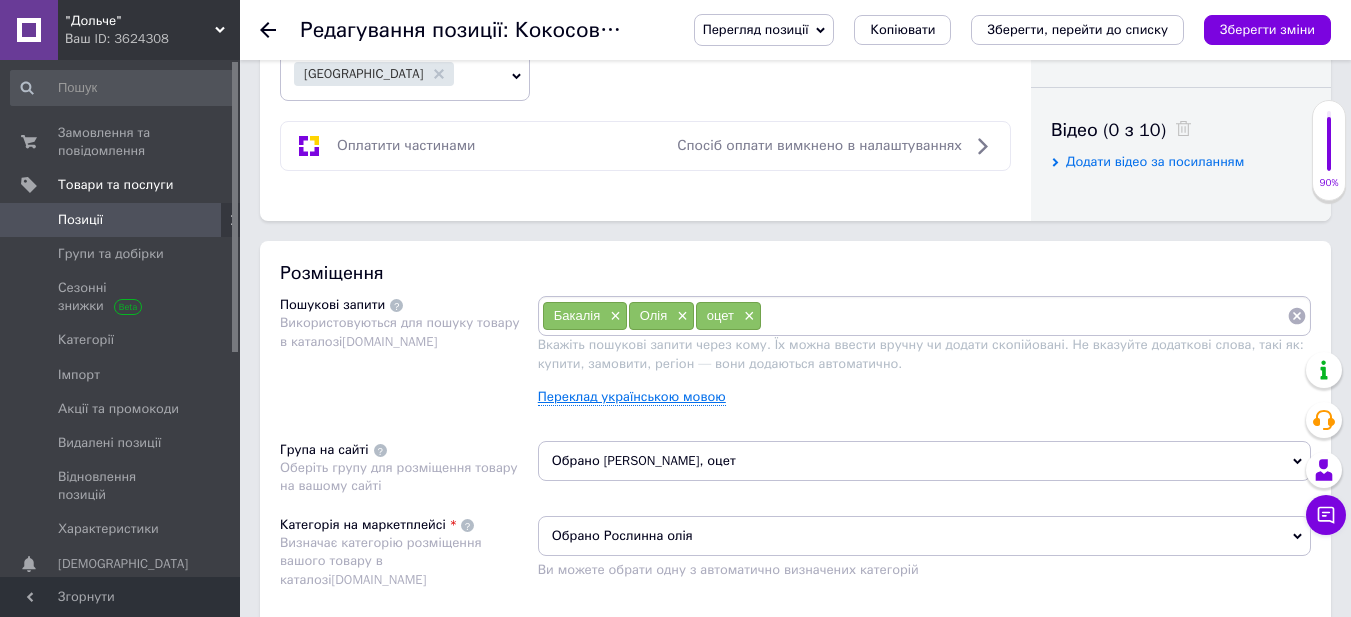 click on "Переклад українською мовою" at bounding box center [632, 397] 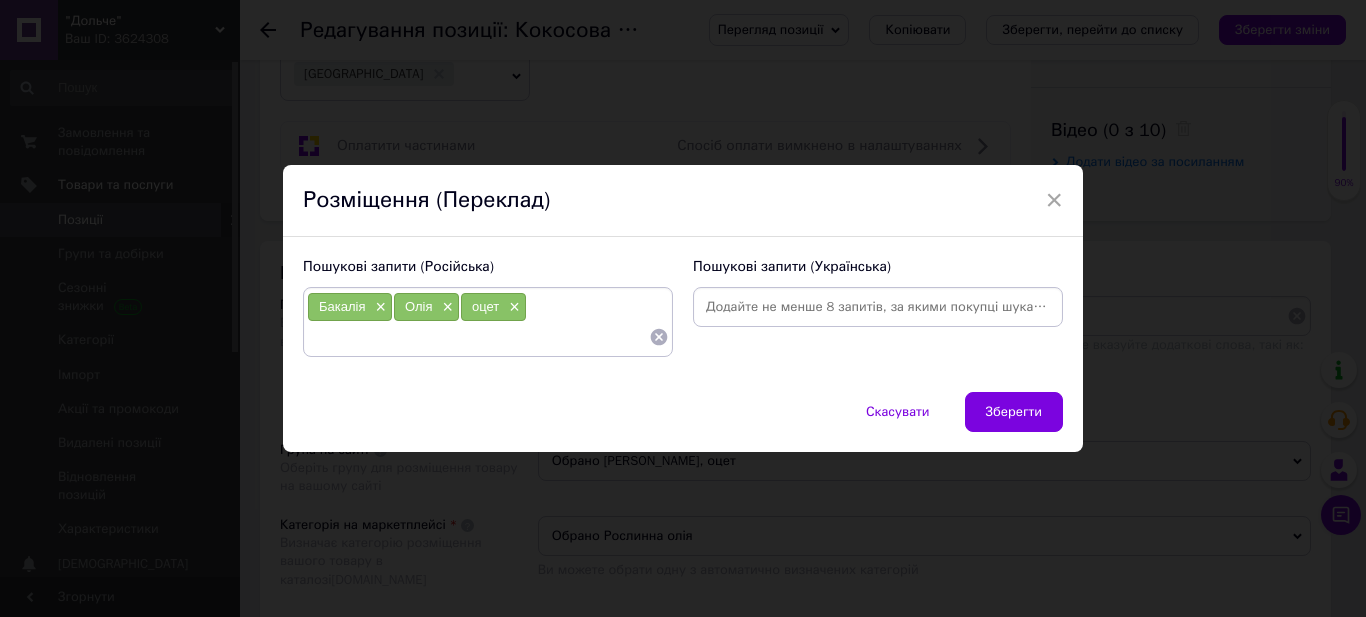 click at bounding box center (878, 307) 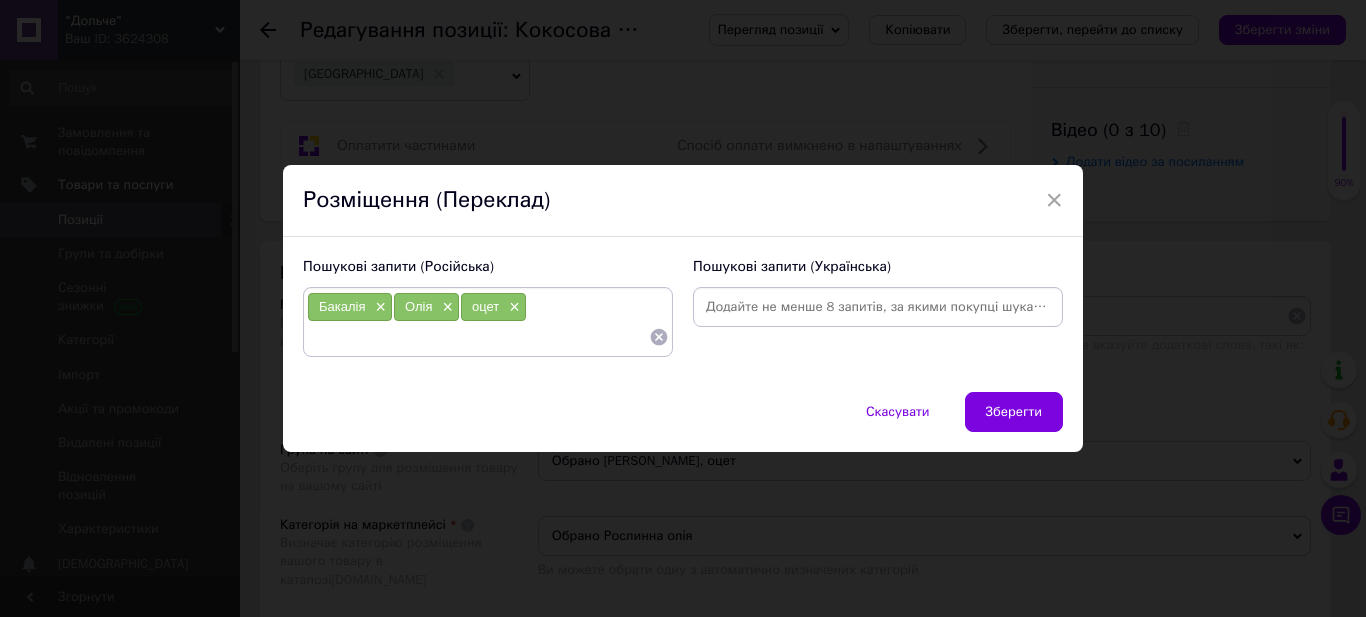 paste on "Vita D'or" 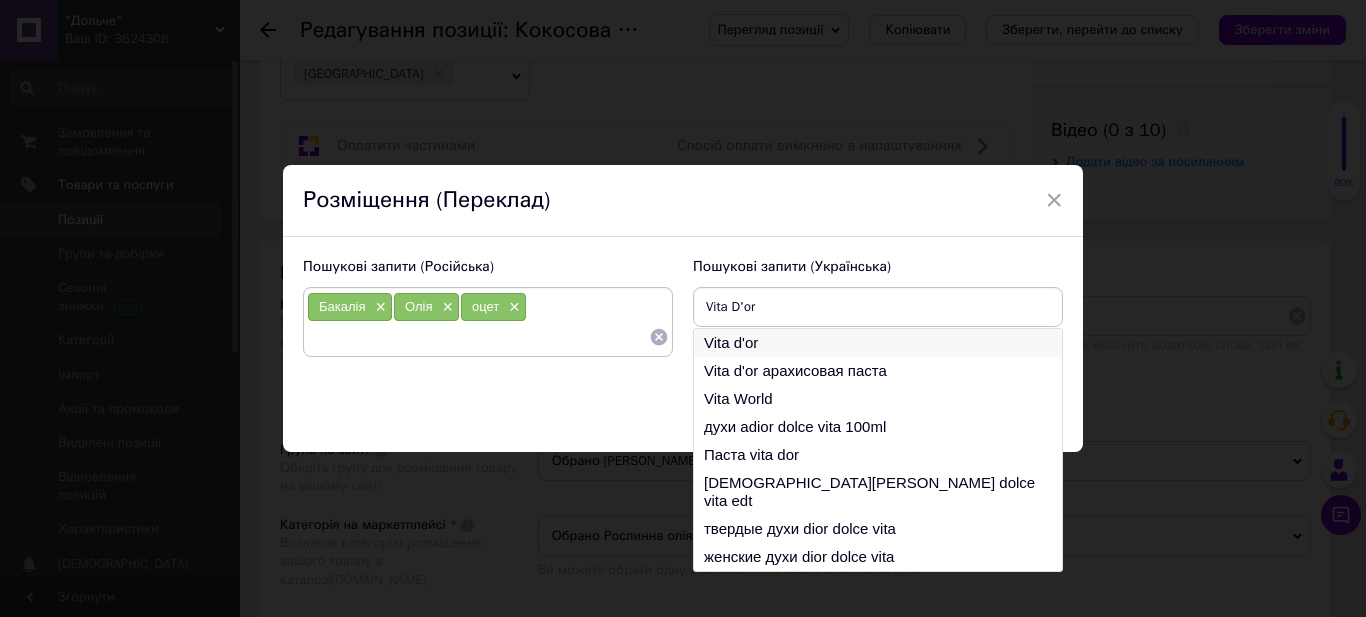 type on "Vita D'or" 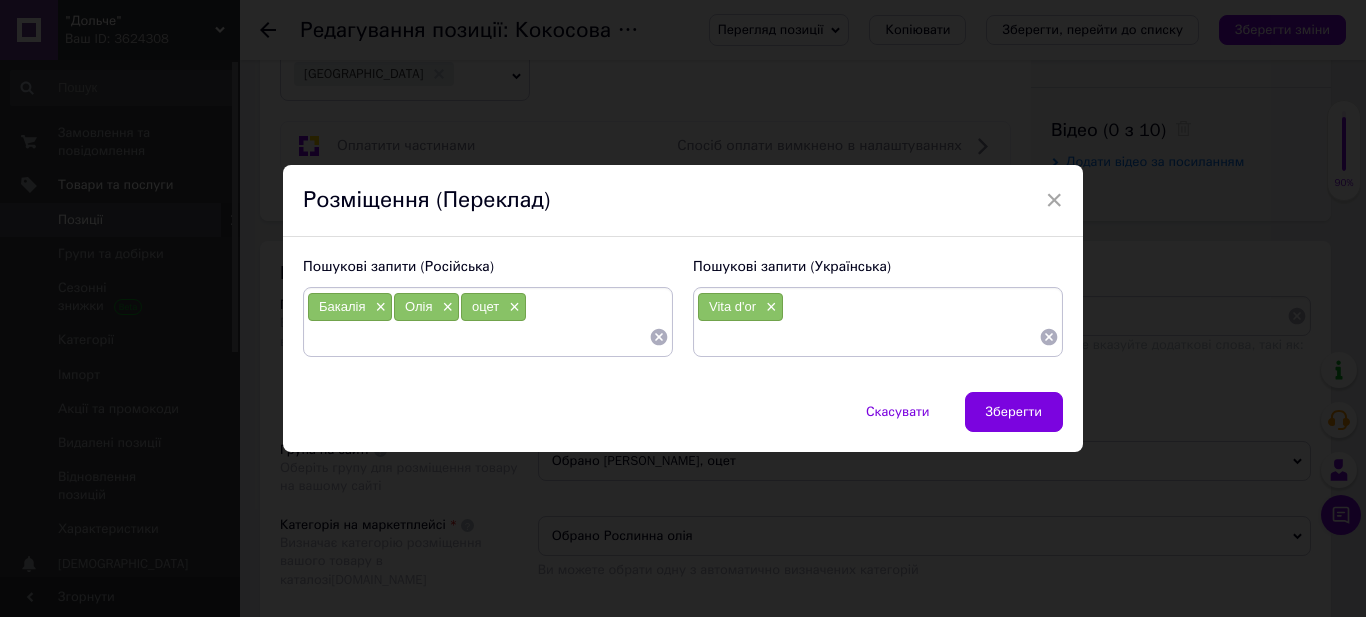 click at bounding box center [868, 337] 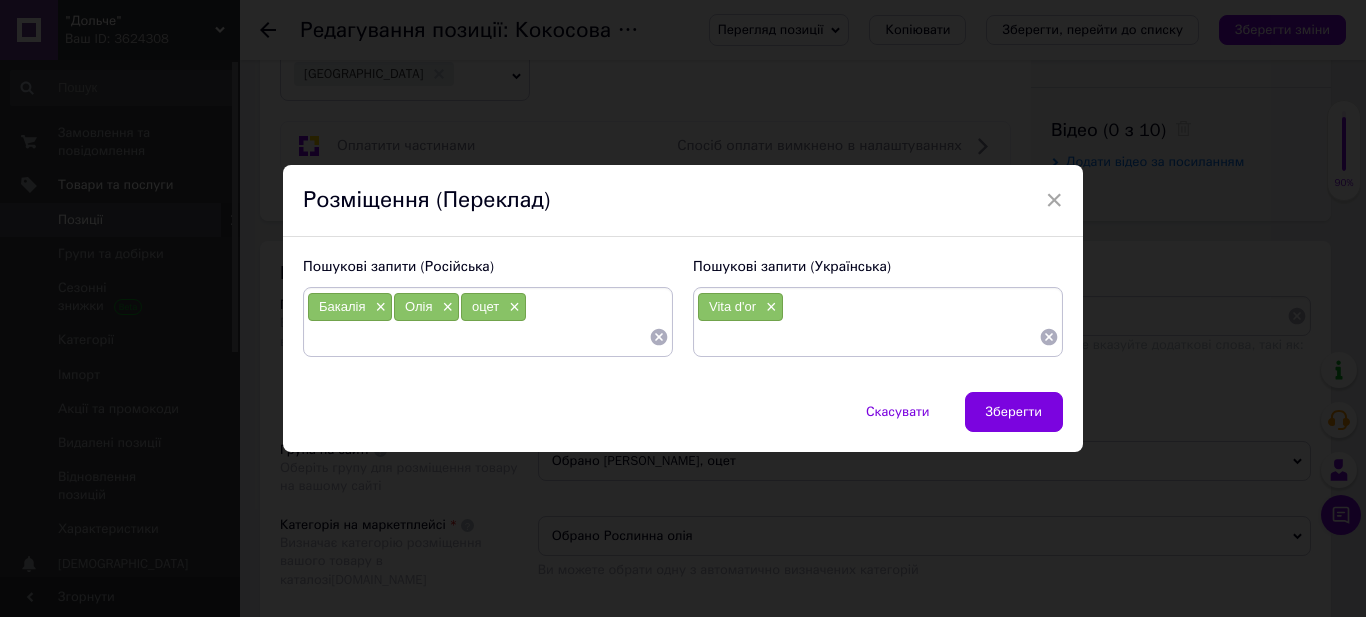paste on "Vita D'or" 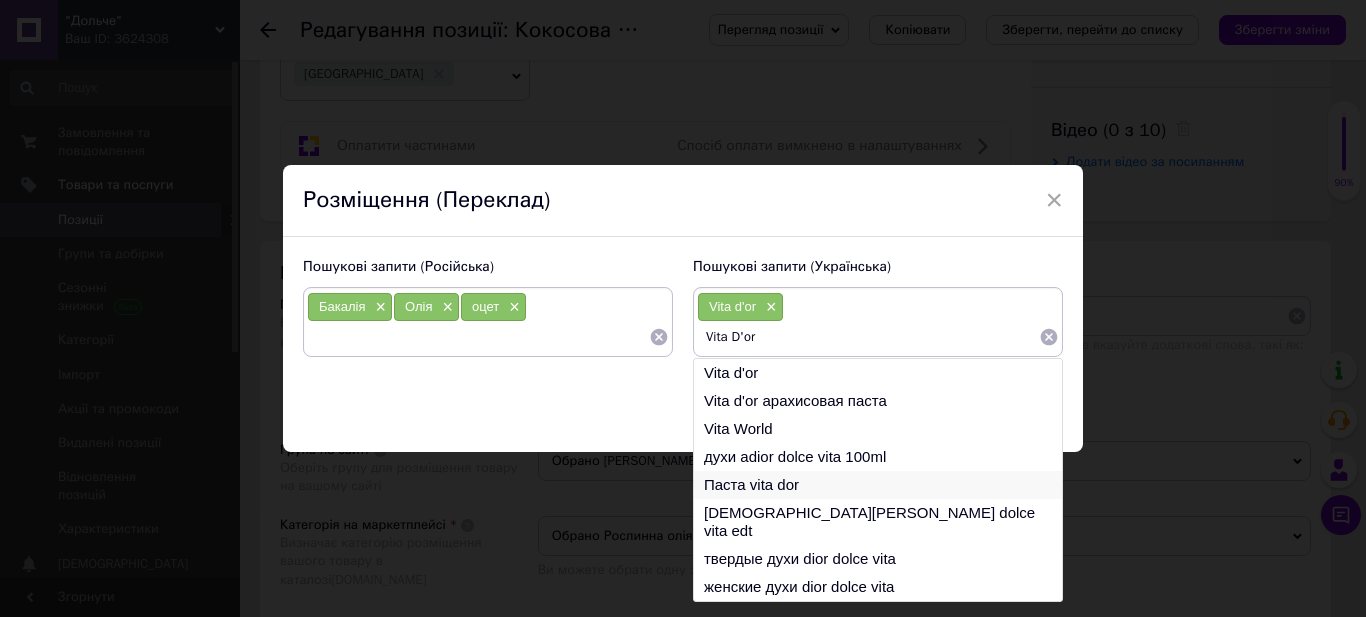 type on "Vita D'or" 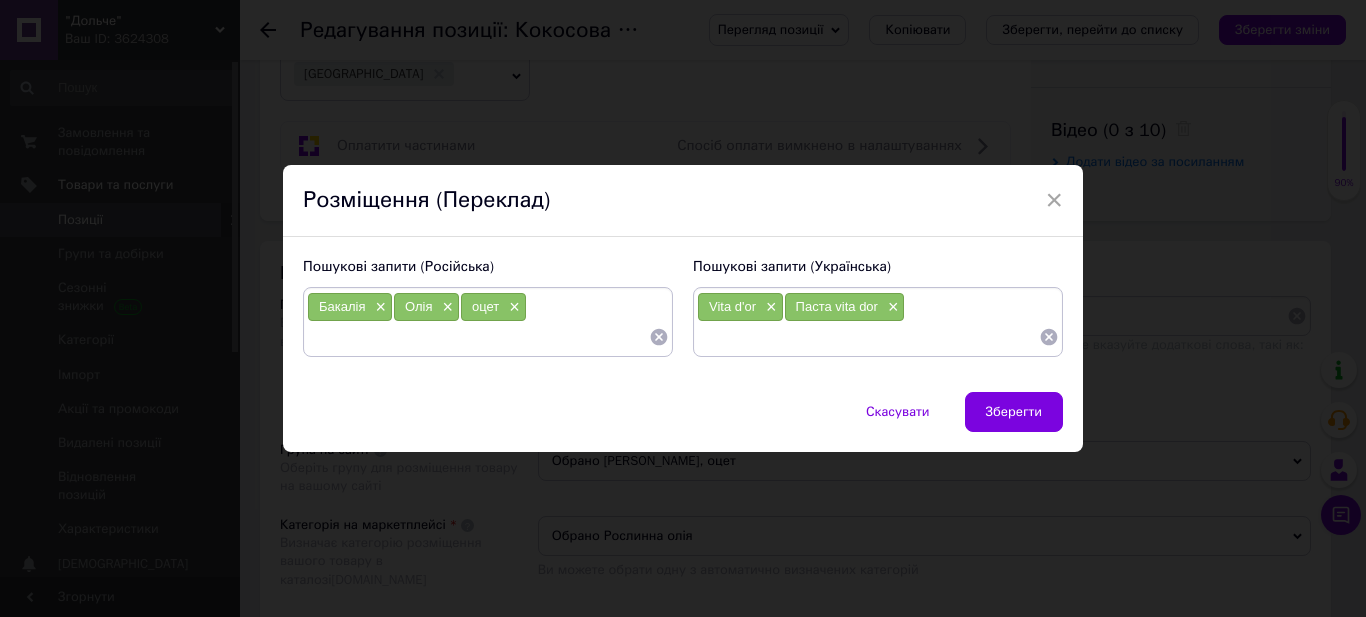 click at bounding box center [868, 337] 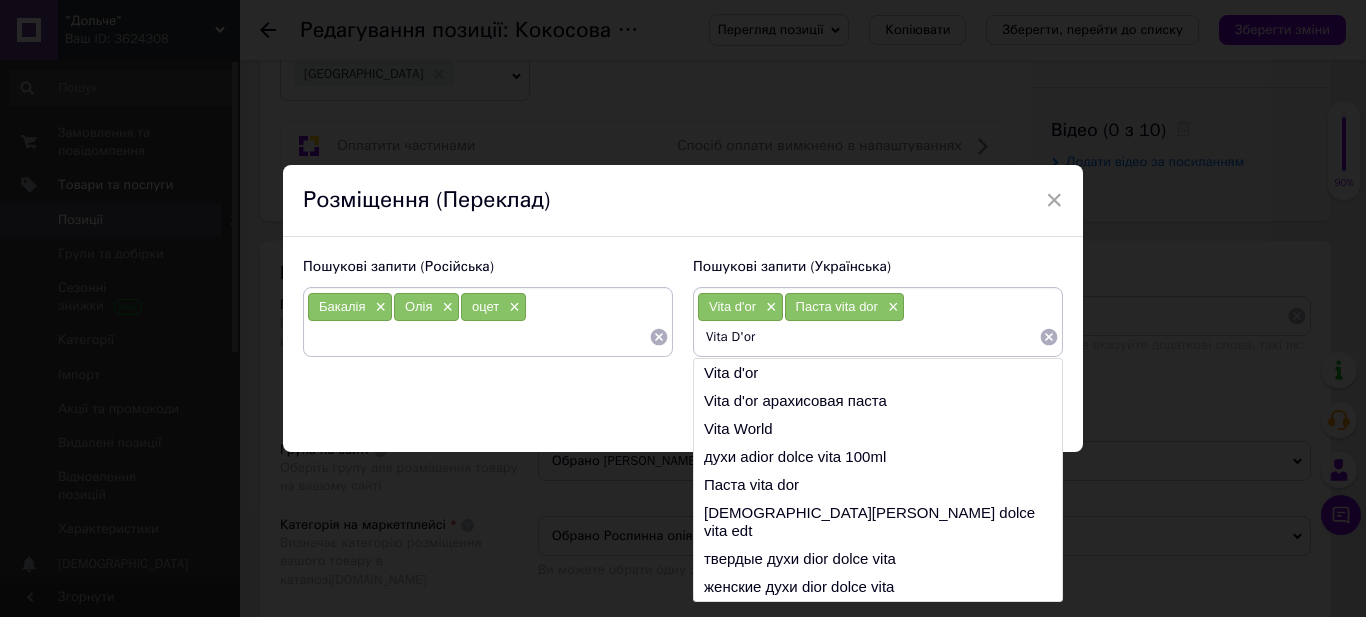 type on "Vita D'or" 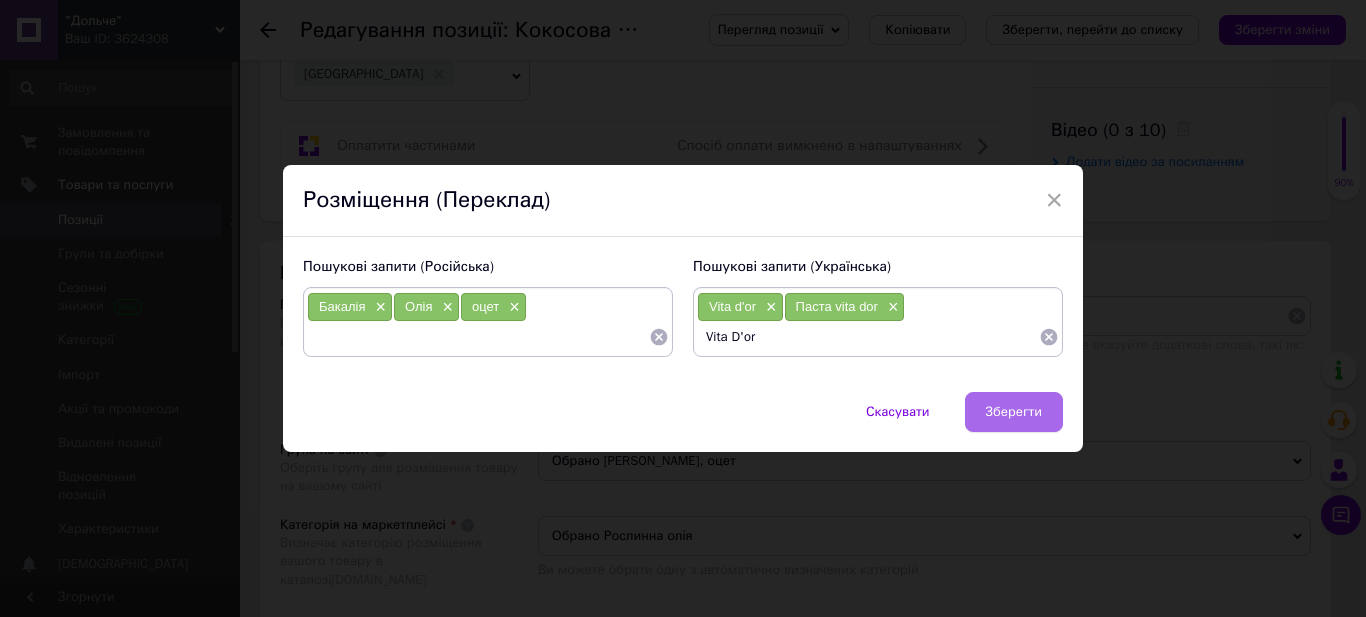 click on "Зберегти" at bounding box center [1014, 412] 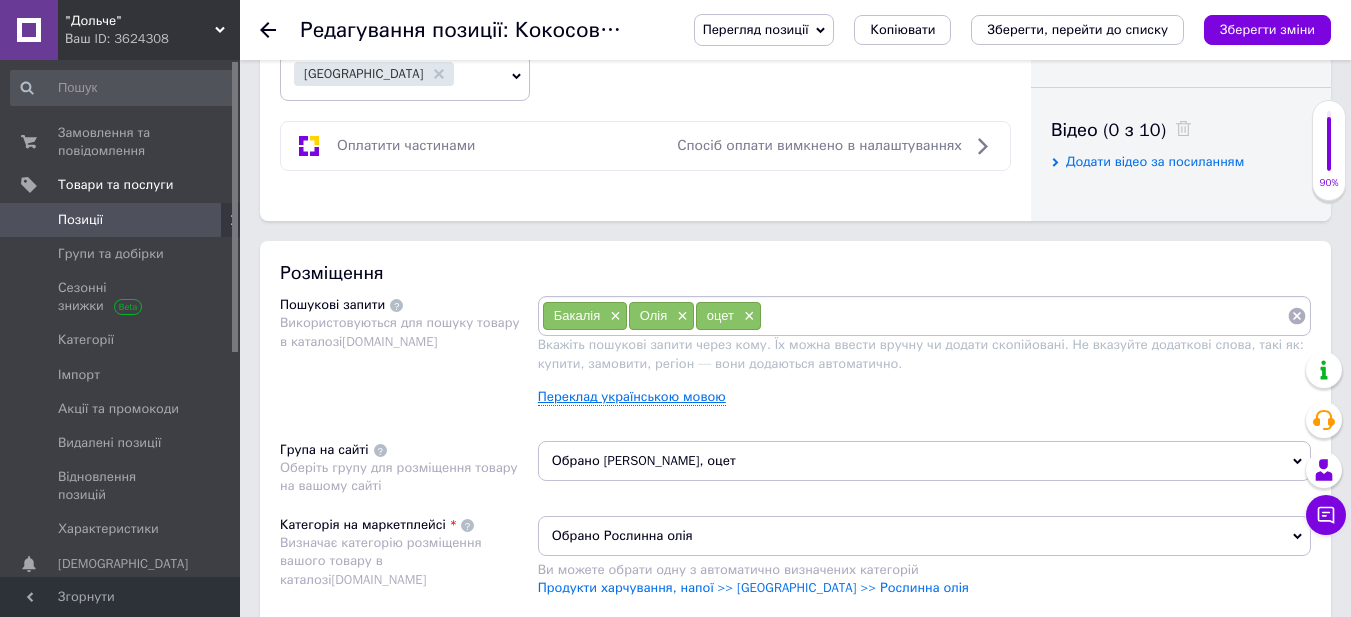 click on "Переклад українською мовою" at bounding box center (632, 397) 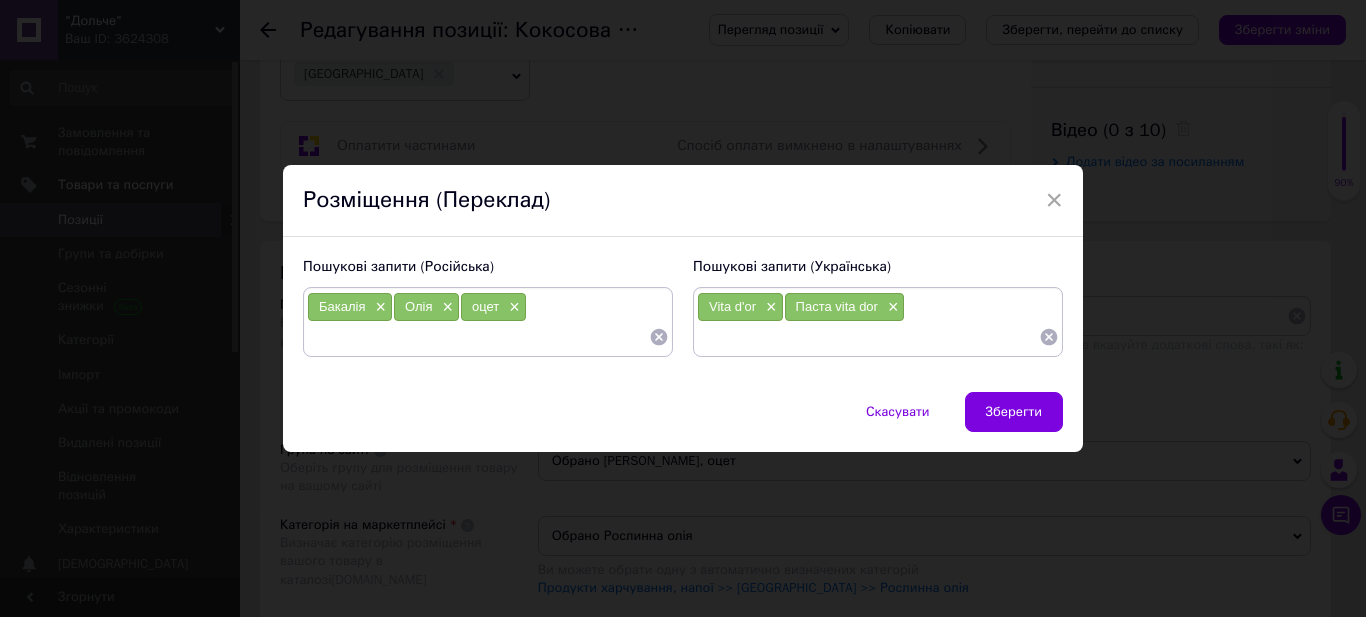 click on "×" at bounding box center (512, 307) 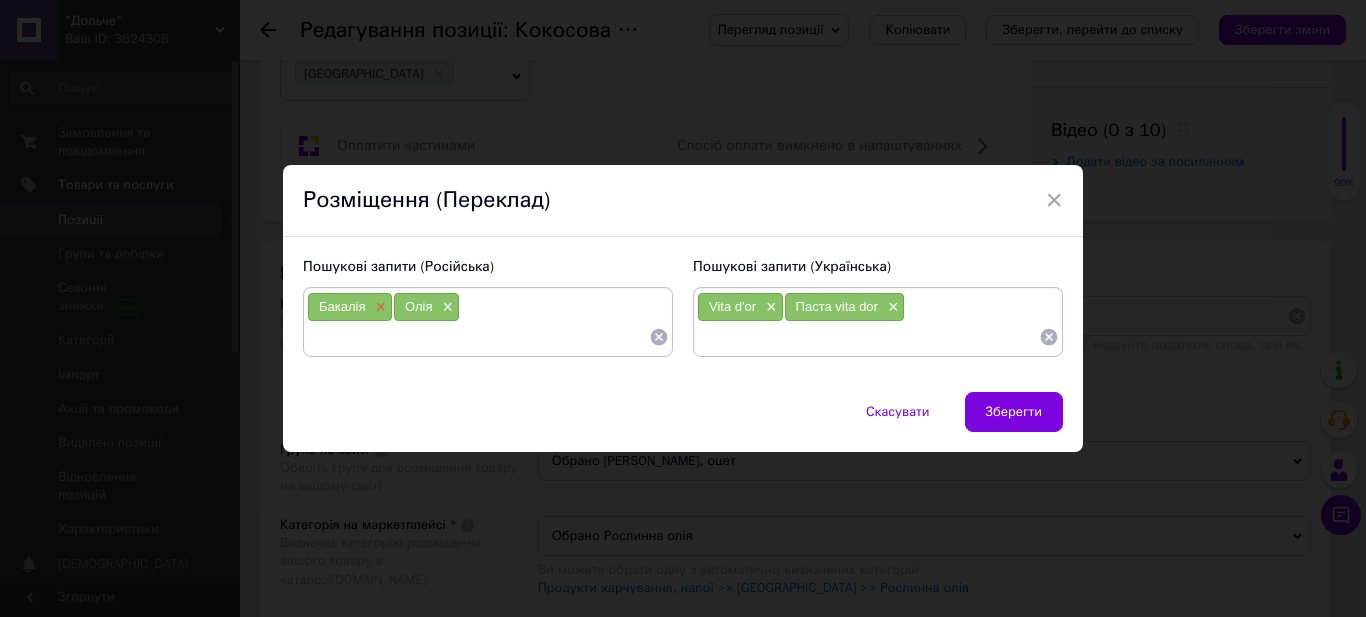 click on "×" at bounding box center [378, 307] 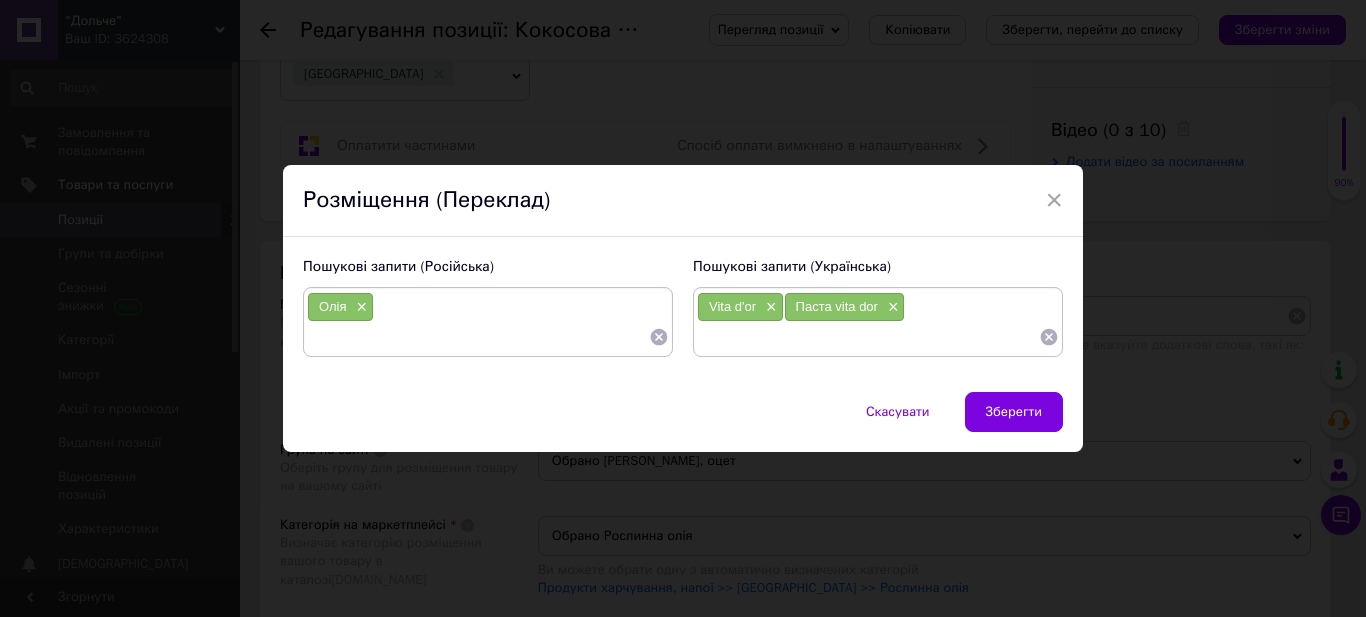 click at bounding box center (478, 337) 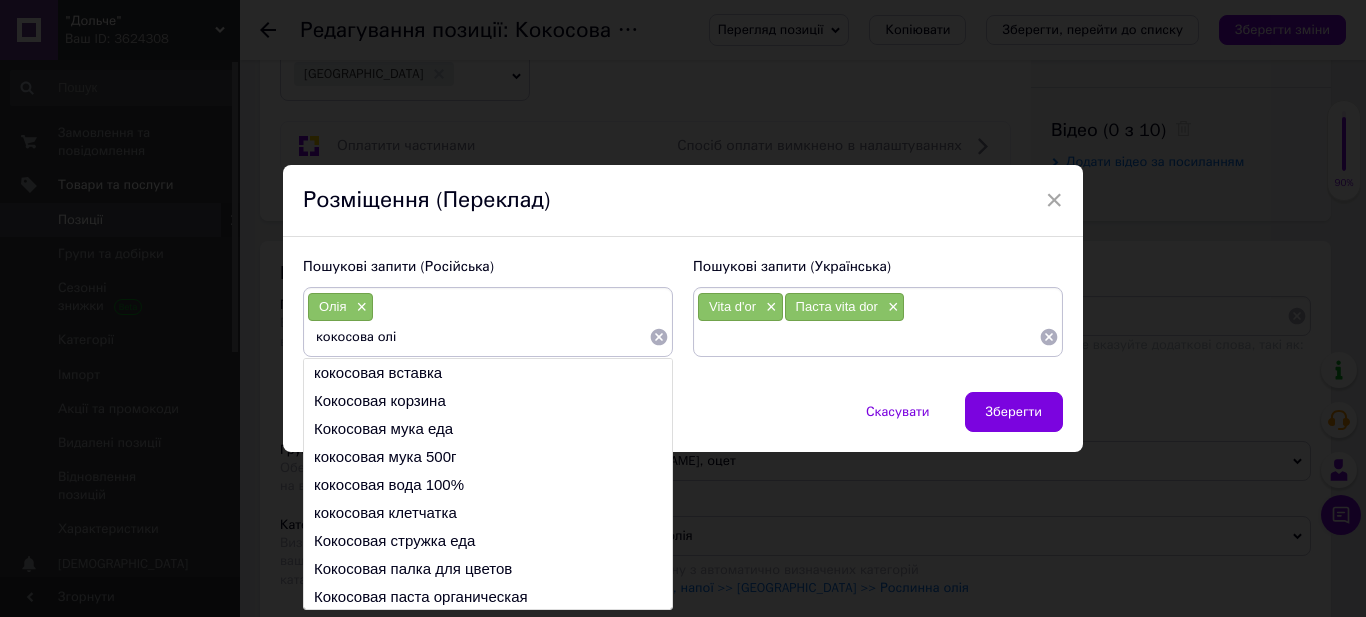 type on "кокосова олія" 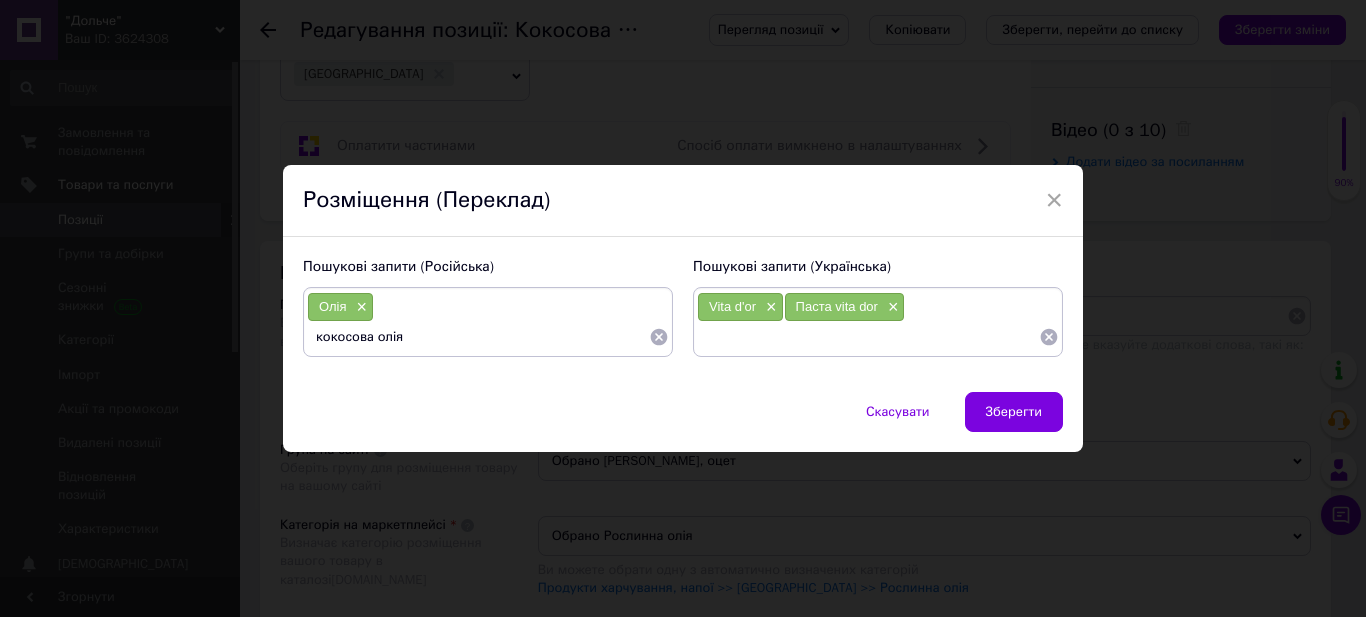 type 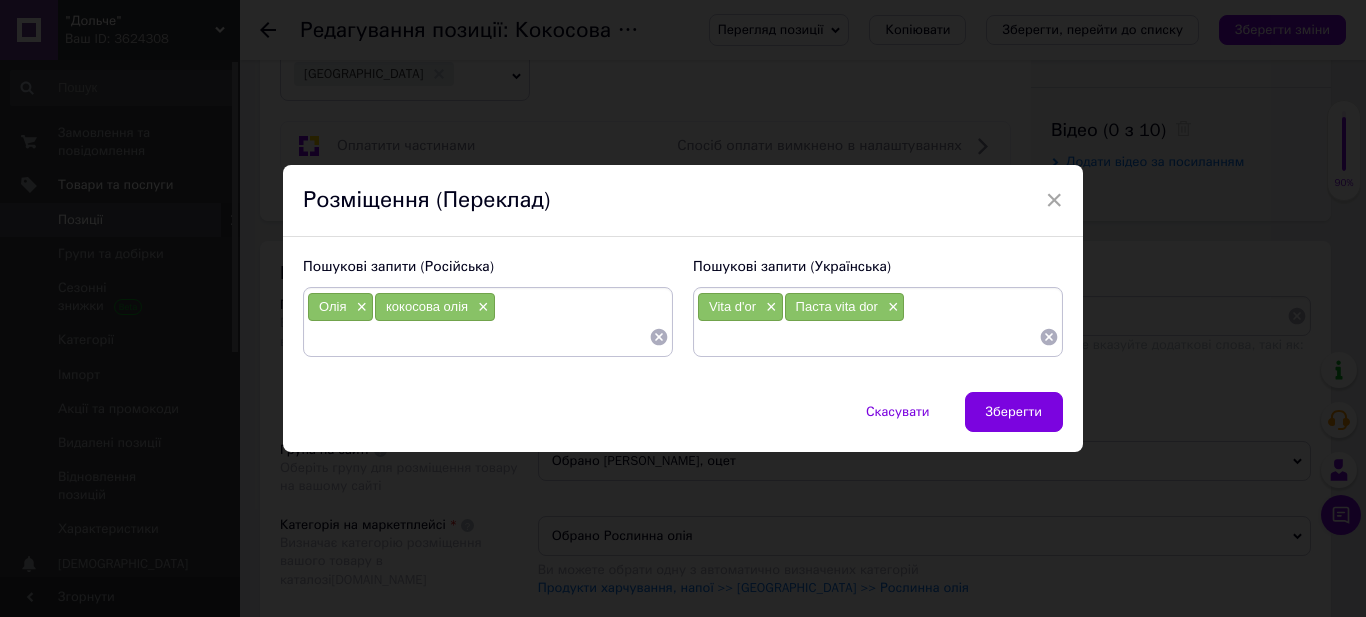click on "Зберегти" at bounding box center [1014, 412] 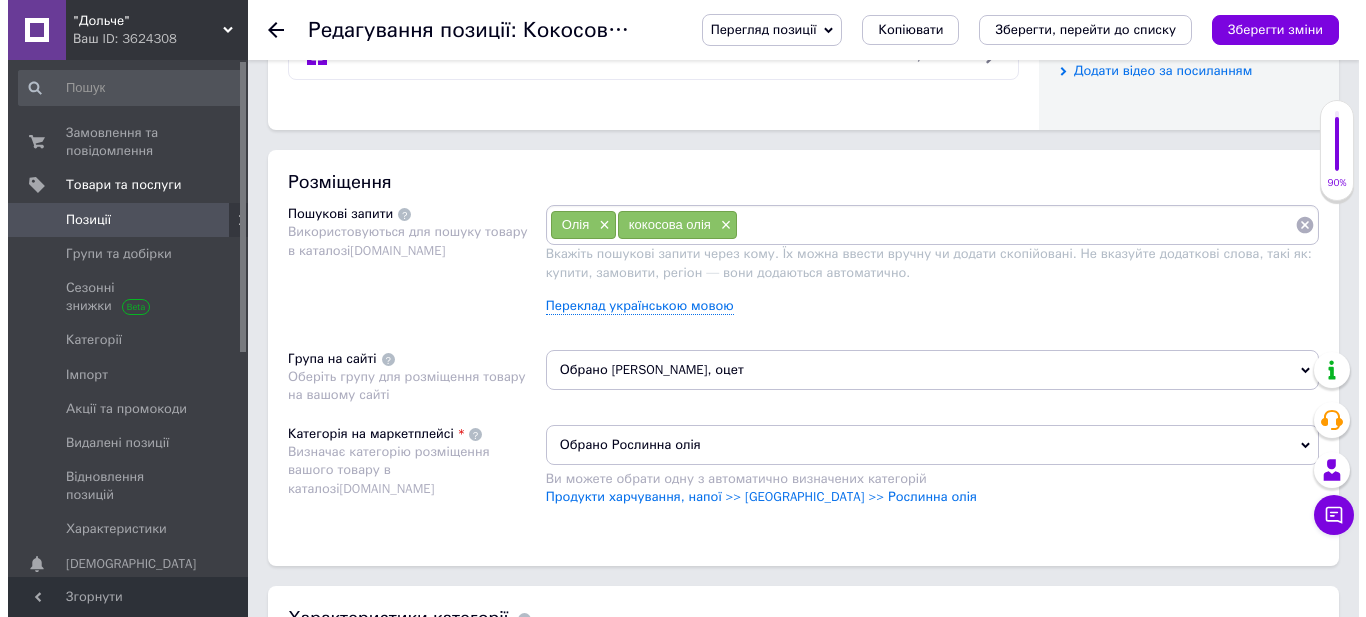 scroll, scrollTop: 1100, scrollLeft: 0, axis: vertical 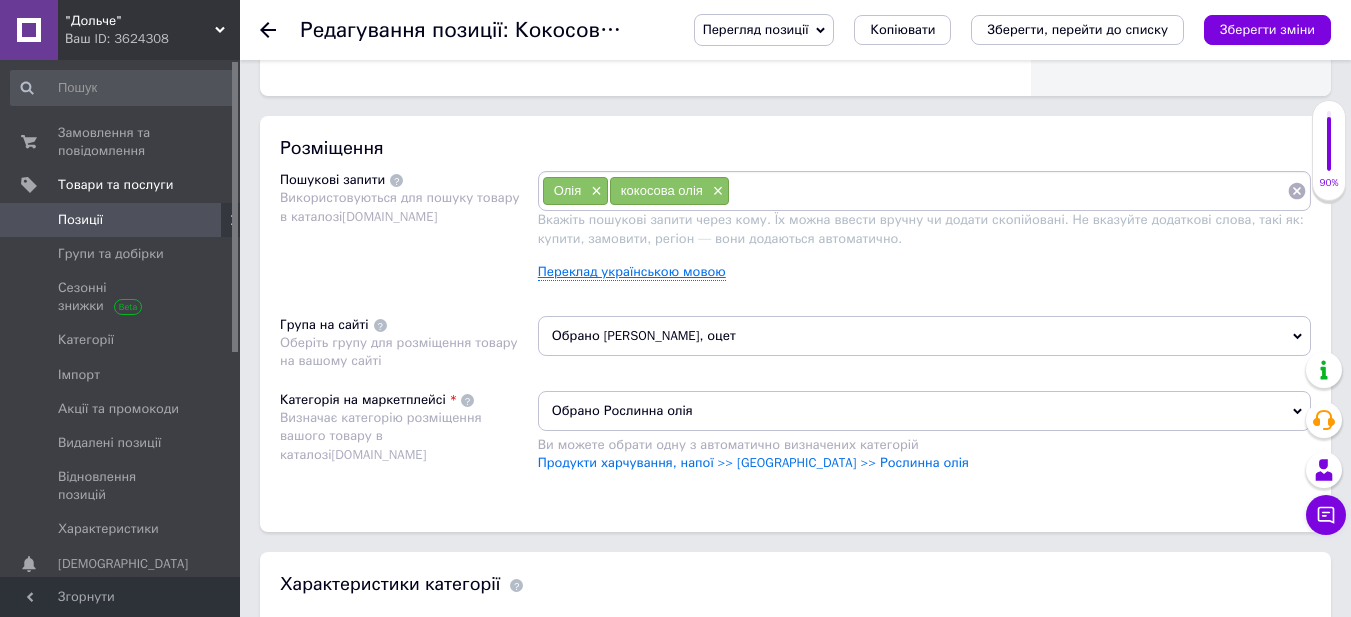 click on "Переклад українською мовою" at bounding box center [632, 272] 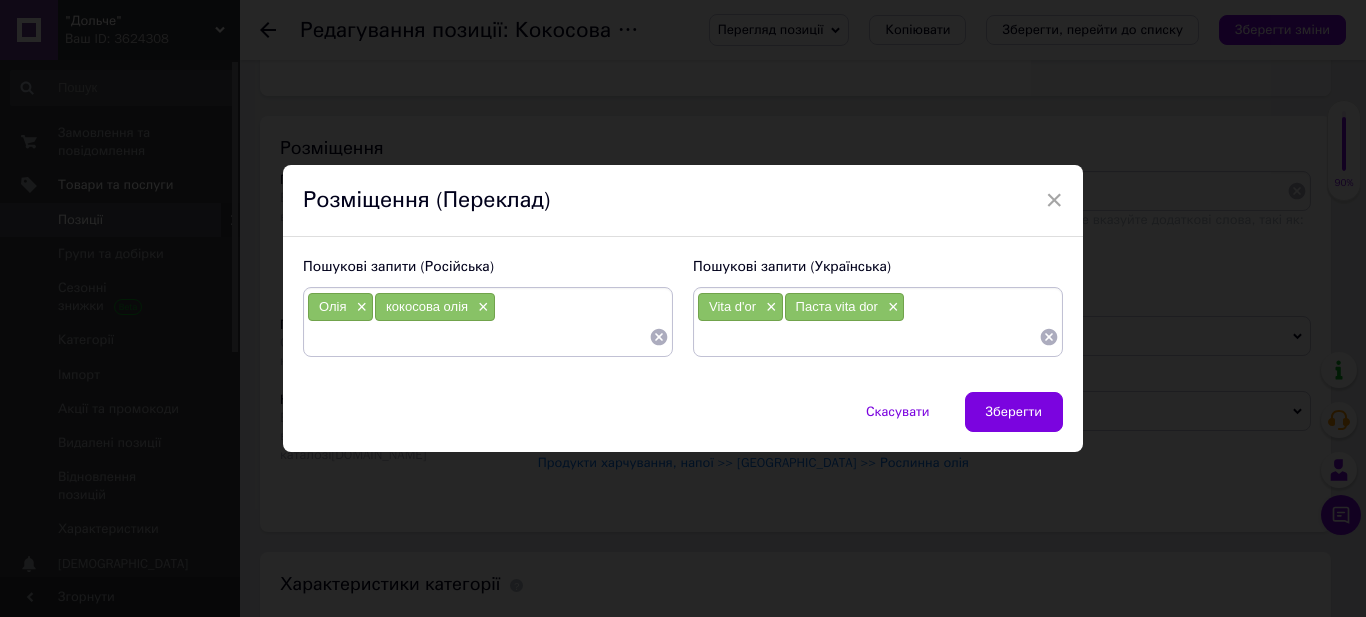 click at bounding box center [868, 337] 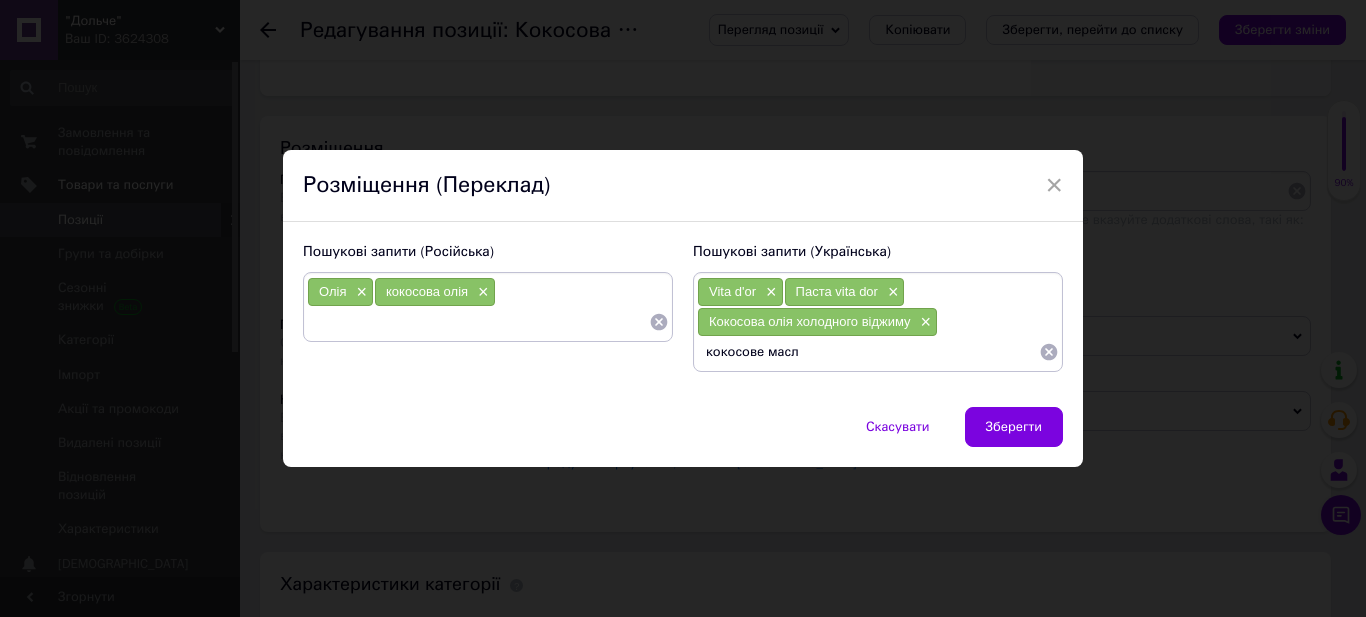 type on "кокосове масло" 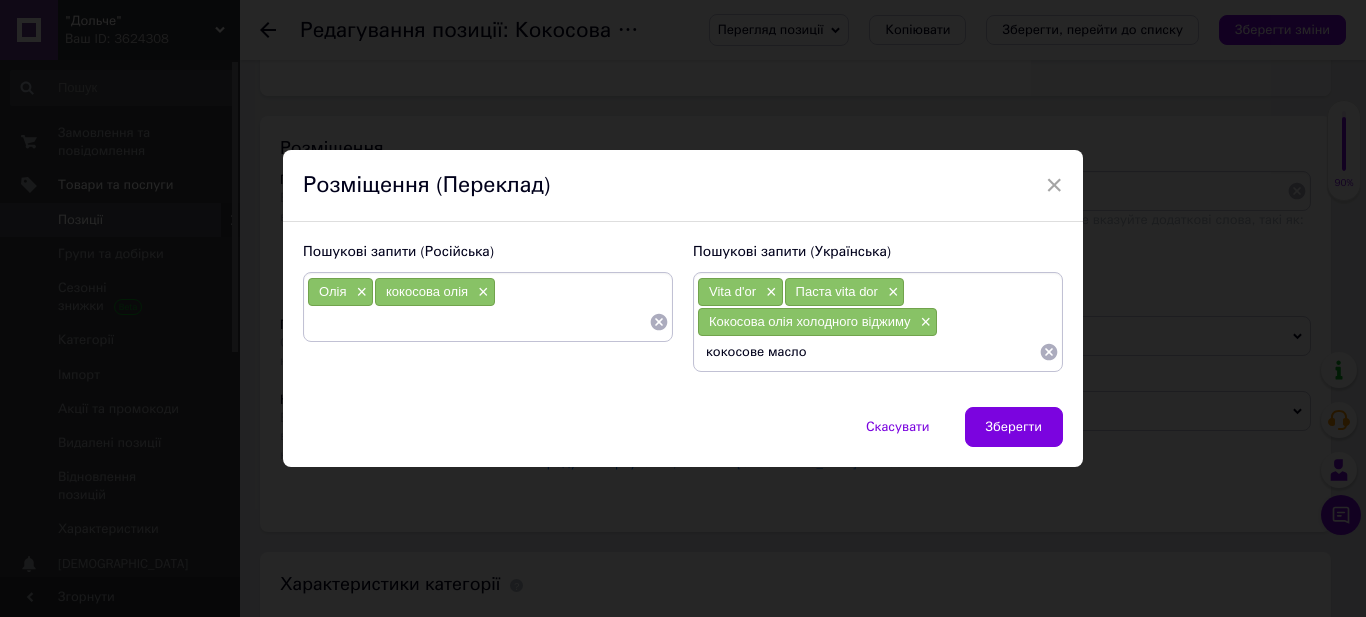 type 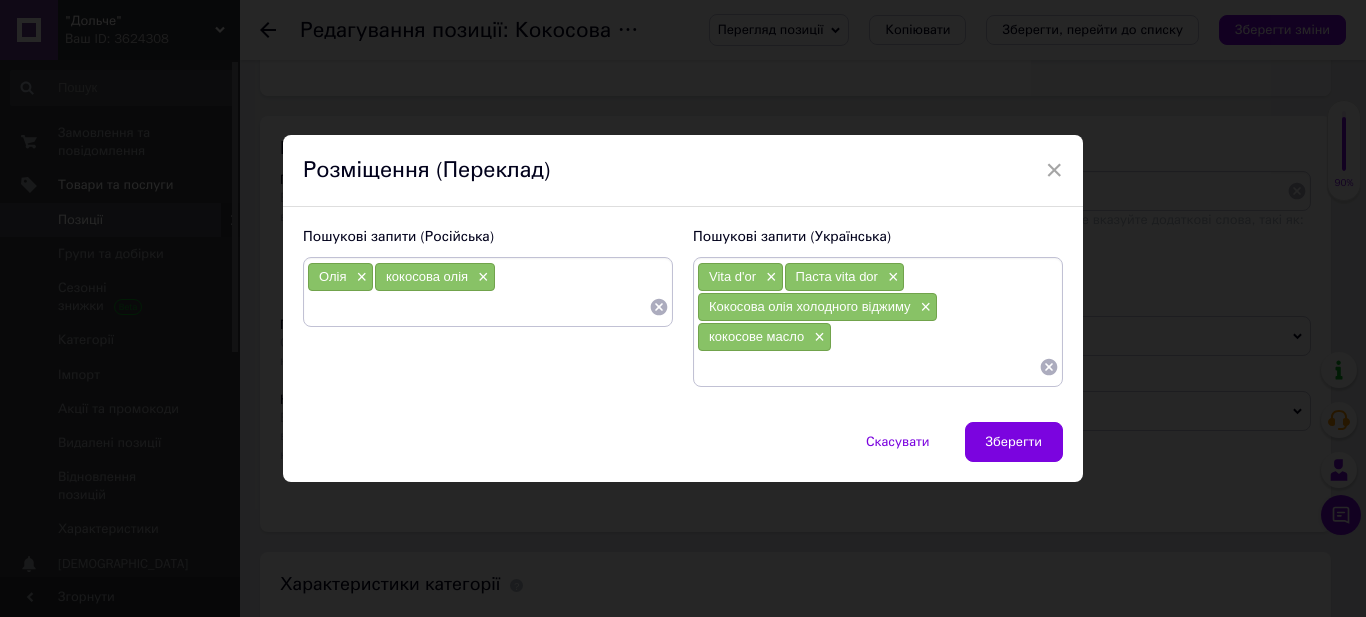 click on "[PERSON_NAME] × кокосова олія ×" at bounding box center (488, 292) 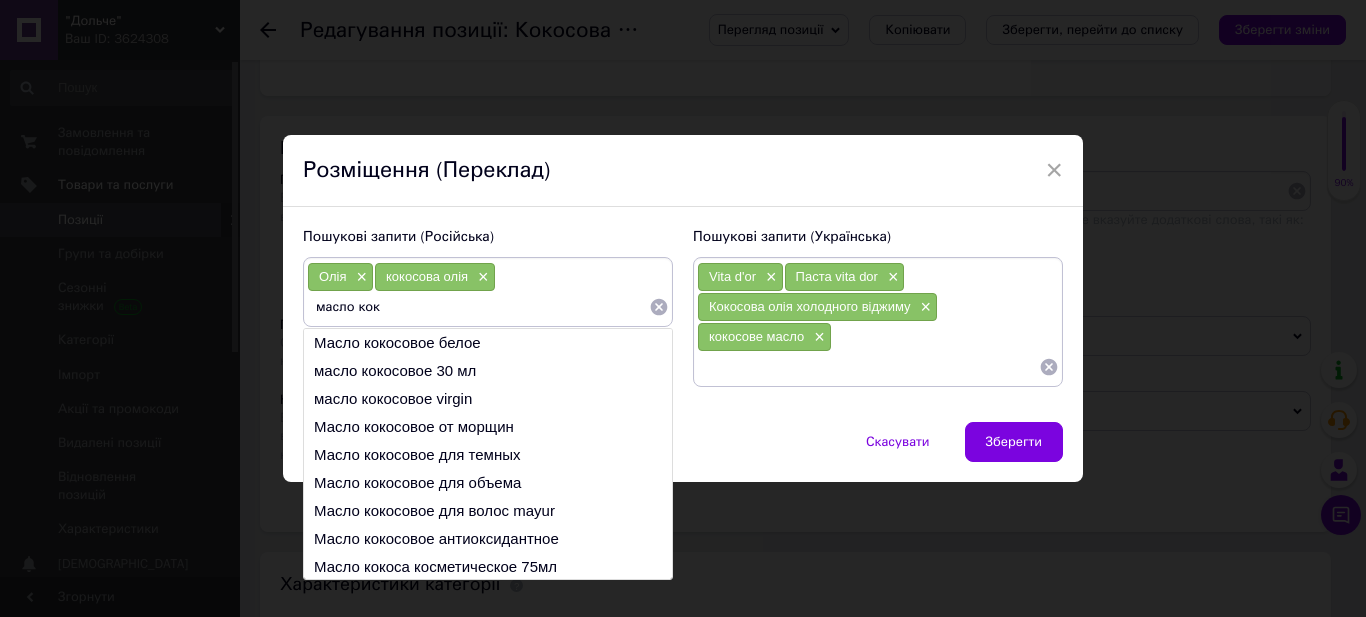 drag, startPoint x: 389, startPoint y: 307, endPoint x: 313, endPoint y: 314, distance: 76.321686 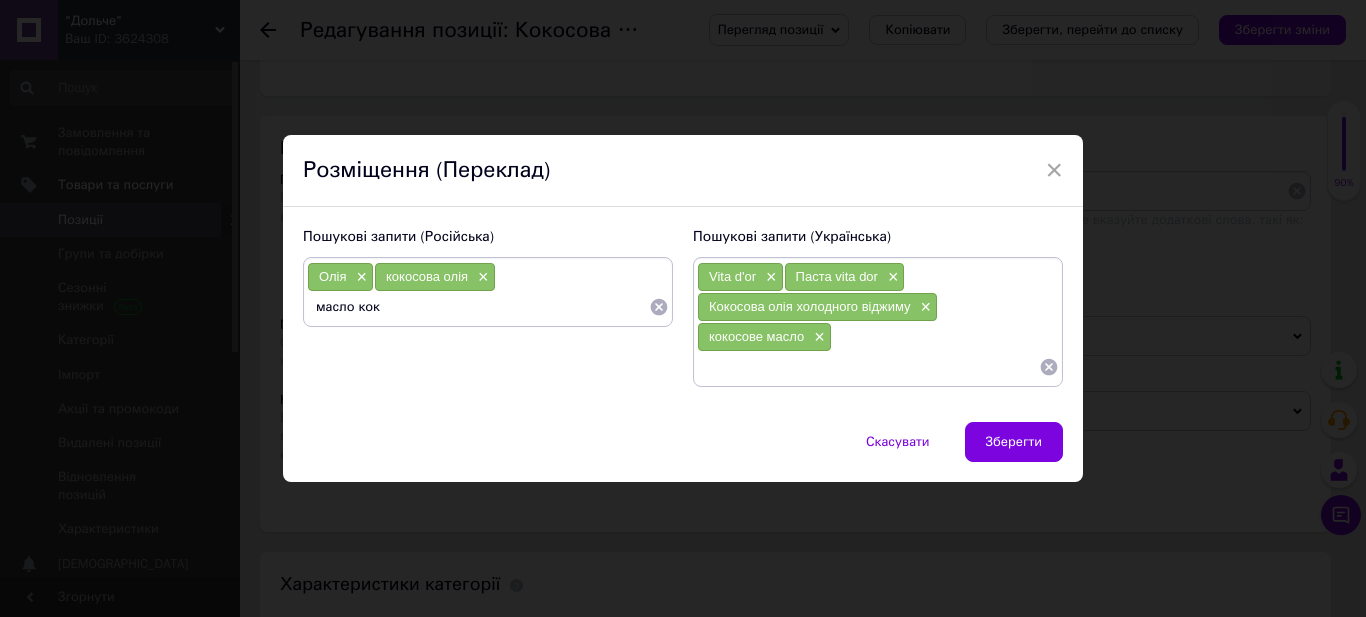 click on "масло кок" at bounding box center [478, 307] 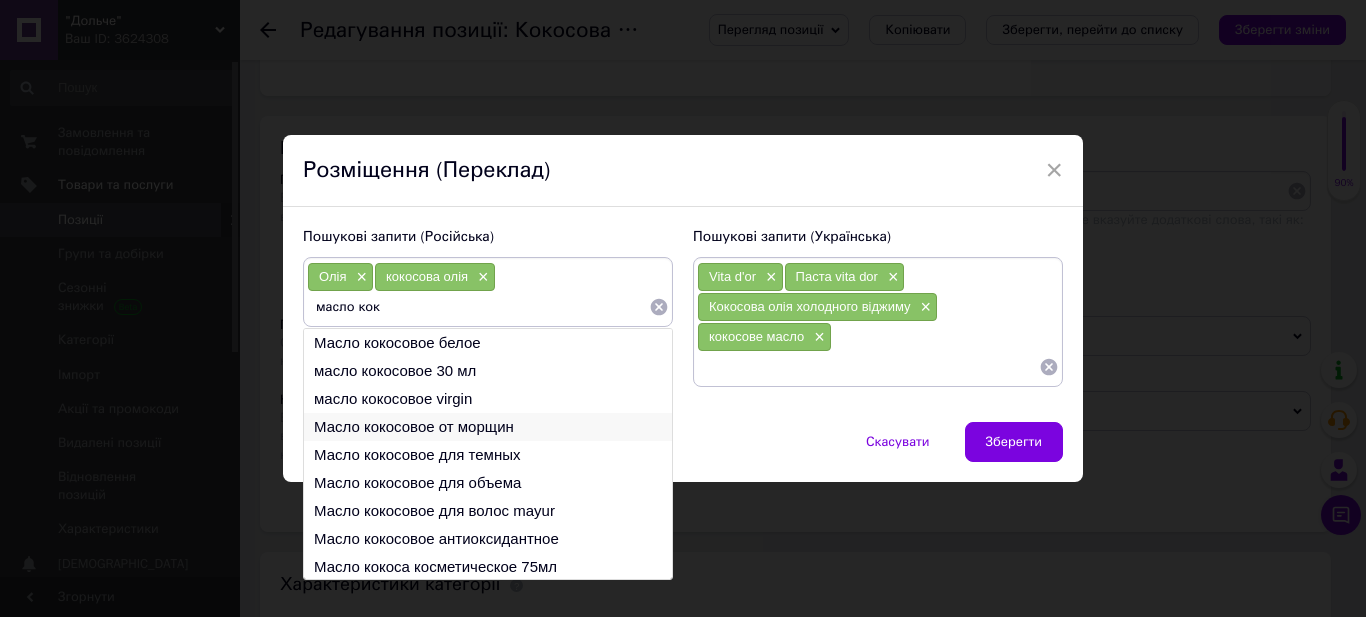 type on "масло кок" 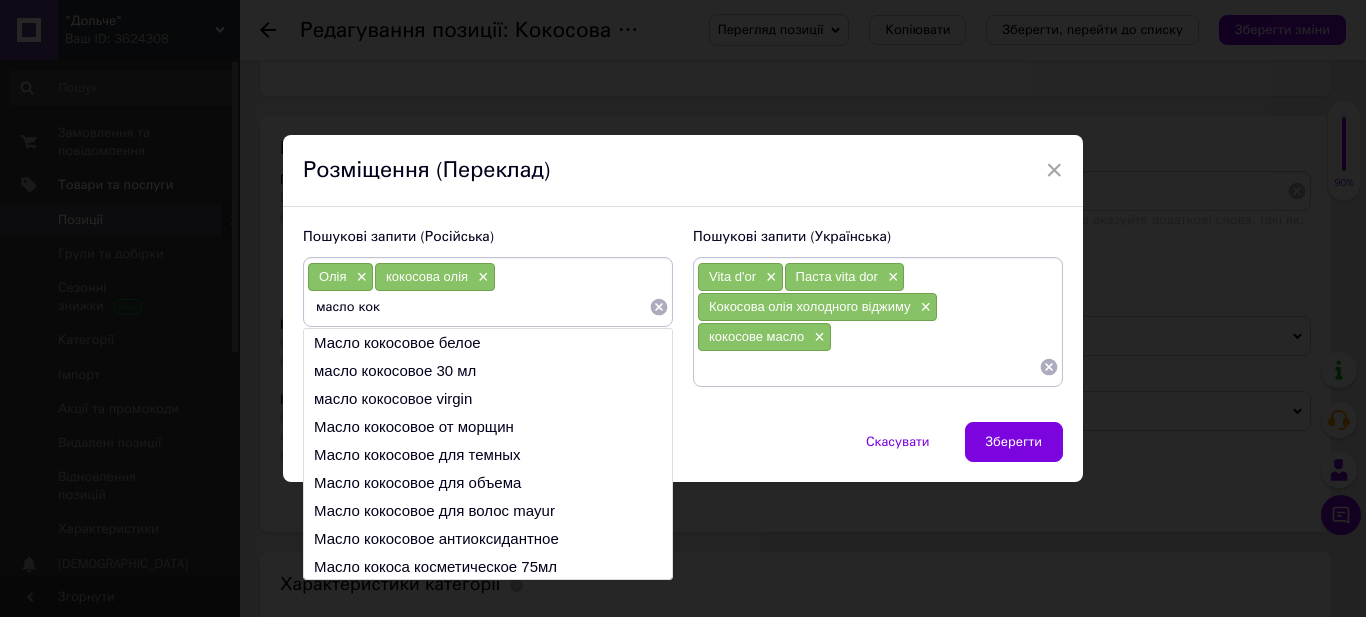 click on "Масло кокосовое от морщин" at bounding box center [488, 427] 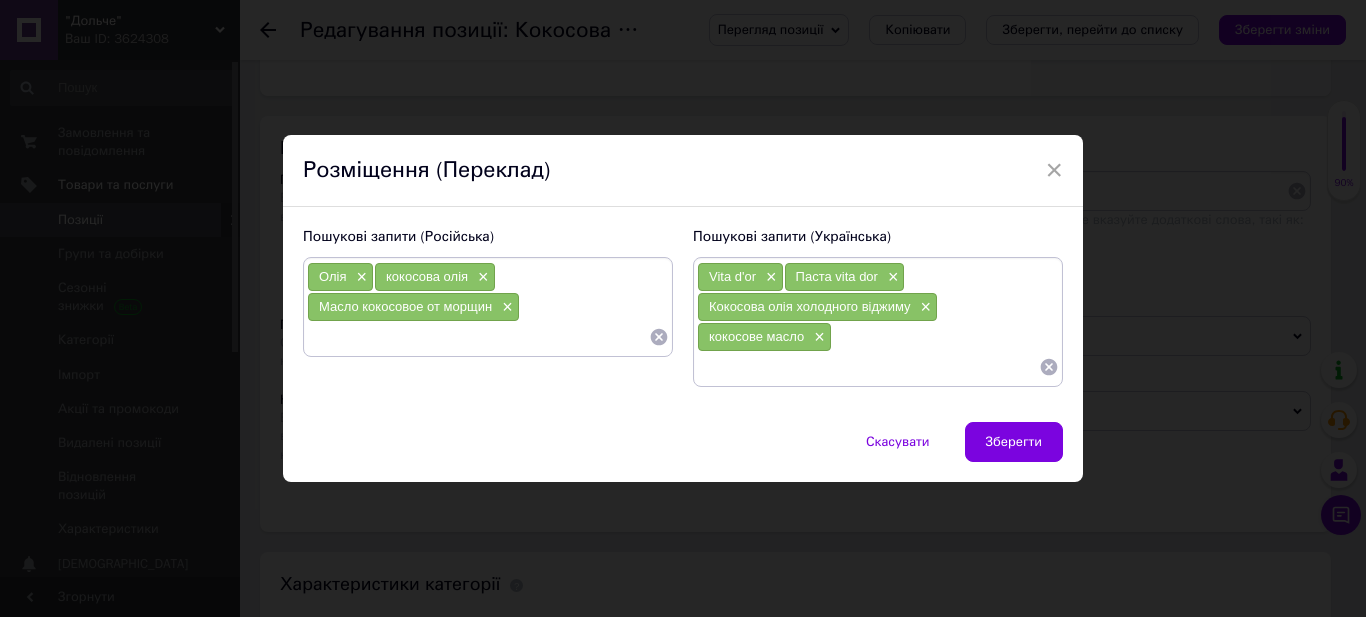 click on "Масло кокосовое от морщин" at bounding box center (405, 306) 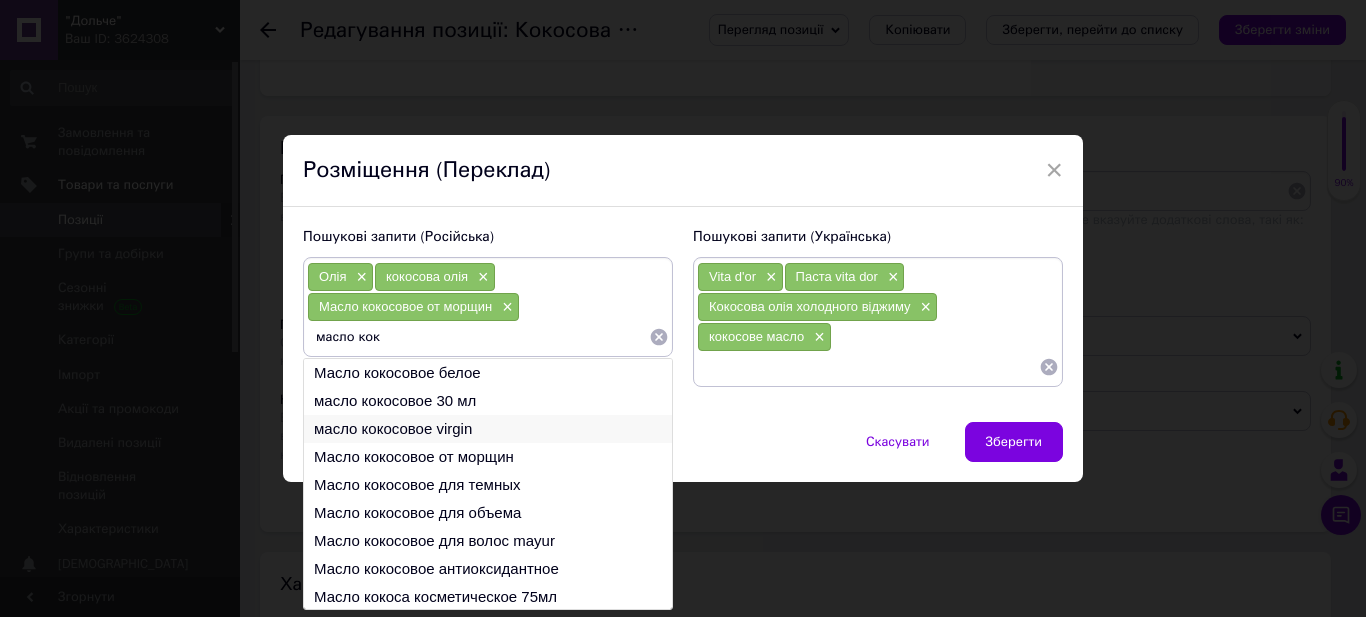 type on "масло кок" 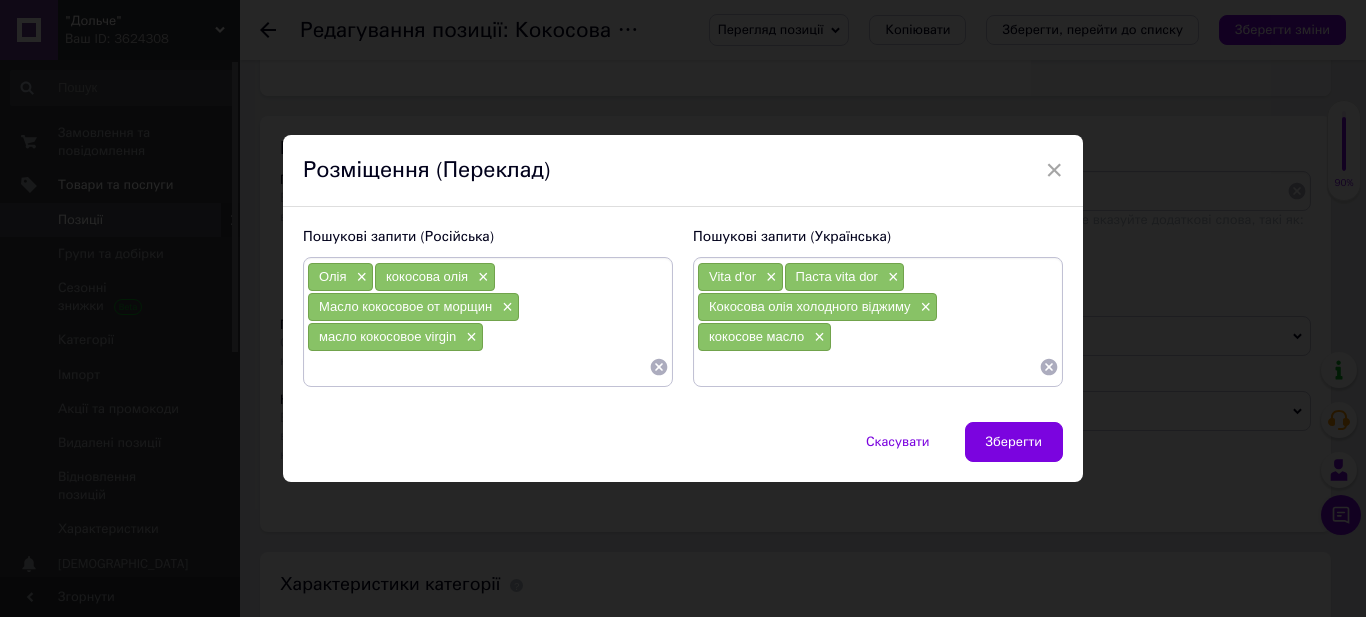 click on "масло кокосовое virgin ×" at bounding box center (395, 337) 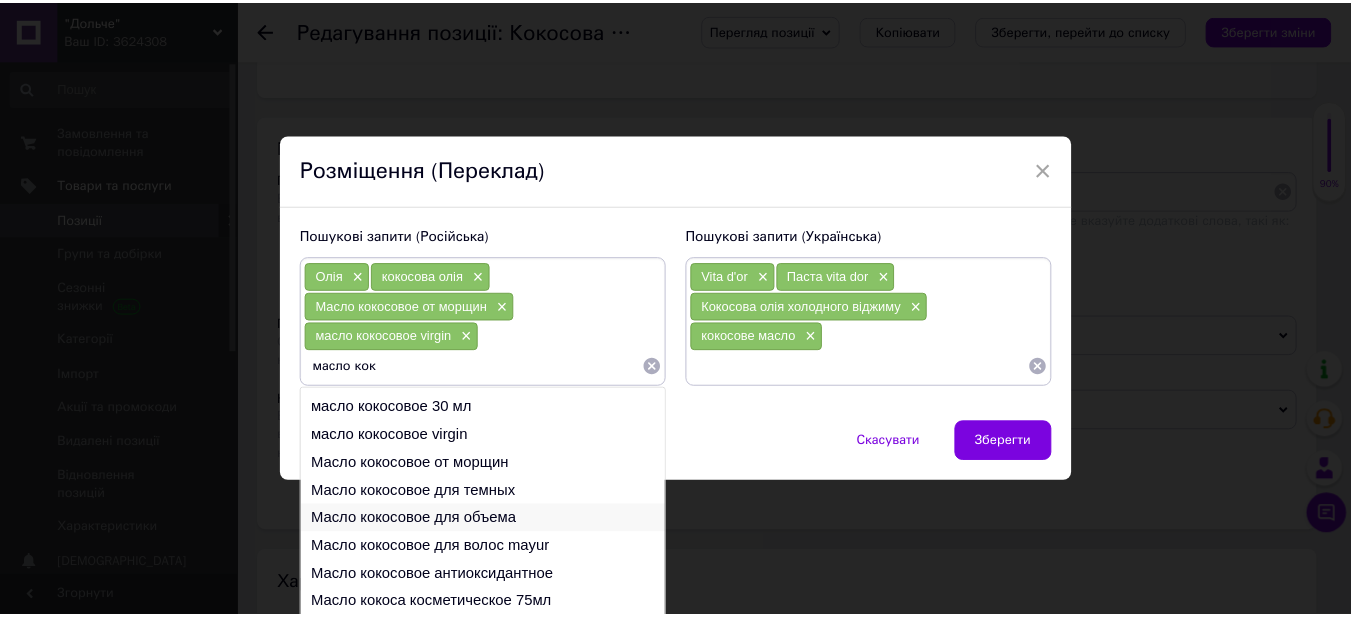 scroll, scrollTop: 30, scrollLeft: 0, axis: vertical 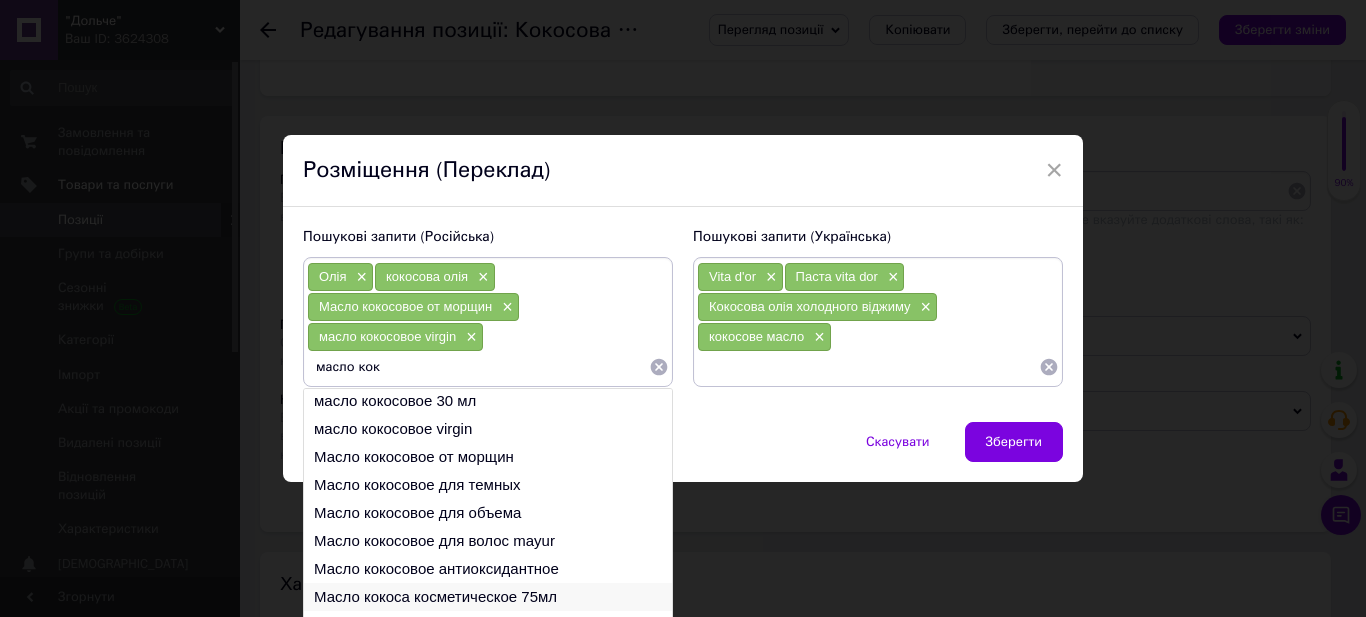 type on "масло кок" 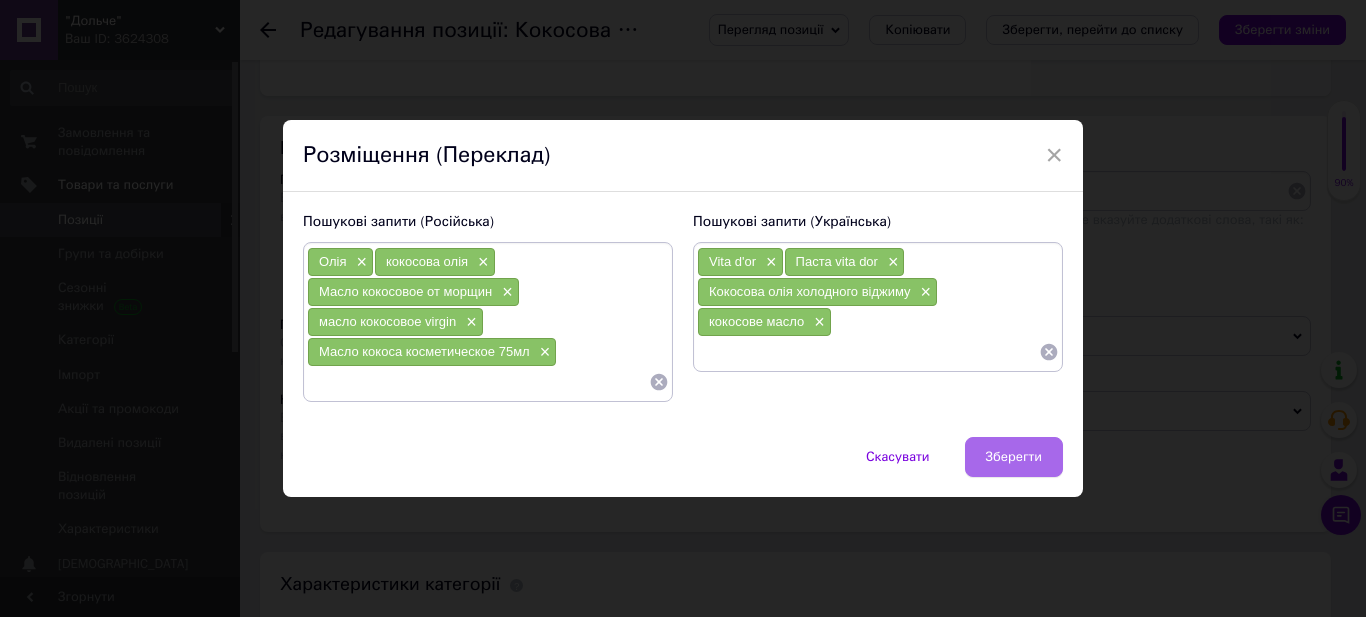 click on "Зберегти" at bounding box center (1014, 457) 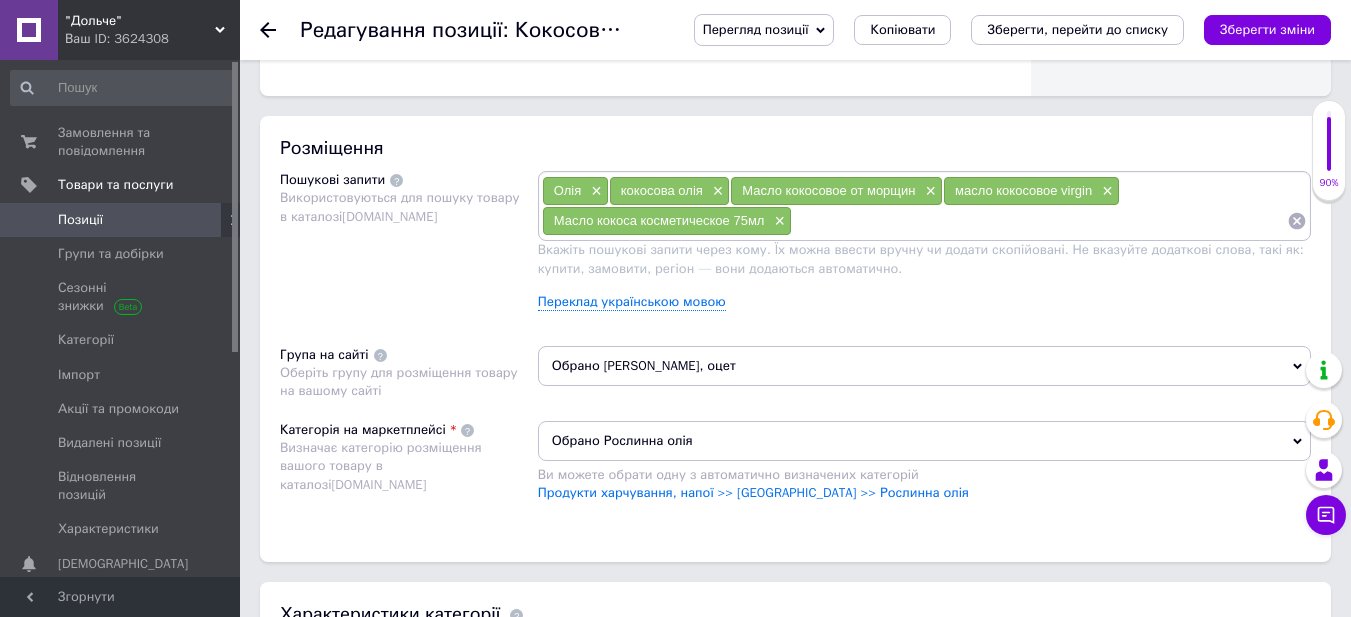 click on "Зберегти зміни" at bounding box center (1267, 29) 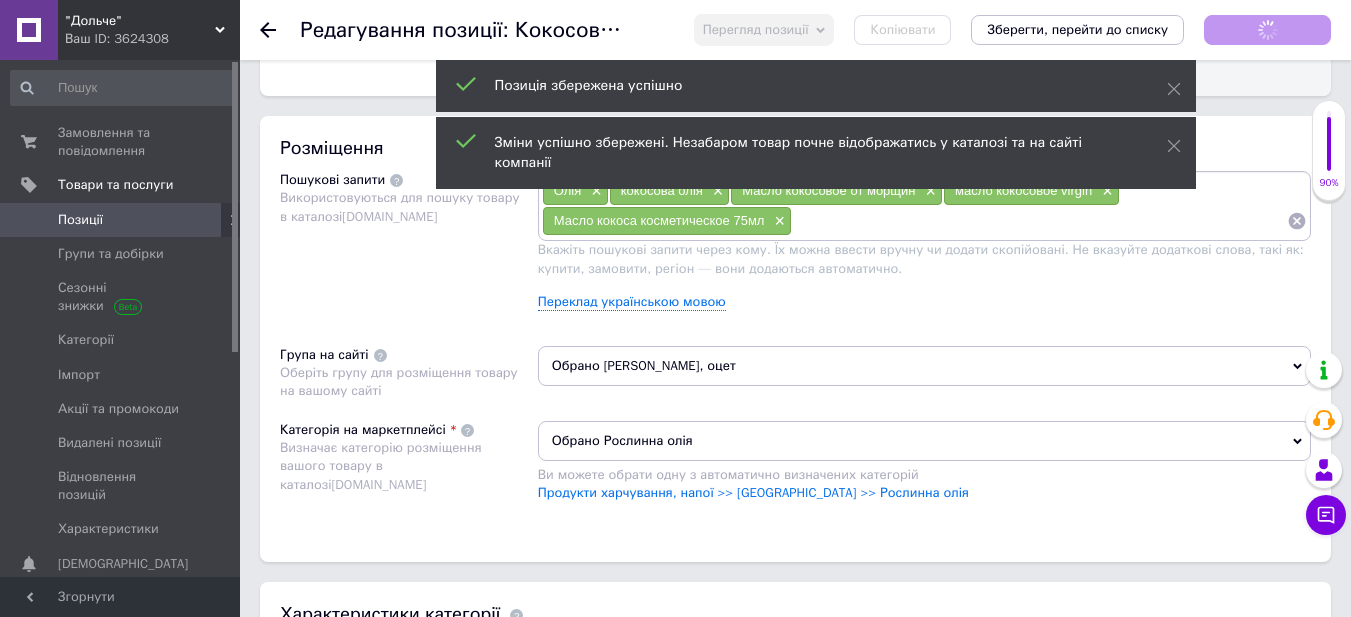 scroll, scrollTop: 1300, scrollLeft: 0, axis: vertical 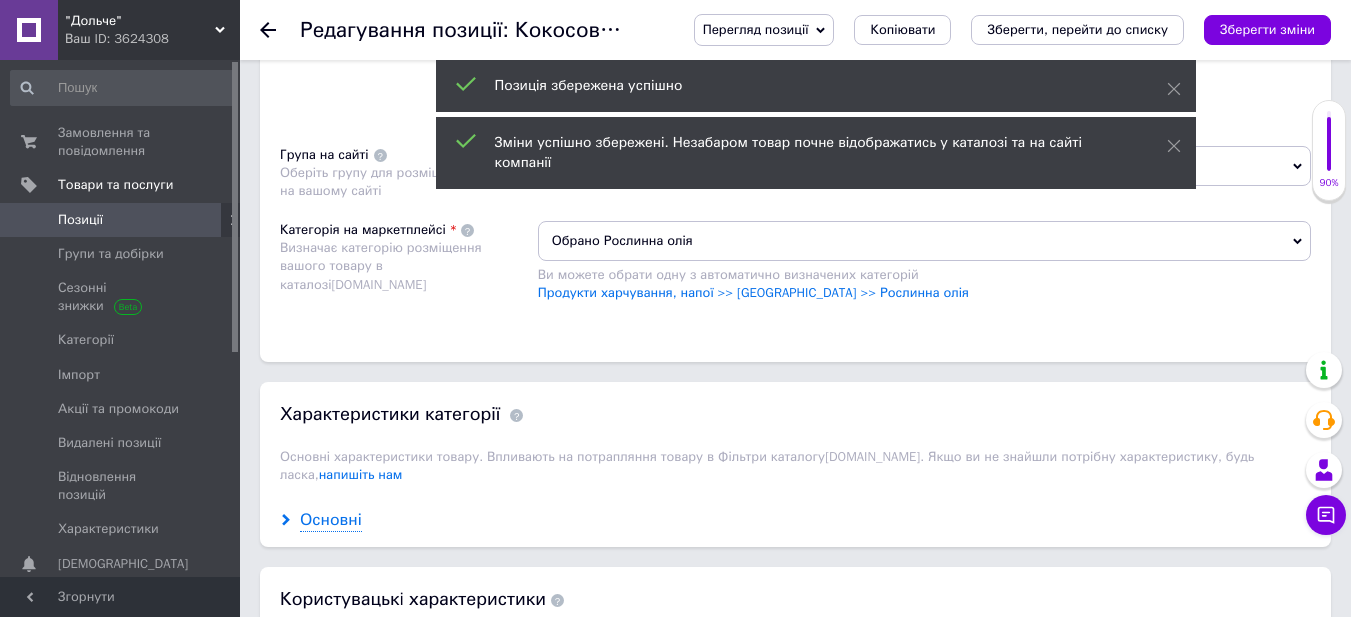 click on "Основні" at bounding box center (331, 520) 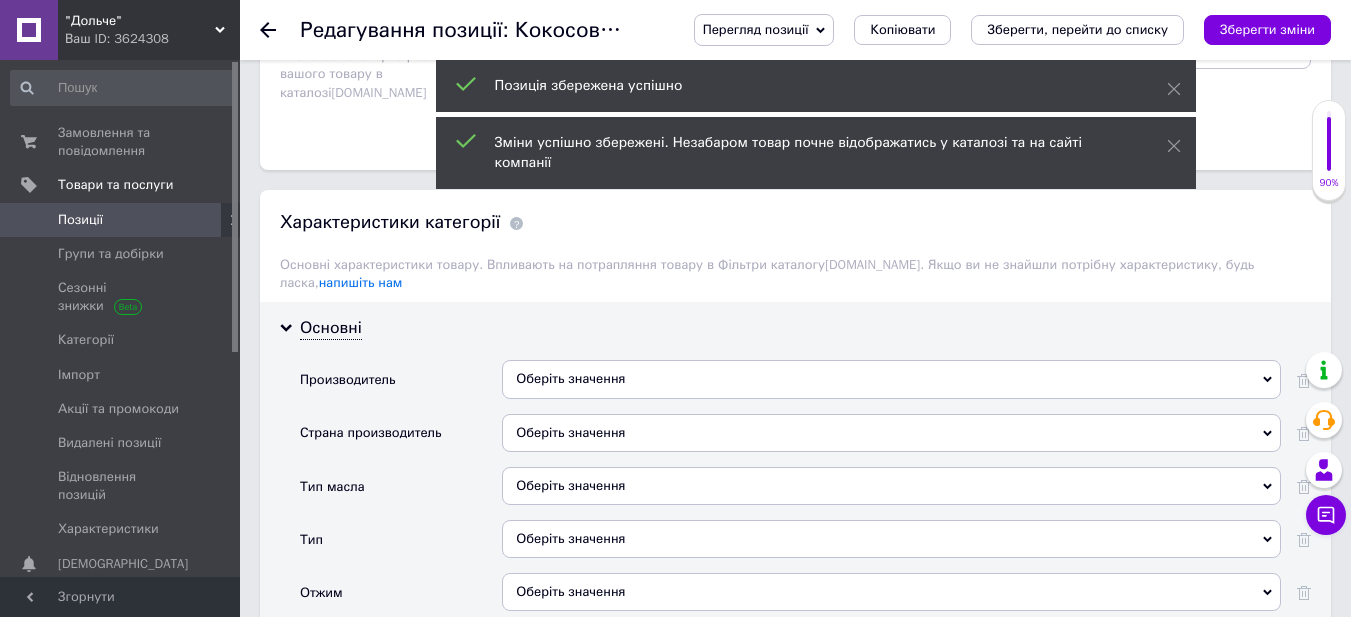 scroll, scrollTop: 1500, scrollLeft: 0, axis: vertical 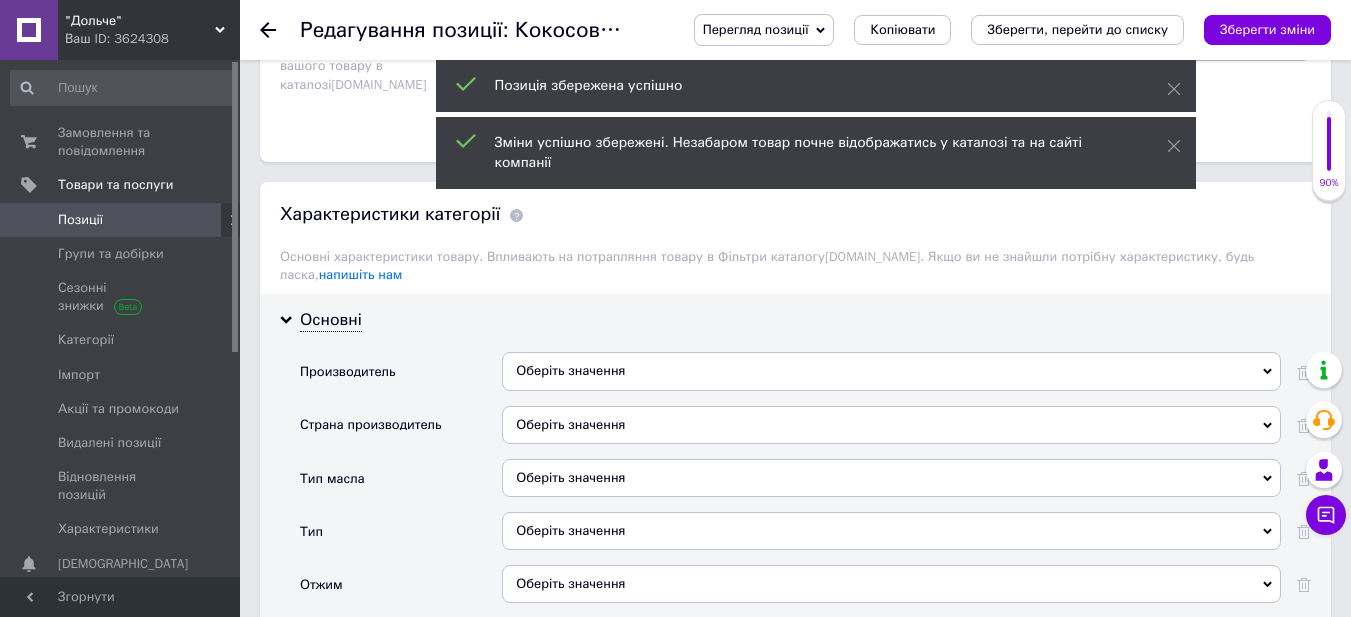 click on "Оберіть значення" at bounding box center [891, 371] 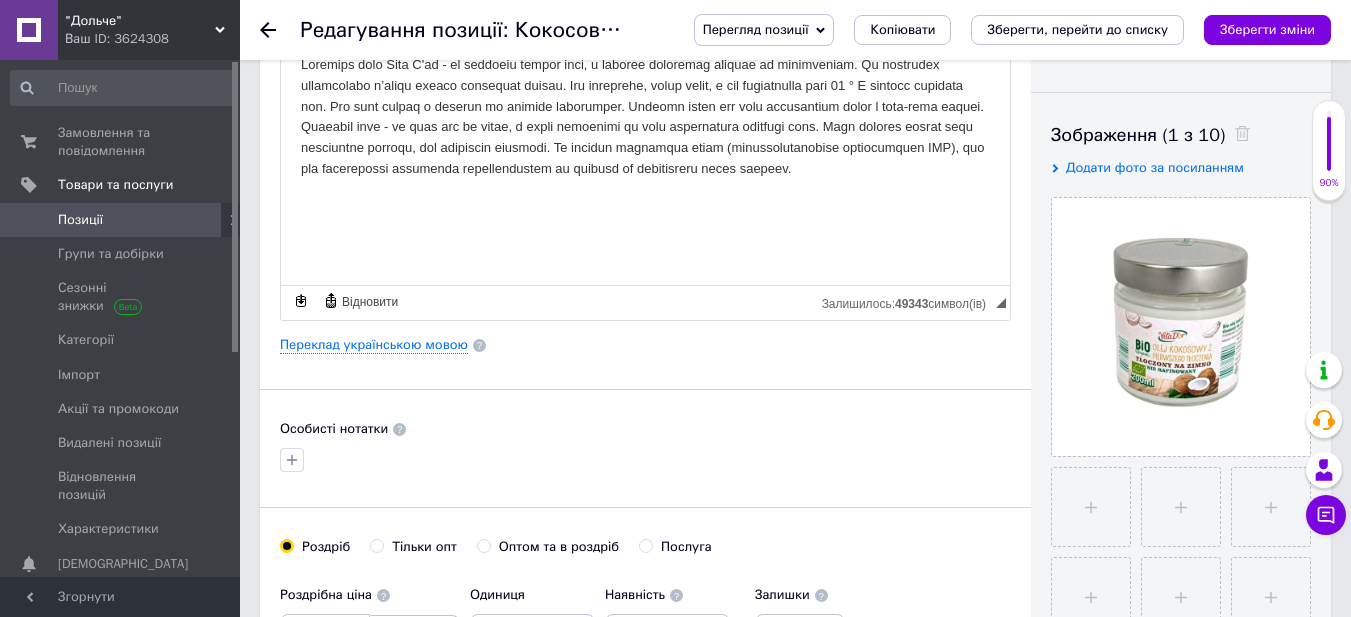 scroll, scrollTop: 0, scrollLeft: 0, axis: both 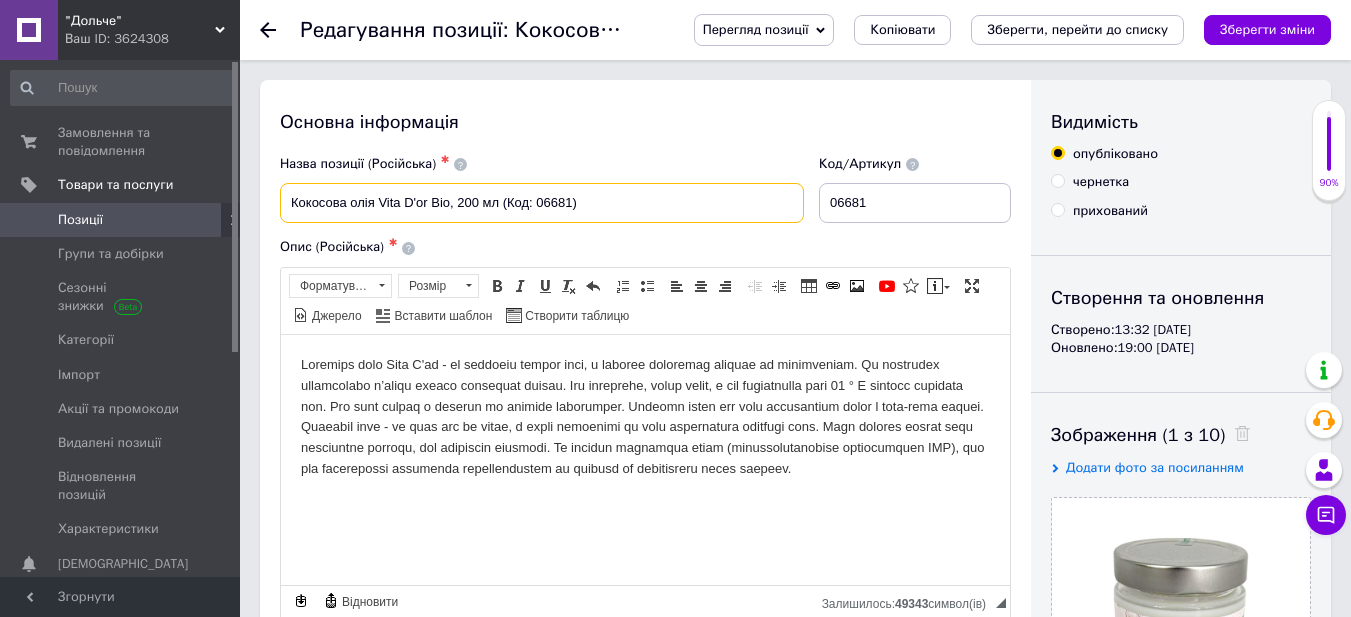 drag, startPoint x: 382, startPoint y: 206, endPoint x: 400, endPoint y: 206, distance: 18 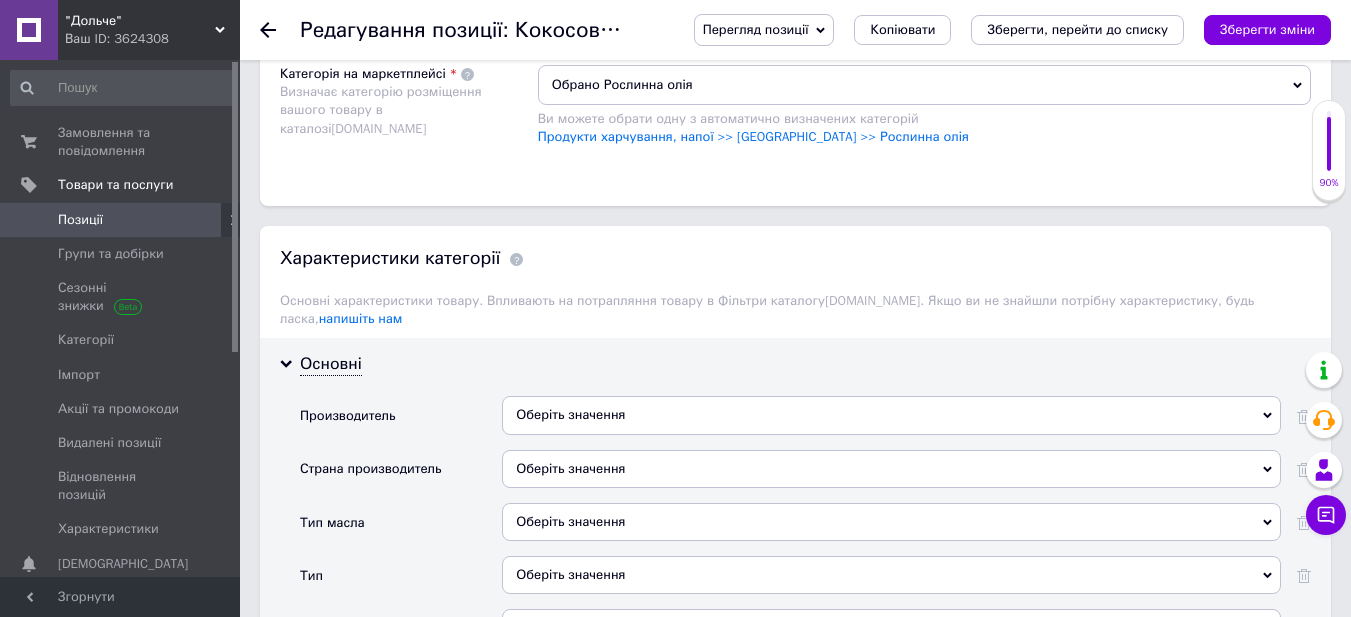 scroll, scrollTop: 1700, scrollLeft: 0, axis: vertical 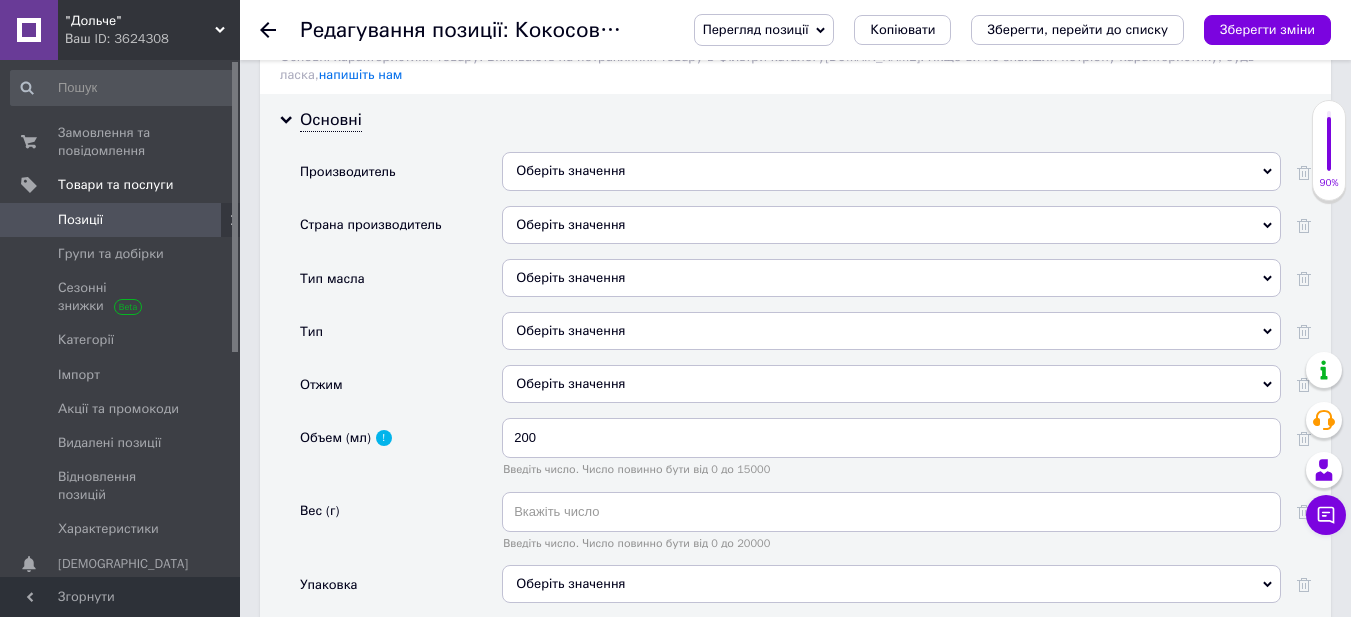 click on "Оберіть значення" at bounding box center (891, 171) 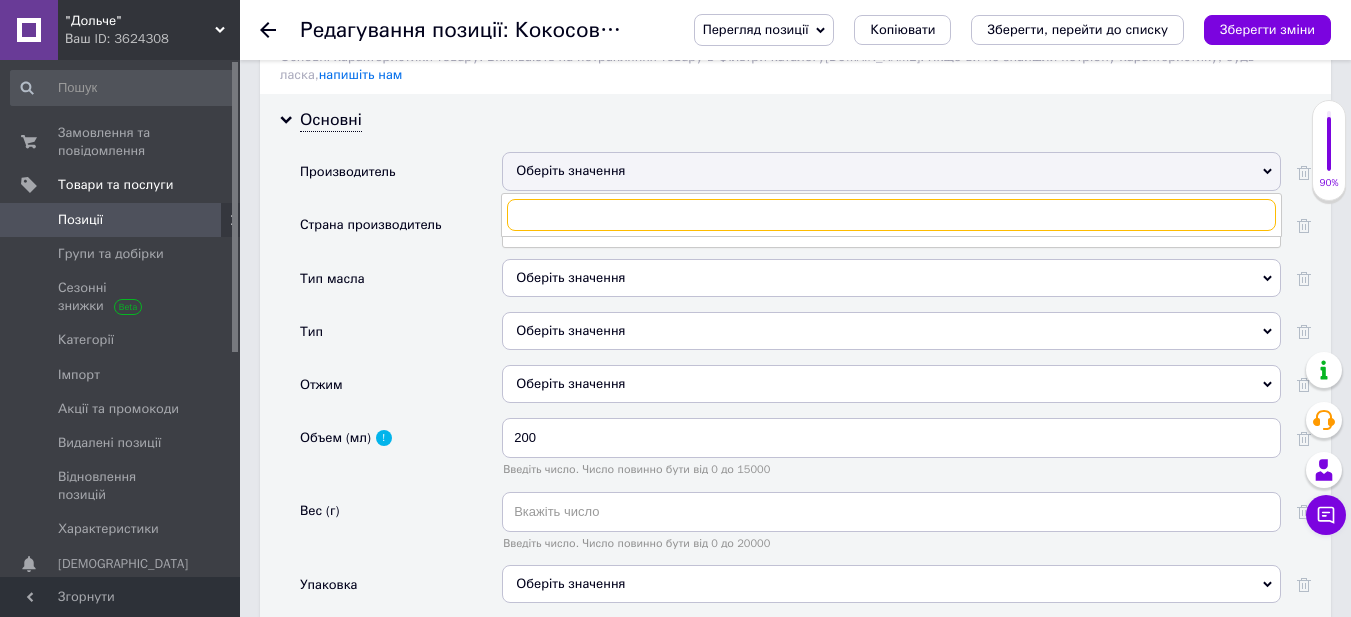 paste on "Vita" 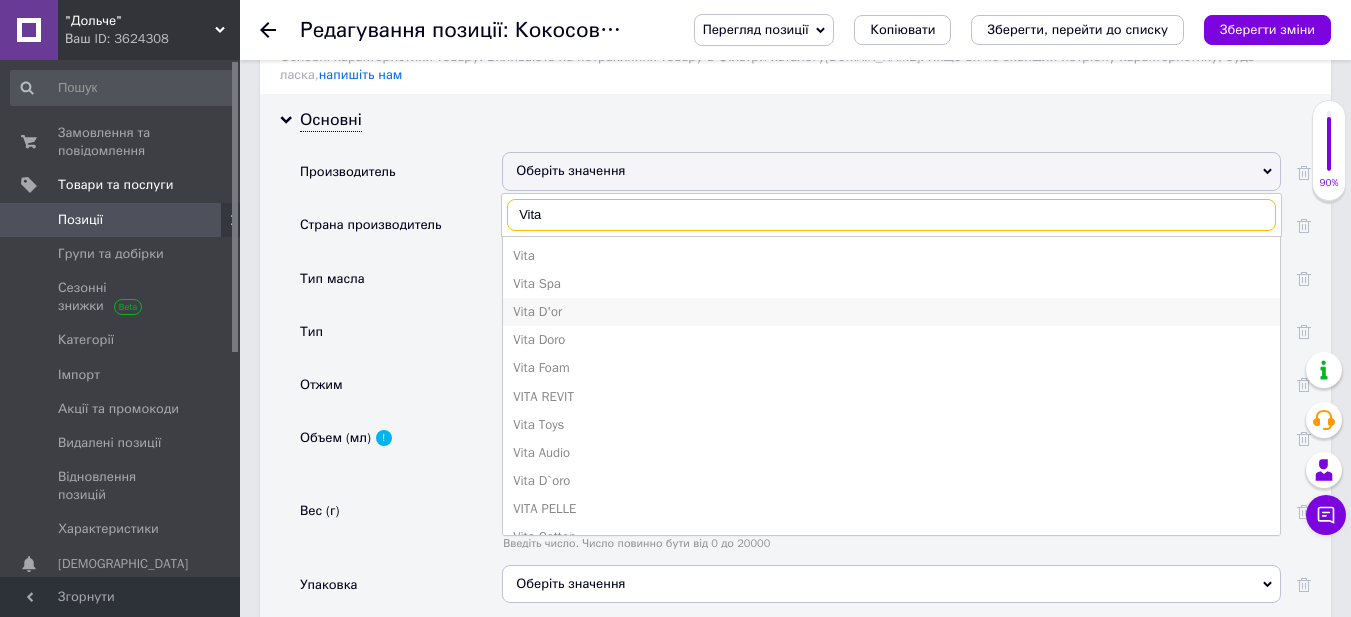 type on "Vita" 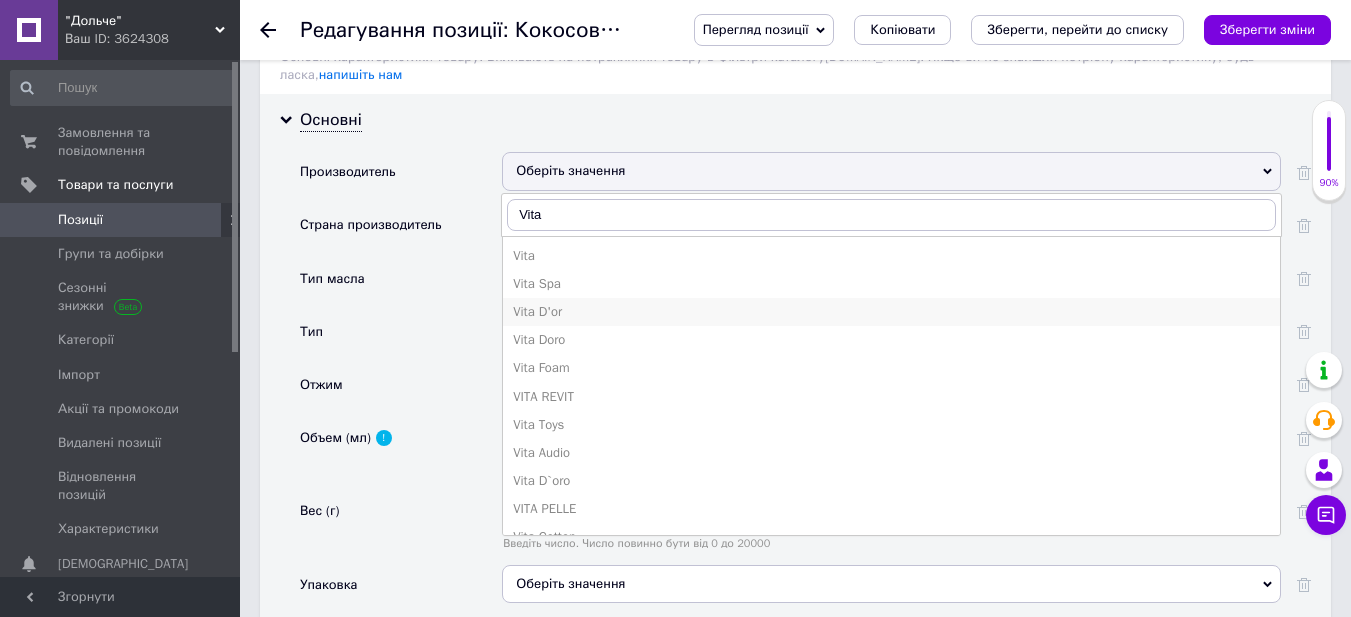 click on "Vita D'or" at bounding box center [891, 312] 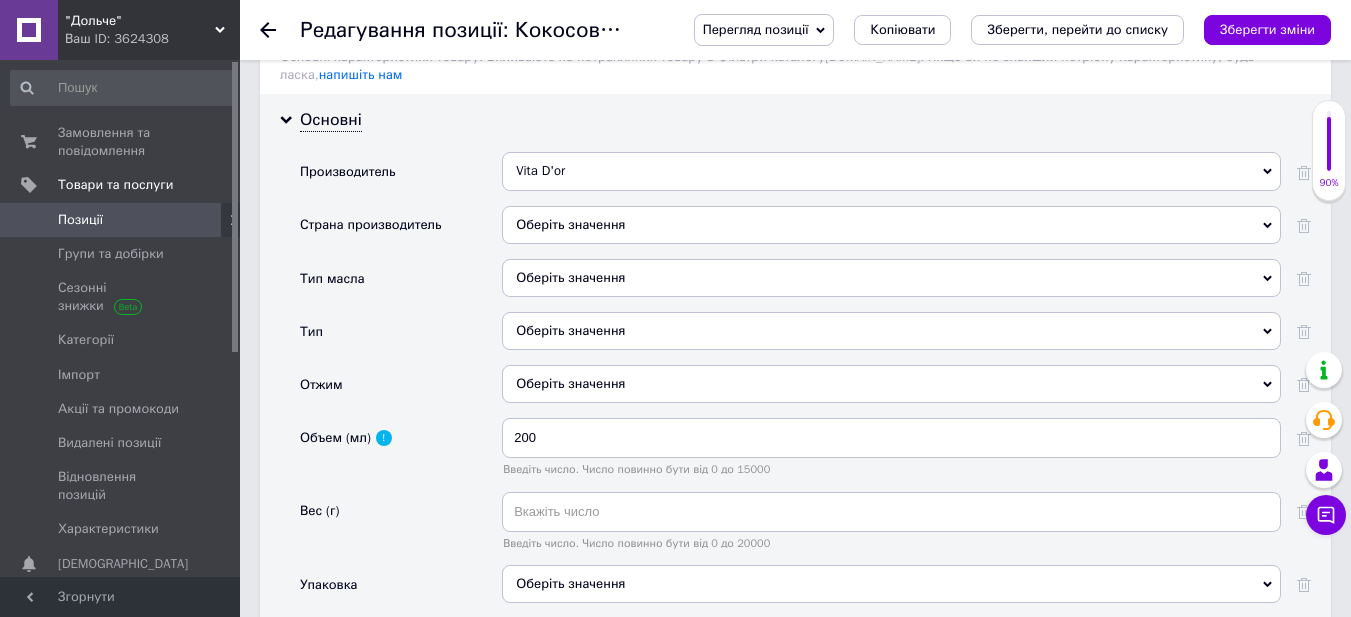 click on "Оберіть значення" at bounding box center (891, 225) 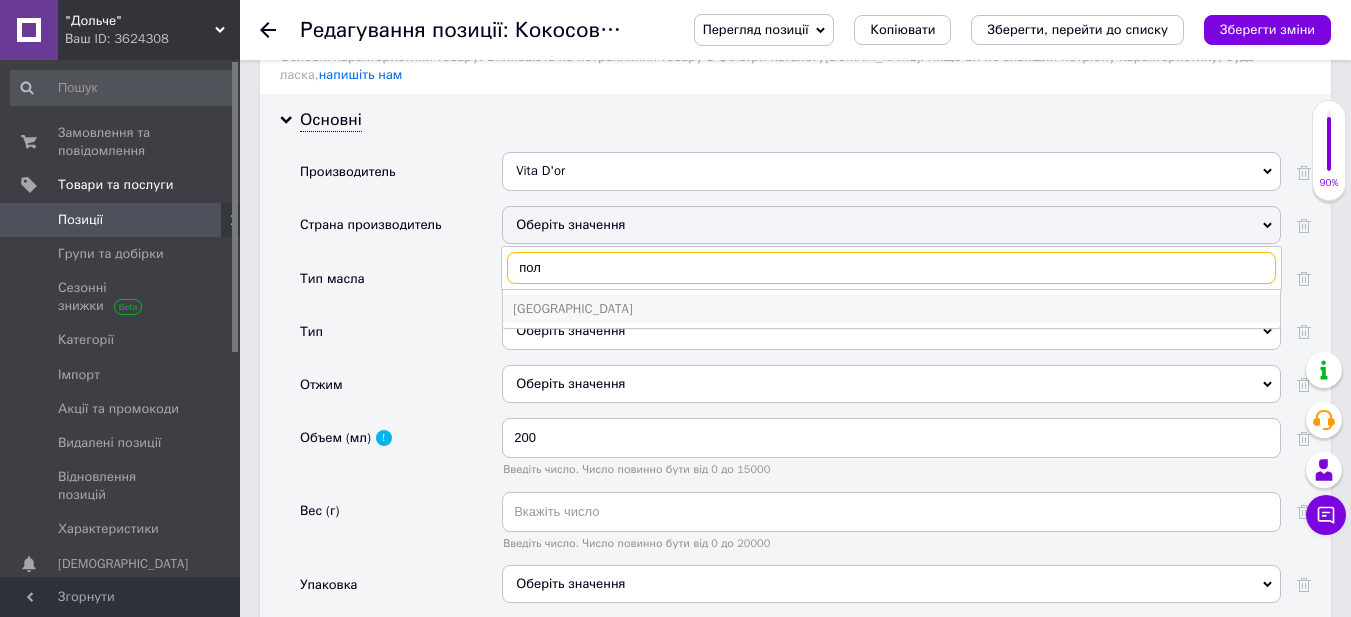 type on "пол" 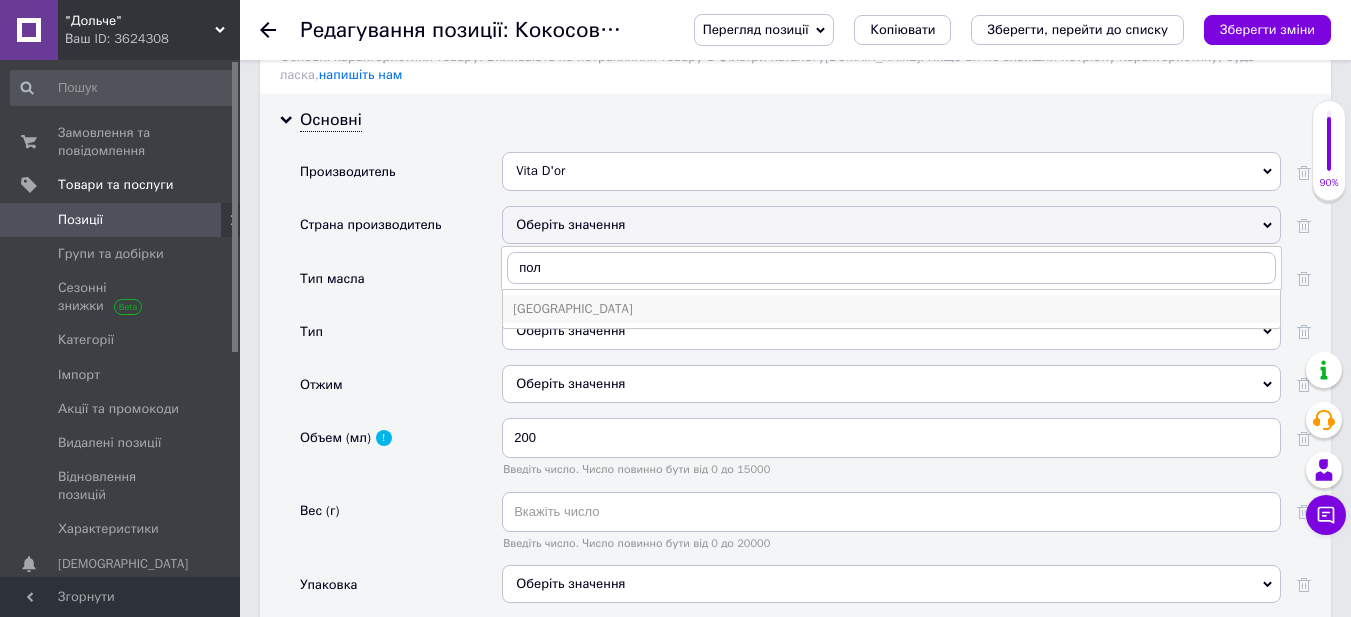 click on "[GEOGRAPHIC_DATA]" at bounding box center (891, 309) 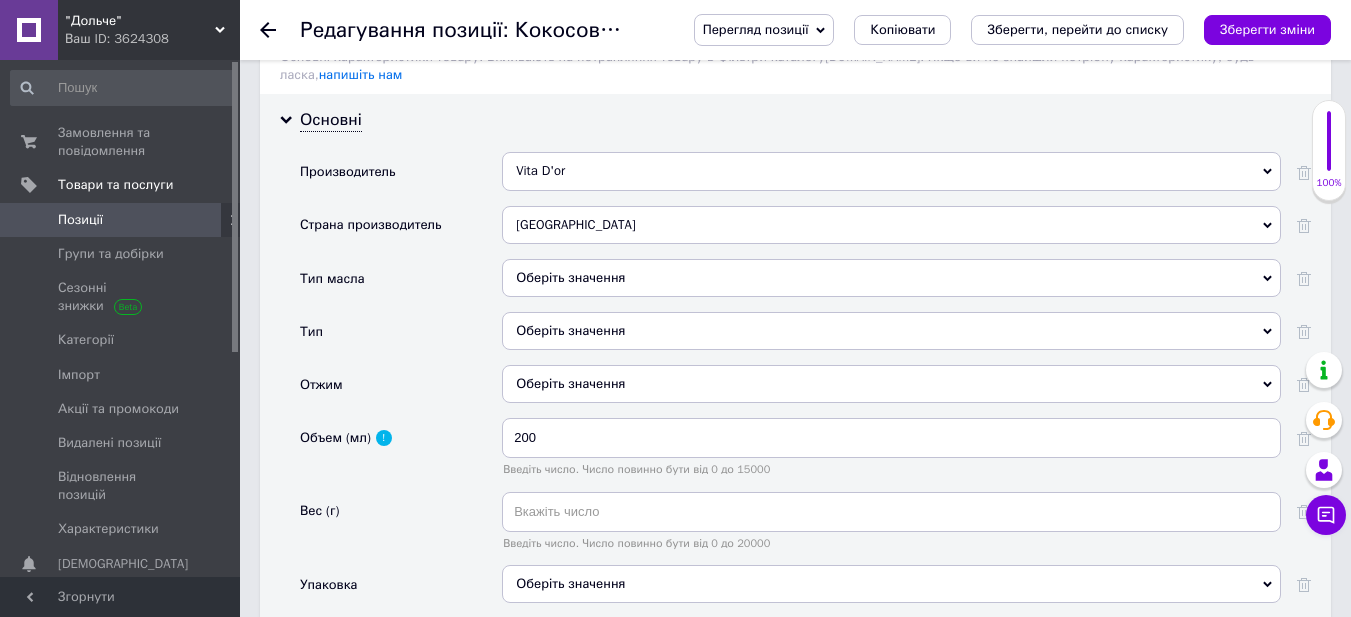 click on "Оберіть значення" at bounding box center [891, 278] 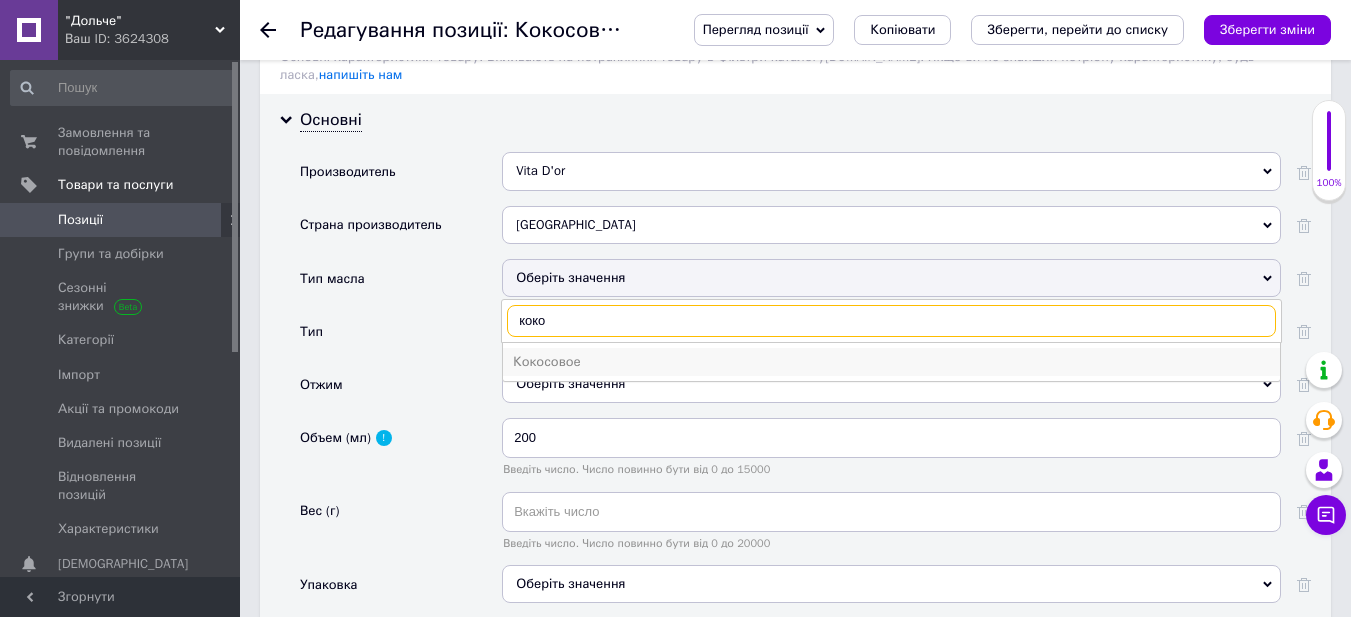 type on "коко" 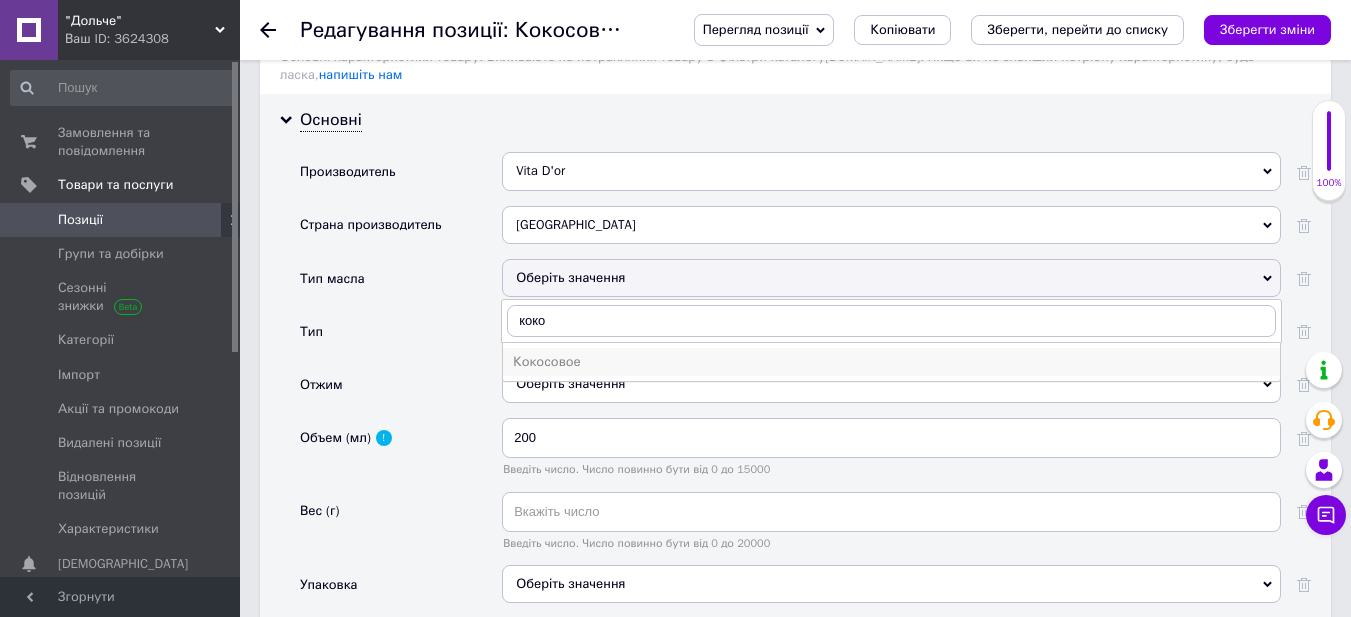 click on "Кокосовое" at bounding box center [891, 362] 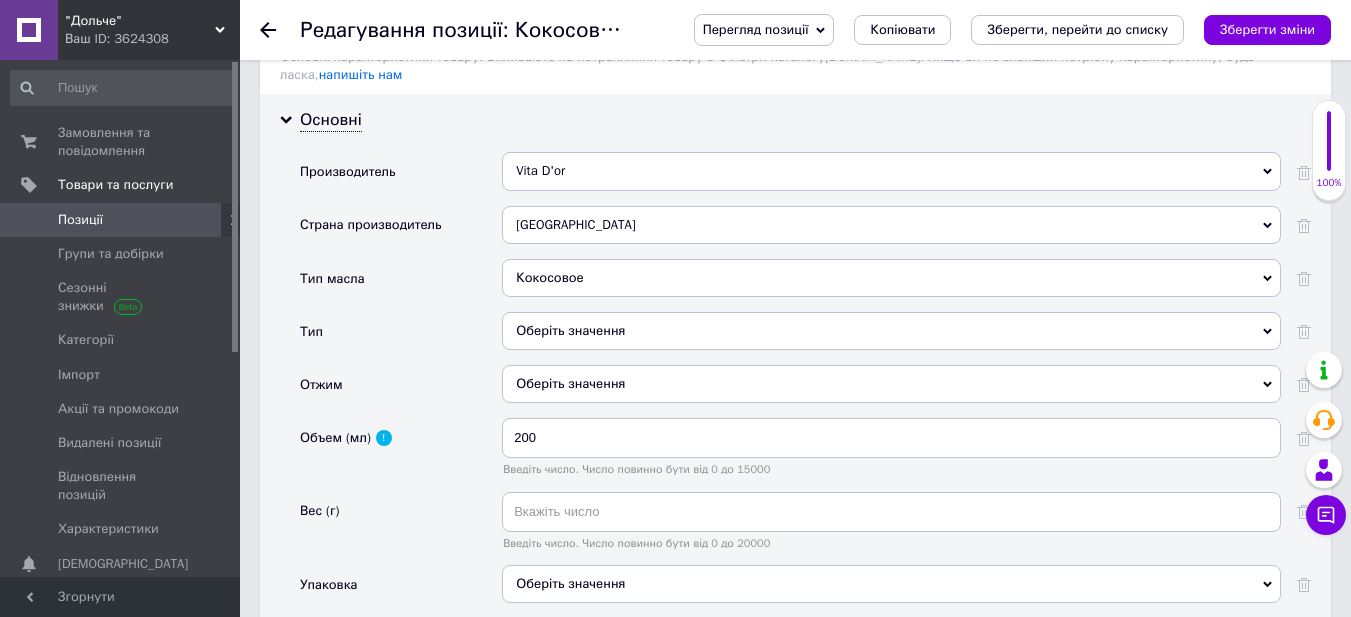 click on "Оберіть значення" at bounding box center (891, 331) 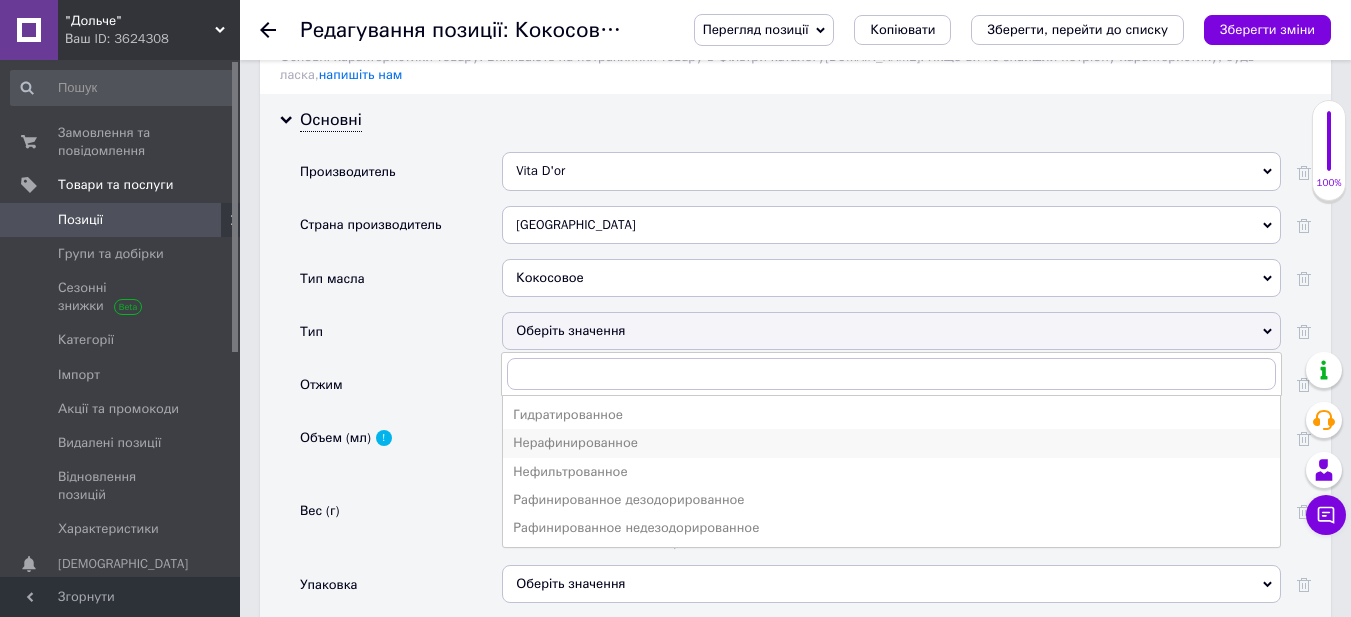 click on "Нерафинированное" at bounding box center (891, 443) 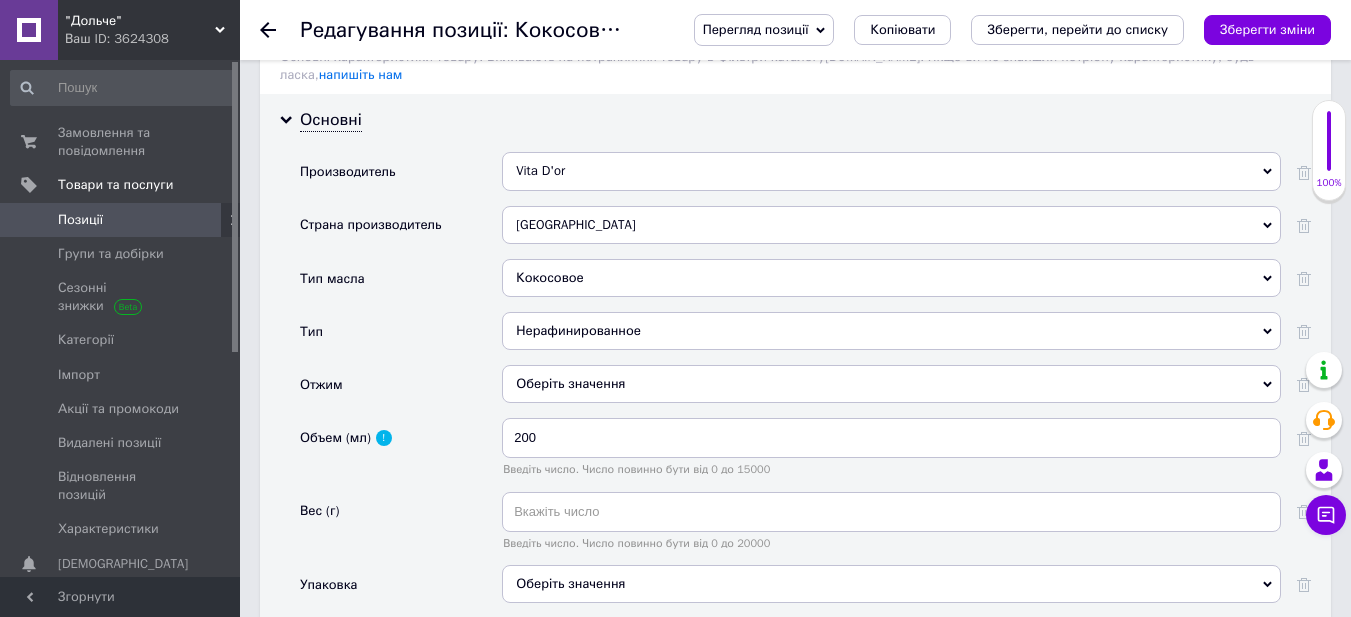 click on "Оберіть значення" at bounding box center [891, 584] 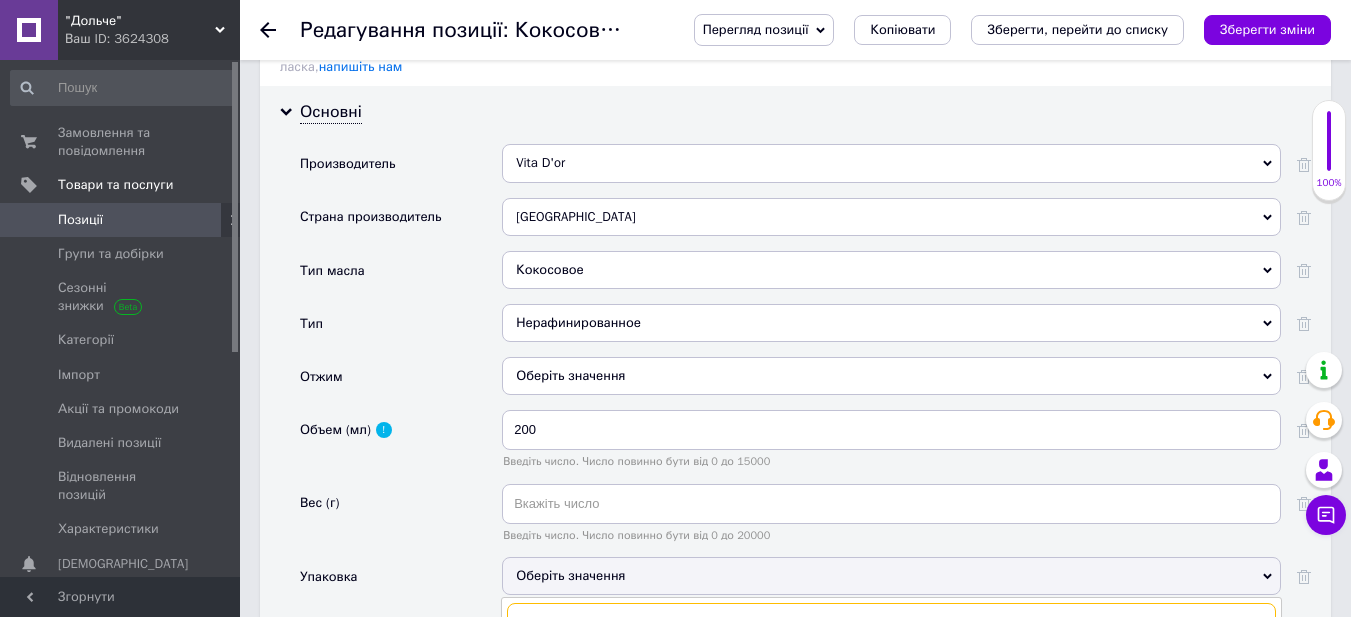 scroll, scrollTop: 2008, scrollLeft: 0, axis: vertical 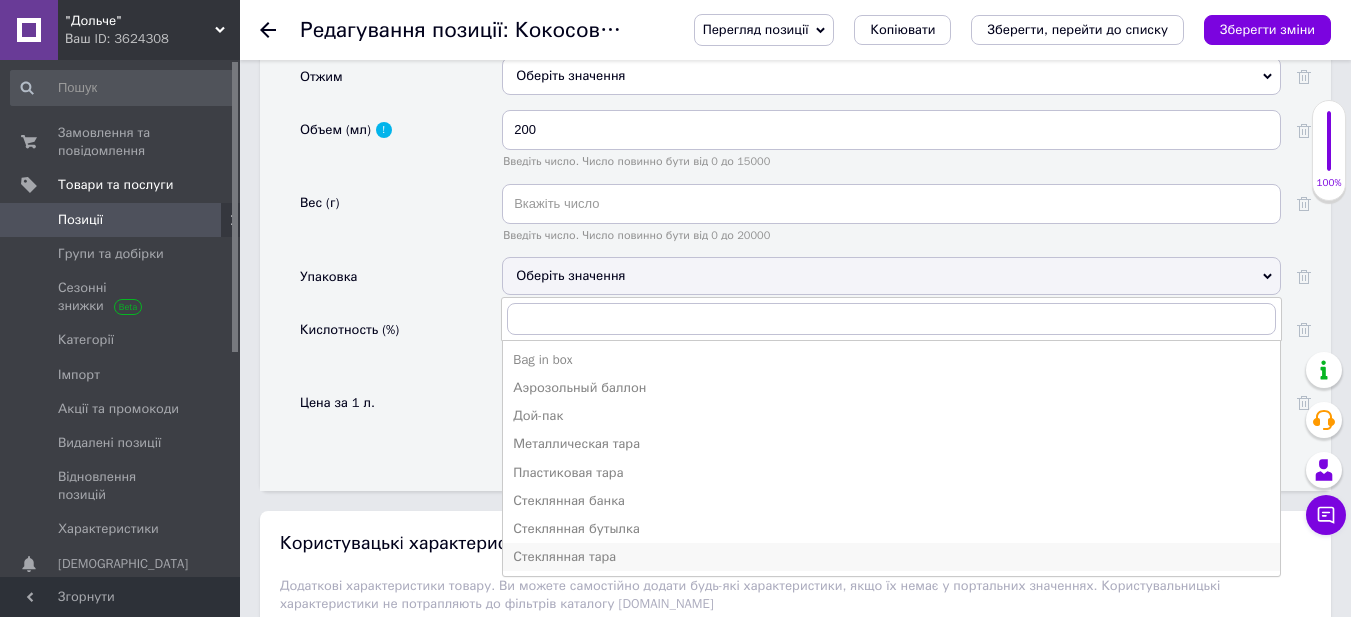 click on "Стеклянная тара" at bounding box center [891, 557] 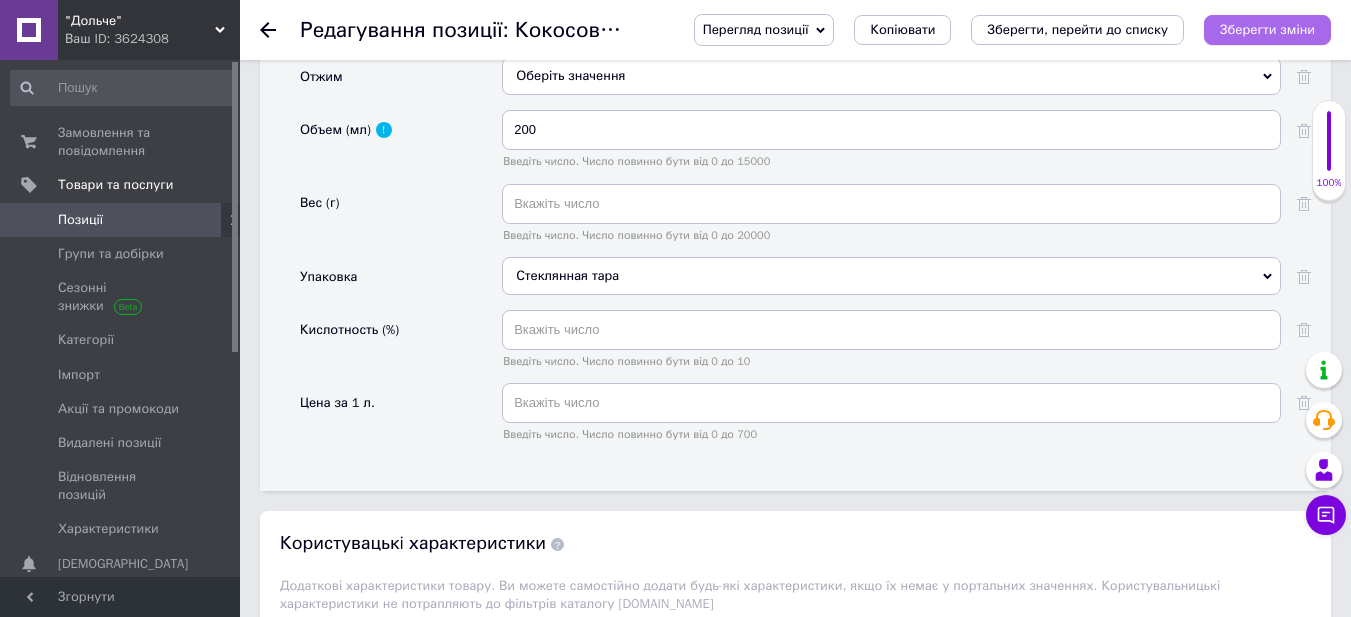 click on "Зберегти зміни" at bounding box center [1267, 29] 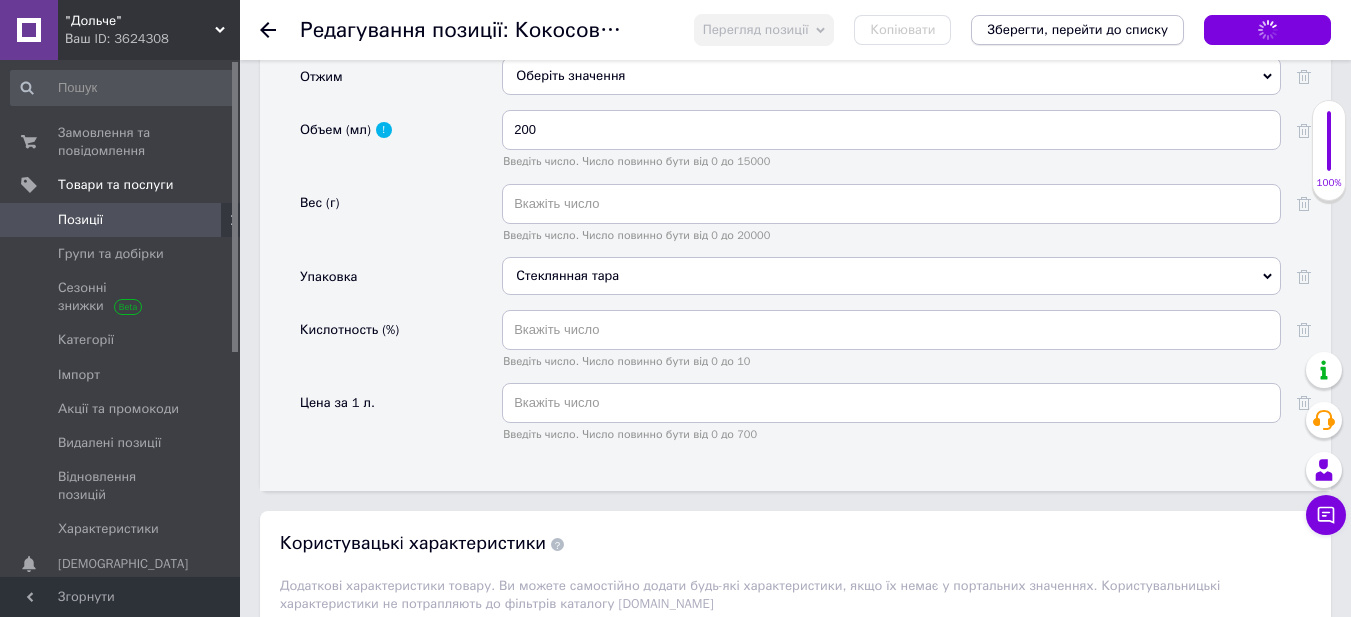 click on "Зберегти, перейти до списку" at bounding box center (1077, 29) 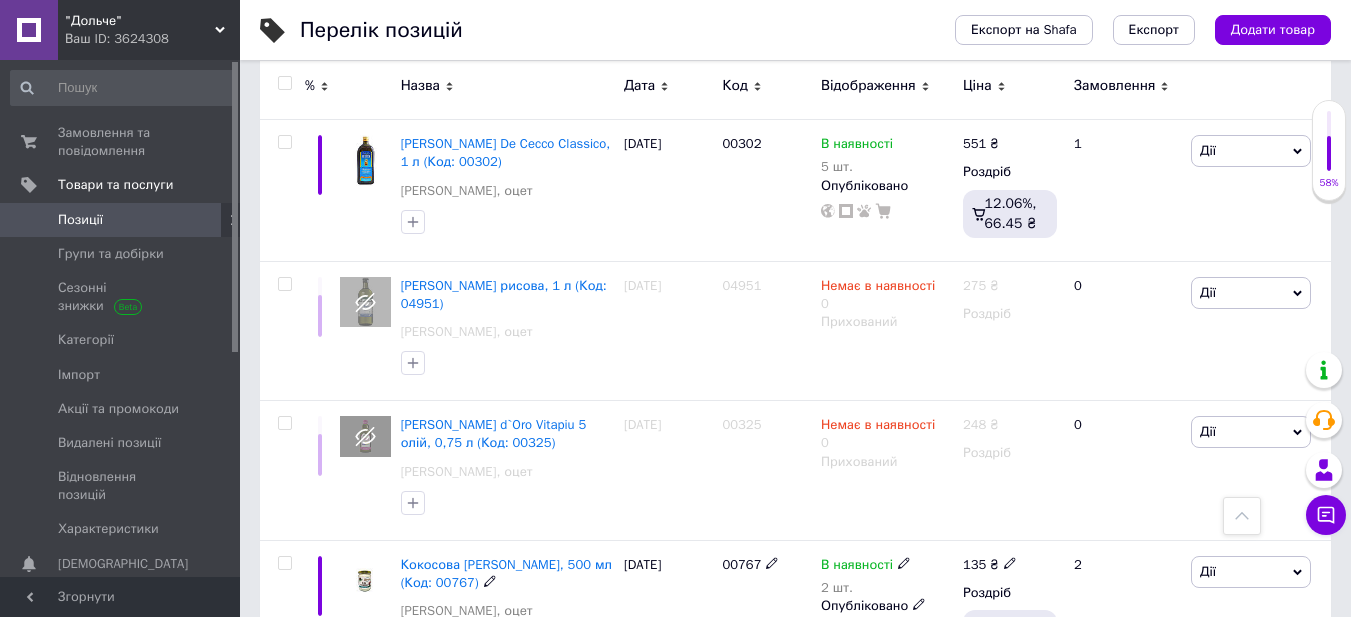 scroll, scrollTop: 2675, scrollLeft: 0, axis: vertical 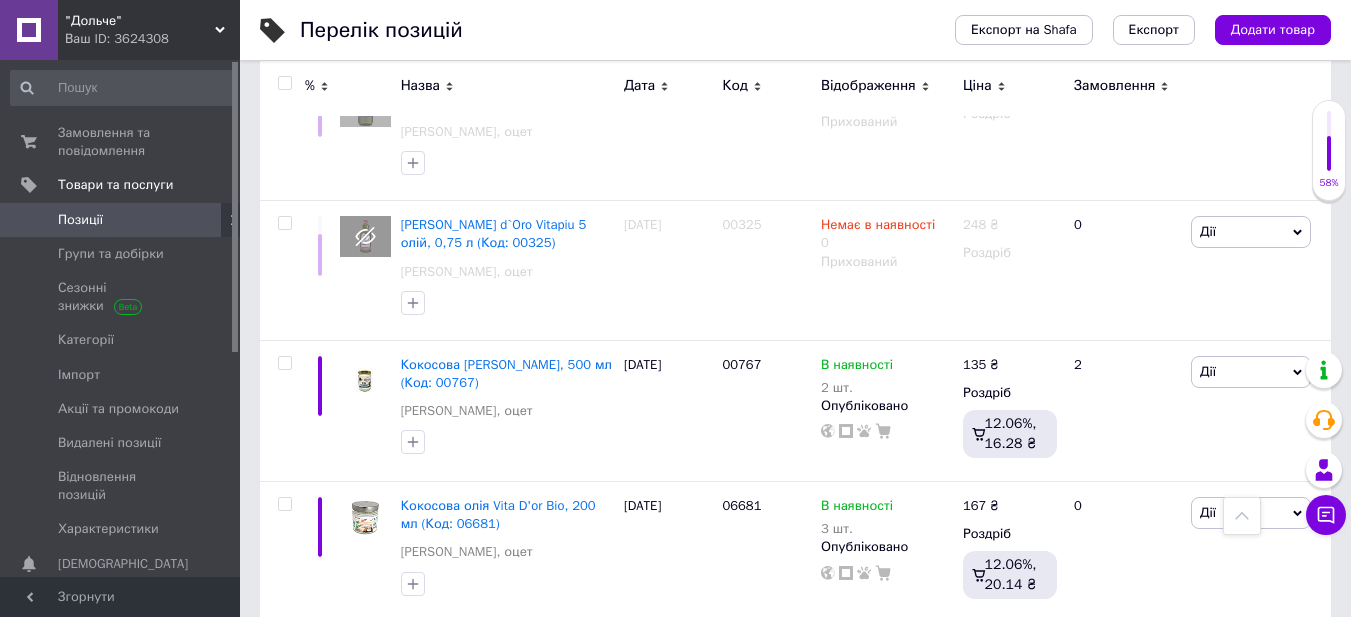 click on "4" at bounding box center [539, 803] 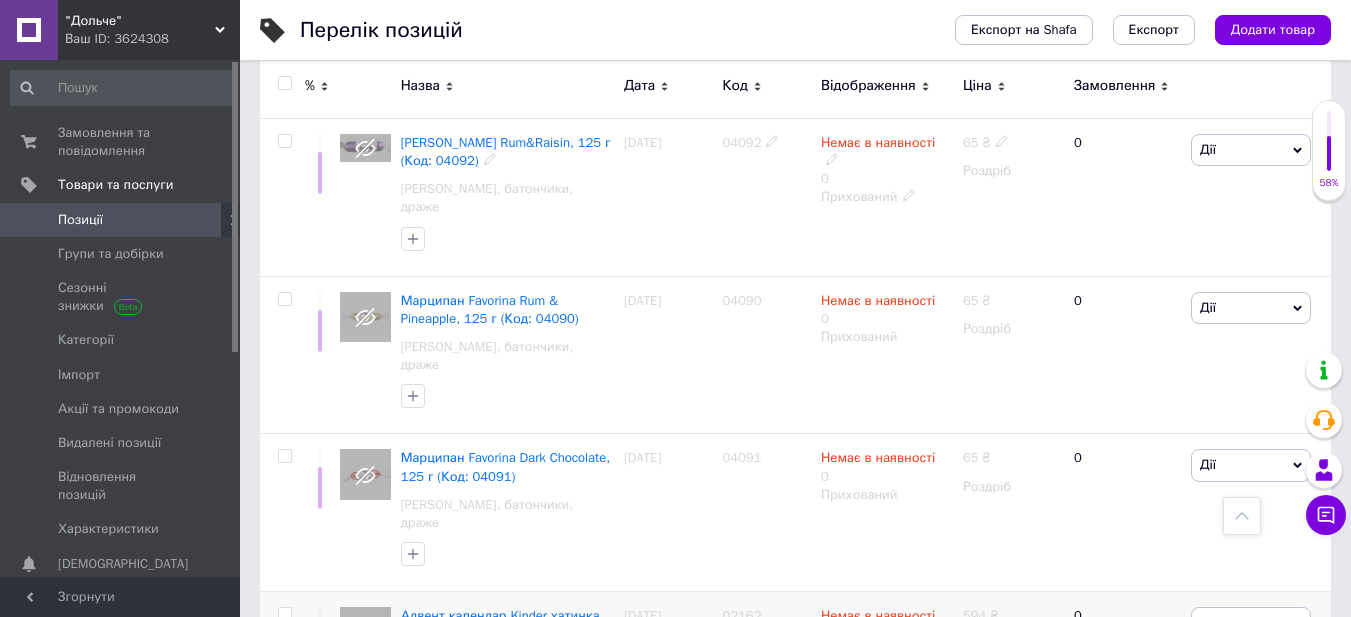 scroll, scrollTop: 2625, scrollLeft: 0, axis: vertical 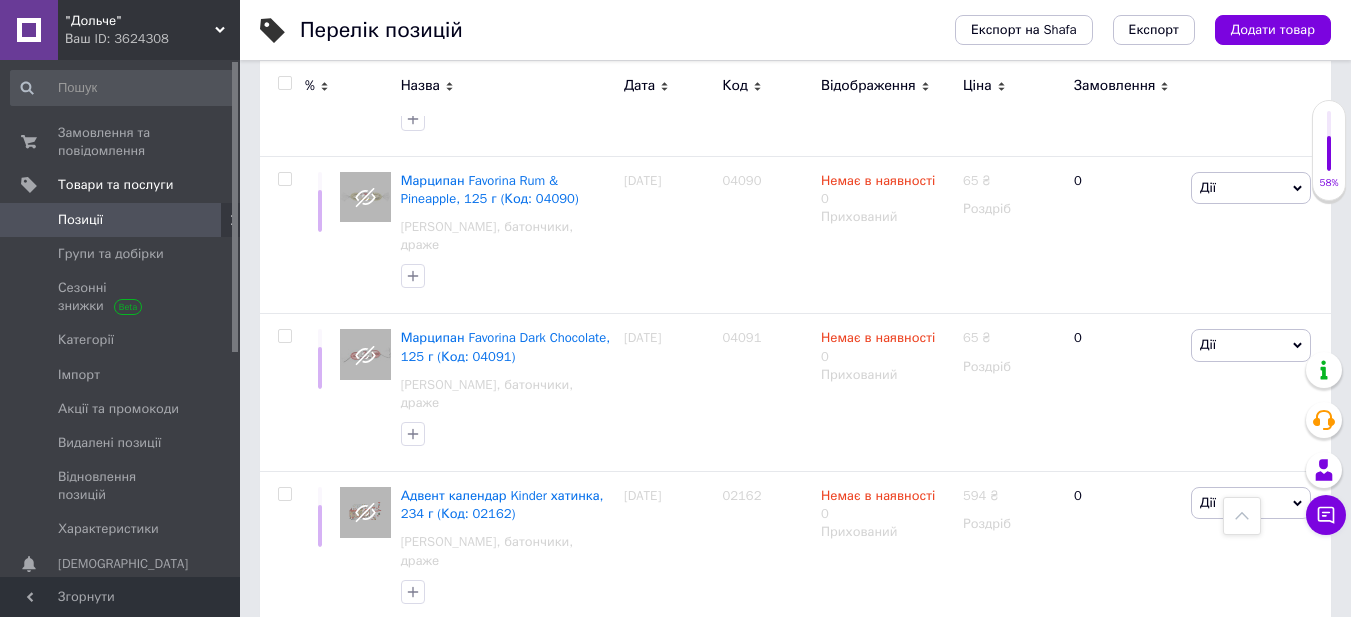 click on "5" at bounding box center [584, 828] 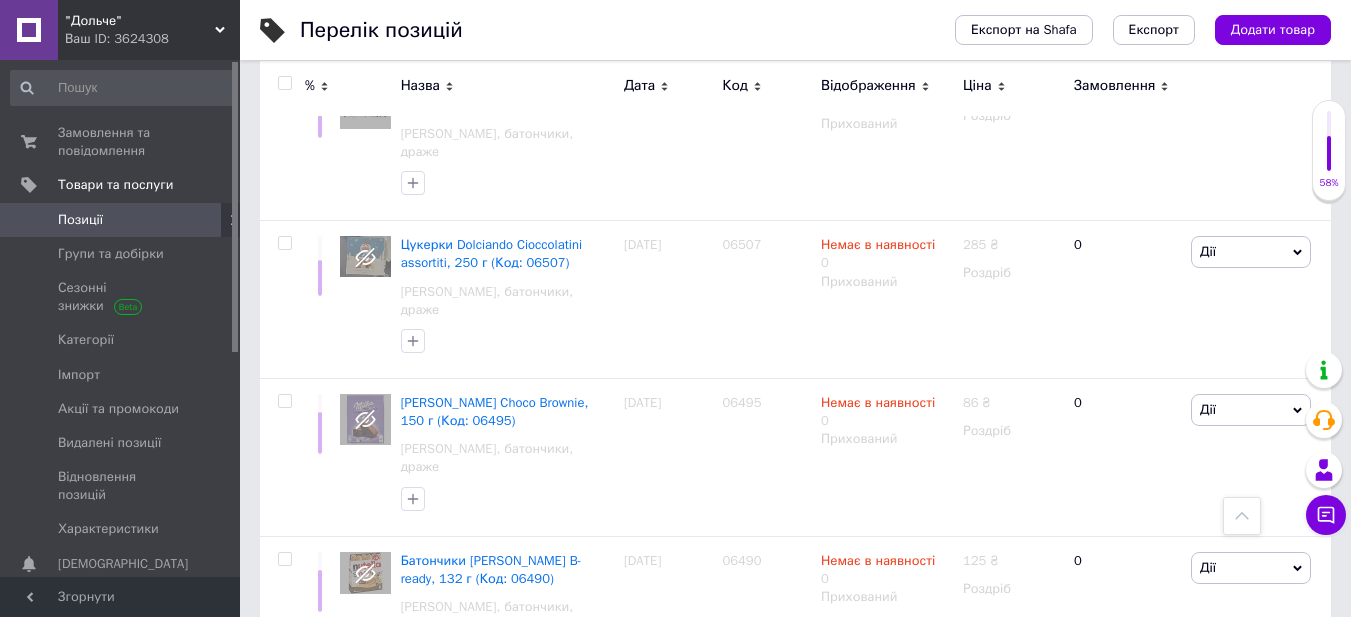 scroll, scrollTop: 2643, scrollLeft: 0, axis: vertical 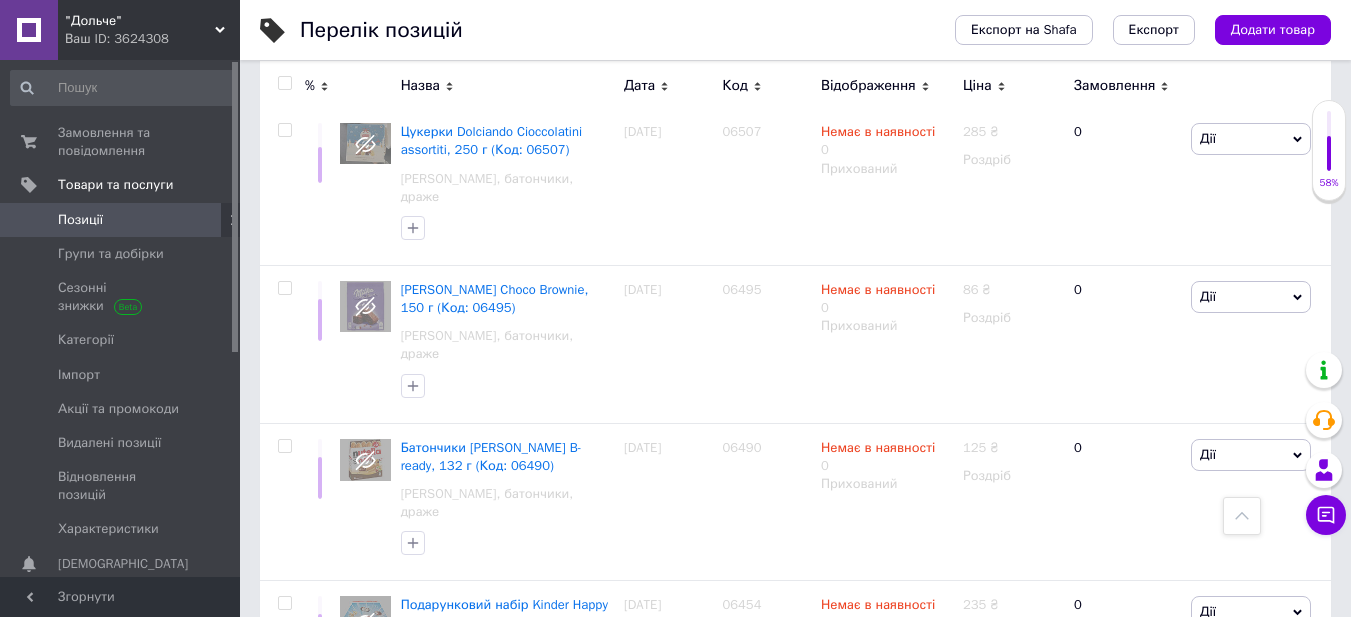 click on "6" at bounding box center [629, 937] 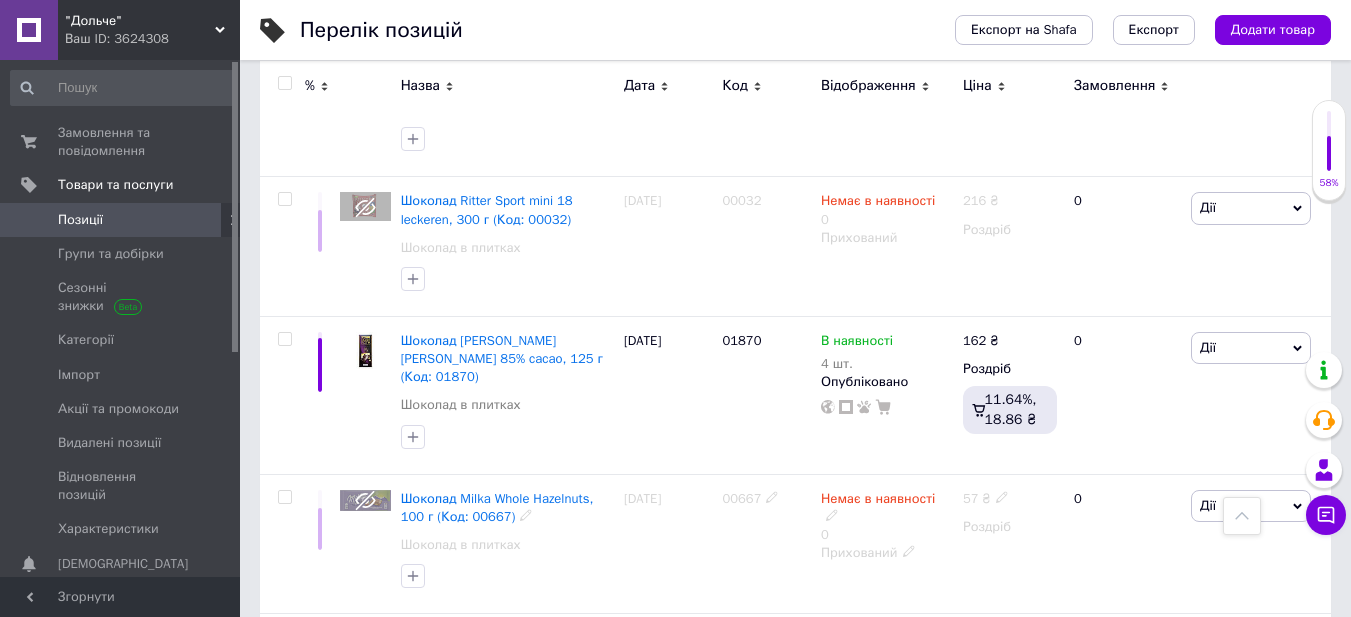 scroll, scrollTop: 2681, scrollLeft: 0, axis: vertical 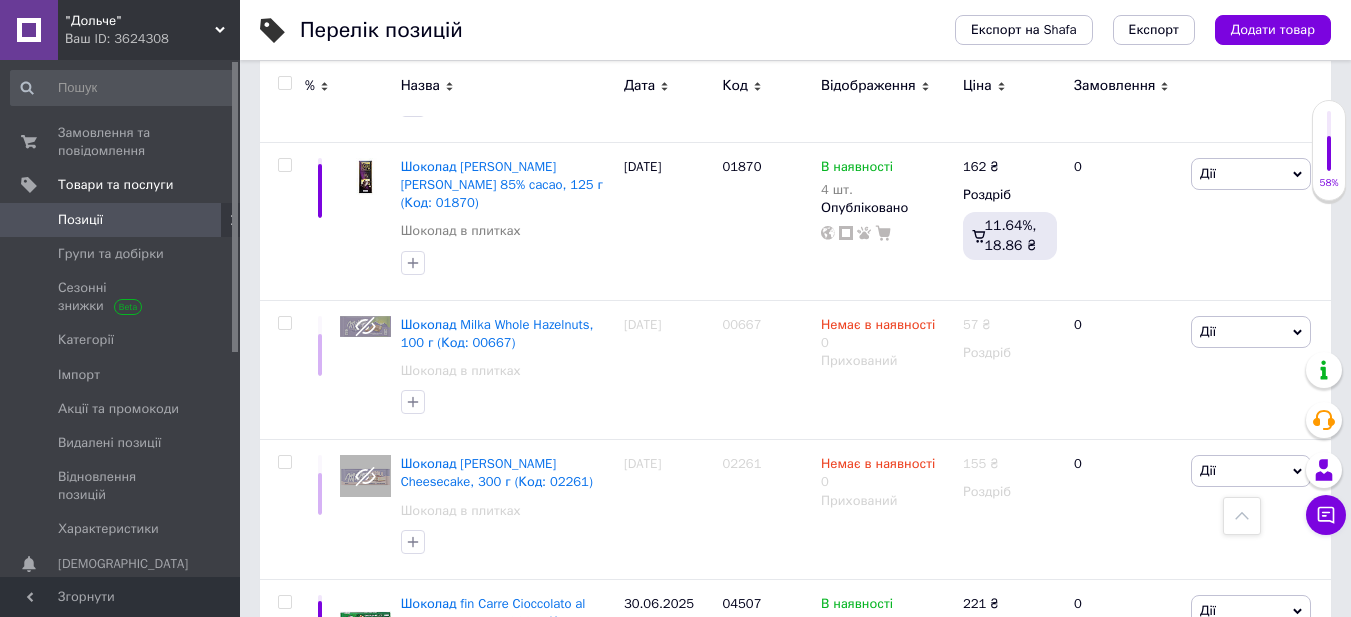 click on "7" at bounding box center (629, 935) 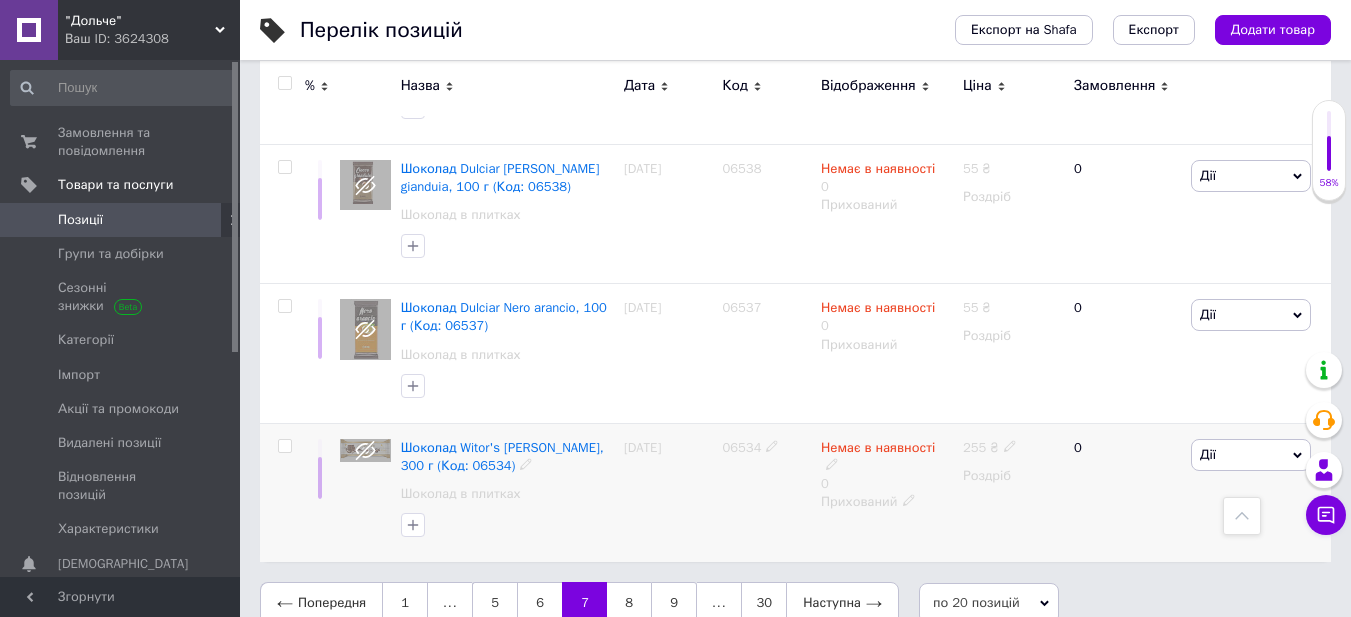 scroll, scrollTop: 2659, scrollLeft: 0, axis: vertical 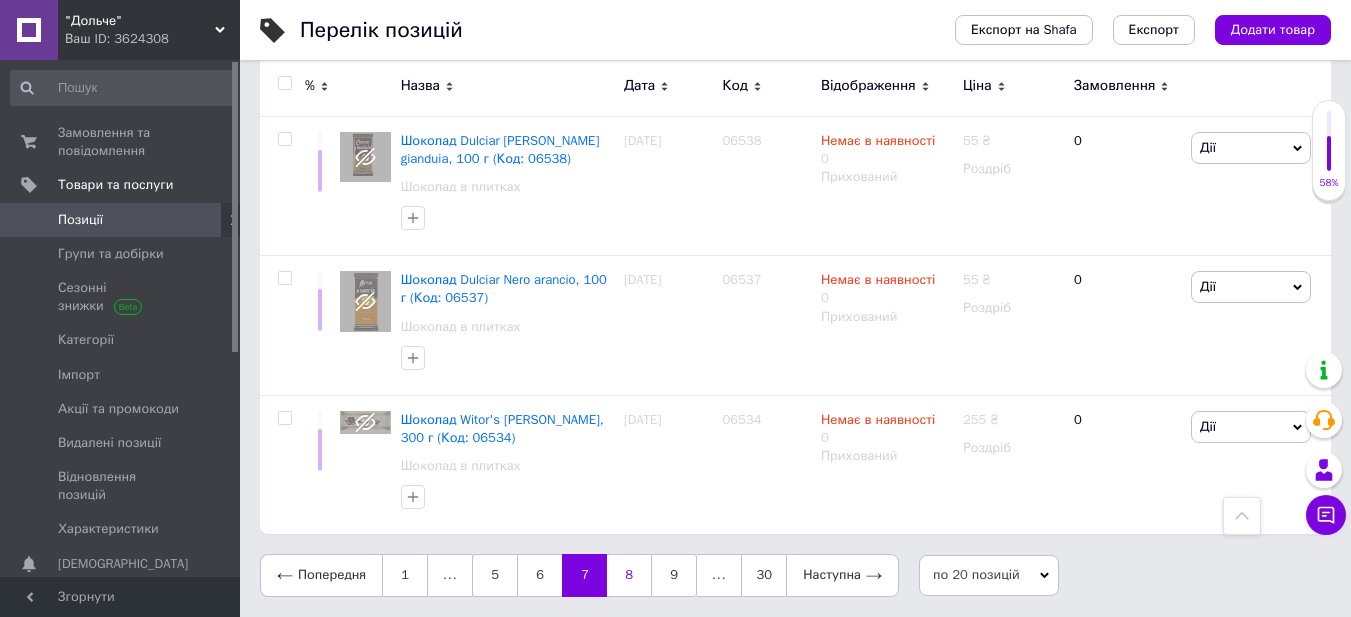 click on "8" at bounding box center (629, 575) 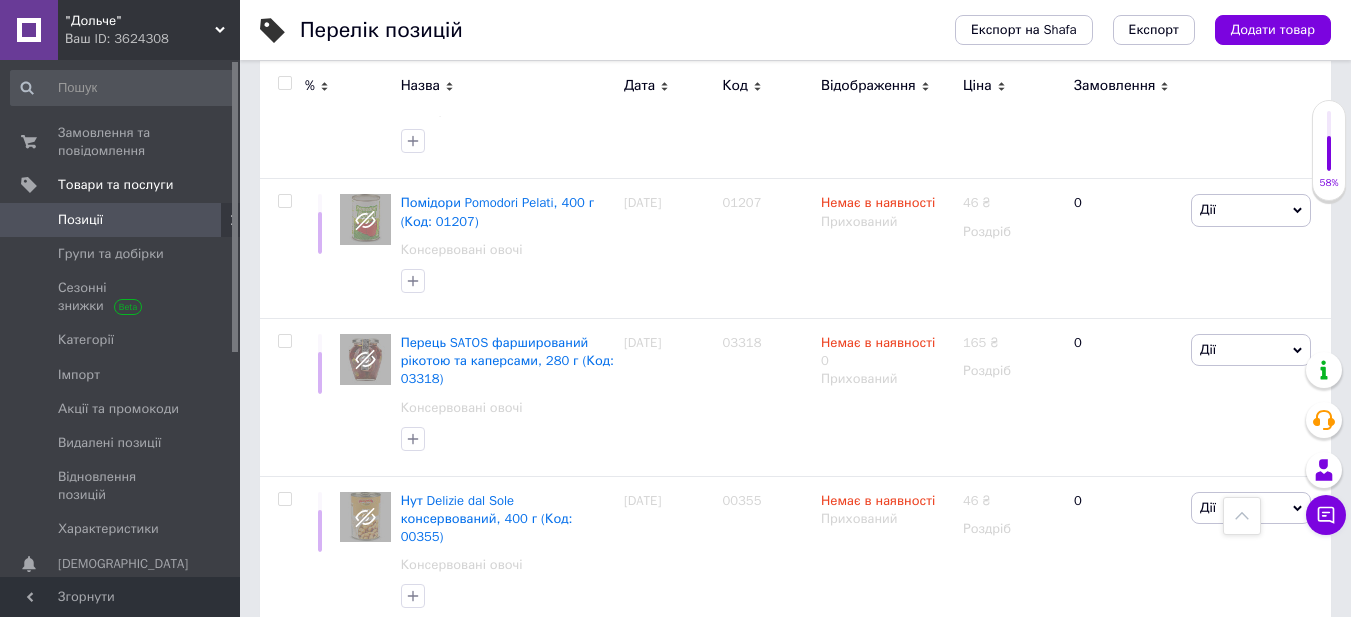 scroll, scrollTop: 2681, scrollLeft: 0, axis: vertical 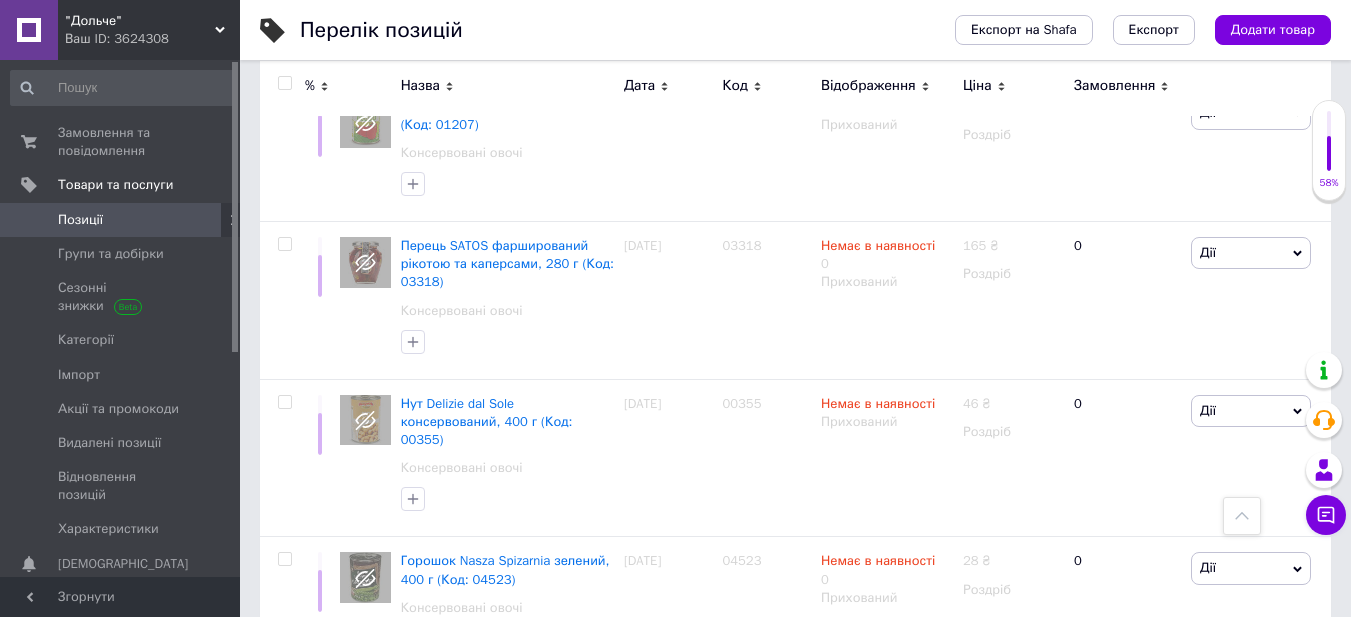 click on "9" at bounding box center [629, 717] 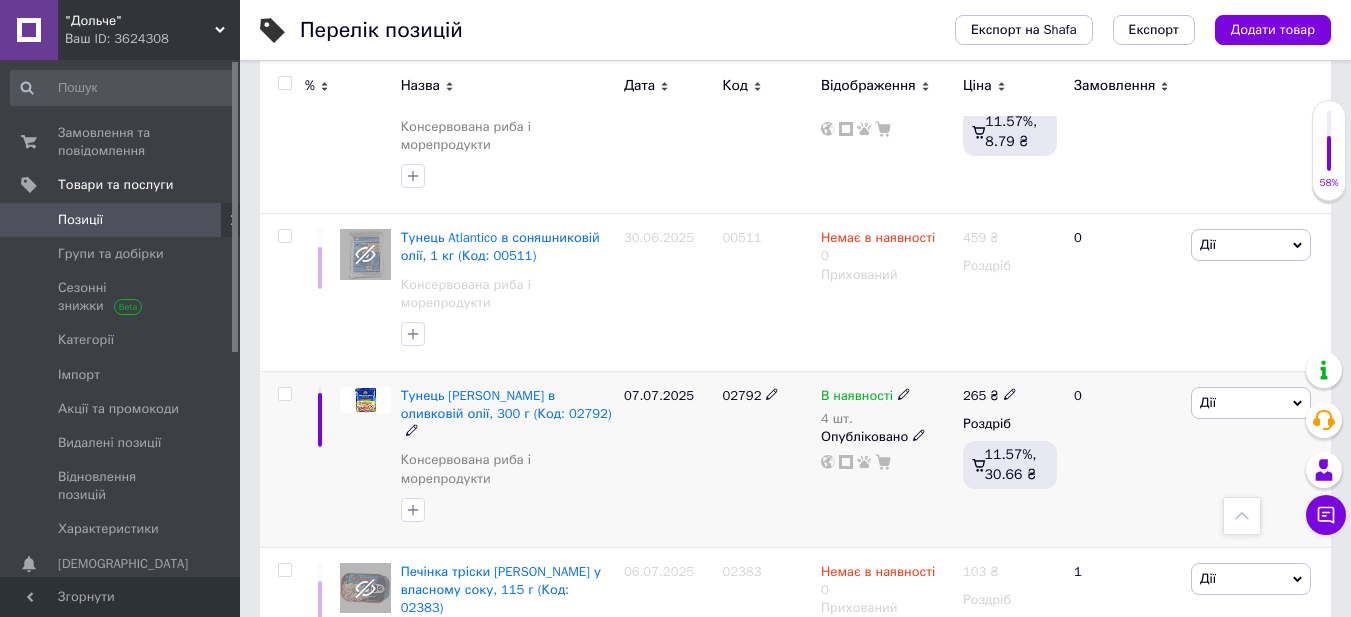 scroll, scrollTop: 2081, scrollLeft: 0, axis: vertical 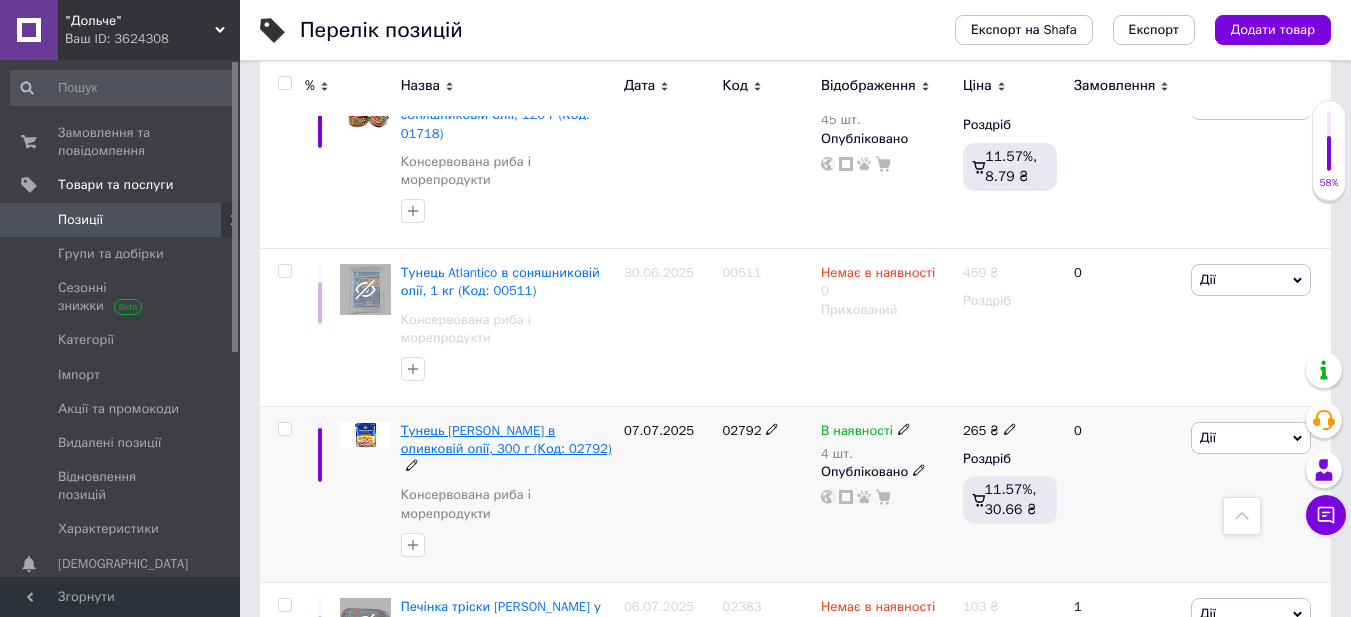 click on "Тунець [PERSON_NAME] в оливковій олії, 300 г (Код: 02792)" at bounding box center [506, 439] 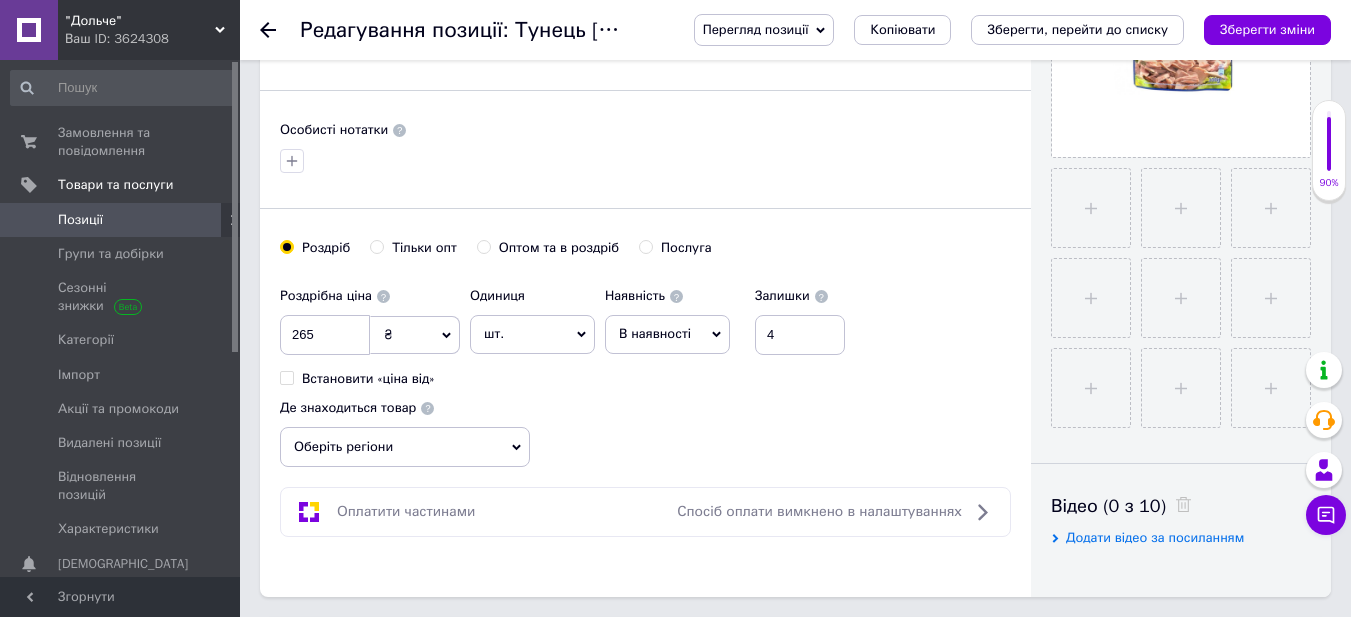 scroll, scrollTop: 600, scrollLeft: 0, axis: vertical 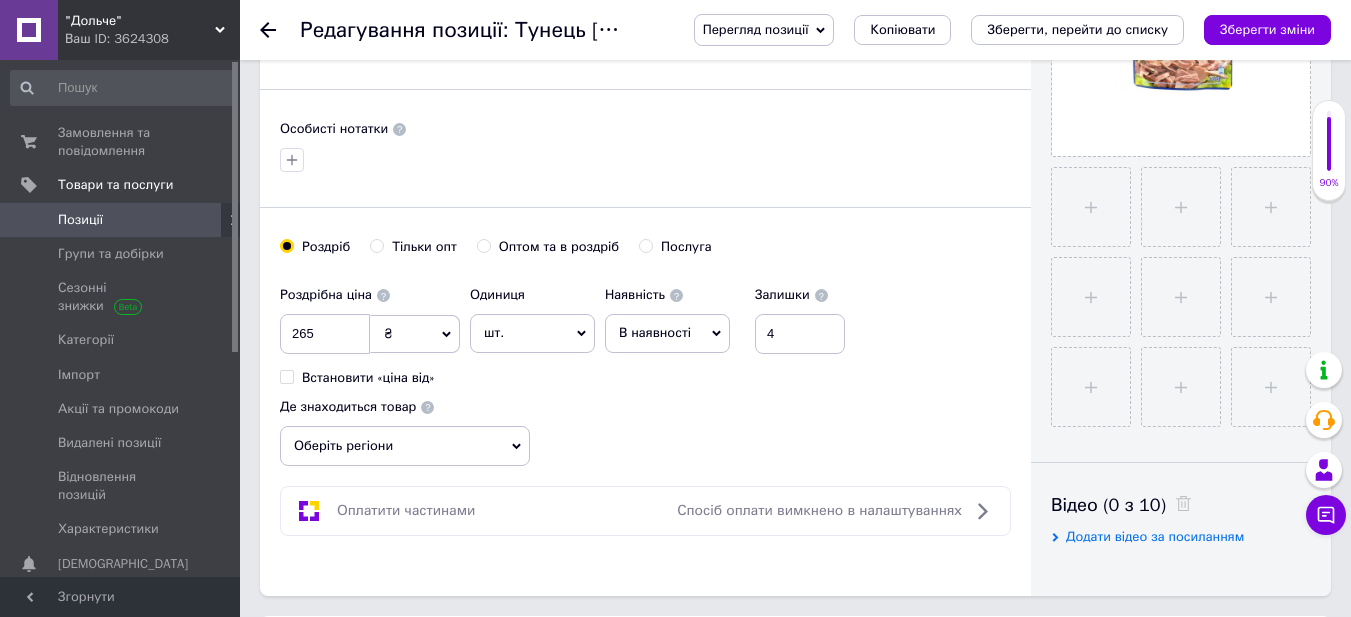 click on "Оберіть регіони" at bounding box center [405, 446] 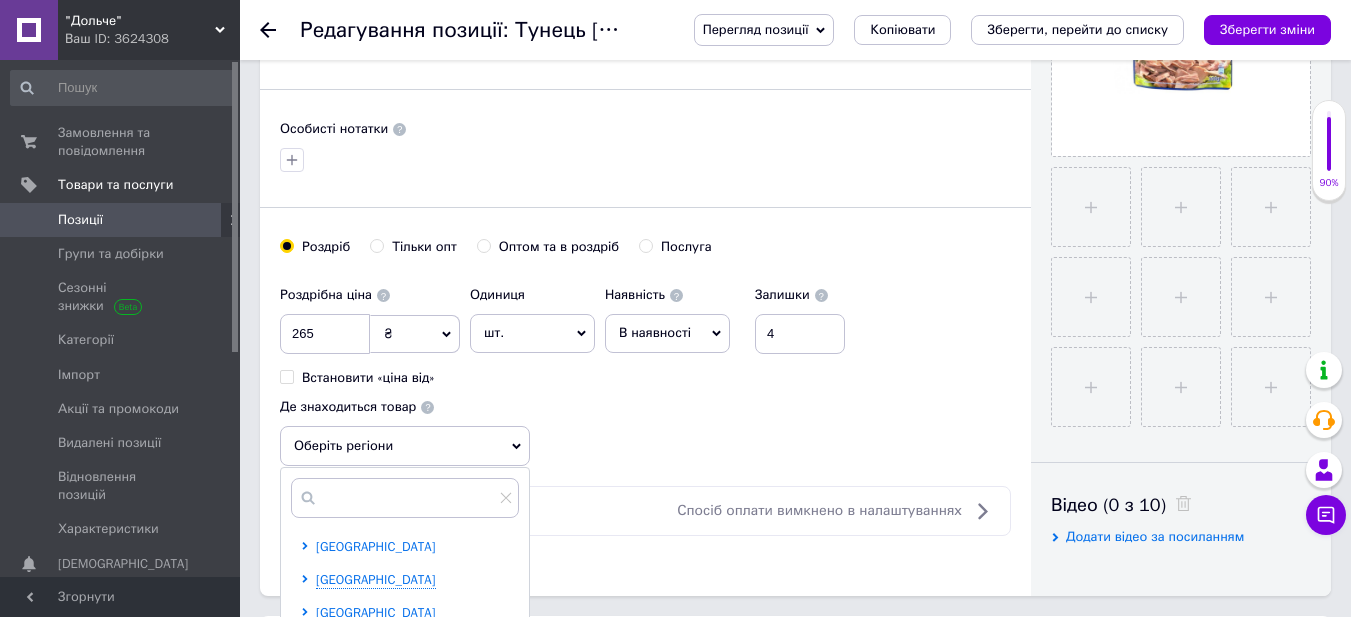 click on "[GEOGRAPHIC_DATA]" at bounding box center (376, 546) 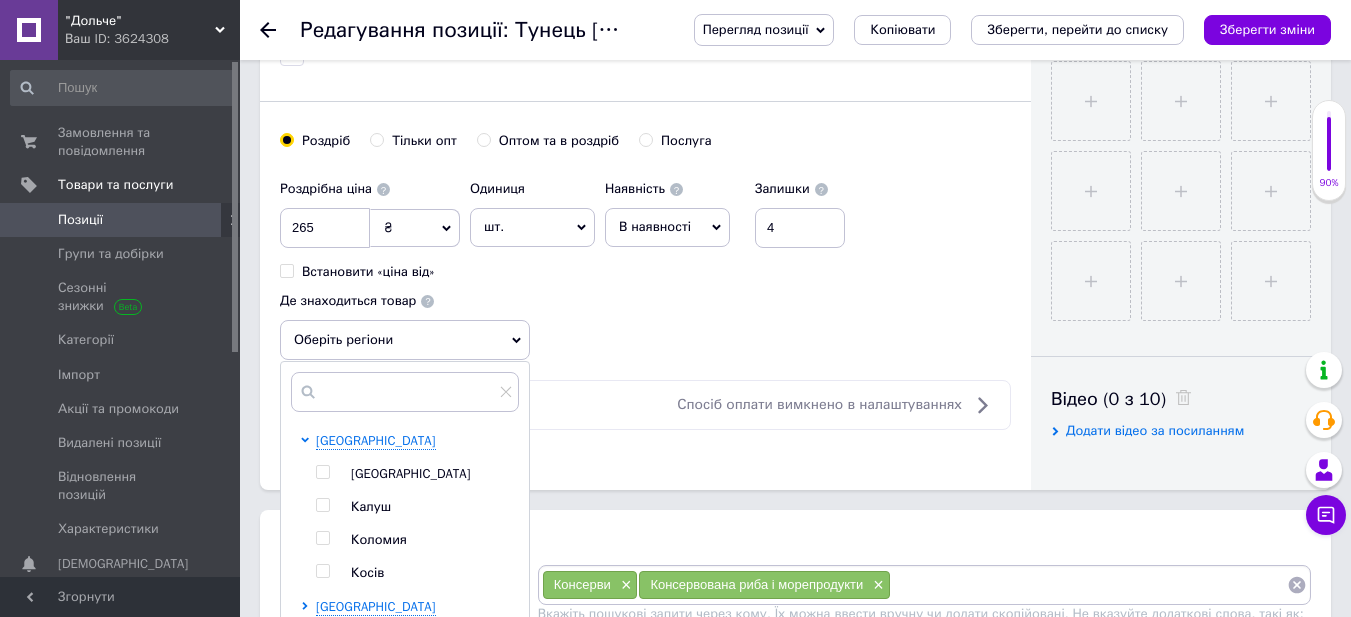 scroll, scrollTop: 800, scrollLeft: 0, axis: vertical 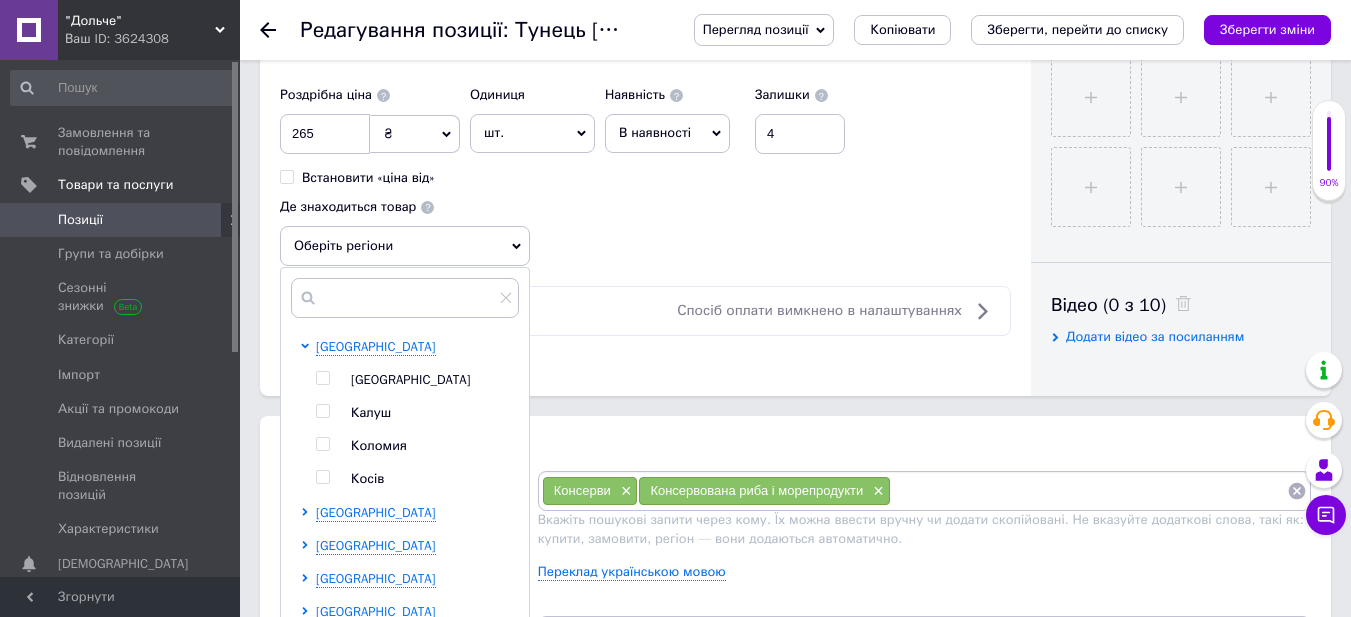 click at bounding box center [322, 378] 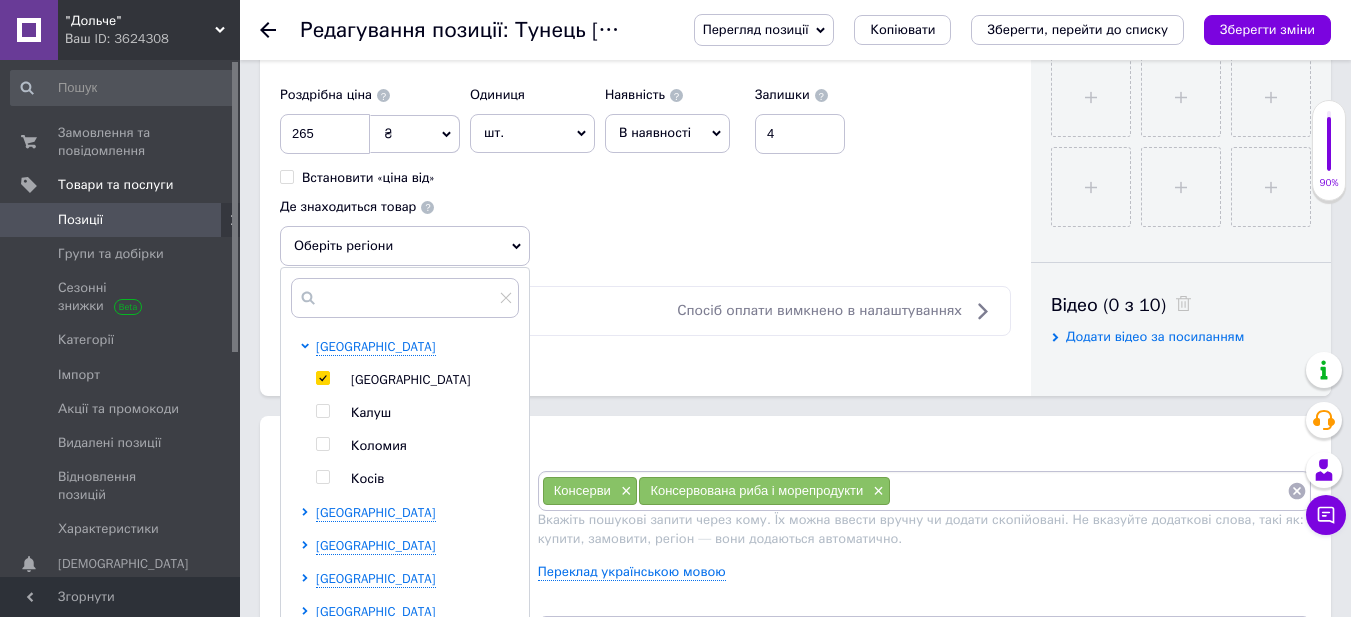 checkbox on "true" 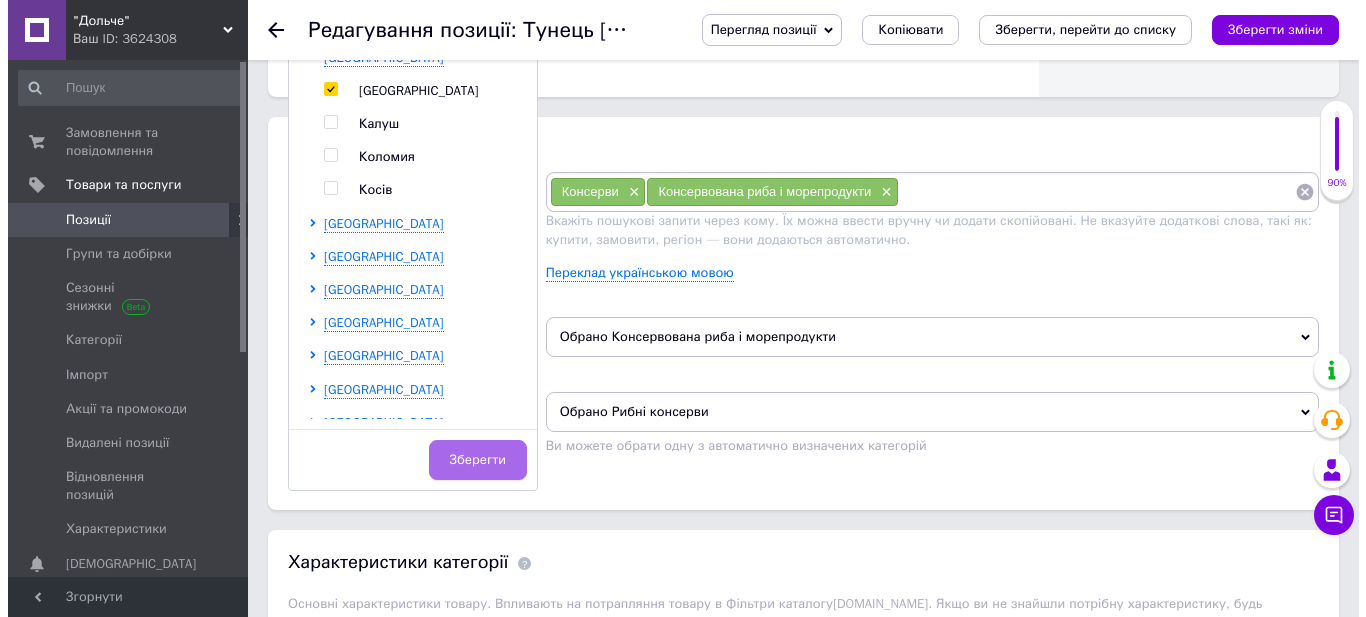 scroll, scrollTop: 1100, scrollLeft: 0, axis: vertical 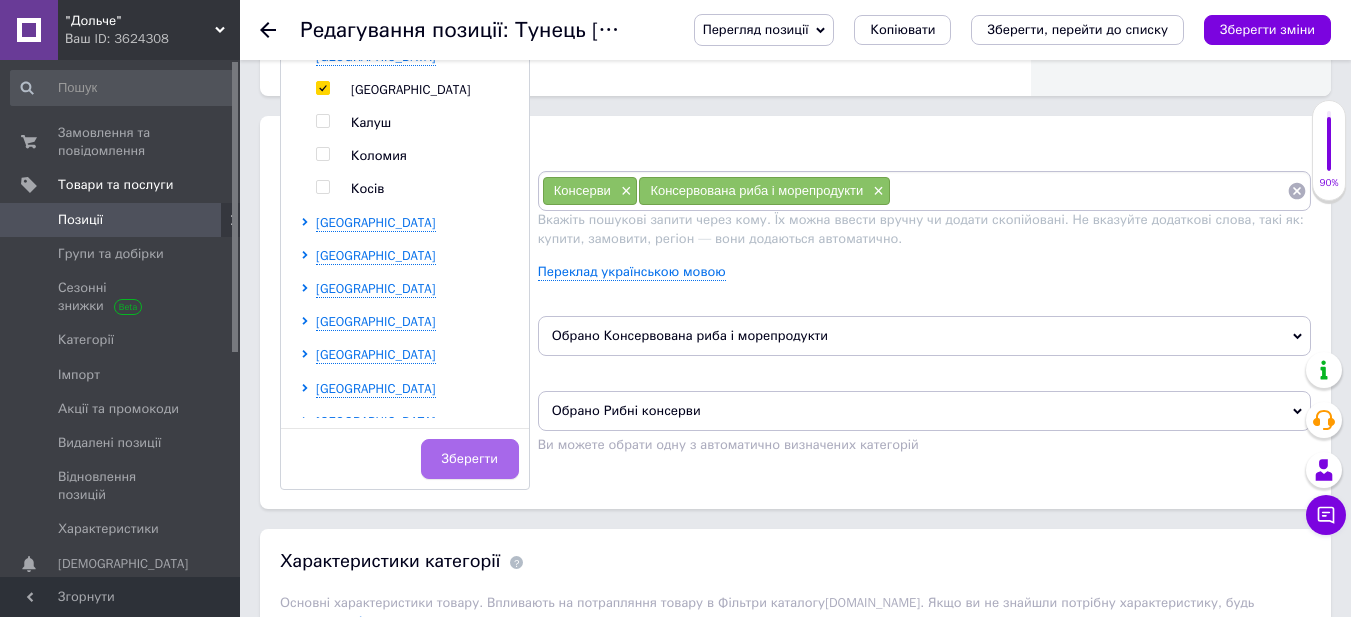click on "Зберегти" at bounding box center [470, 459] 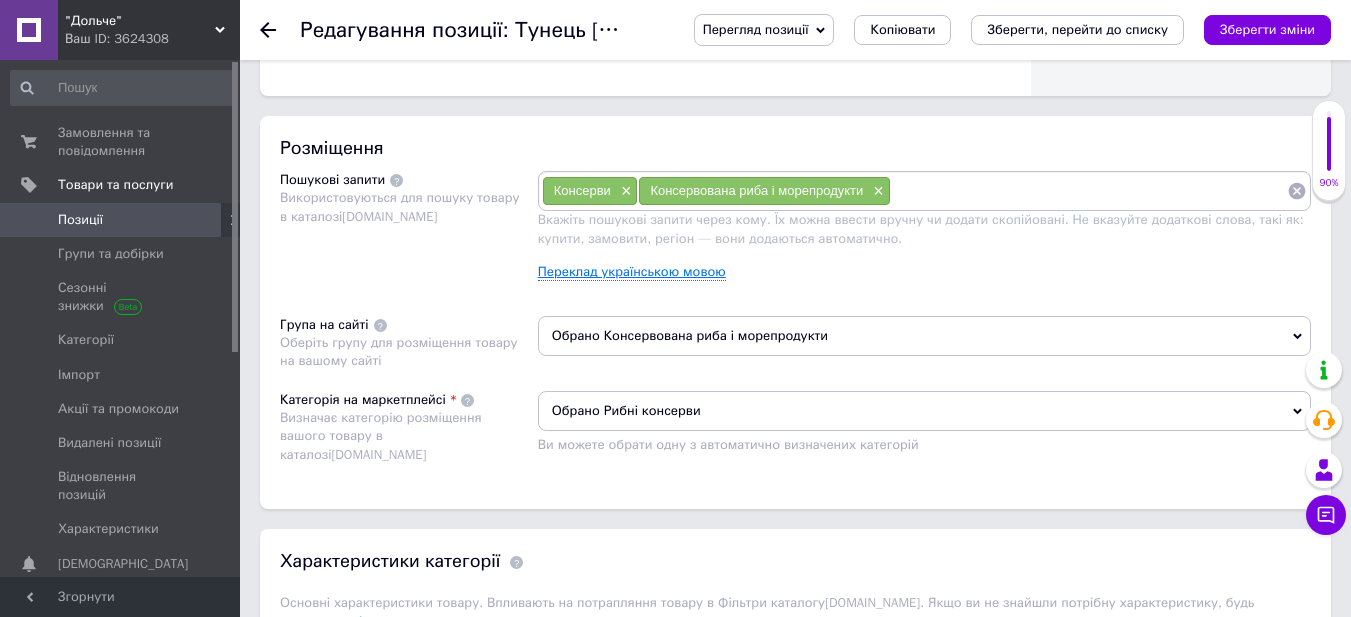 click on "Переклад українською мовою" at bounding box center [632, 272] 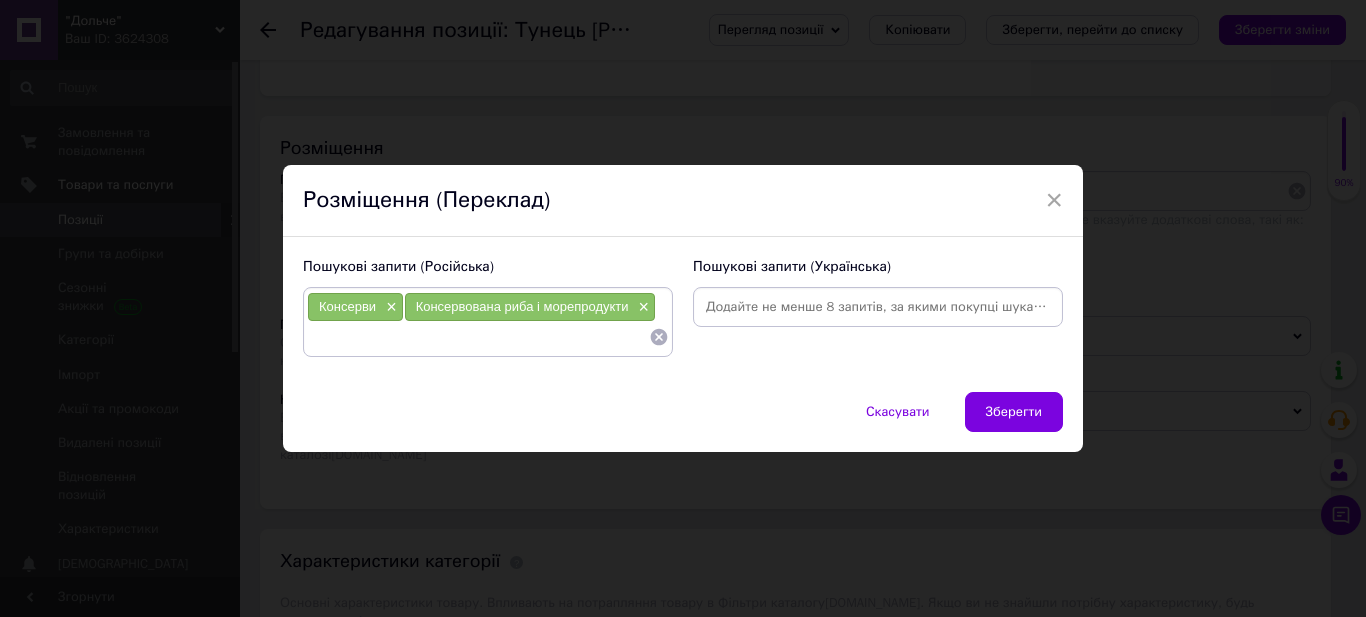 click at bounding box center (878, 307) 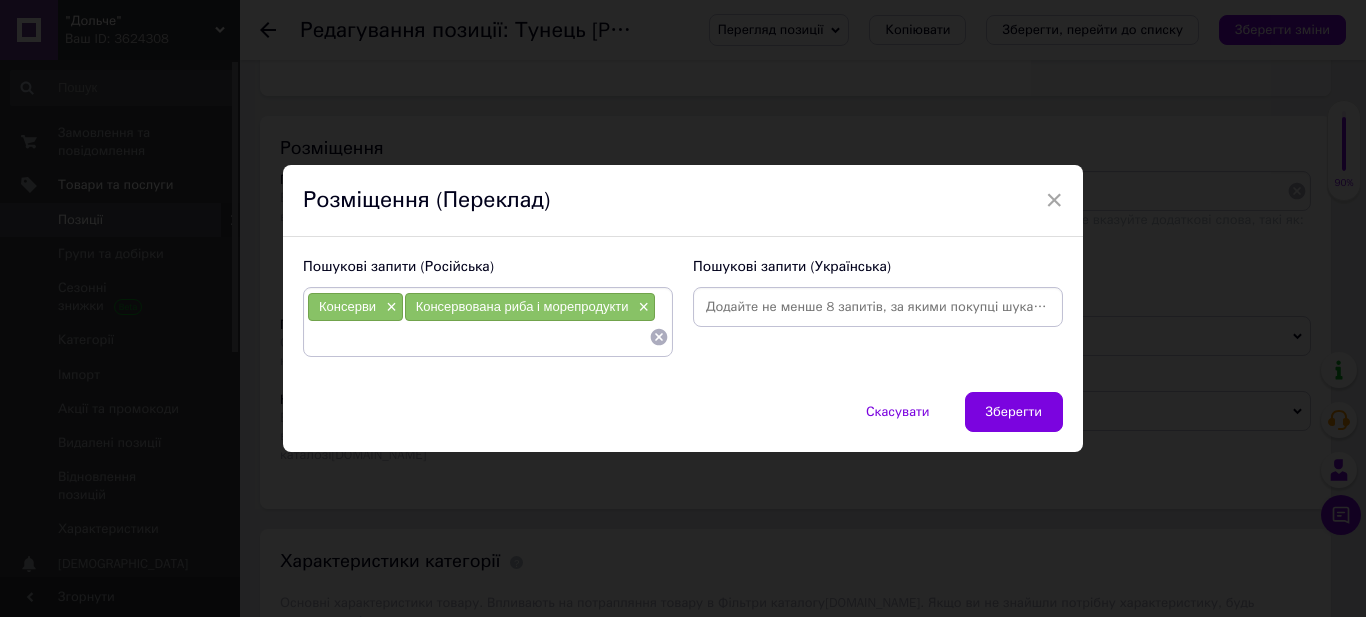 click at bounding box center [478, 337] 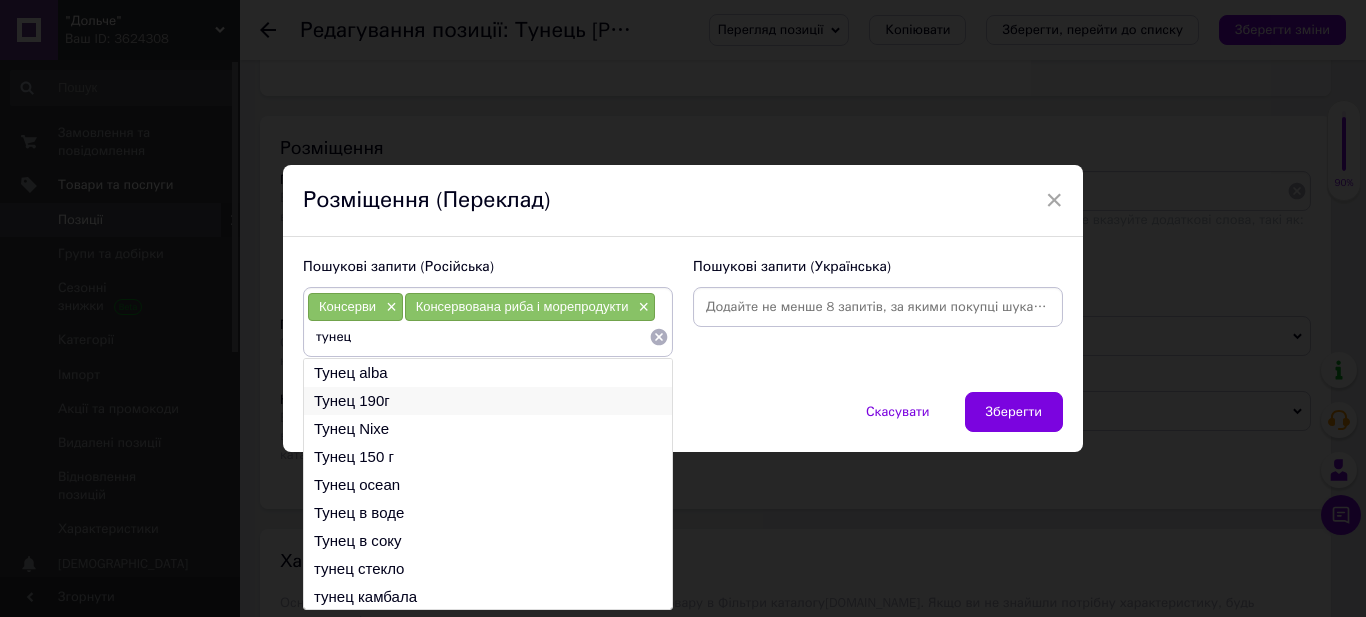 type on "тунец" 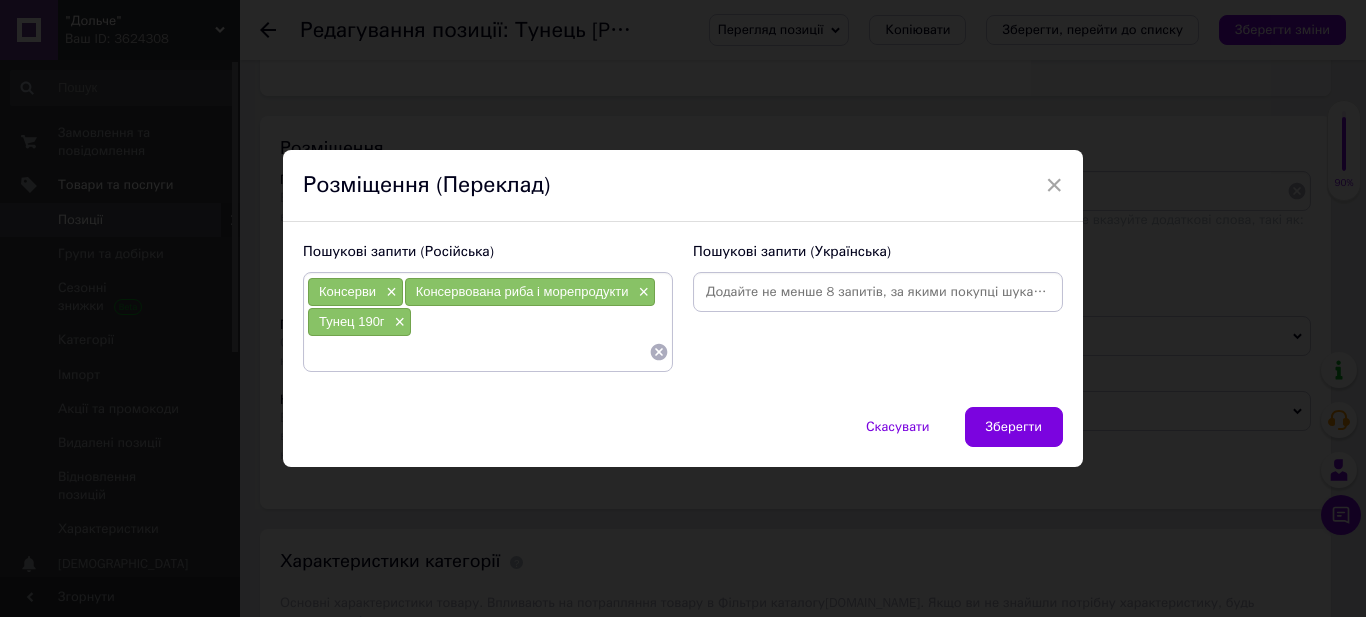 click at bounding box center [478, 352] 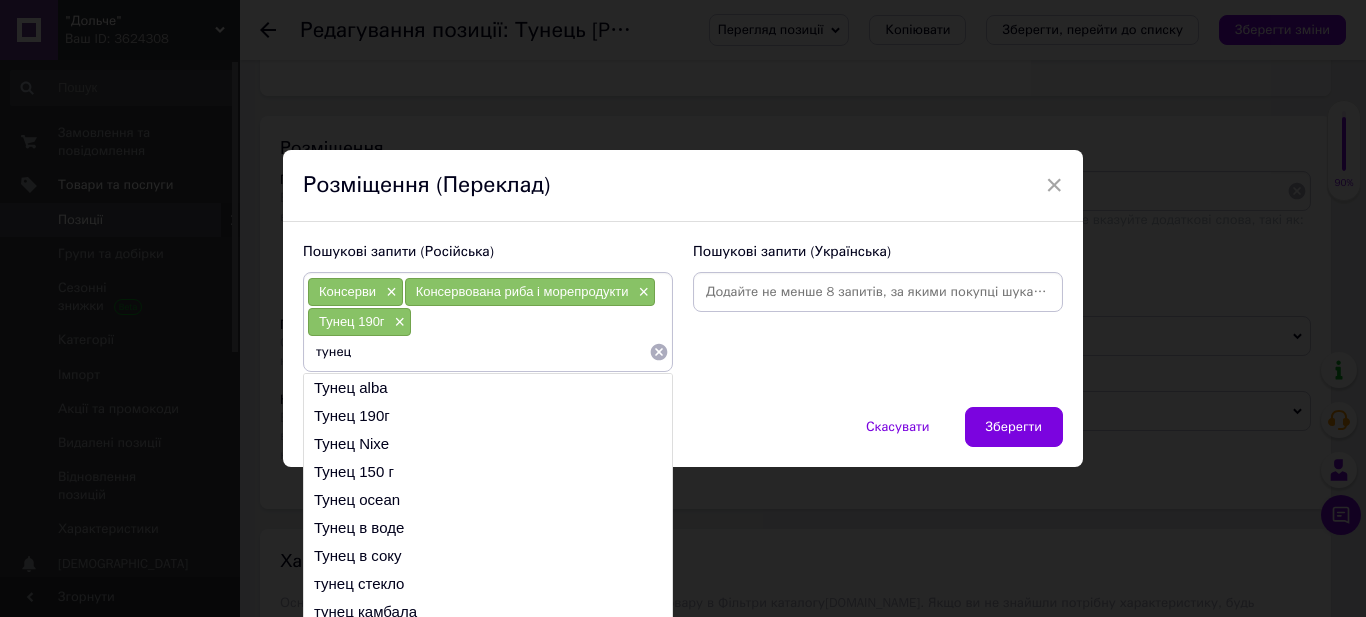 drag, startPoint x: 347, startPoint y: 350, endPoint x: 314, endPoint y: 356, distance: 33.54102 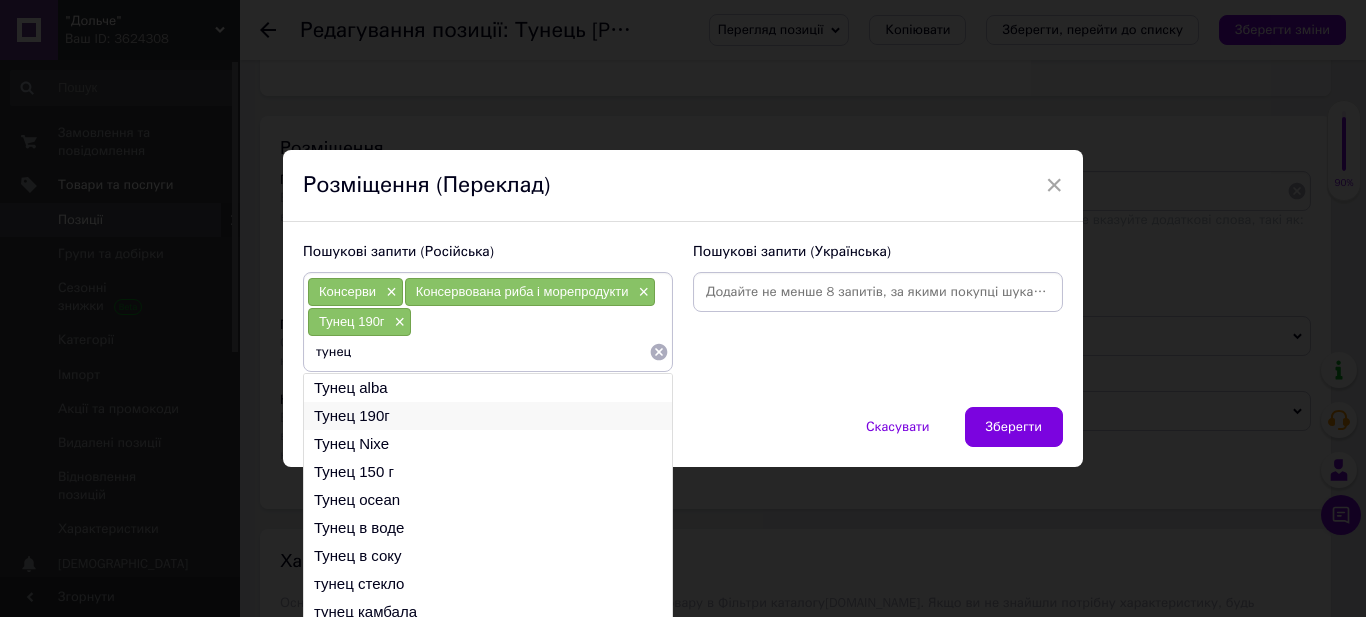 click on "Тунец 190г" at bounding box center [488, 416] 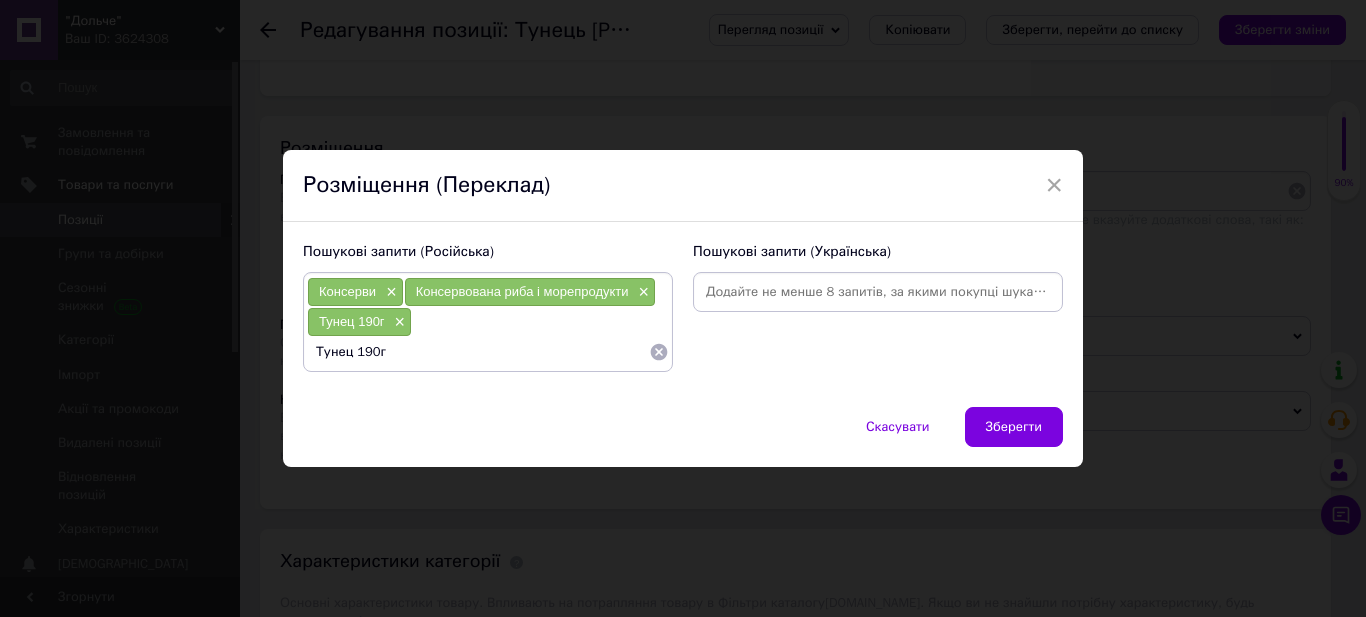 click on "Тунец 190г" at bounding box center (478, 352) 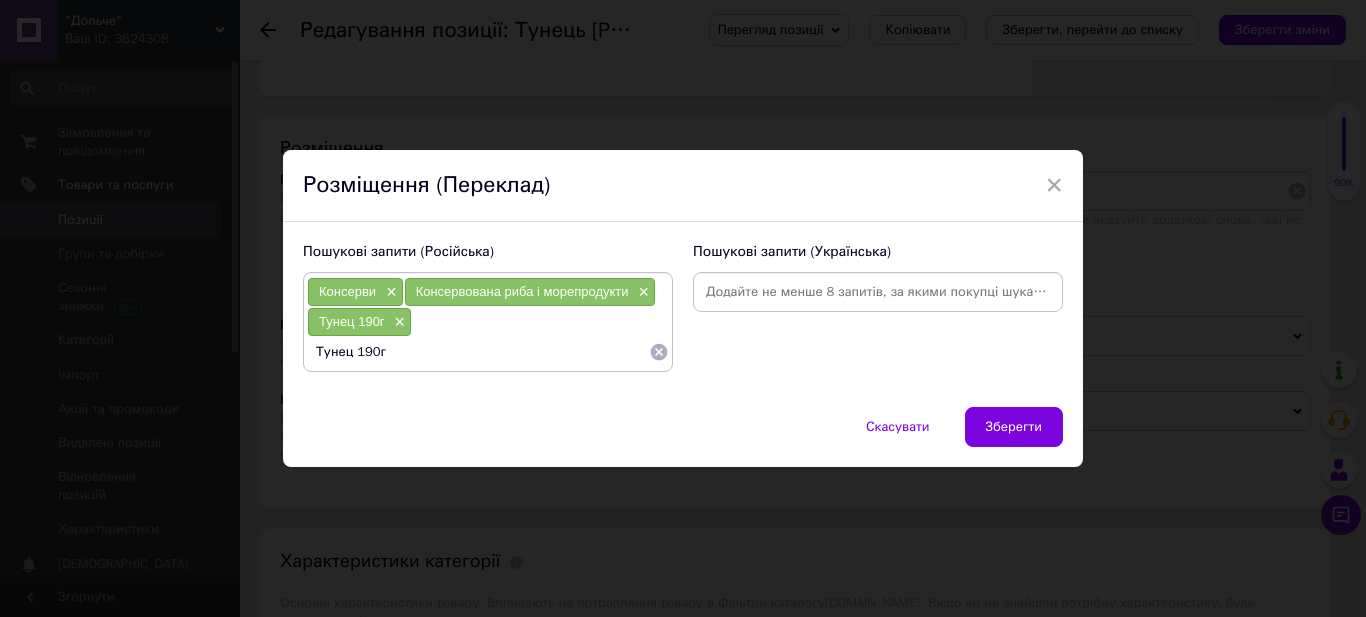 drag, startPoint x: 407, startPoint y: 355, endPoint x: 352, endPoint y: 360, distance: 55.226807 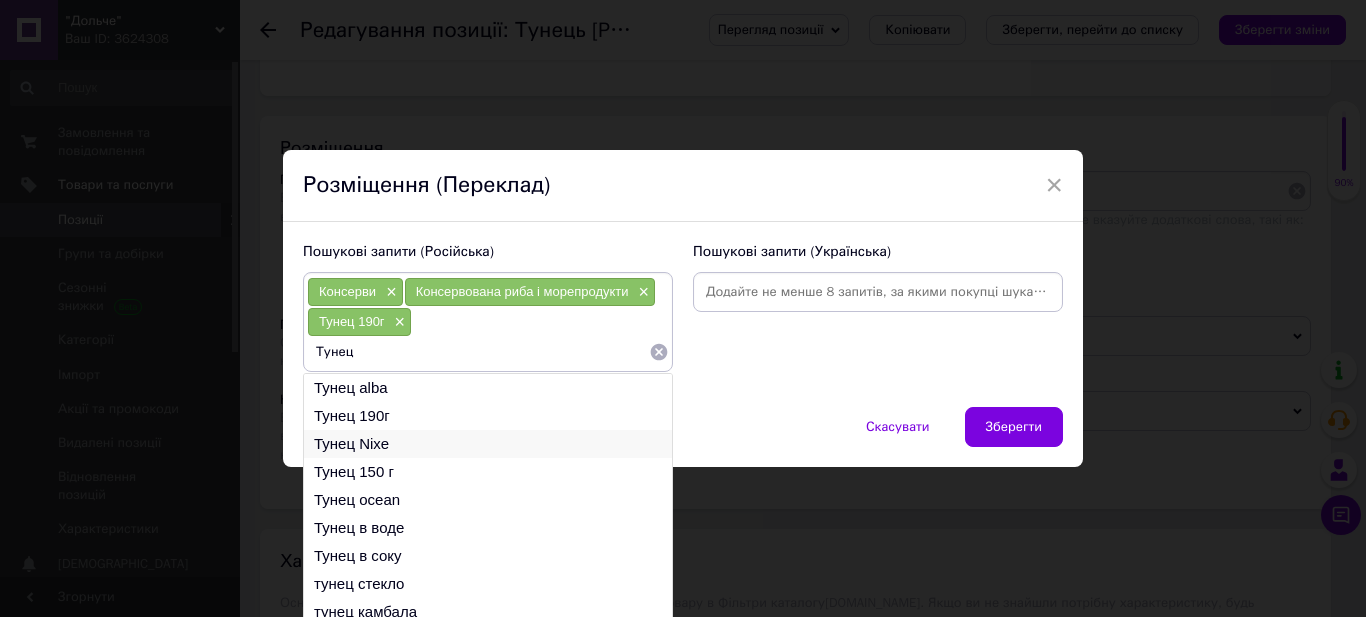 type on "Тунец" 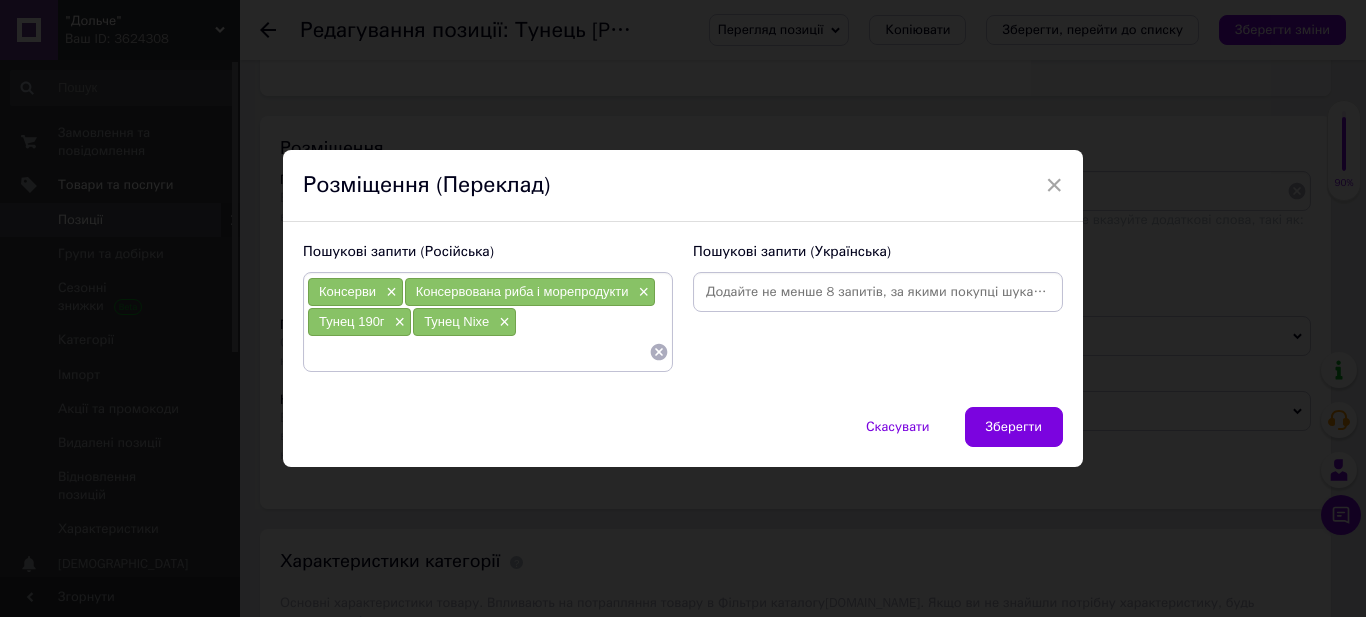 click at bounding box center (478, 352) 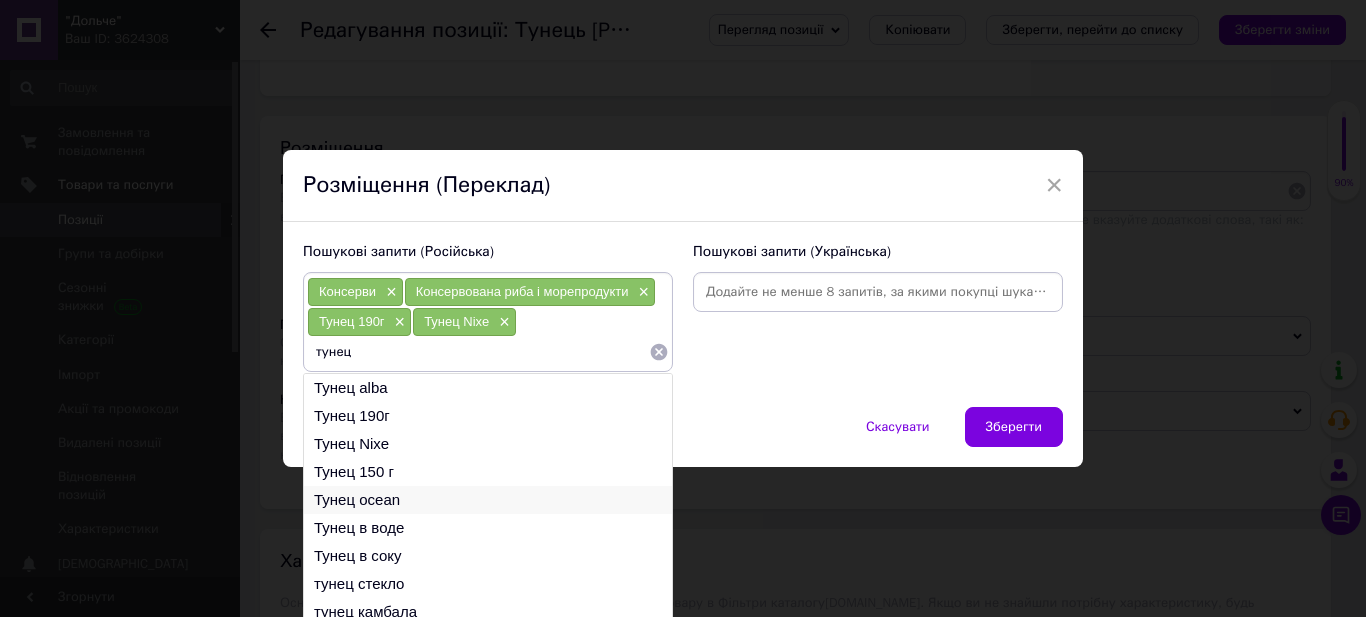 type on "тунец" 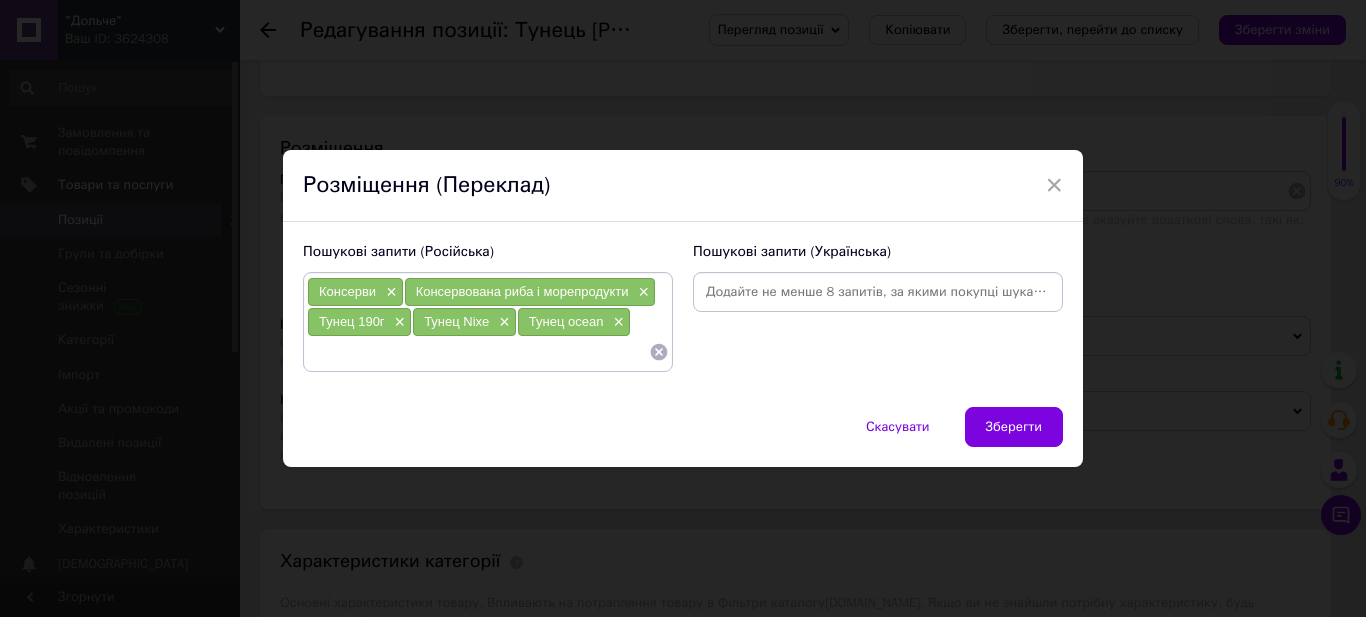 click at bounding box center (478, 352) 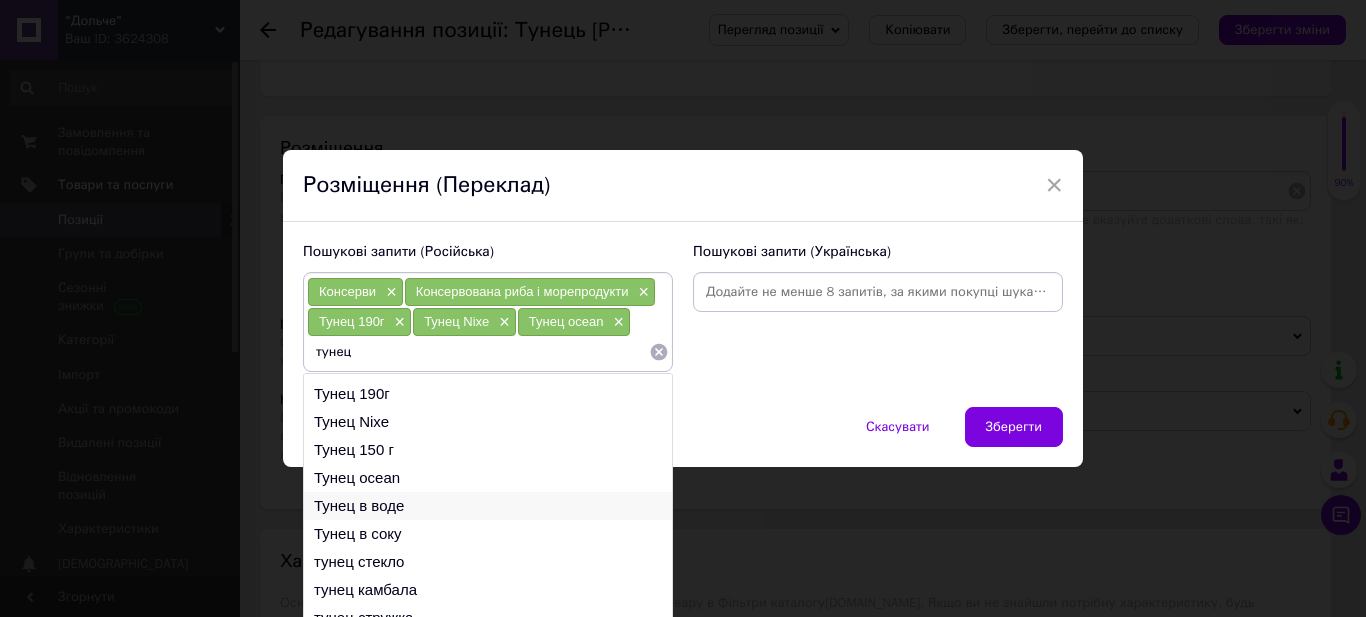 scroll, scrollTop: 30, scrollLeft: 0, axis: vertical 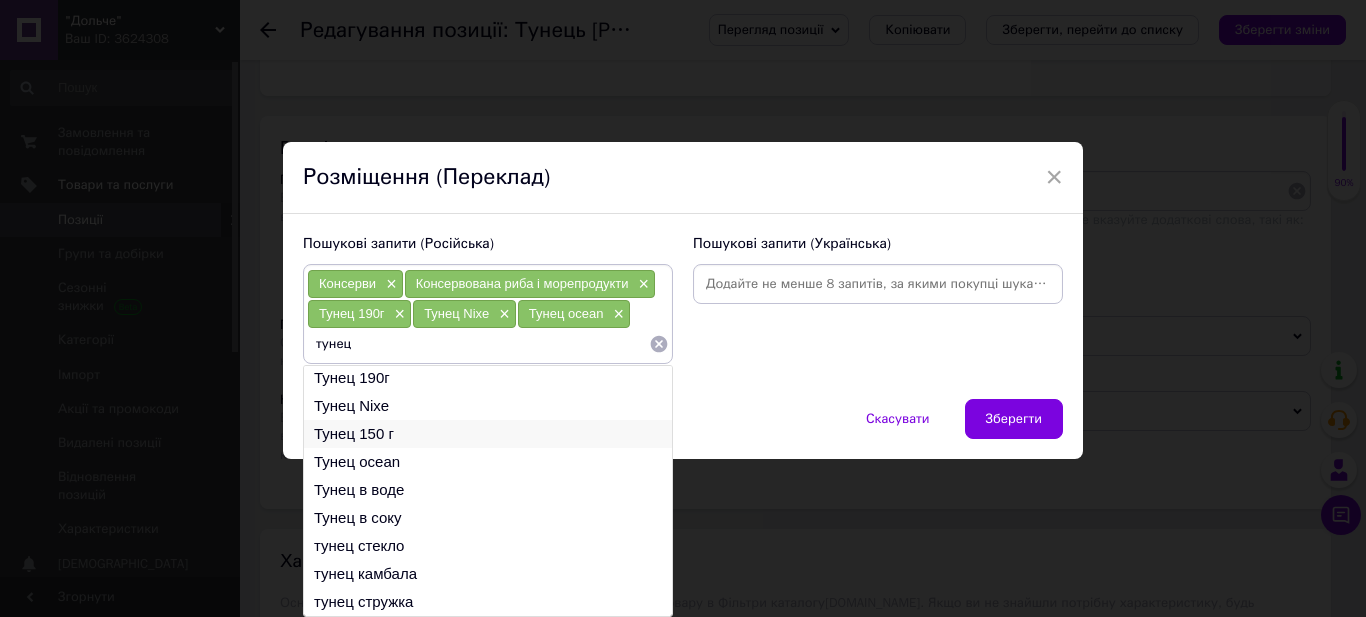 type on "тунец" 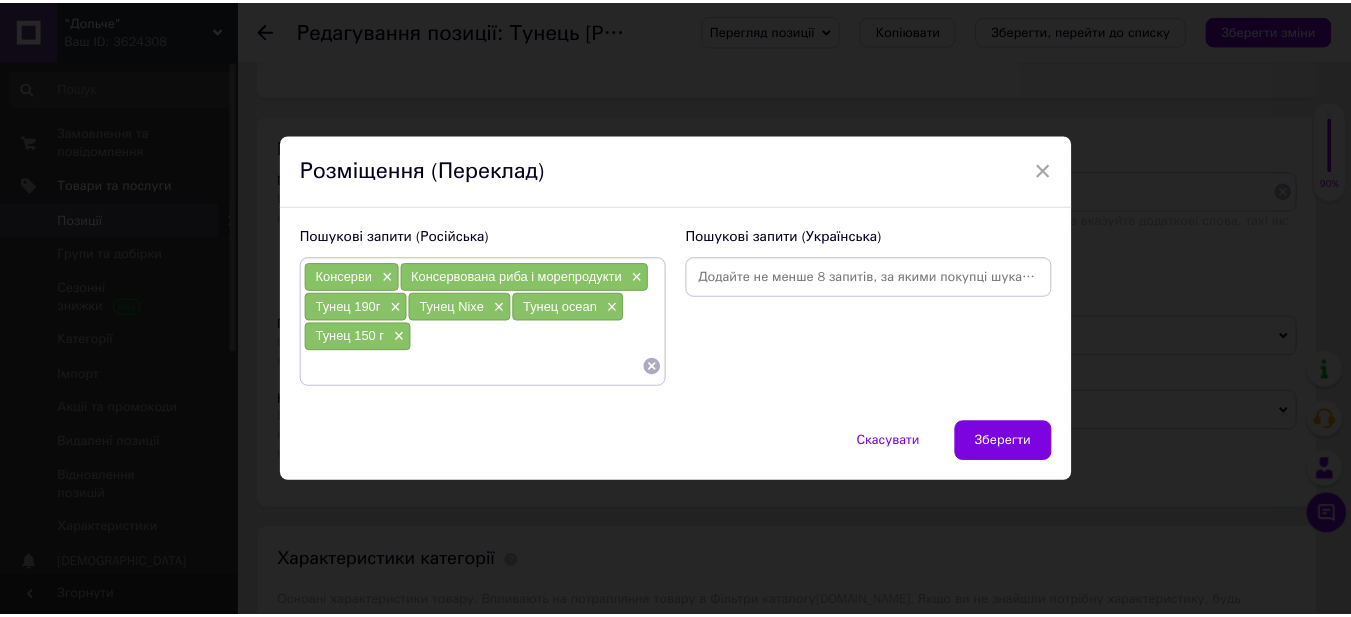 scroll, scrollTop: 0, scrollLeft: 0, axis: both 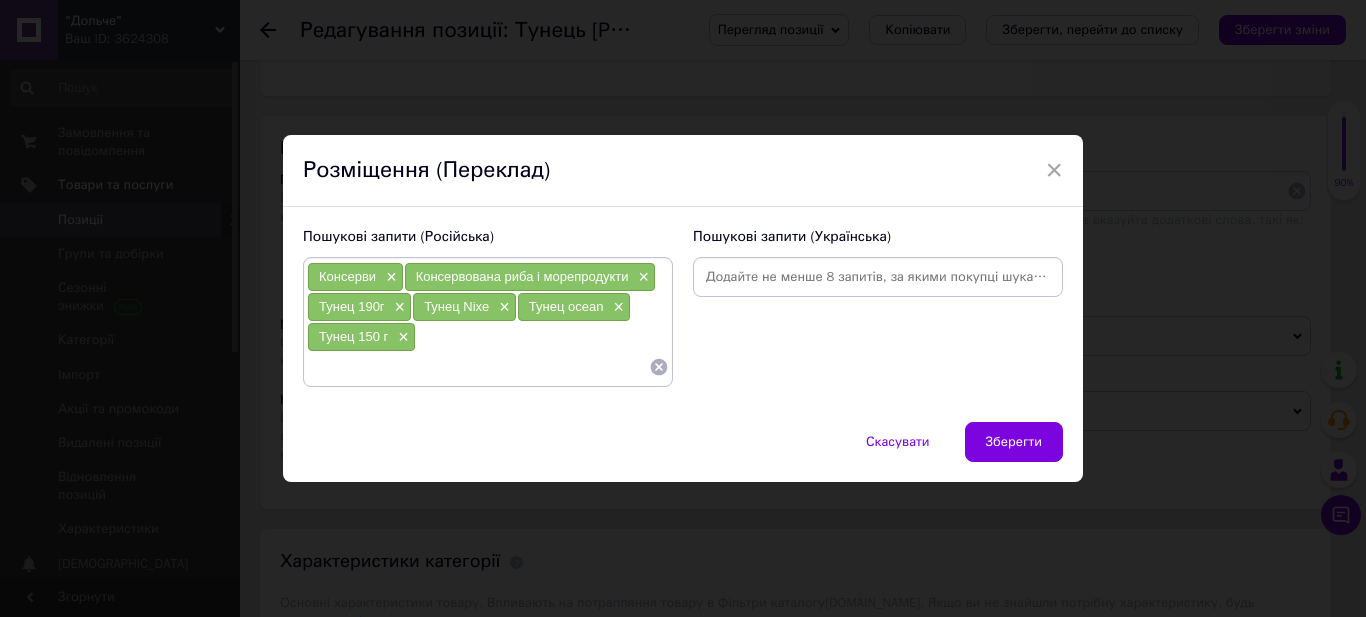 click at bounding box center [478, 367] 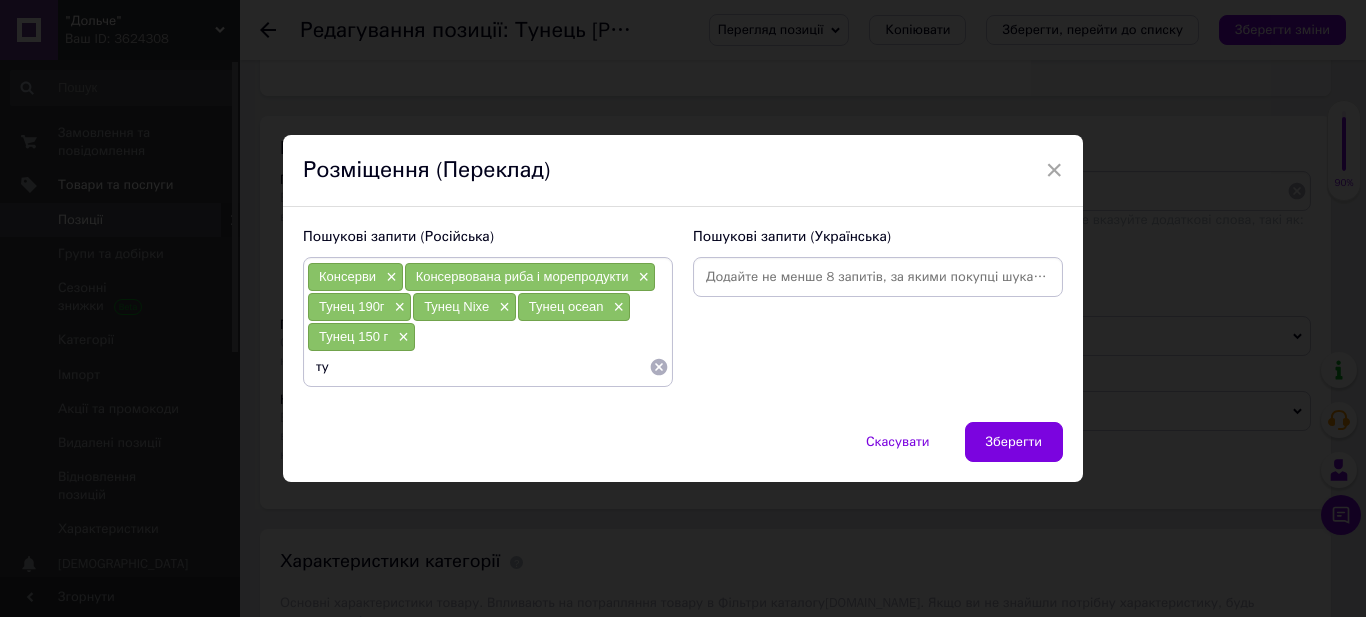 type on "т" 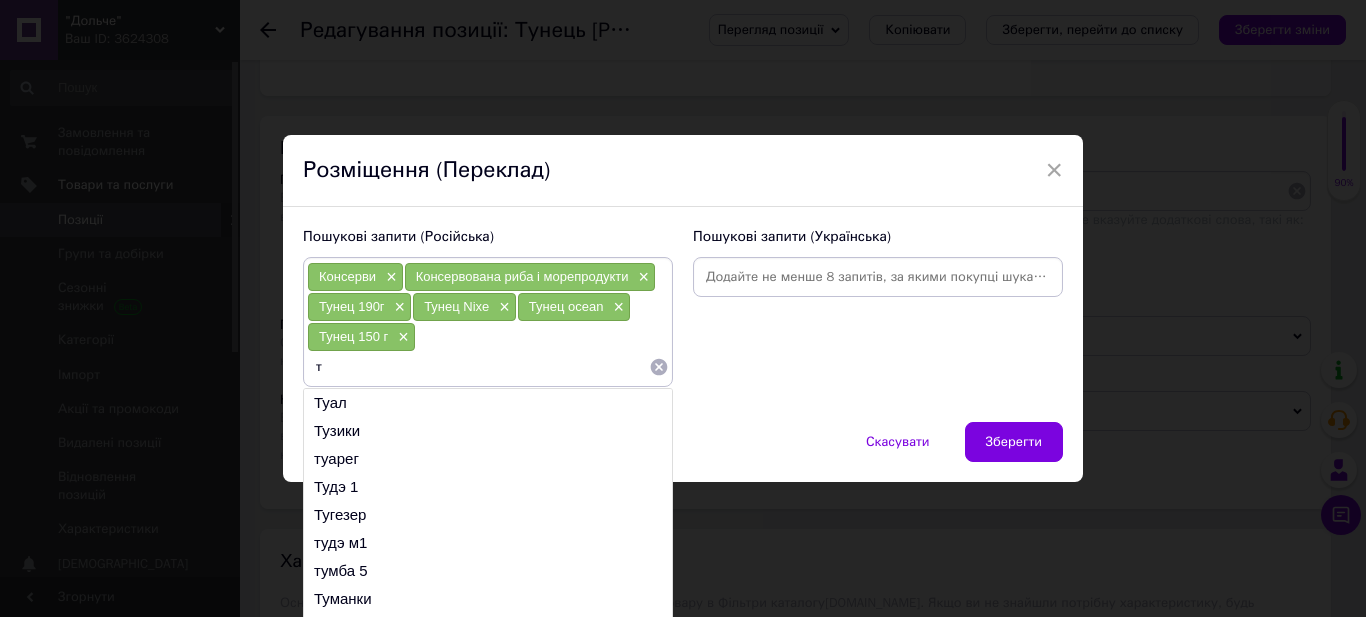 type 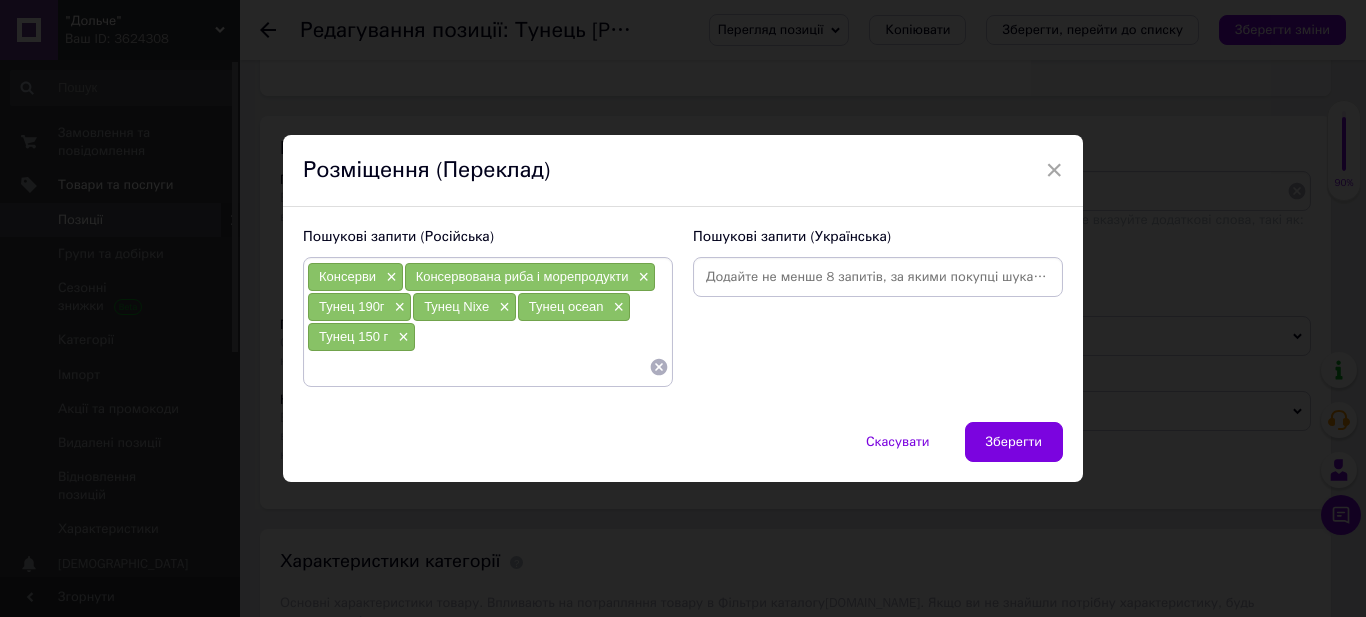 click at bounding box center [878, 277] 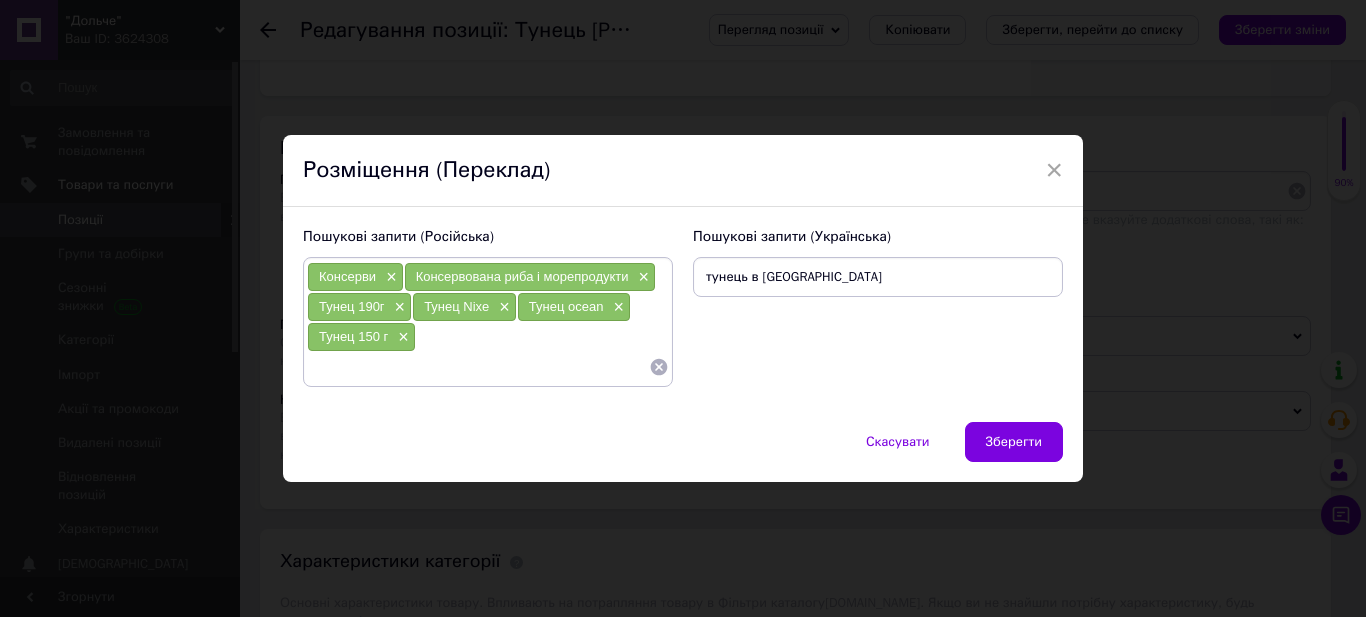 type on "тунець в [GEOGRAPHIC_DATA]" 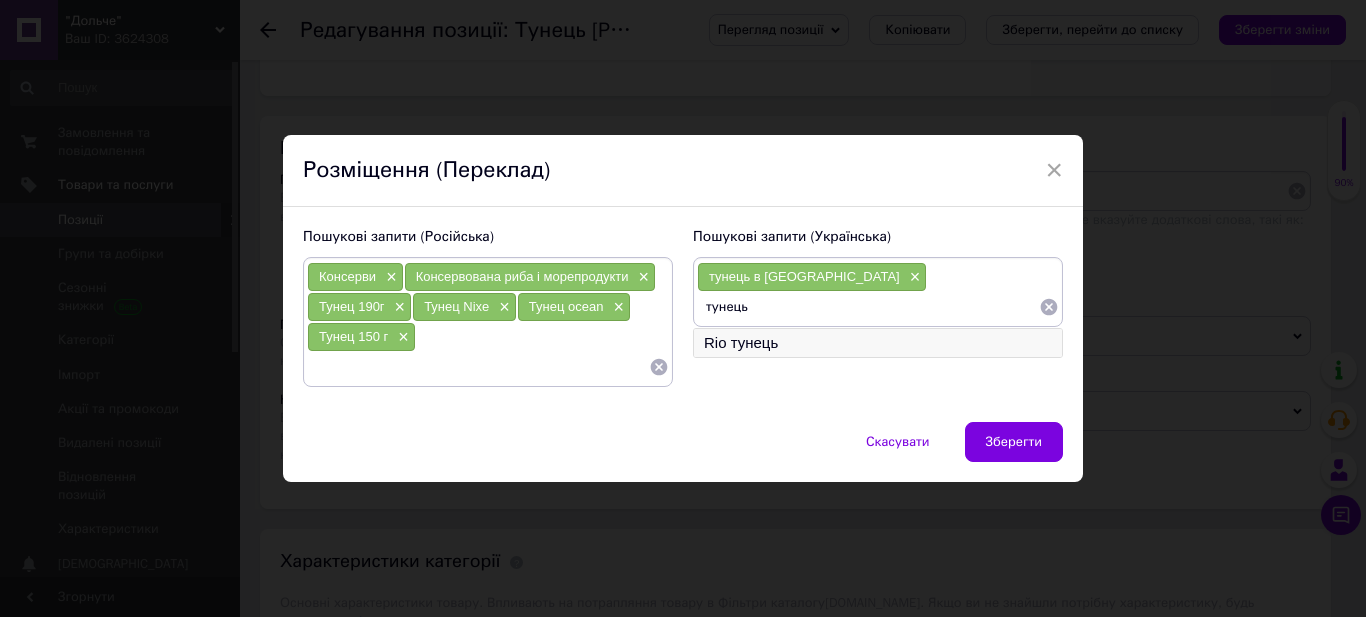 type on "тунець" 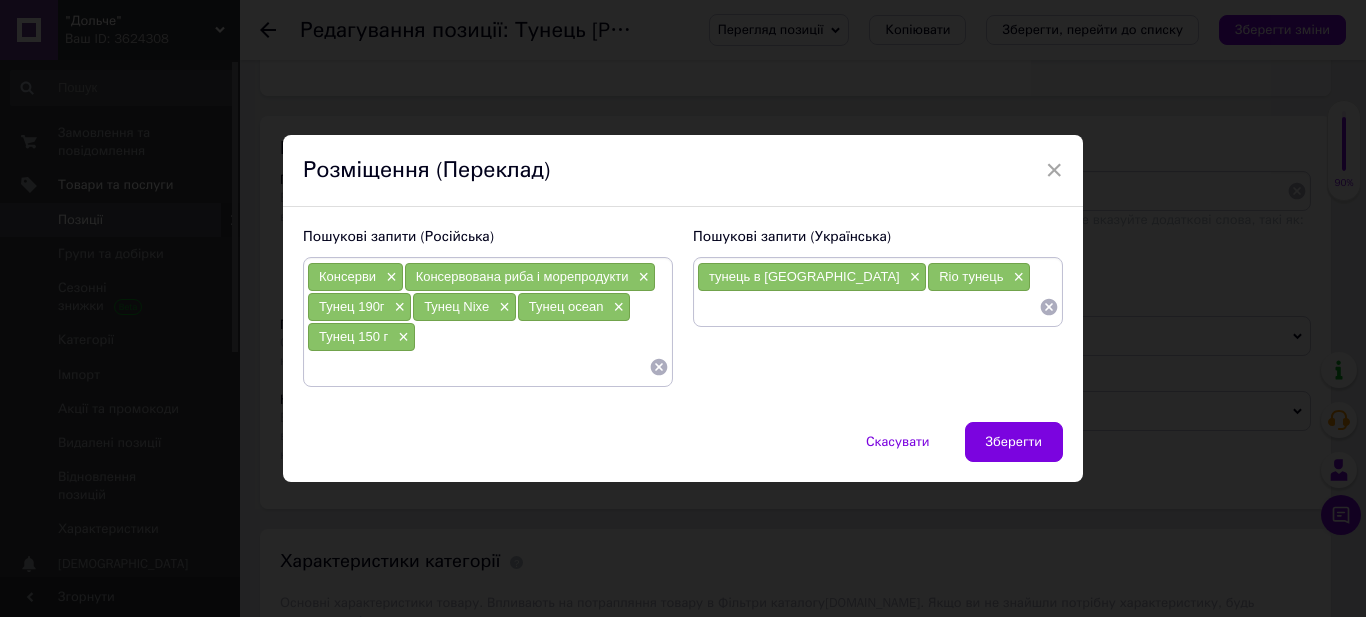 click at bounding box center (868, 307) 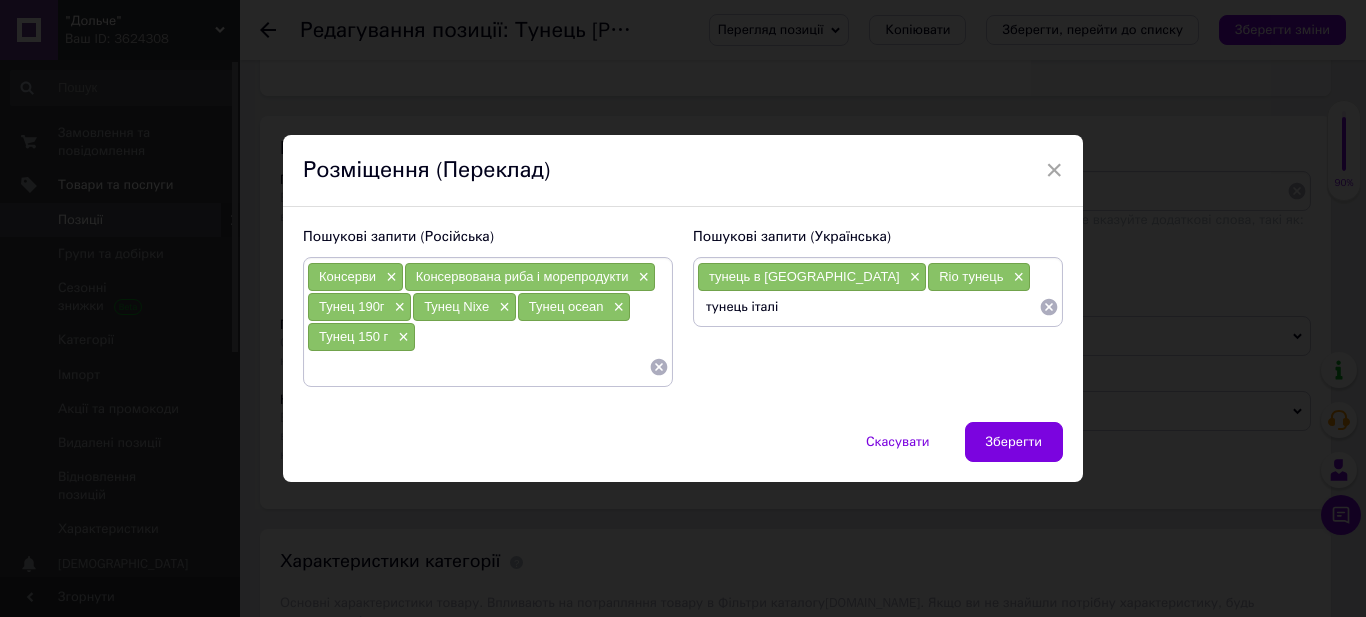 type on "[GEOGRAPHIC_DATA] [GEOGRAPHIC_DATA]" 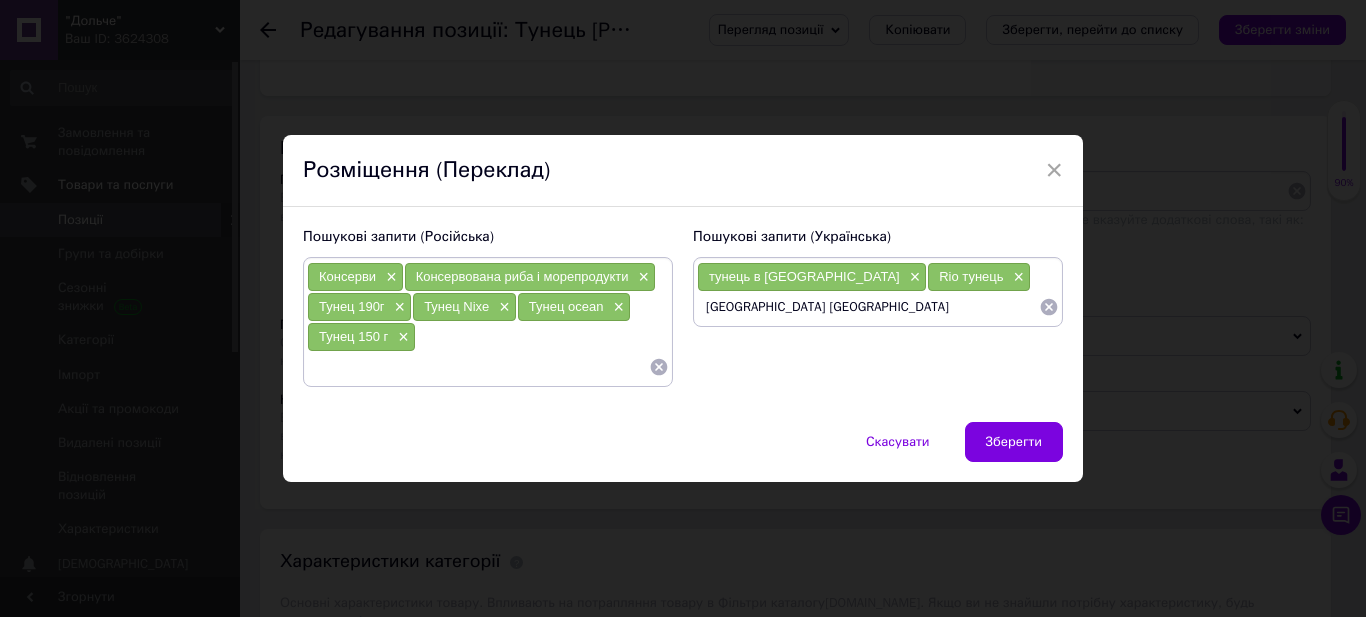 type 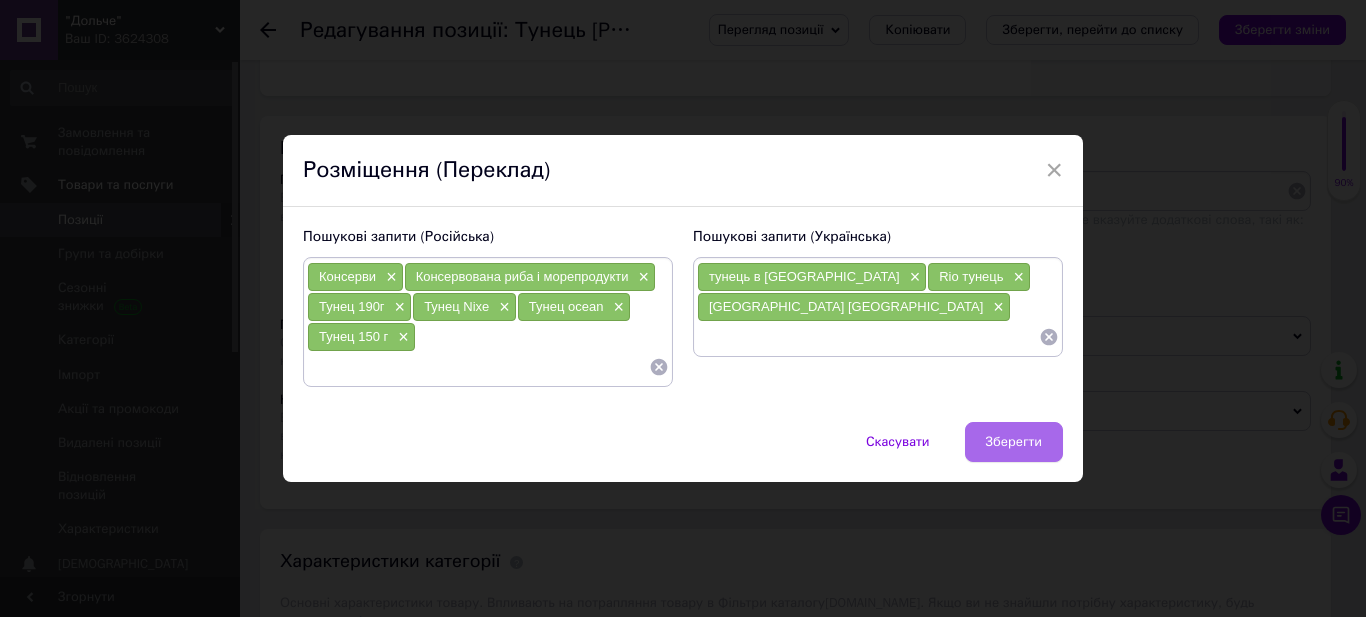 click on "Зберегти" at bounding box center [1014, 442] 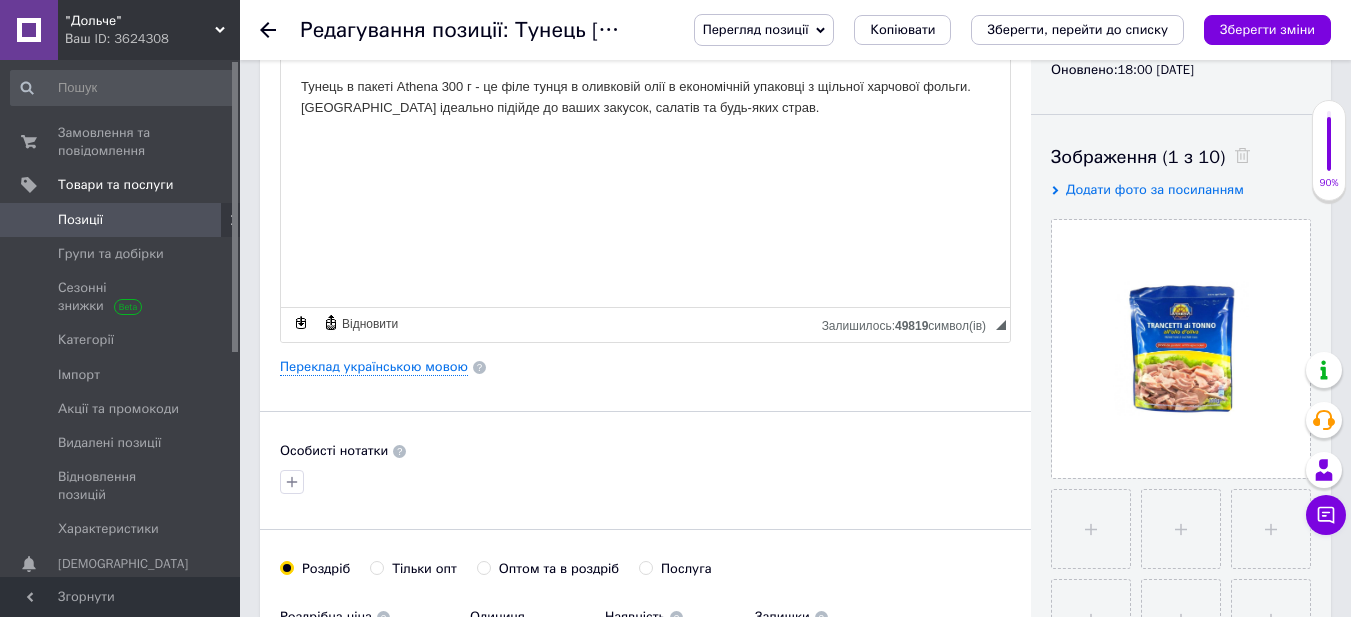 scroll, scrollTop: 100, scrollLeft: 0, axis: vertical 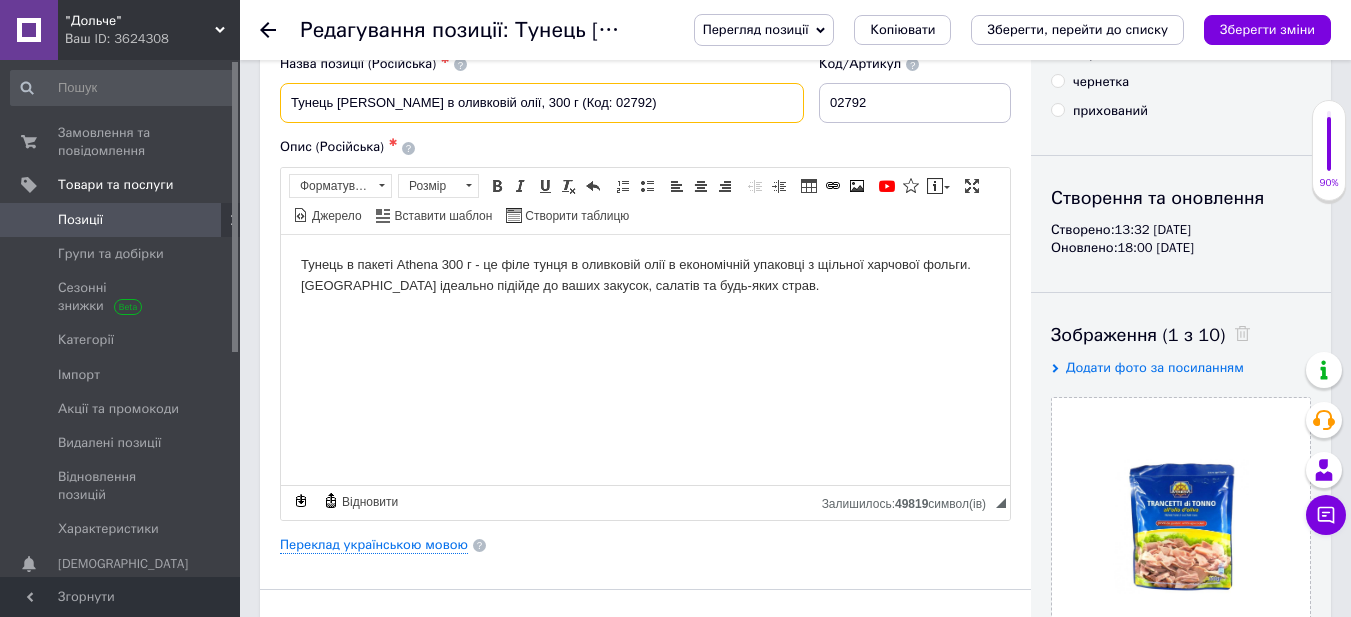 drag, startPoint x: 337, startPoint y: 106, endPoint x: 376, endPoint y: 108, distance: 39.051247 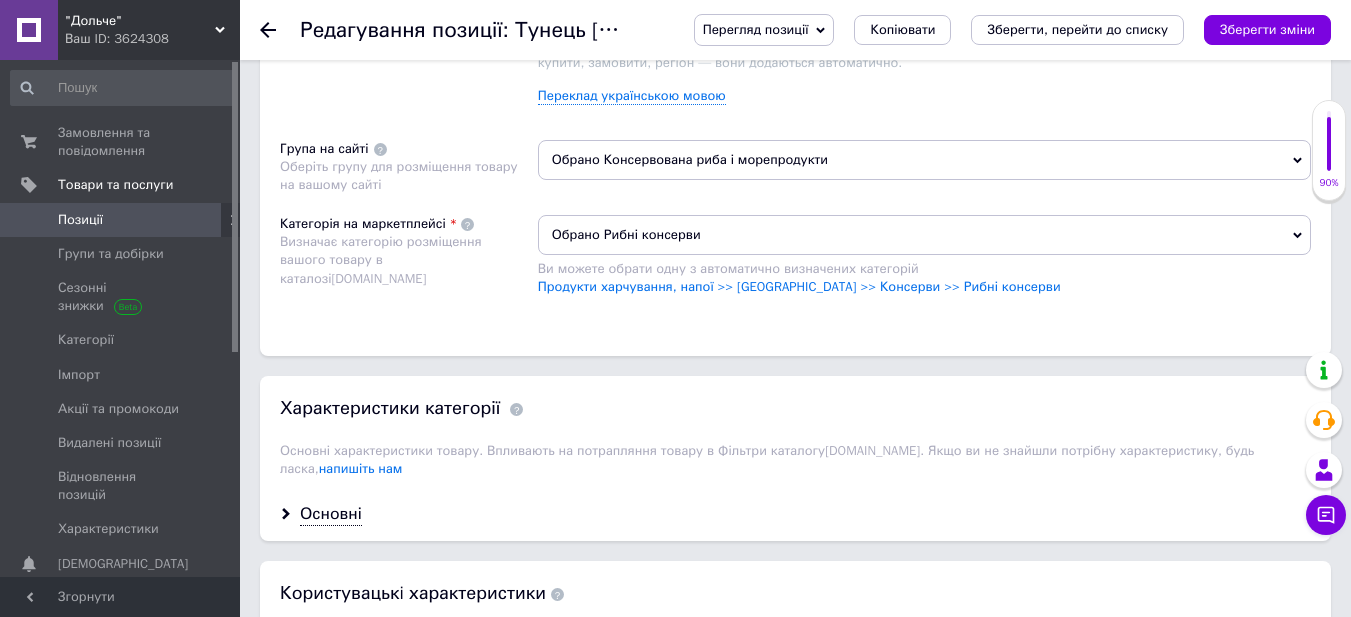 scroll, scrollTop: 1500, scrollLeft: 0, axis: vertical 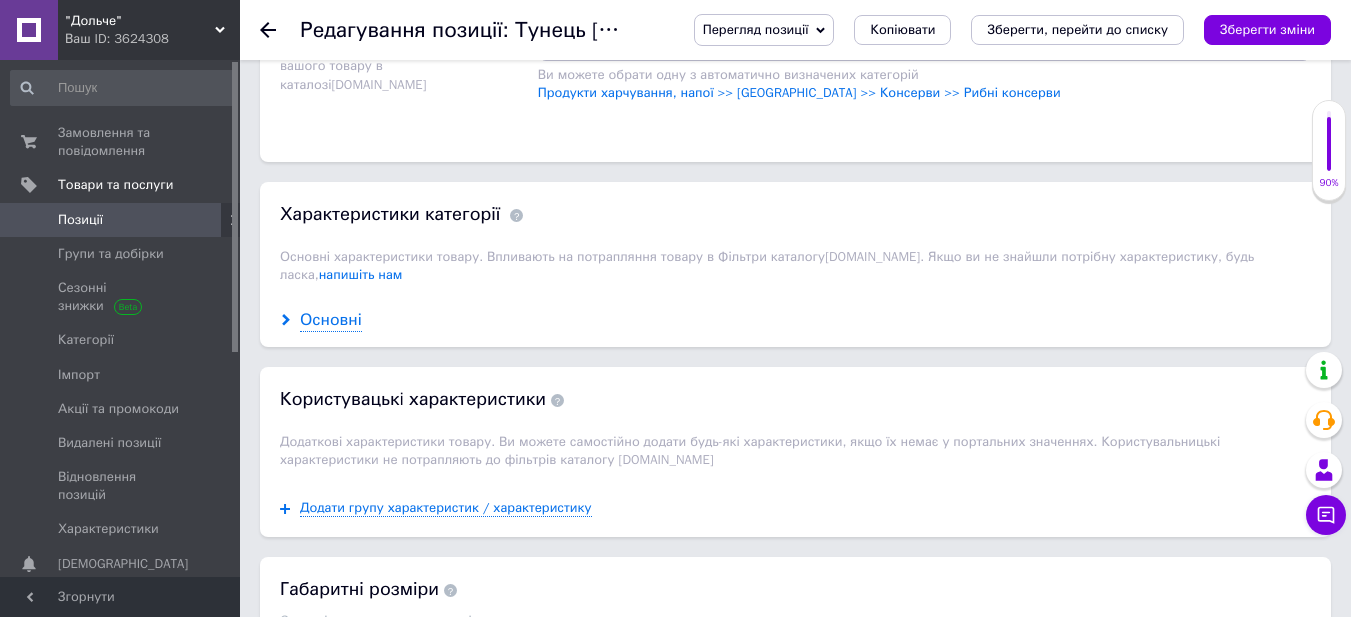 click on "Основні" at bounding box center (331, 320) 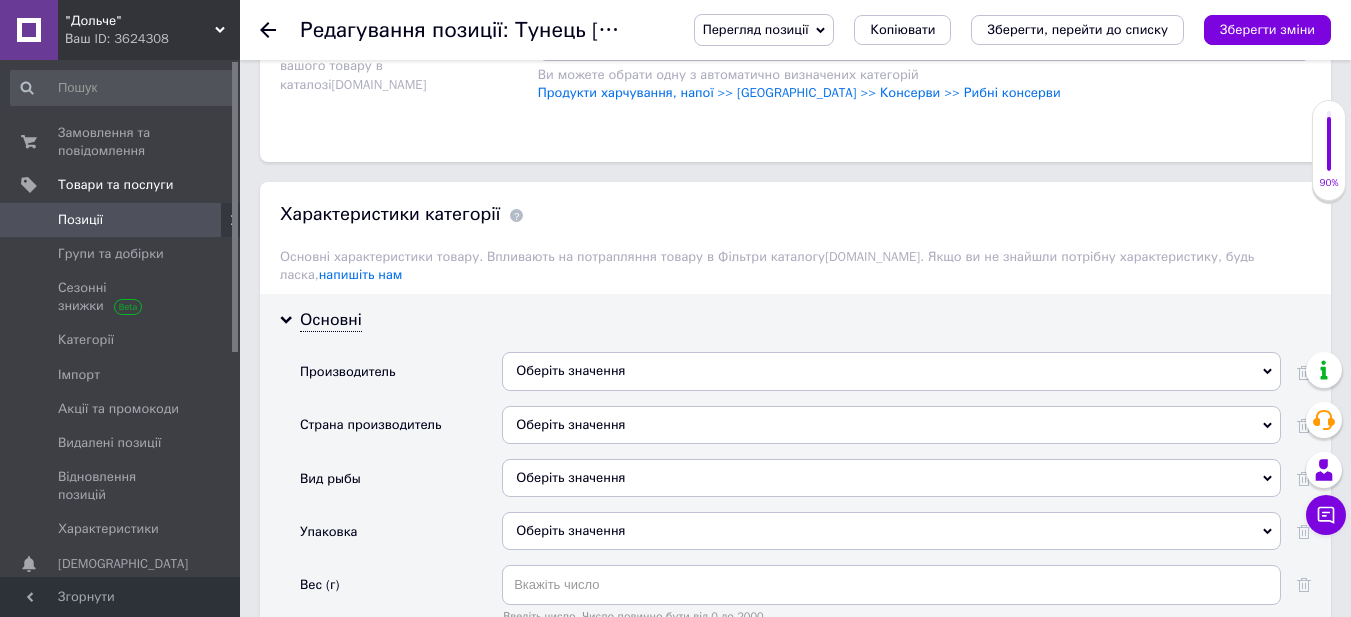 drag, startPoint x: 545, startPoint y: 348, endPoint x: 558, endPoint y: 351, distance: 13.341664 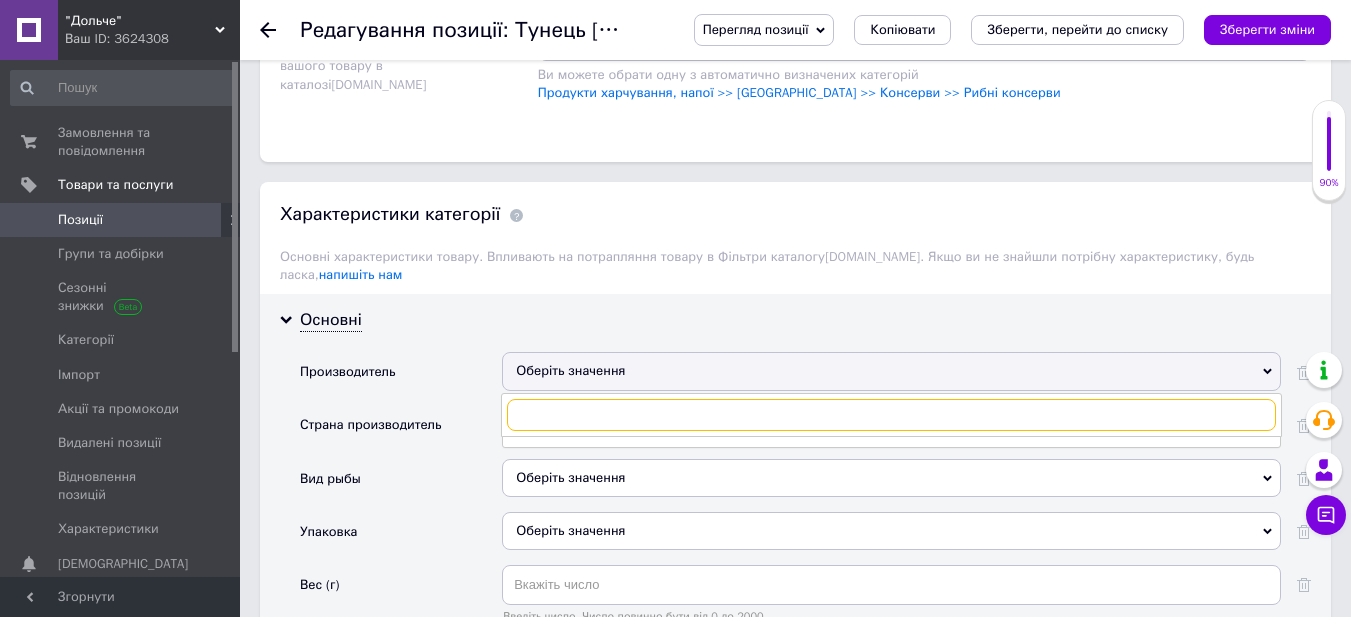paste on "Athena" 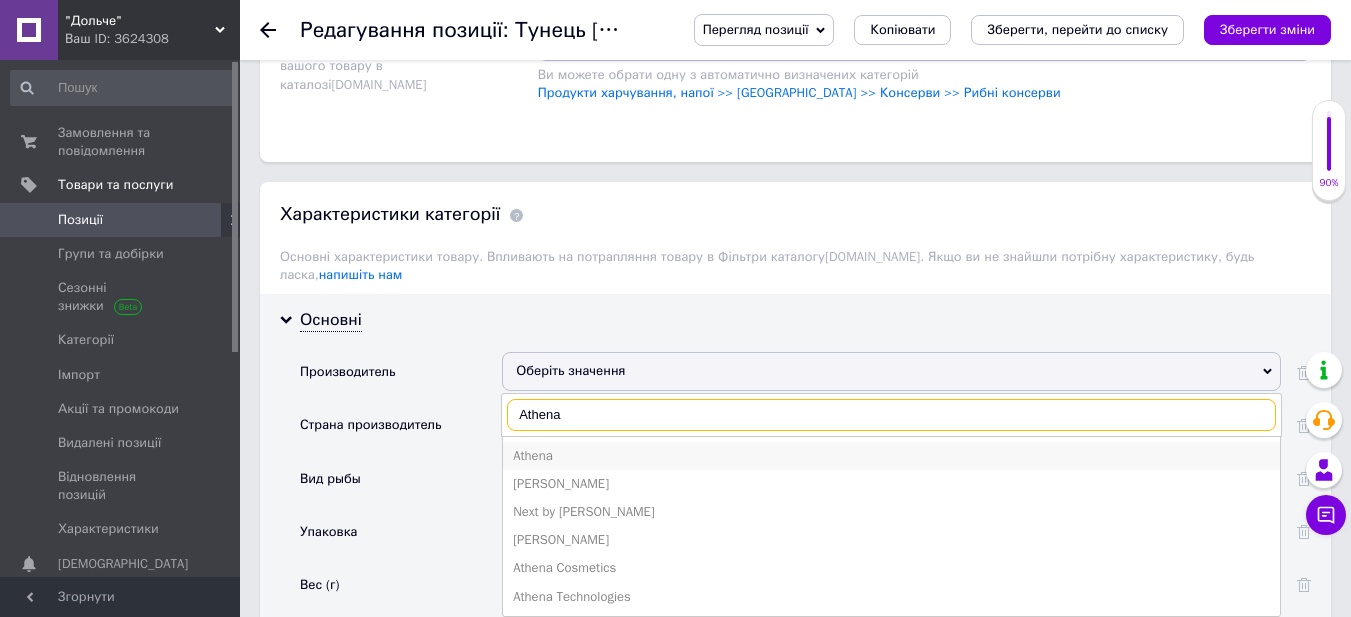 type on "Athena" 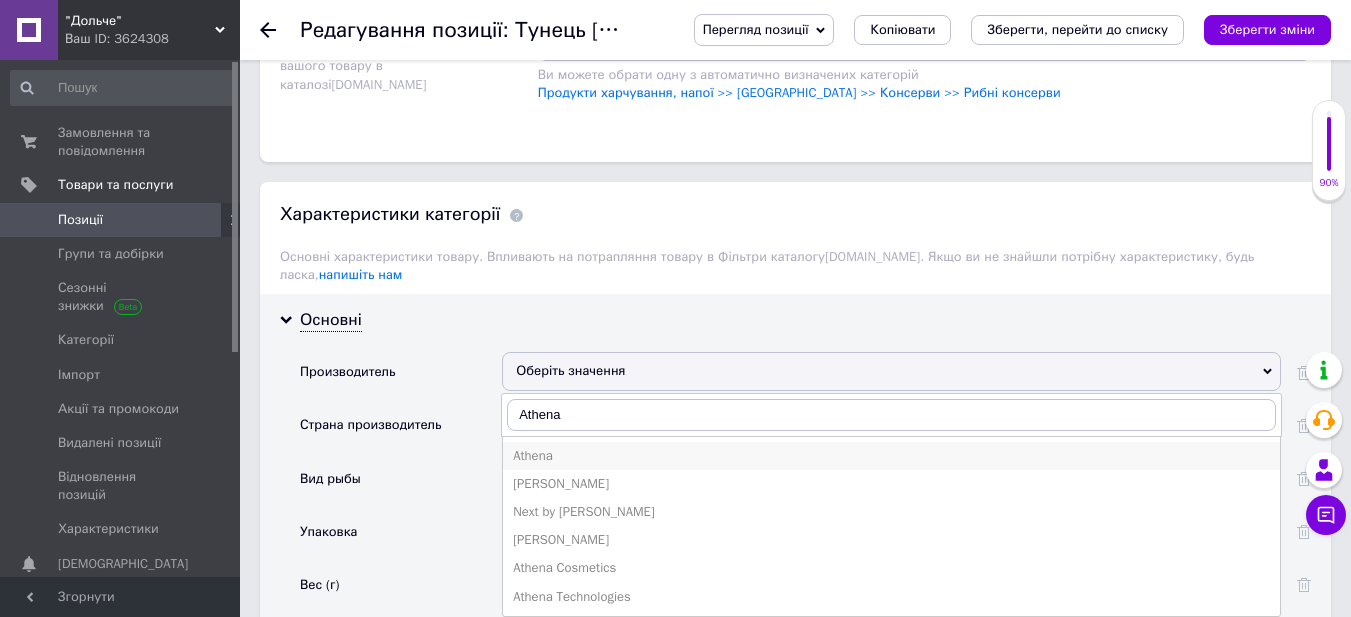click on "Athena" at bounding box center (891, 456) 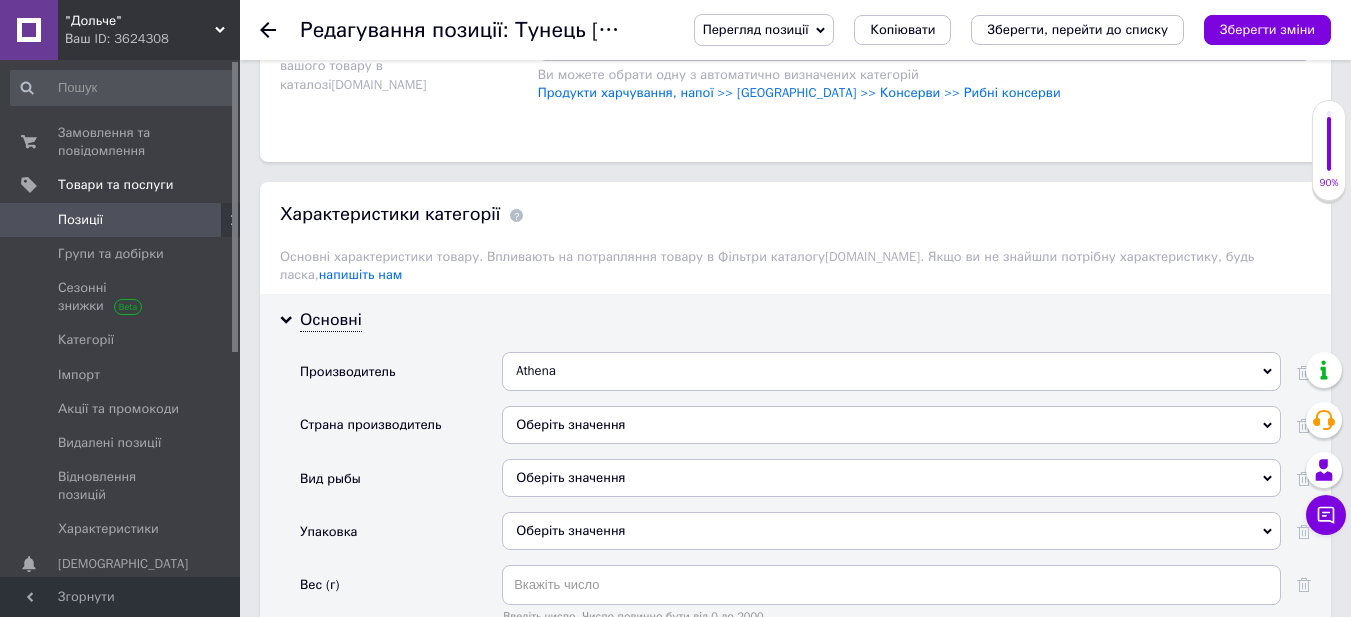 click on "Оберіть значення" at bounding box center [891, 425] 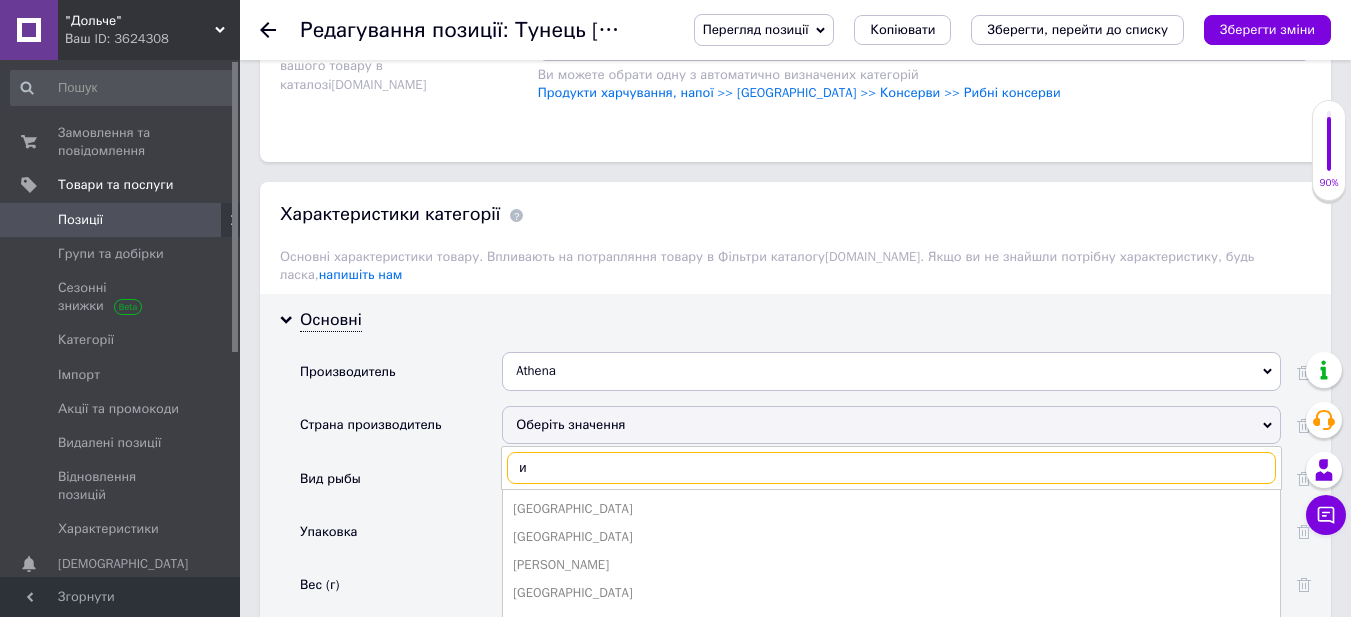 type on "ит" 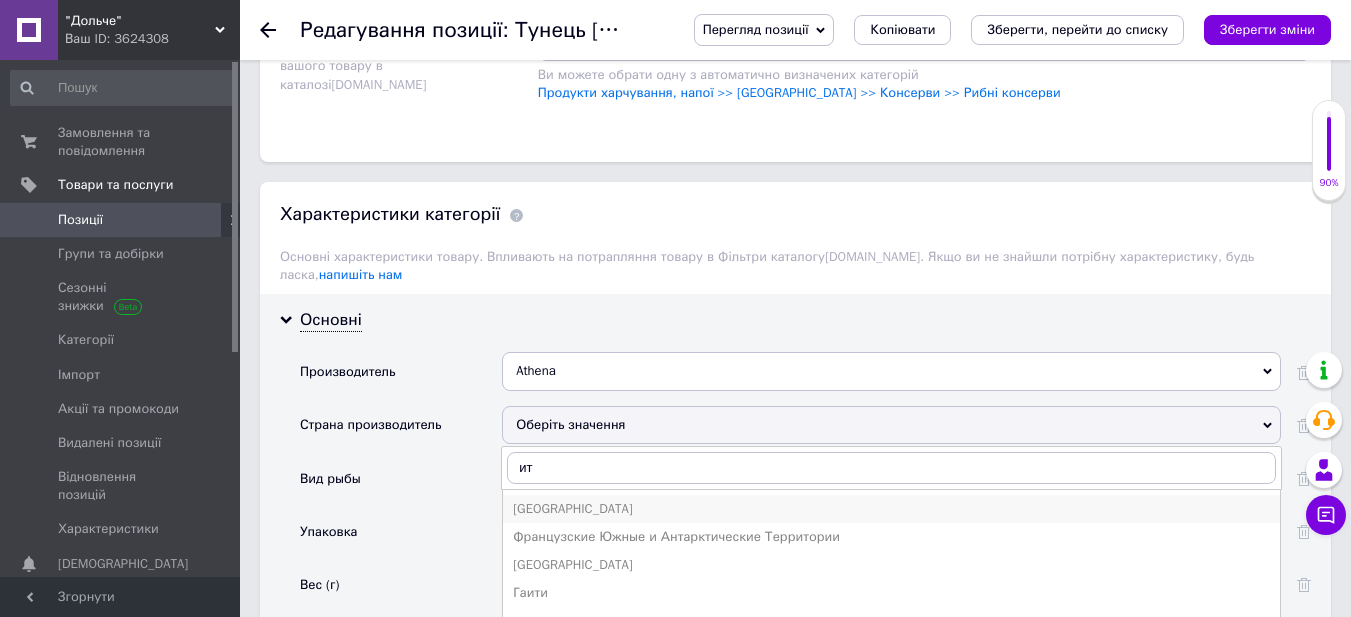 click on "[GEOGRAPHIC_DATA]" at bounding box center [891, 509] 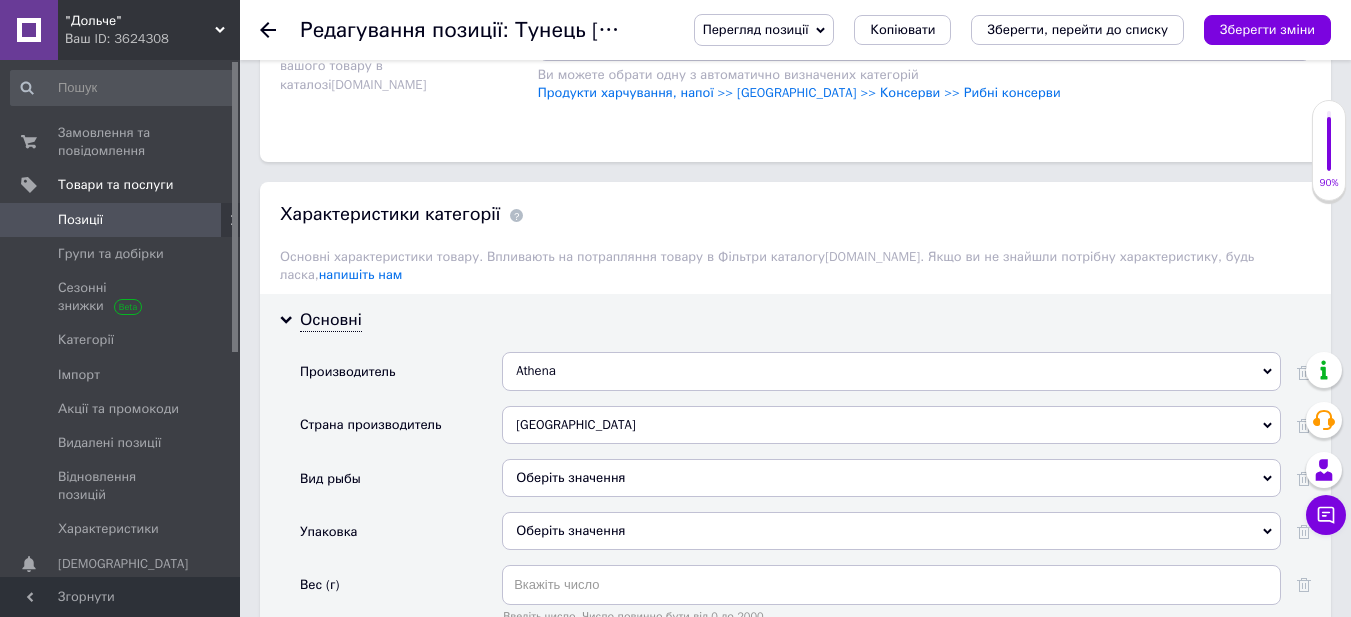 click on "Оберіть значення" at bounding box center (891, 478) 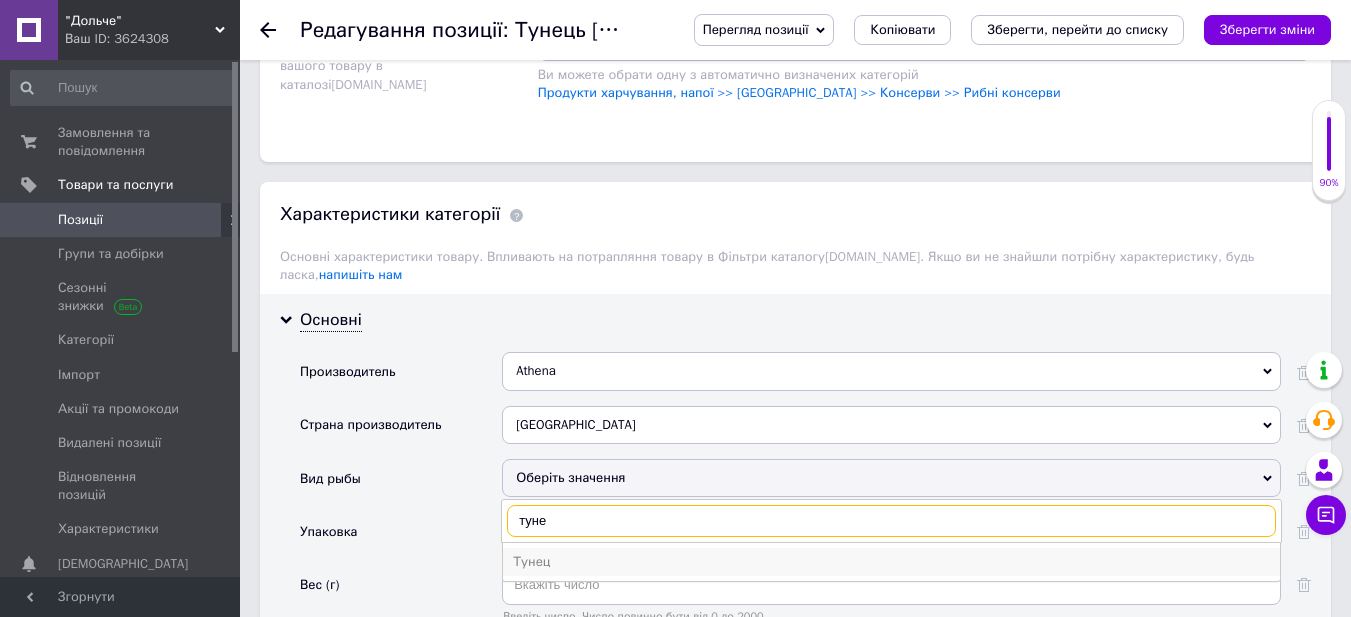 type on "туне" 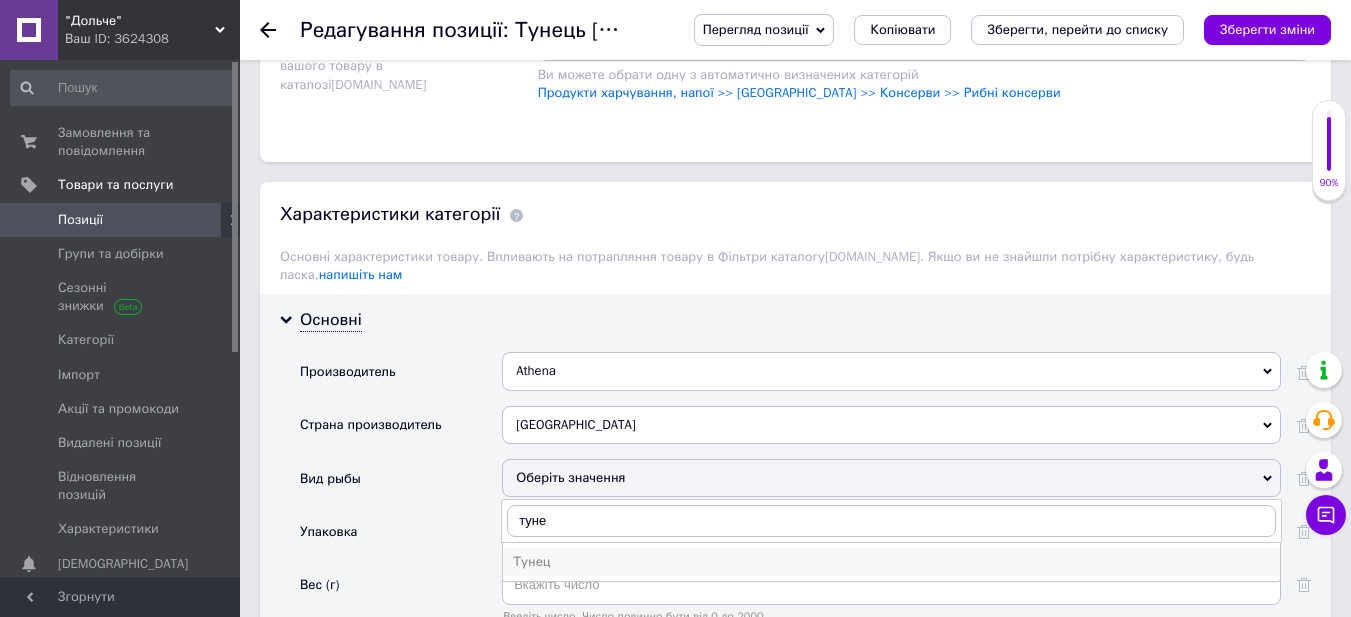 click on "Тунец" at bounding box center [891, 562] 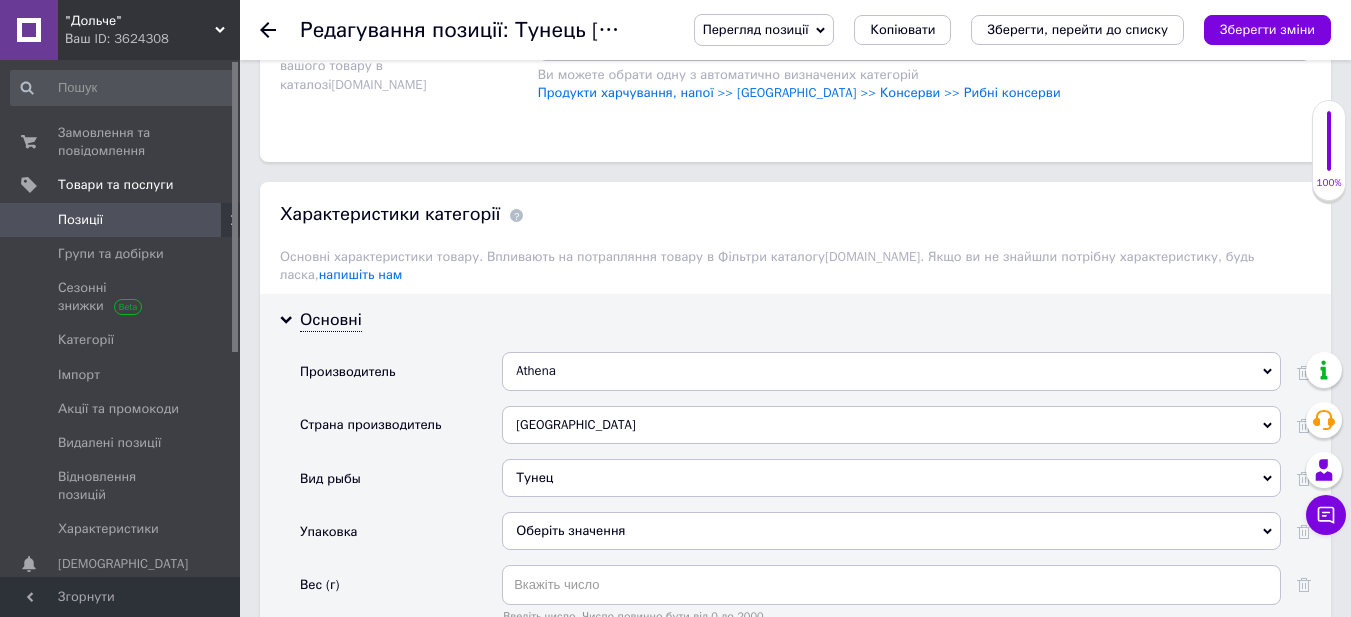 click on "Оберіть значення" at bounding box center (891, 531) 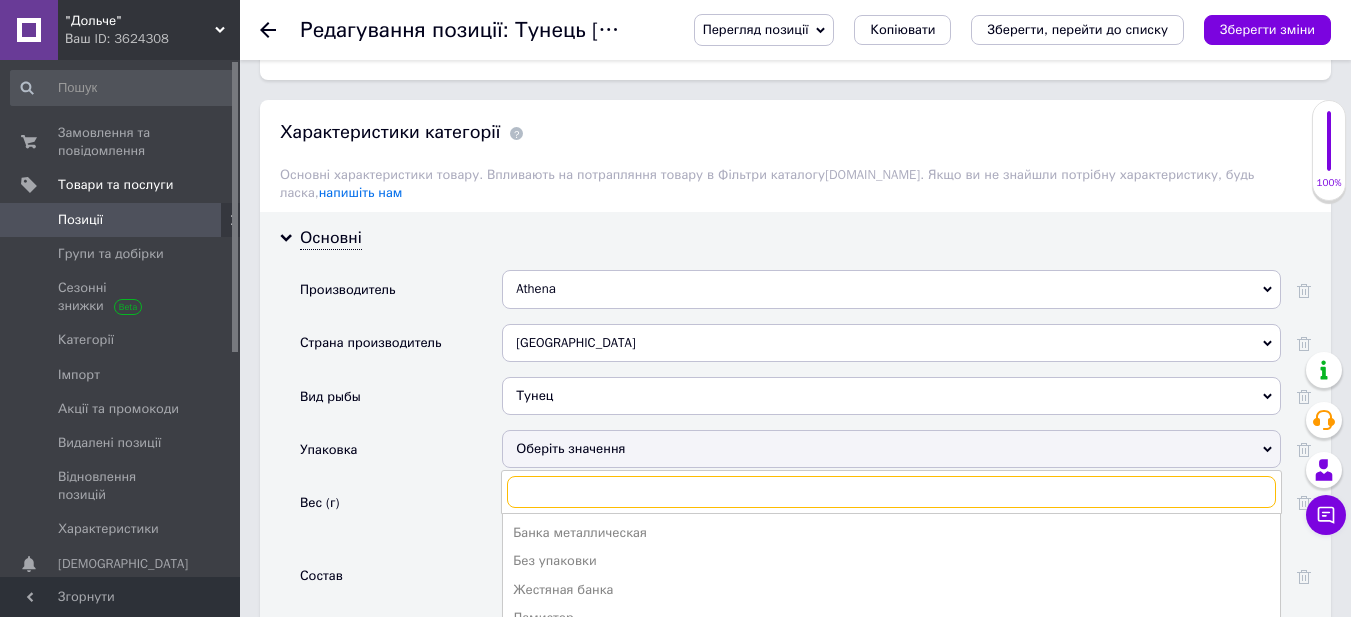 scroll, scrollTop: 1700, scrollLeft: 0, axis: vertical 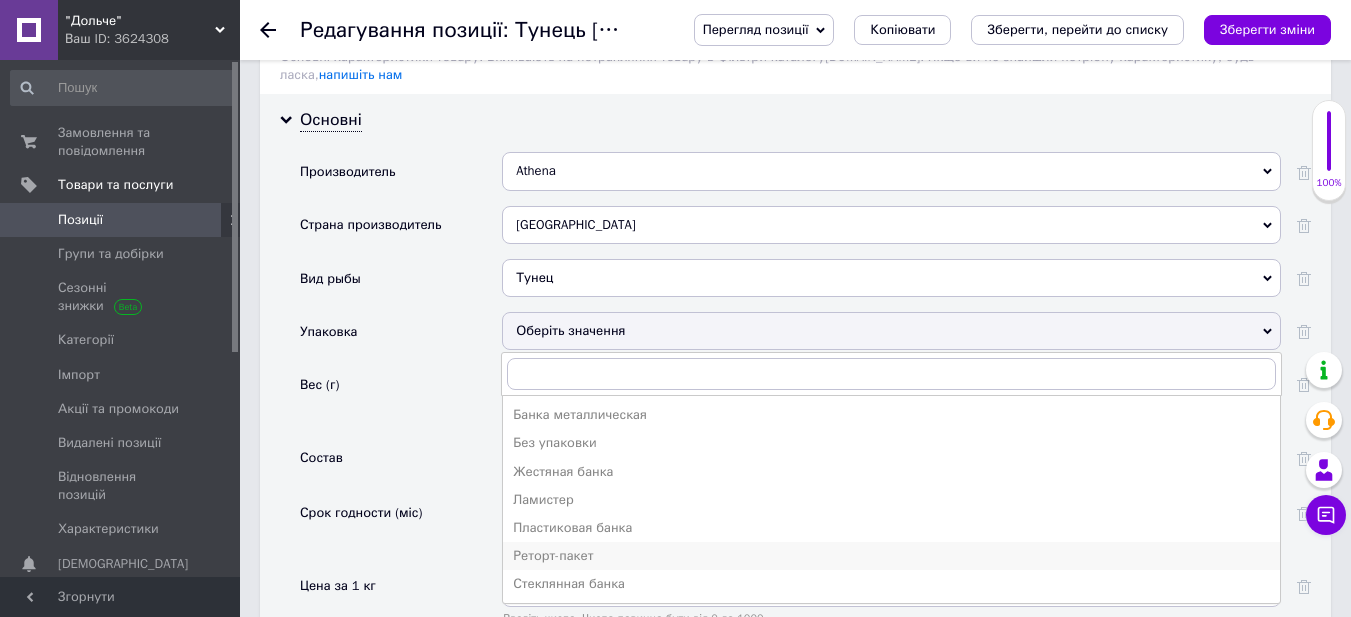 click on "Реторт-пакет" at bounding box center (891, 556) 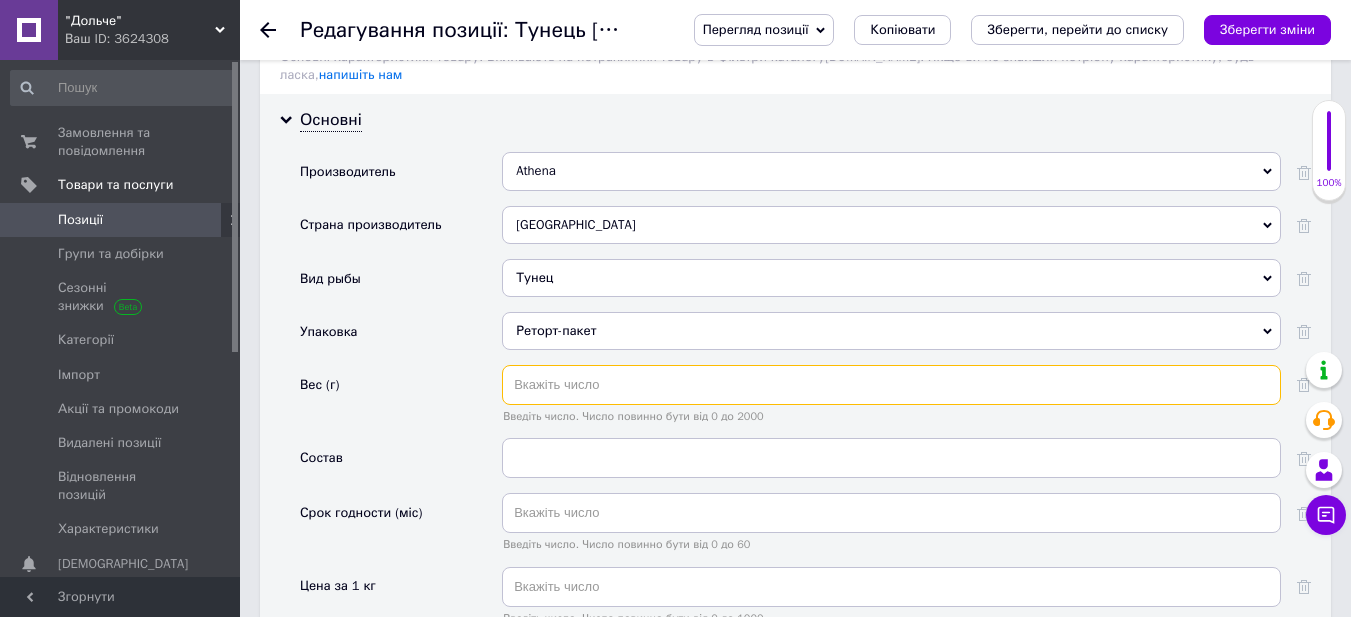 click at bounding box center (891, 385) 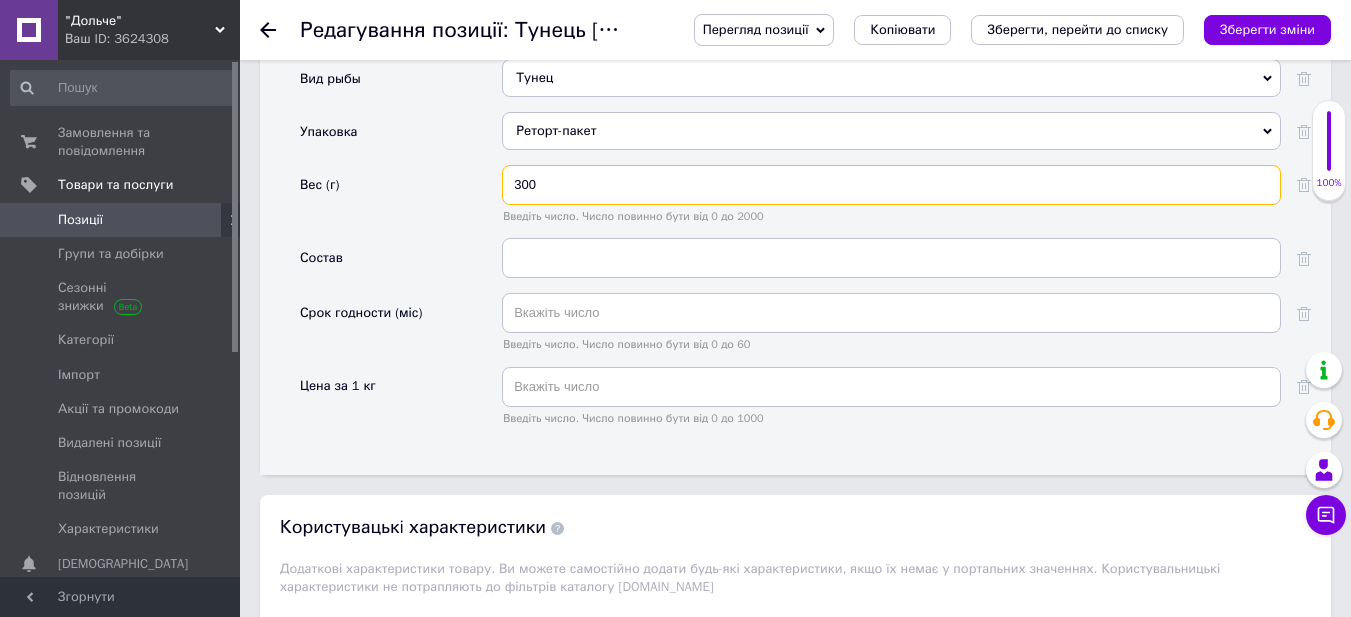 scroll, scrollTop: 2000, scrollLeft: 0, axis: vertical 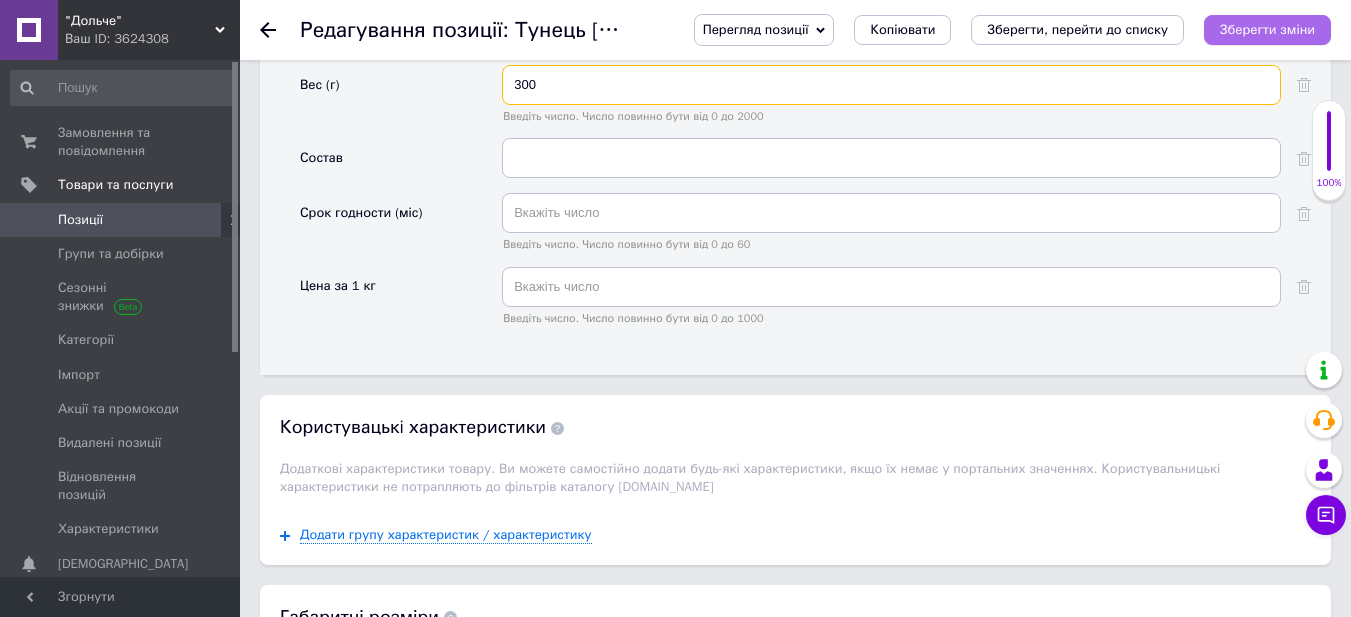 type on "300" 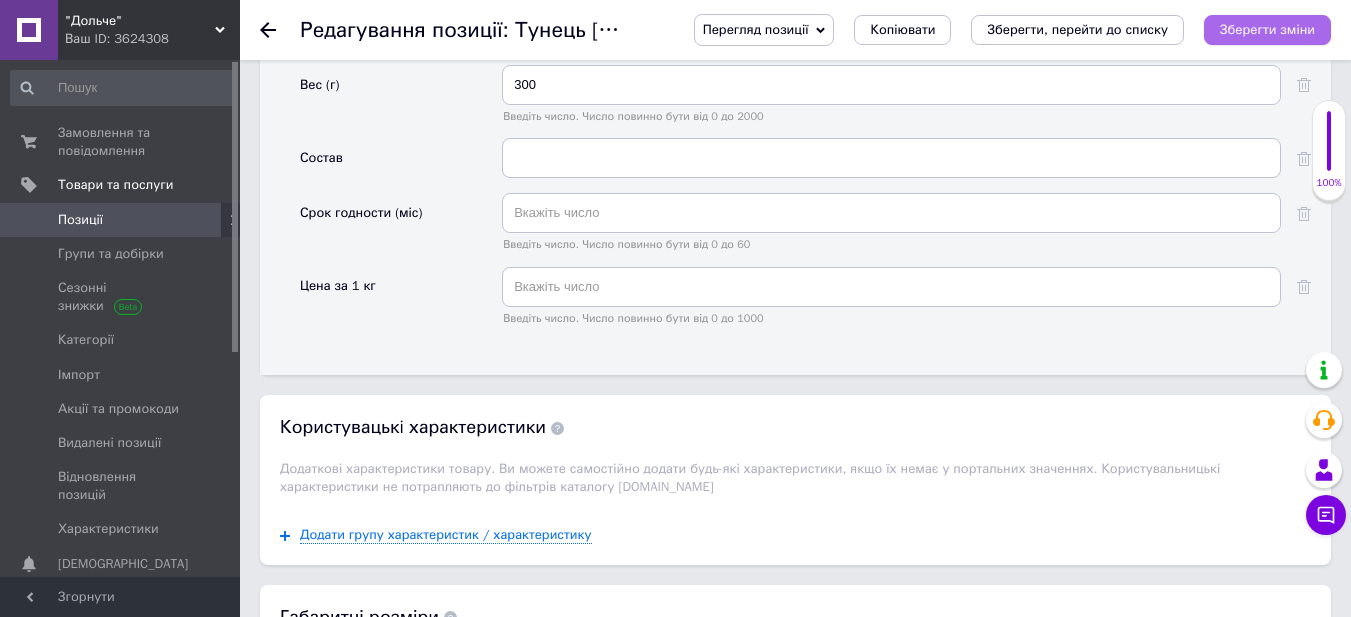 click on "Зберегти зміни" at bounding box center [1267, 29] 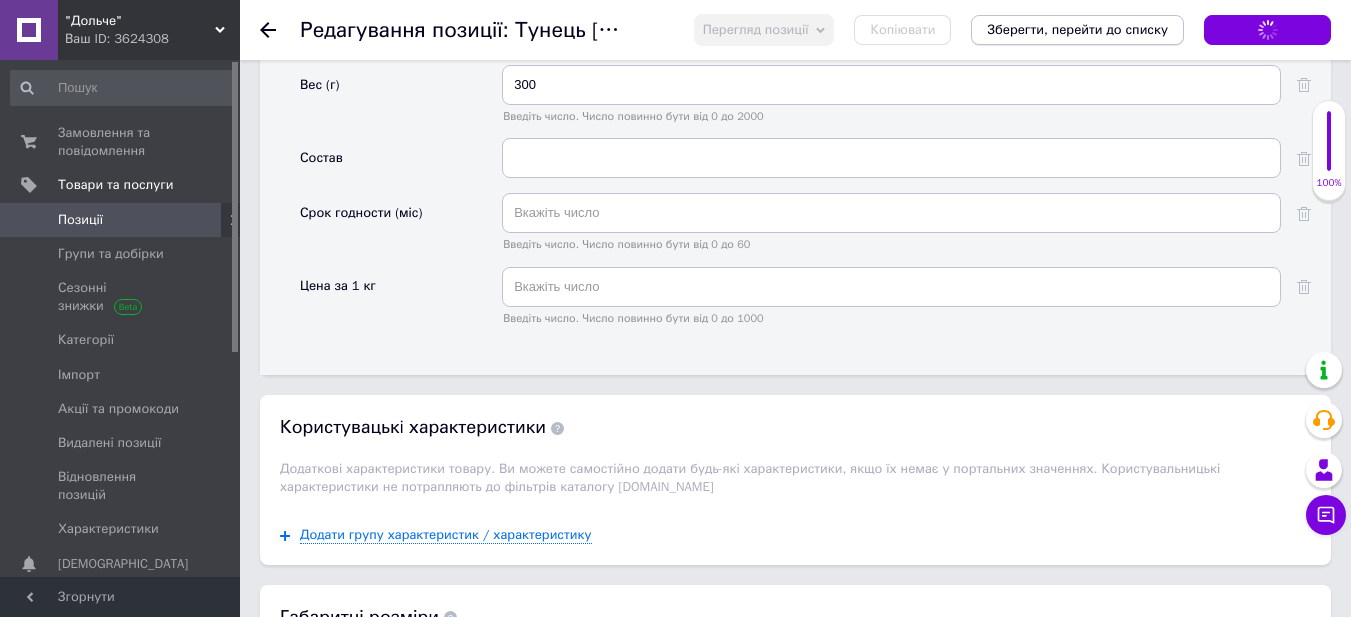 click on "Зберегти, перейти до списку" at bounding box center (1077, 29) 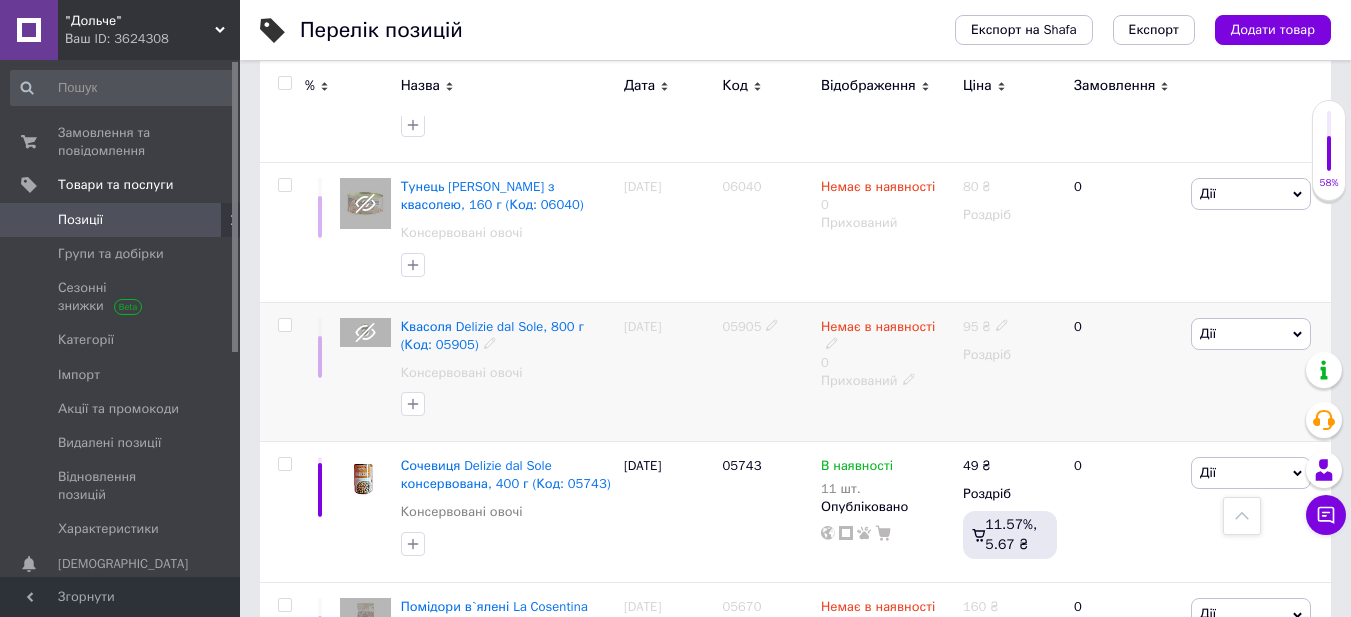 scroll, scrollTop: 700, scrollLeft: 0, axis: vertical 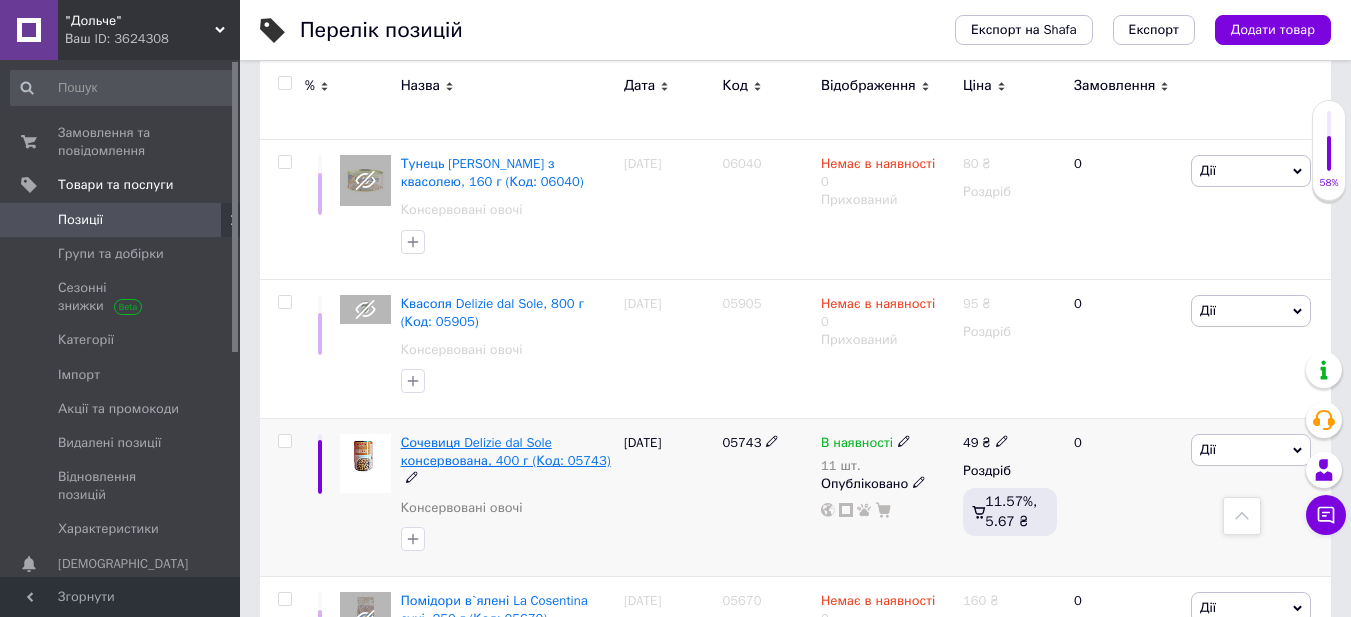 click on "Сочевиця Delizie dal Sole консервована, 400 г (Код: 05743)" at bounding box center (506, 451) 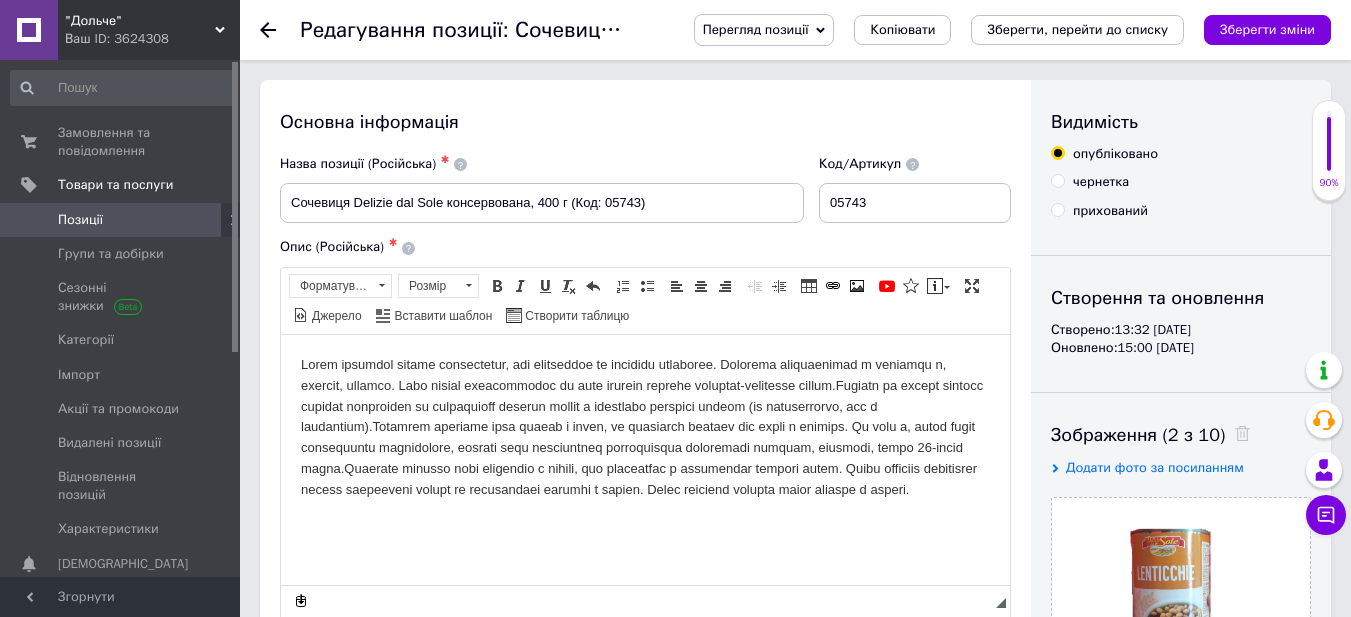 scroll, scrollTop: 0, scrollLeft: 0, axis: both 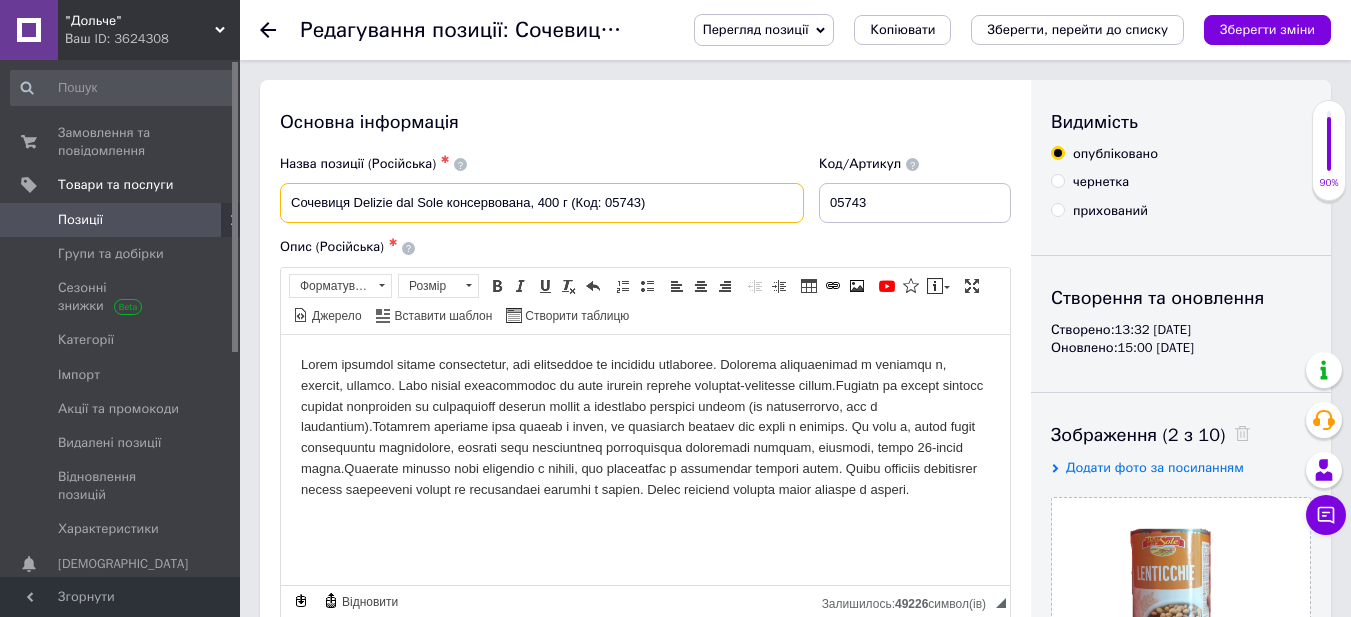 drag, startPoint x: 352, startPoint y: 200, endPoint x: 194, endPoint y: 16, distance: 242.52835 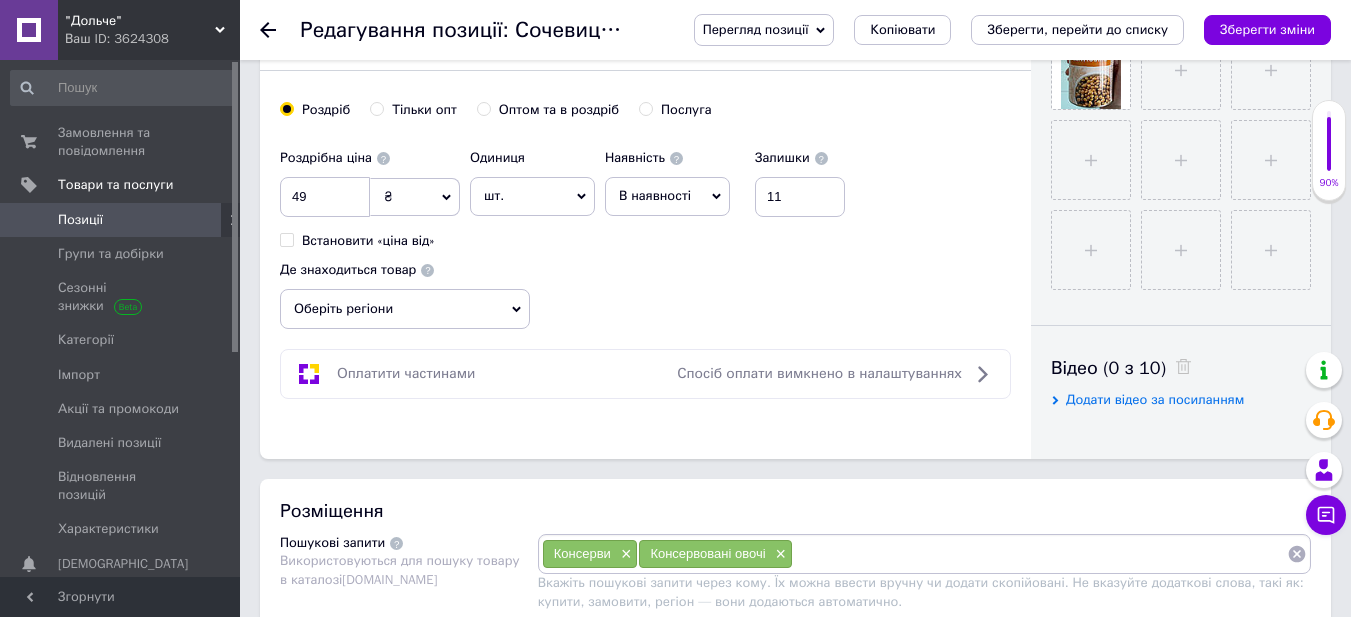 scroll, scrollTop: 800, scrollLeft: 0, axis: vertical 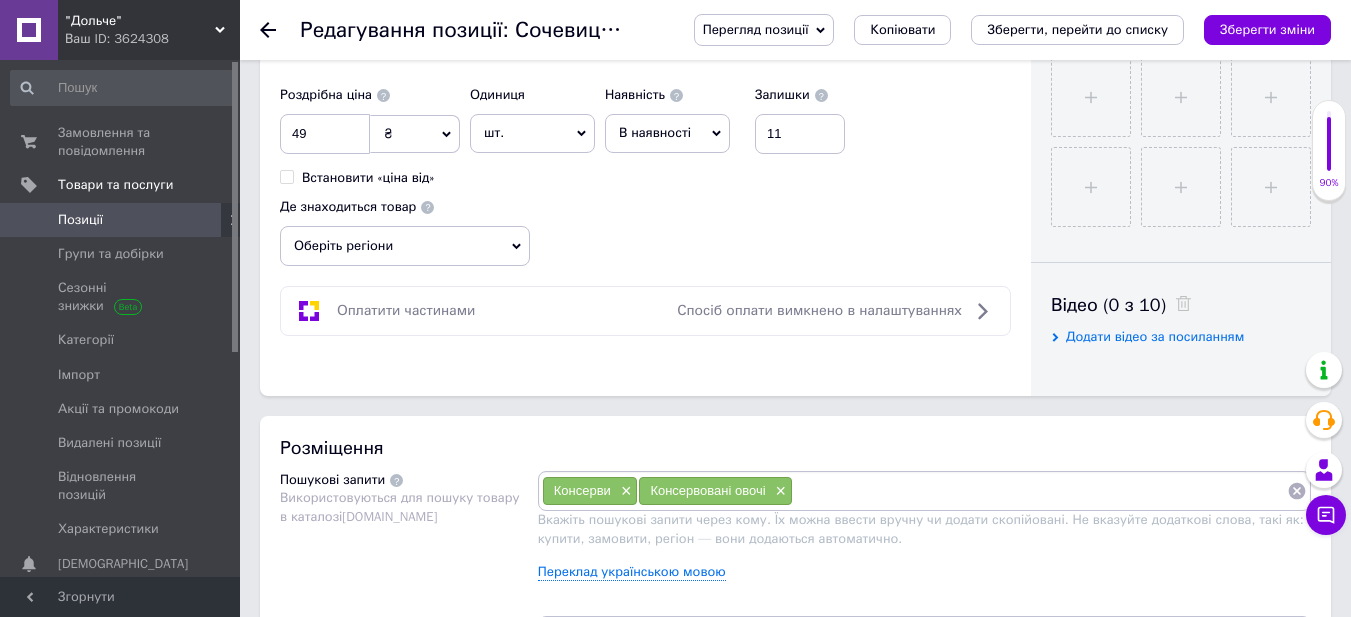 click on "Оберіть регіони" at bounding box center (405, 246) 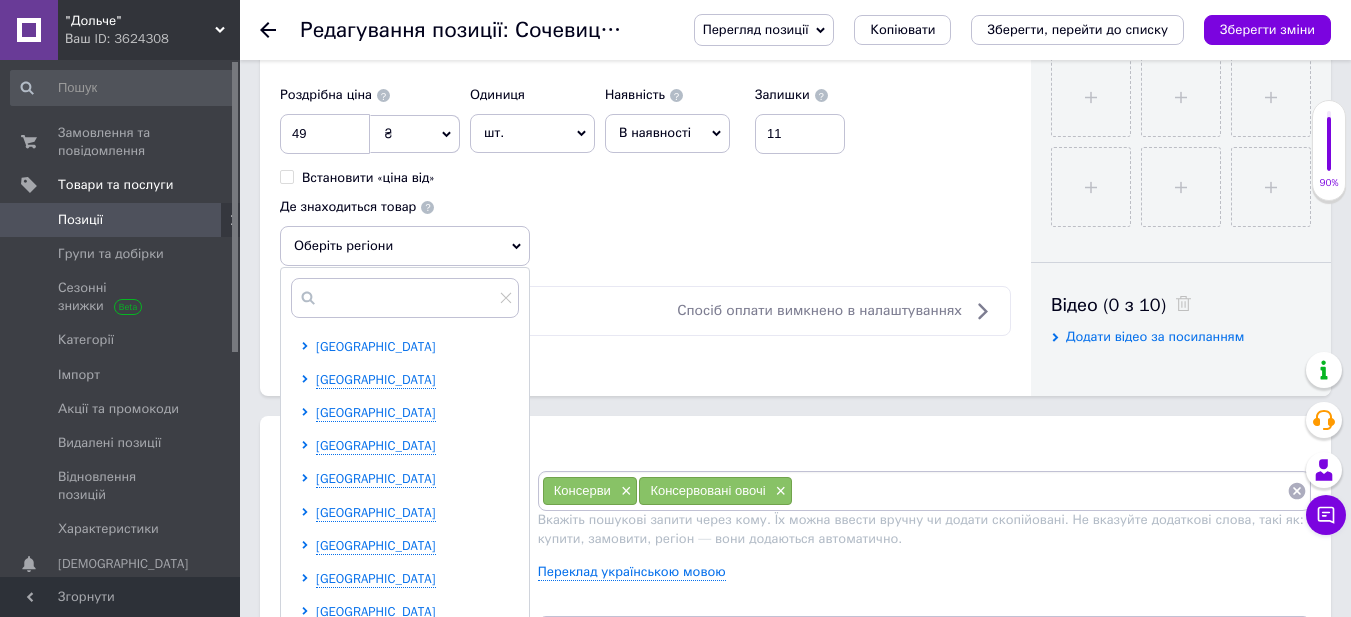 click on "[GEOGRAPHIC_DATA]" at bounding box center (376, 346) 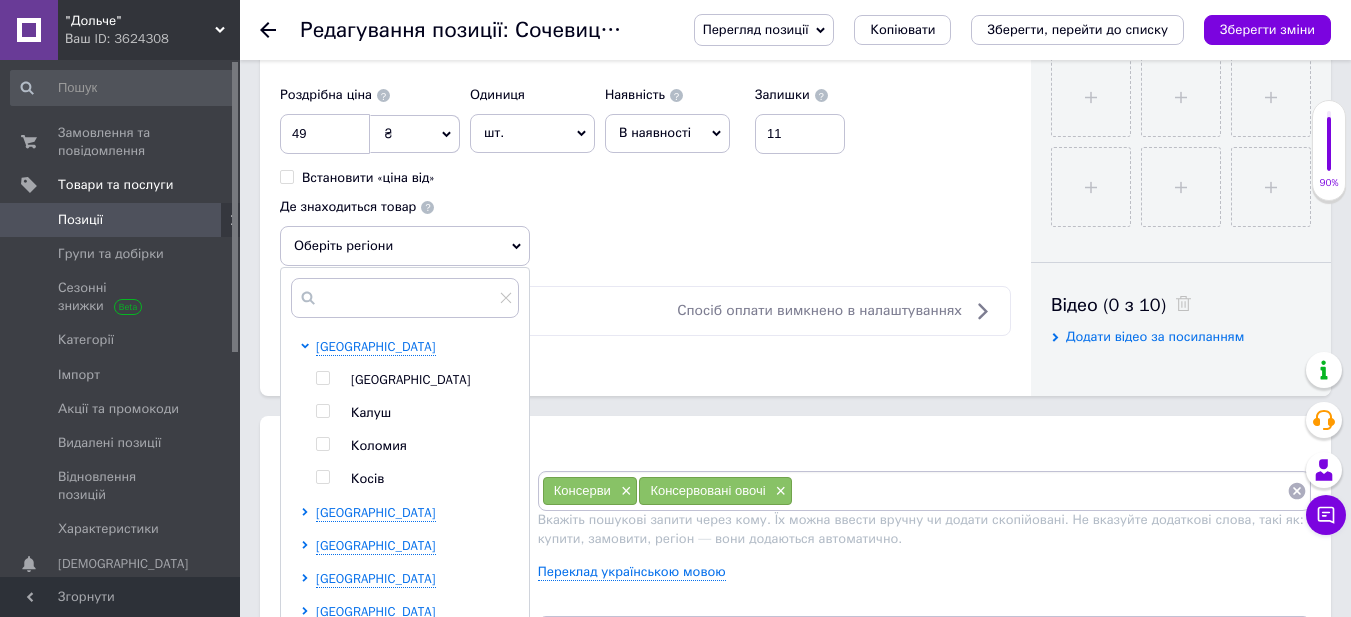 click at bounding box center [322, 378] 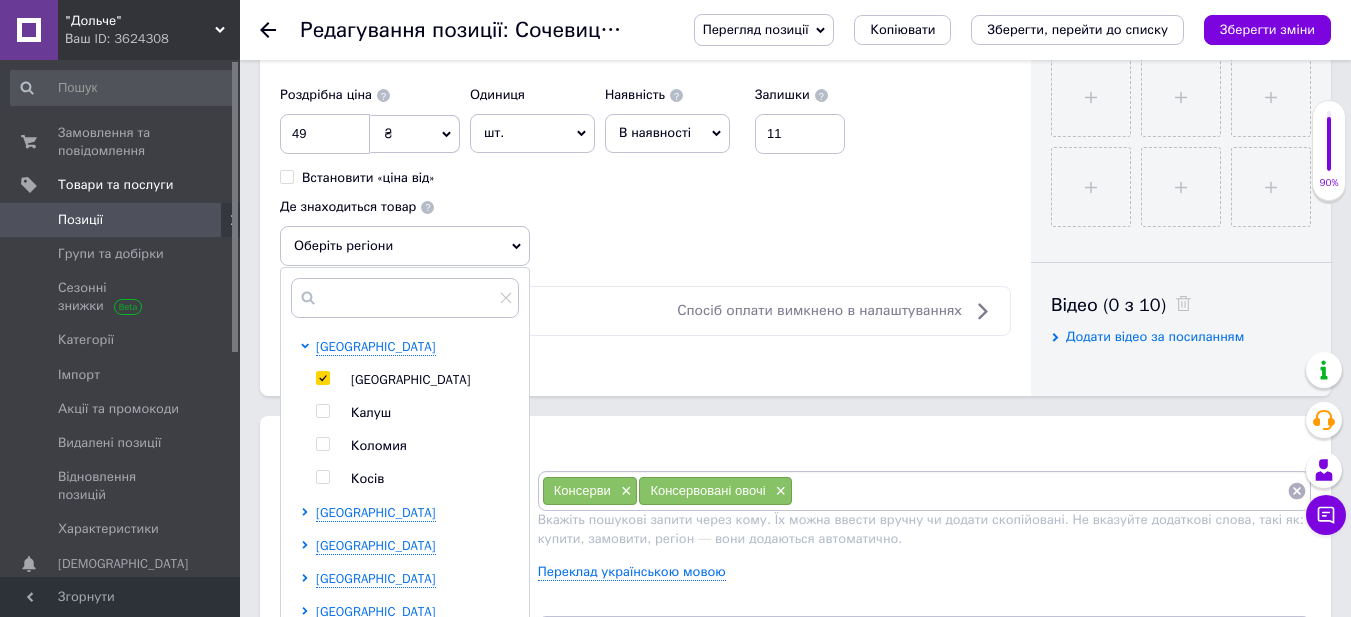 checkbox on "true" 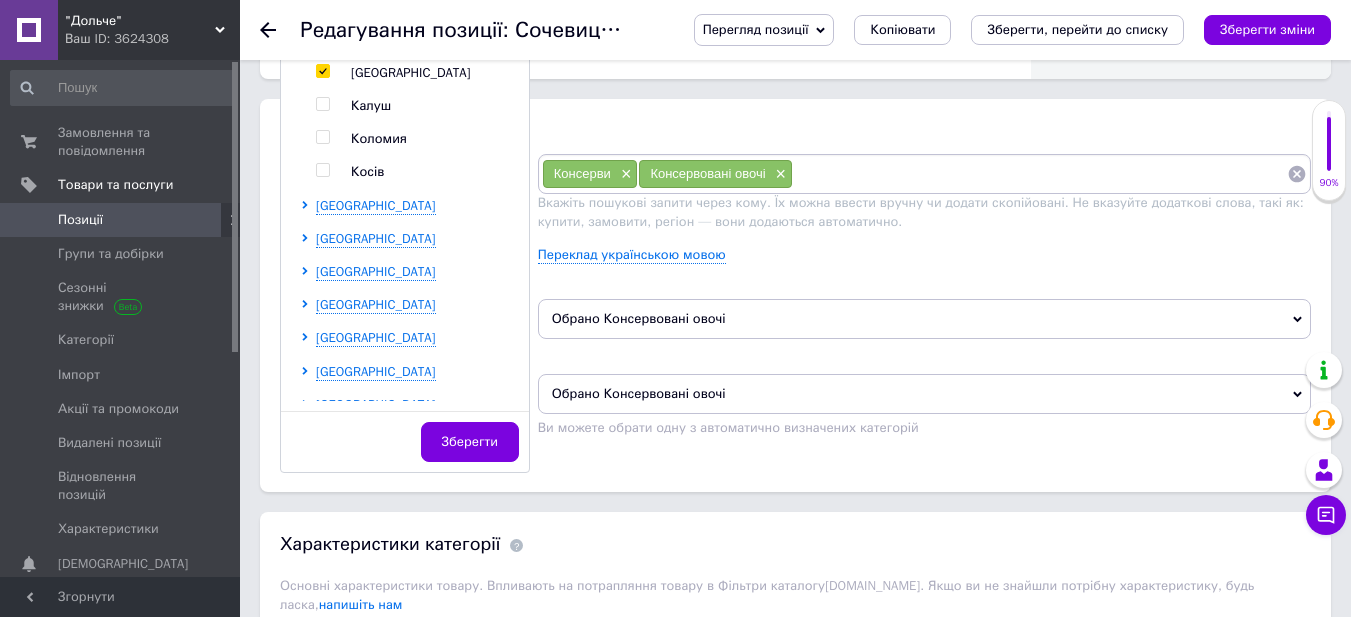 scroll, scrollTop: 1200, scrollLeft: 0, axis: vertical 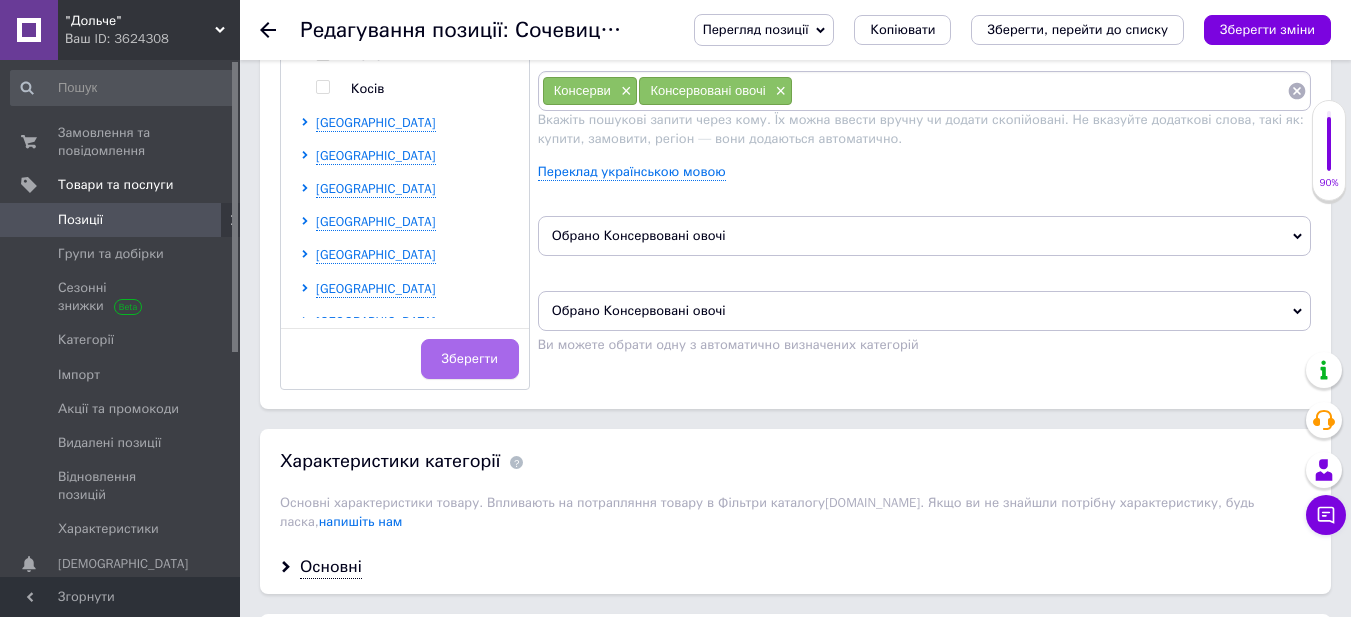 click on "Зберегти" at bounding box center [470, 359] 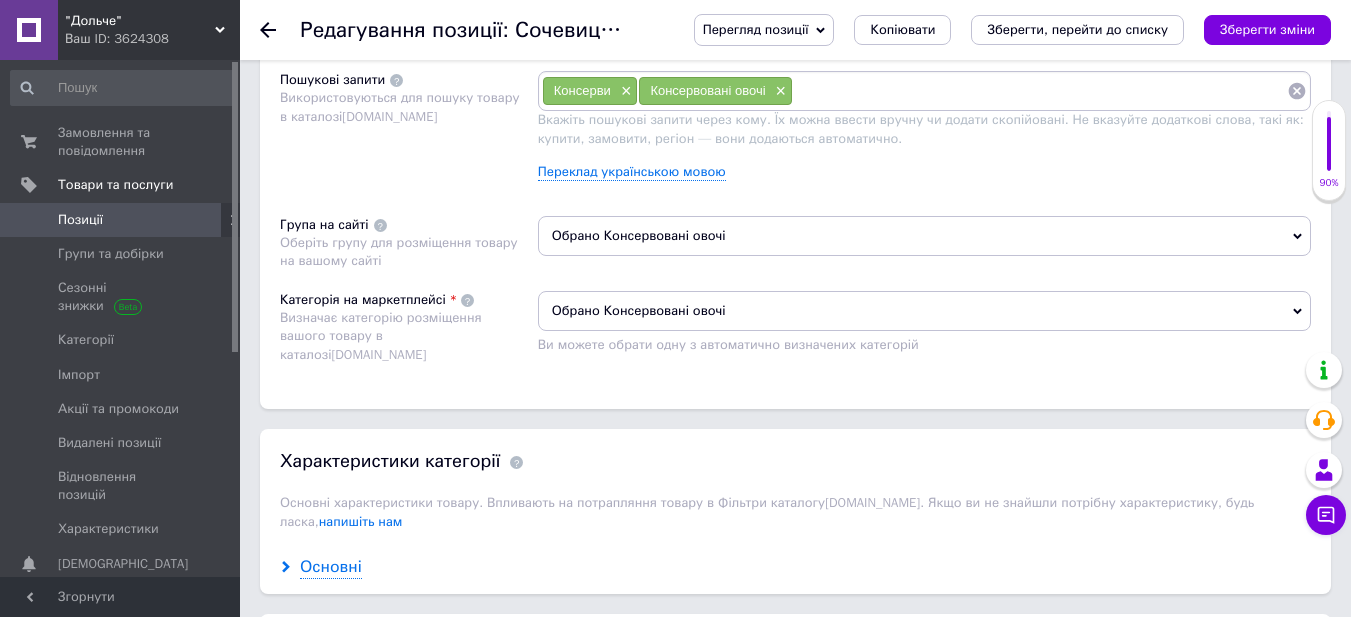 click on "Основні" at bounding box center [331, 567] 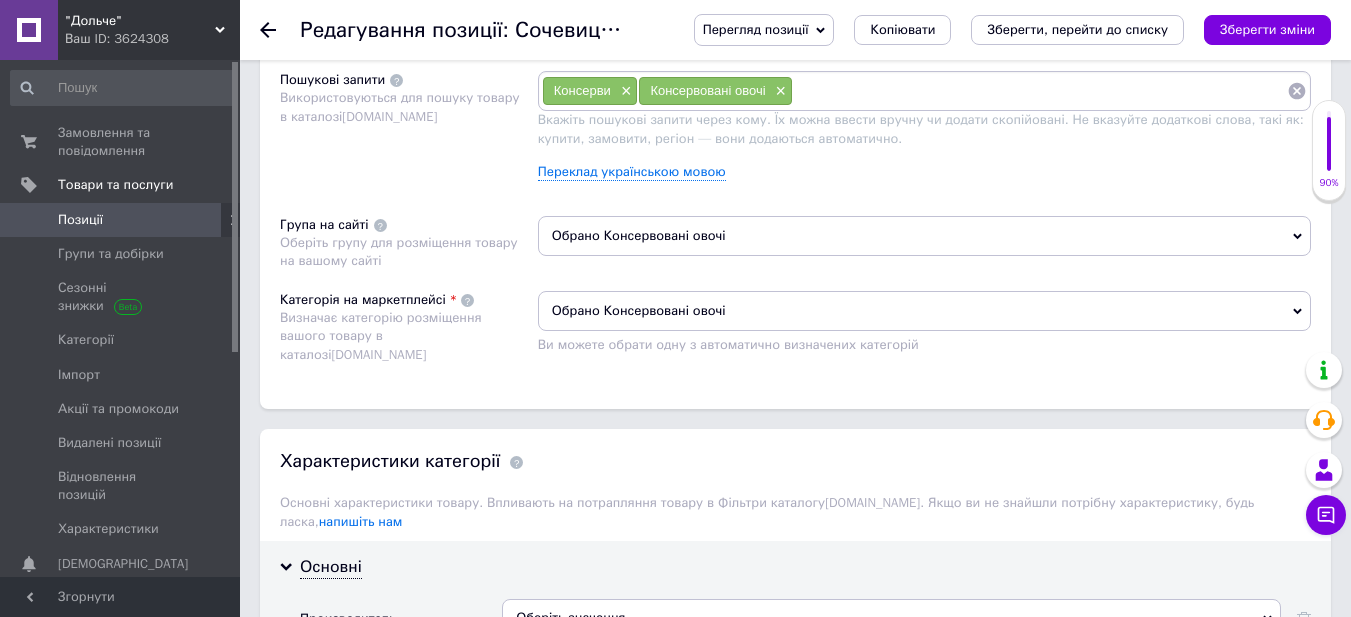 scroll, scrollTop: 1400, scrollLeft: 0, axis: vertical 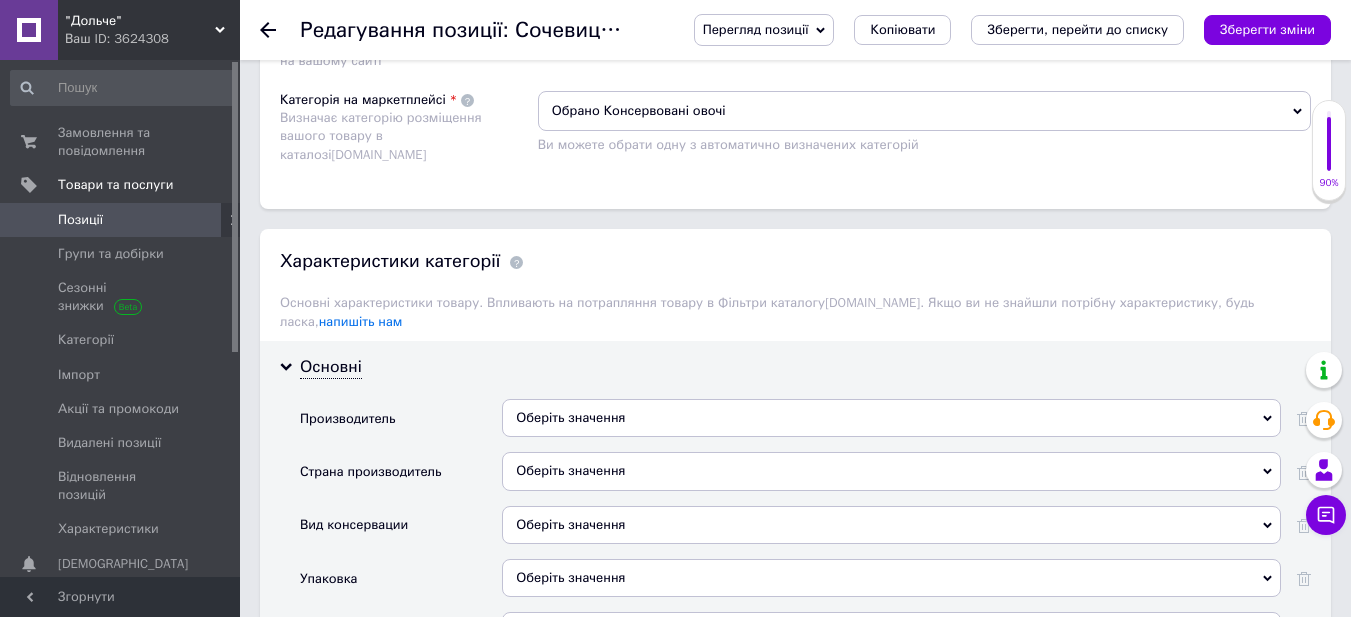 click on "Оберіть значення" at bounding box center [891, 418] 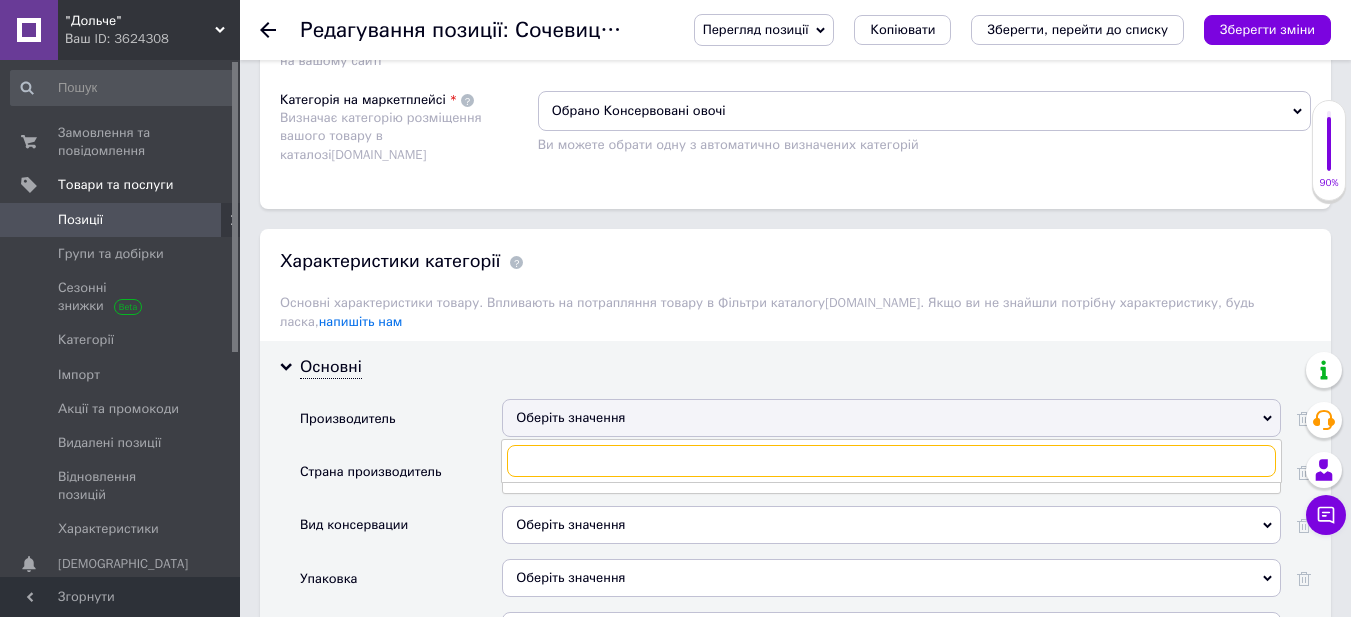 paste on "Delizie dal Sole" 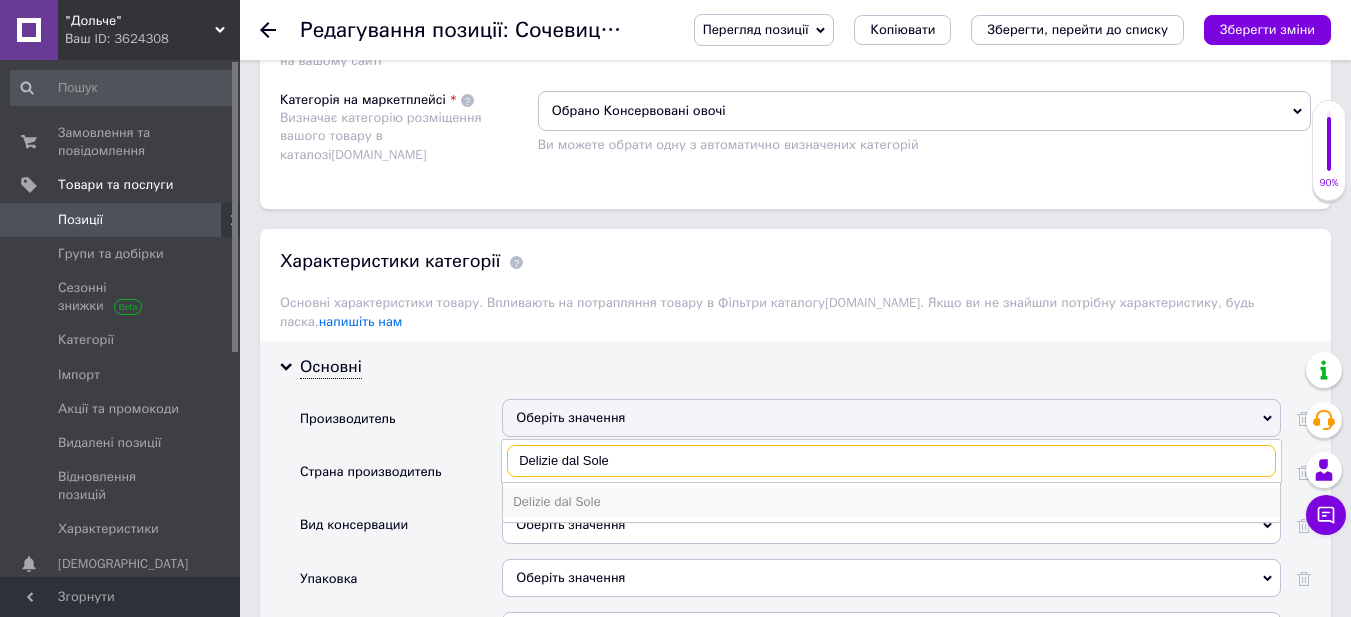 type on "Delizie dal Sole" 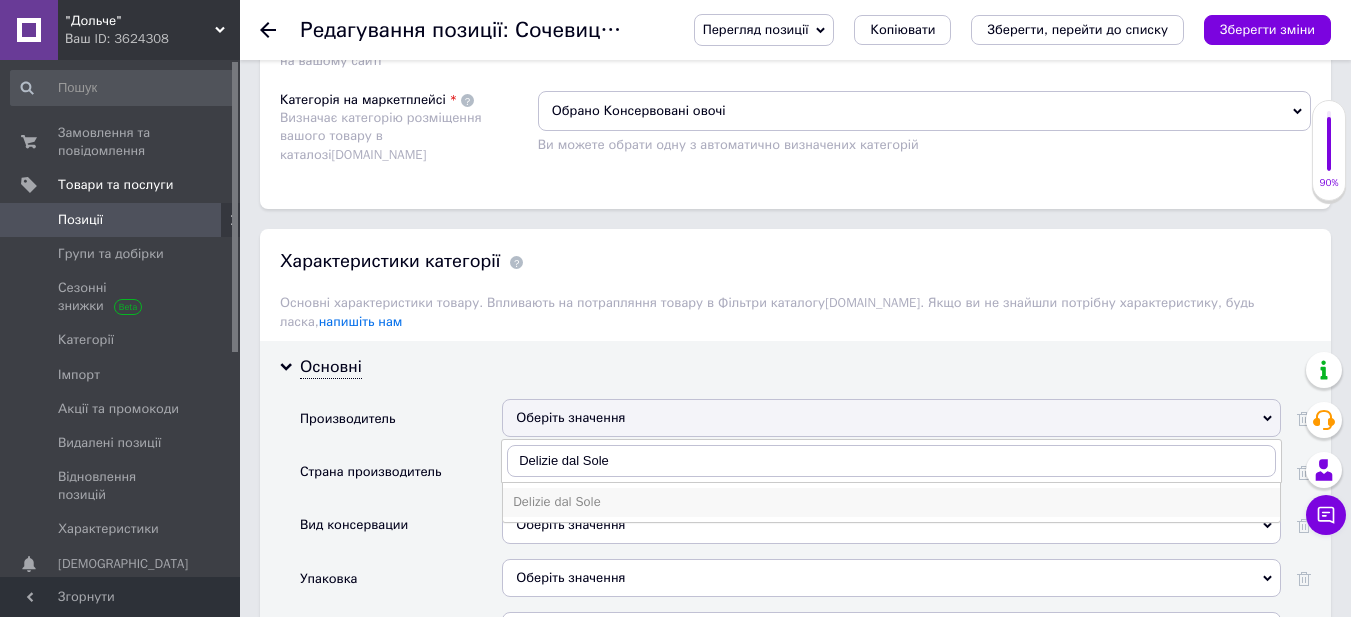click on "Delizie dal Sole" at bounding box center (891, 502) 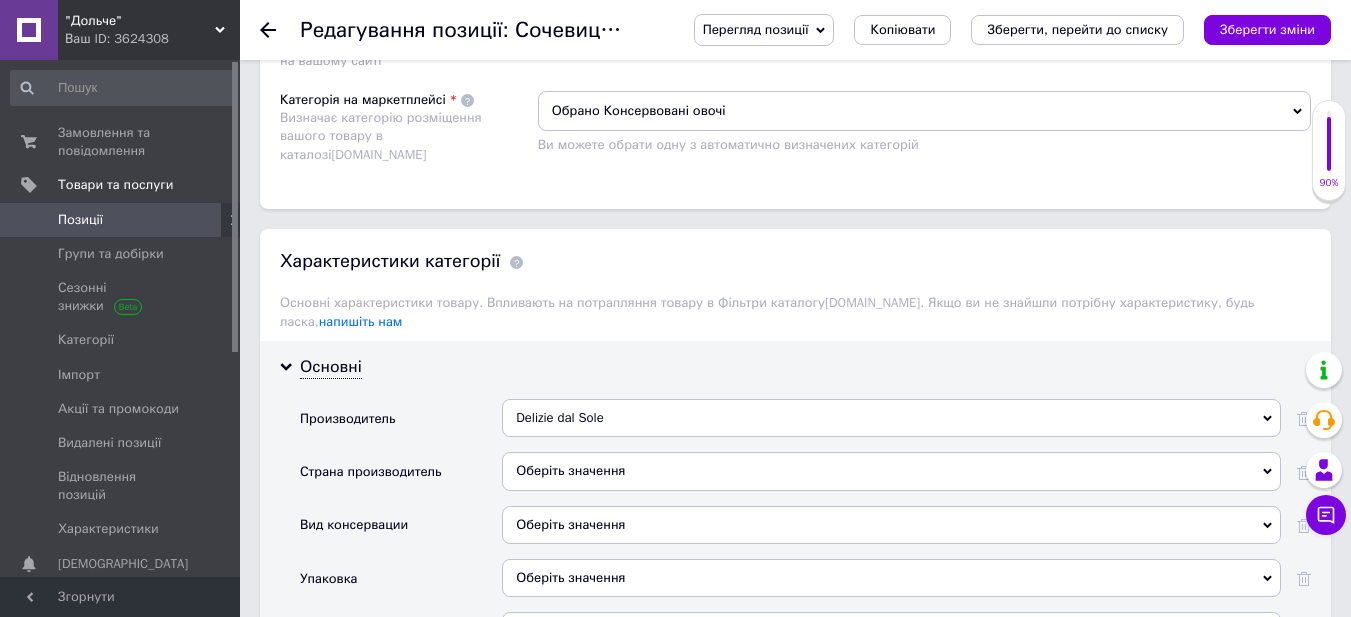 click on "Оберіть значення" at bounding box center (891, 471) 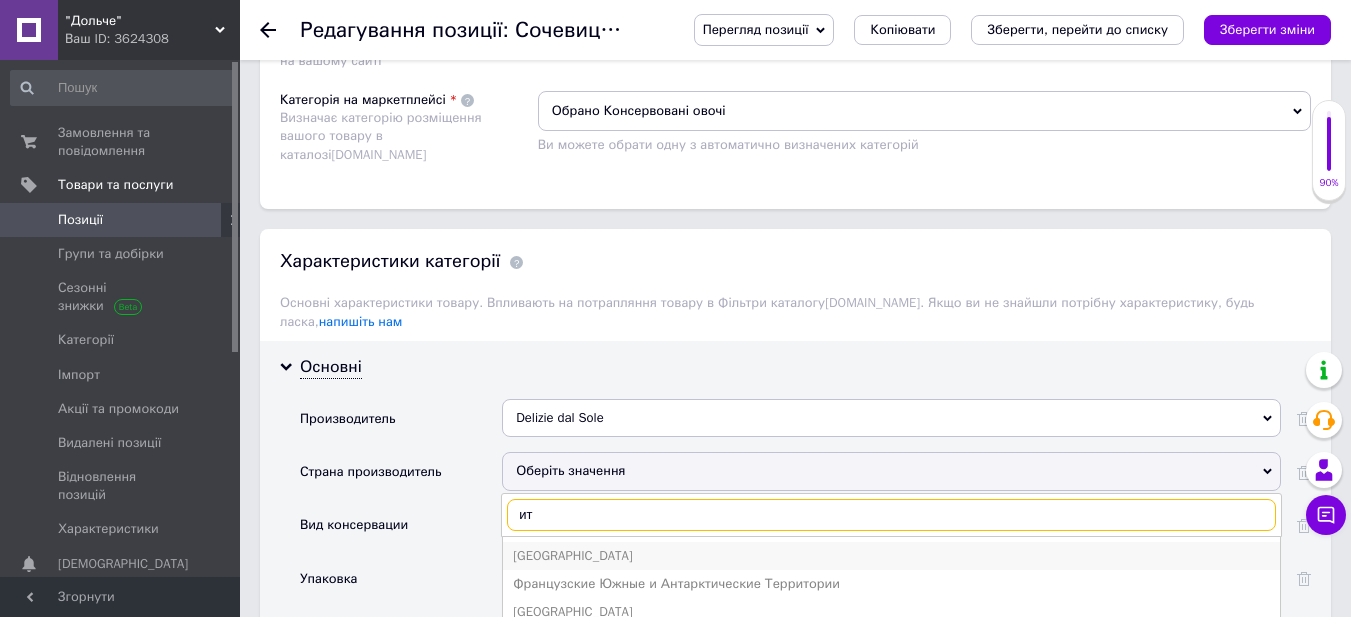 type on "ит" 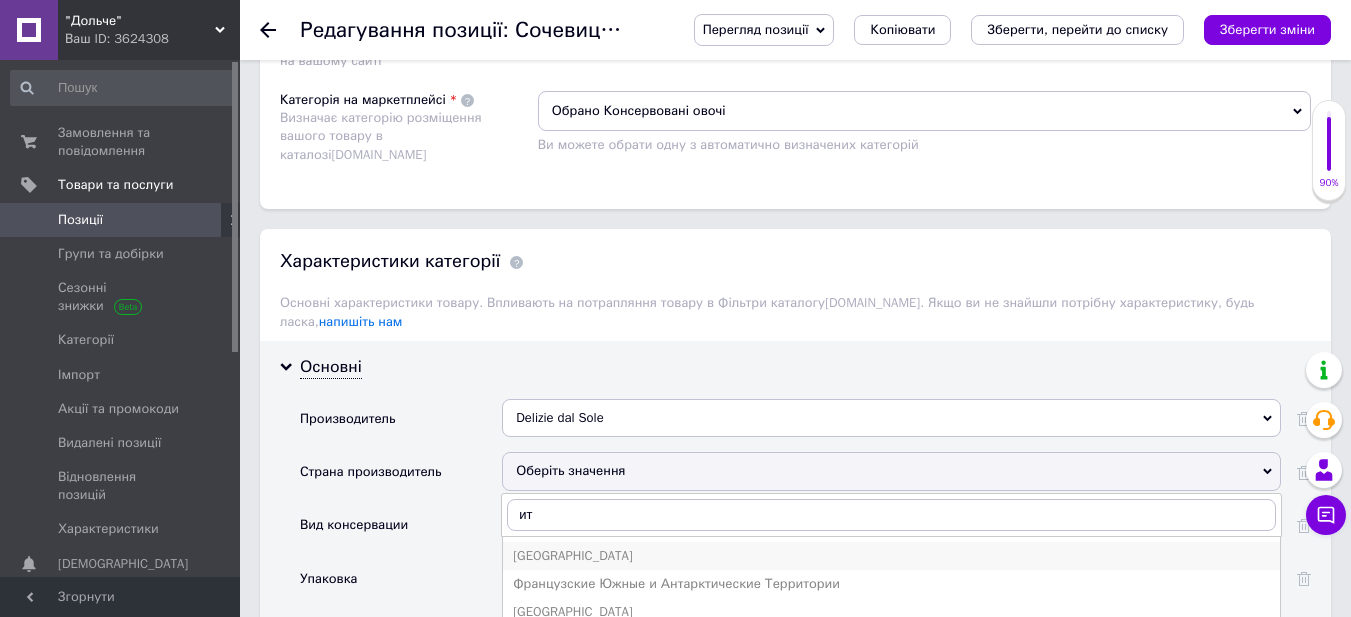 click on "[GEOGRAPHIC_DATA]" at bounding box center [891, 556] 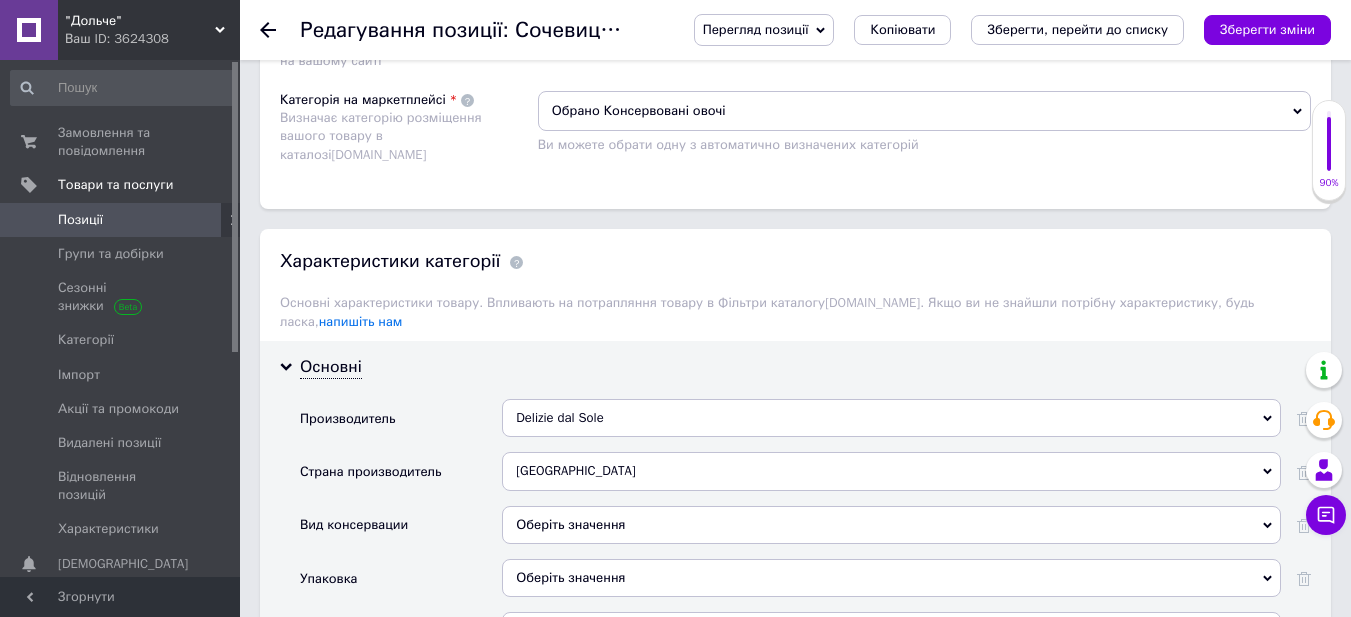 click on "Оберіть значення" at bounding box center [891, 525] 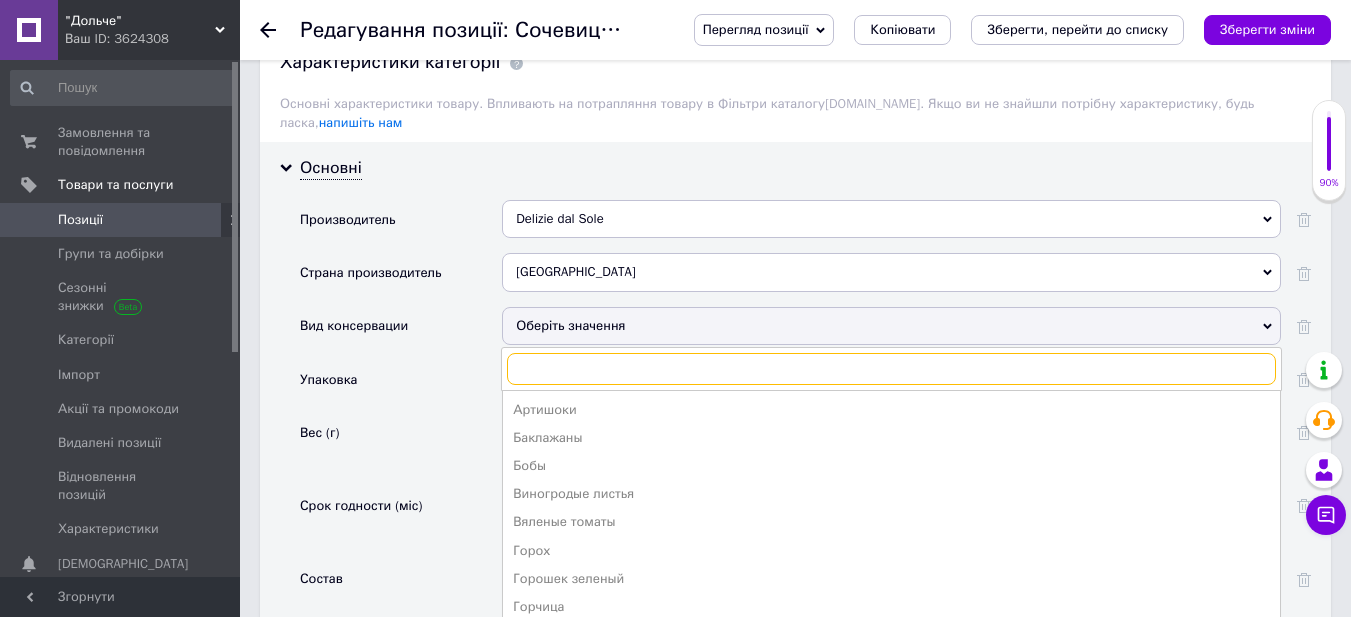 scroll, scrollTop: 1600, scrollLeft: 0, axis: vertical 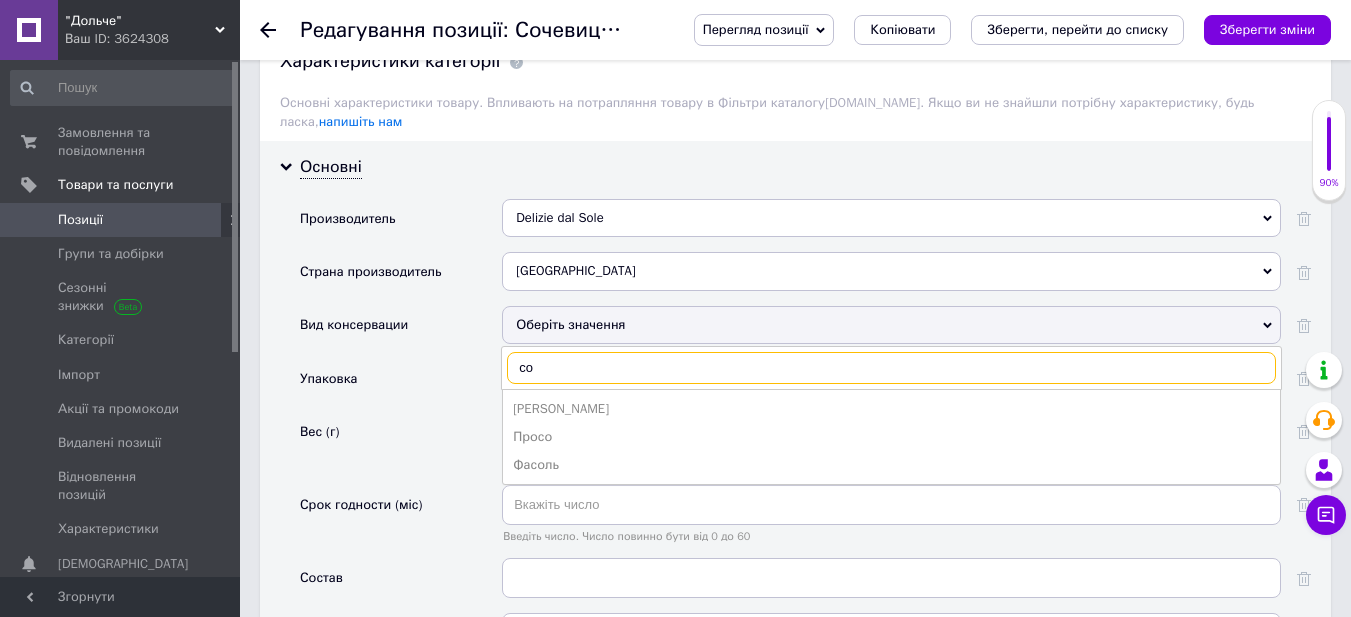 type on "с" 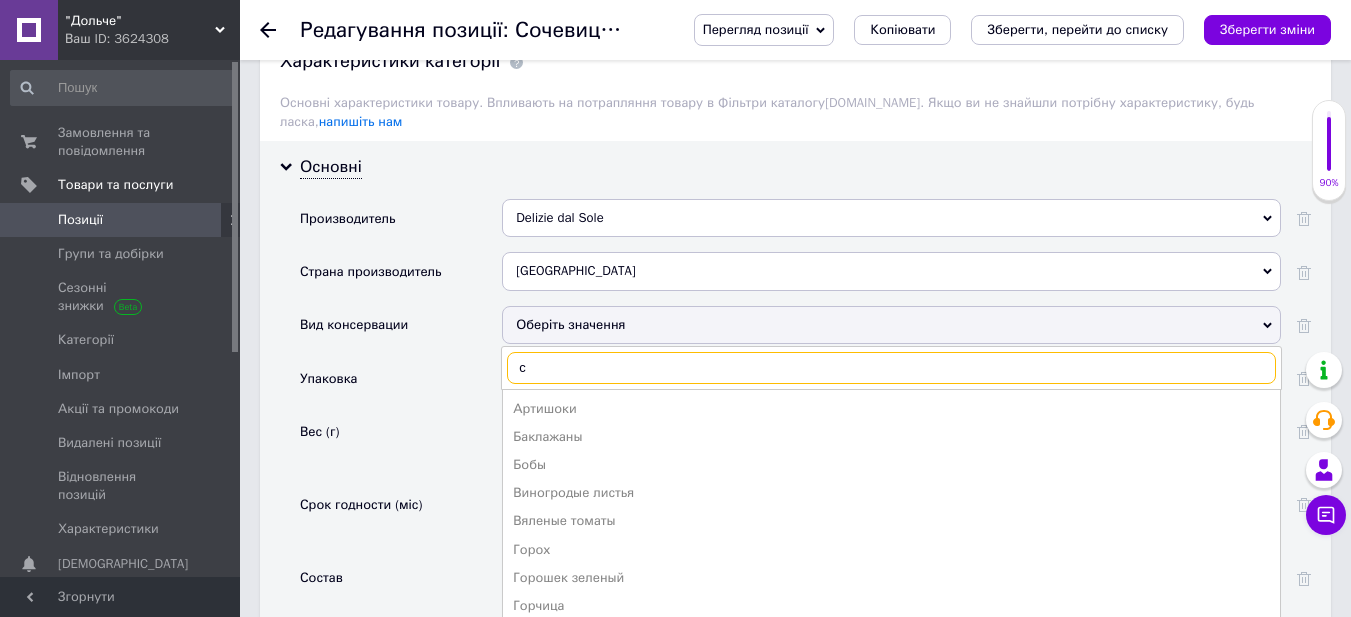 type 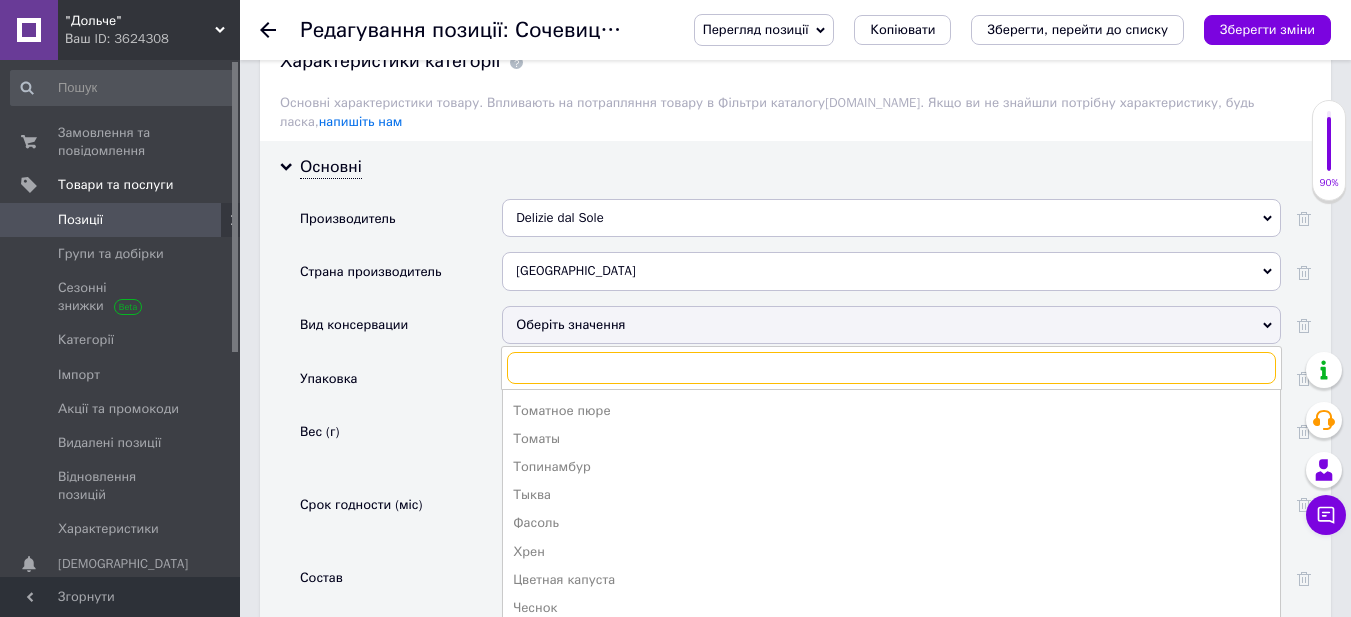 scroll, scrollTop: 924, scrollLeft: 0, axis: vertical 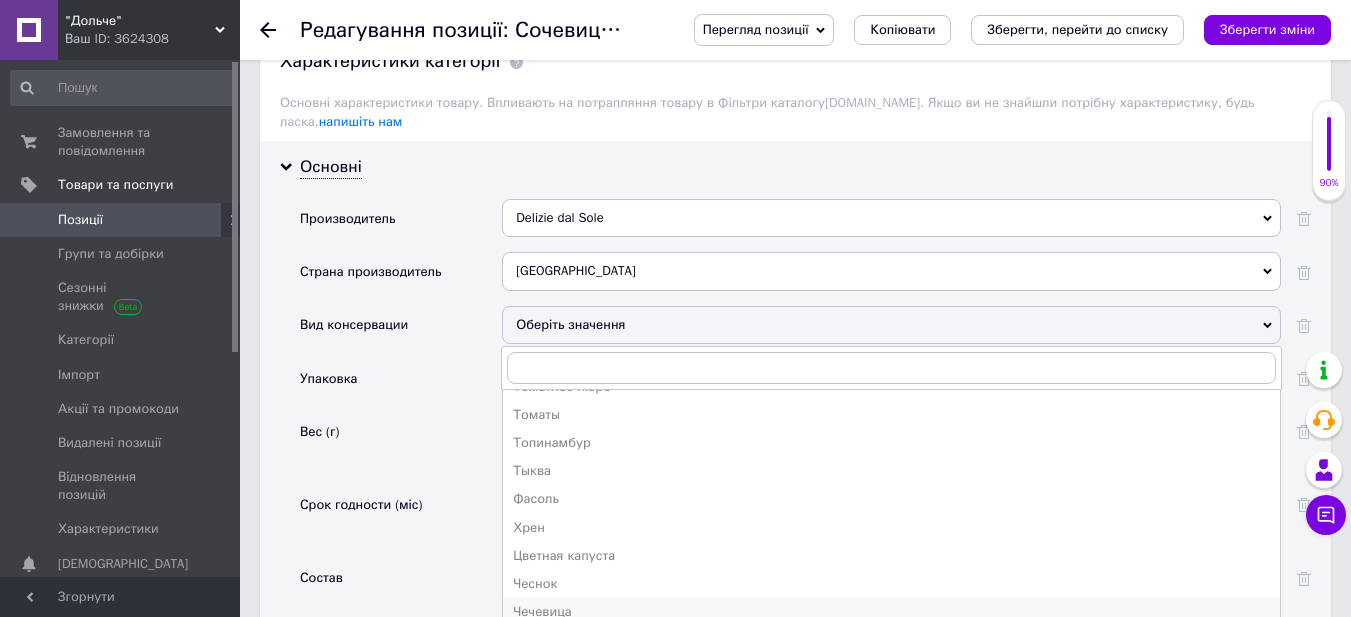 click on "Чечевица" at bounding box center (891, 612) 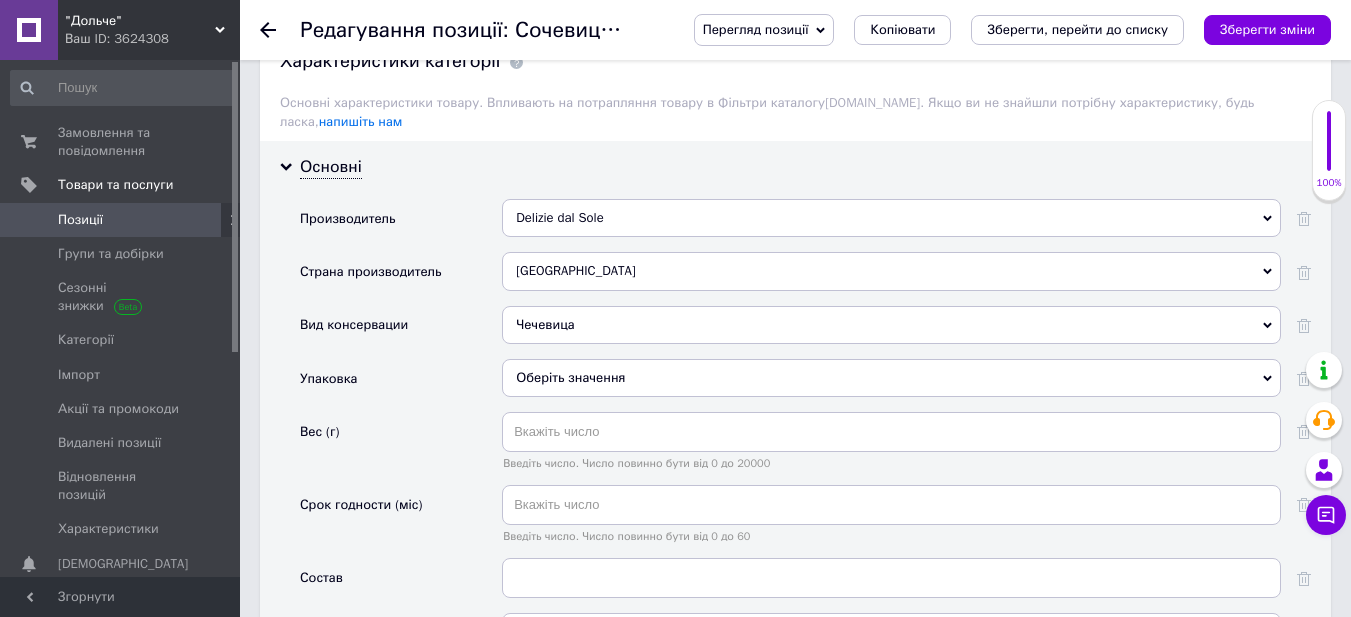 click on "Оберіть значення" at bounding box center [891, 378] 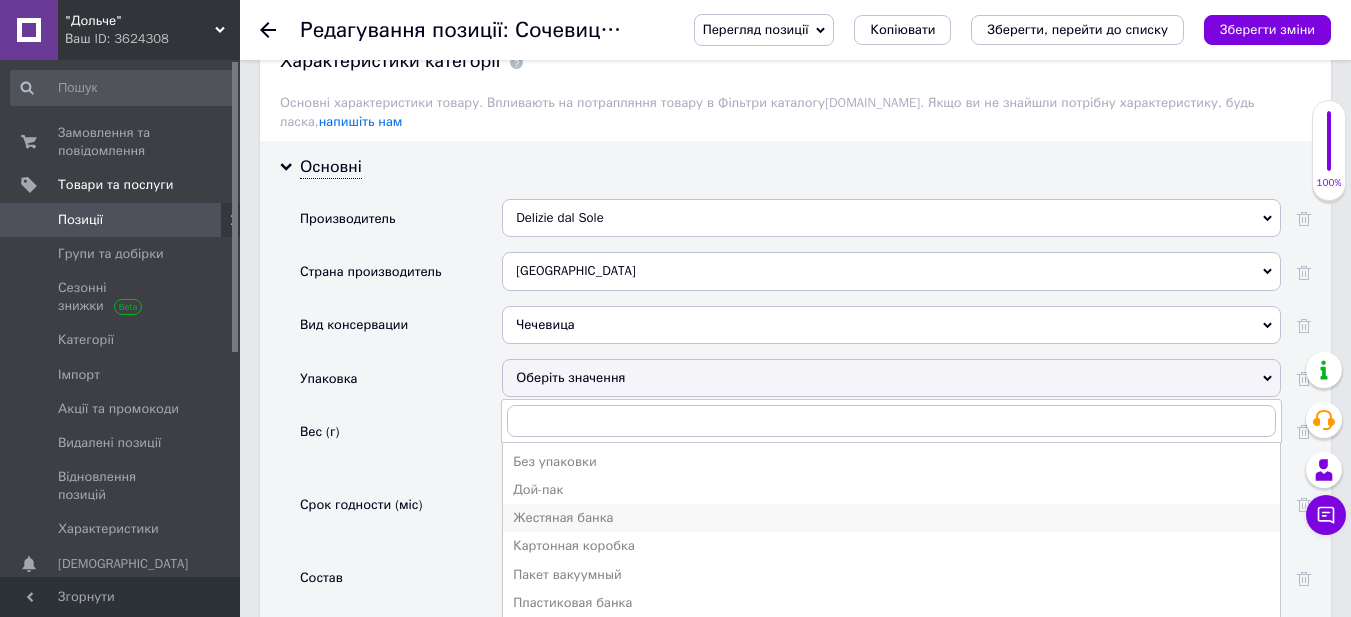 click on "Жестяная банка" at bounding box center [891, 518] 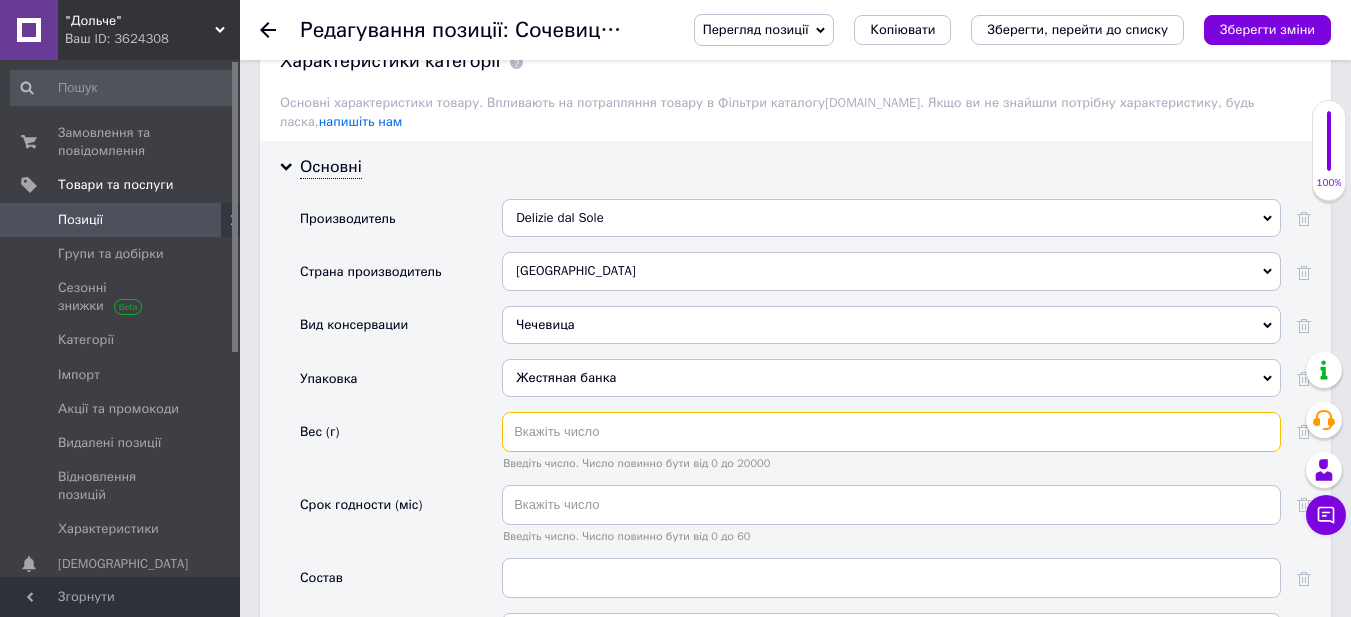 click at bounding box center [891, 432] 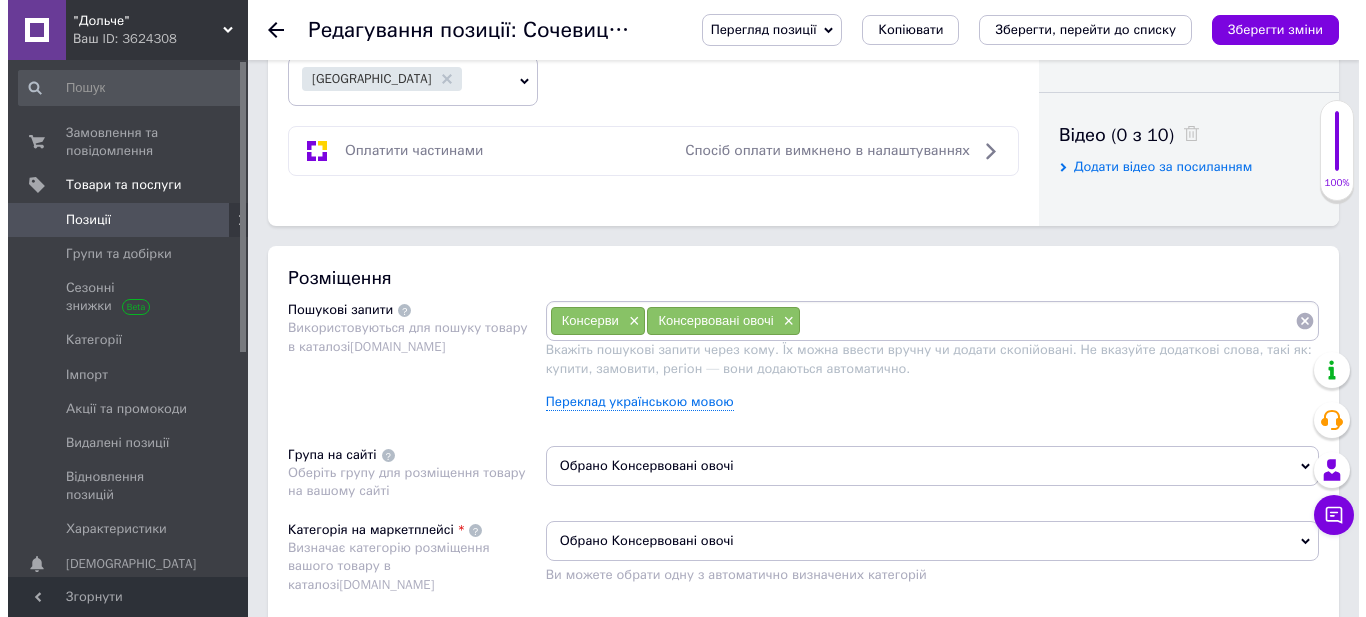 scroll, scrollTop: 1004, scrollLeft: 0, axis: vertical 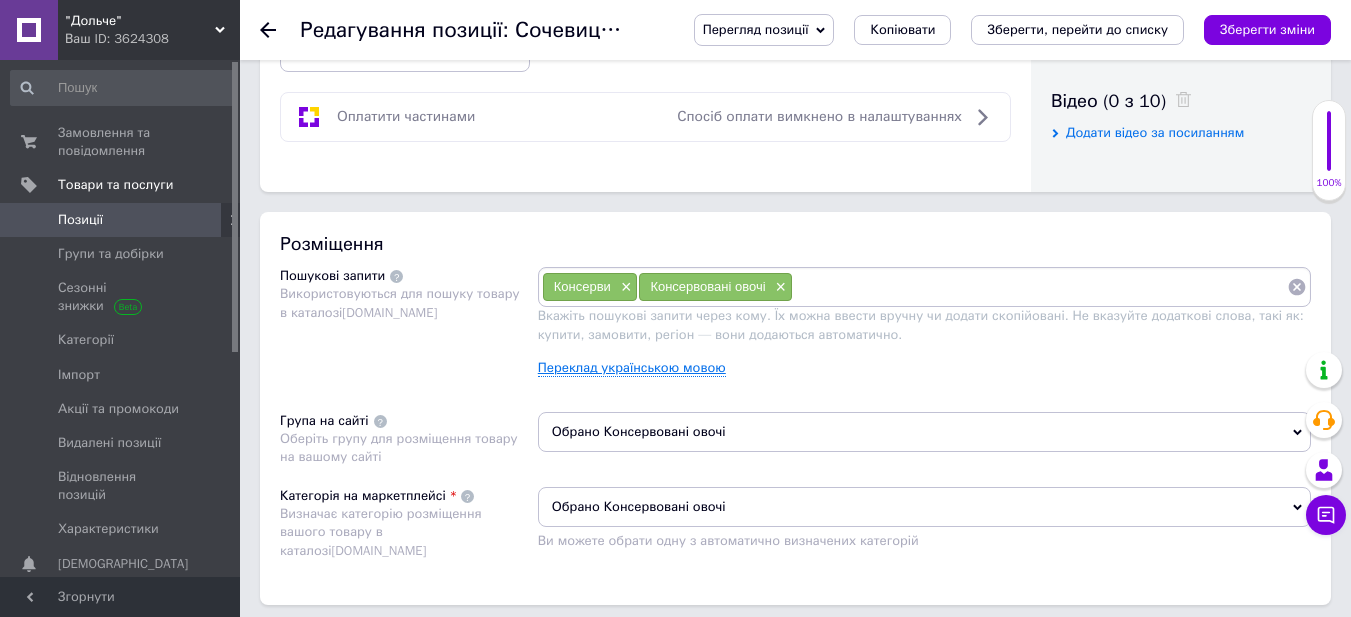 type on "400" 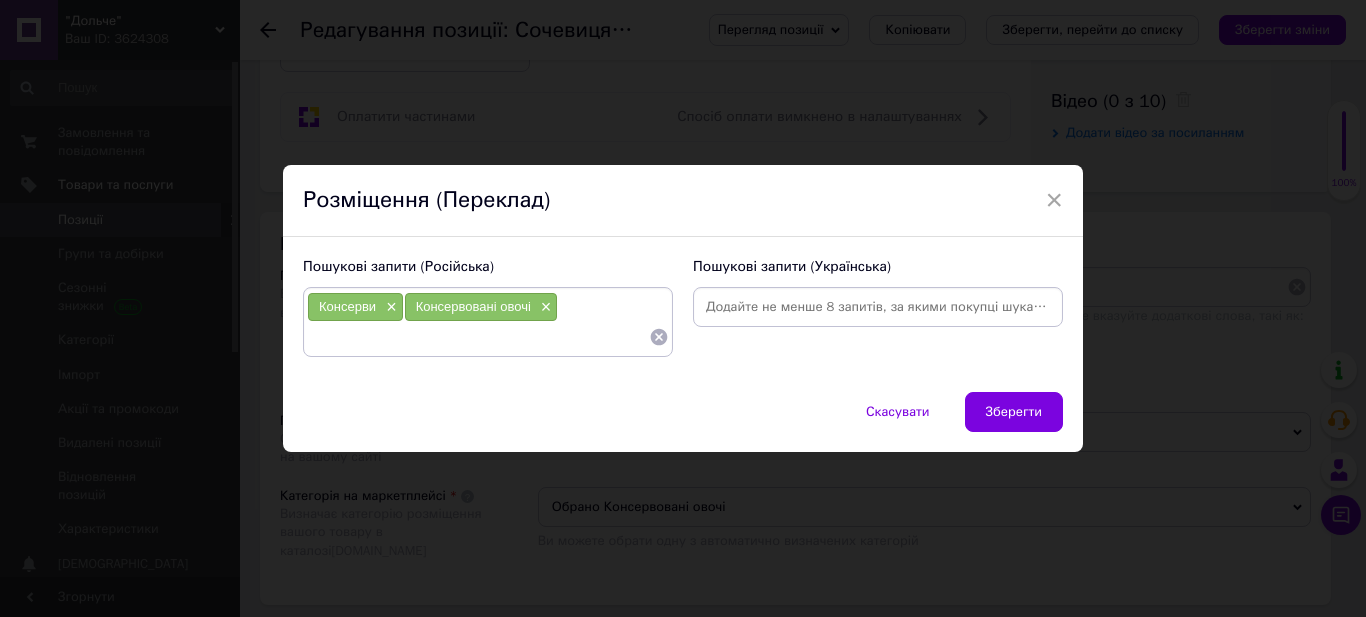 click at bounding box center [478, 337] 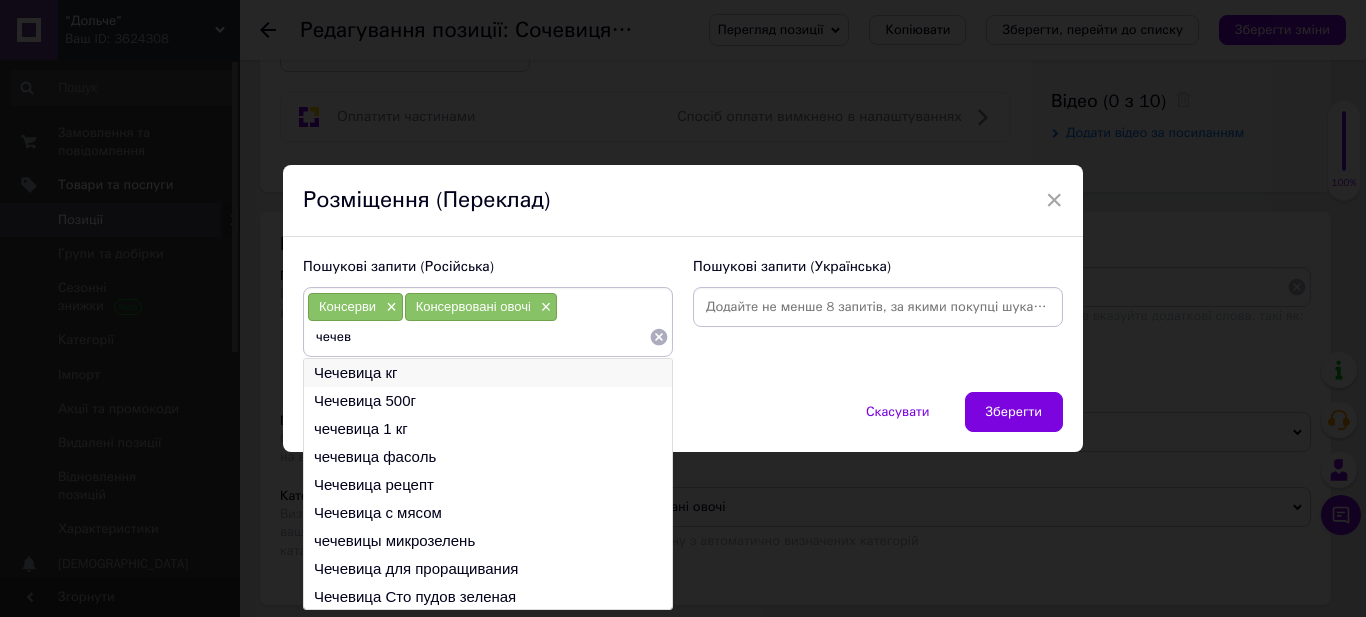 type on "чечев" 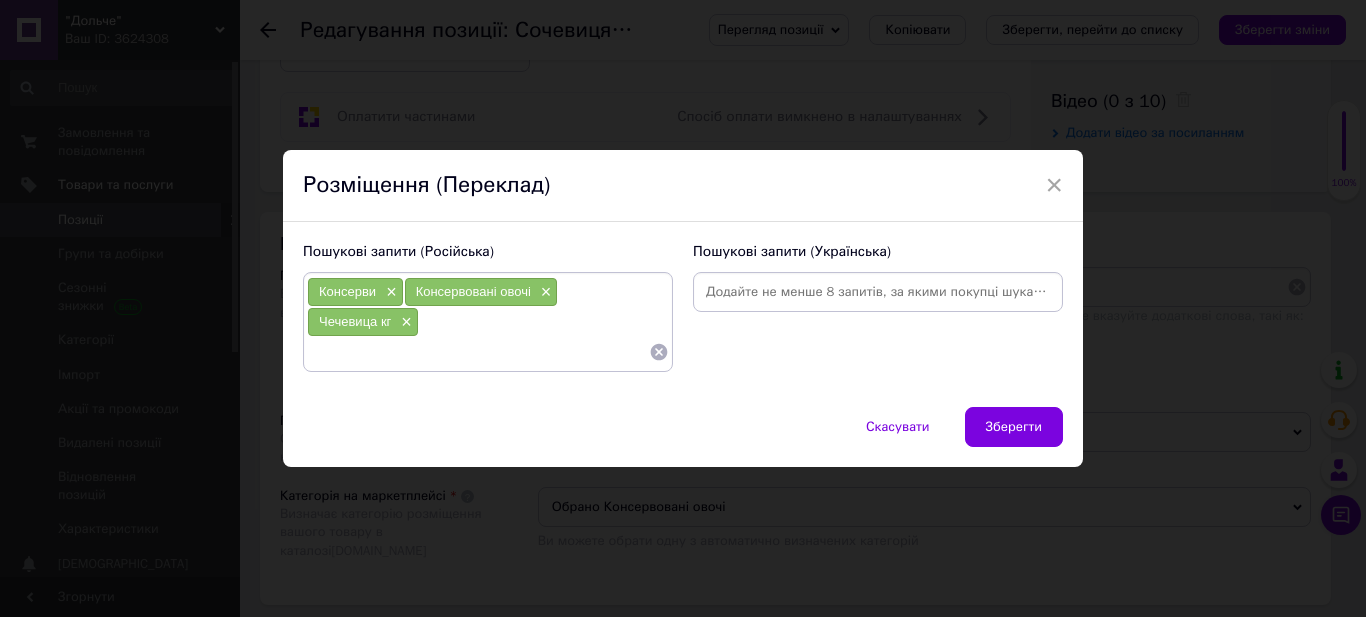 click at bounding box center (878, 292) 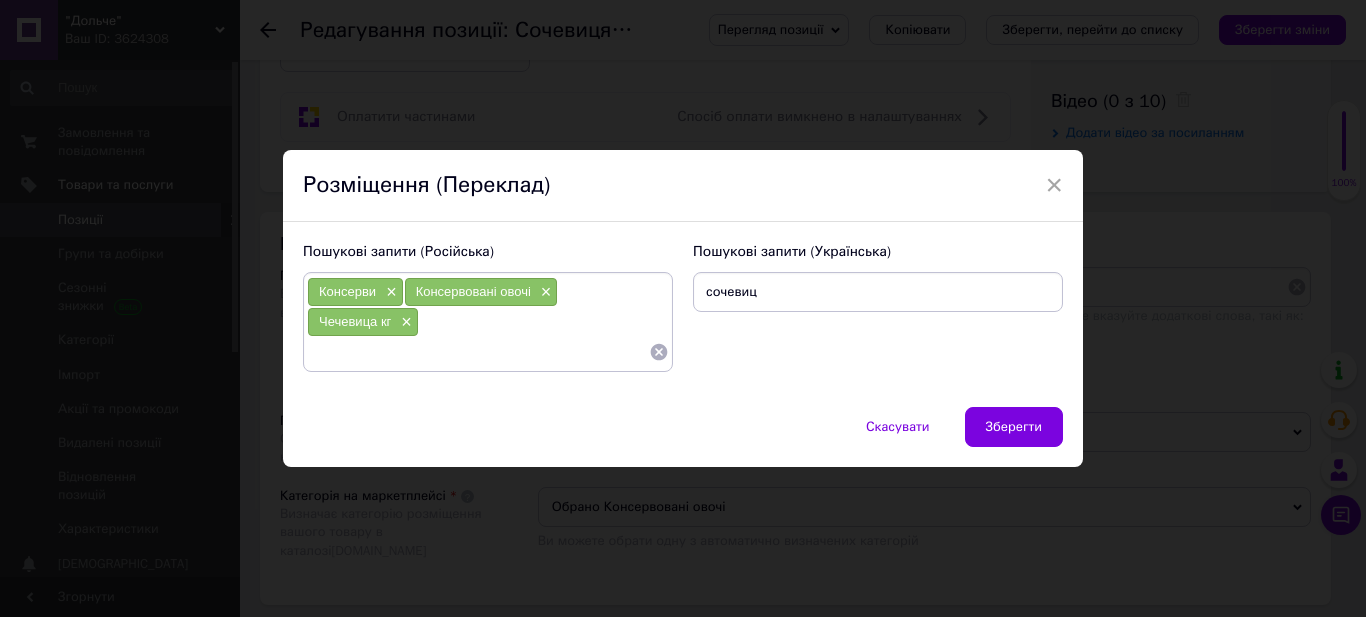 type on "сочевиця" 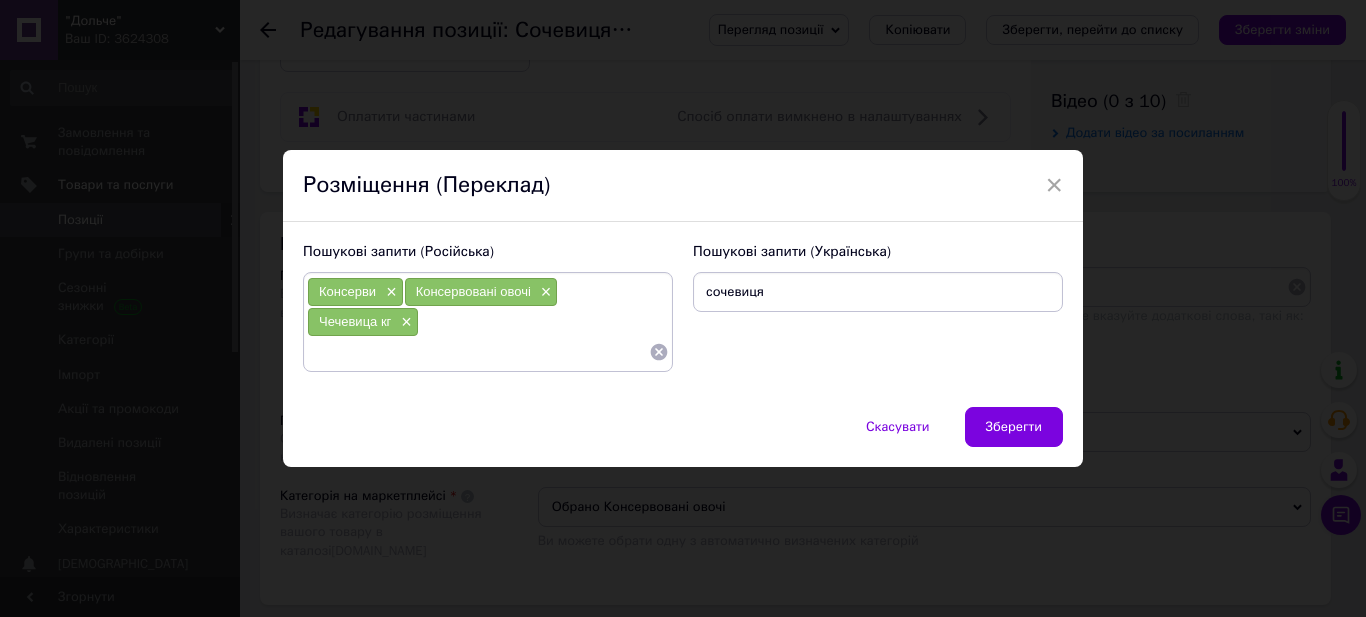 type 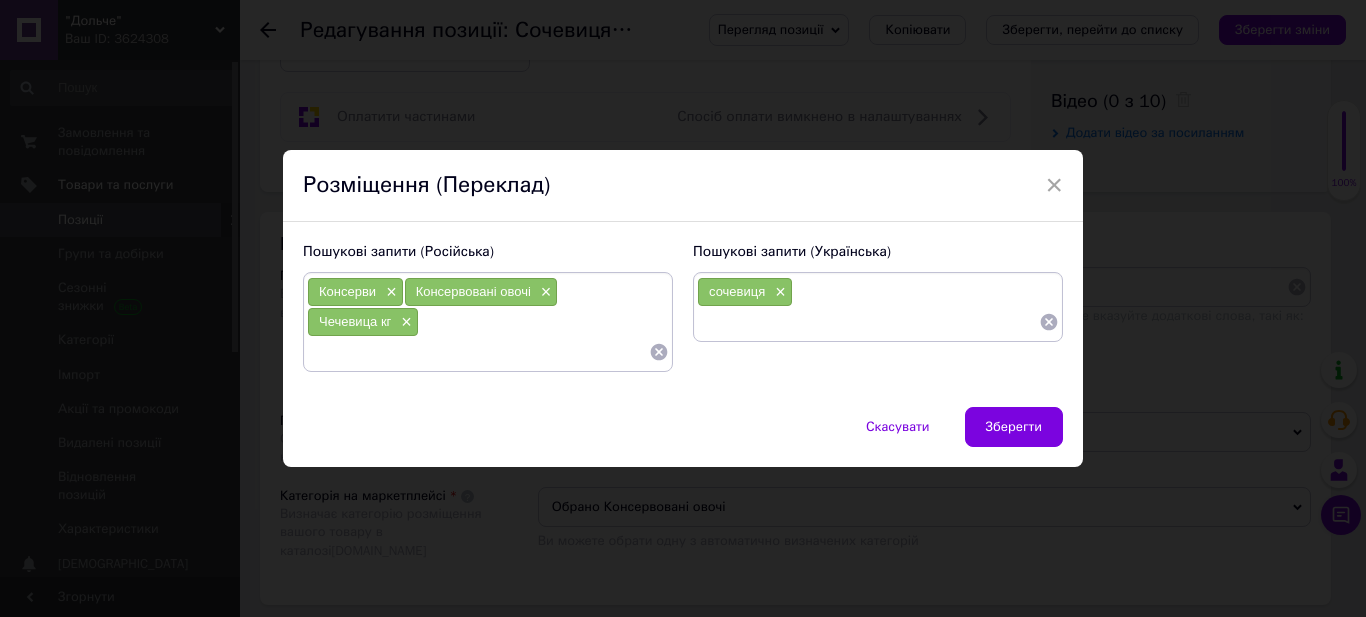 click on "Зберегти" at bounding box center [1014, 427] 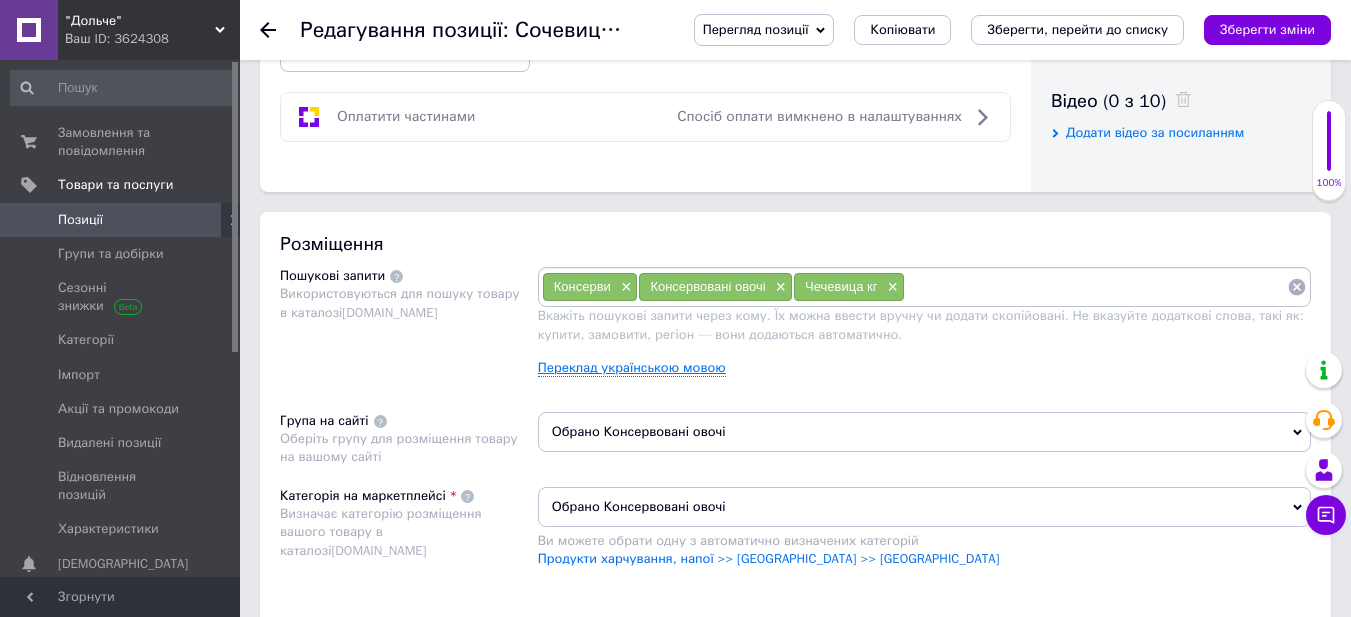 click on "Переклад українською мовою" at bounding box center [632, 368] 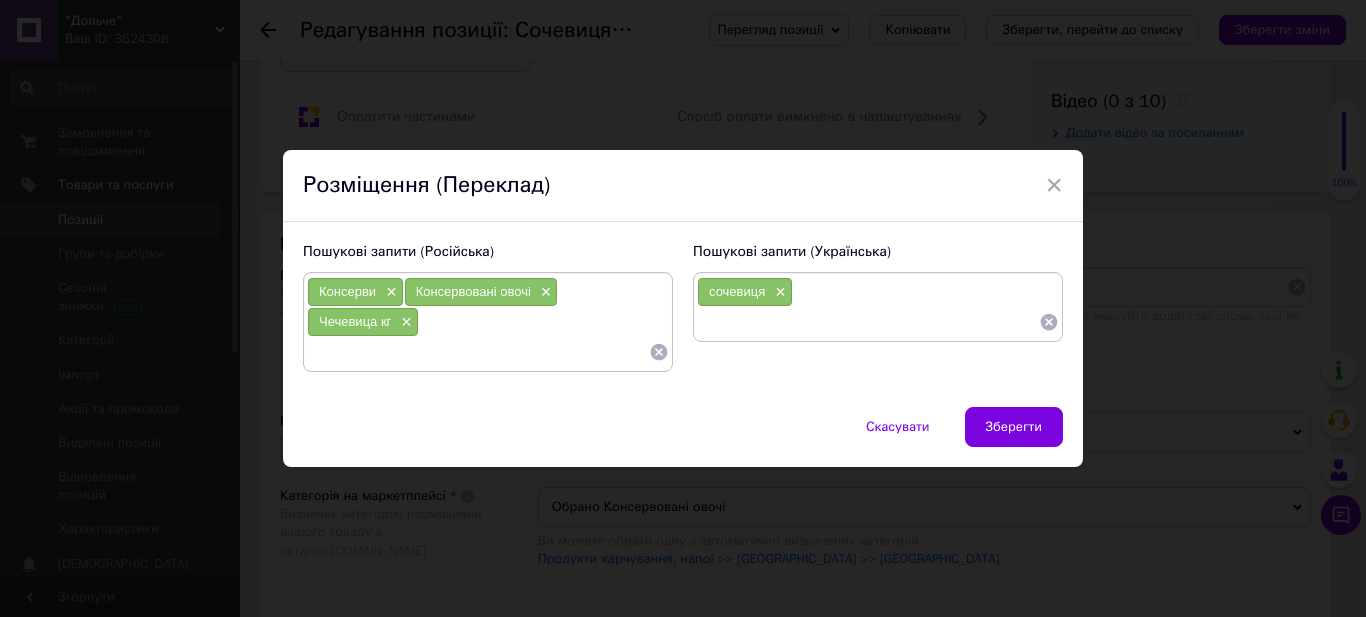 click at bounding box center (478, 352) 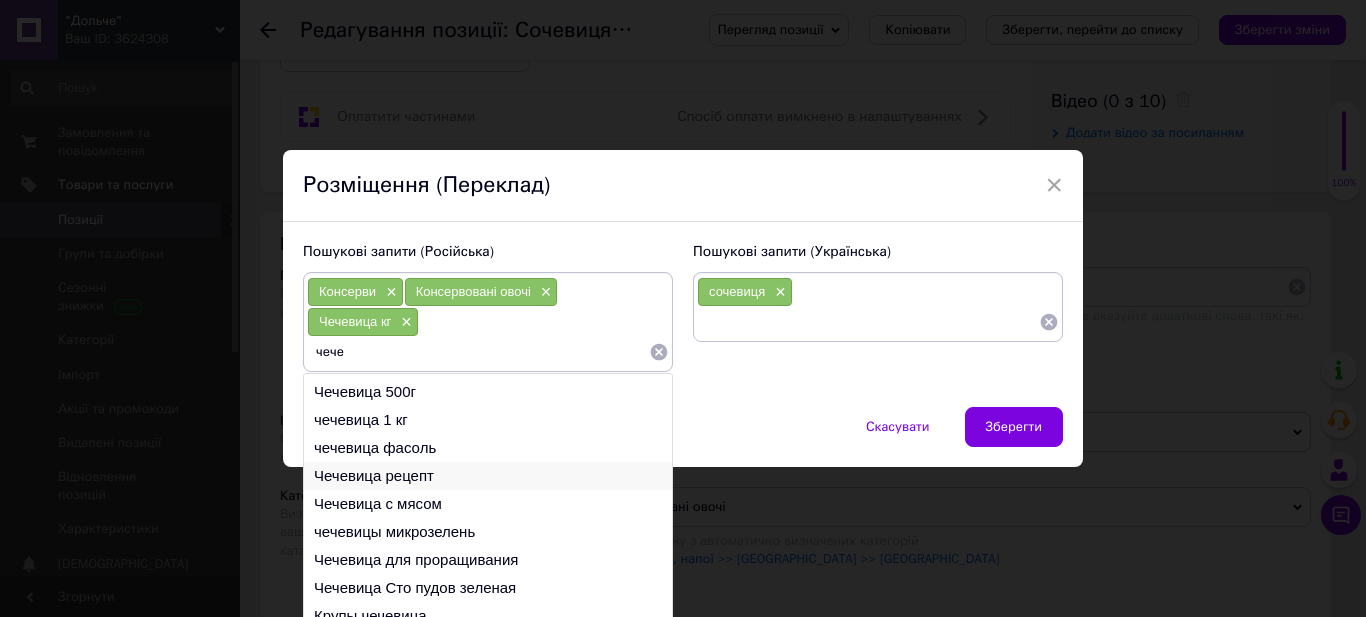 scroll, scrollTop: 30, scrollLeft: 0, axis: vertical 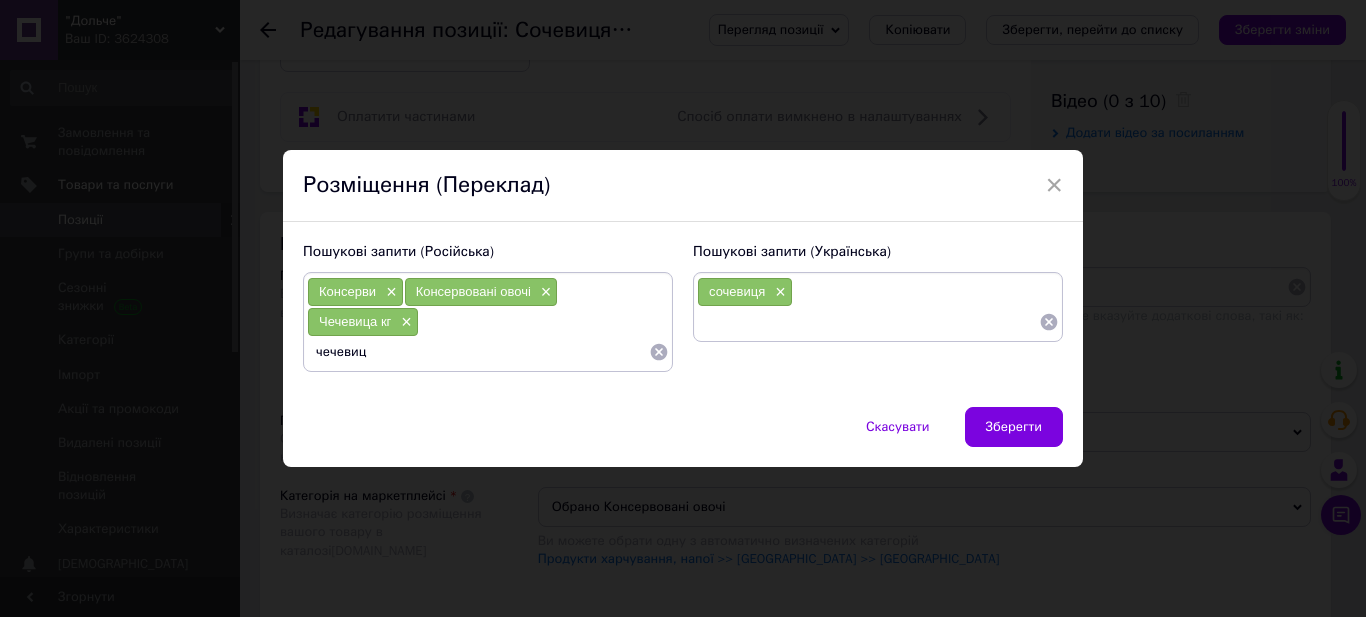 type on "чечевица" 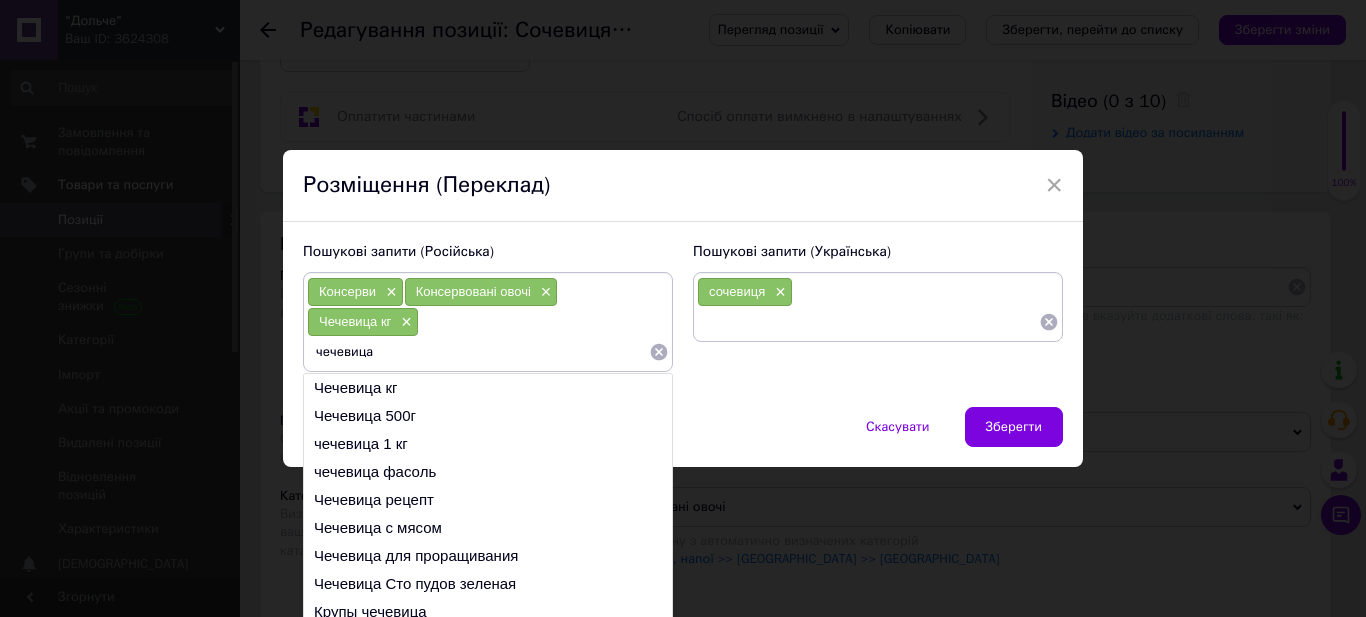 type 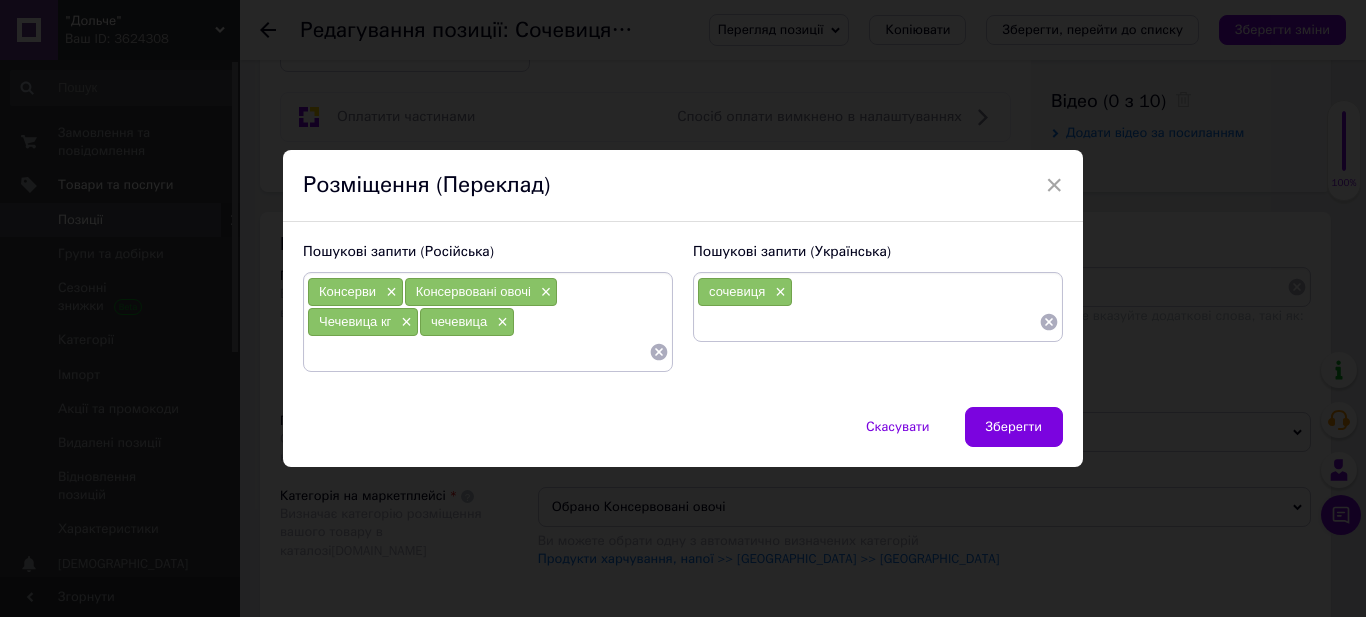 click on "Зберегти" at bounding box center [1014, 427] 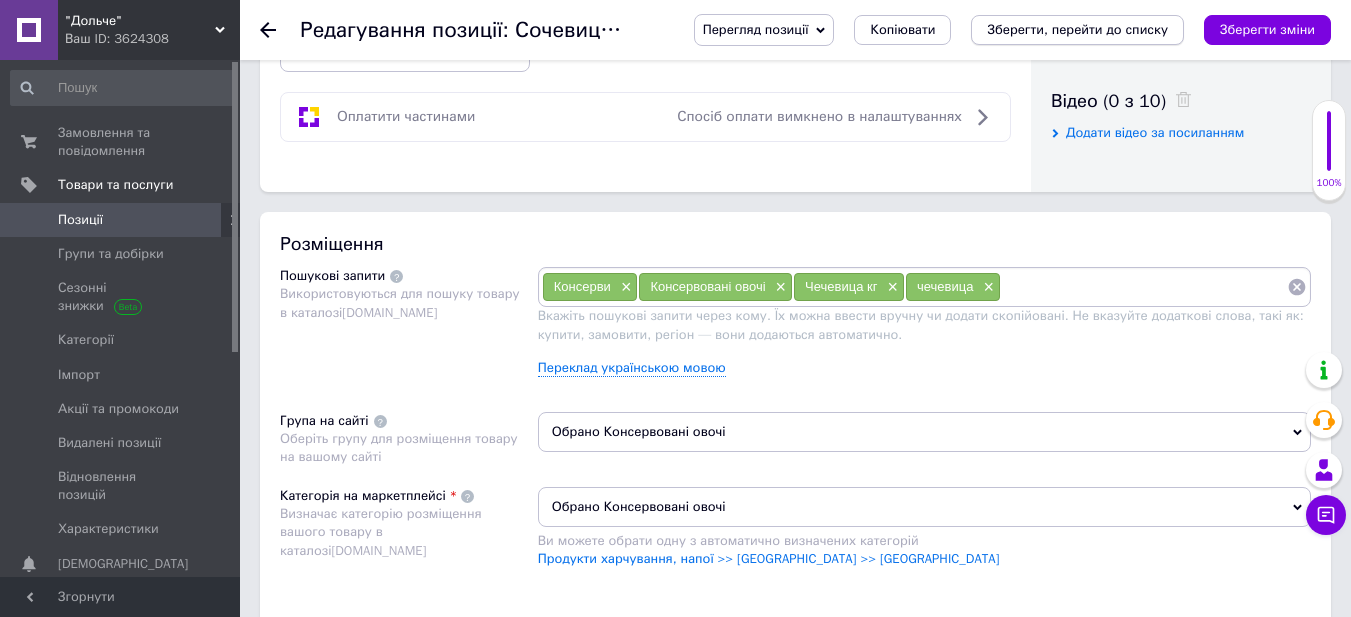 click on "Зберегти, перейти до списку" at bounding box center (1077, 29) 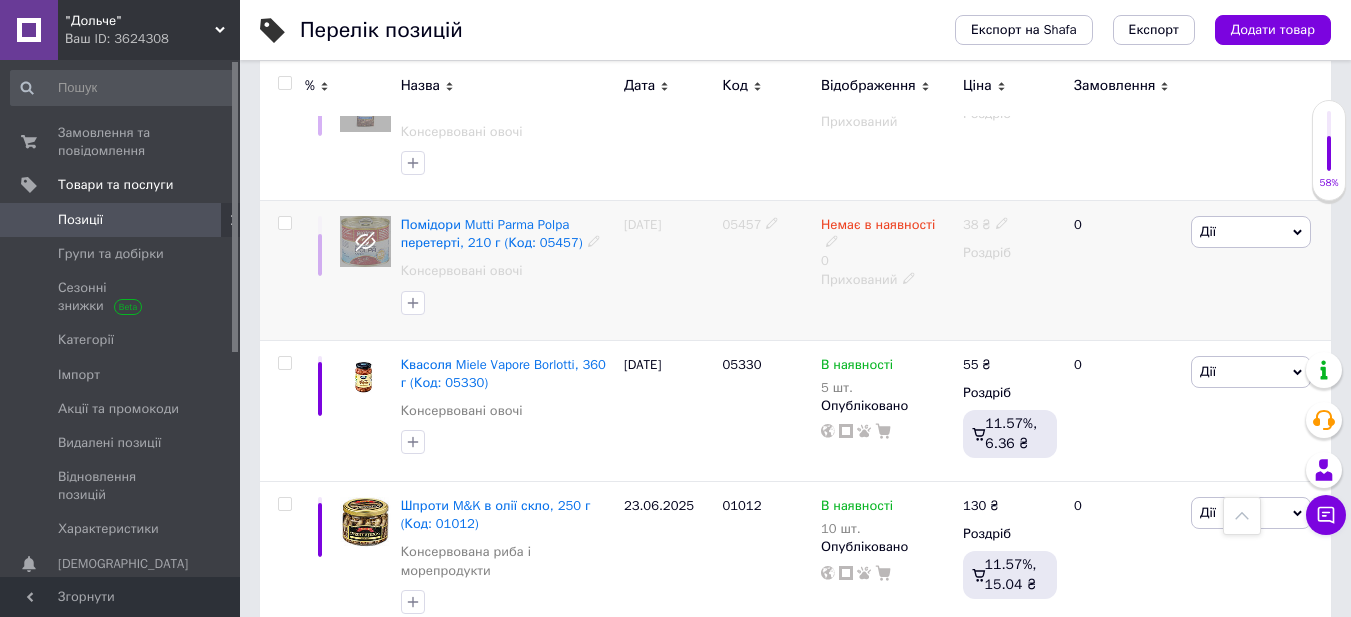 scroll, scrollTop: 1300, scrollLeft: 0, axis: vertical 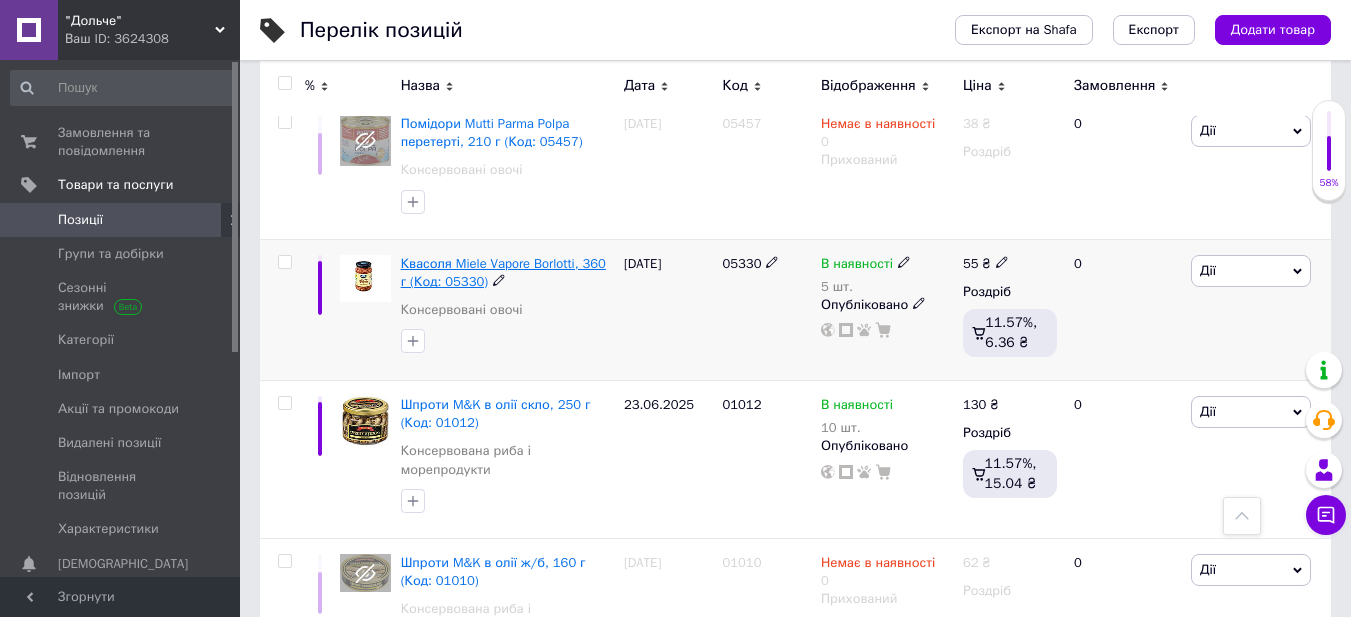 click on "Квасоля Miele Vapore Borlotti, 360 г (Код: 05330)" at bounding box center (503, 272) 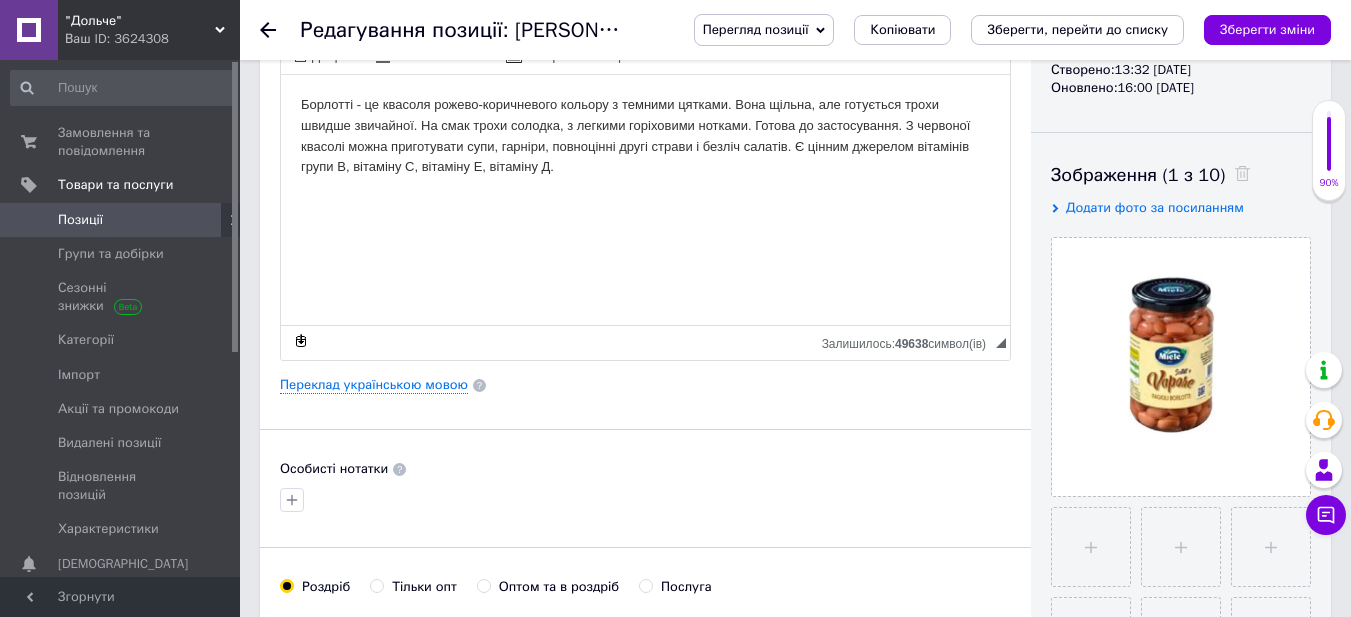scroll, scrollTop: 500, scrollLeft: 0, axis: vertical 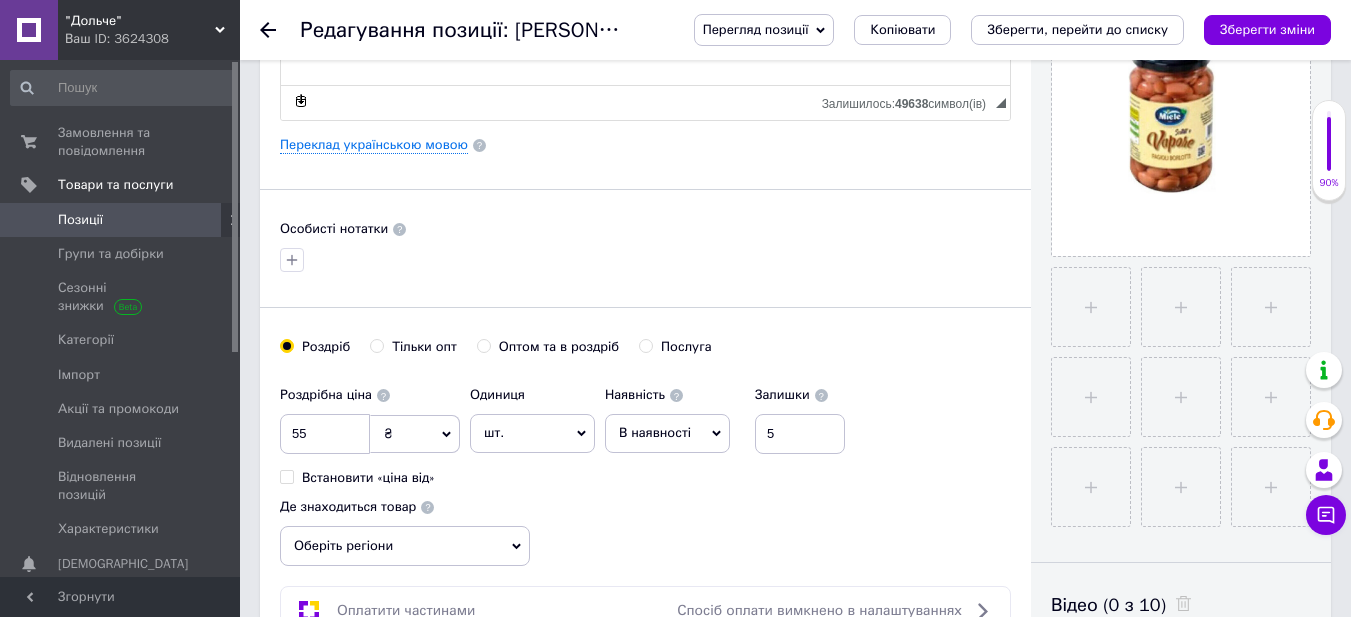 click on "Оберіть регіони" at bounding box center (405, 546) 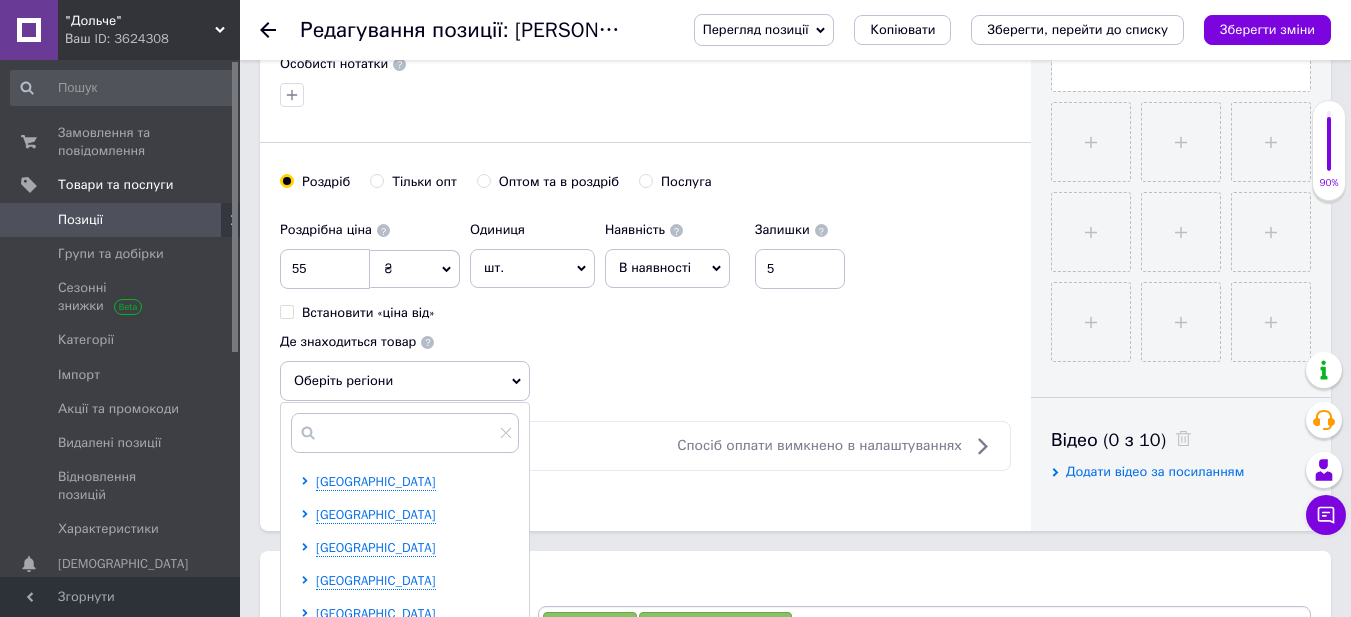 scroll, scrollTop: 700, scrollLeft: 0, axis: vertical 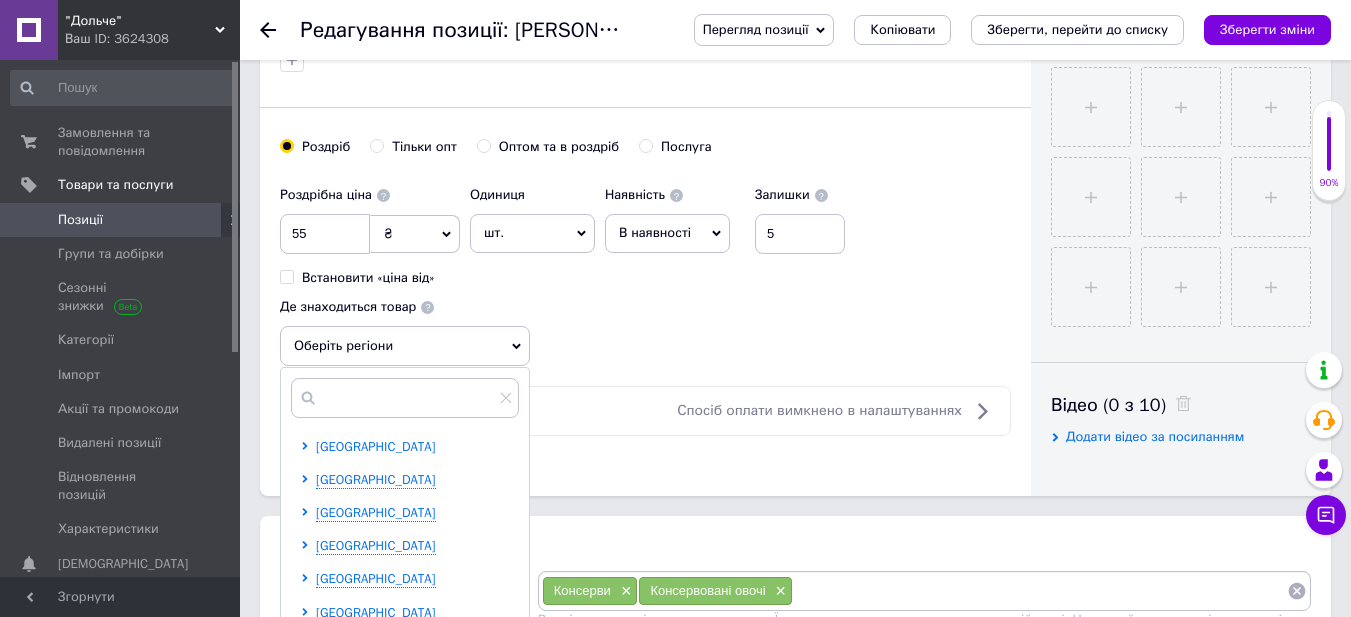 click on "[GEOGRAPHIC_DATA]" at bounding box center (376, 446) 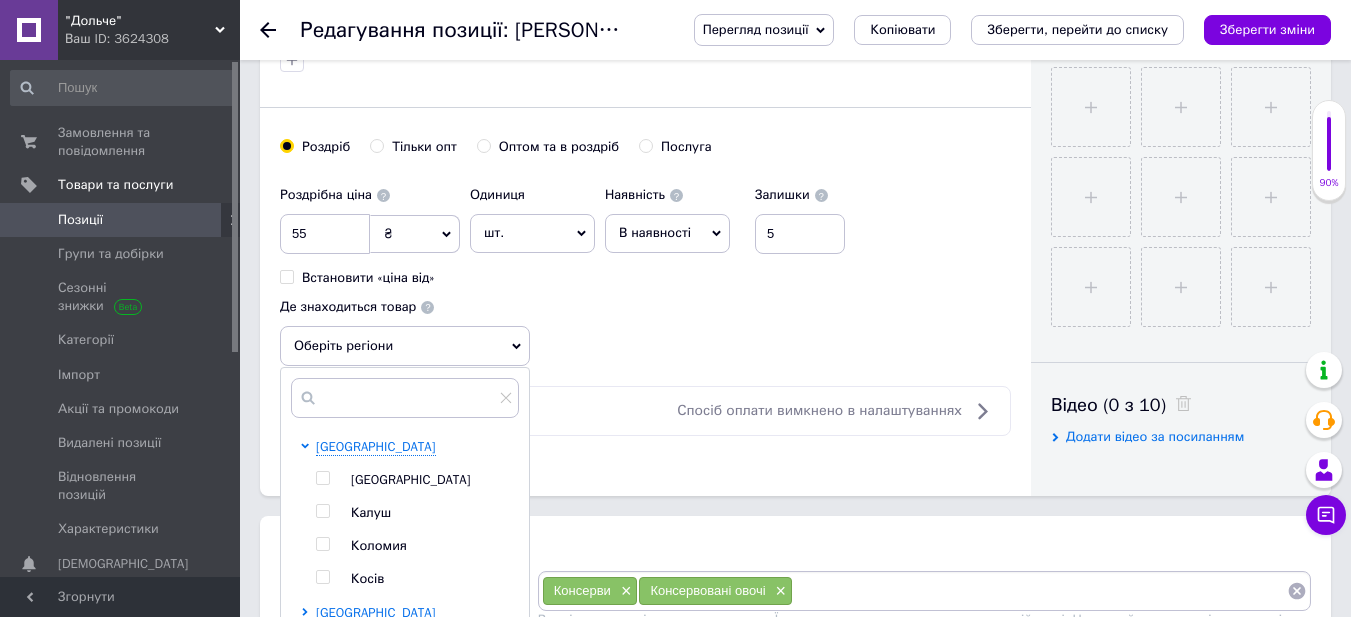 click on "[GEOGRAPHIC_DATA]" at bounding box center (411, 479) 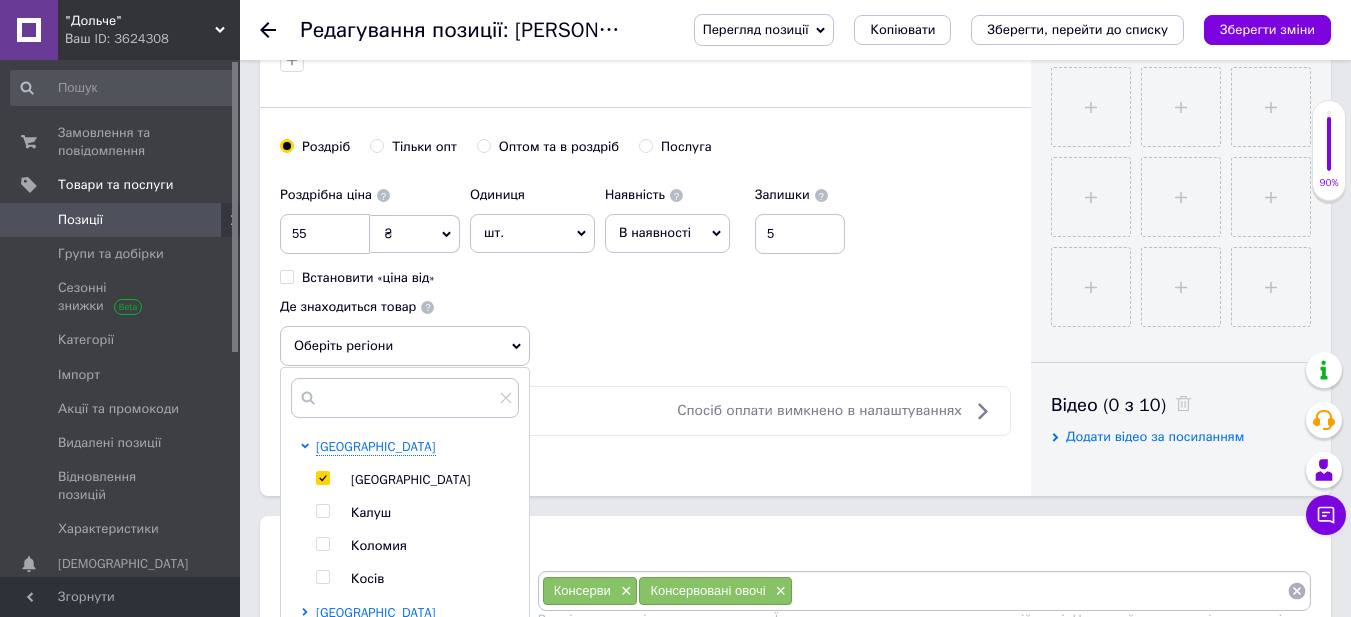 checkbox on "true" 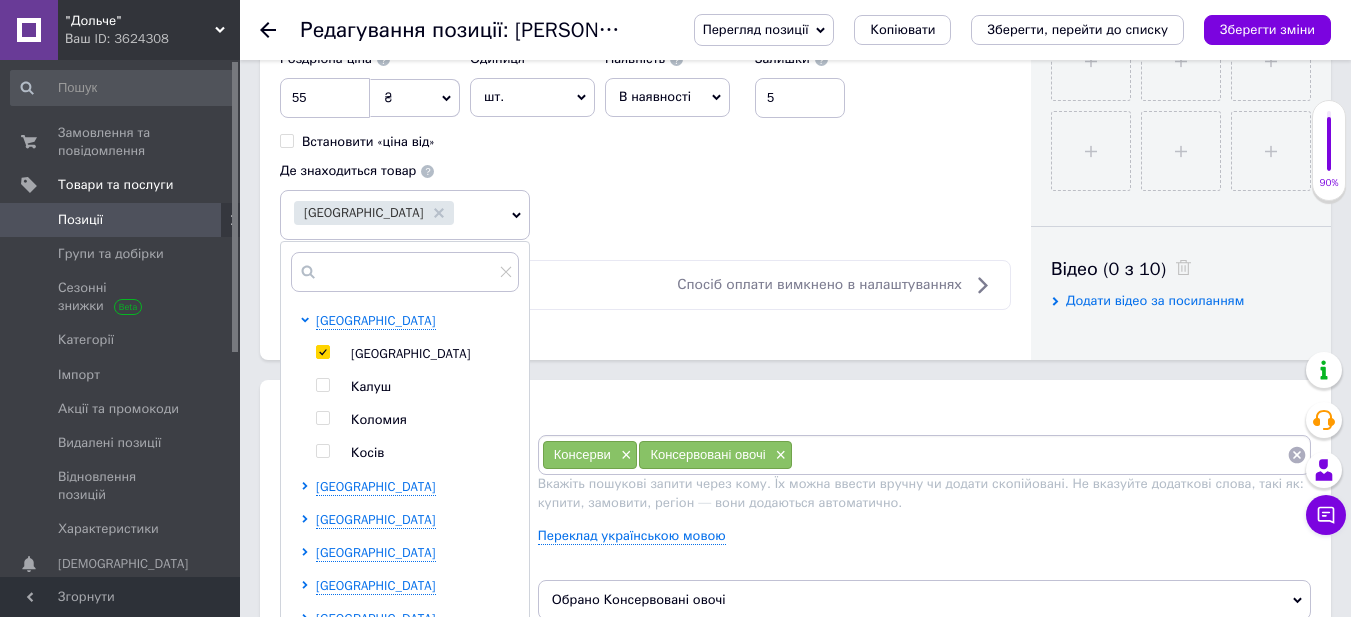 scroll, scrollTop: 1000, scrollLeft: 0, axis: vertical 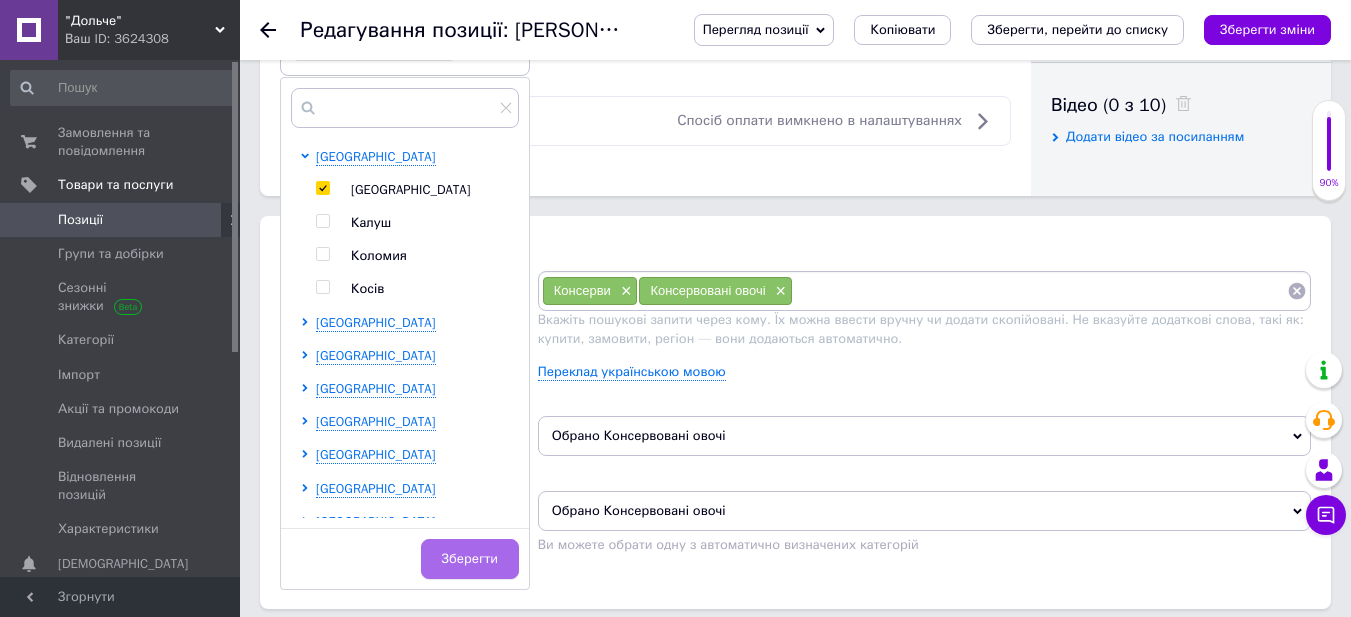 click on "Зберегти" at bounding box center [470, 559] 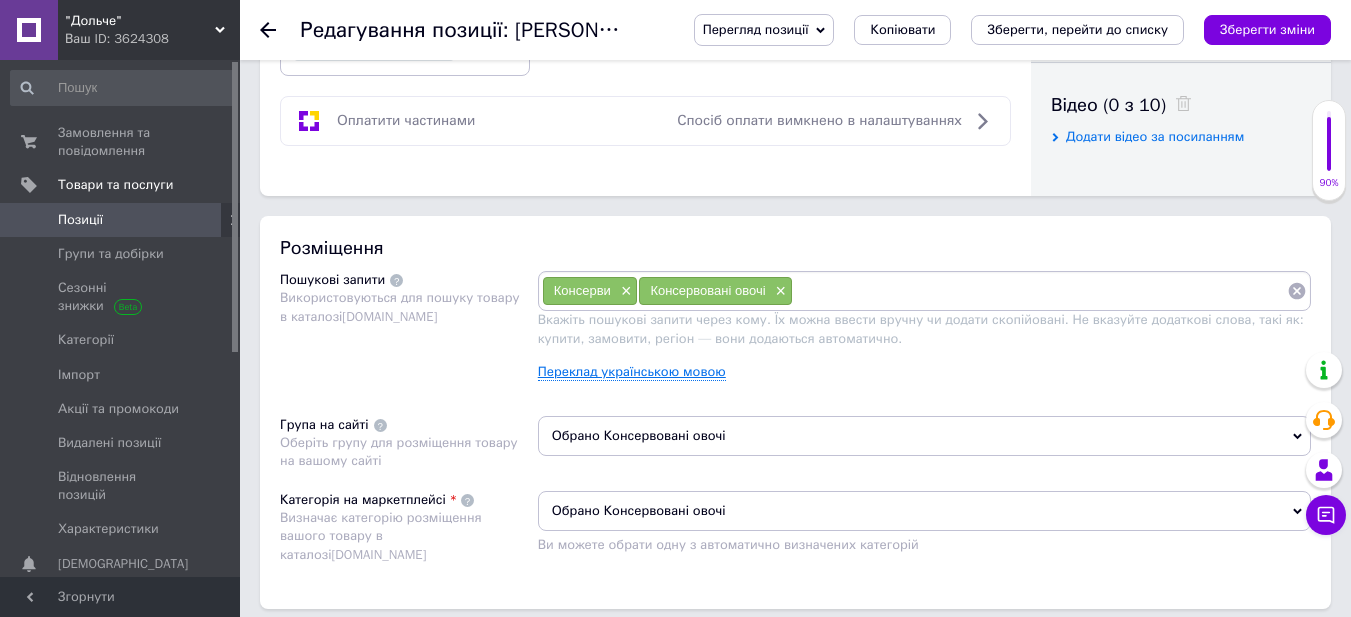 click on "Переклад українською мовою" at bounding box center (632, 372) 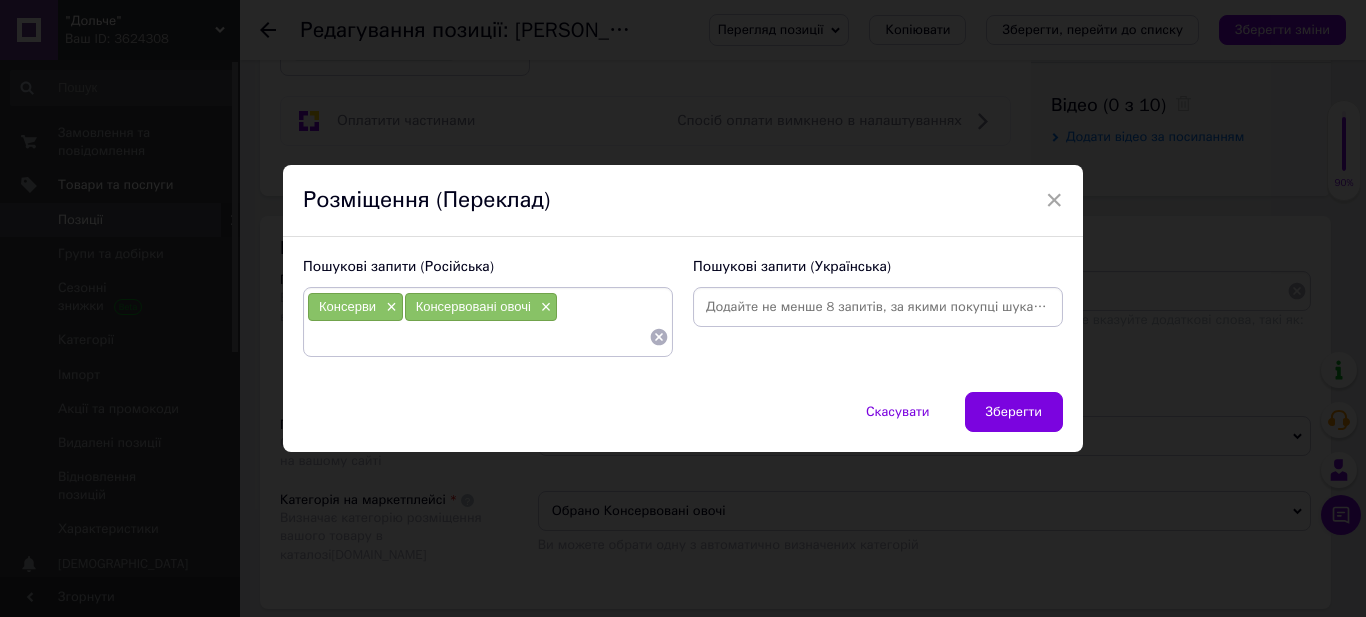 click at bounding box center [878, 307] 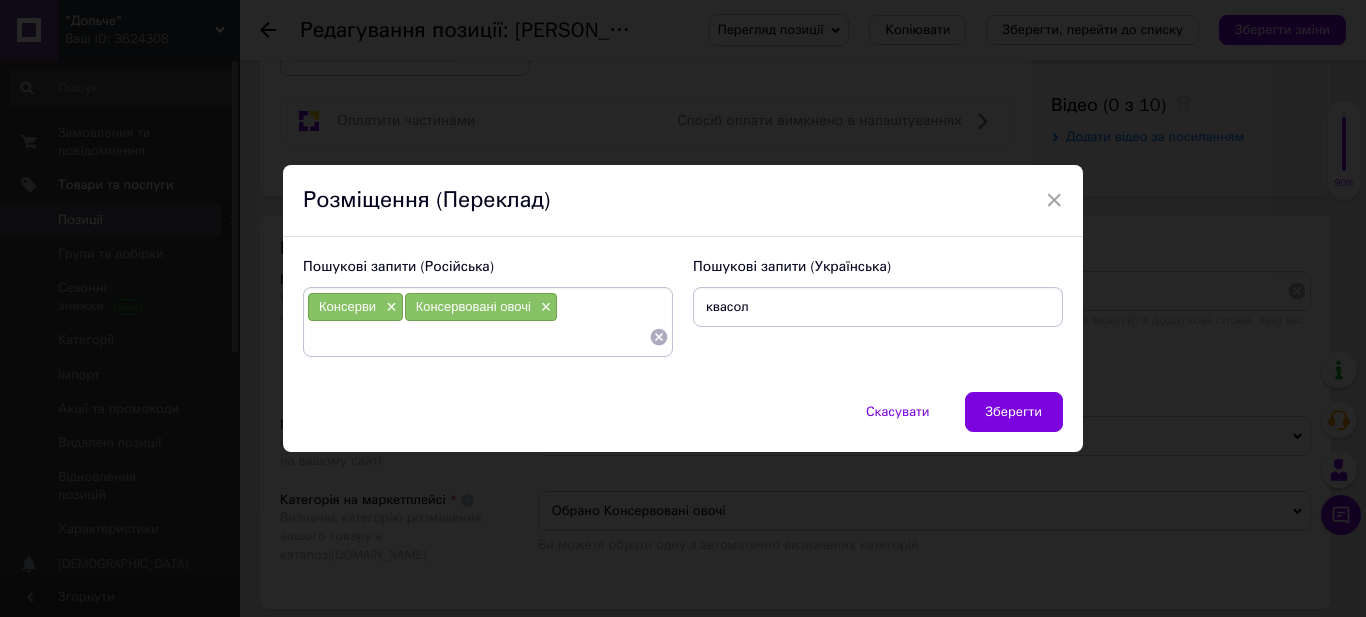 type on "квасоля" 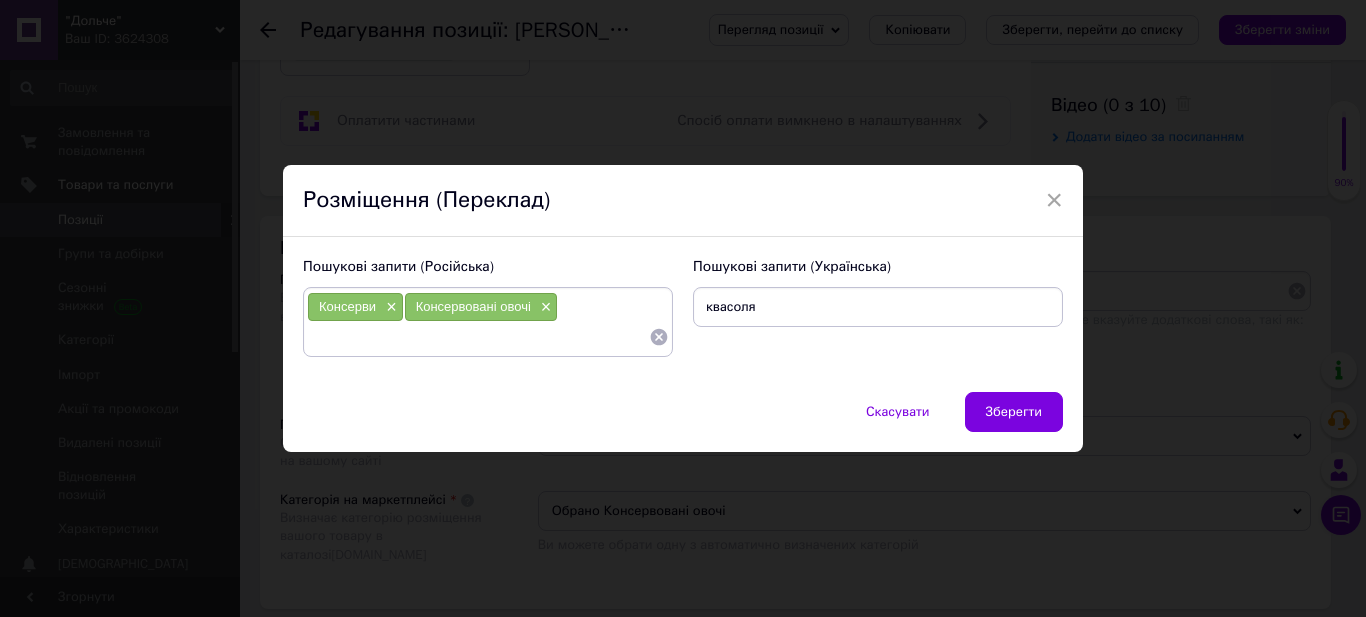 type 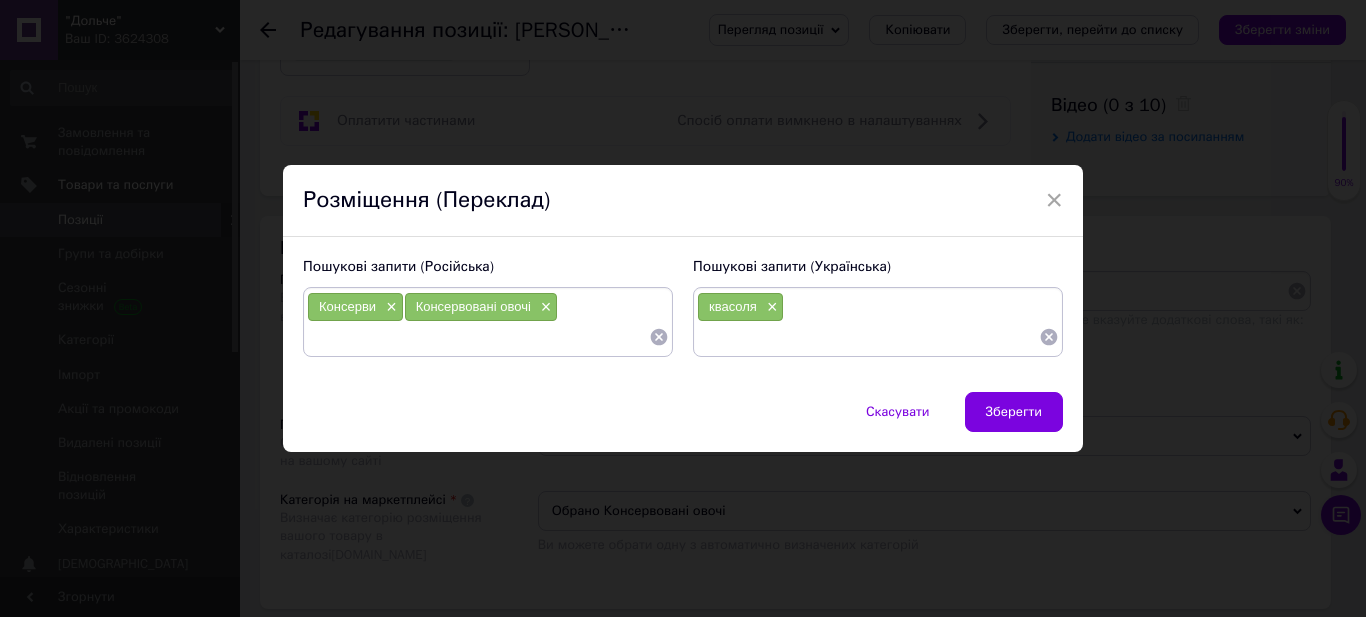 click at bounding box center (478, 337) 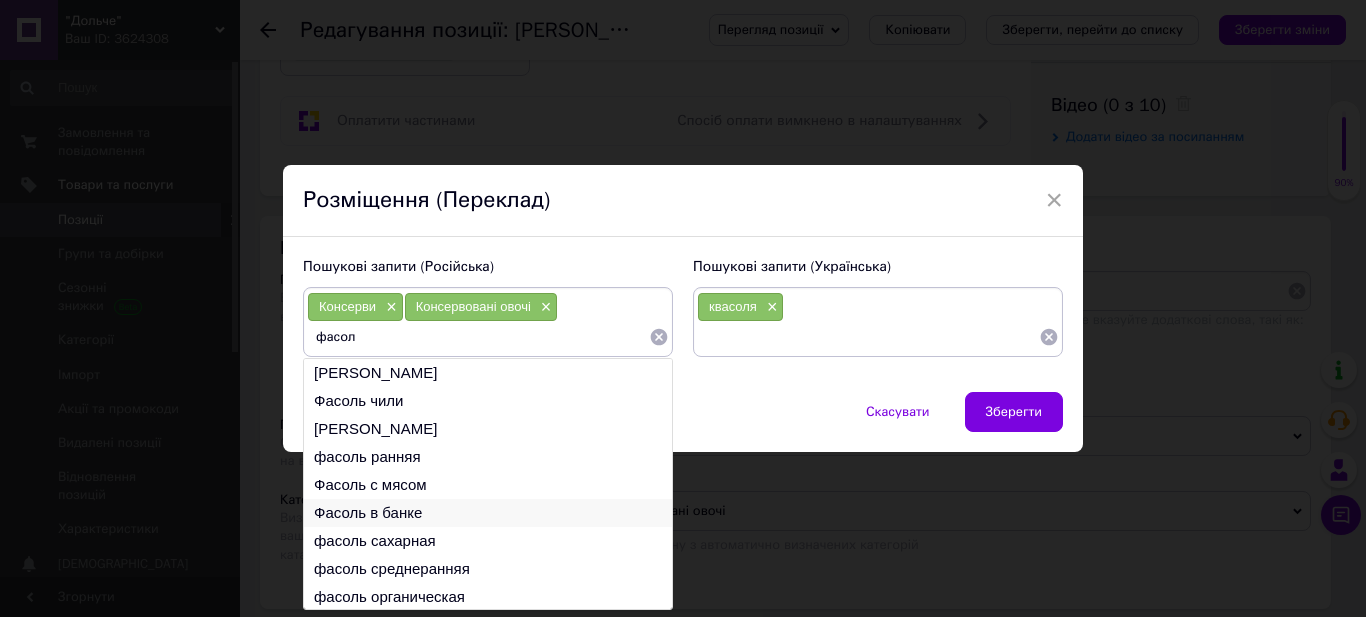 type on "фасол" 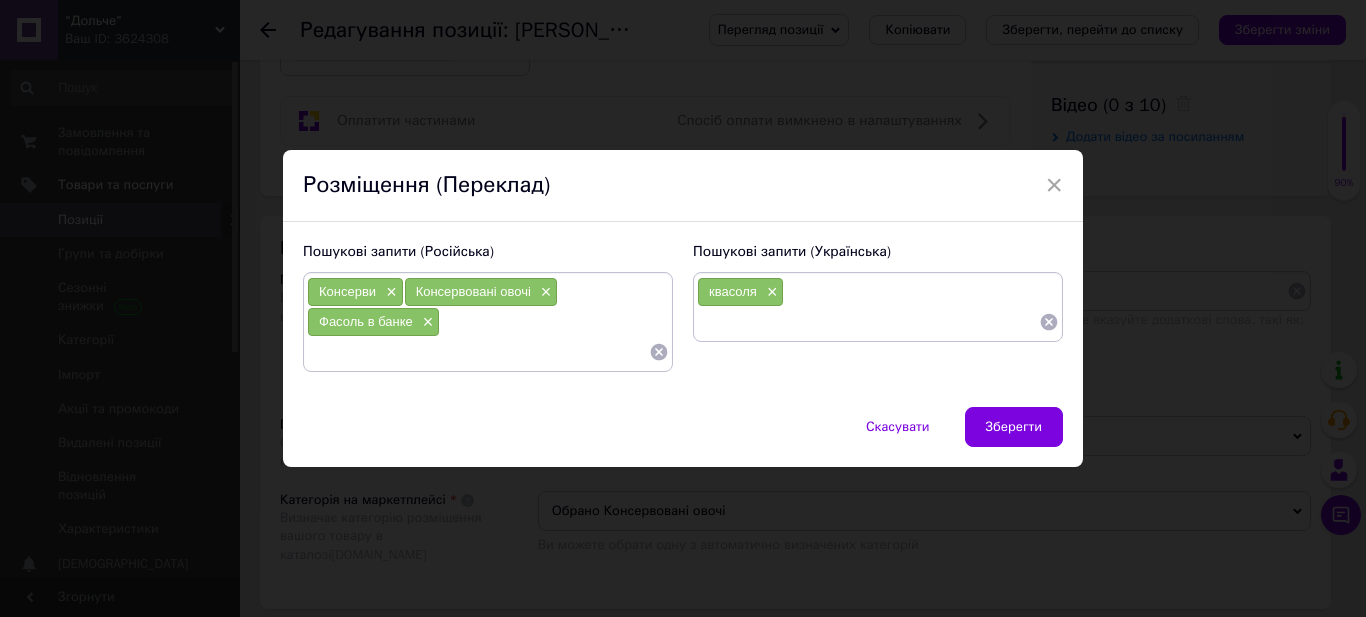click on "Зберегти" at bounding box center (1014, 427) 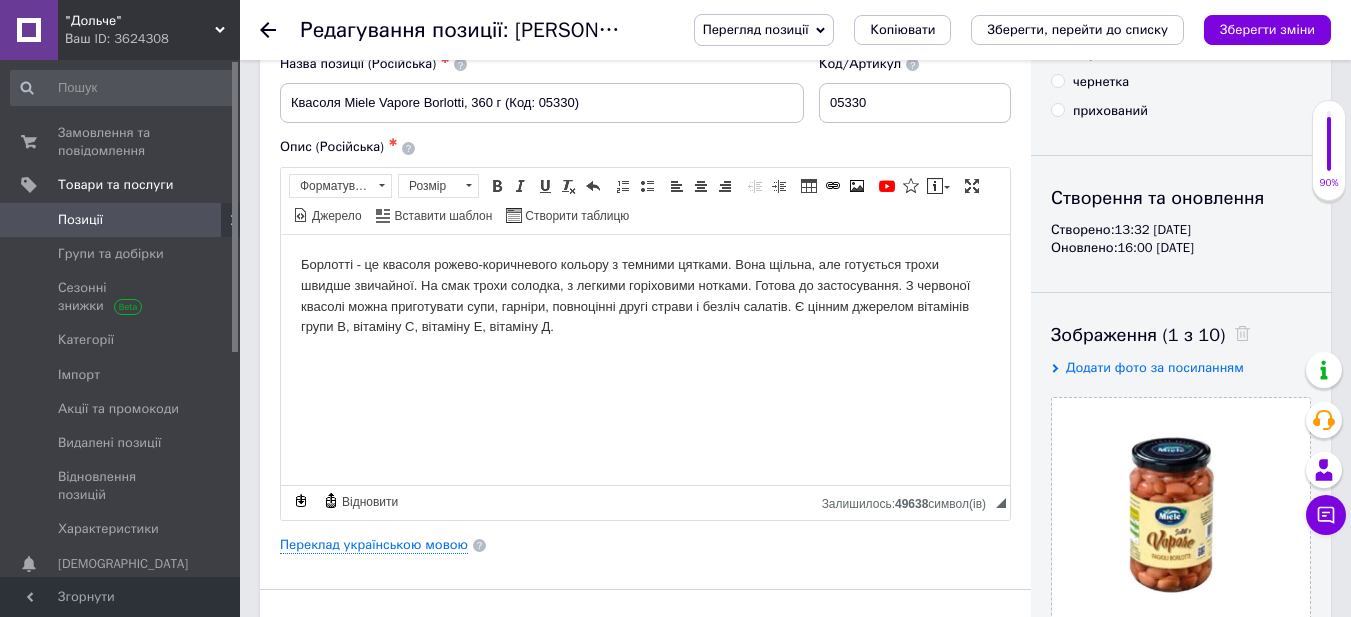 scroll, scrollTop: 0, scrollLeft: 0, axis: both 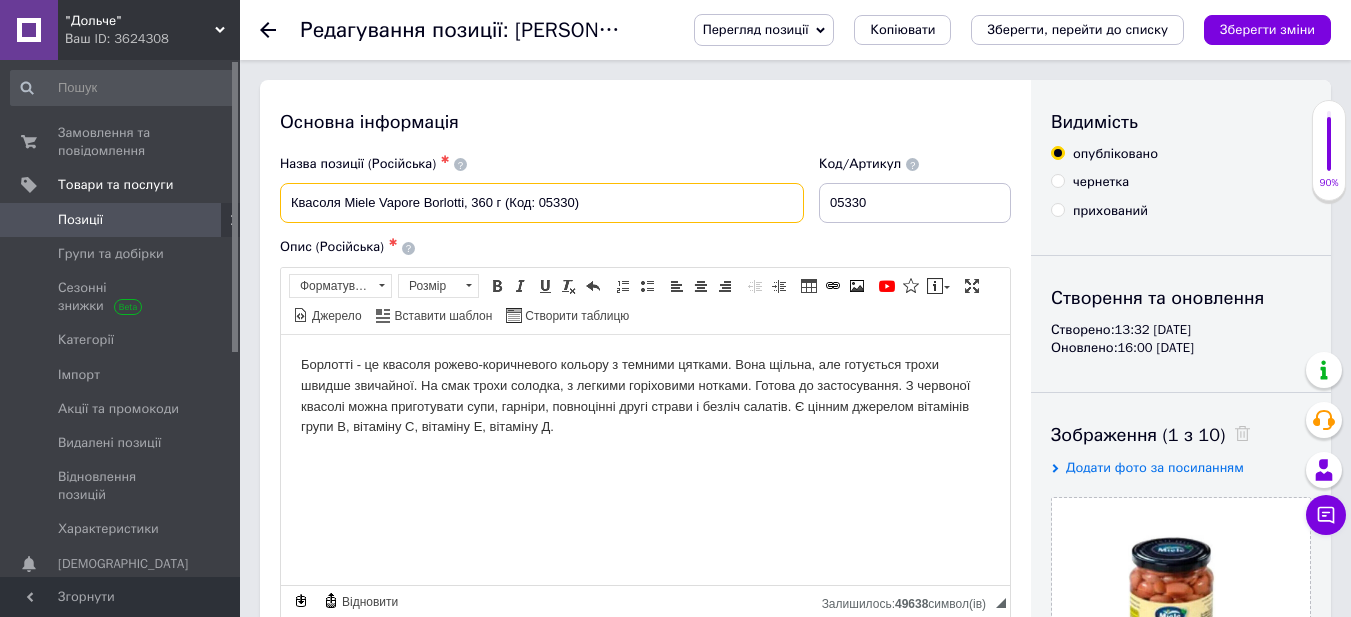 click on "Квасоля Miele Vapore Borlotti, 360 г (Код: 05330)" at bounding box center (542, 203) 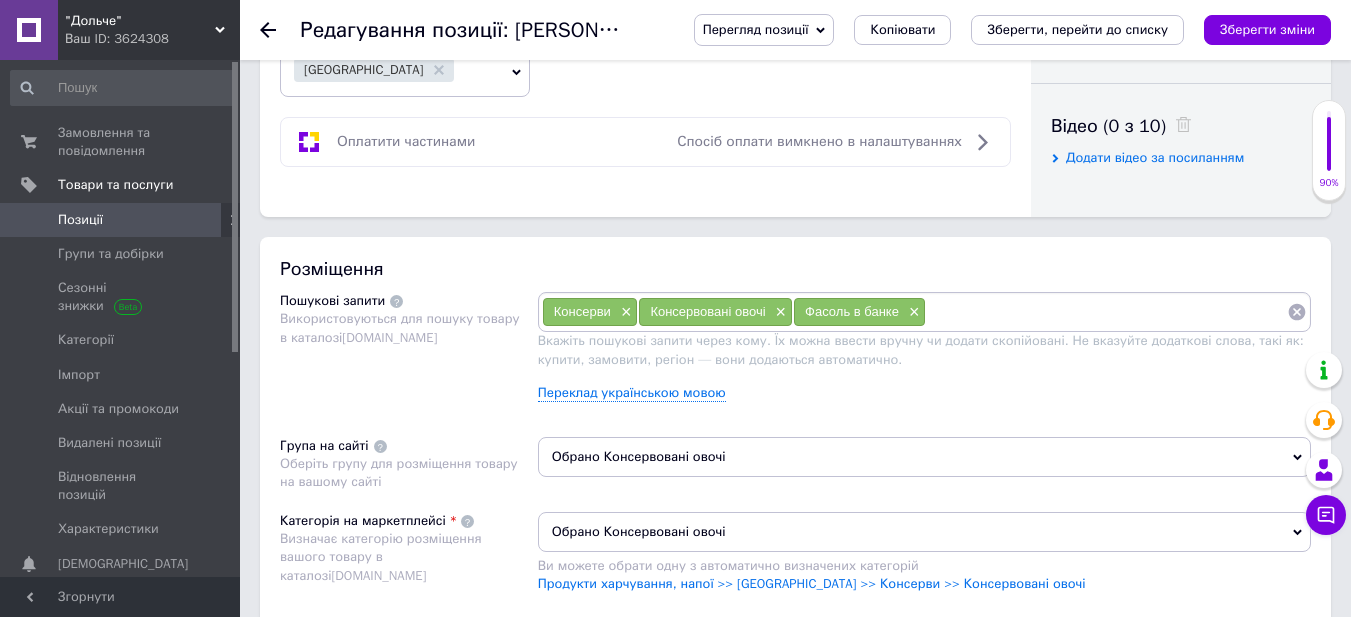 scroll, scrollTop: 1300, scrollLeft: 0, axis: vertical 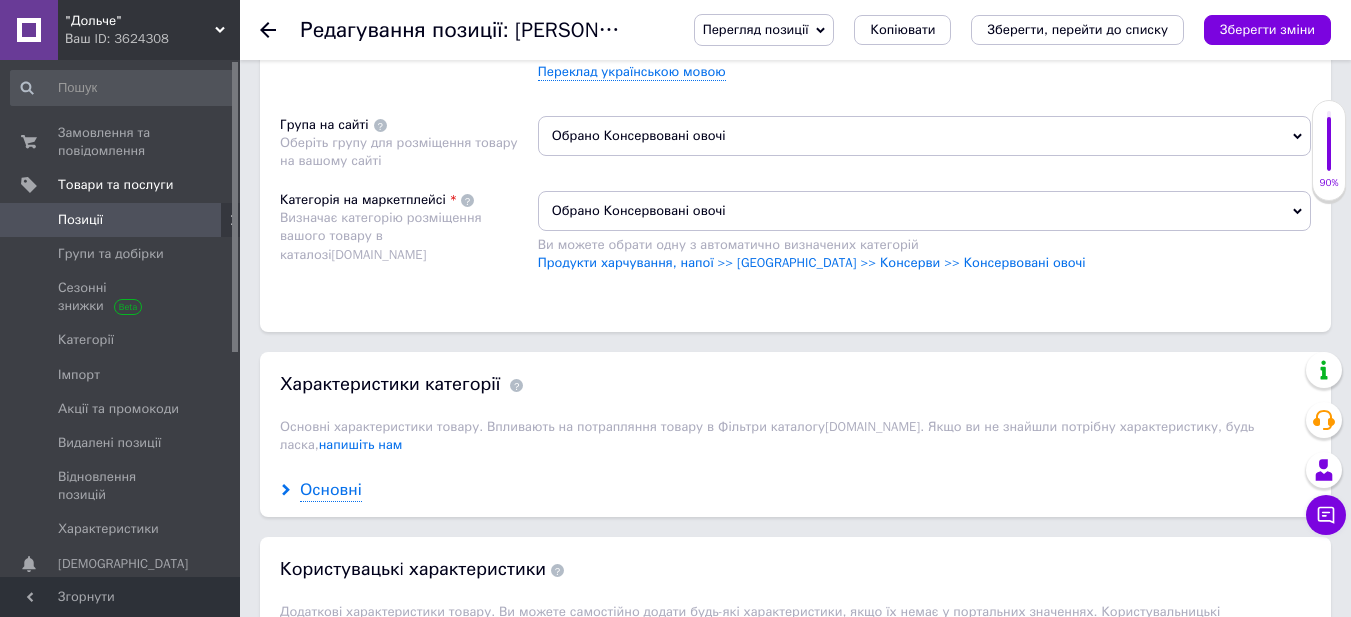 click on "Основні" at bounding box center (331, 490) 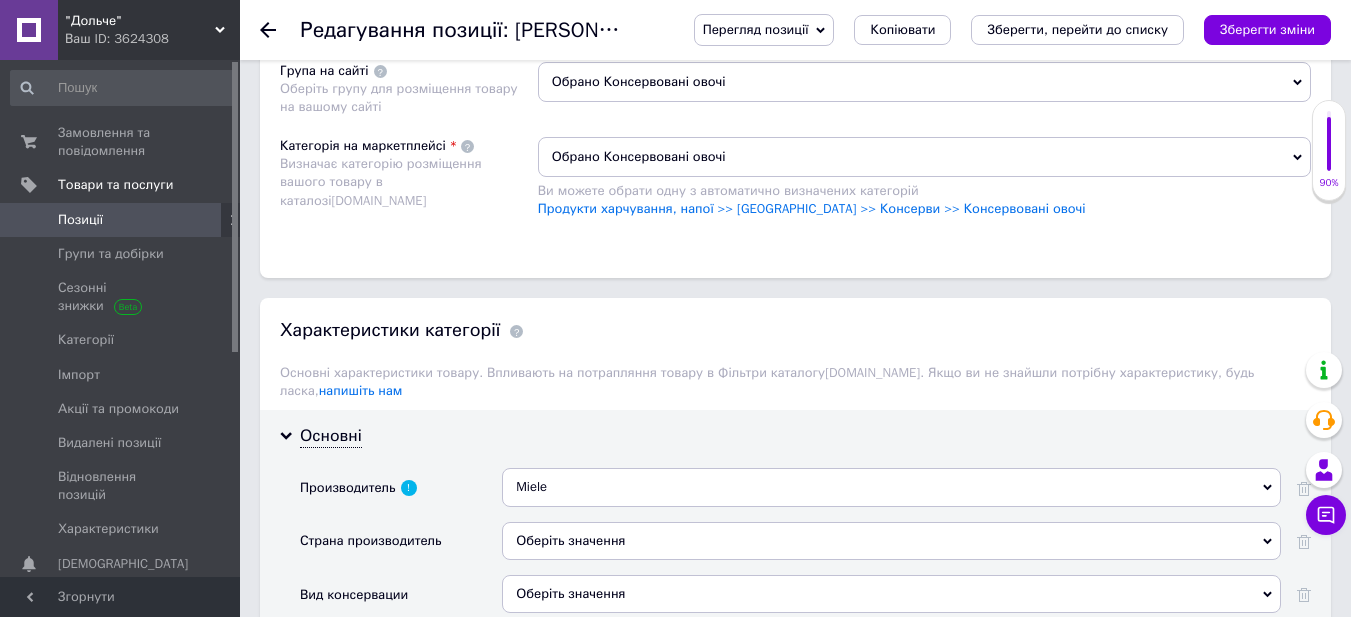 scroll, scrollTop: 1400, scrollLeft: 0, axis: vertical 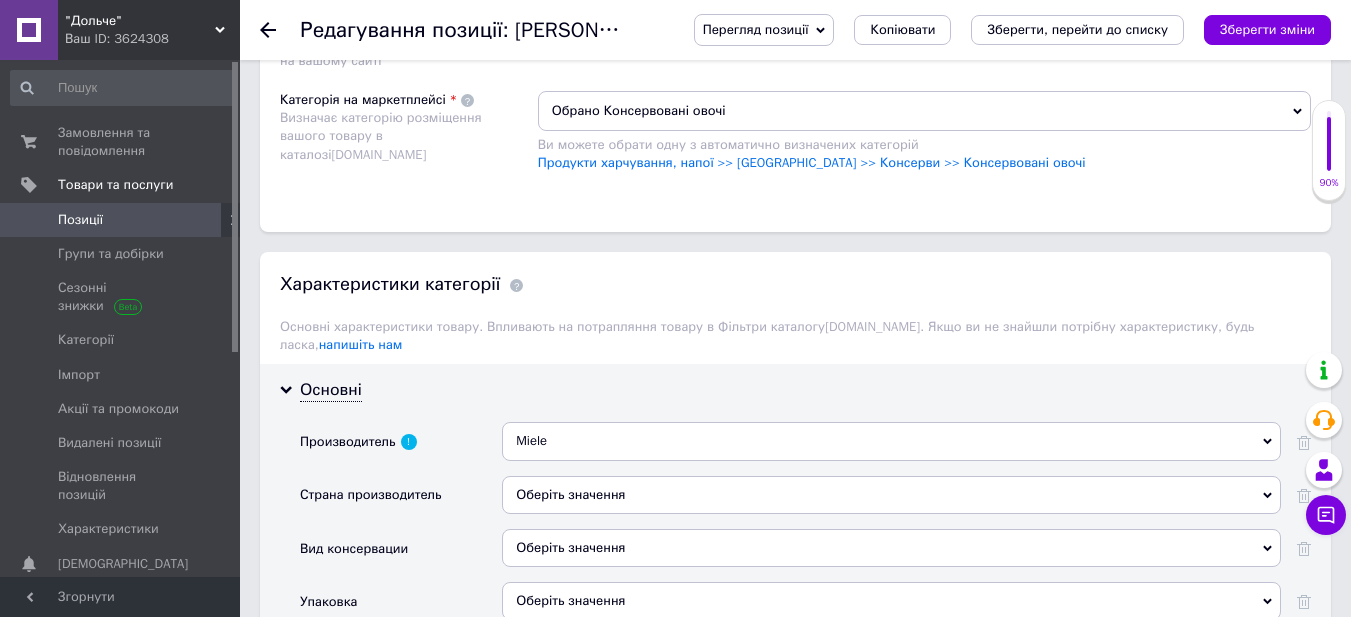 click on "Оберіть значення" at bounding box center [891, 495] 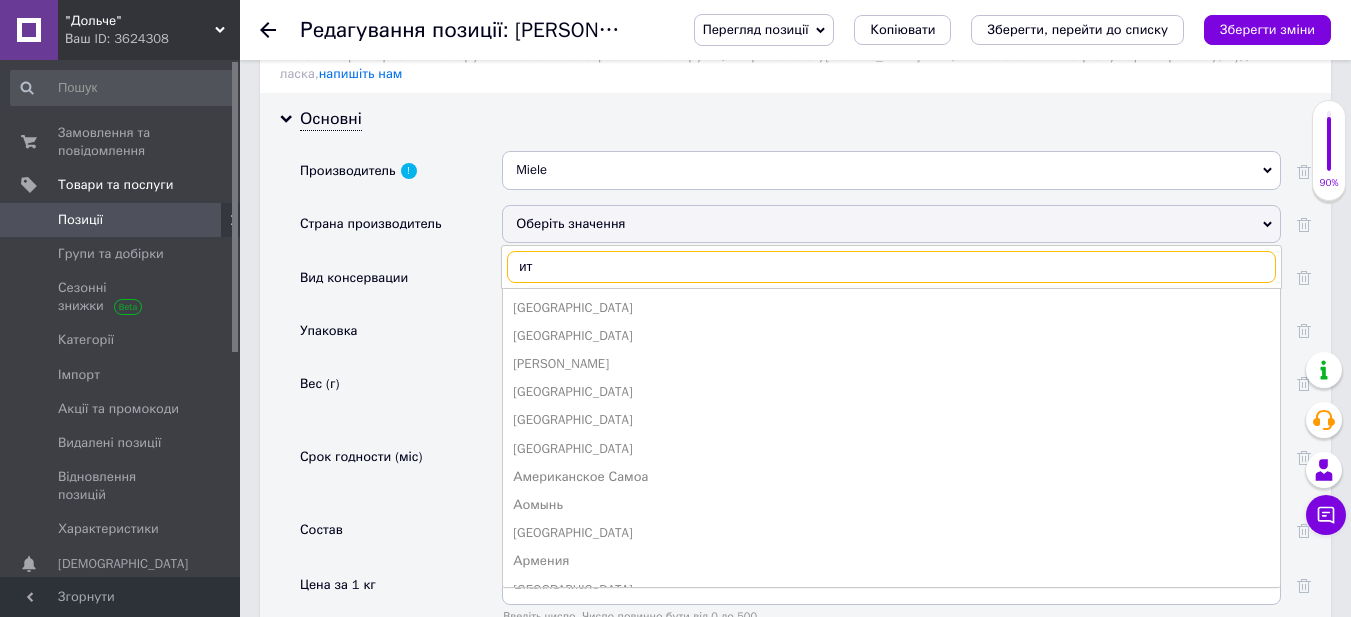 scroll, scrollTop: 1700, scrollLeft: 0, axis: vertical 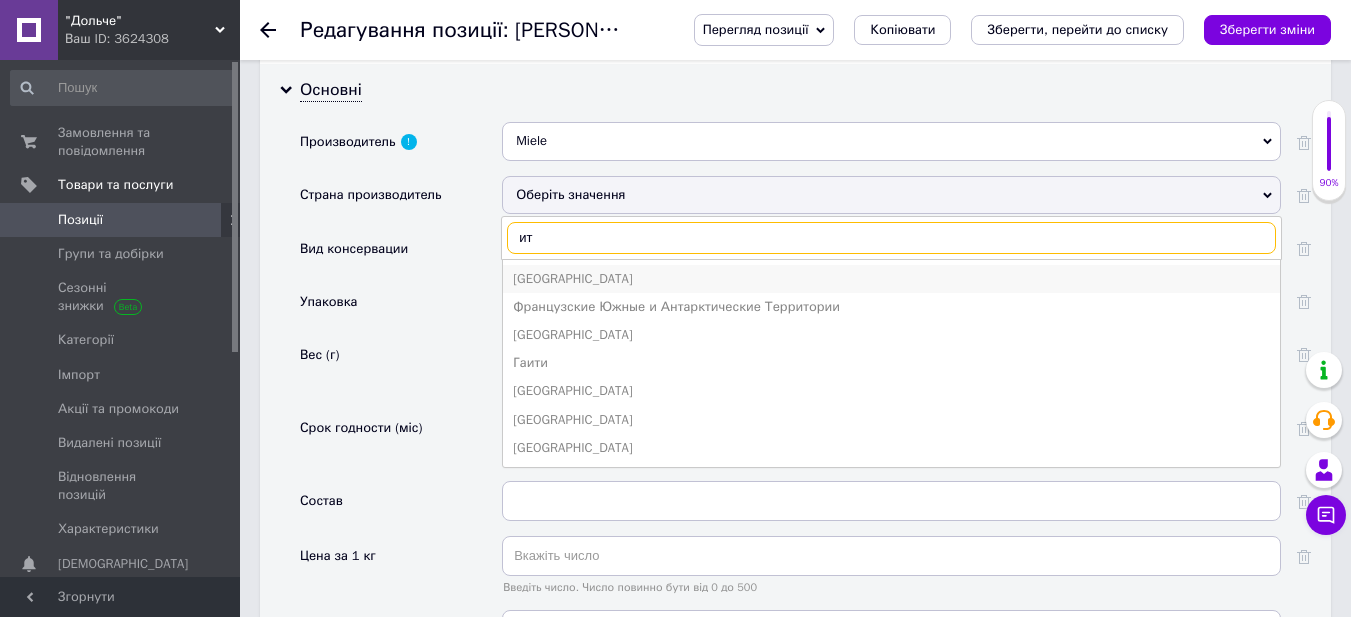 type on "ит" 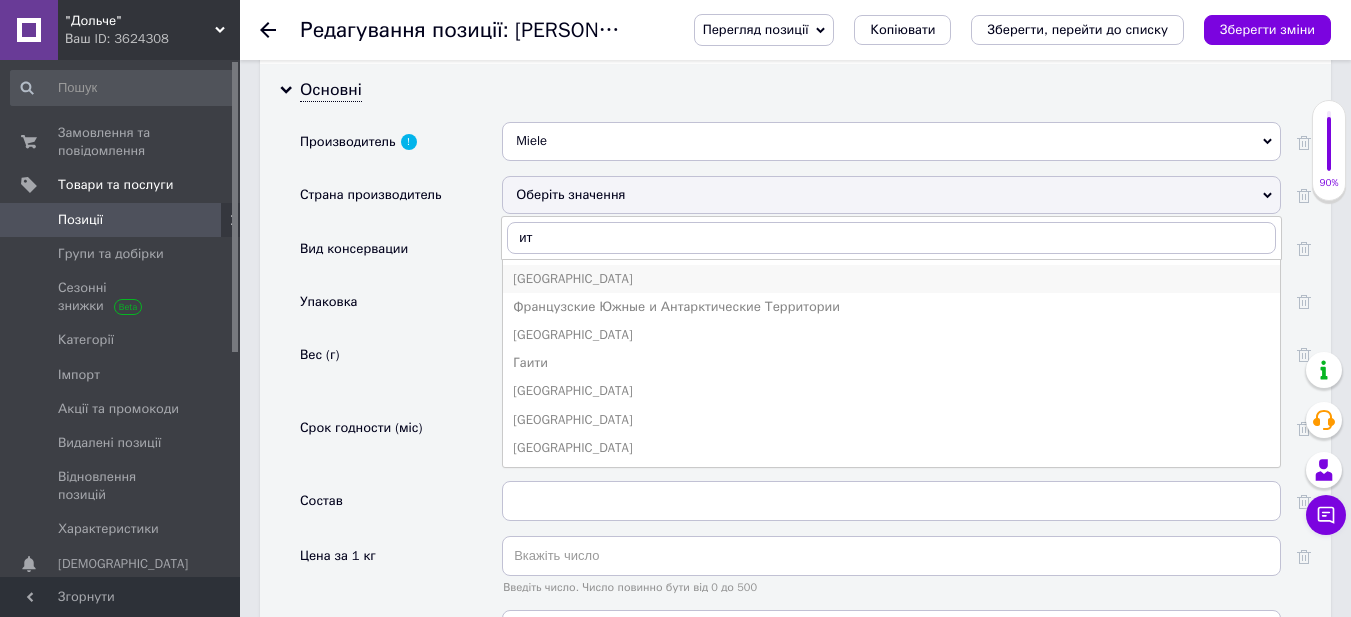 click on "[GEOGRAPHIC_DATA]" at bounding box center [891, 279] 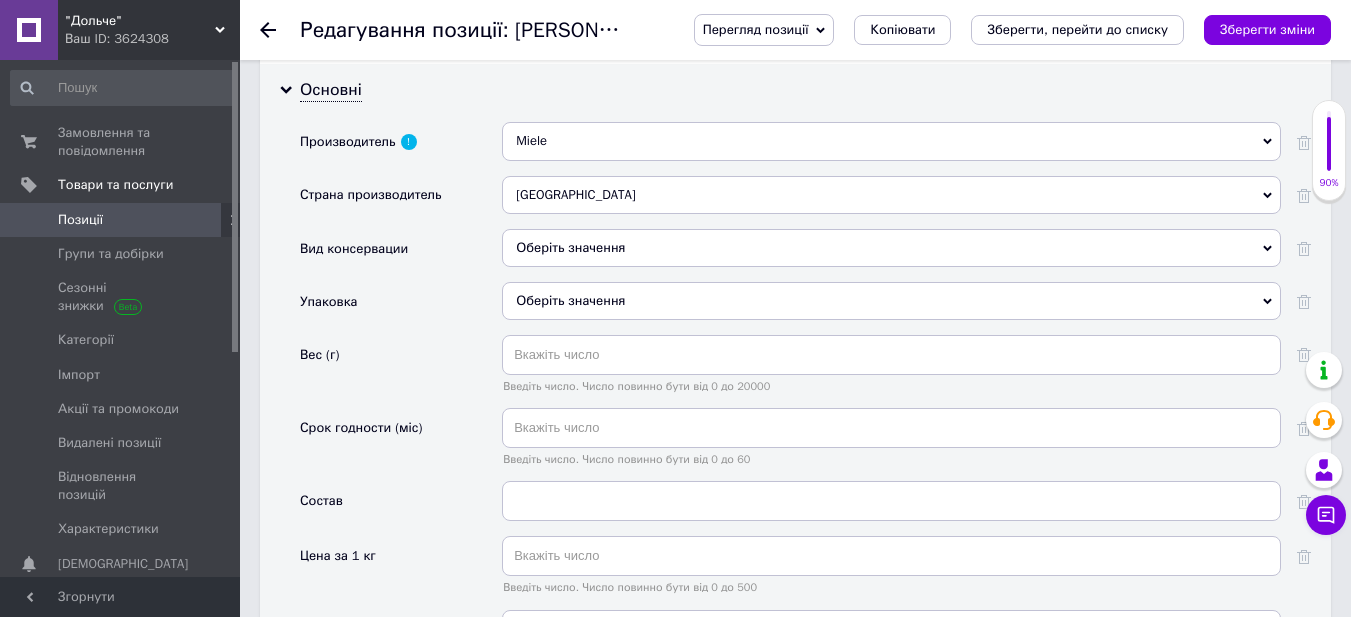 click on "Оберіть значення" at bounding box center (891, 248) 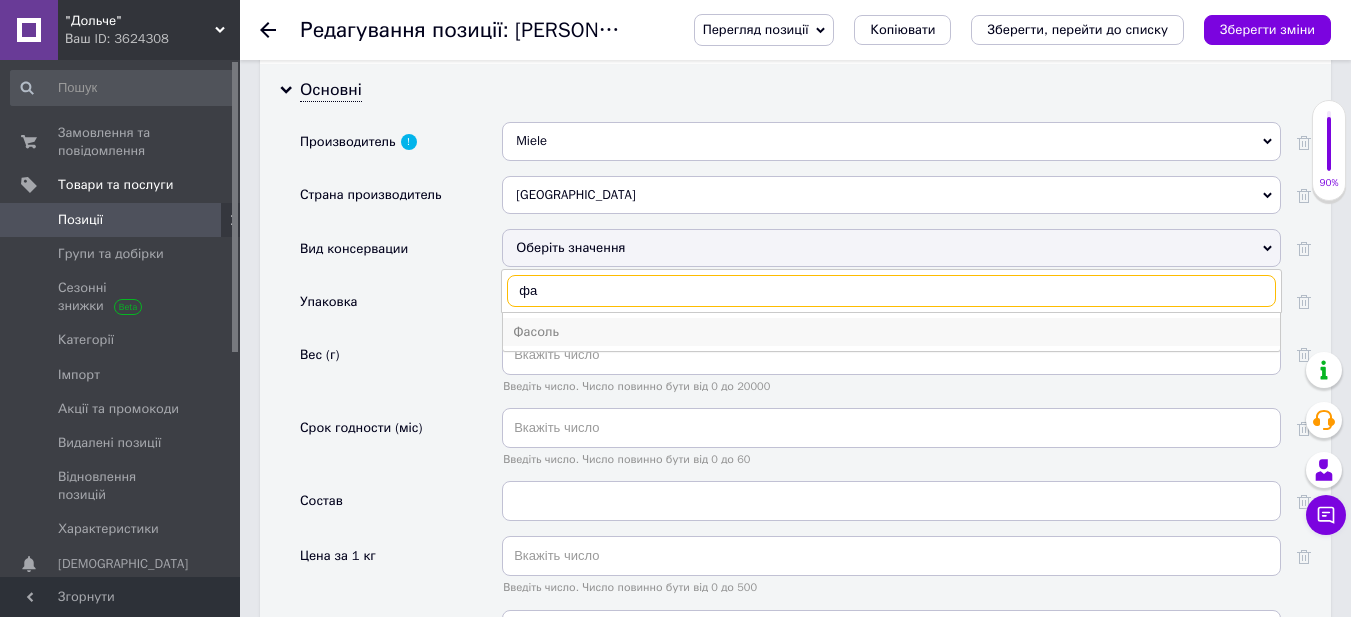 type on "фа" 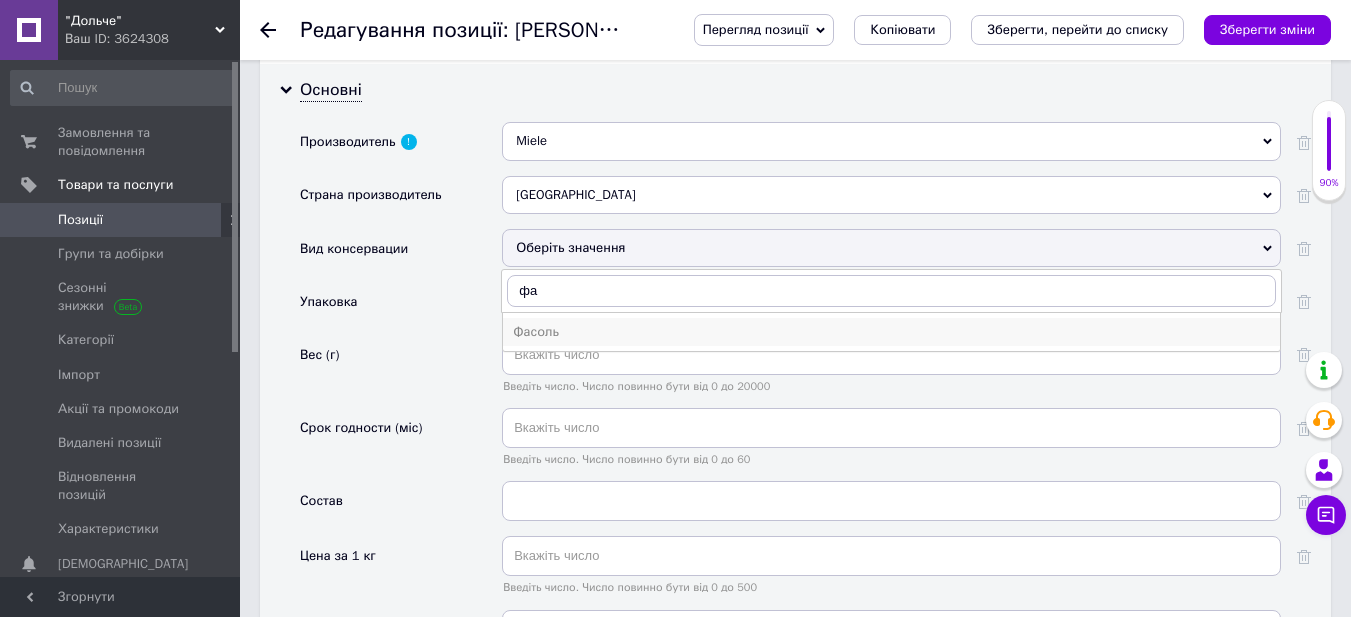 click on "Фасоль" at bounding box center [891, 332] 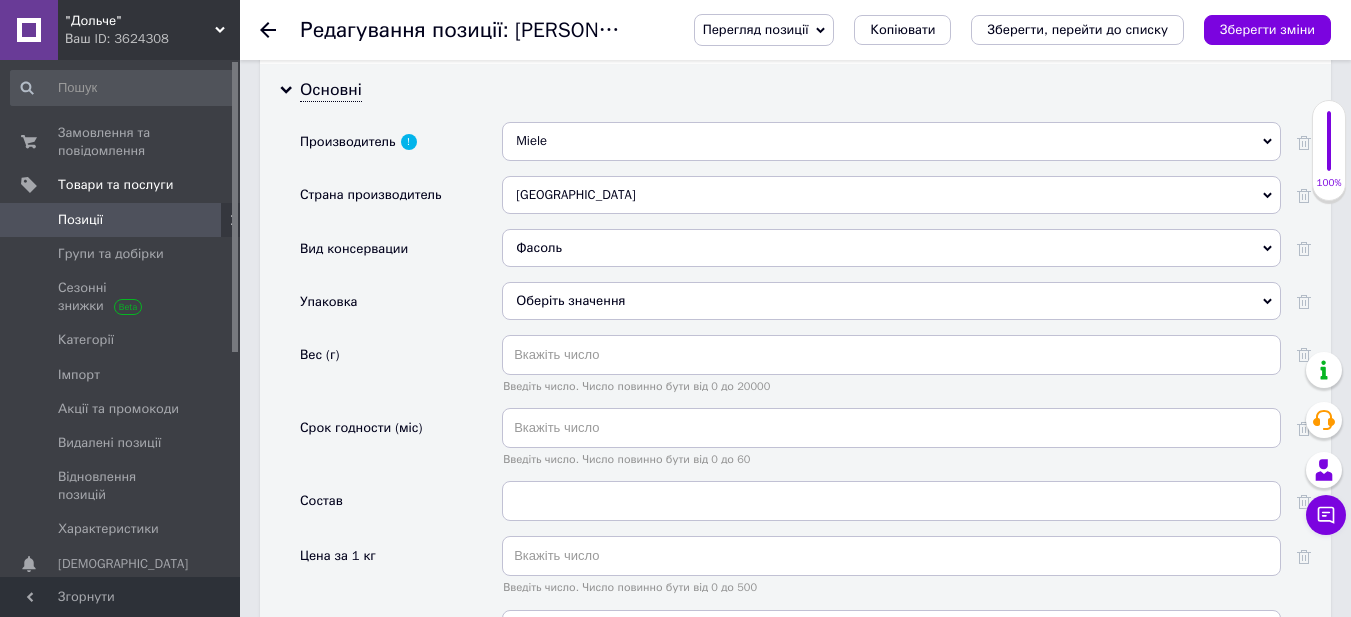 click on "Оберіть значення" at bounding box center (891, 308) 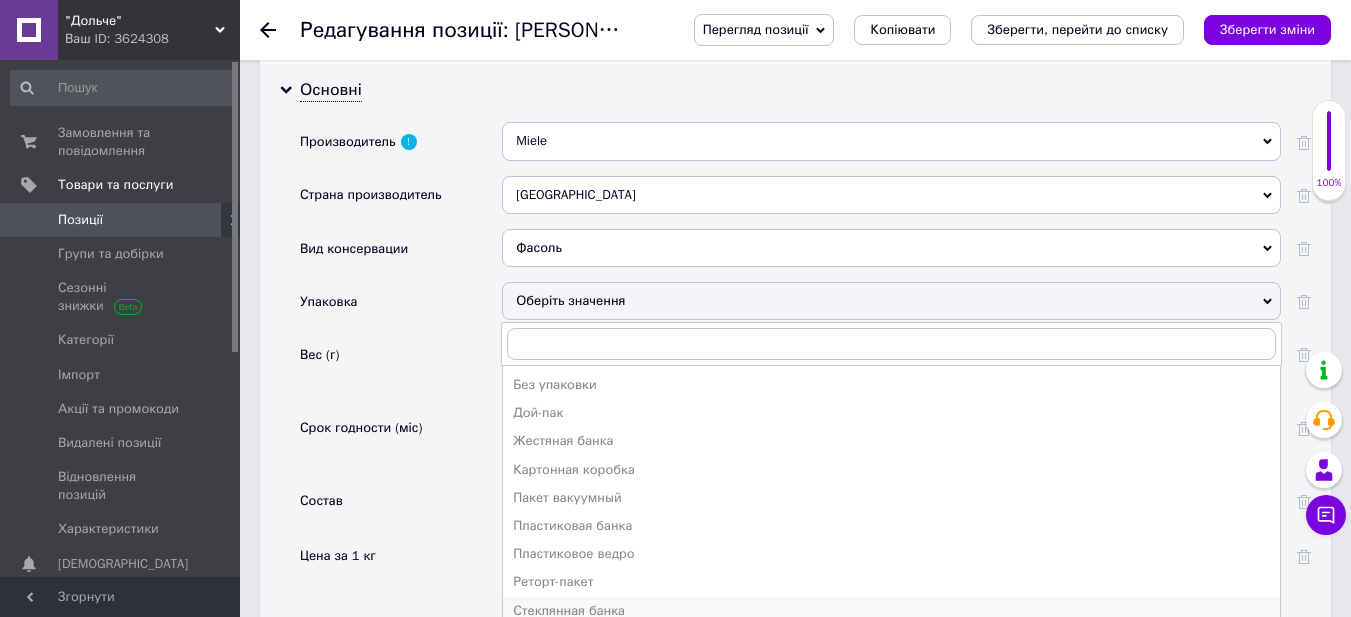 click on "Стеклянная банка" at bounding box center [891, 611] 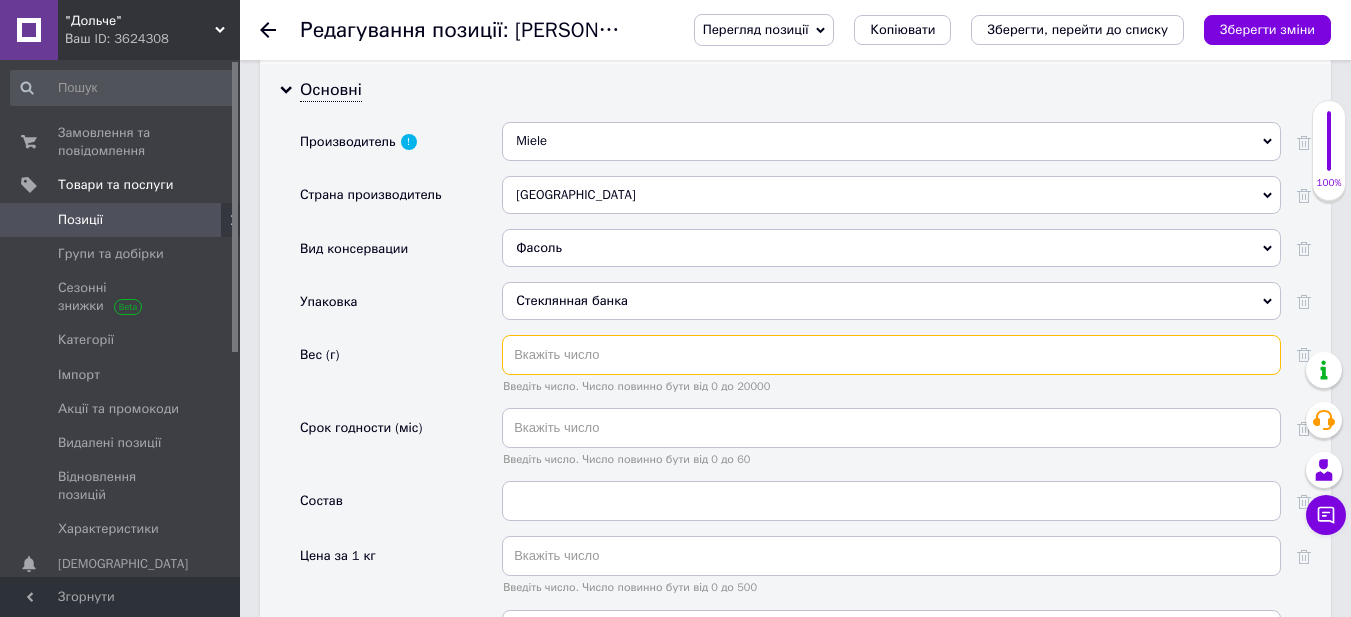 click at bounding box center (891, 355) 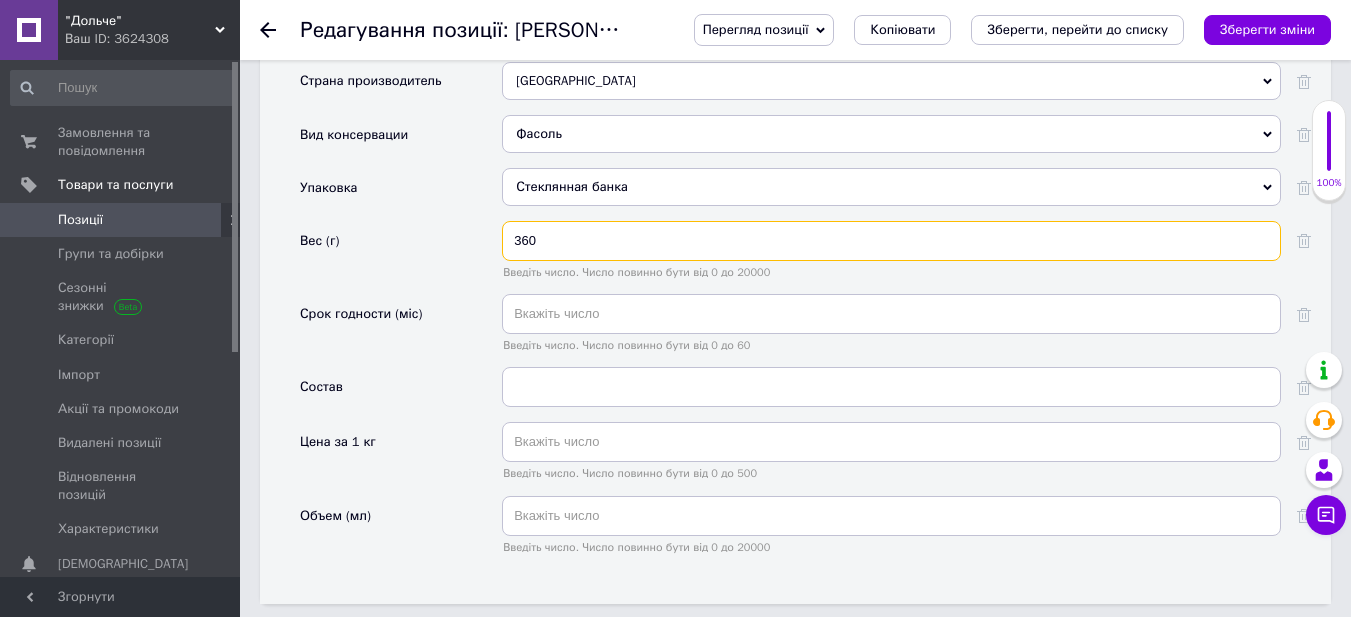 scroll, scrollTop: 1827, scrollLeft: 0, axis: vertical 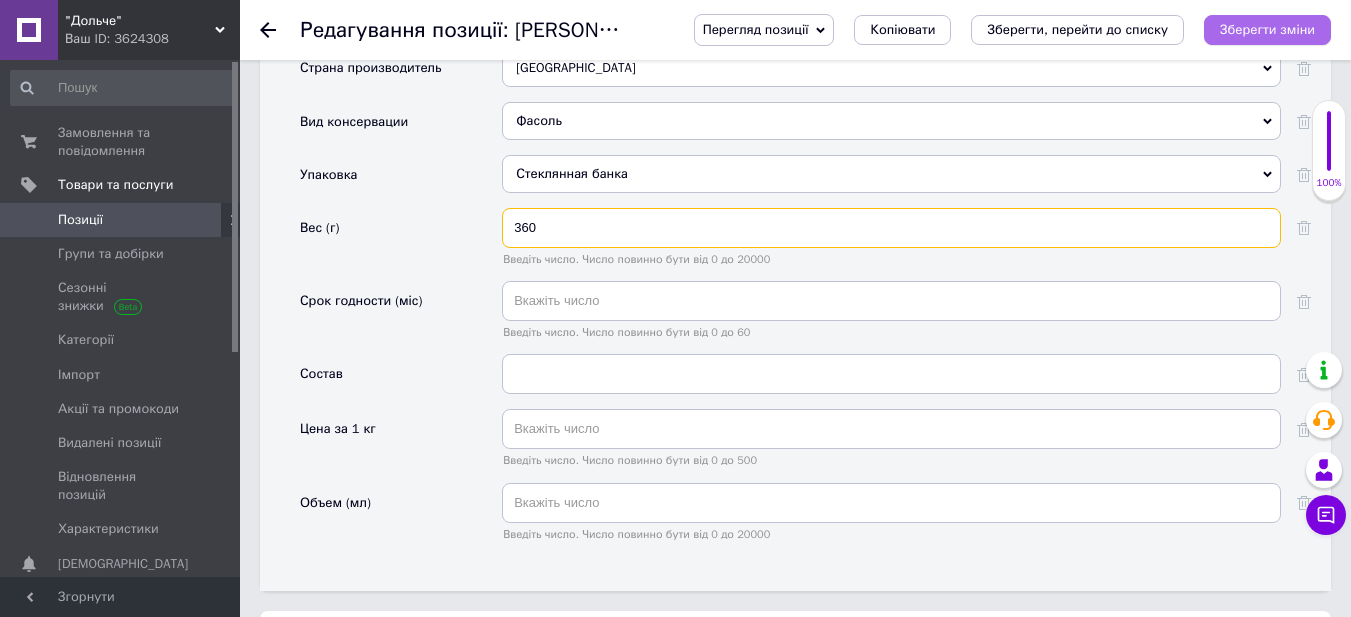 type on "360" 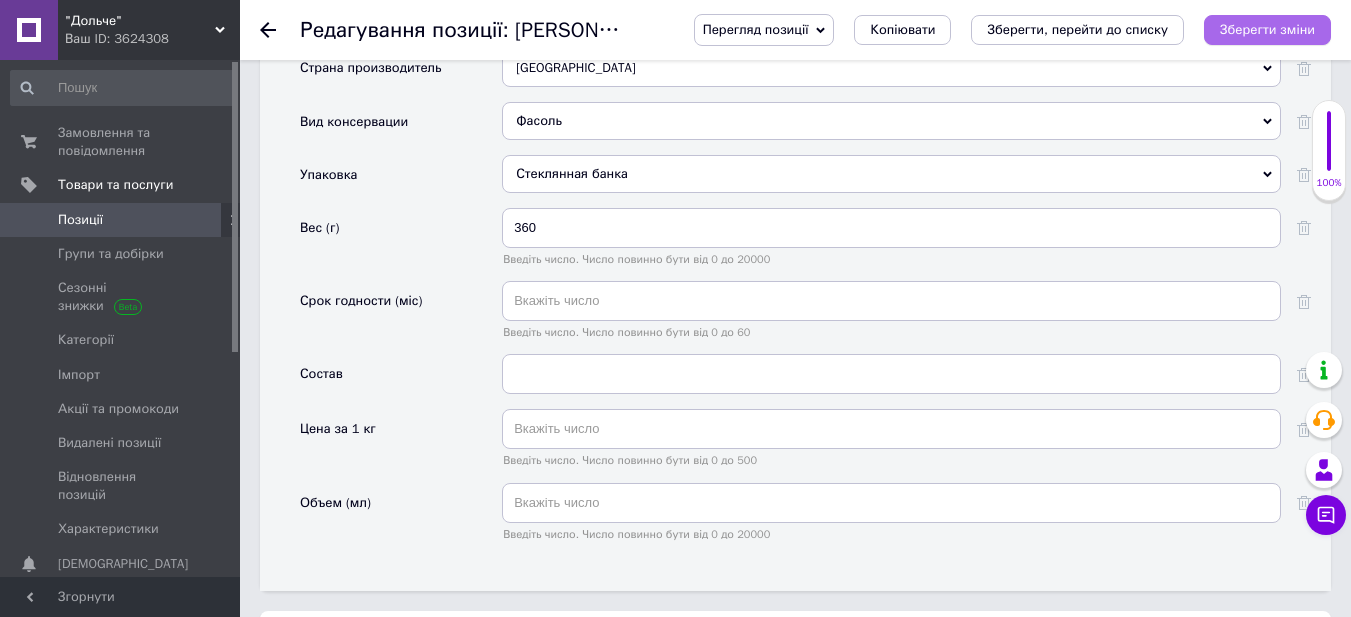 click on "Зберегти зміни" at bounding box center (1267, 29) 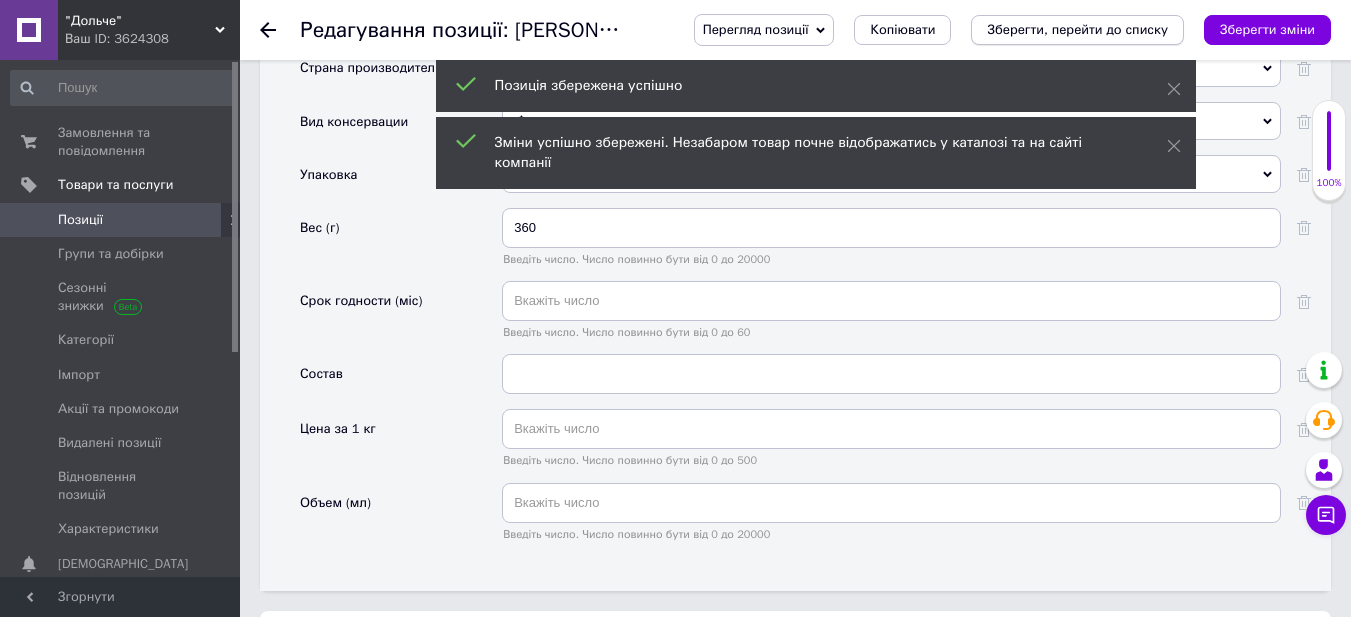 click on "Зберегти, перейти до списку" at bounding box center (1077, 29) 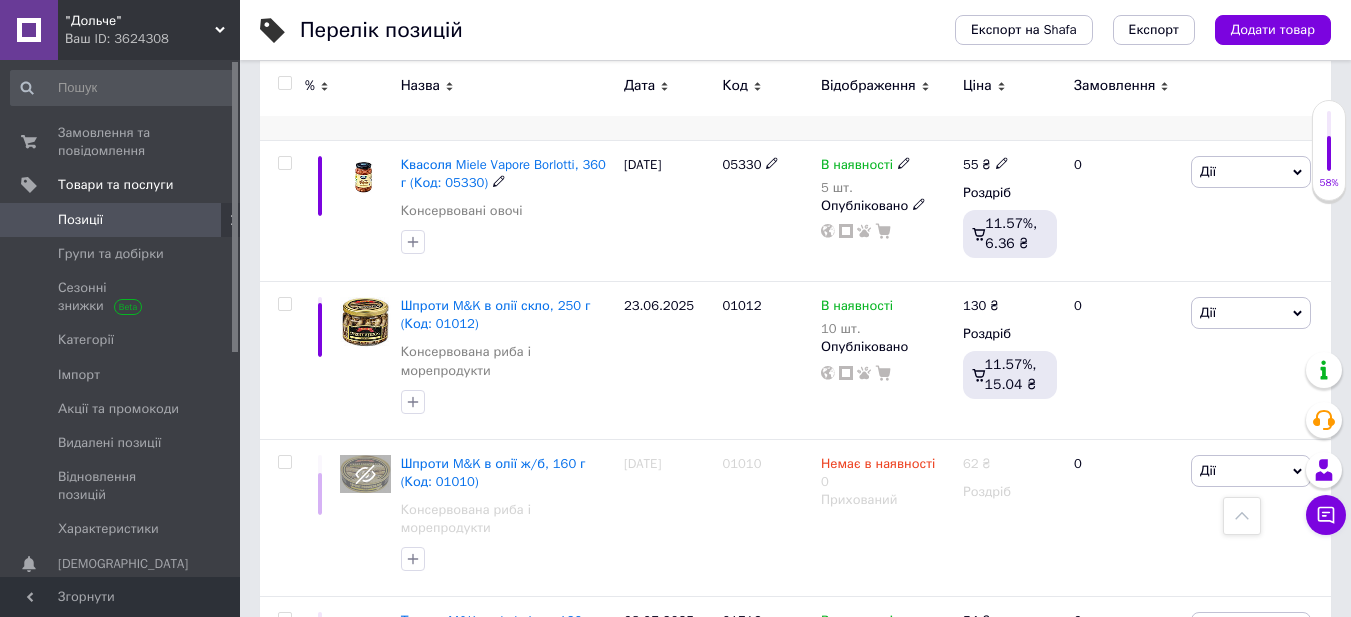 scroll, scrollTop: 1400, scrollLeft: 0, axis: vertical 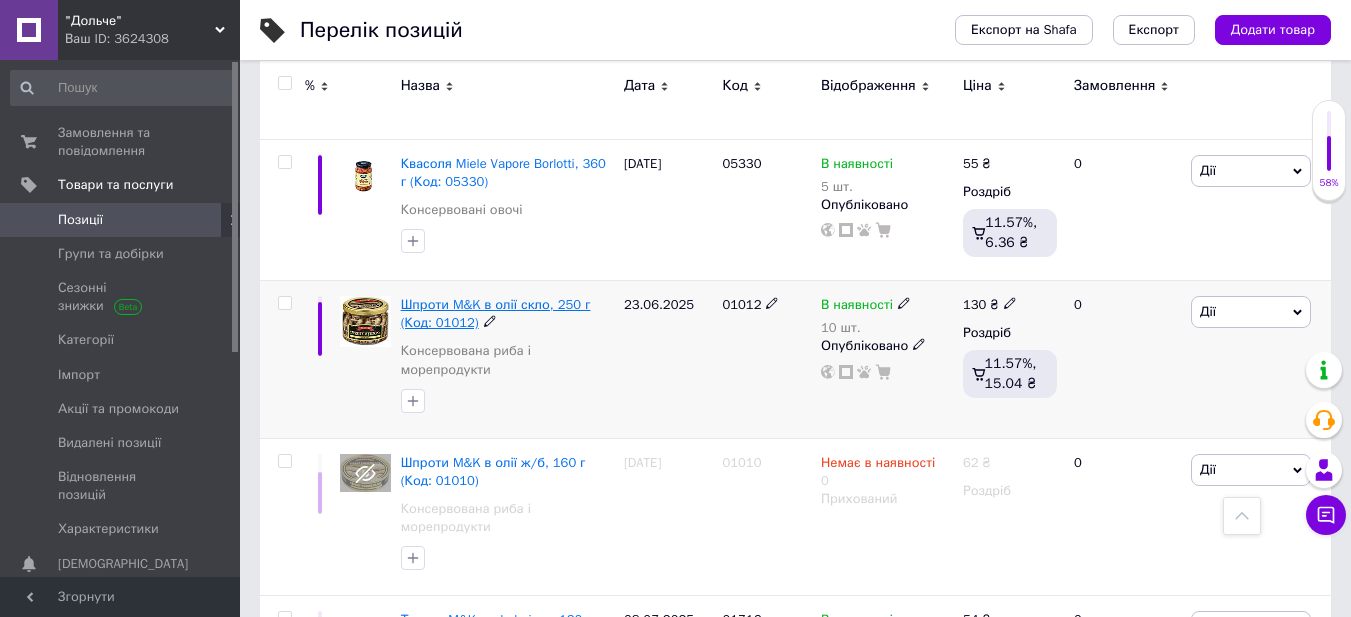 click on "Шпроти M&K в олії скло, 250 г (Код: 01012)" at bounding box center (496, 313) 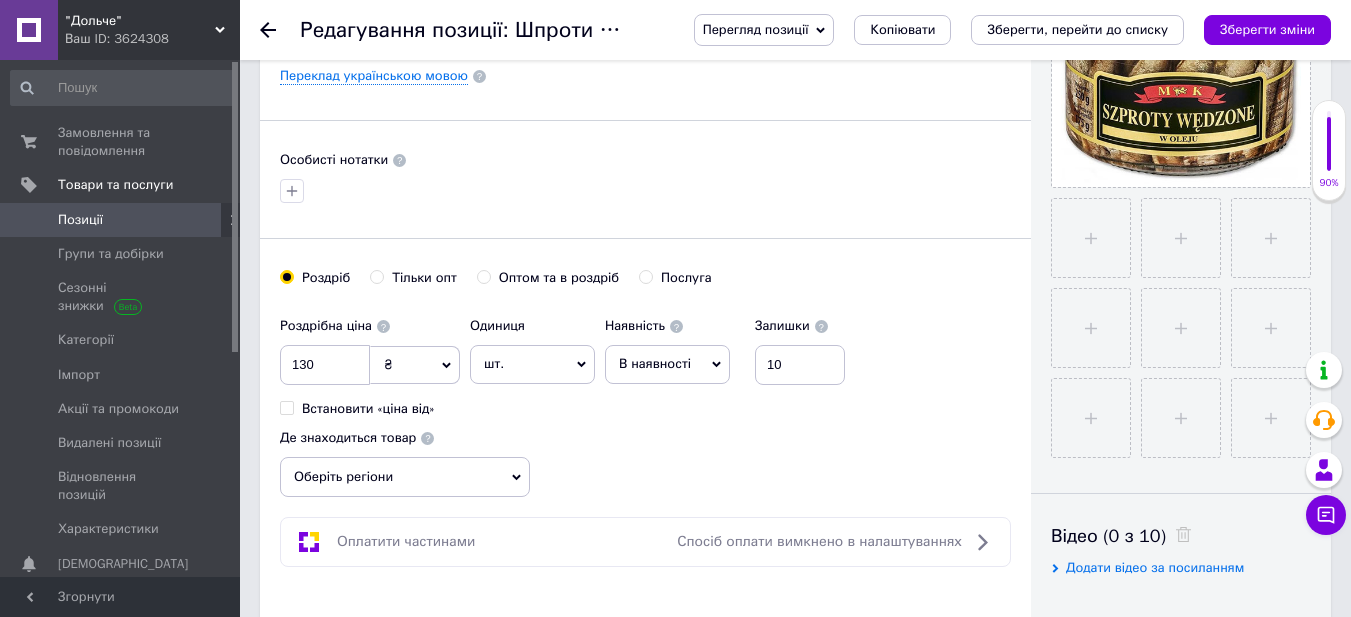 scroll, scrollTop: 700, scrollLeft: 0, axis: vertical 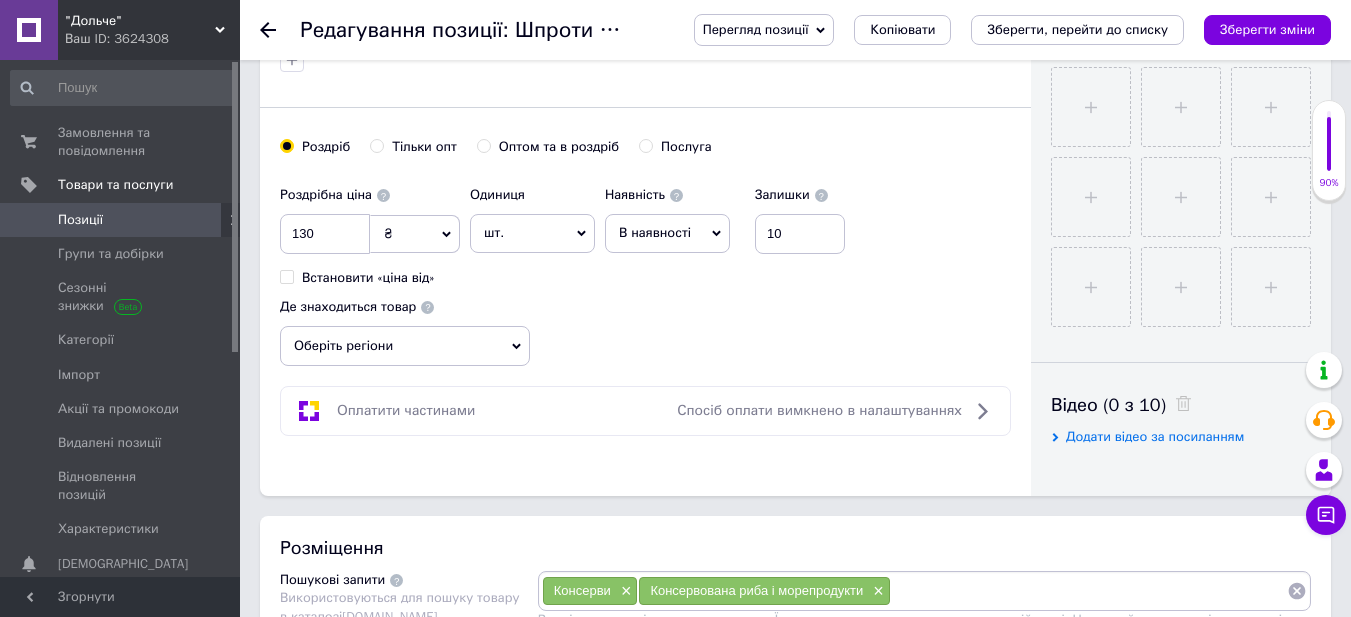 click on "Оберіть регіони" at bounding box center [405, 346] 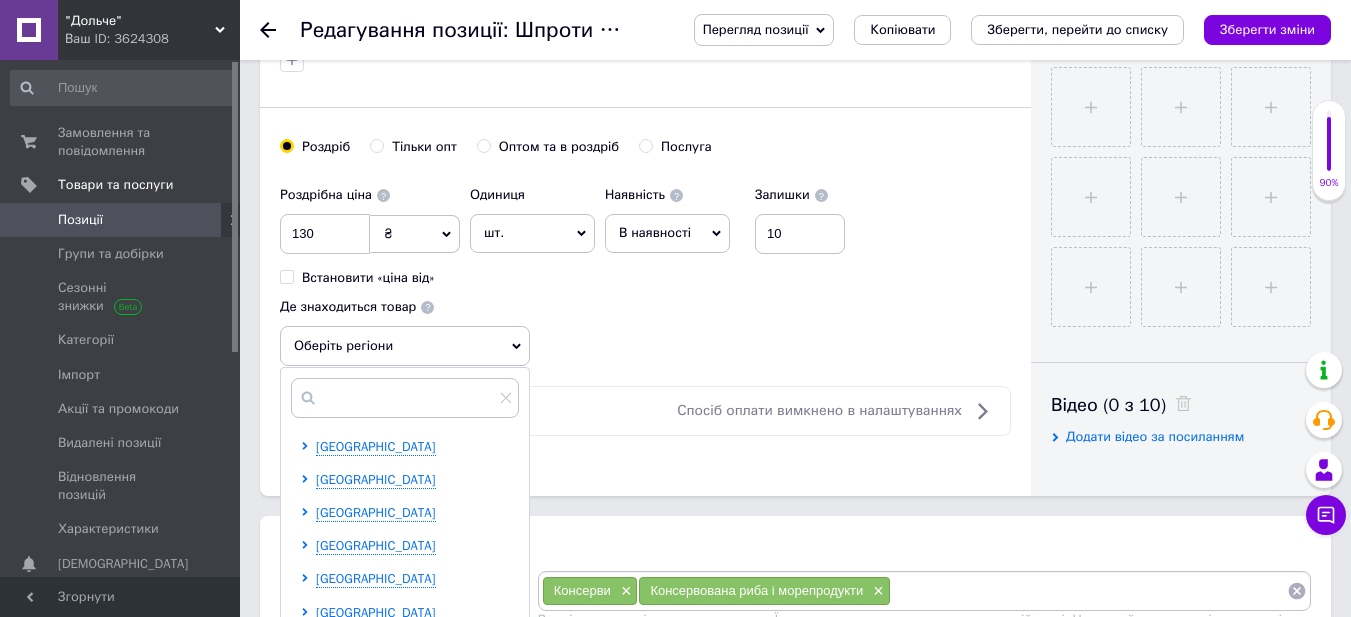 drag, startPoint x: 388, startPoint y: 443, endPoint x: 422, endPoint y: 401, distance: 54.037025 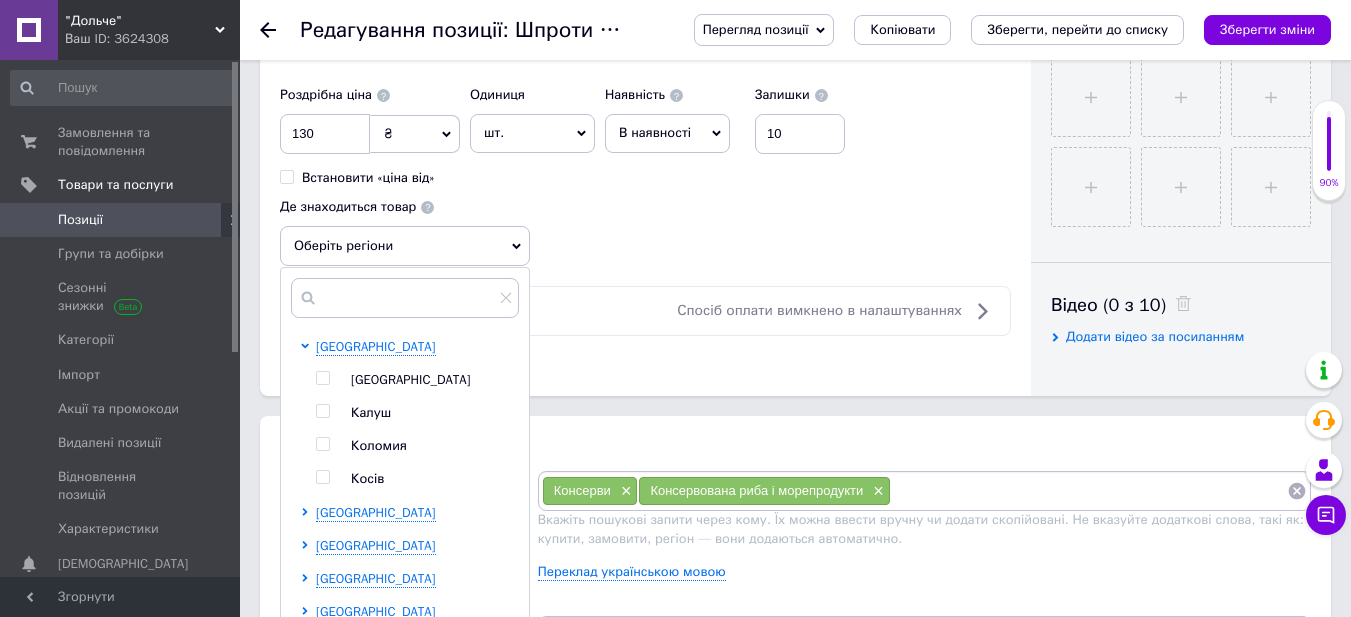 click on "[GEOGRAPHIC_DATA]" at bounding box center [411, 379] 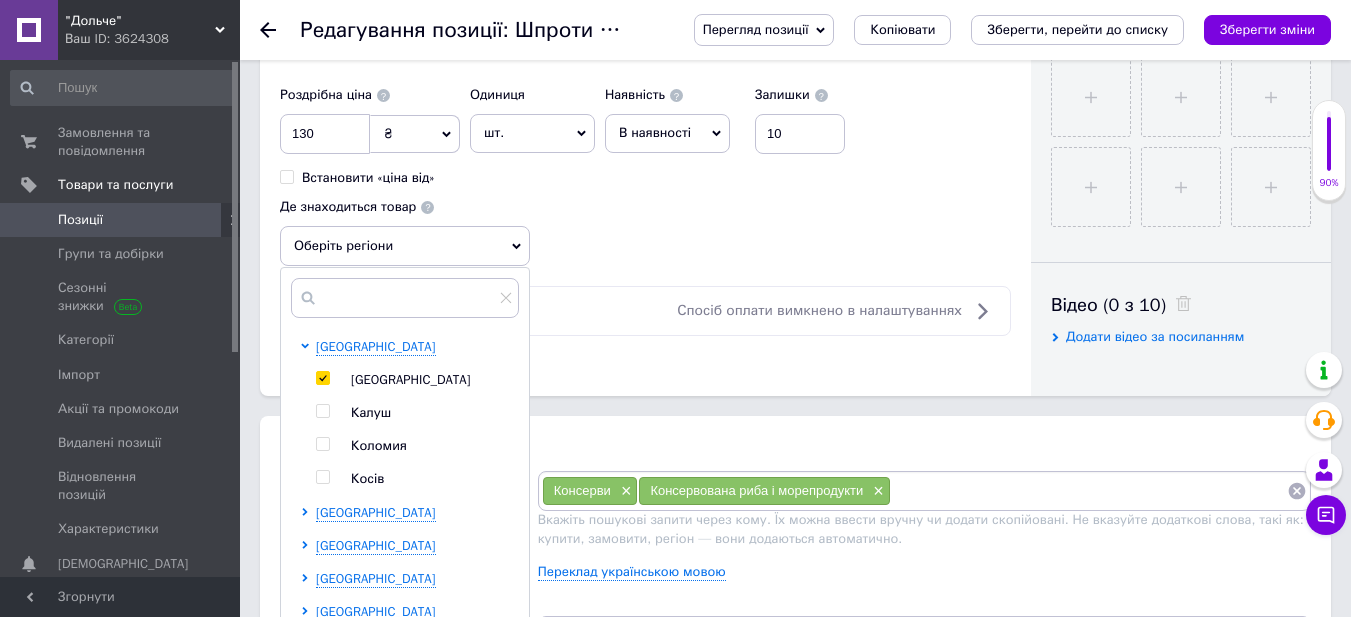 checkbox on "true" 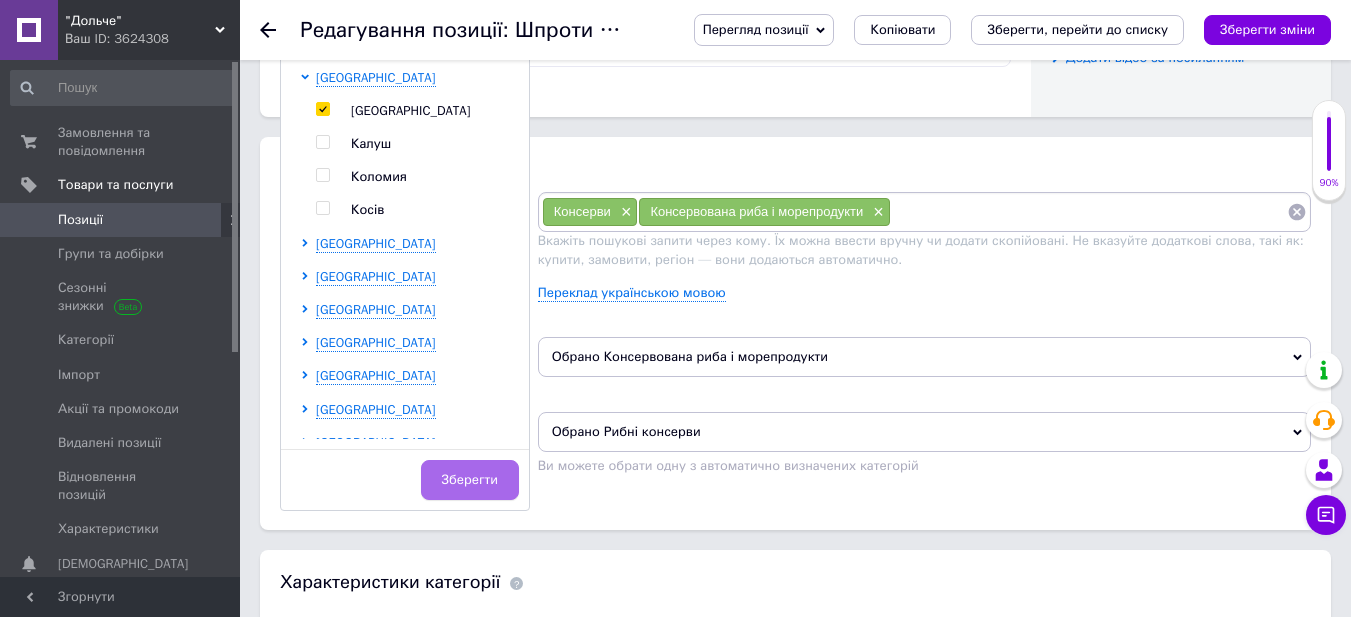 scroll, scrollTop: 1100, scrollLeft: 0, axis: vertical 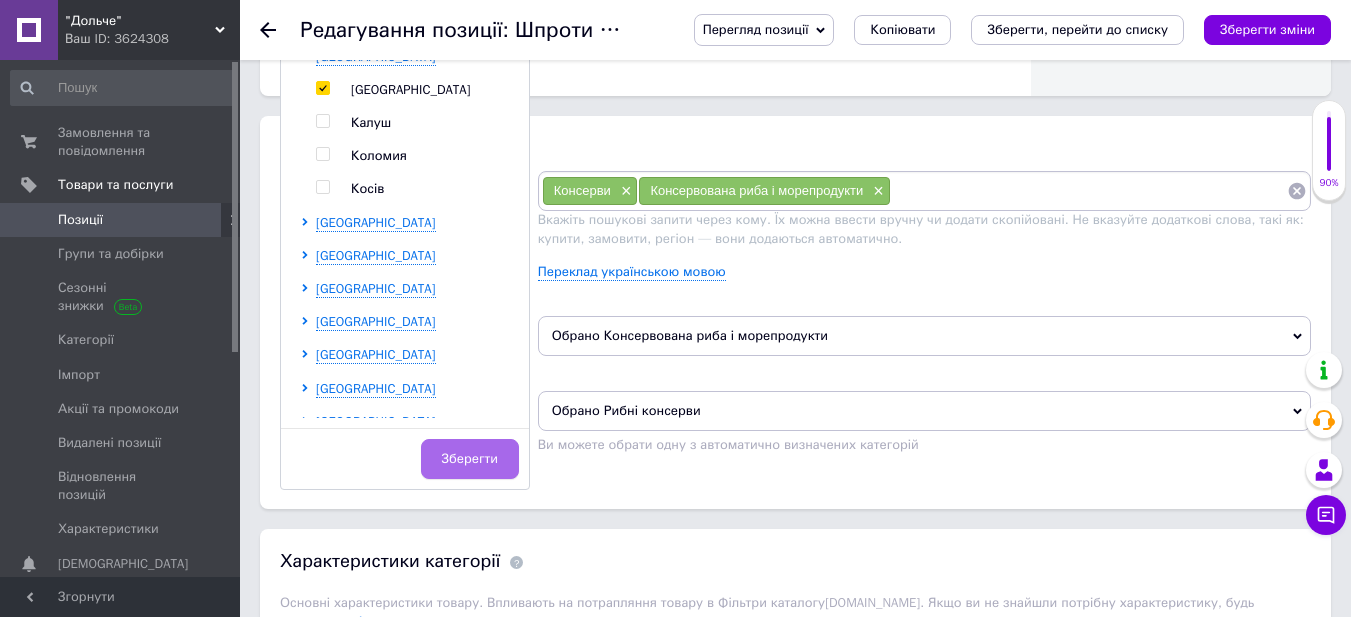 click on "Зберегти" at bounding box center (470, 459) 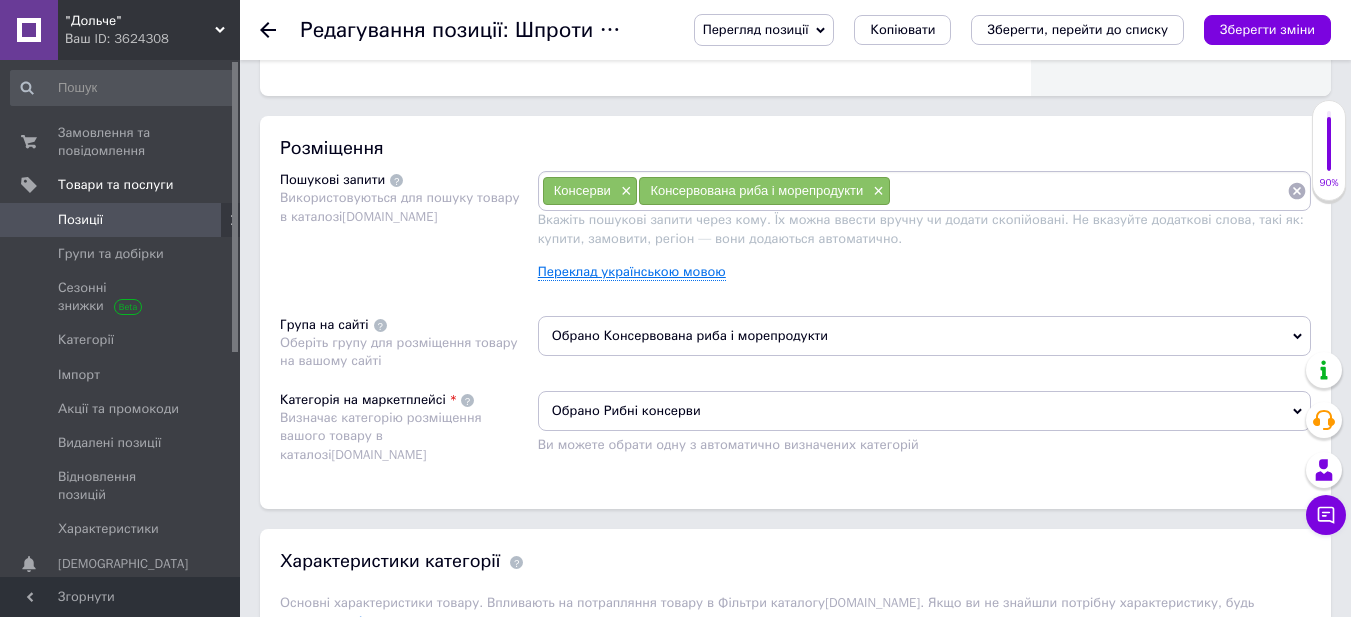 click on "Переклад українською мовою" at bounding box center (632, 272) 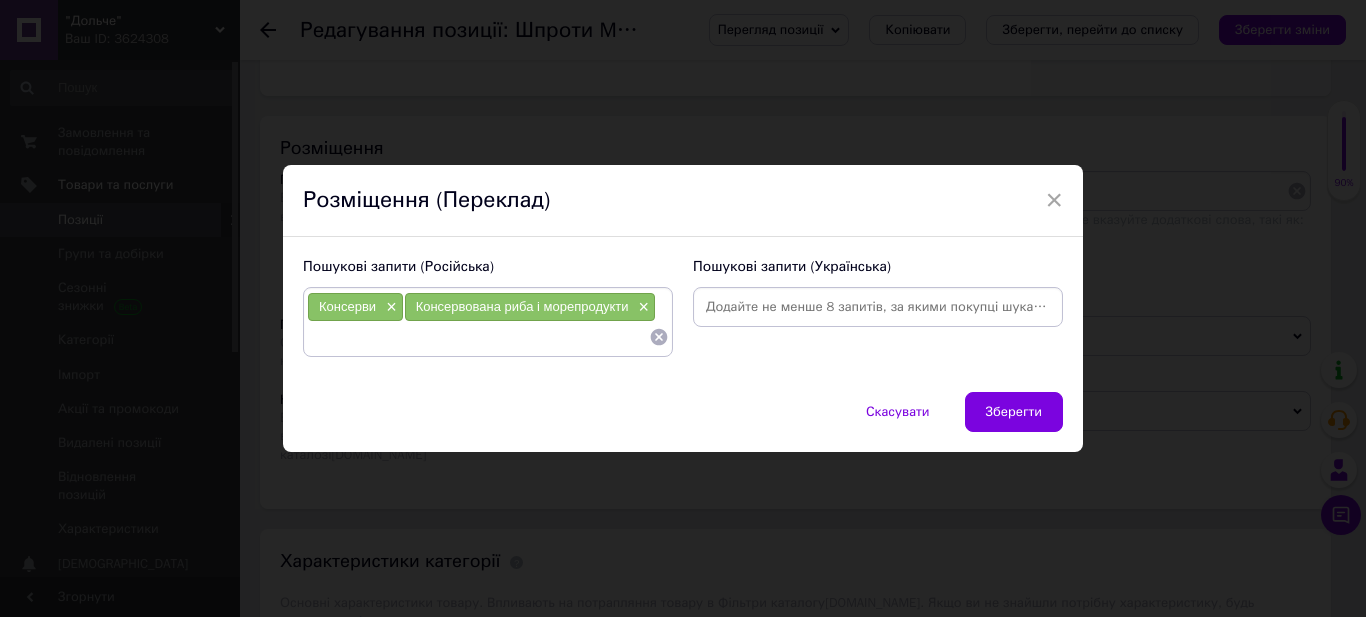 click at bounding box center [878, 307] 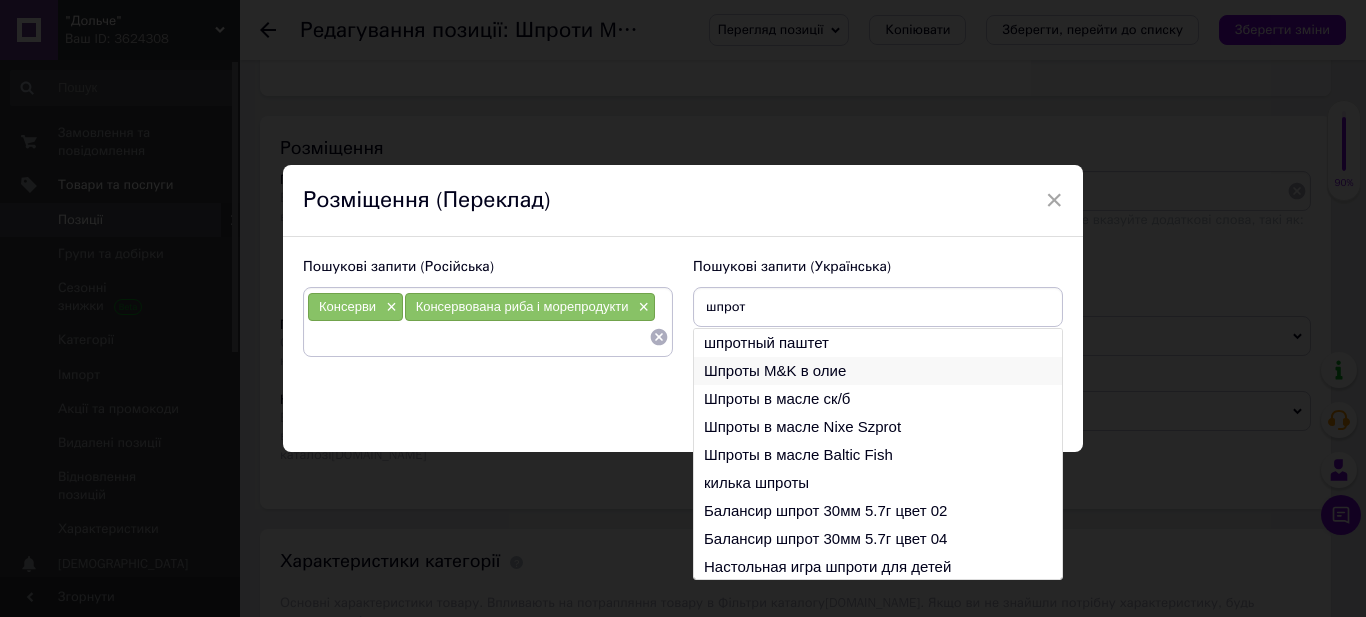 type on "шпрот" 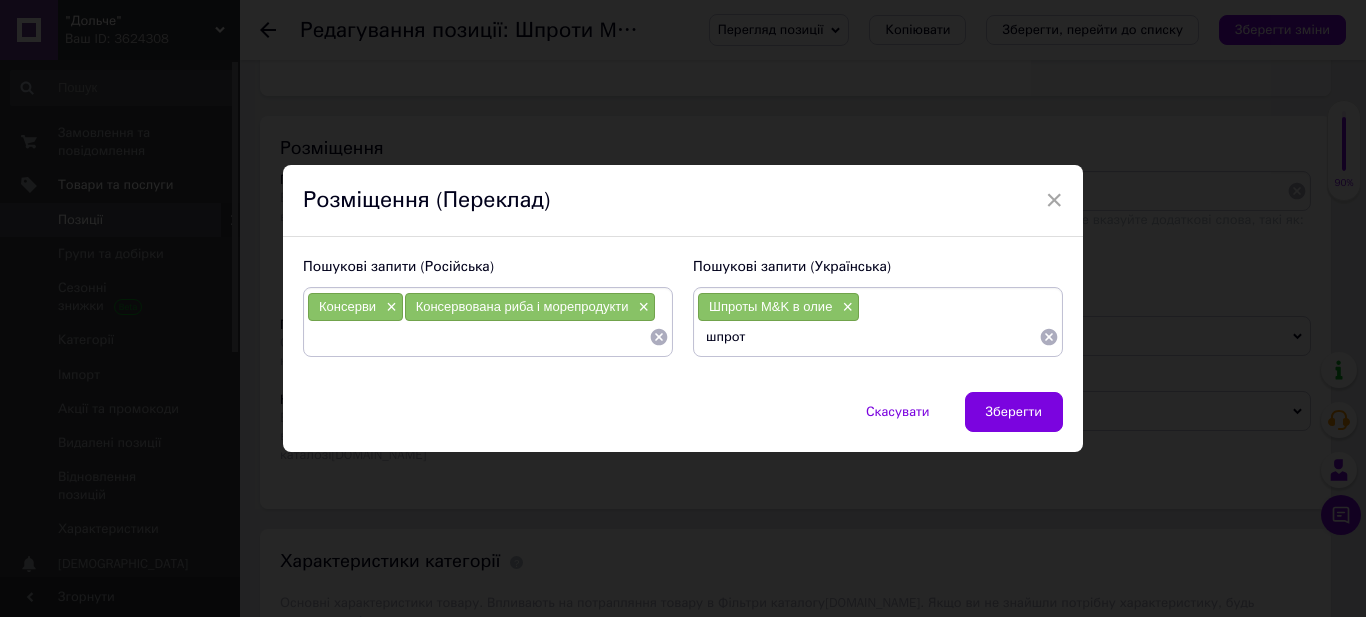 type 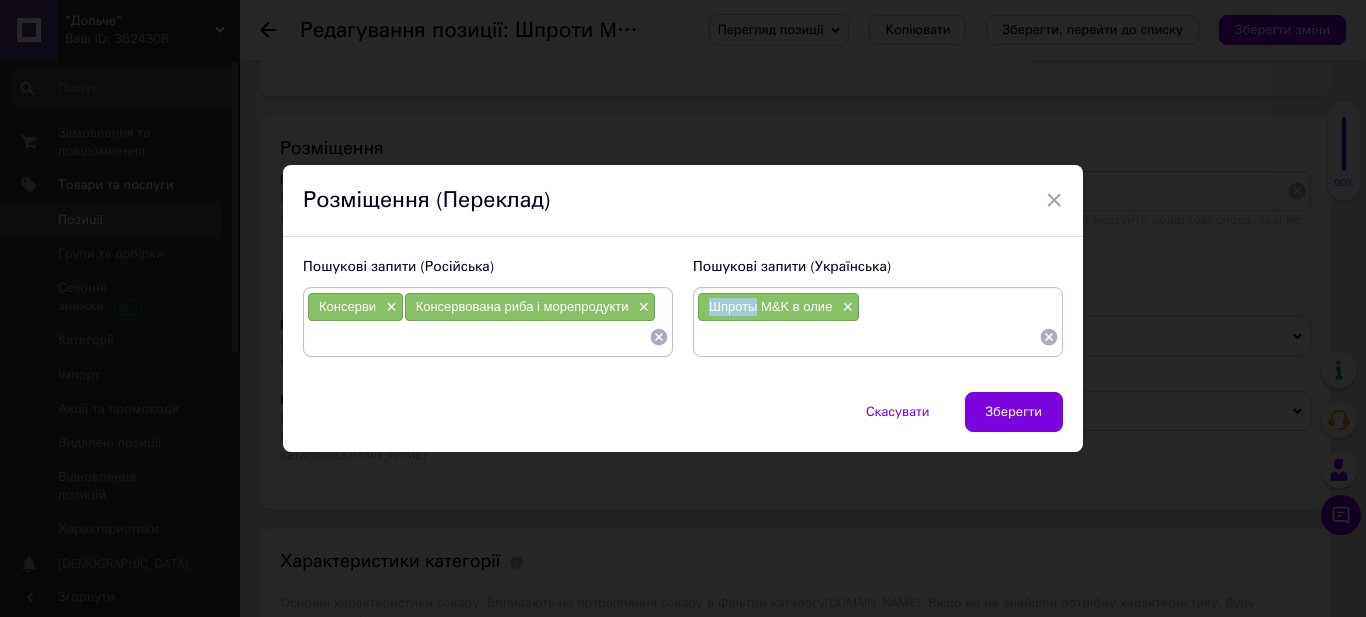 drag, startPoint x: 707, startPoint y: 304, endPoint x: 753, endPoint y: 307, distance: 46.09772 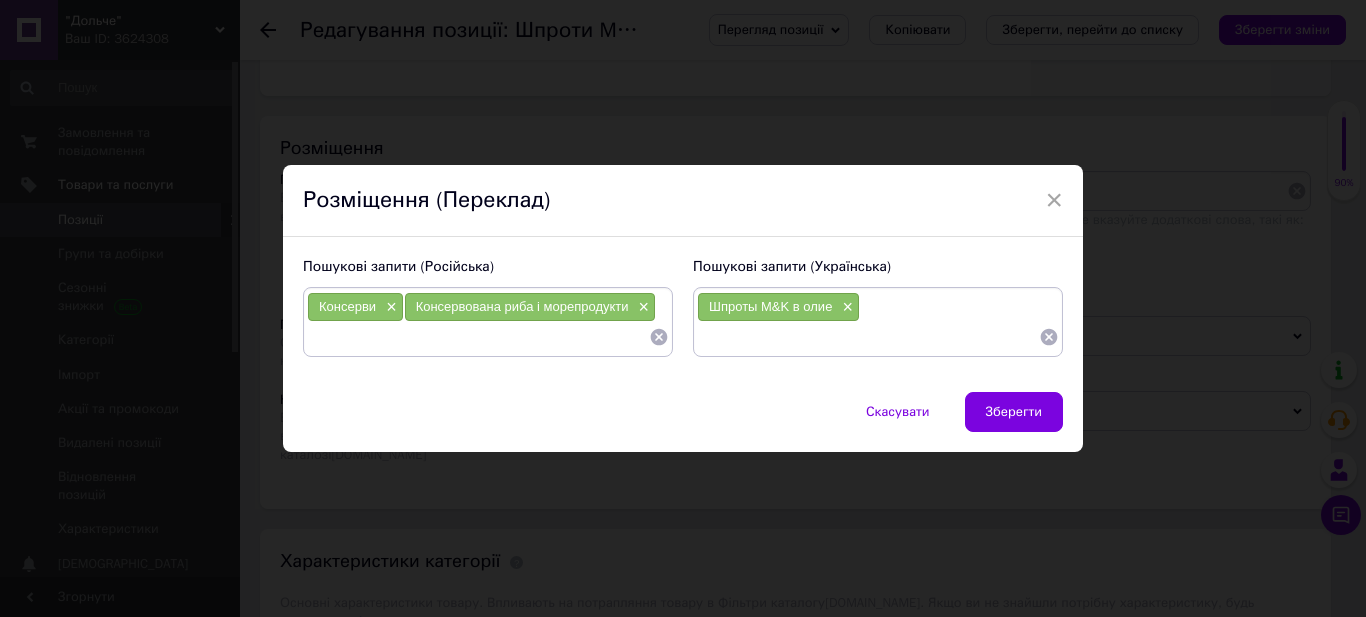 click at bounding box center (478, 337) 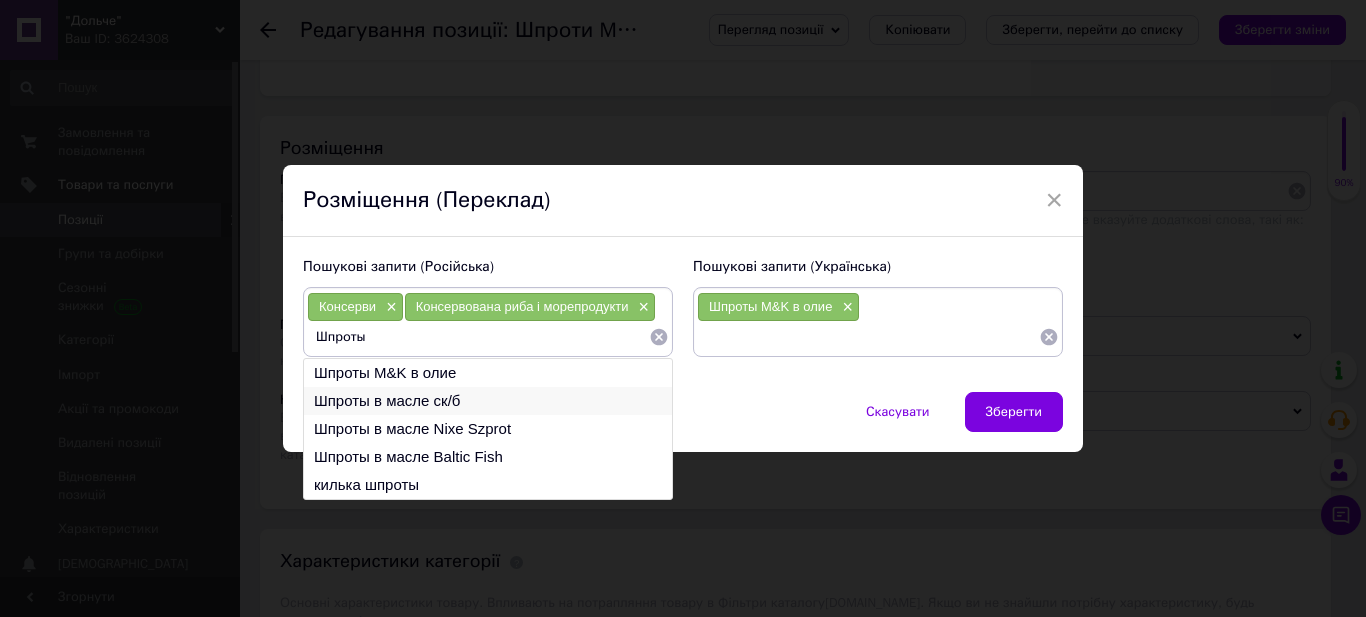 type on "Шпроты" 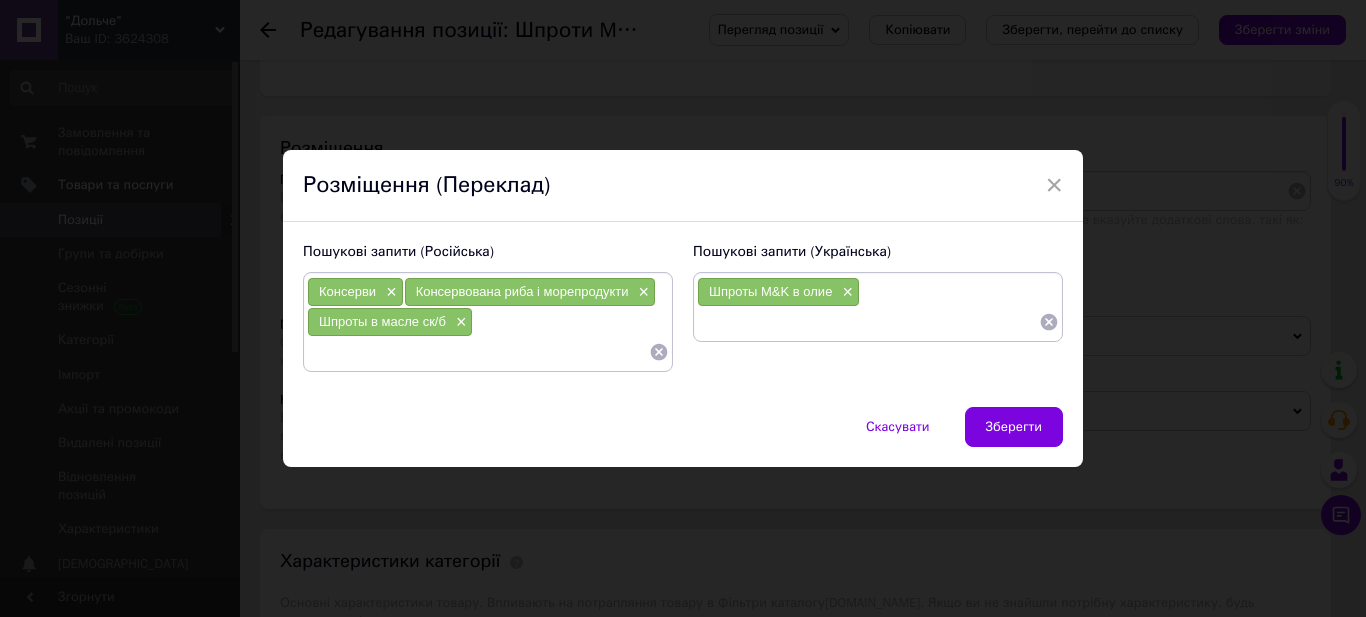 click at bounding box center (478, 352) 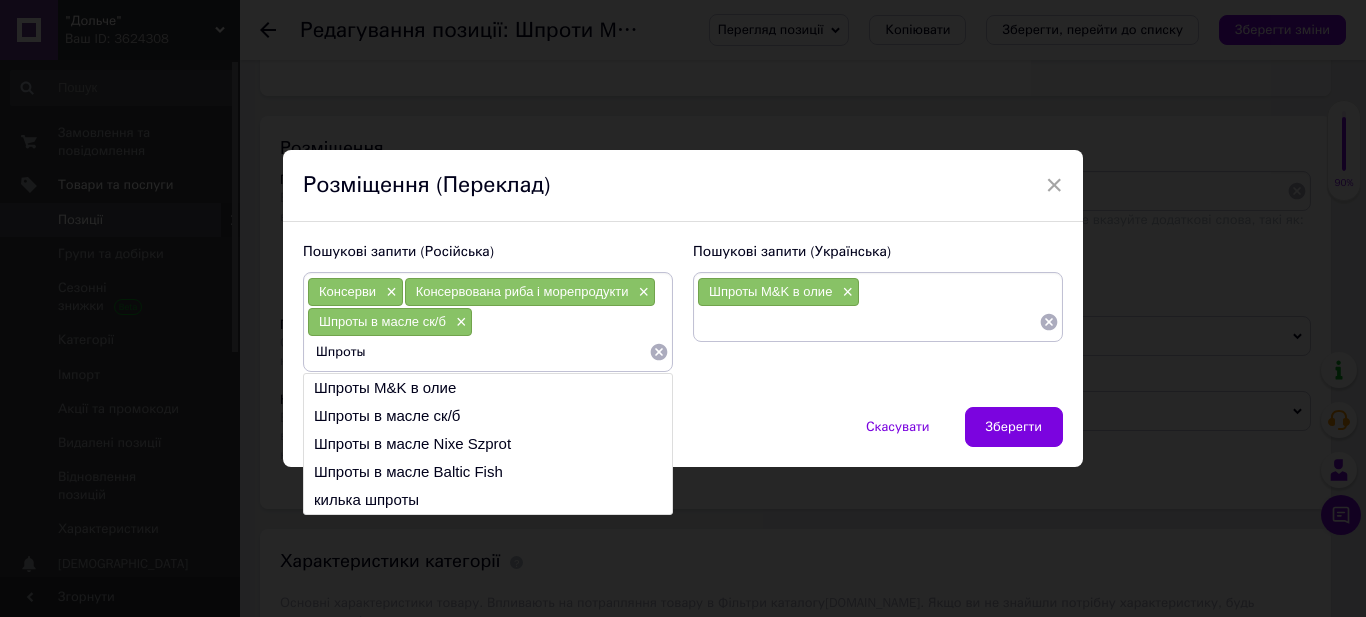 type on "Шпроты" 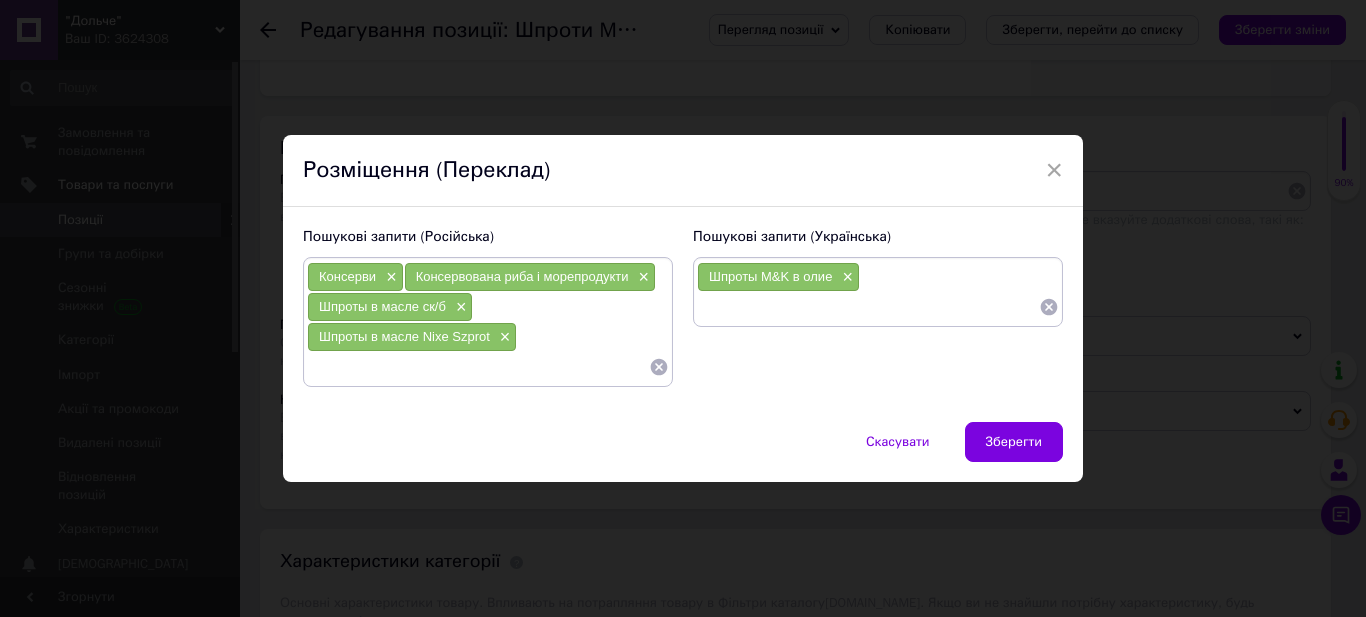 click at bounding box center (478, 367) 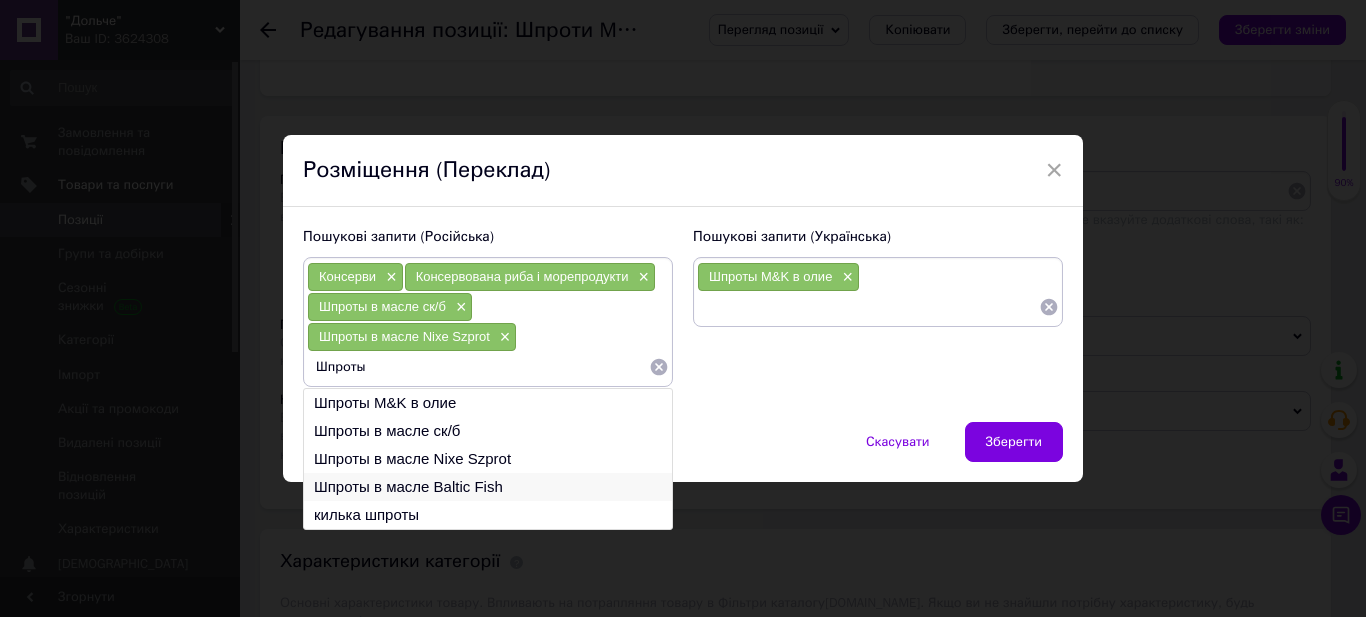 type on "Шпроты" 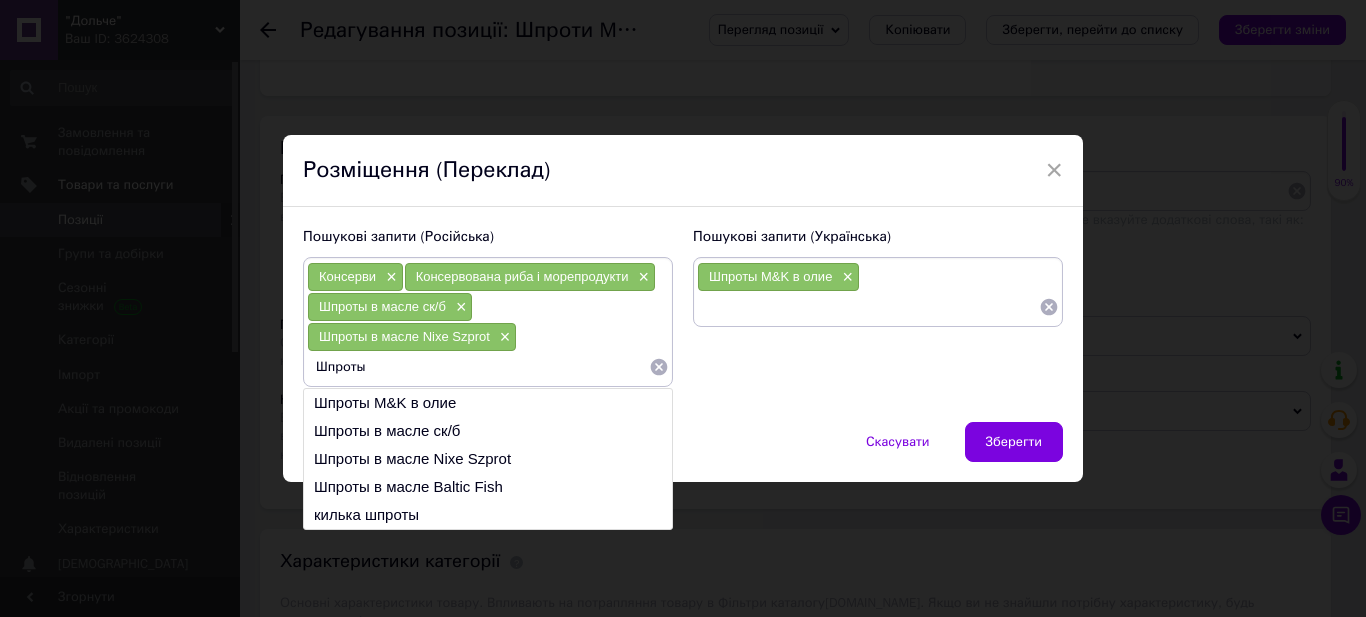 type 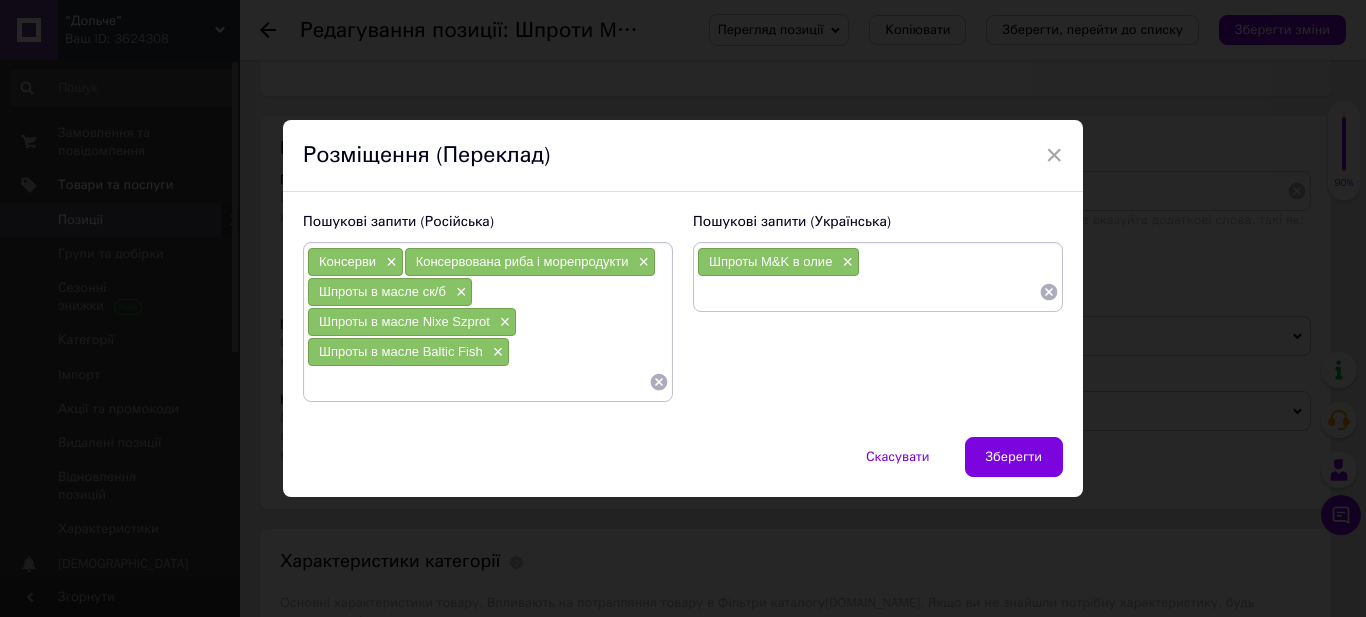 click at bounding box center (868, 292) 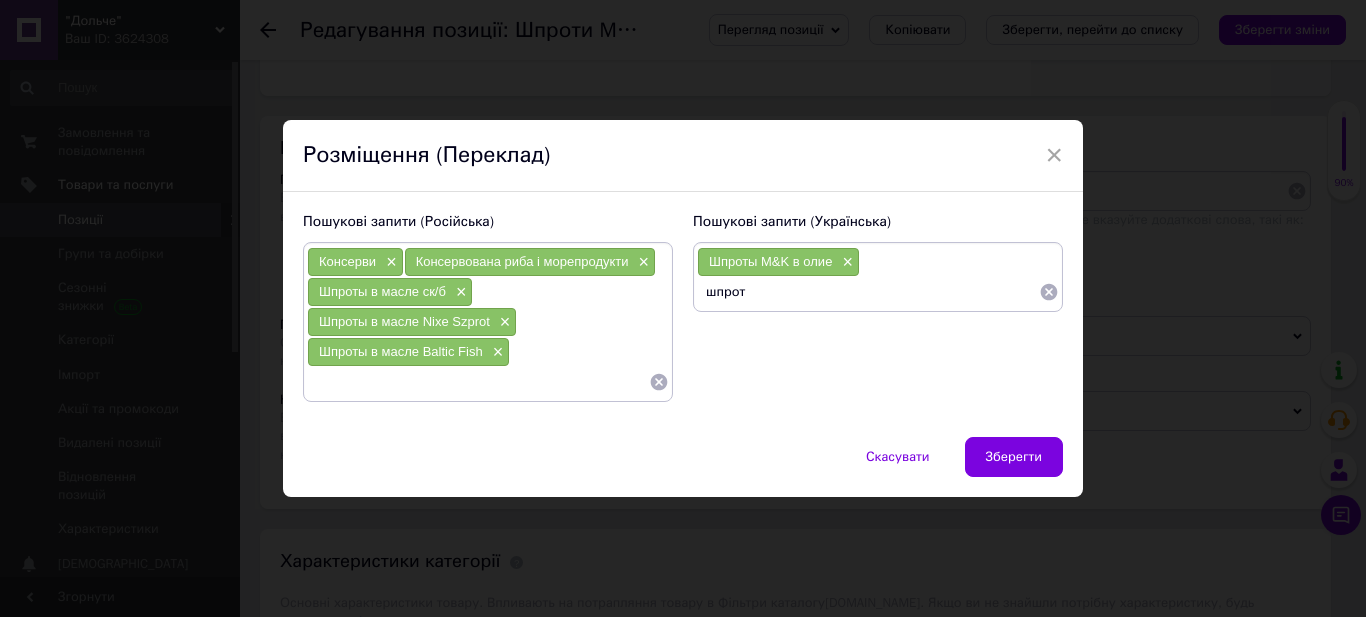 type on "шпроти" 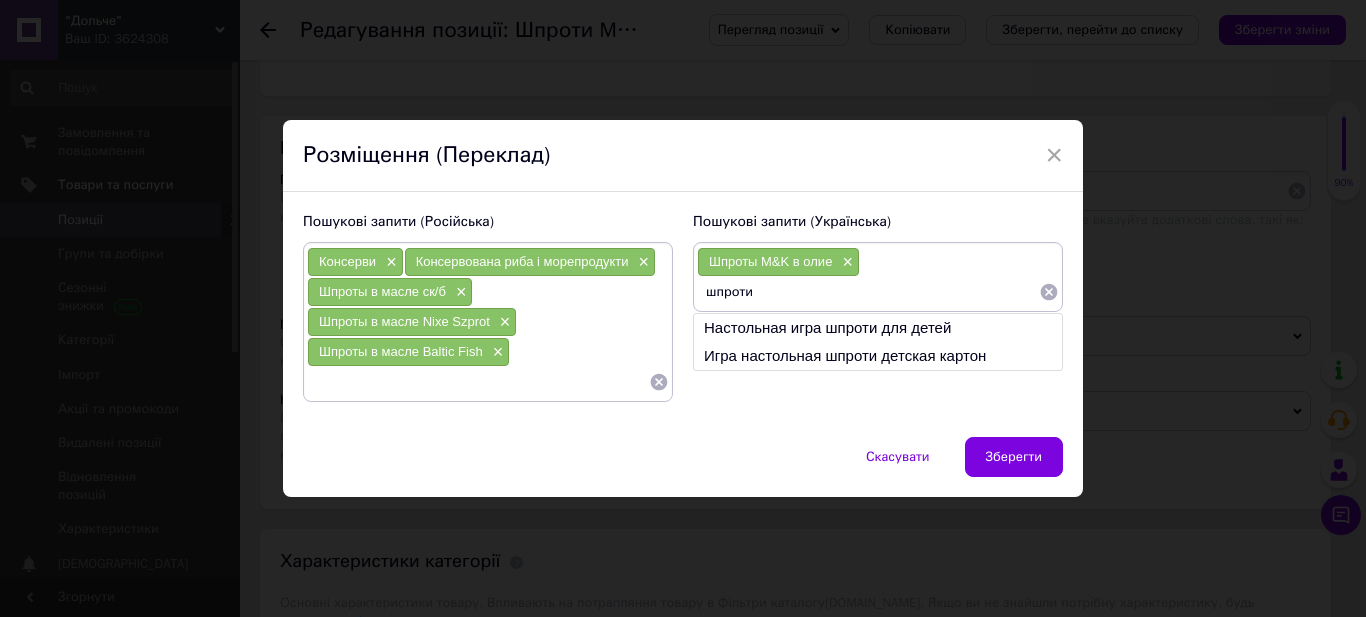 type 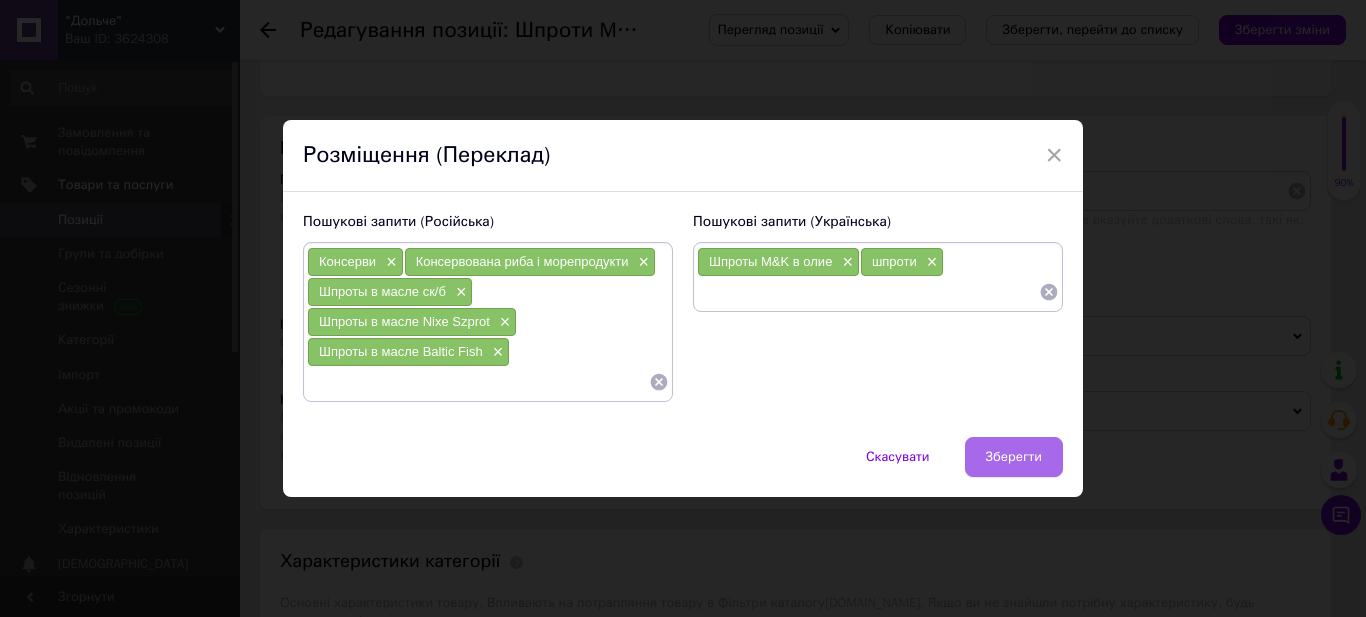 click on "Зберегти" at bounding box center (1014, 457) 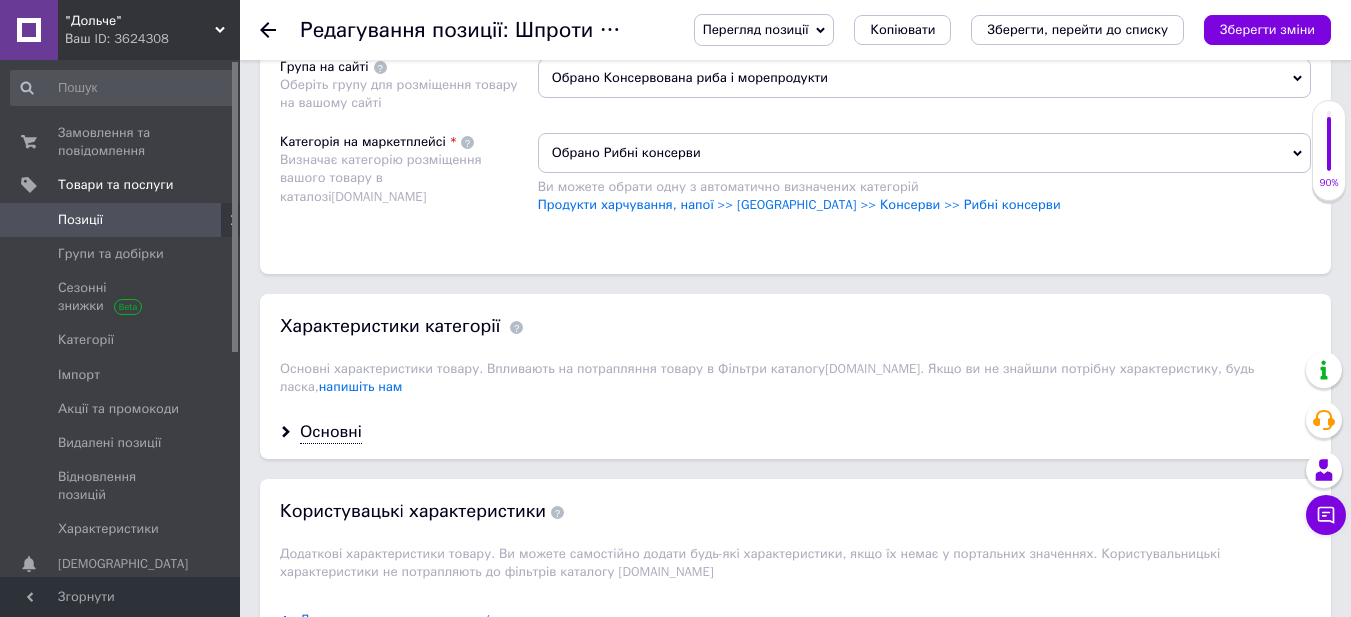 scroll, scrollTop: 1500, scrollLeft: 0, axis: vertical 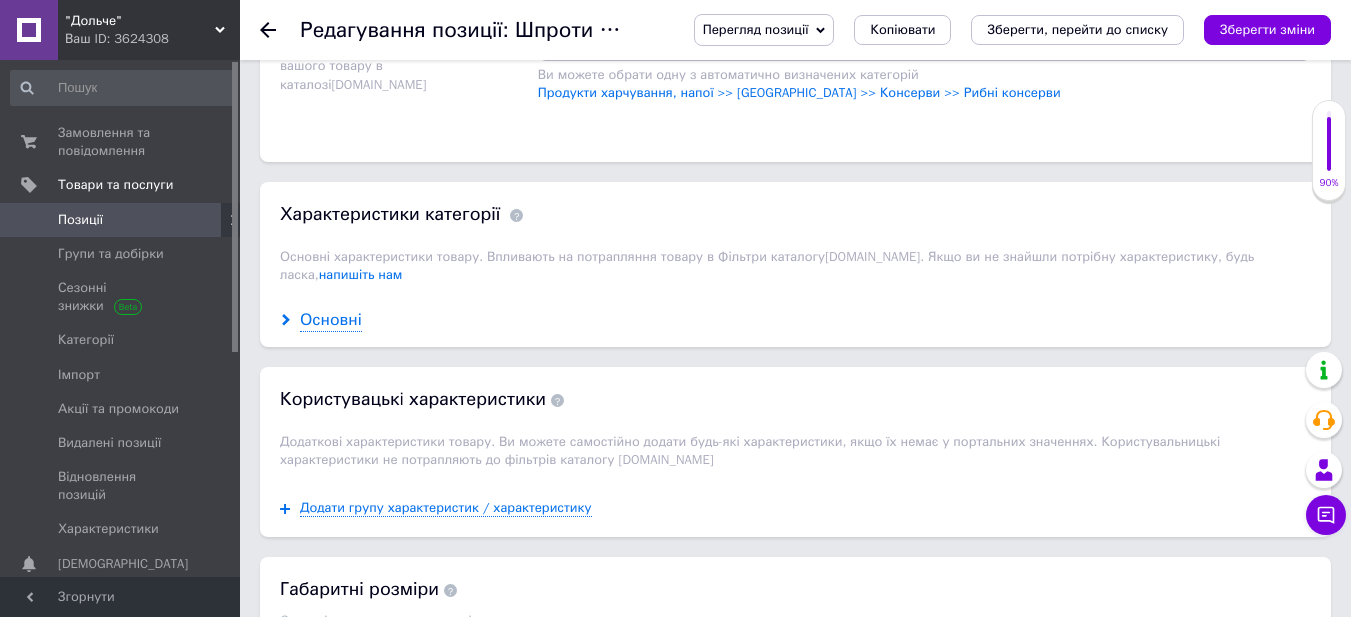 click on "Основні" at bounding box center [331, 320] 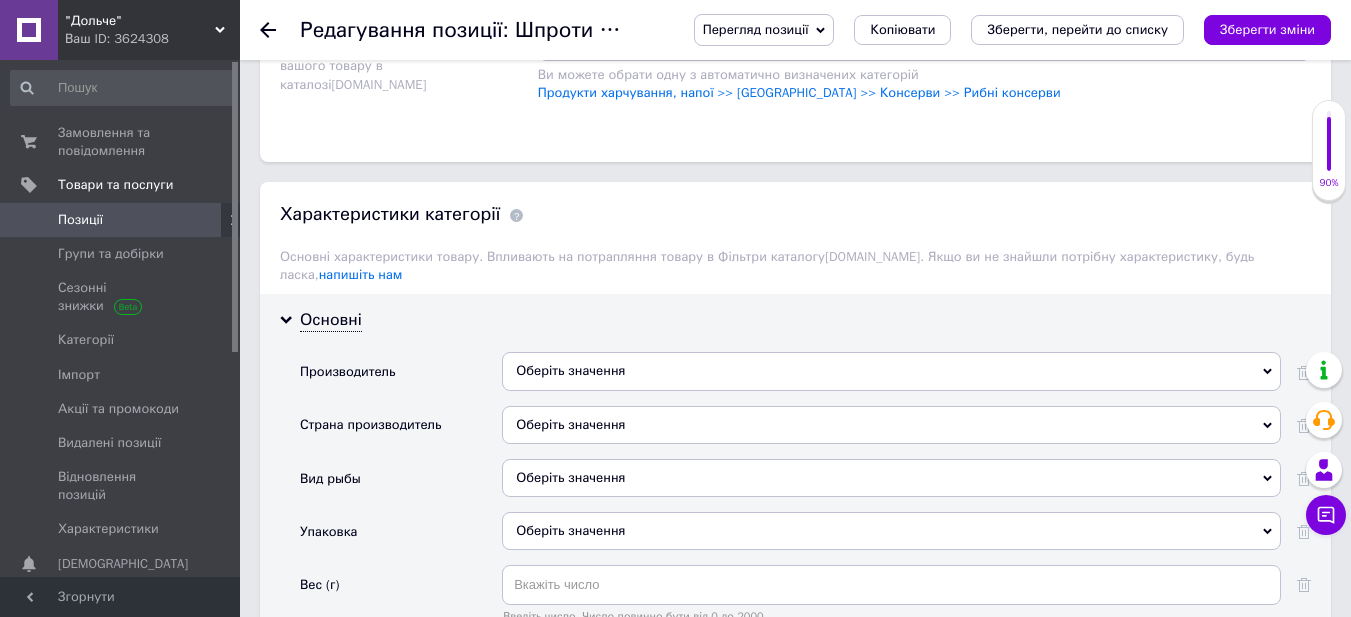 click on "Оберіть значення" at bounding box center (891, 371) 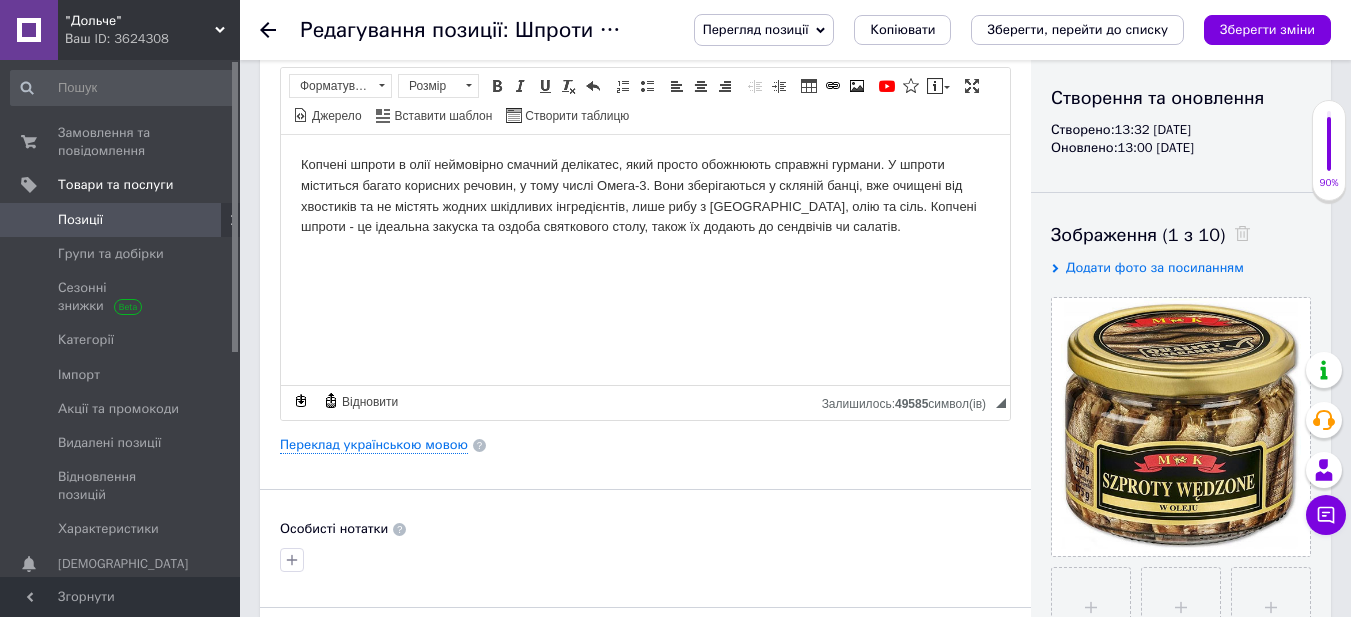 scroll, scrollTop: 0, scrollLeft: 0, axis: both 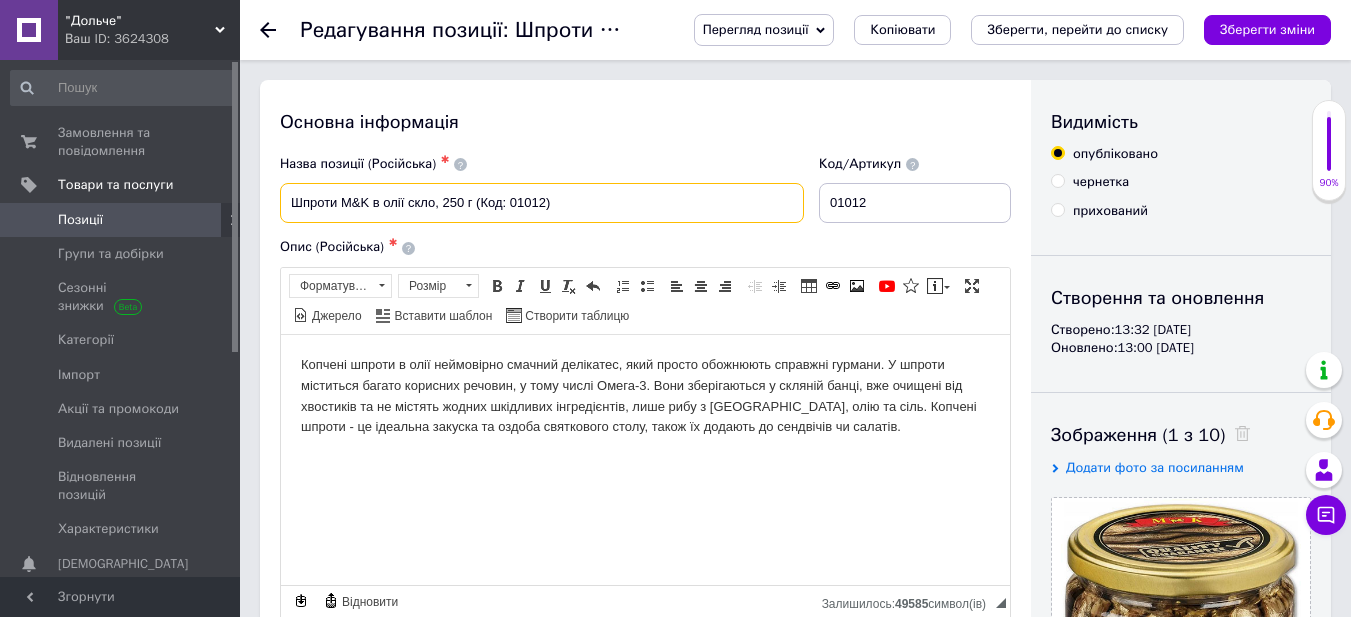 drag, startPoint x: 341, startPoint y: 200, endPoint x: 369, endPoint y: 199, distance: 28.01785 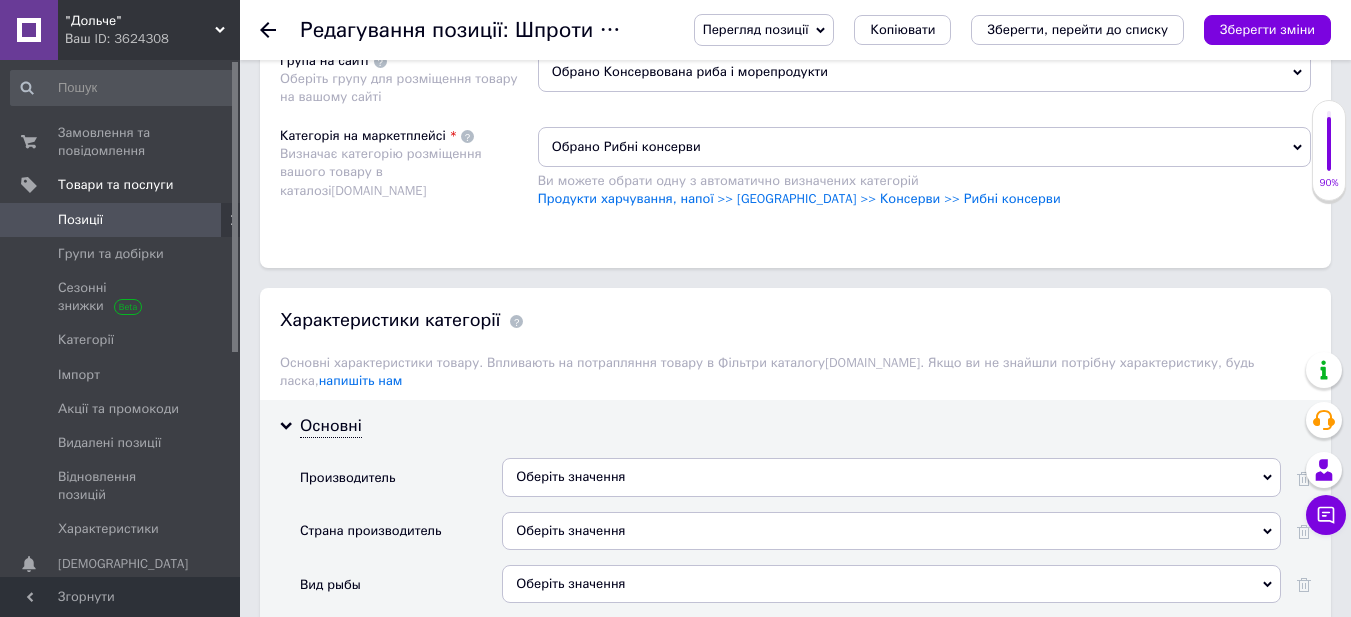 scroll, scrollTop: 1400, scrollLeft: 0, axis: vertical 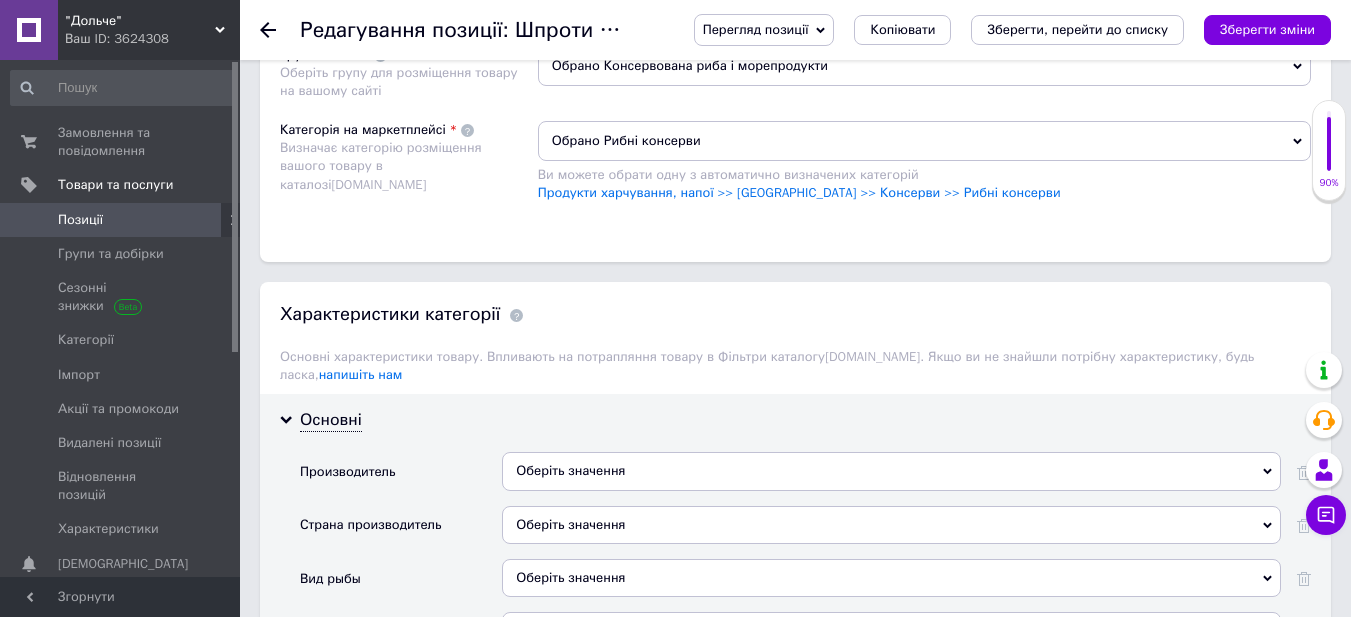 click on "Оберіть значення" at bounding box center (891, 471) 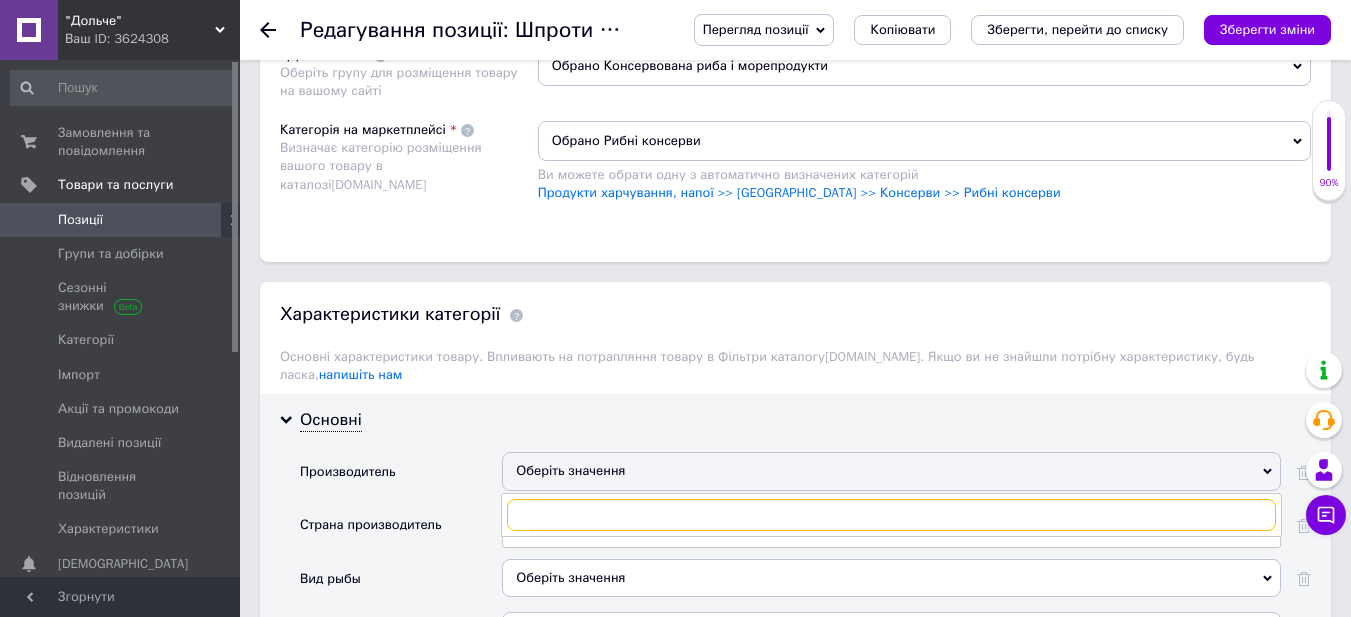 paste on "M&K" 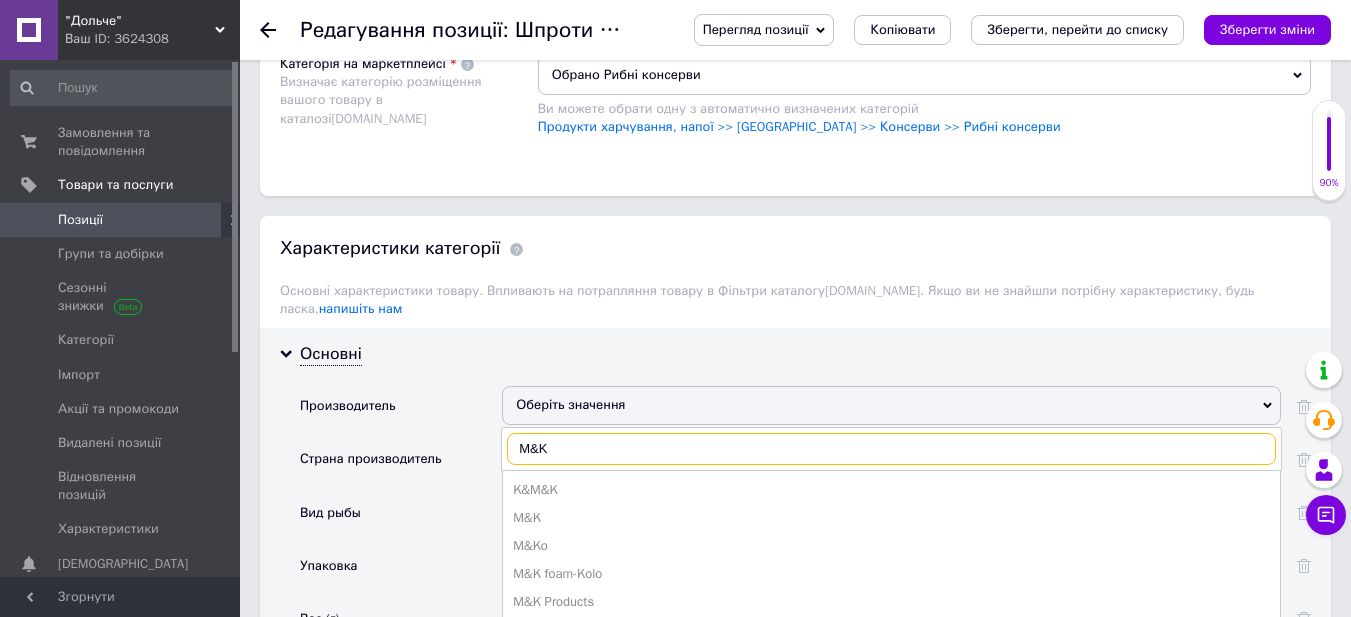 scroll, scrollTop: 1600, scrollLeft: 0, axis: vertical 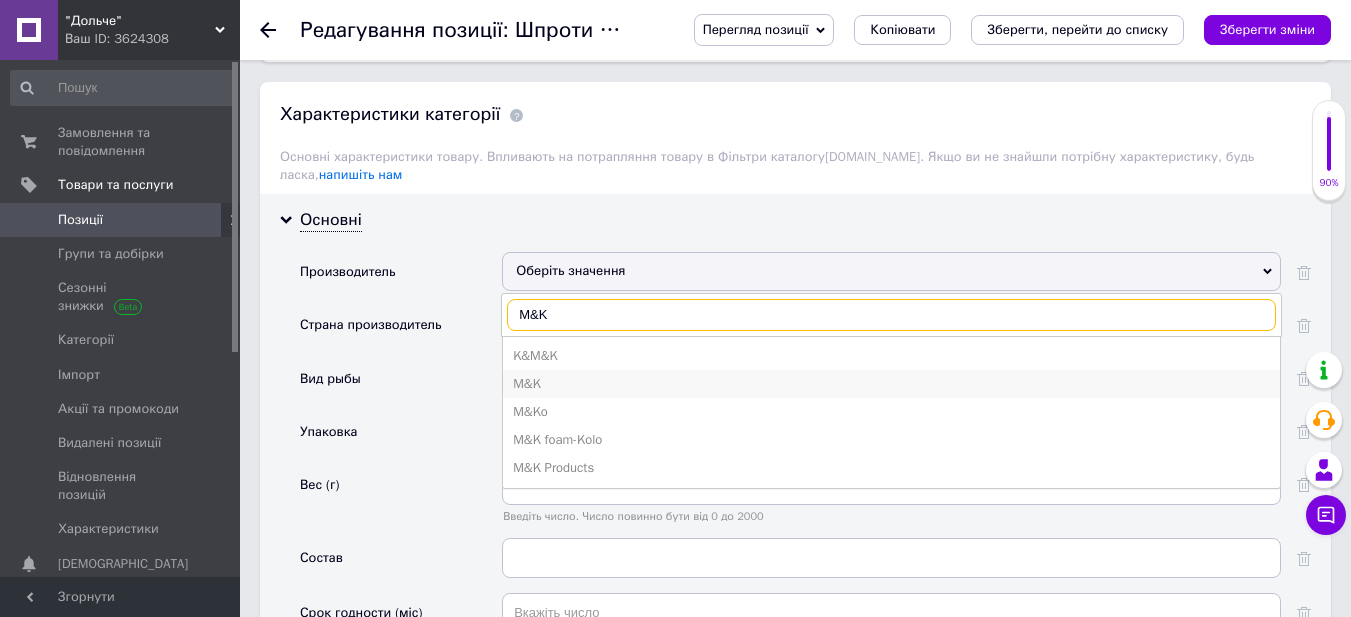 type on "M&K" 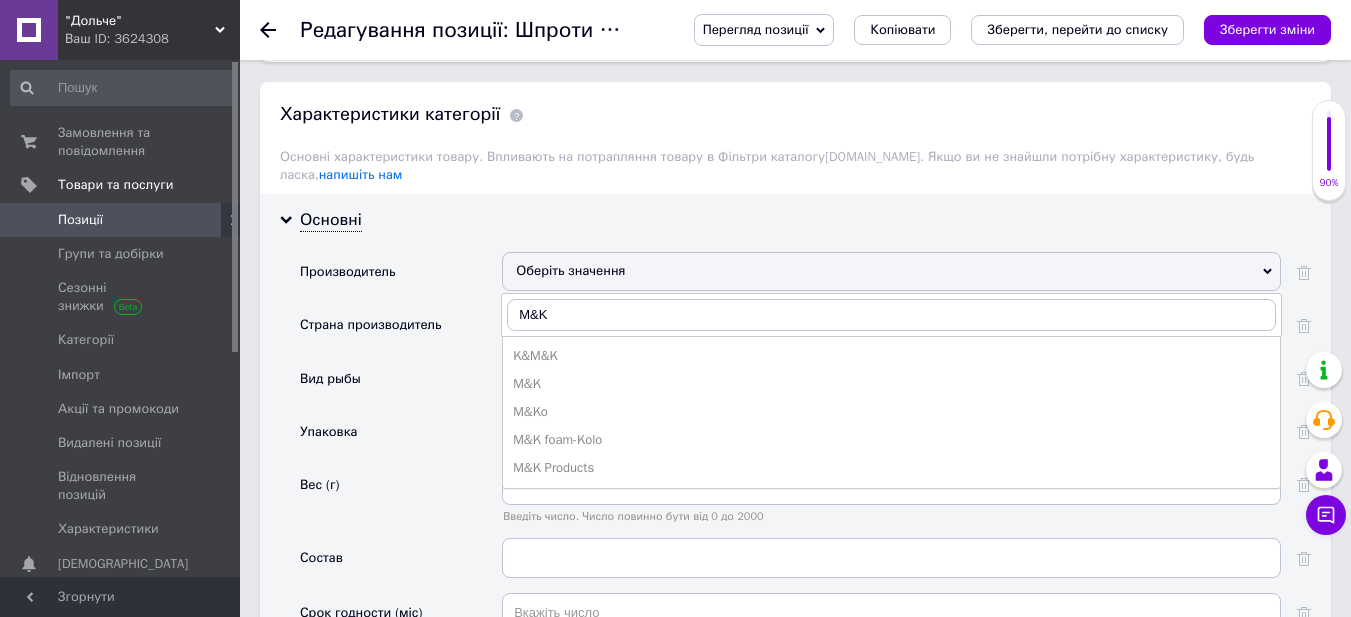 drag, startPoint x: 534, startPoint y: 371, endPoint x: 551, endPoint y: 371, distance: 17 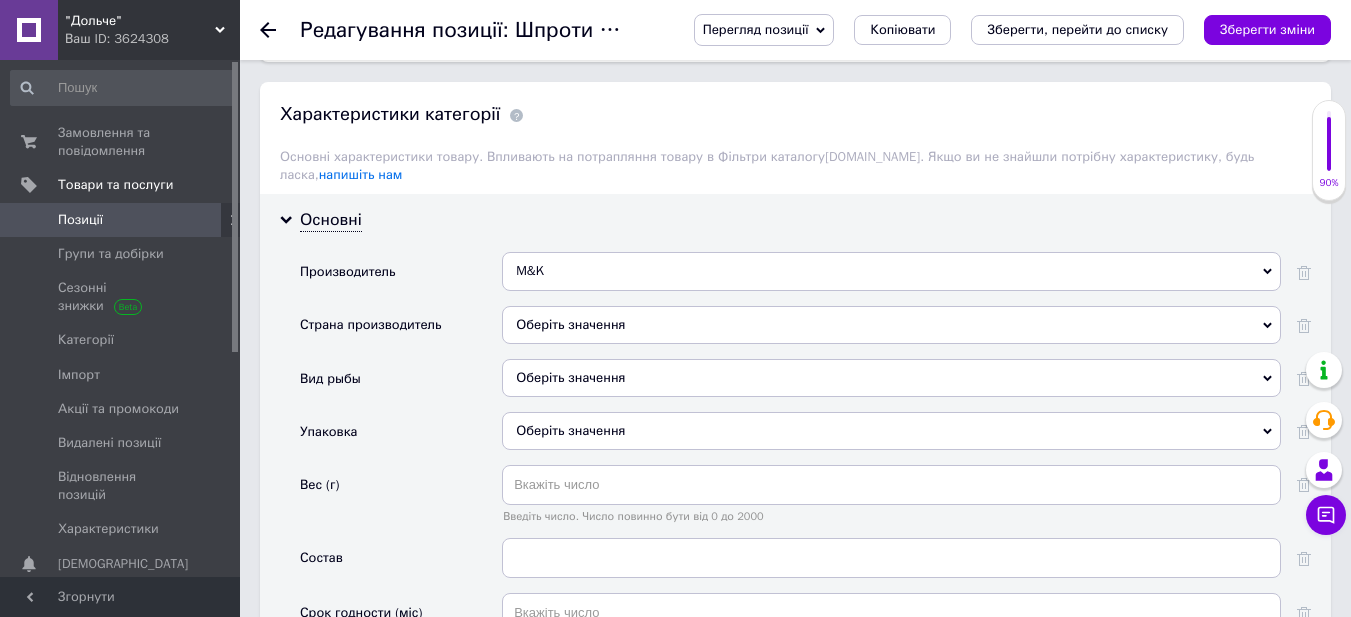 click on "Оберіть значення" at bounding box center [891, 325] 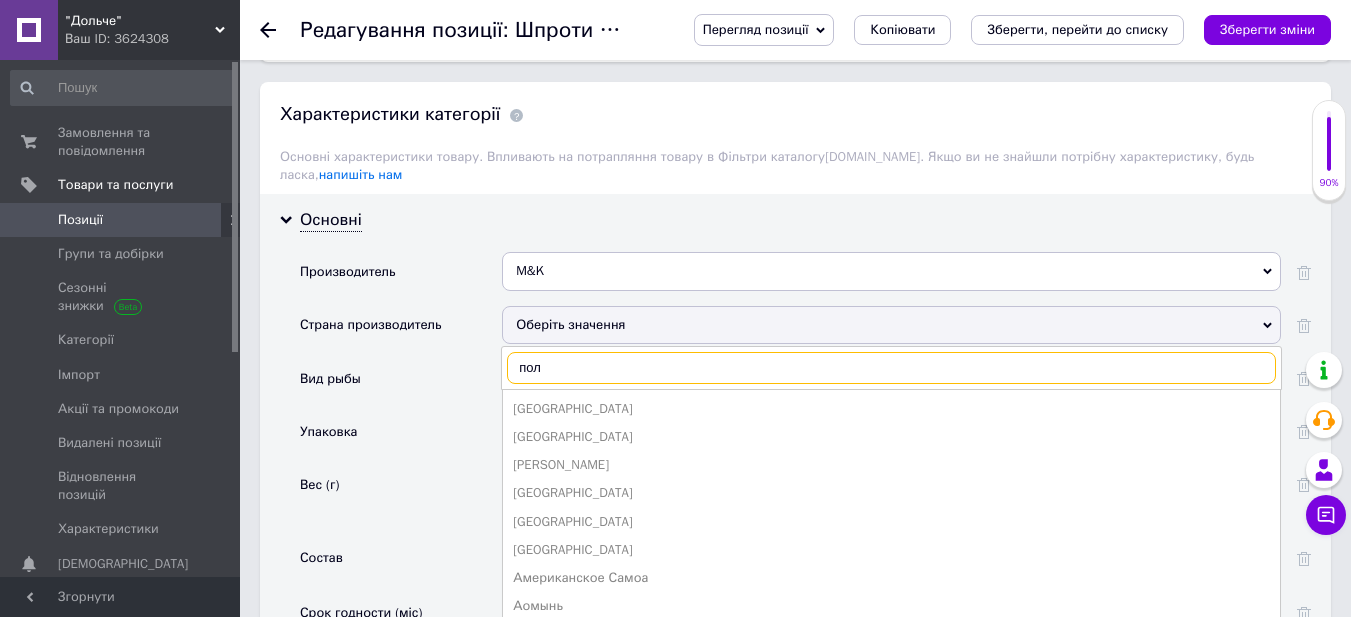 type on "[PERSON_NAME]" 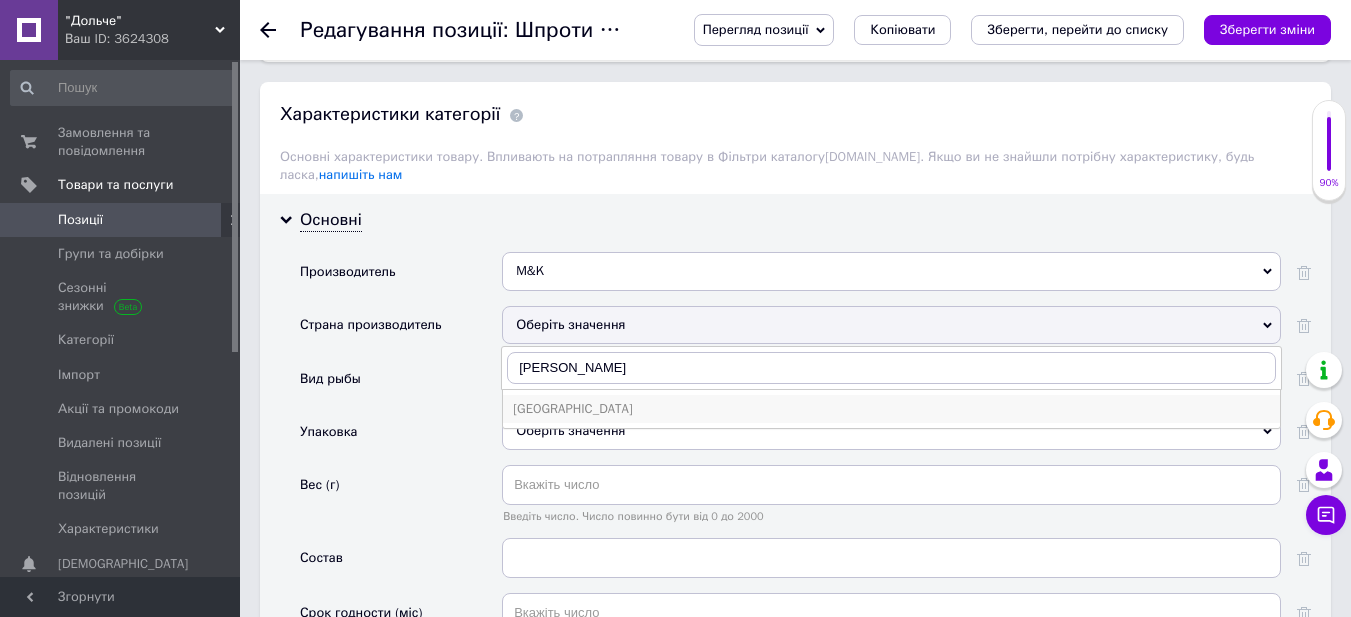 click on "[GEOGRAPHIC_DATA]" at bounding box center (891, 409) 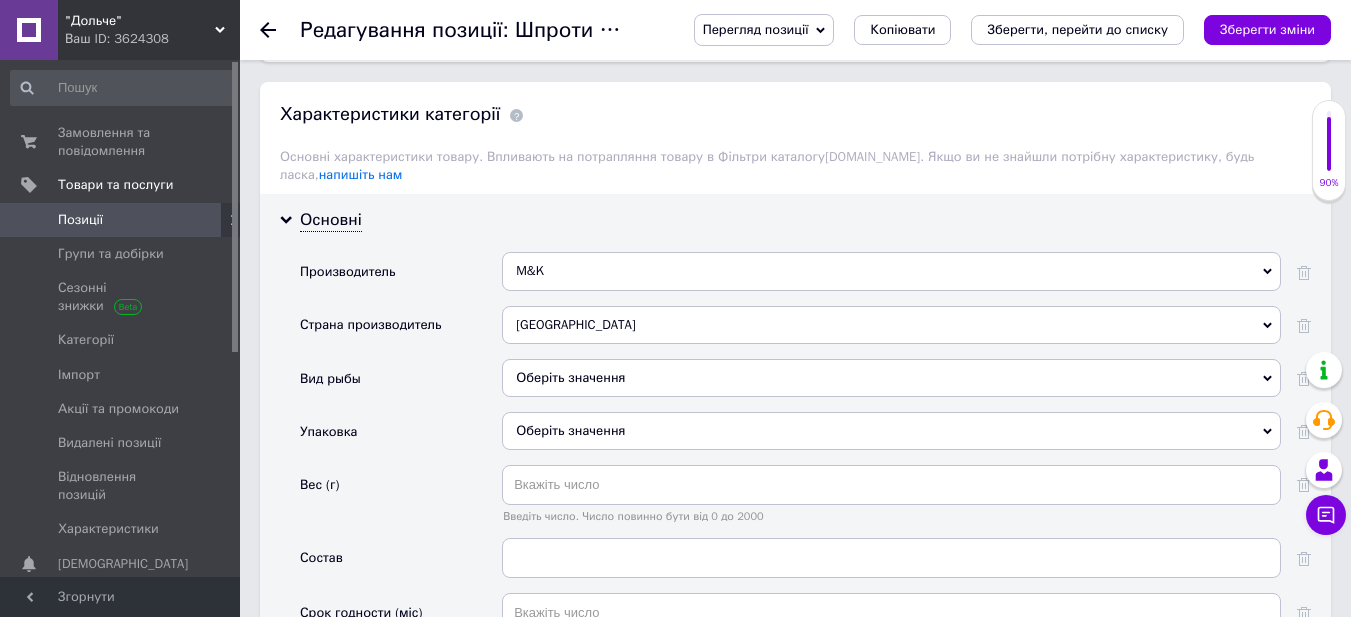 click on "Оберіть значення" at bounding box center [891, 378] 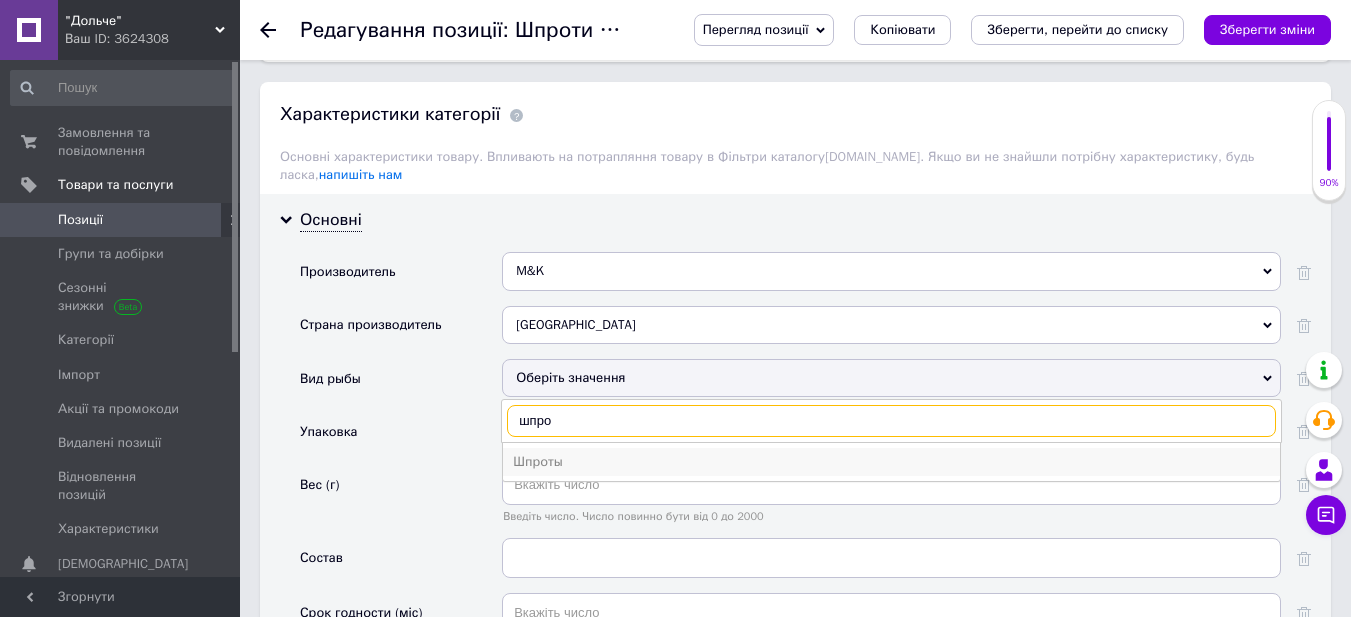 type on "шпро" 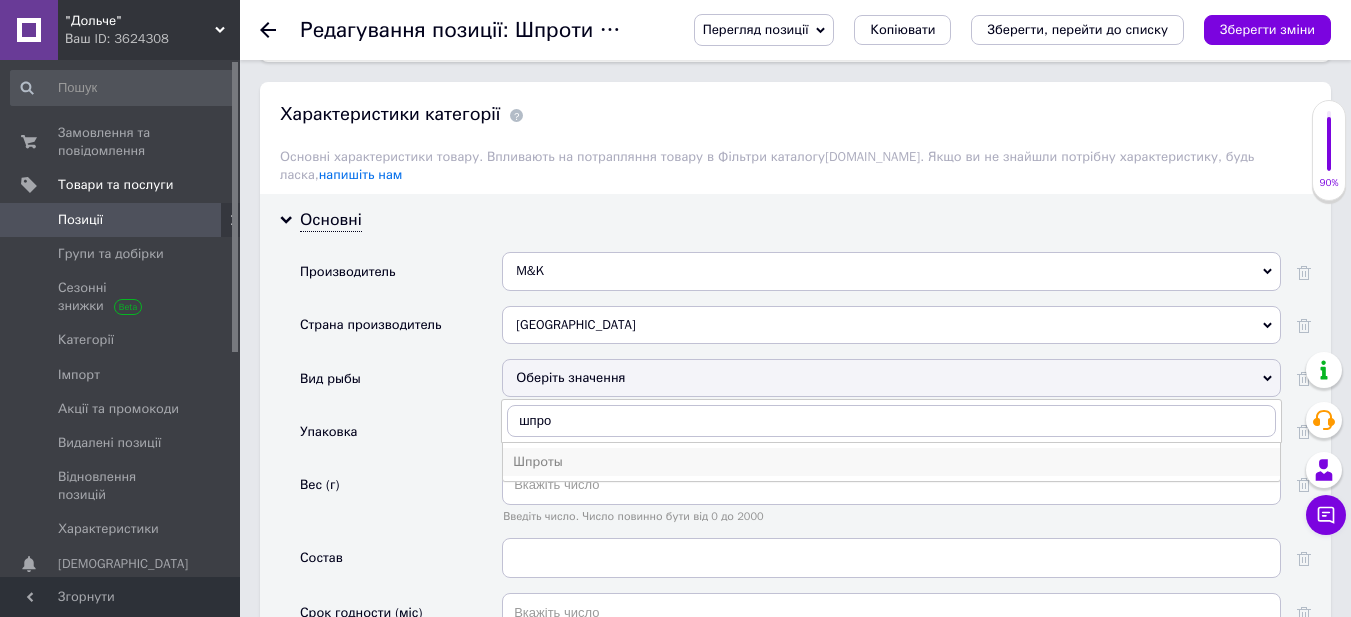 click on "Шпроты" at bounding box center [891, 462] 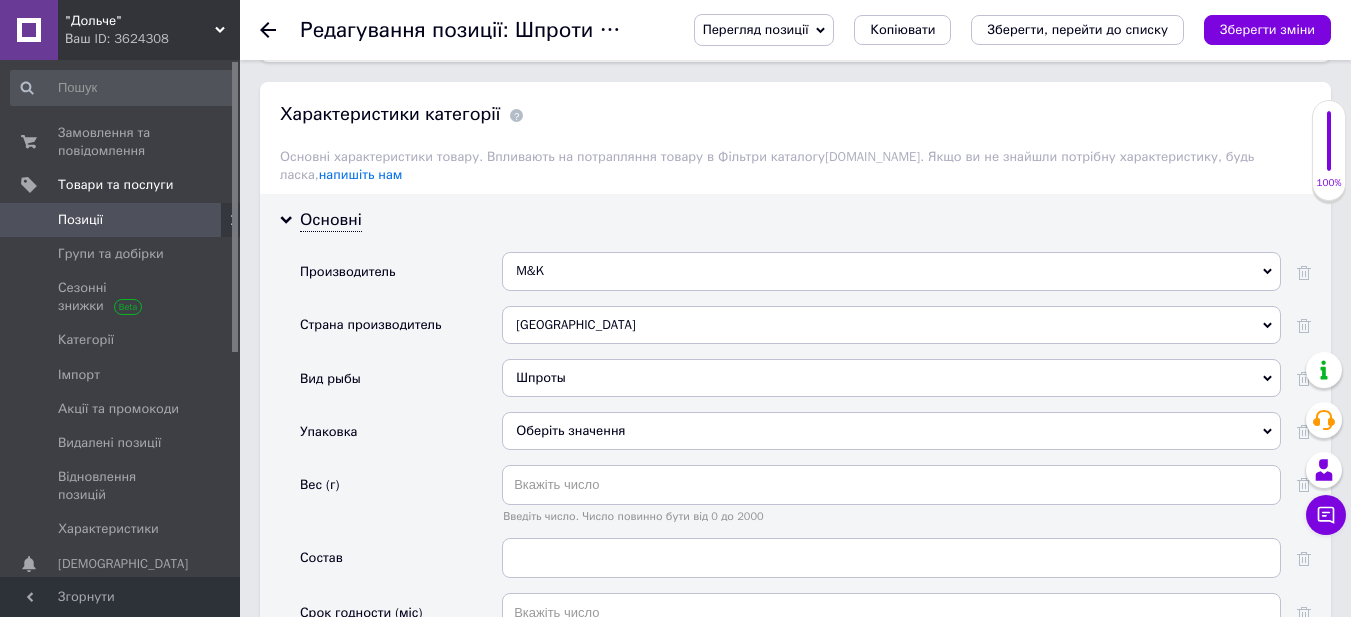 click on "Оберіть значення" at bounding box center (891, 431) 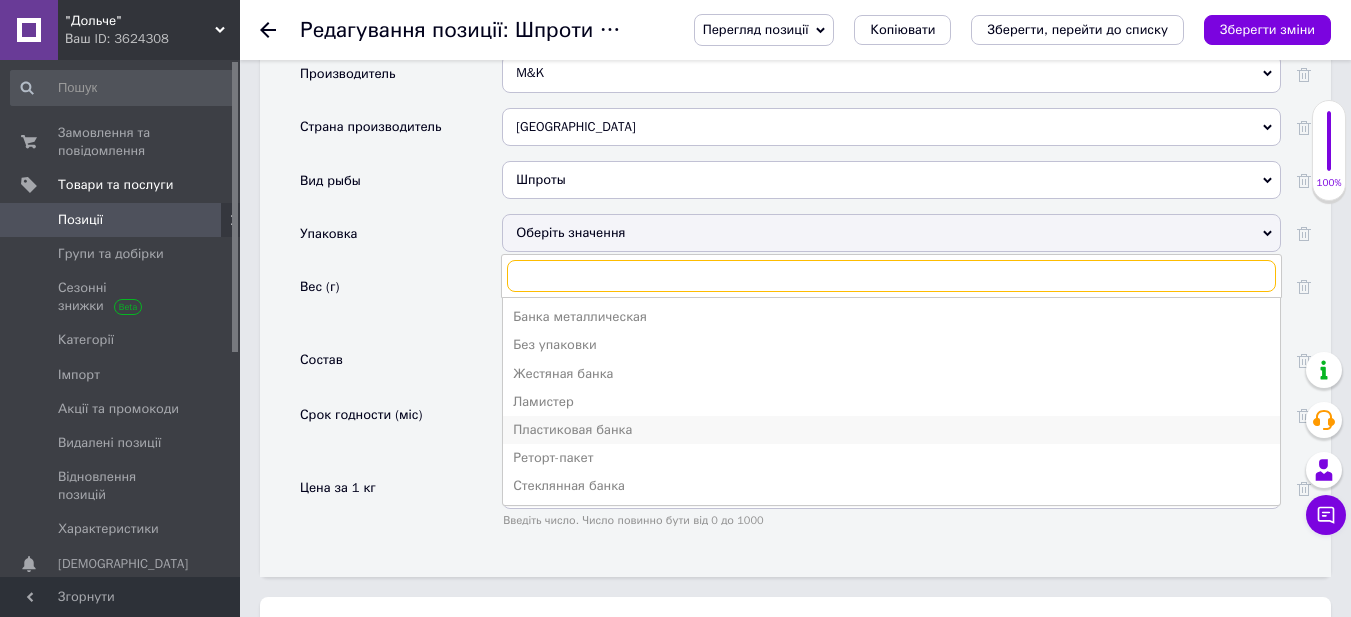 scroll, scrollTop: 1800, scrollLeft: 0, axis: vertical 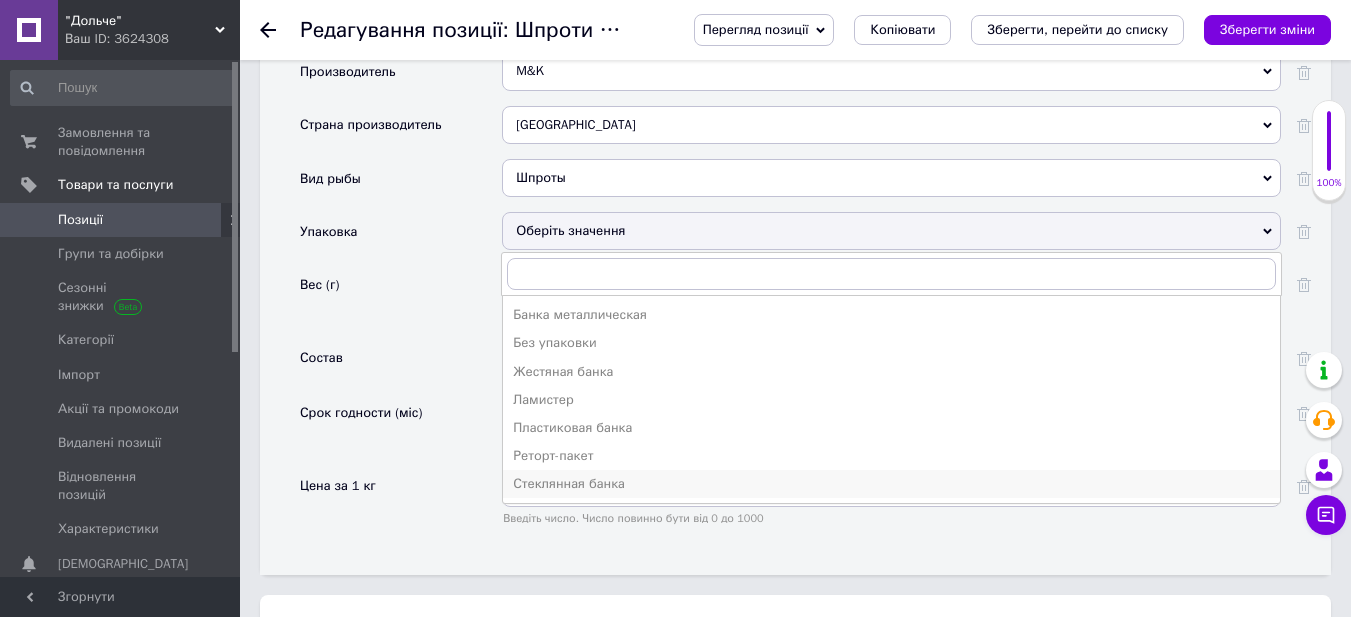 click on "Стеклянная банка" at bounding box center (891, 484) 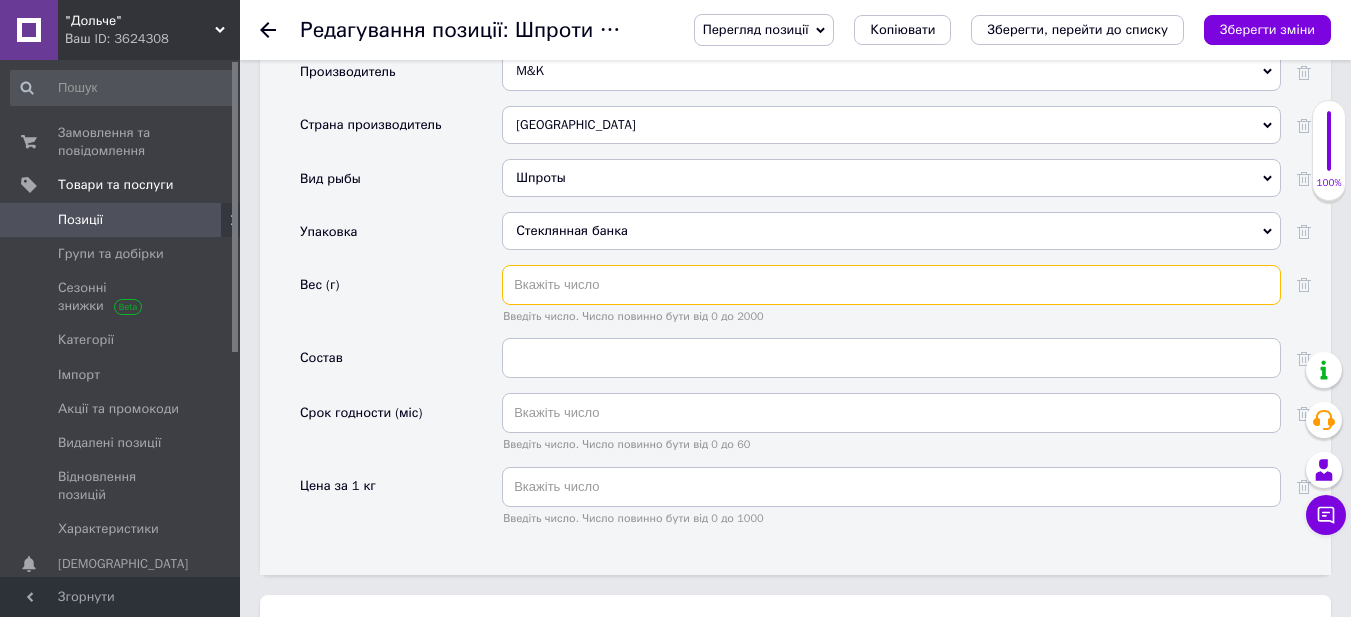 click at bounding box center (891, 285) 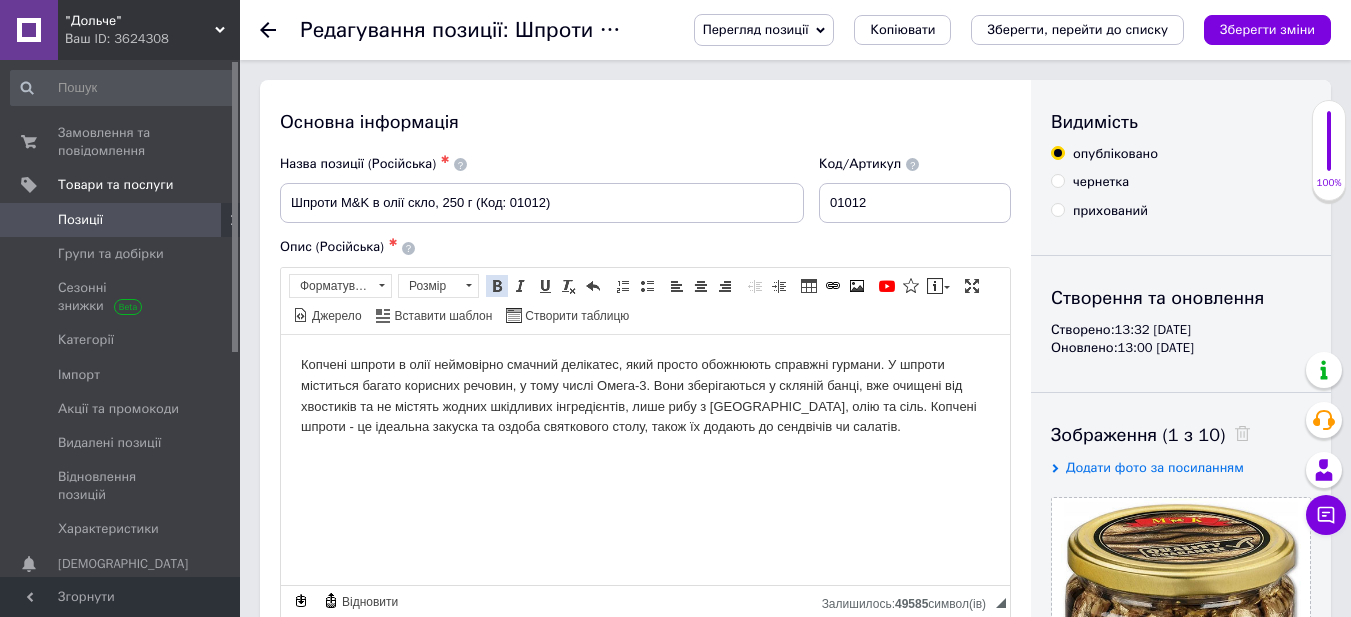 scroll, scrollTop: 1458, scrollLeft: 0, axis: vertical 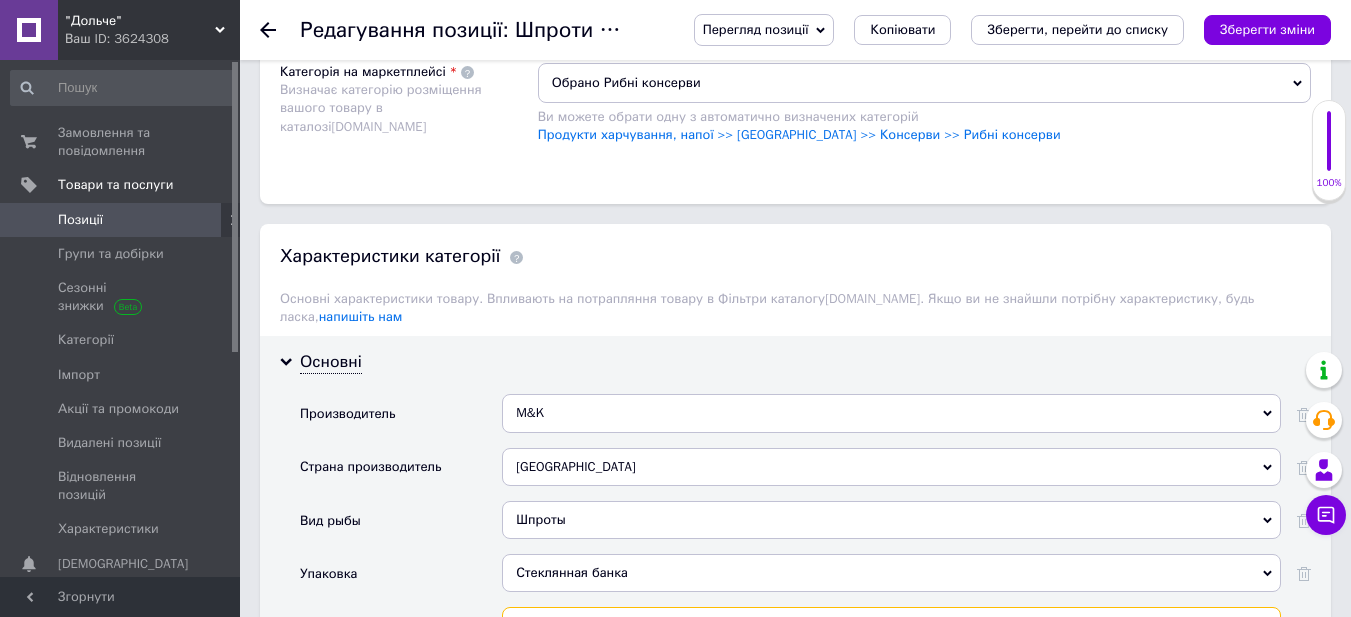 type on "1" 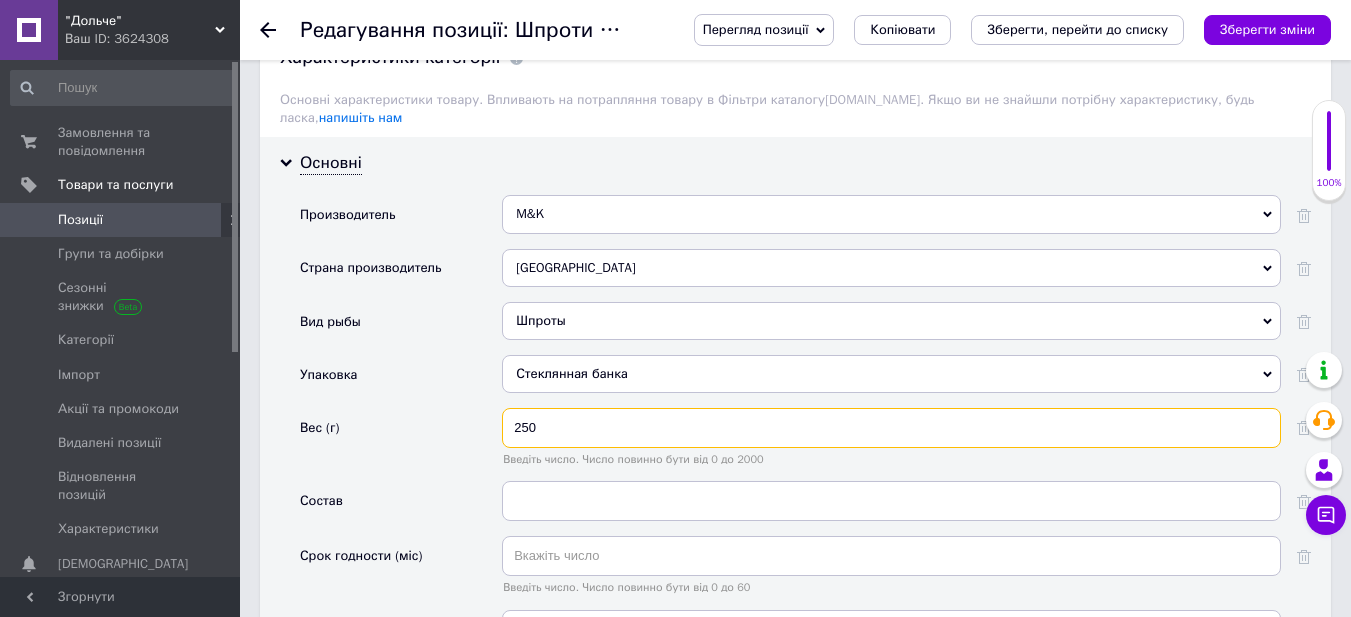 scroll, scrollTop: 1858, scrollLeft: 0, axis: vertical 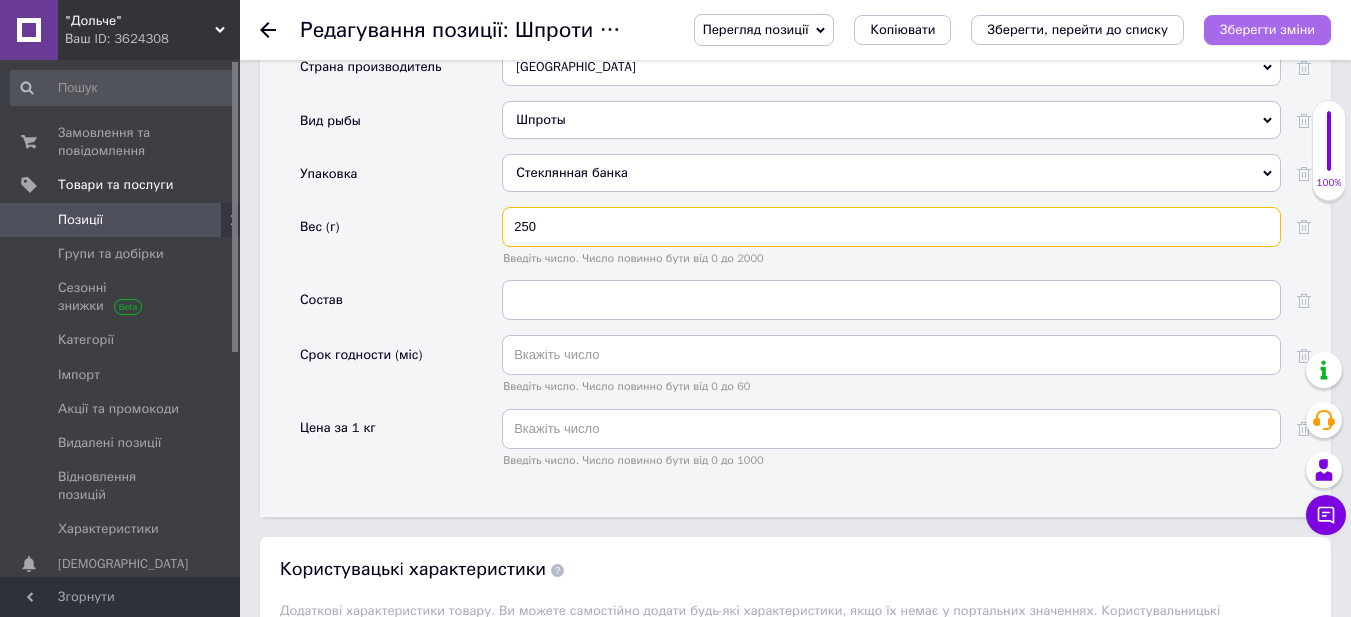 type on "250" 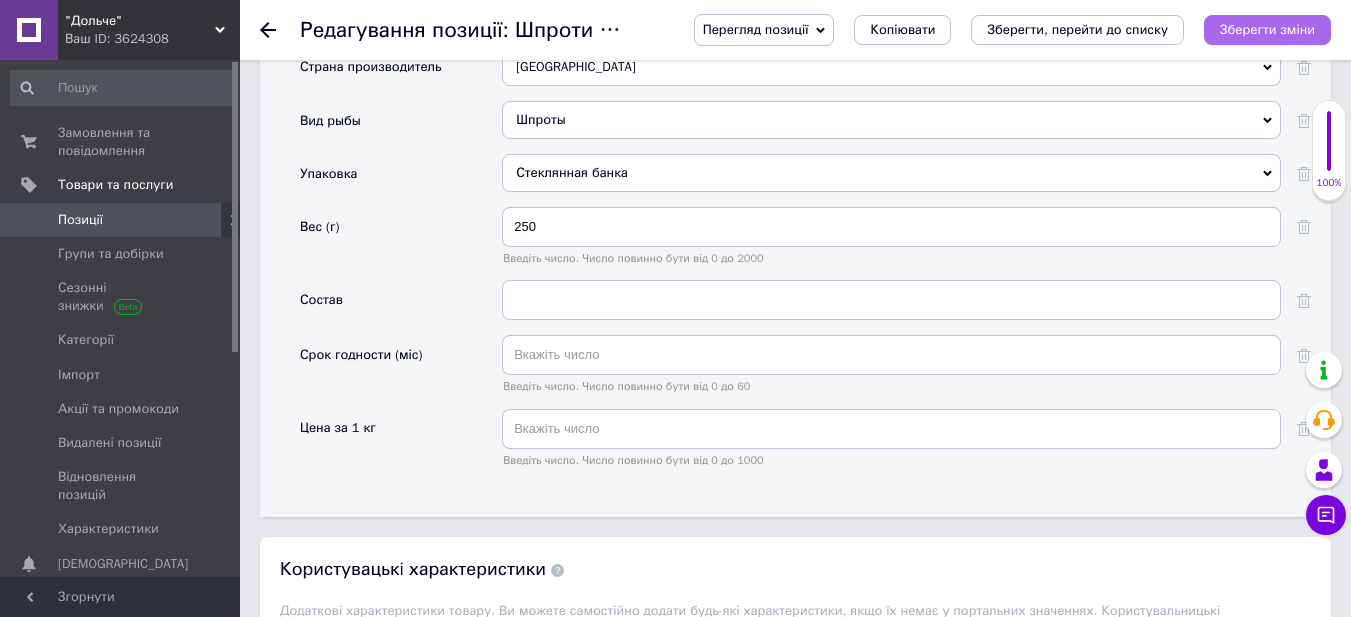 click on "Зберегти зміни" at bounding box center [1267, 29] 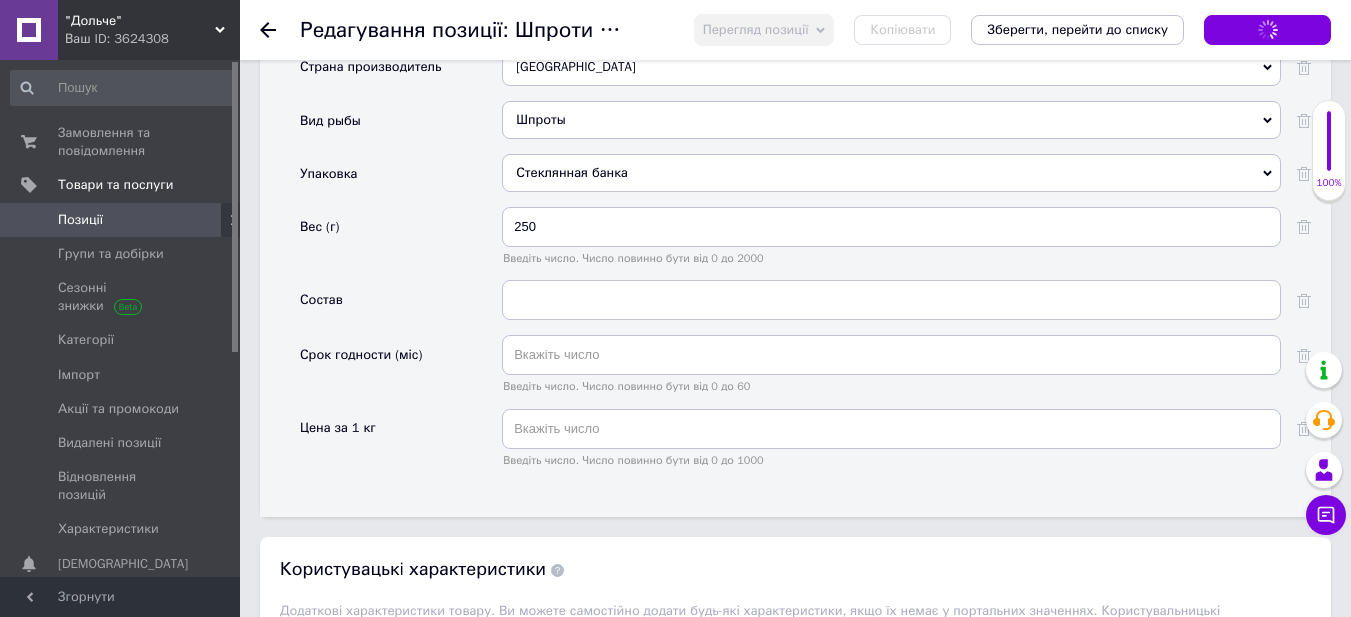 click on "Зберегти, перейти до списку" at bounding box center [1077, 29] 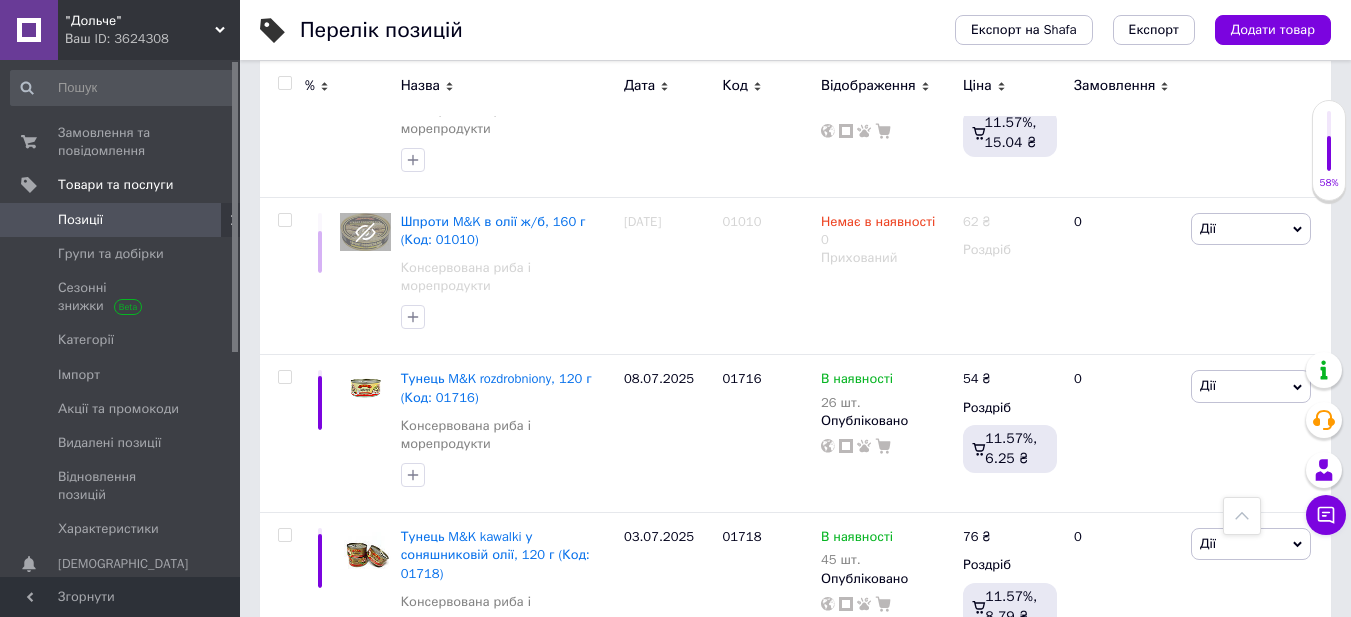 scroll, scrollTop: 1700, scrollLeft: 0, axis: vertical 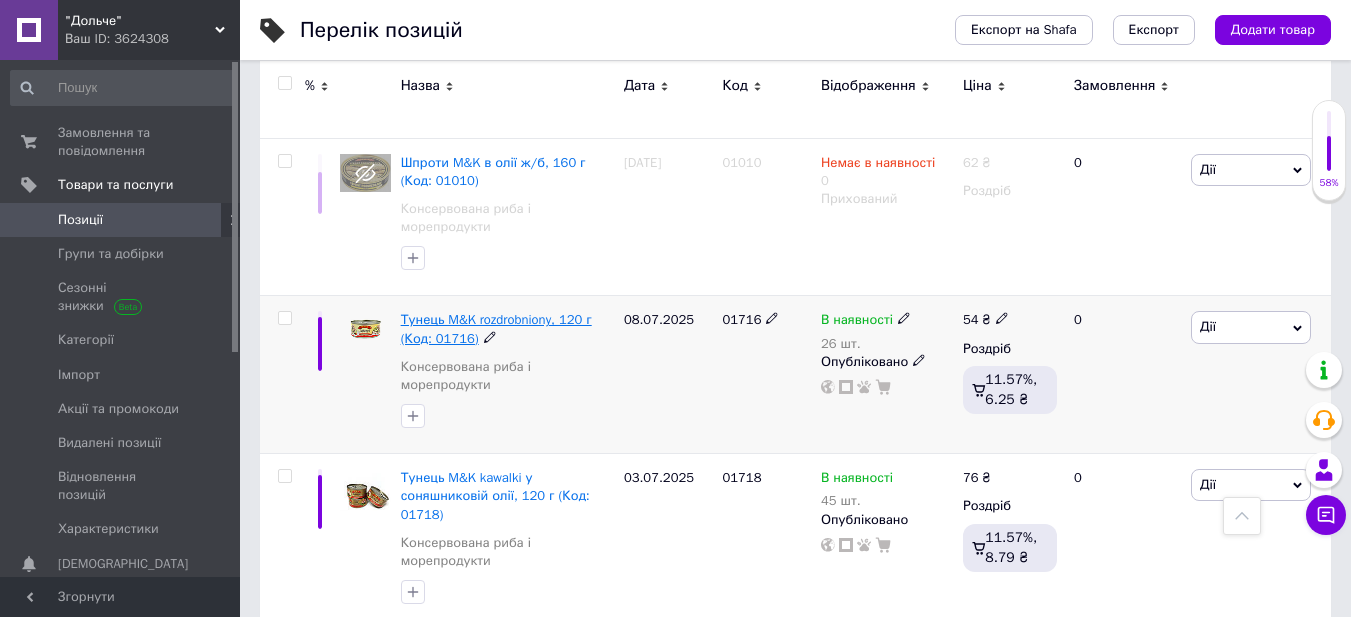 click on "Тунець M&K rozdrobniony, 120 г (Код: 01716)" at bounding box center (496, 328) 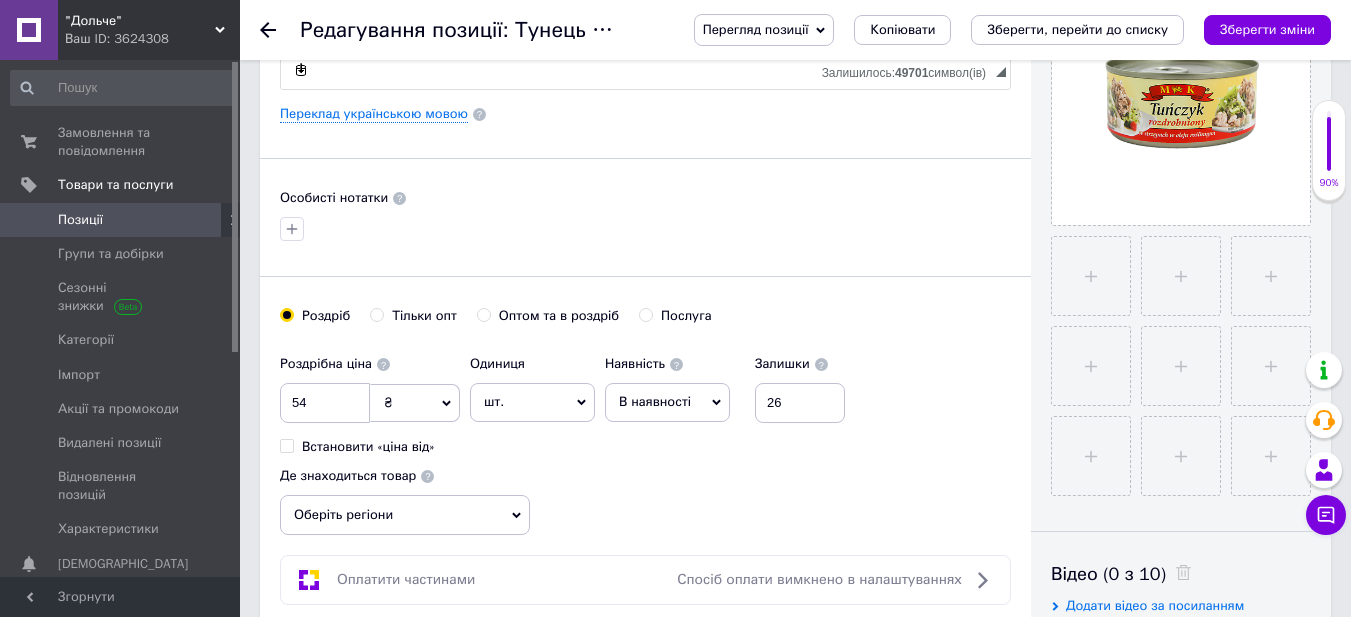 scroll, scrollTop: 600, scrollLeft: 0, axis: vertical 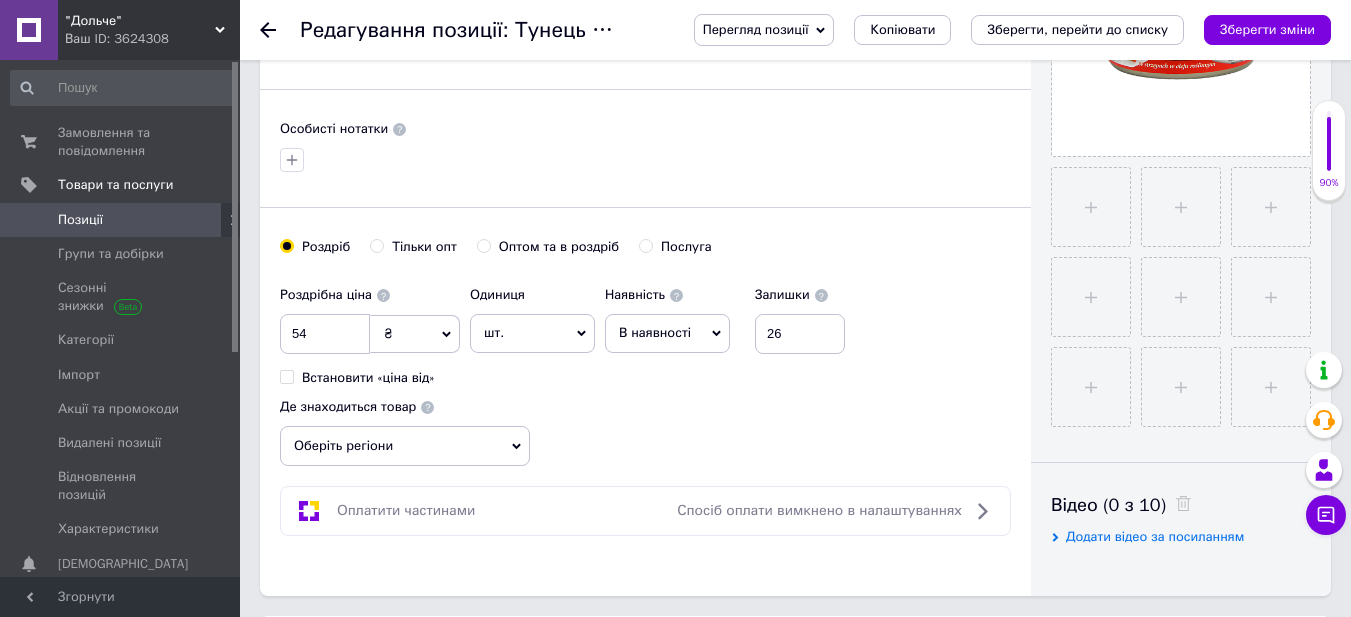 click on "Оберіть регіони" at bounding box center (405, 446) 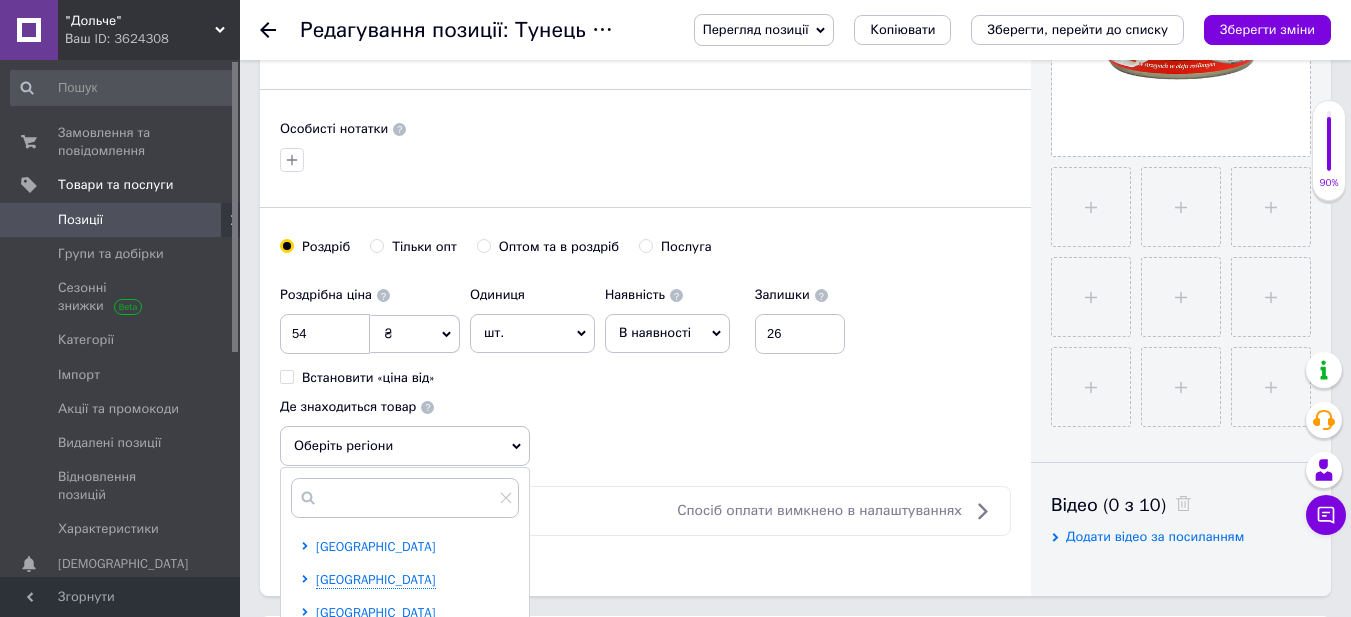 click on "[GEOGRAPHIC_DATA]" at bounding box center (376, 546) 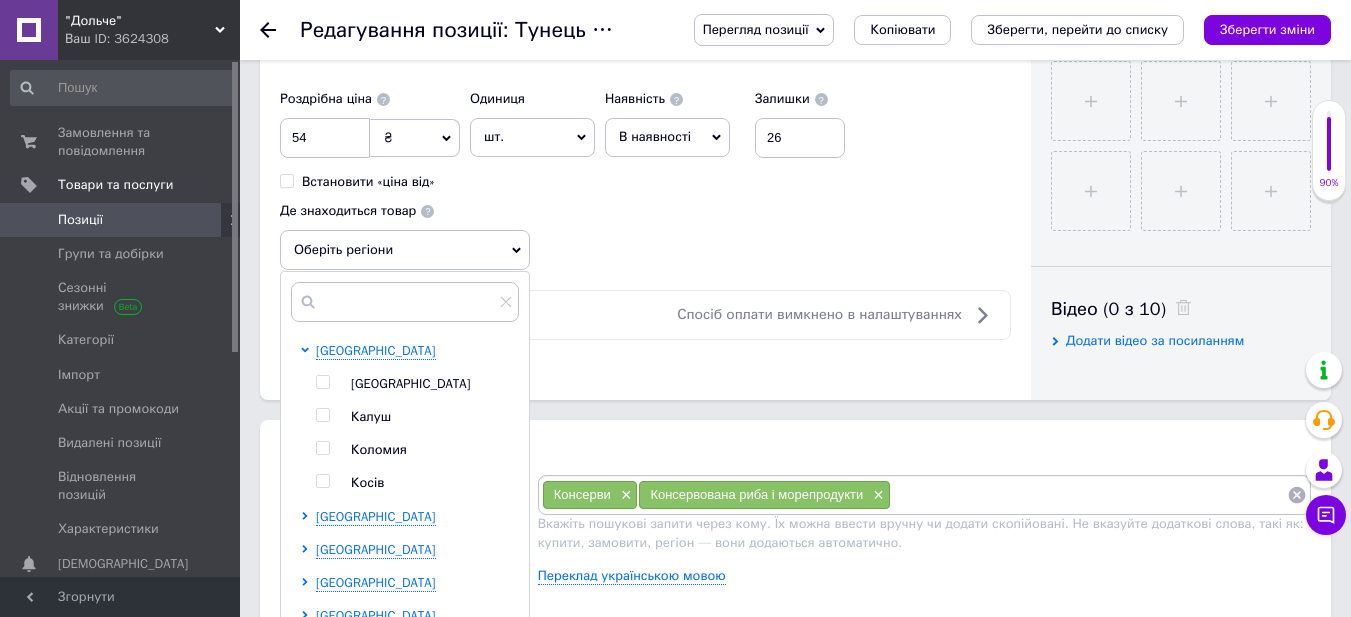 scroll, scrollTop: 800, scrollLeft: 0, axis: vertical 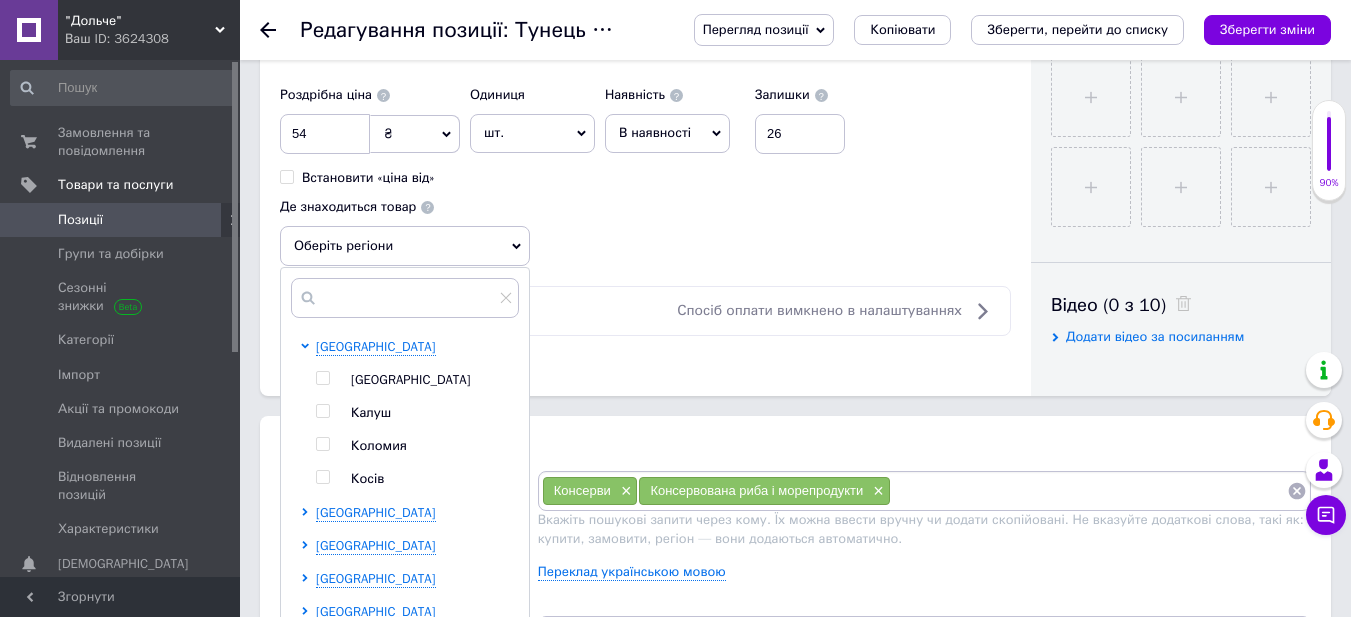 click on "[GEOGRAPHIC_DATA]" at bounding box center (411, 379) 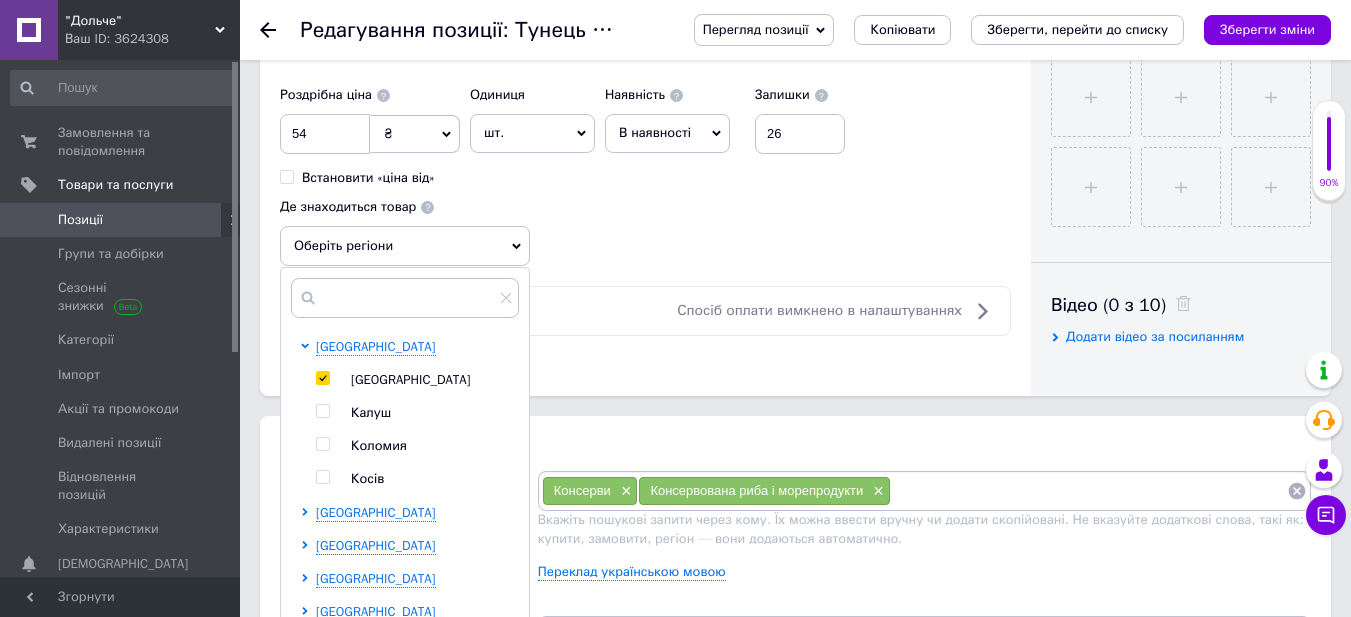 checkbox on "true" 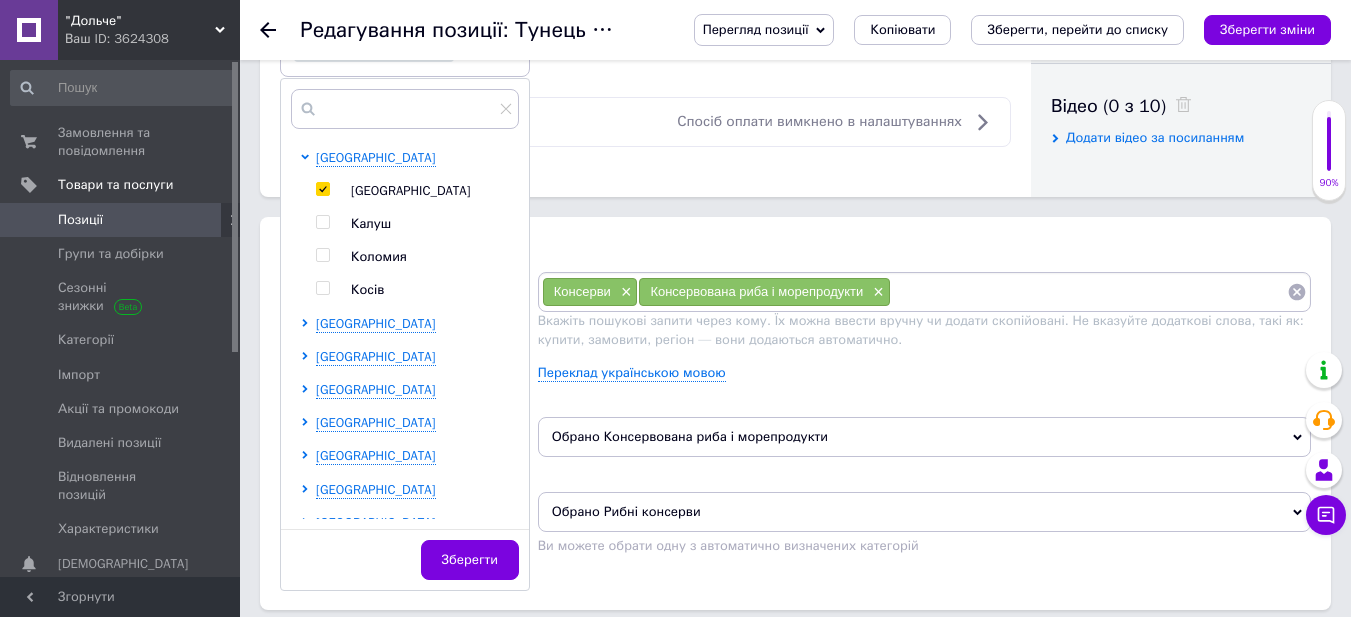 scroll, scrollTop: 1000, scrollLeft: 0, axis: vertical 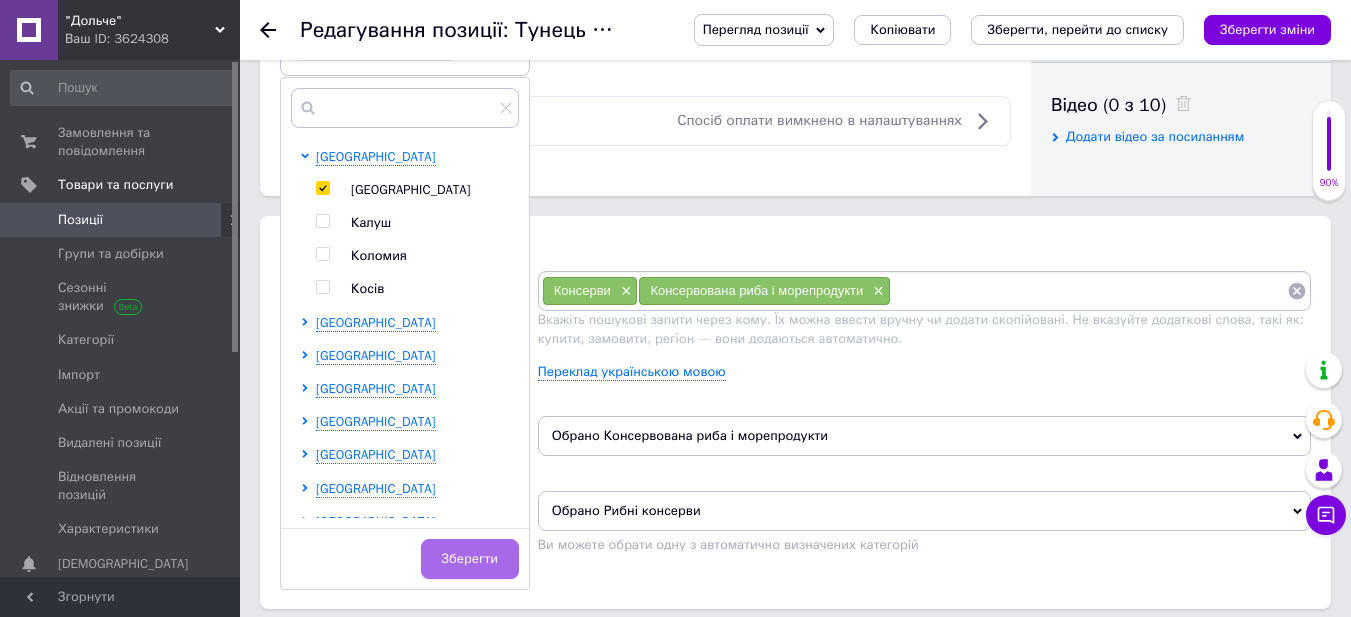 click on "Зберегти" at bounding box center (470, 559) 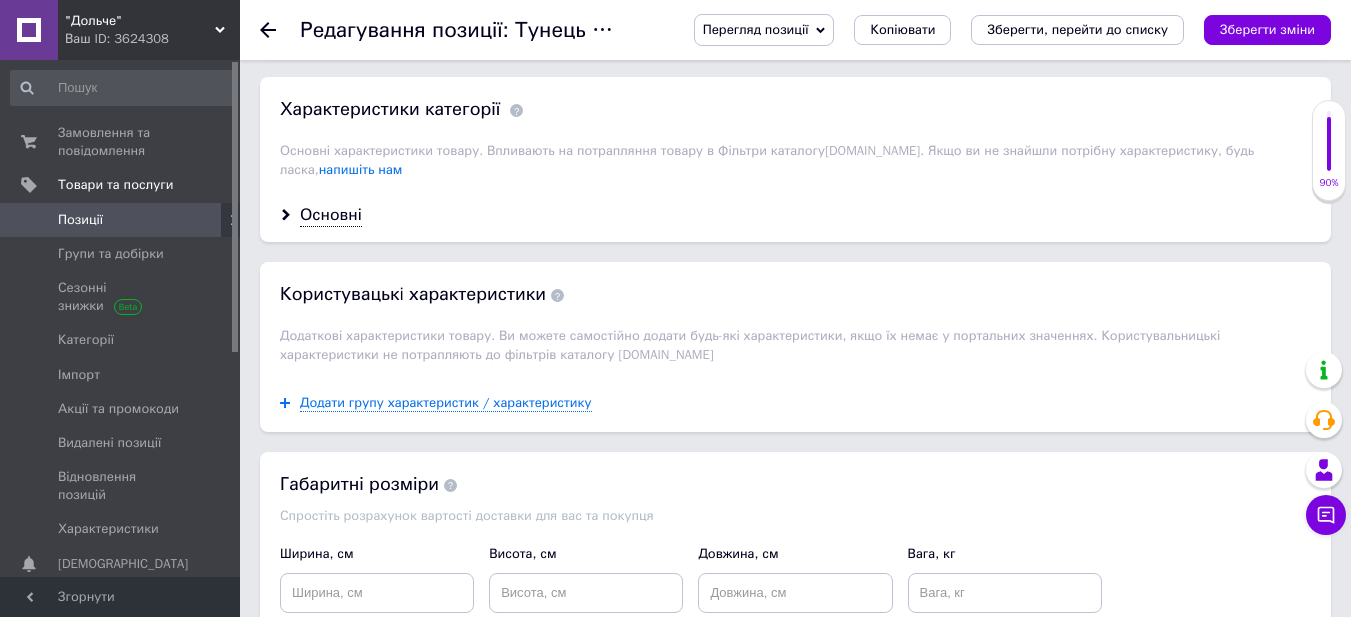 scroll, scrollTop: 1600, scrollLeft: 0, axis: vertical 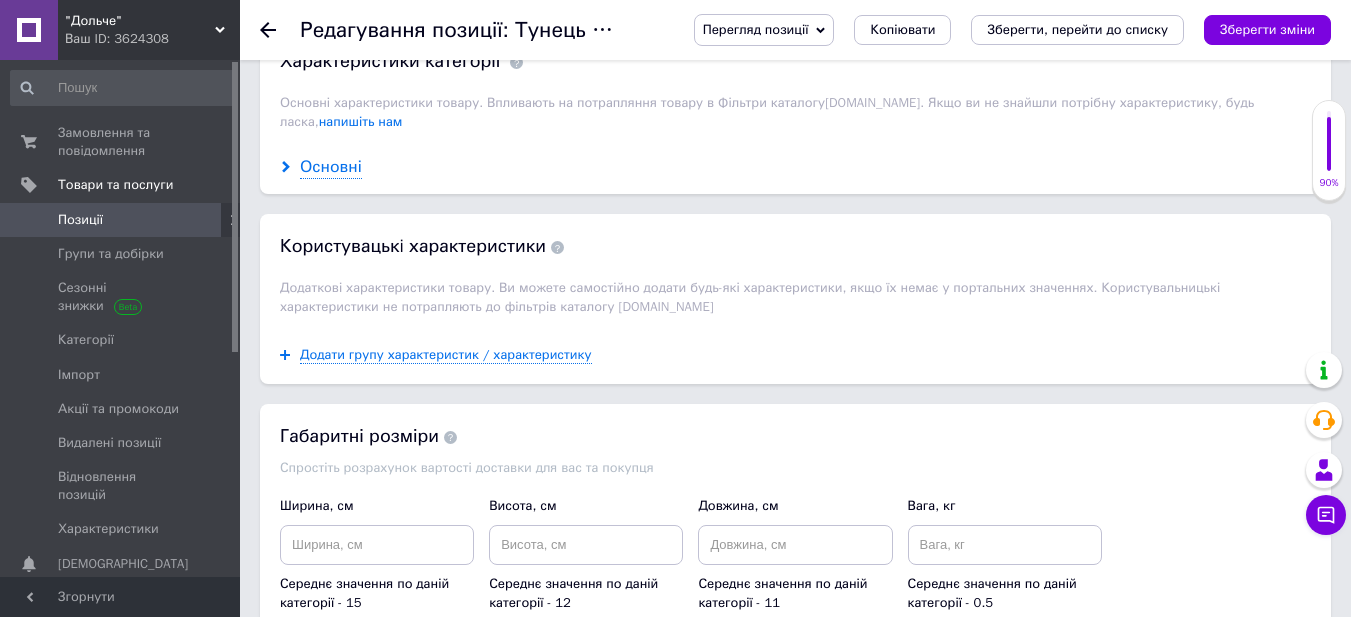 click on "Основні" at bounding box center (331, 167) 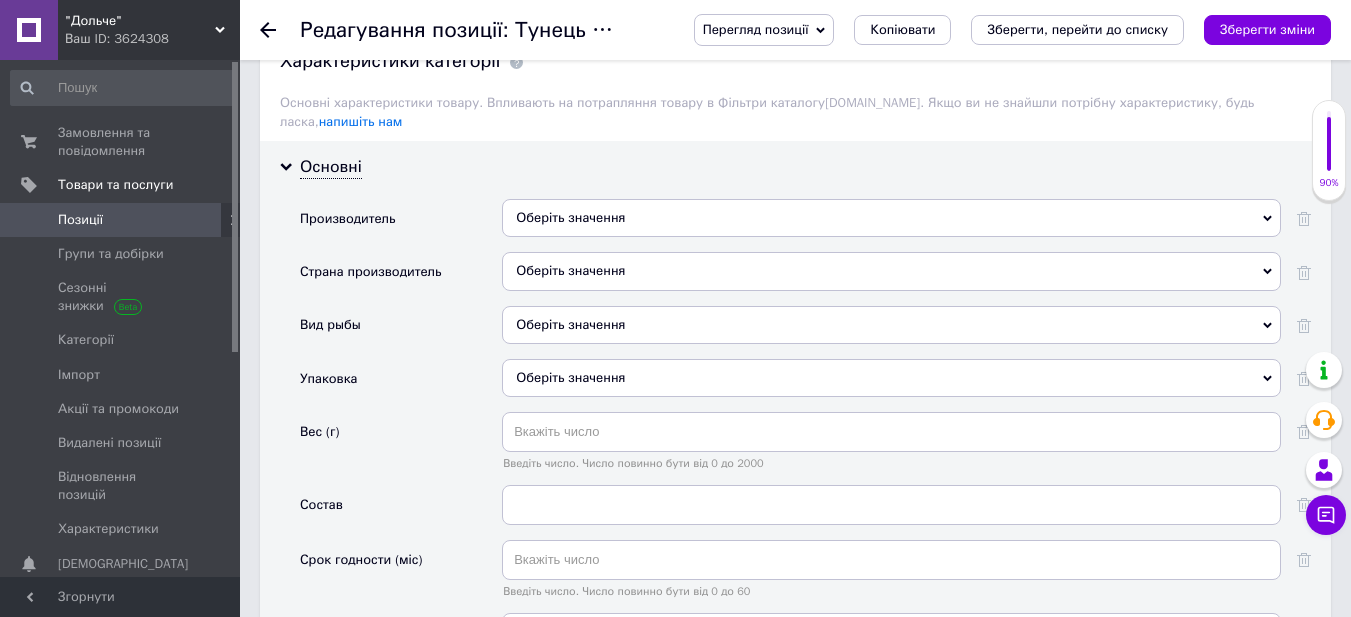 click on "Оберіть значення" at bounding box center [891, 218] 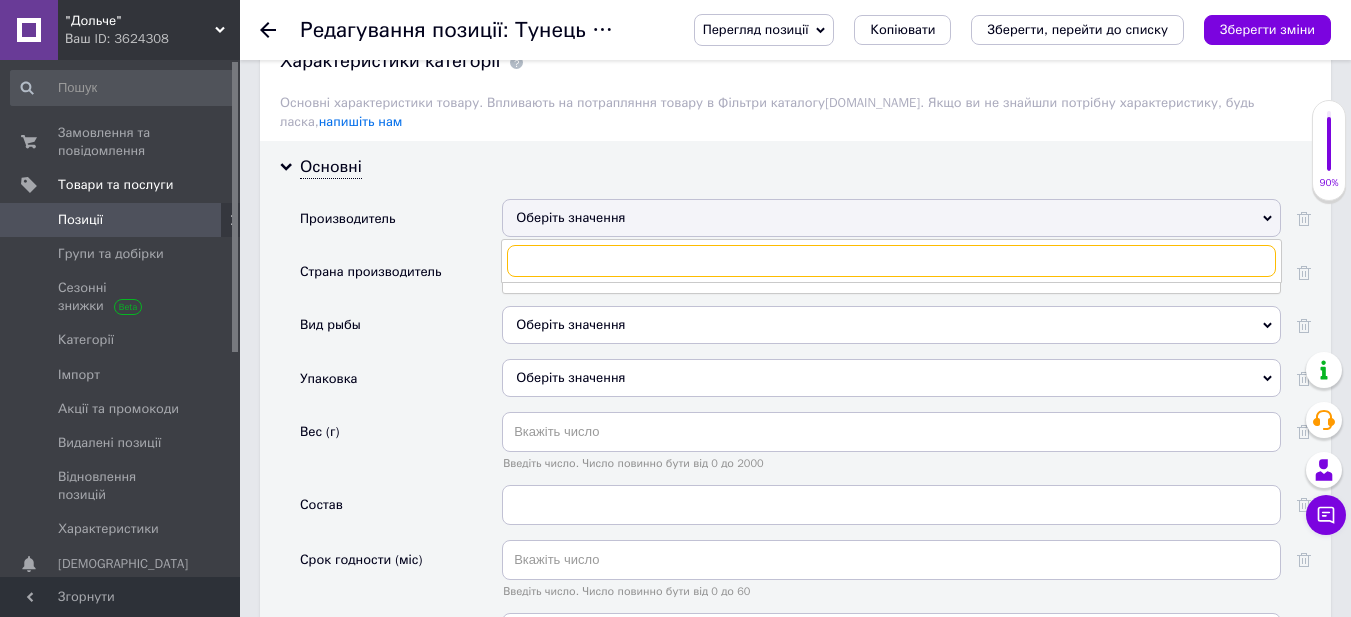 paste on "M&K" 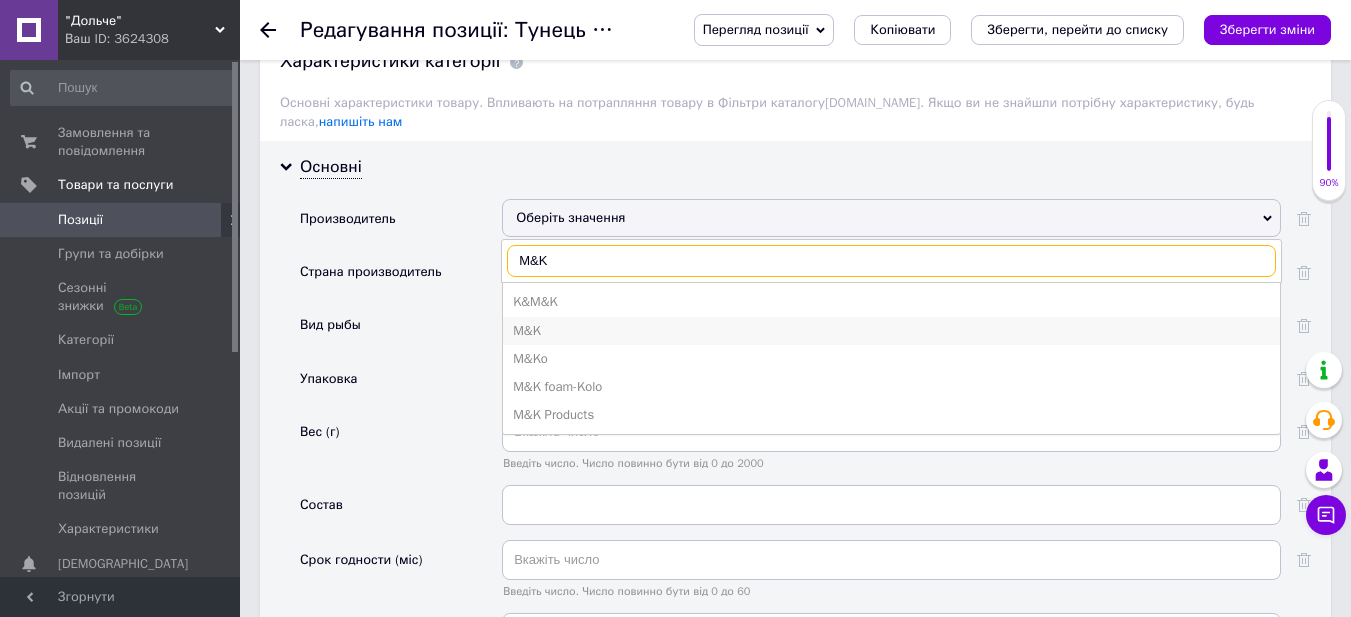type on "M&K" 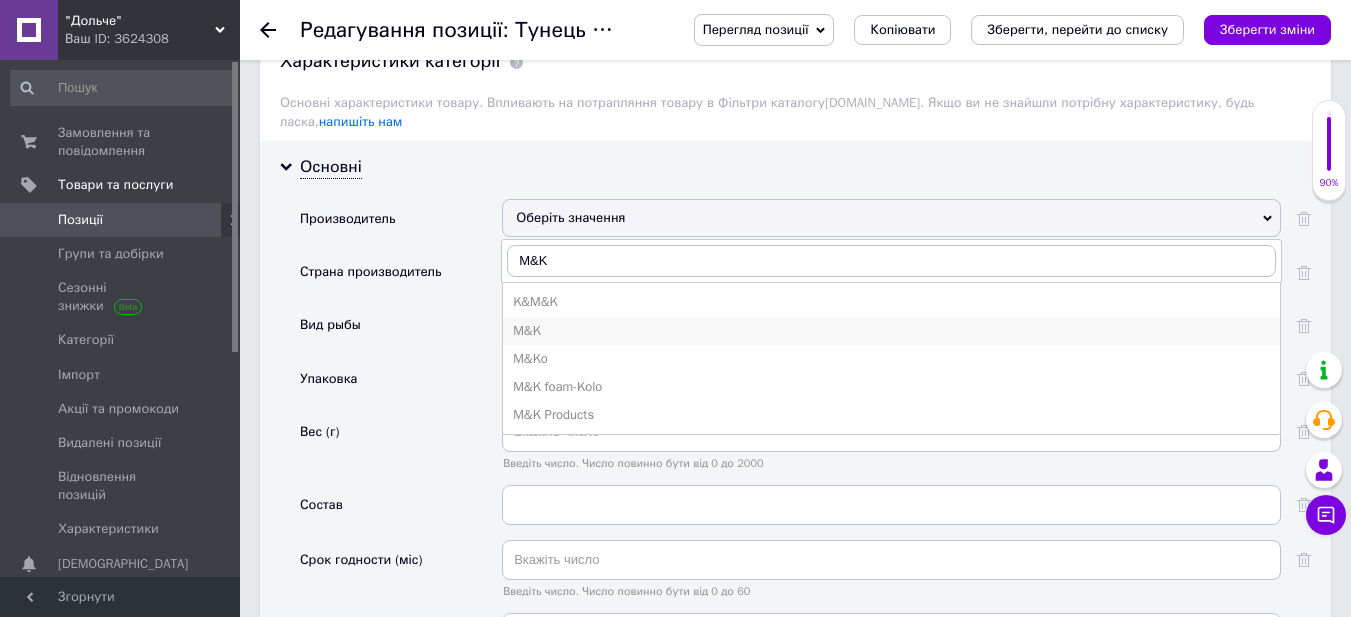 click on "M&K" at bounding box center [891, 331] 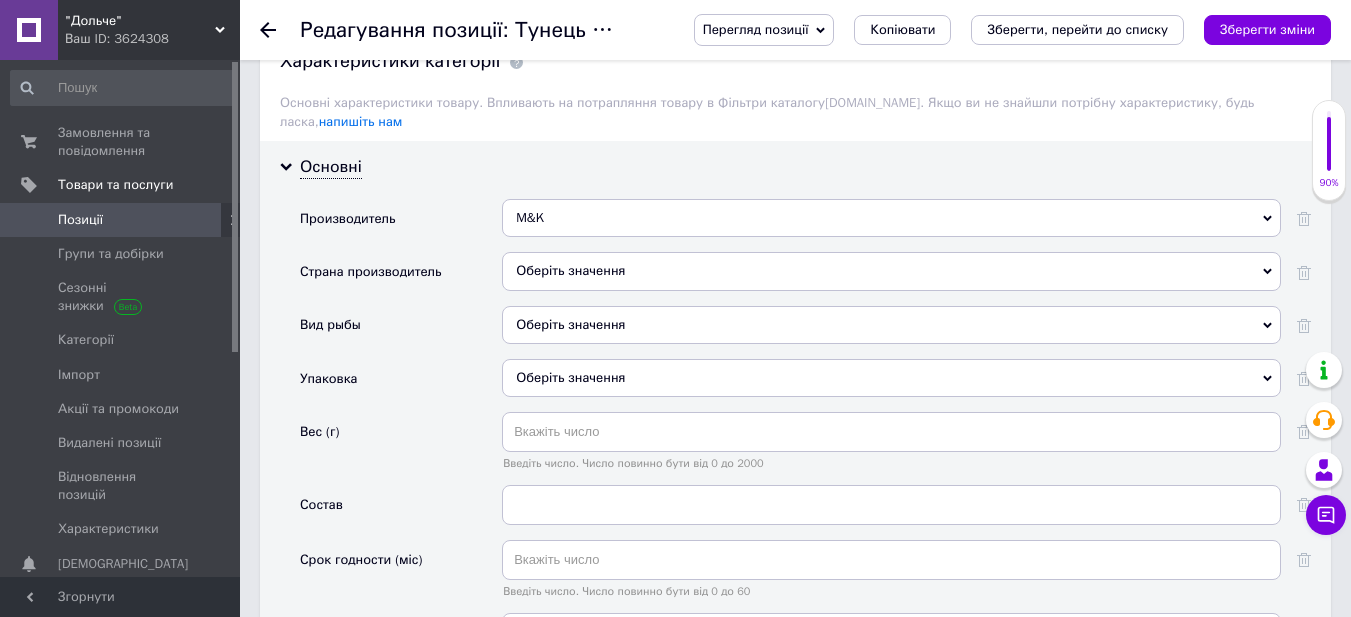 click on "Оберіть значення" at bounding box center [891, 271] 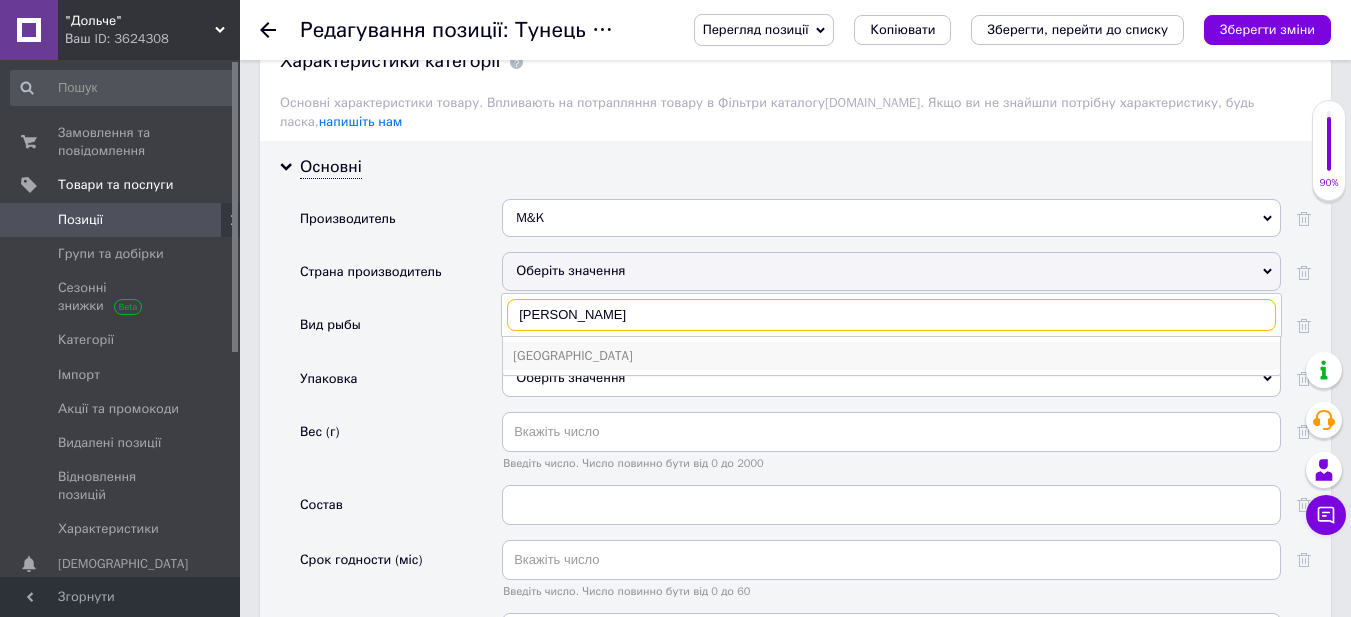 type on "[PERSON_NAME]" 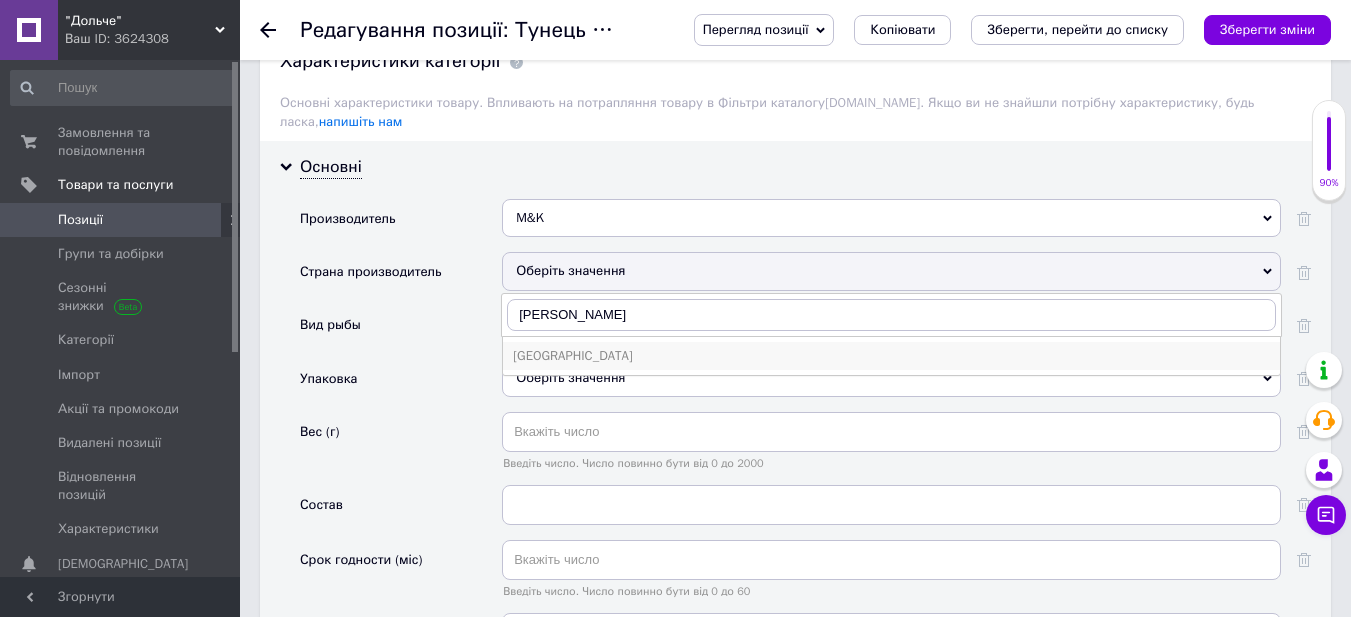 click on "[GEOGRAPHIC_DATA]" at bounding box center (891, 356) 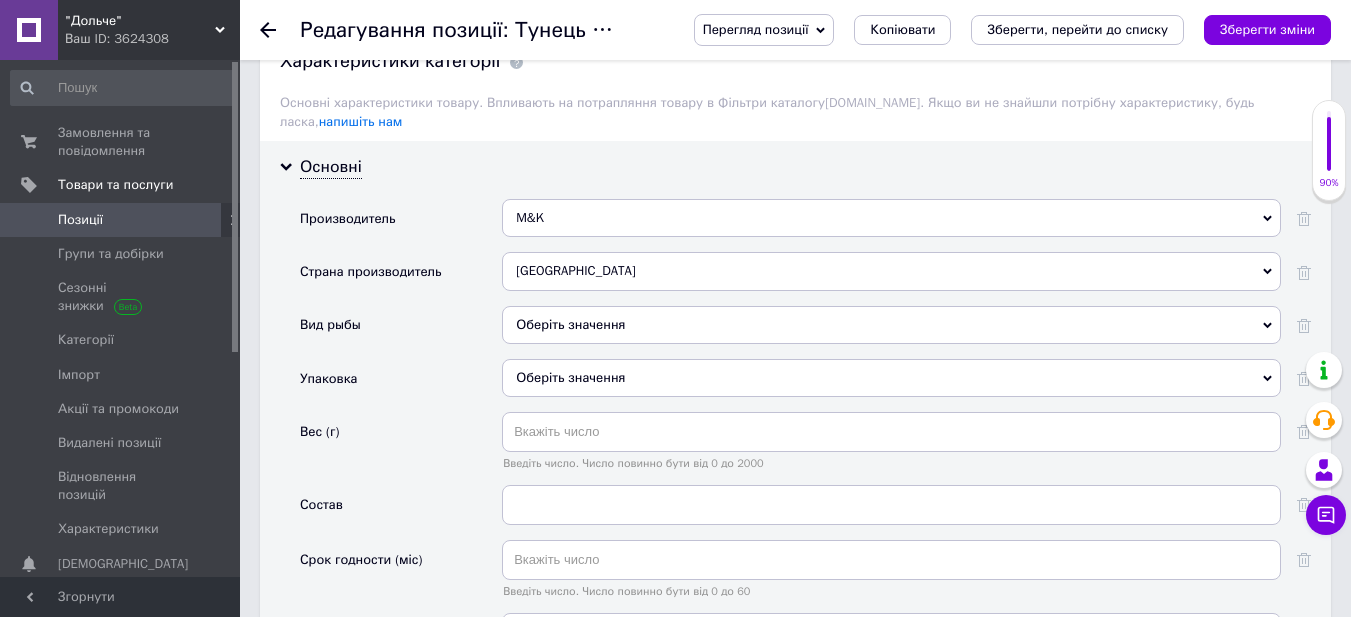 click on "Оберіть значення" at bounding box center [891, 325] 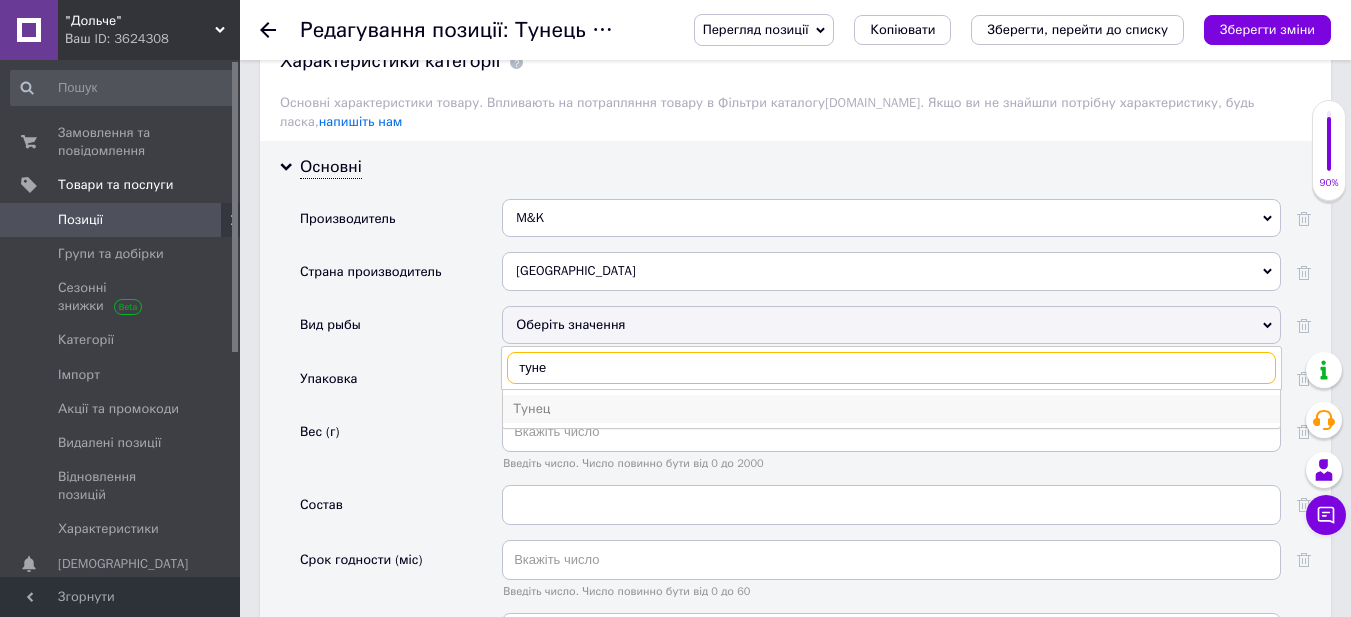 type on "туне" 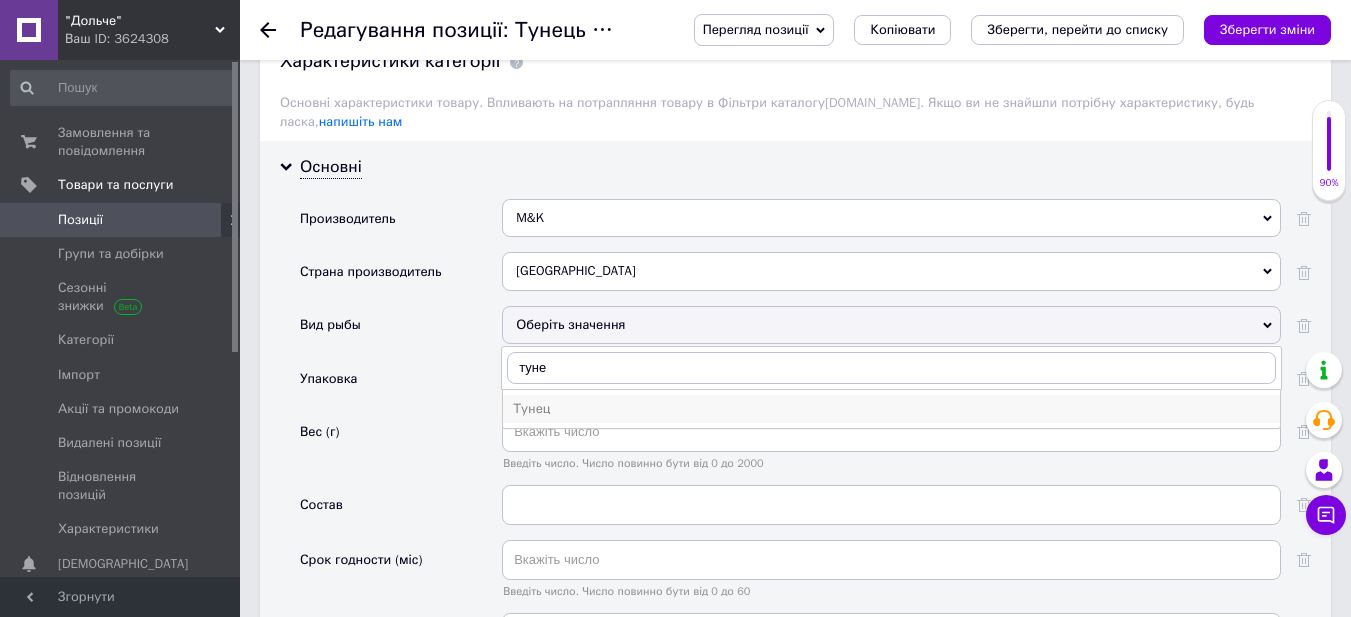 click on "Тунец" at bounding box center [891, 409] 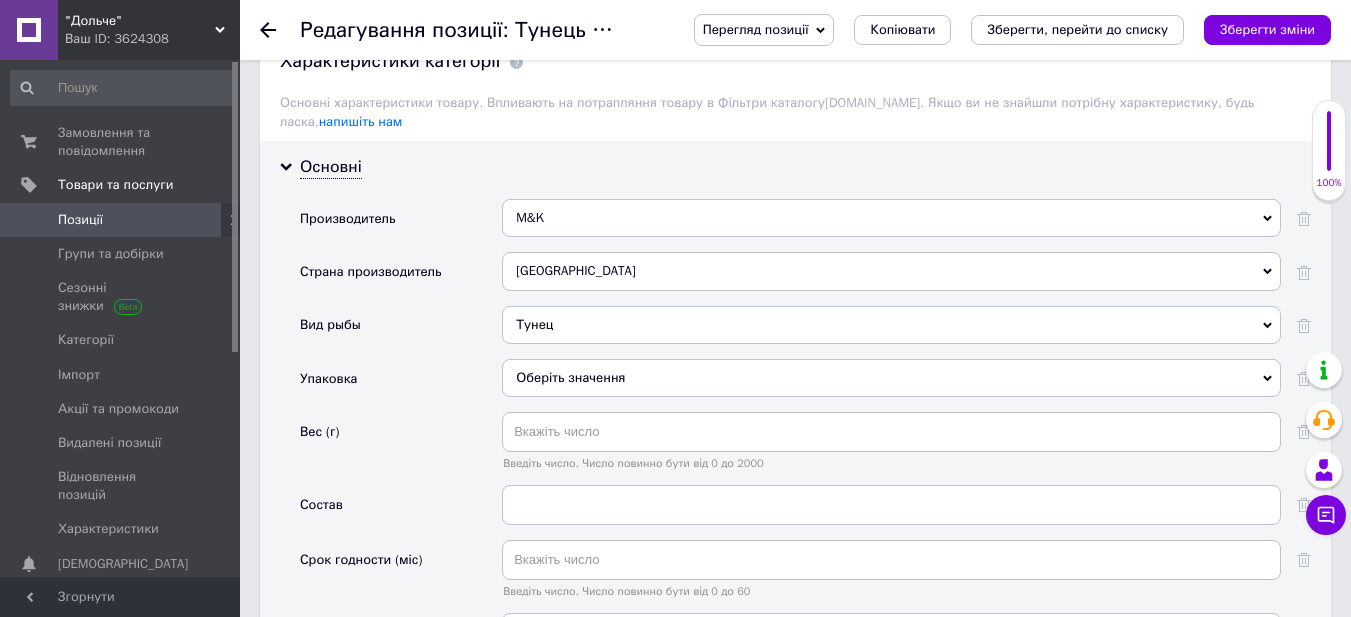 click on "Оберіть значення" at bounding box center (891, 378) 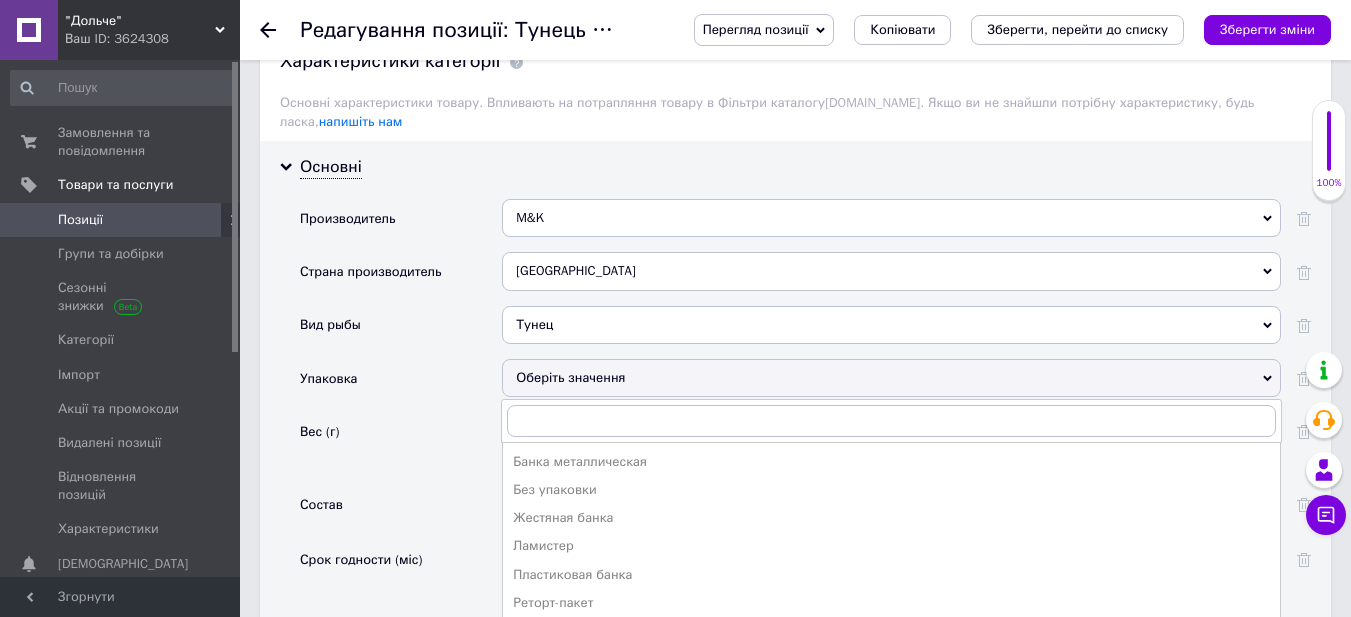 click on "Жестяная банка" at bounding box center [891, 518] 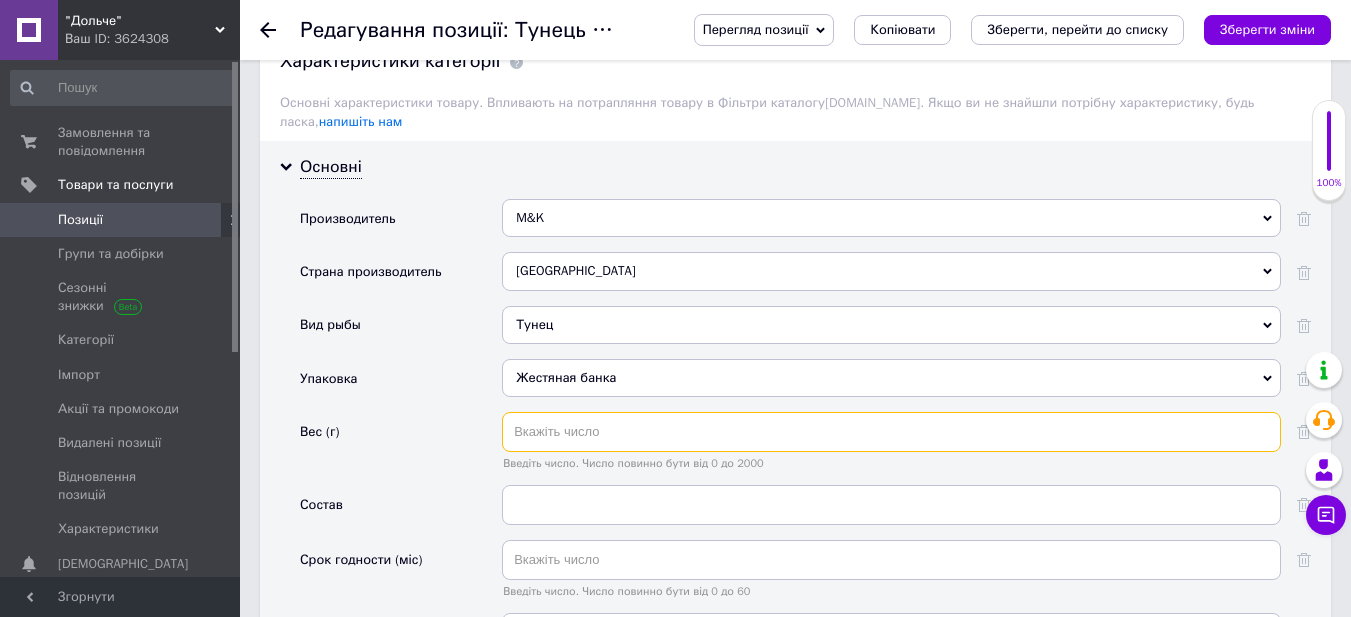 click at bounding box center (891, 432) 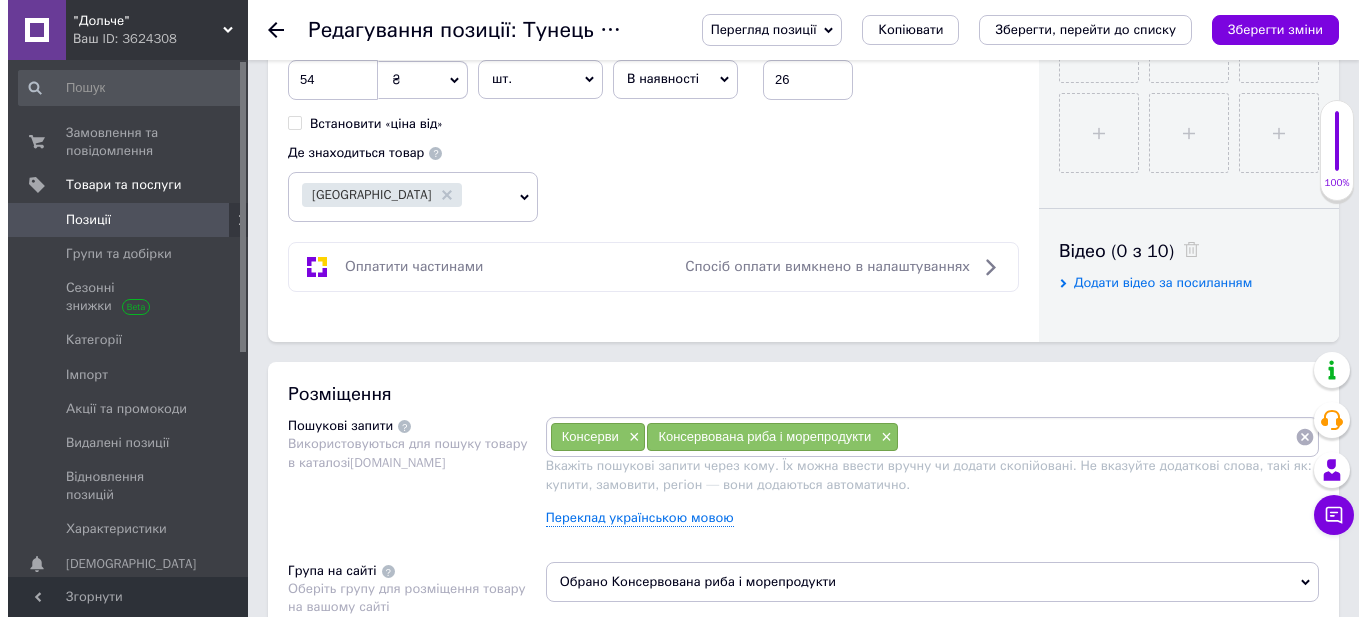 scroll, scrollTop: 1004, scrollLeft: 0, axis: vertical 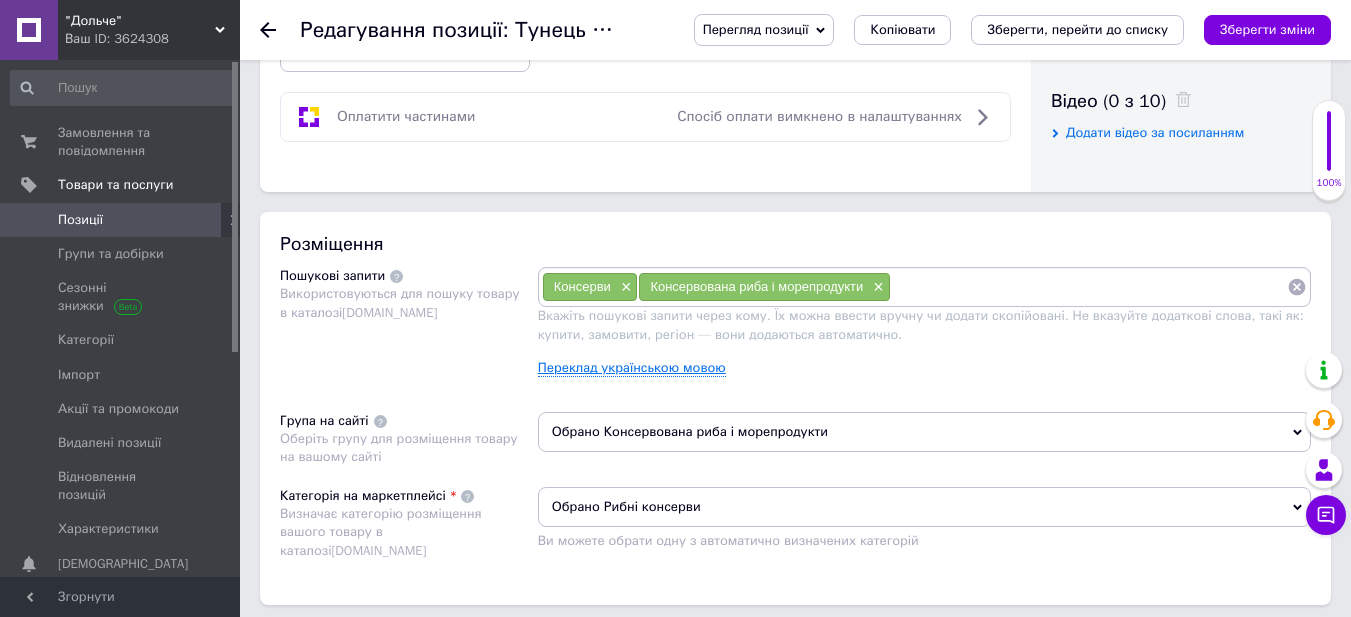 type on "120" 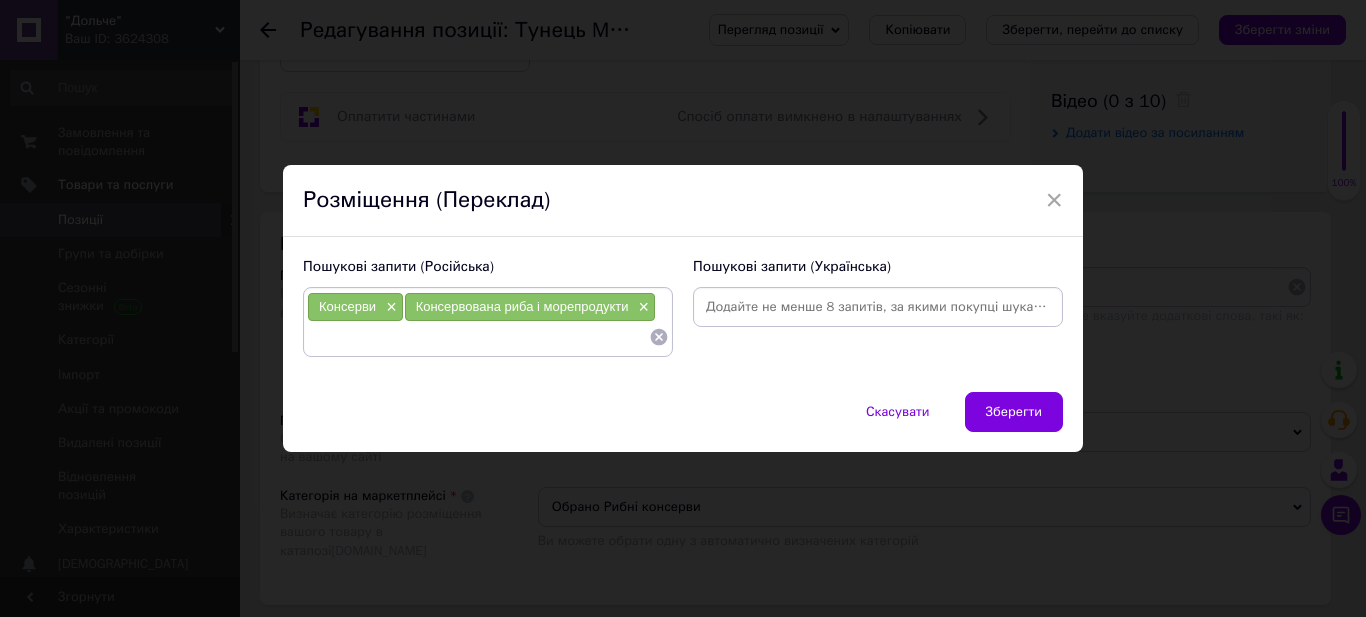 click on "Консерви × Консервована риба і морепродукти ×" at bounding box center (488, 322) 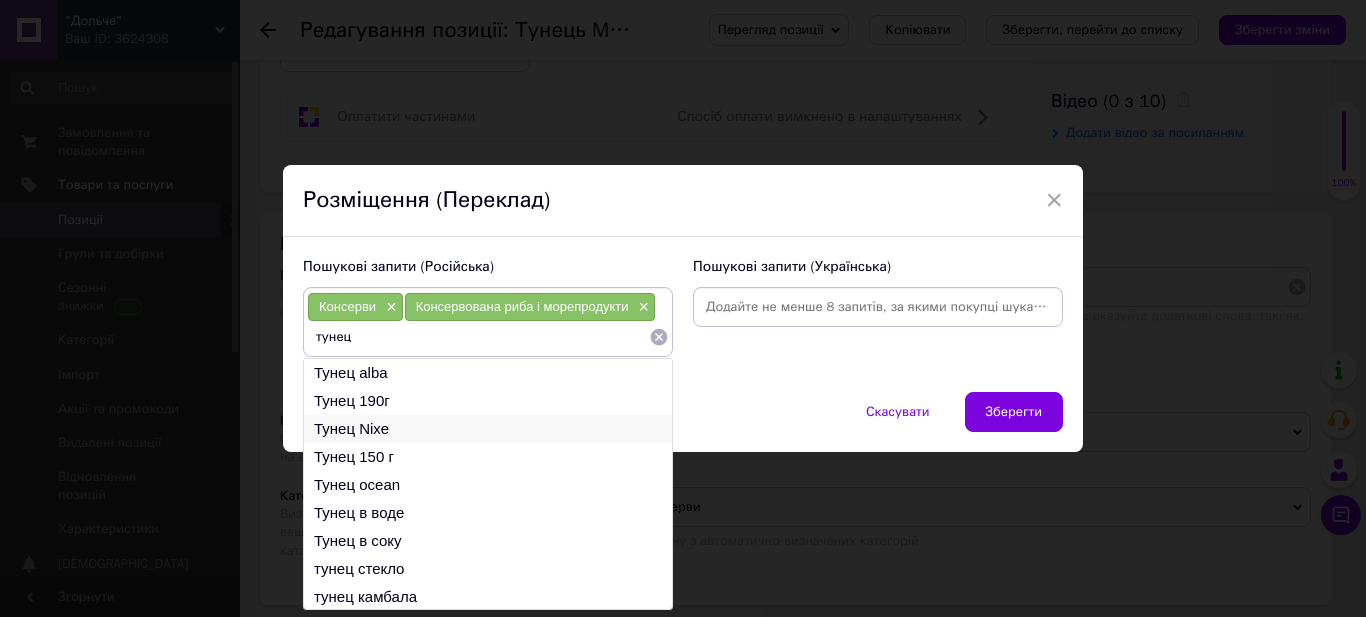 type on "тунец" 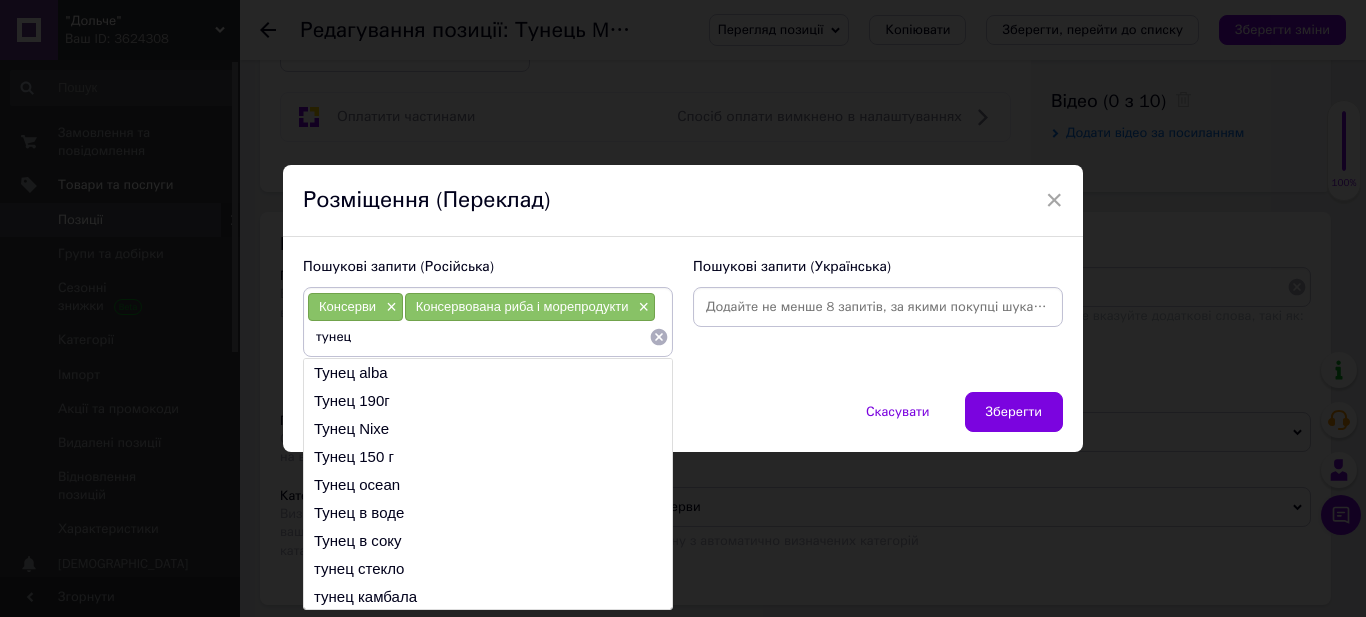 click on "Тунец Nixe" at bounding box center (488, 429) 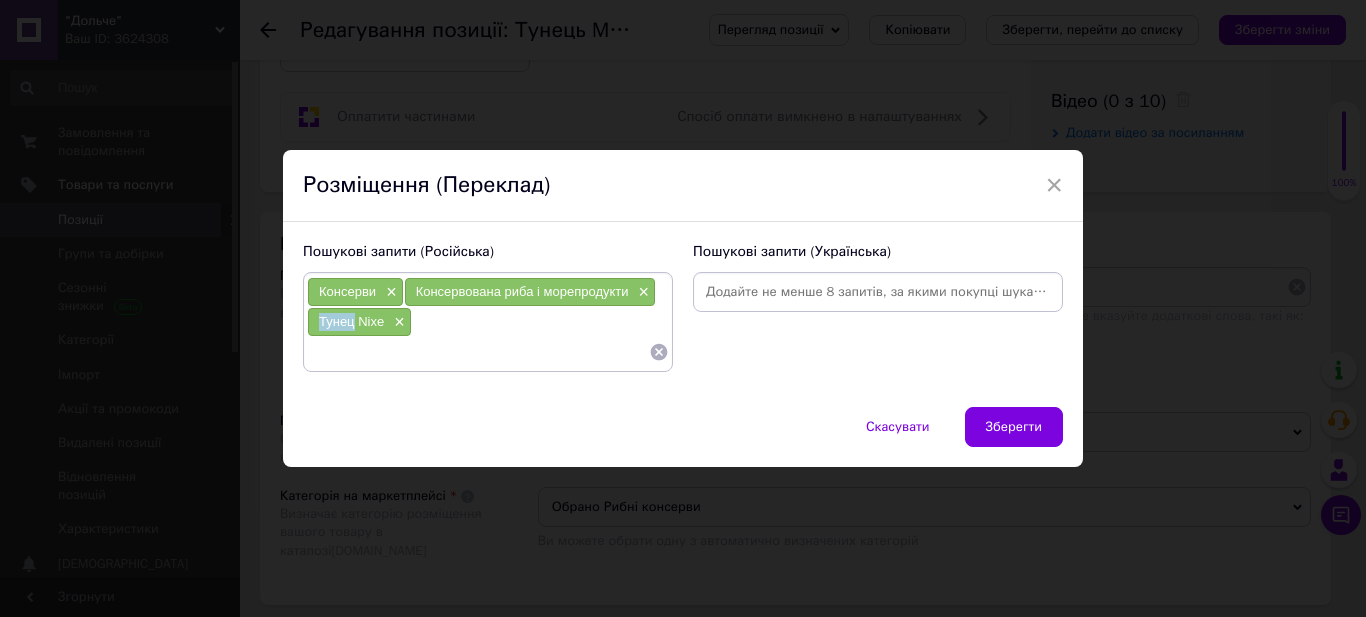 drag, startPoint x: 315, startPoint y: 324, endPoint x: 351, endPoint y: 329, distance: 36.345562 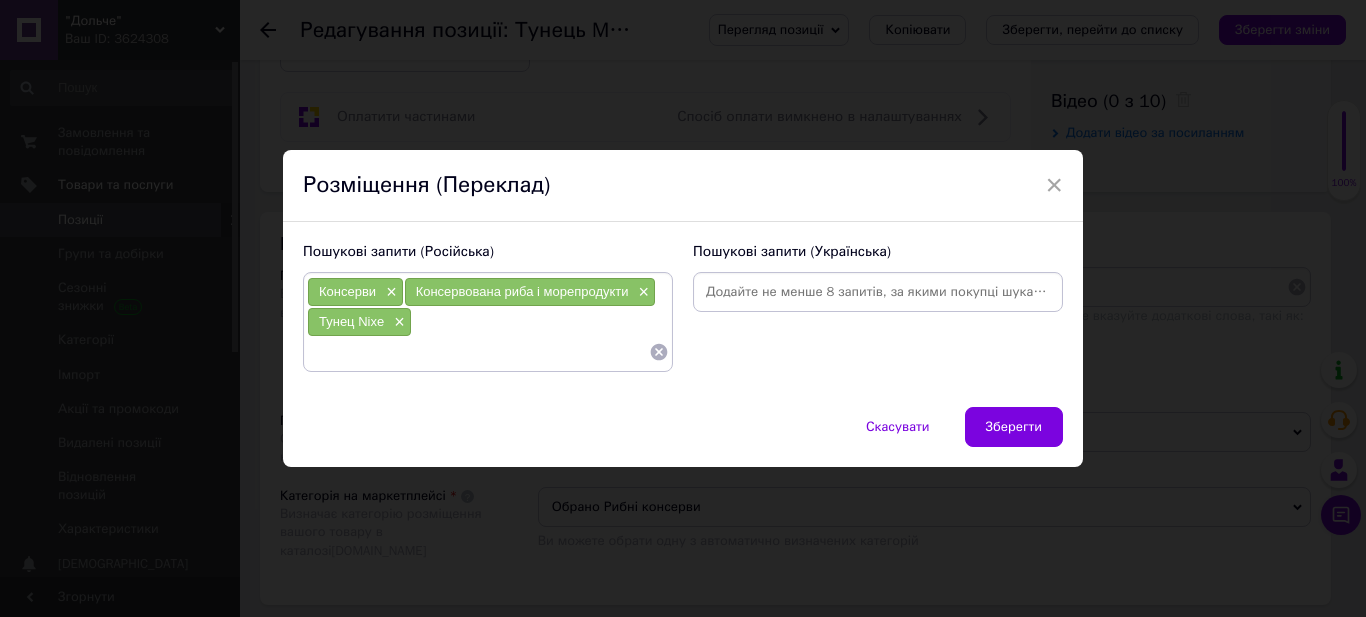click at bounding box center [478, 352] 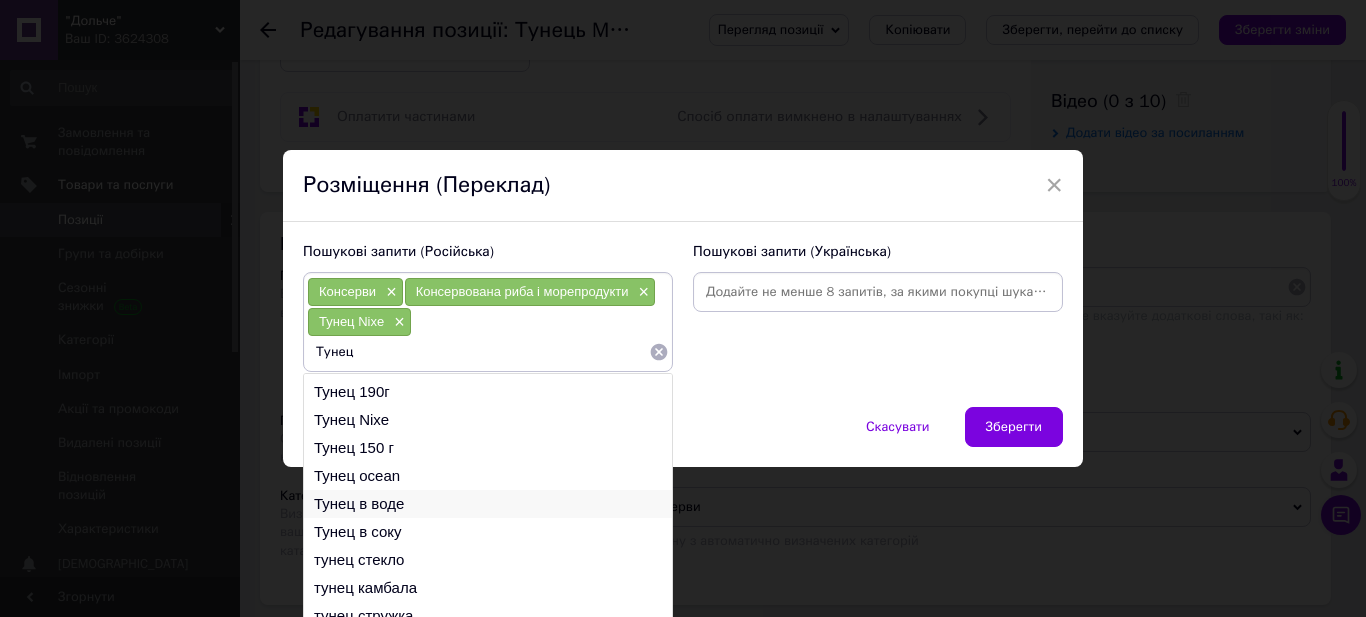 scroll, scrollTop: 30, scrollLeft: 0, axis: vertical 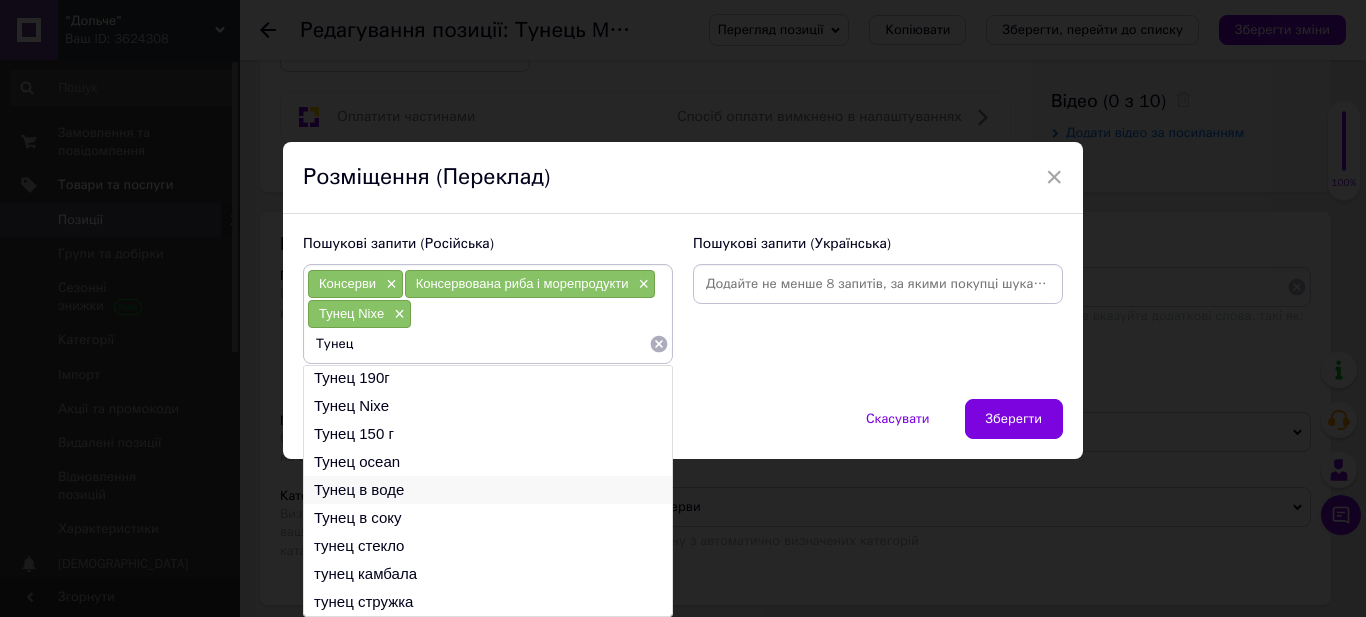 type on "Тунец" 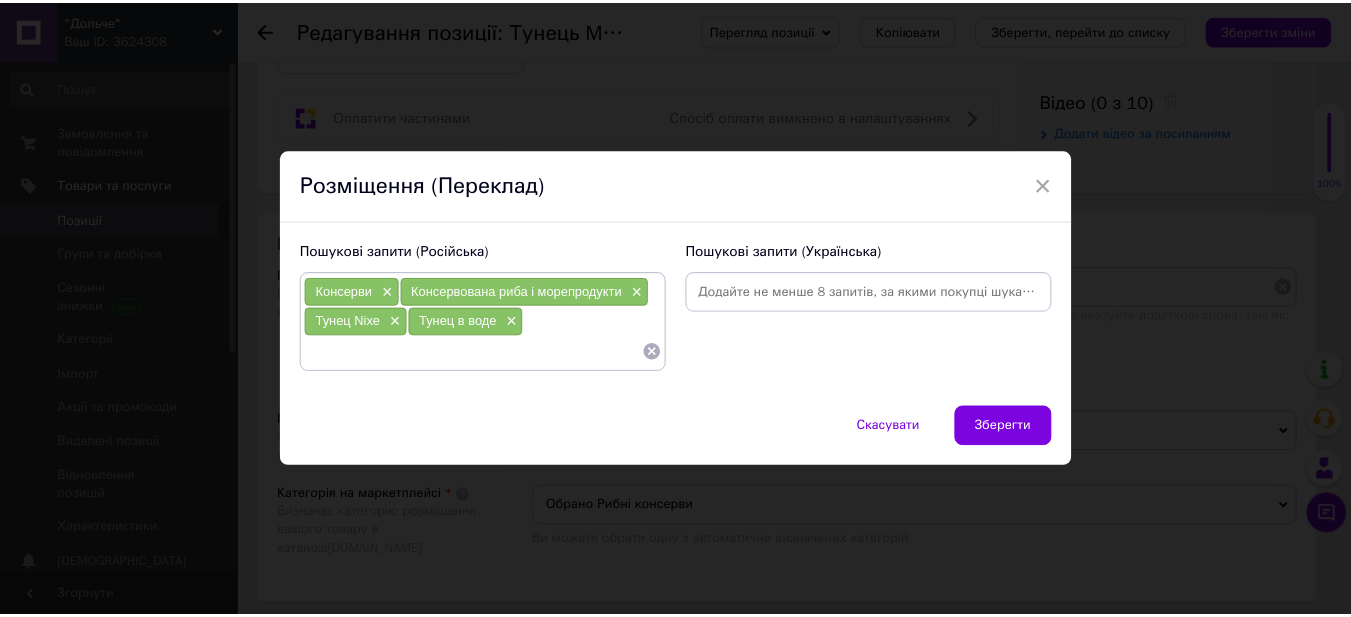 scroll, scrollTop: 0, scrollLeft: 0, axis: both 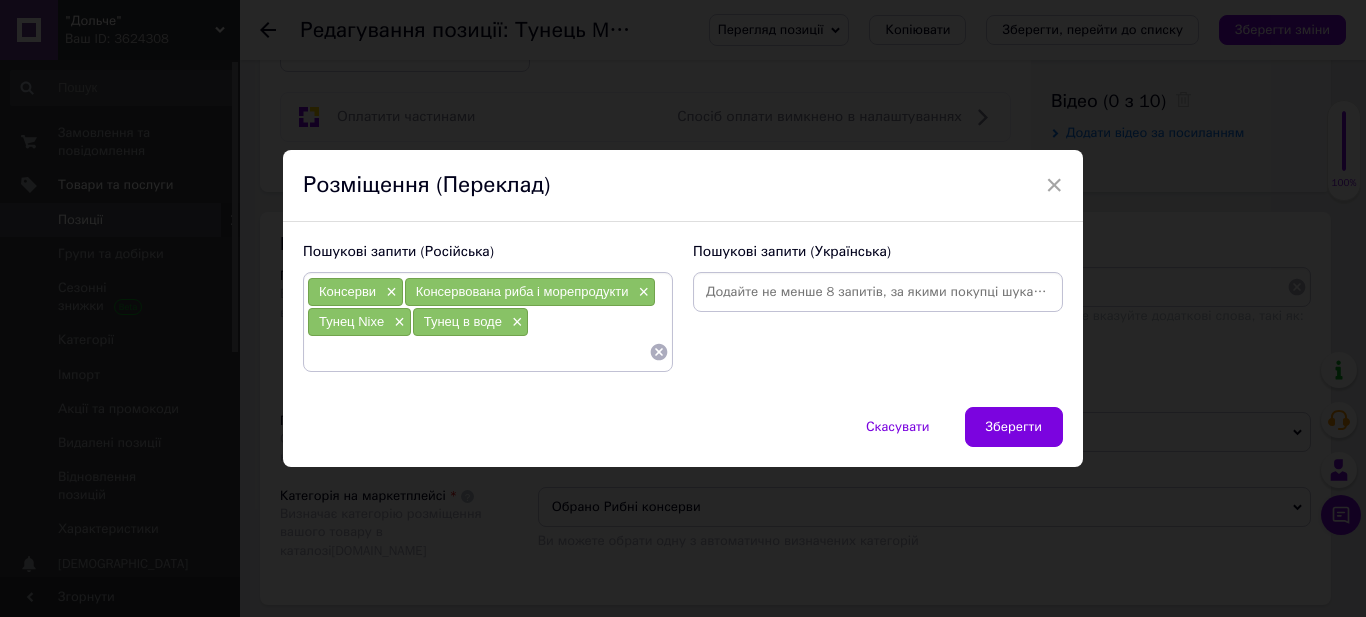 click at bounding box center (478, 352) 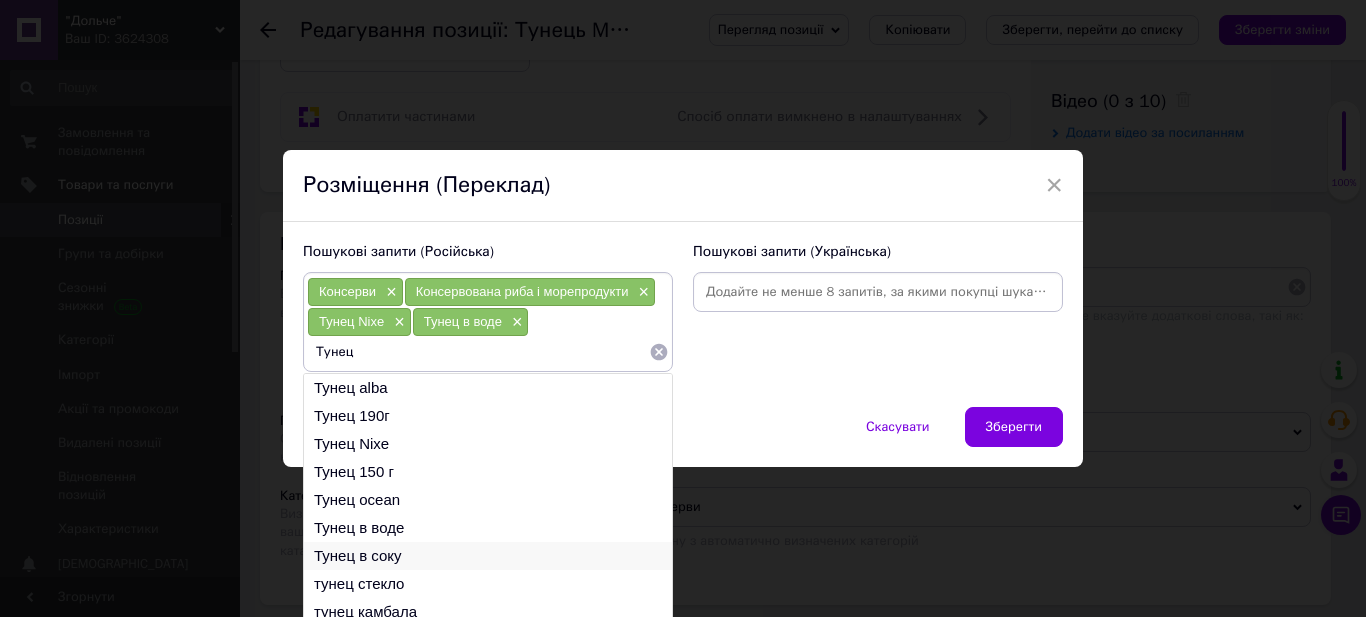 type on "Тунец" 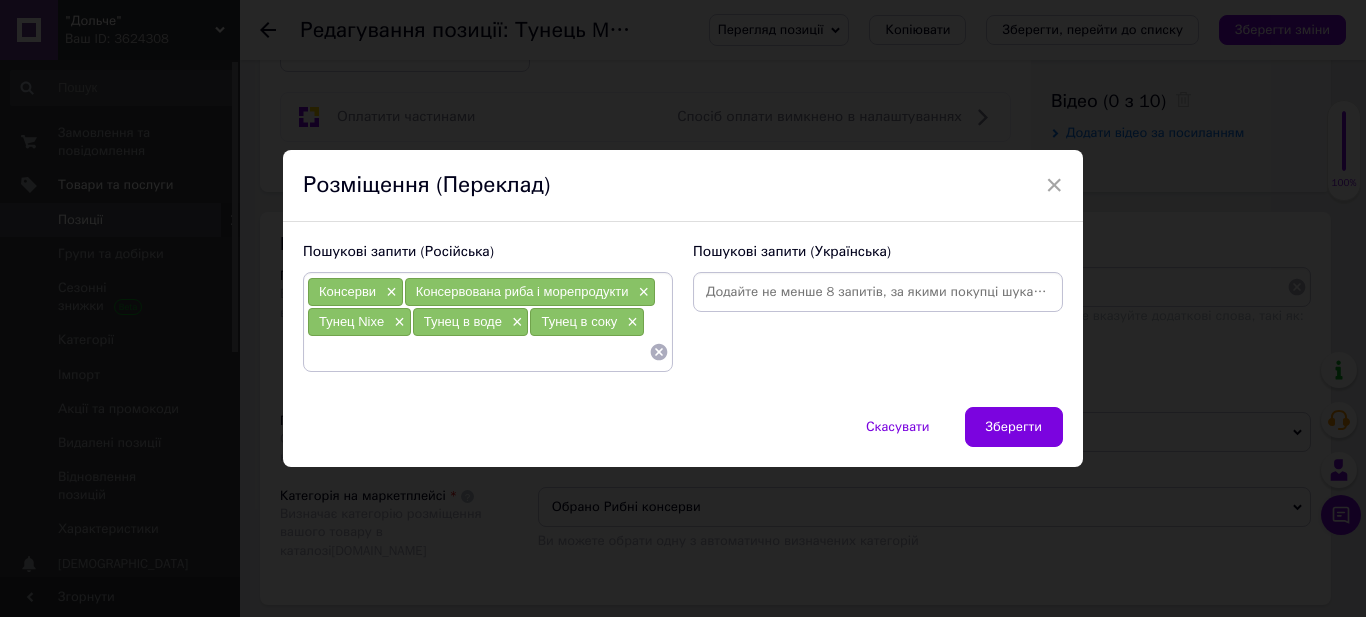 click at bounding box center (478, 352) 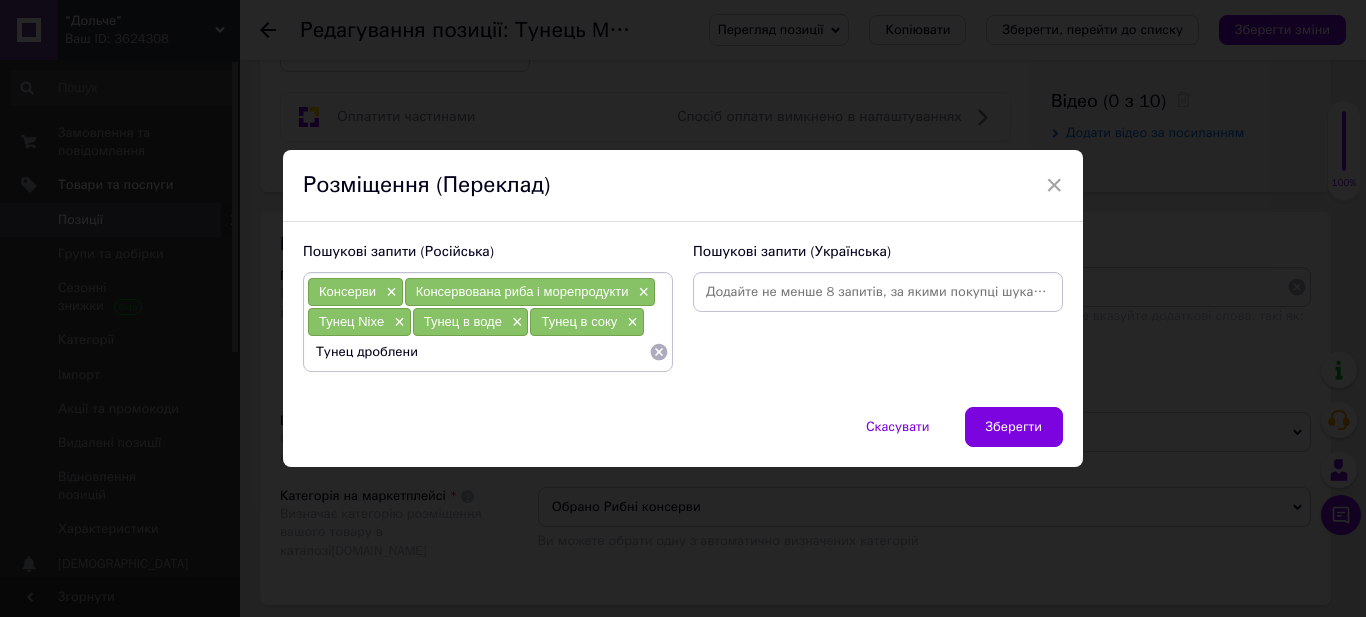 type on "Тунец дроблений" 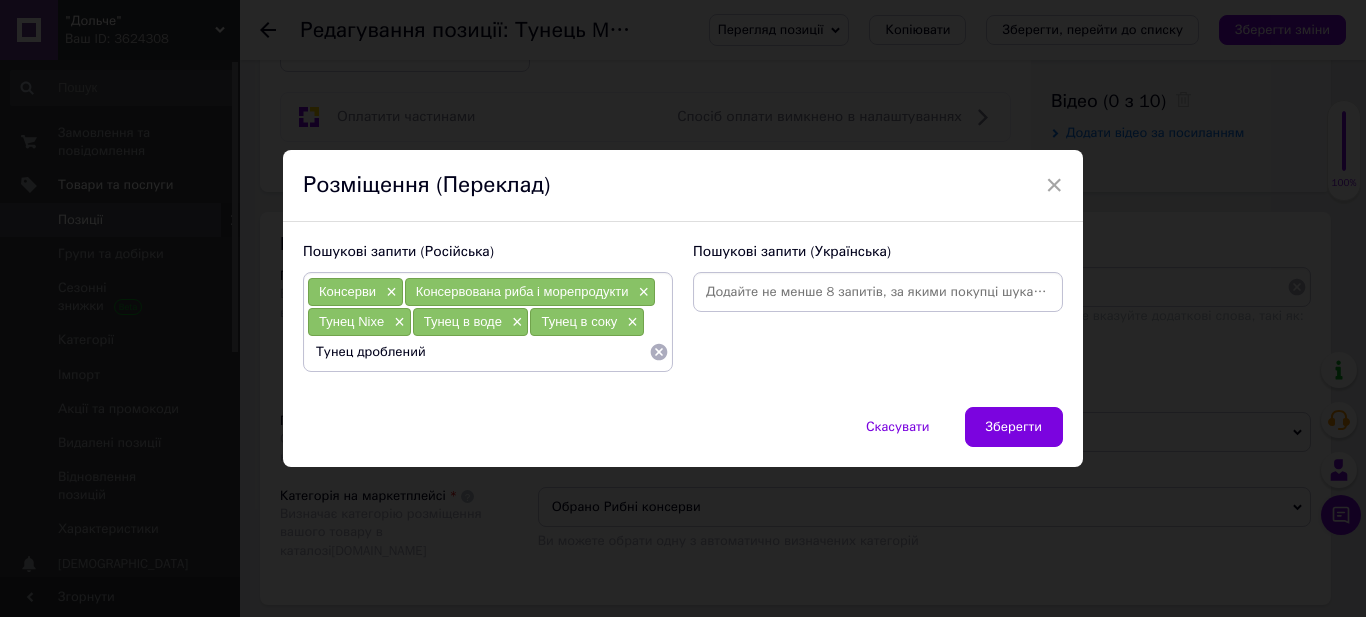 type 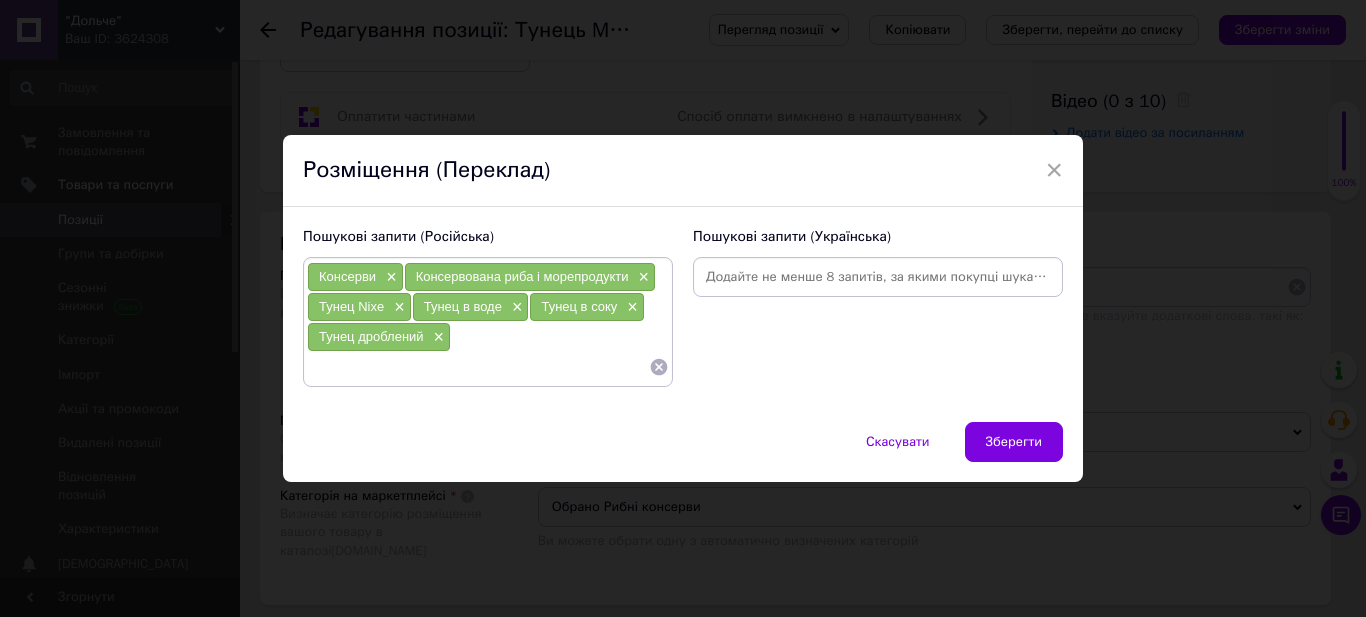click at bounding box center [878, 277] 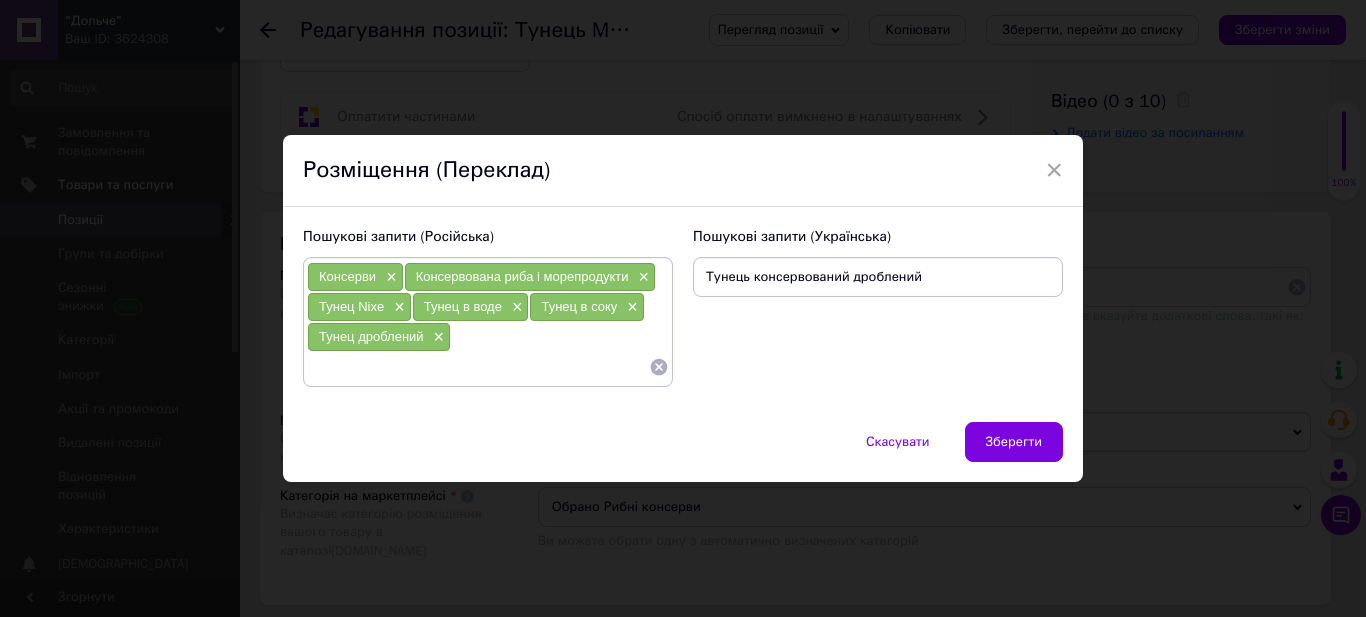 type 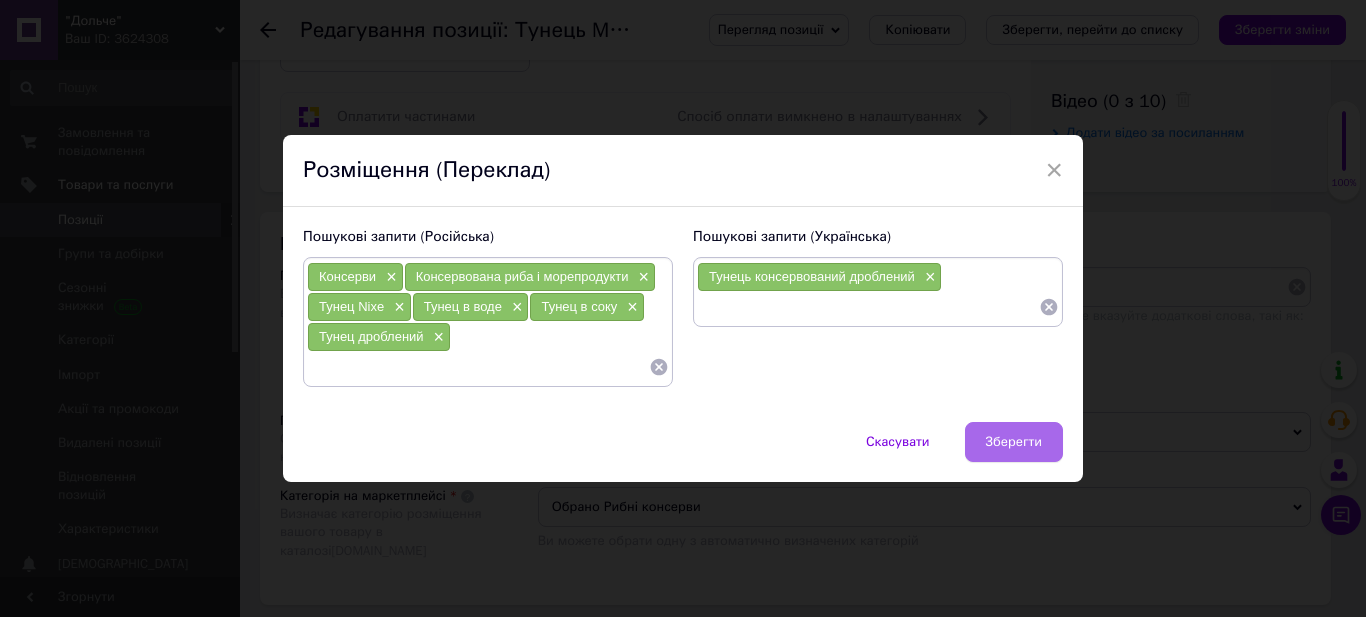 click on "Зберегти" at bounding box center [1014, 442] 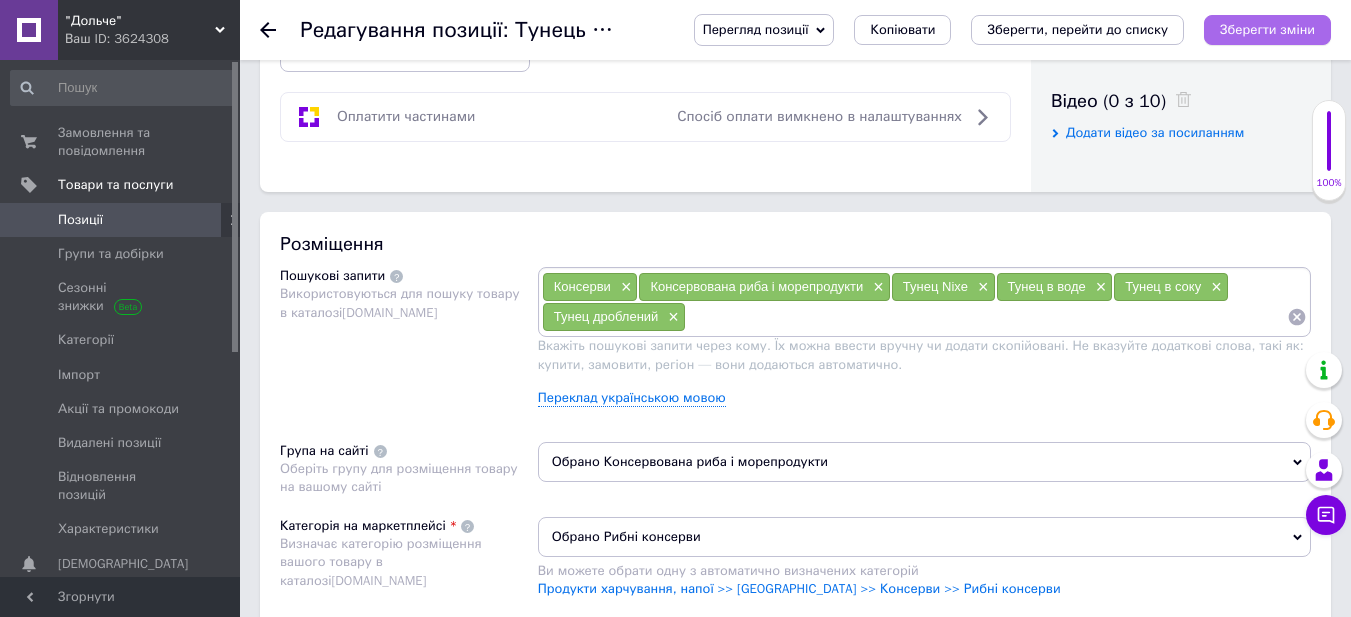 click on "Зберегти зміни" at bounding box center (1267, 29) 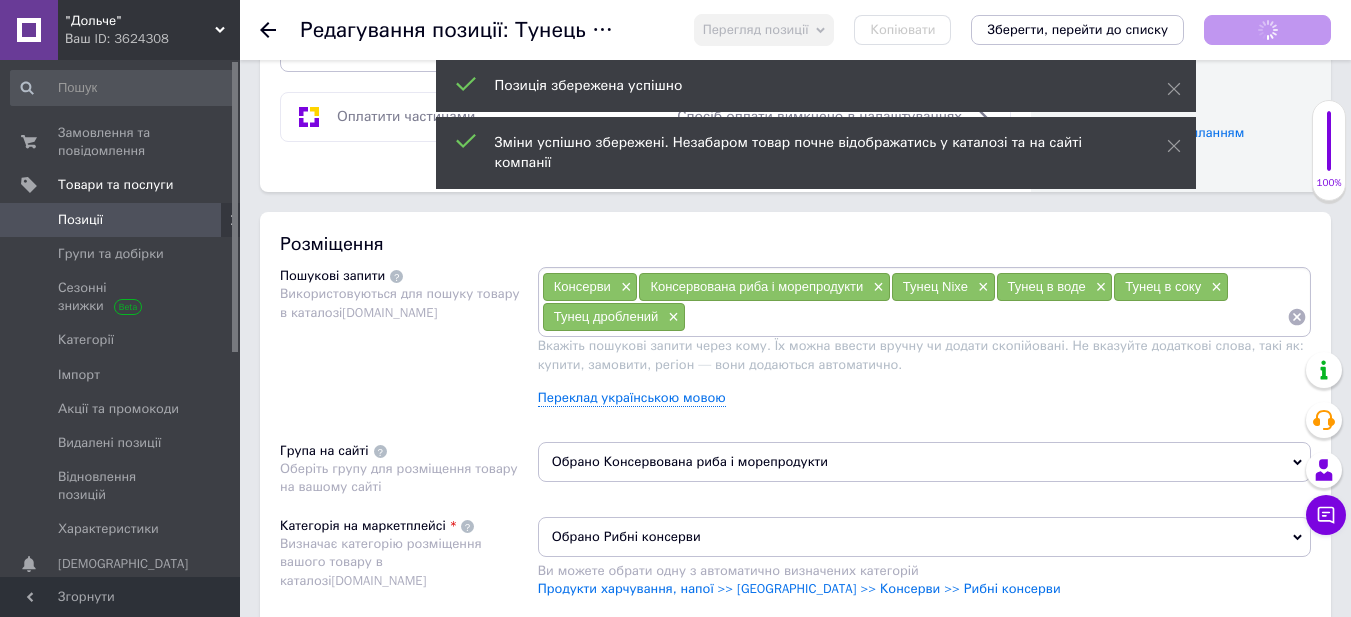 click on "Зберегти, перейти до списку" at bounding box center [1077, 29] 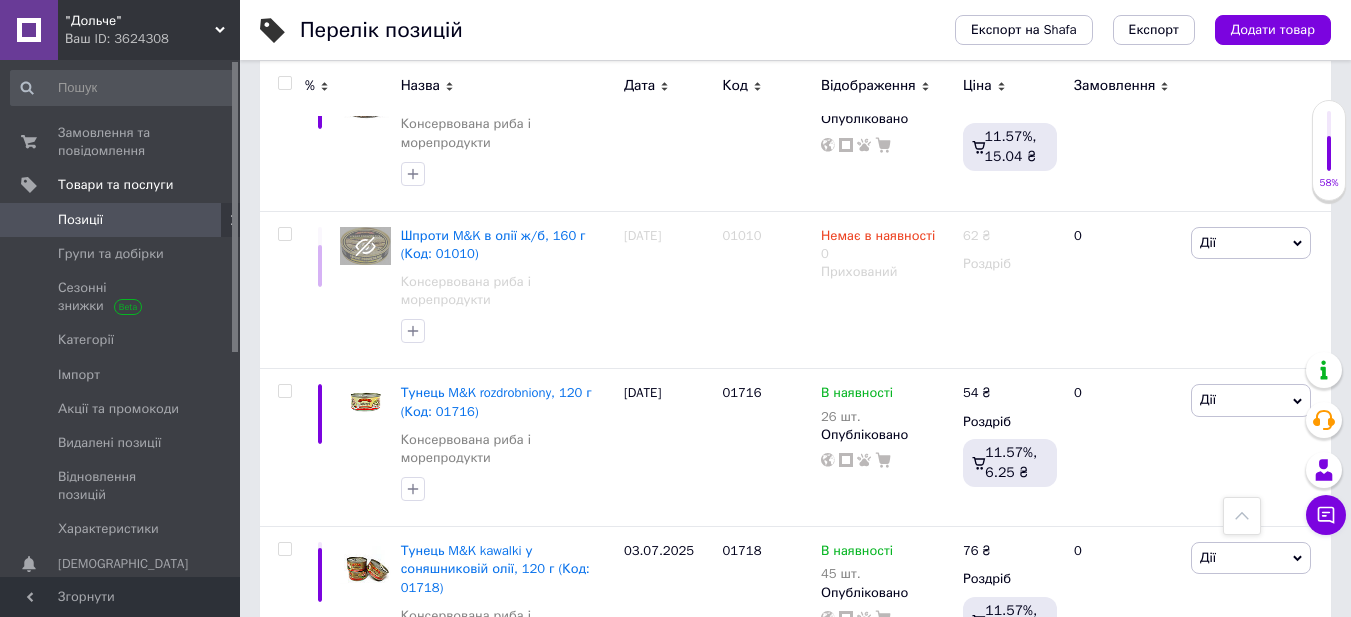 scroll, scrollTop: 1800, scrollLeft: 0, axis: vertical 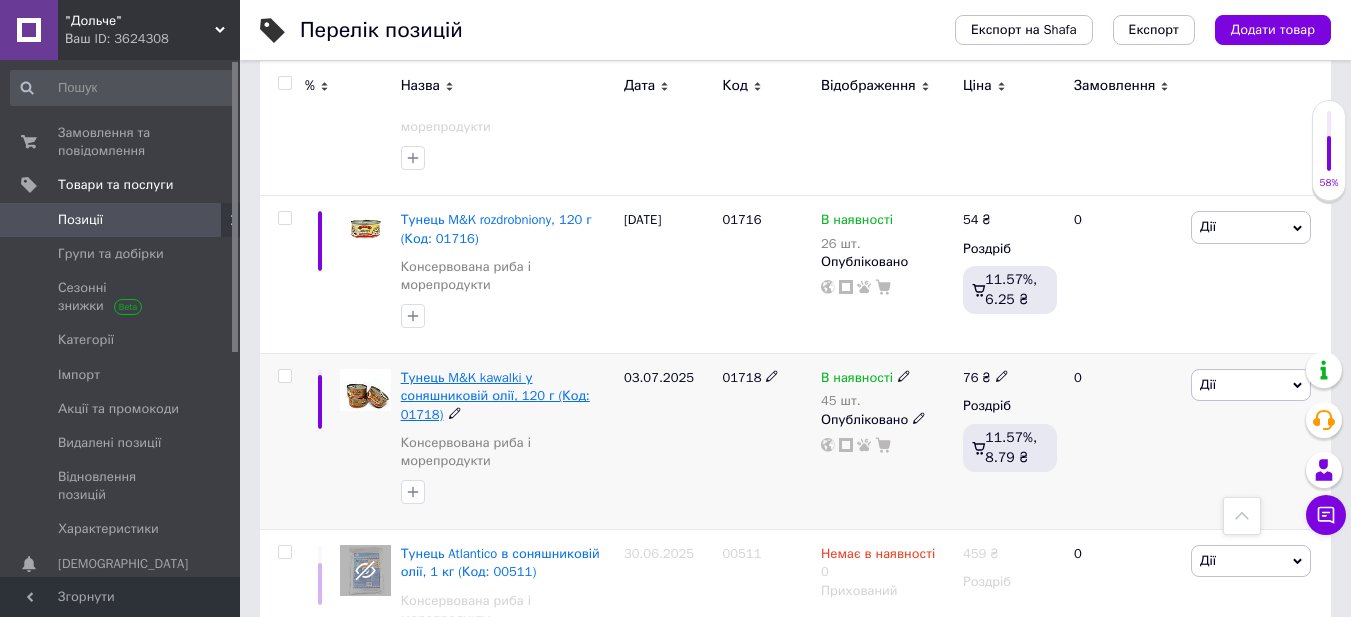click on "Тунець M&K kawalki у соняшниковій олії, 120 г (Код: 01718)" at bounding box center [495, 395] 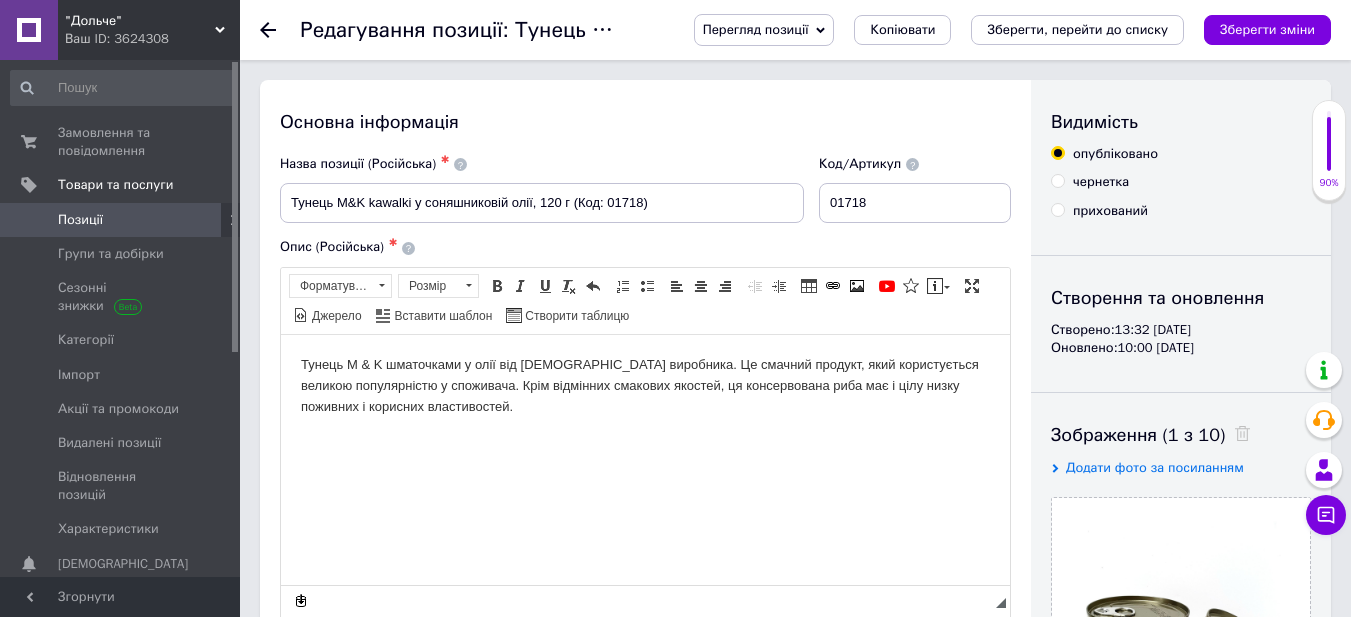 scroll, scrollTop: 0, scrollLeft: 0, axis: both 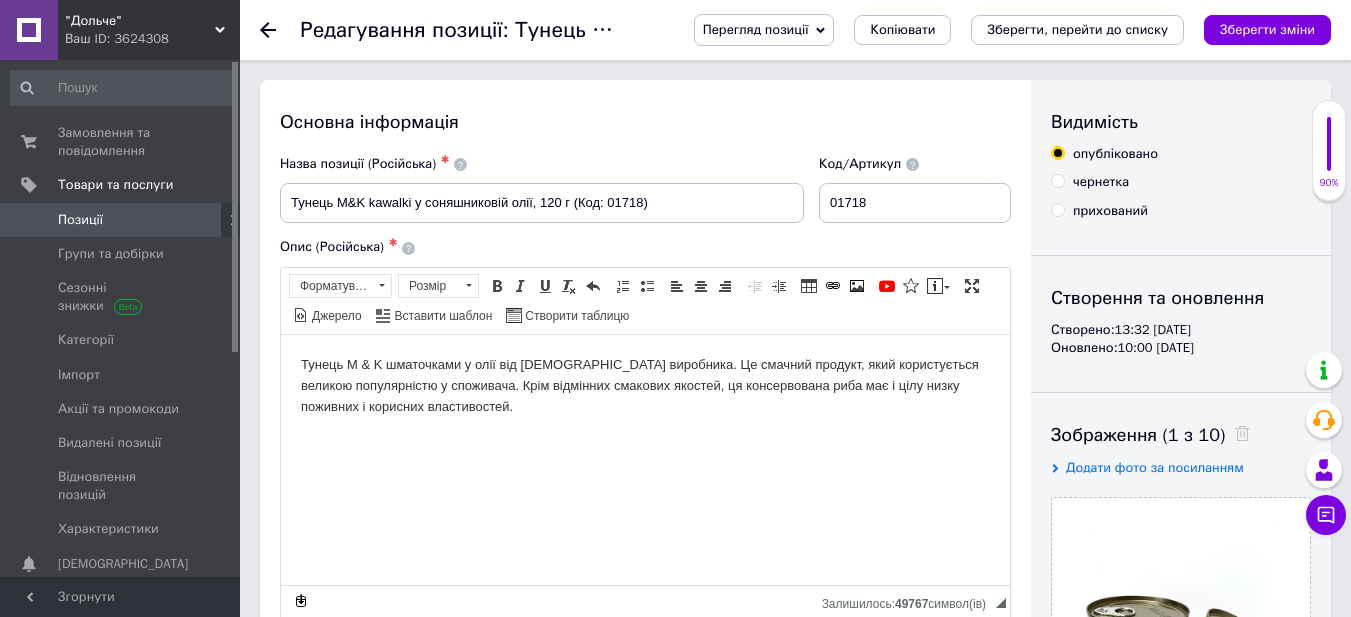 drag, startPoint x: 444, startPoint y: 312, endPoint x: 342, endPoint y: 200, distance: 151.48598 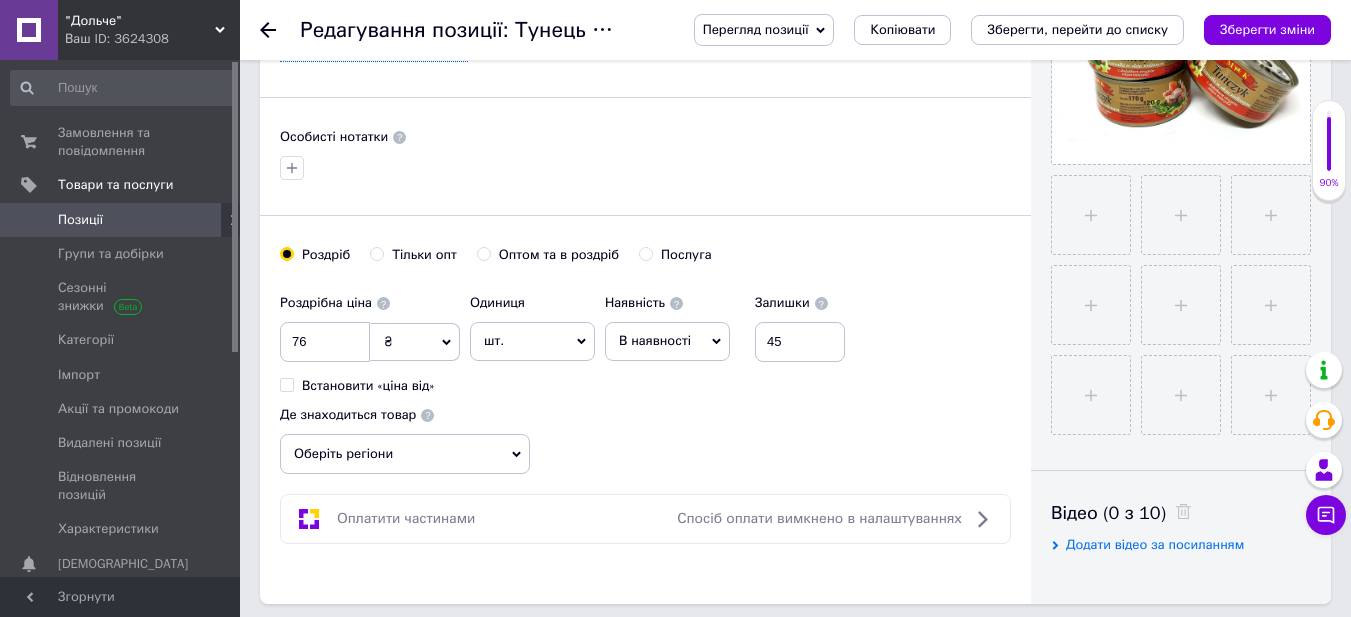 scroll, scrollTop: 600, scrollLeft: 0, axis: vertical 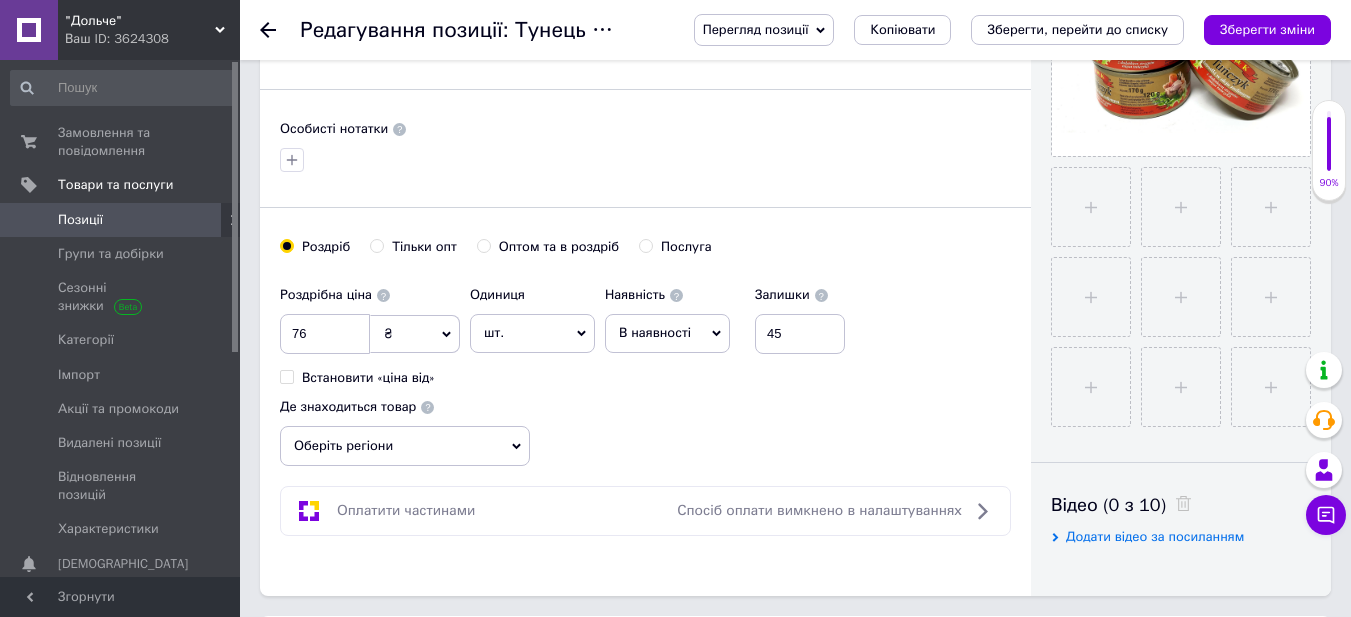 click on "Оберіть регіони" at bounding box center (405, 446) 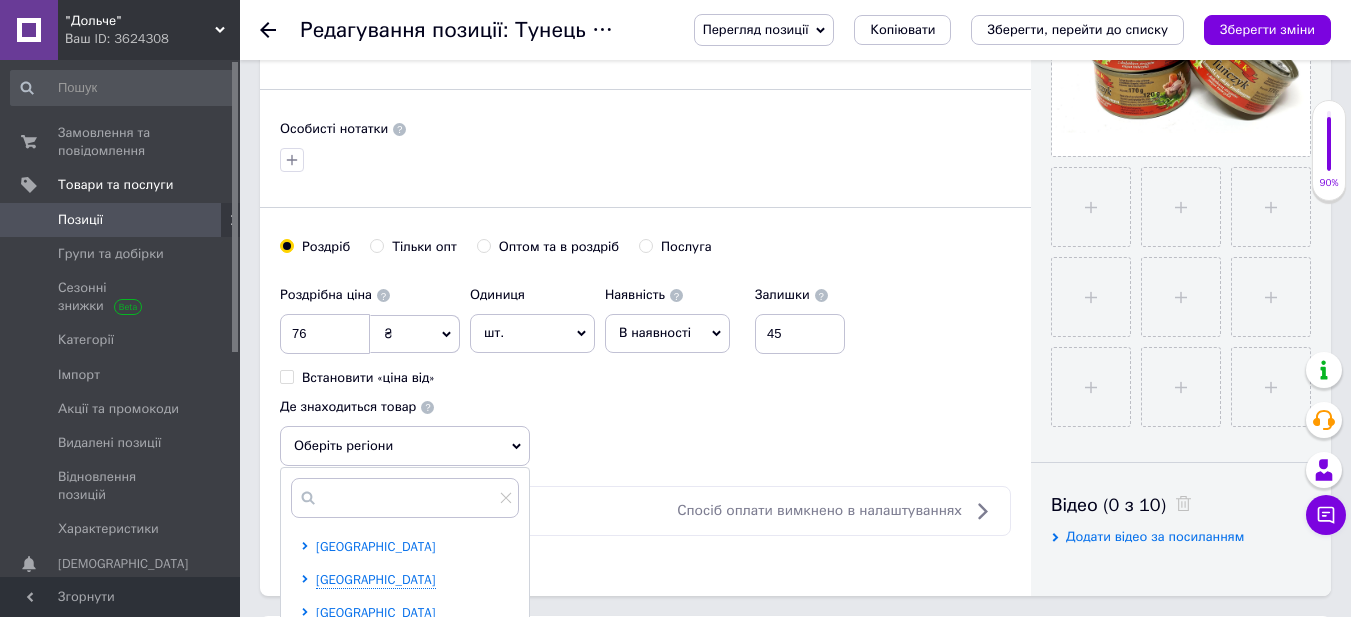 click on "[GEOGRAPHIC_DATA]" at bounding box center [376, 546] 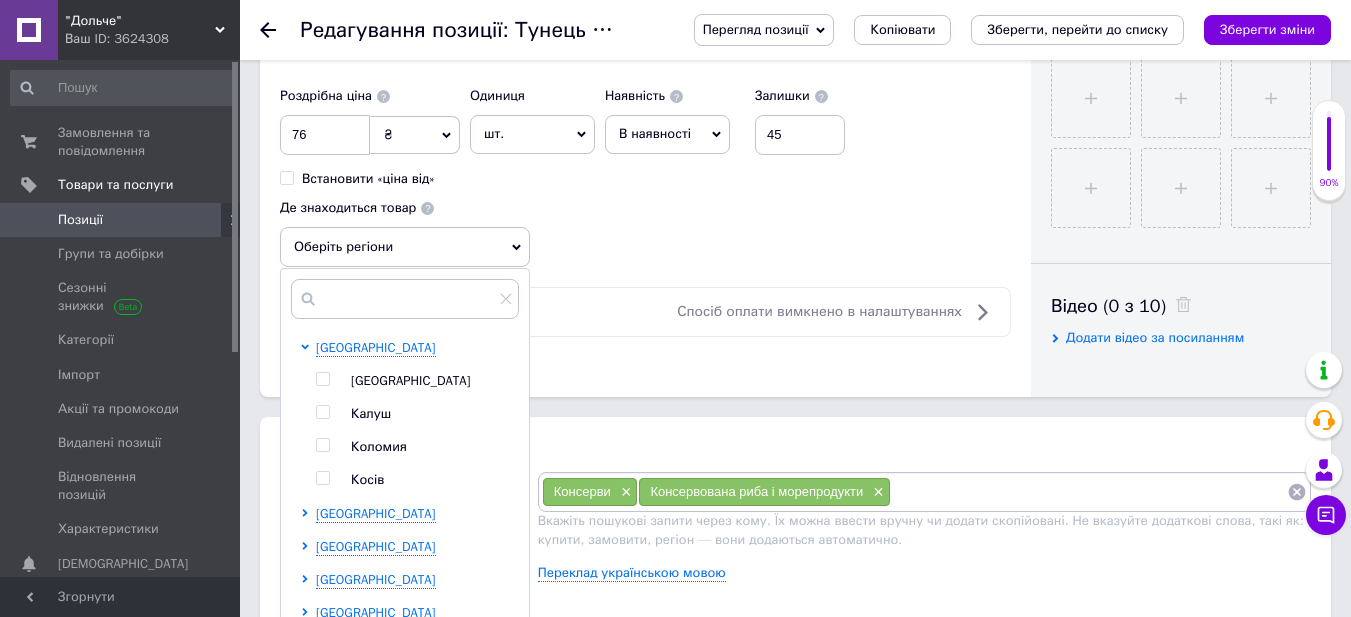 scroll, scrollTop: 800, scrollLeft: 0, axis: vertical 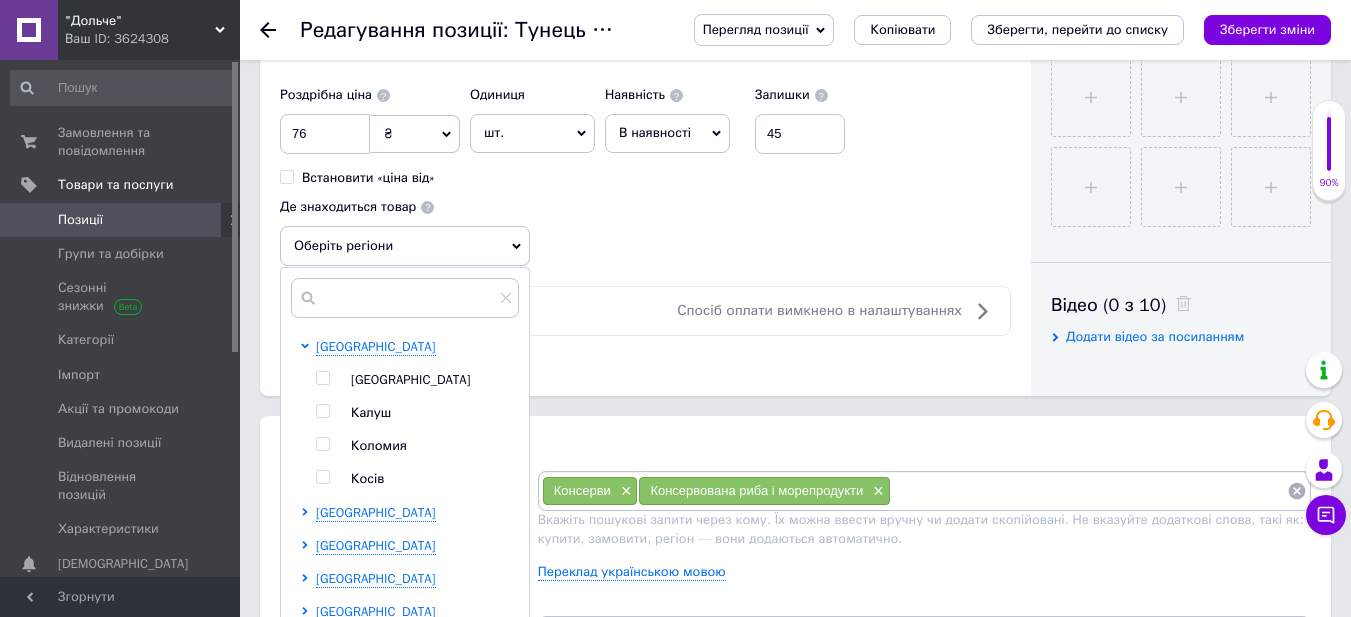 click at bounding box center [322, 378] 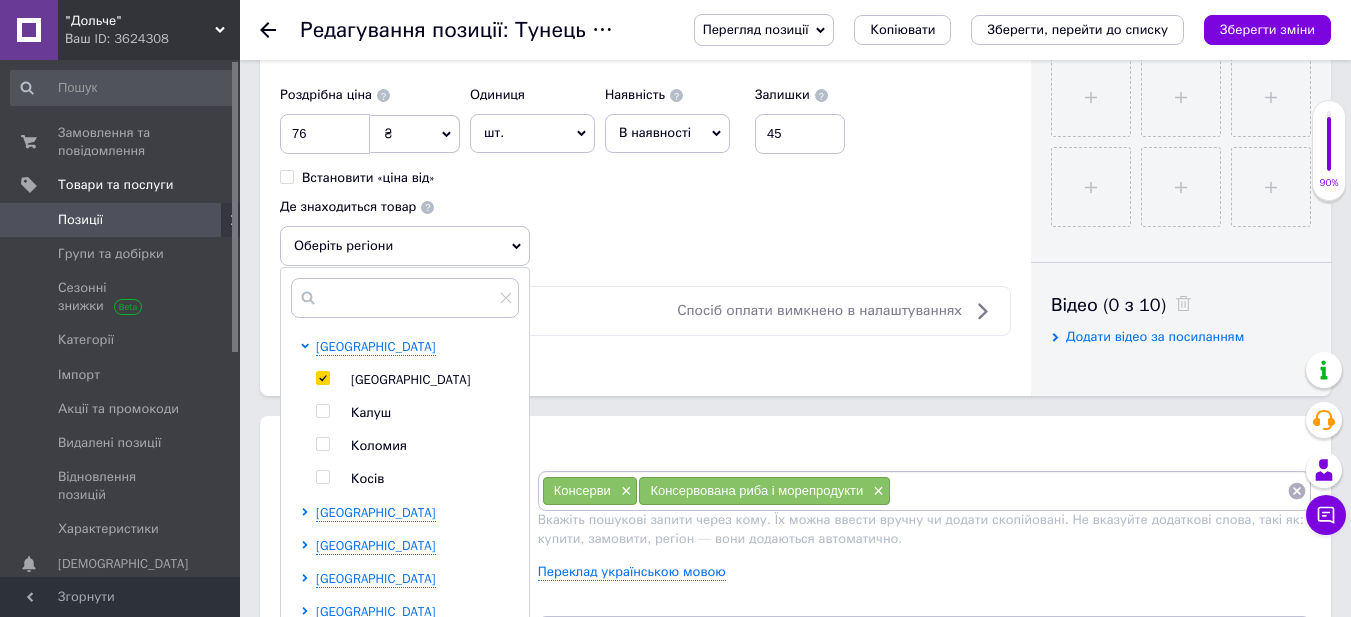 checkbox on "true" 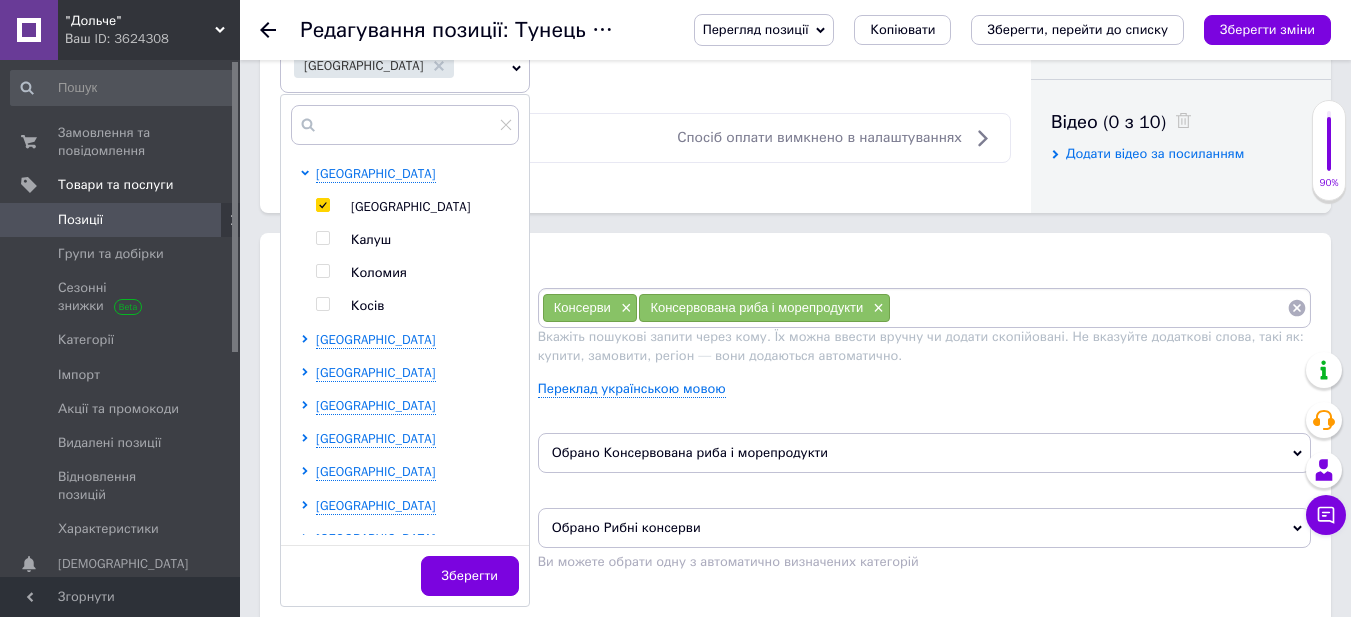scroll, scrollTop: 1100, scrollLeft: 0, axis: vertical 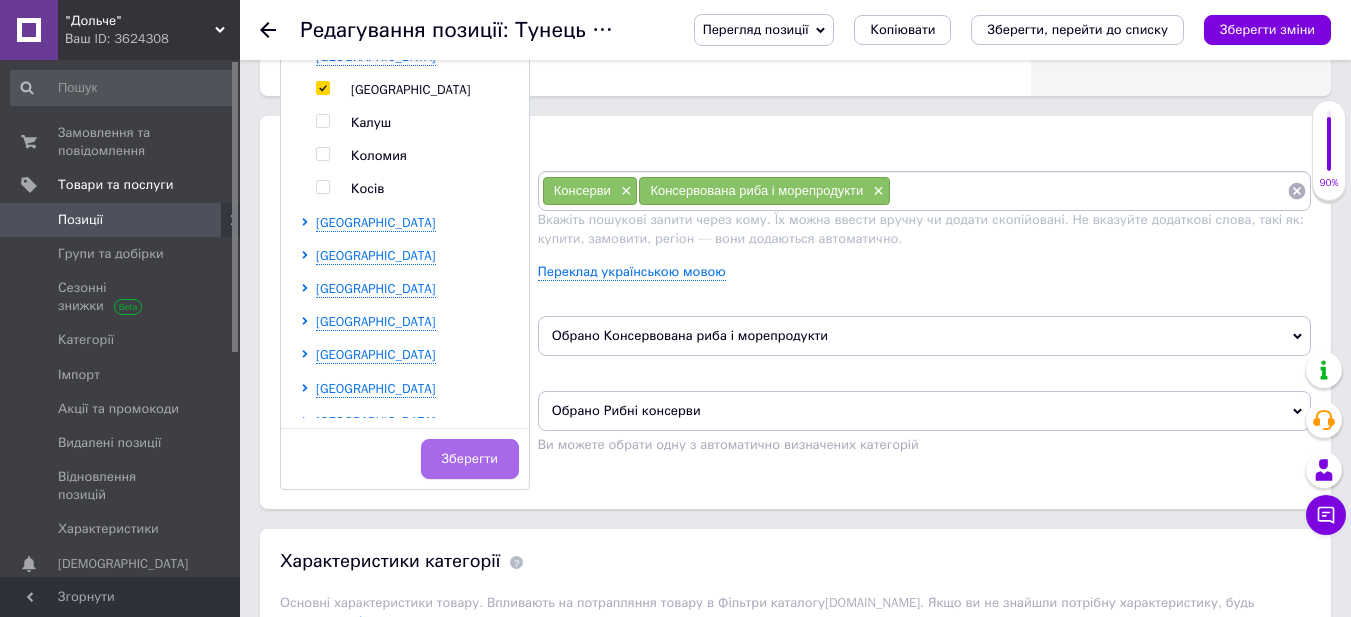 click on "Зберегти" at bounding box center (470, 459) 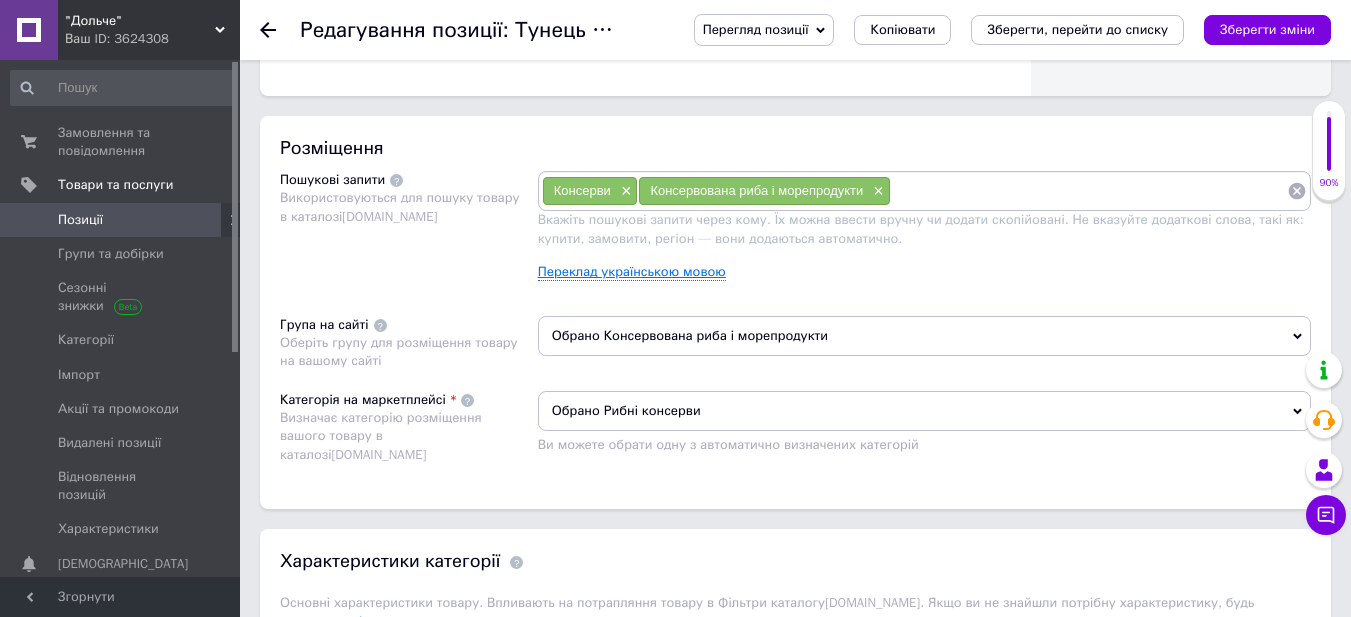 click on "Переклад українською мовою" at bounding box center (632, 272) 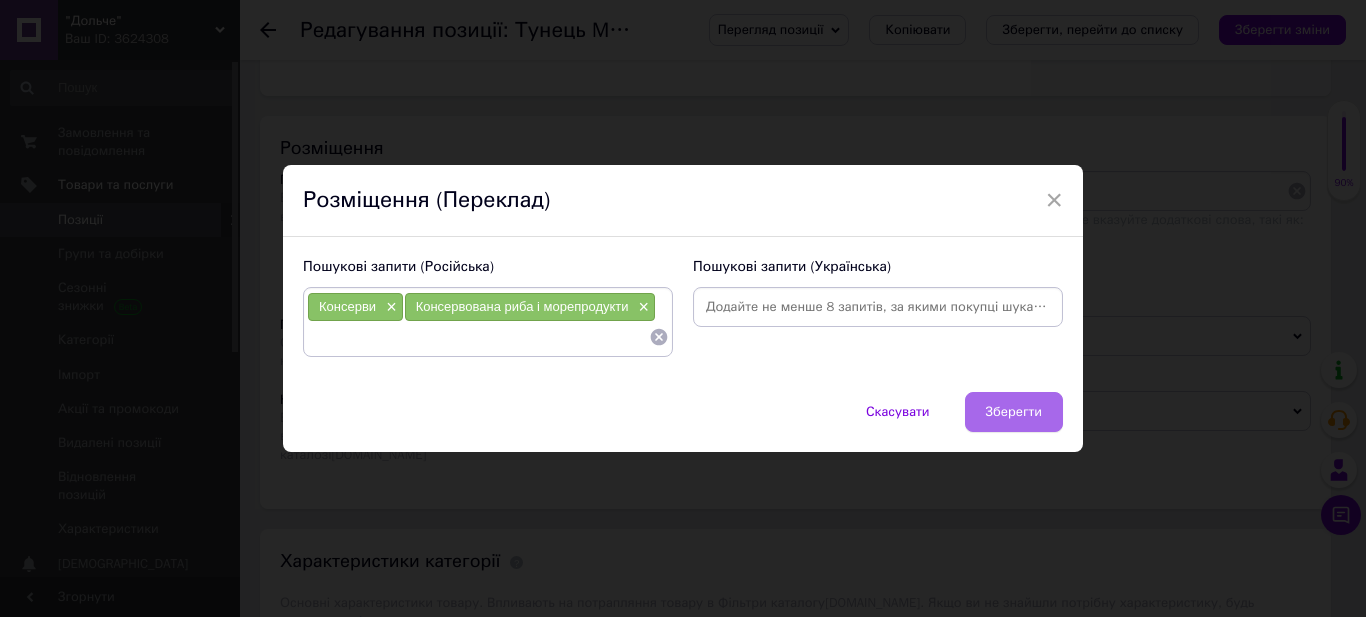click on "Зберегти" at bounding box center (1014, 412) 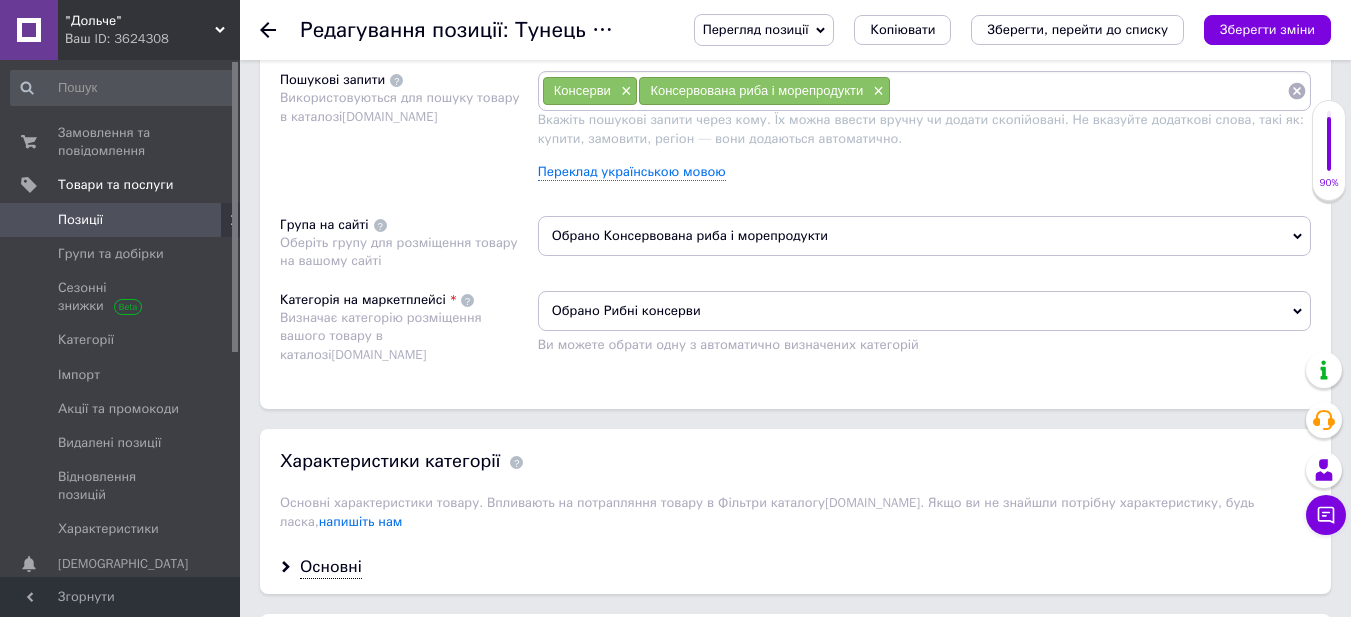 scroll, scrollTop: 1300, scrollLeft: 0, axis: vertical 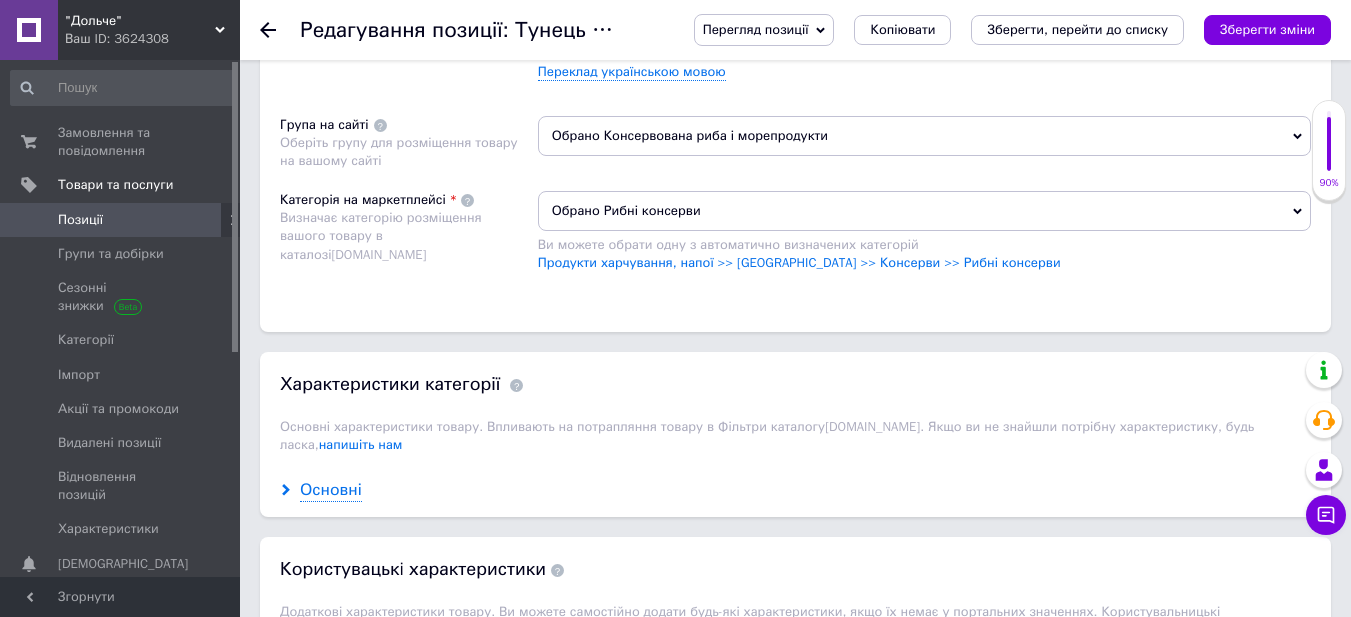 click on "Основні" at bounding box center [331, 490] 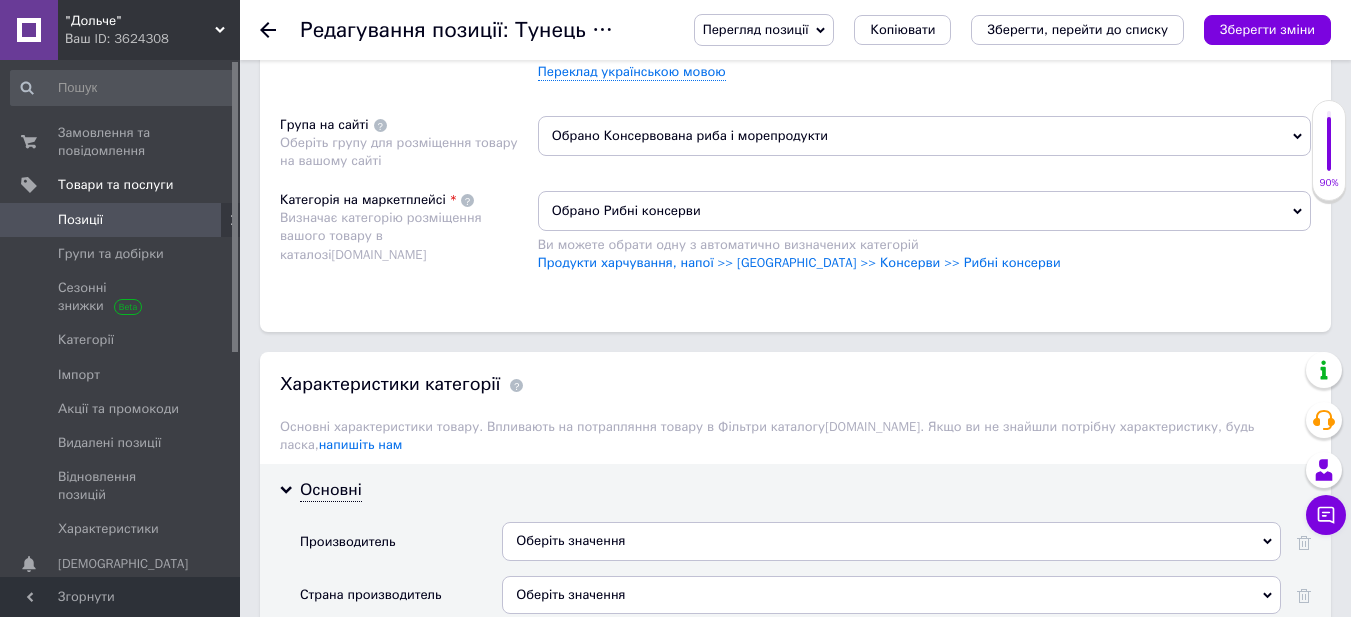 click on "Оберіть значення" at bounding box center (891, 541) 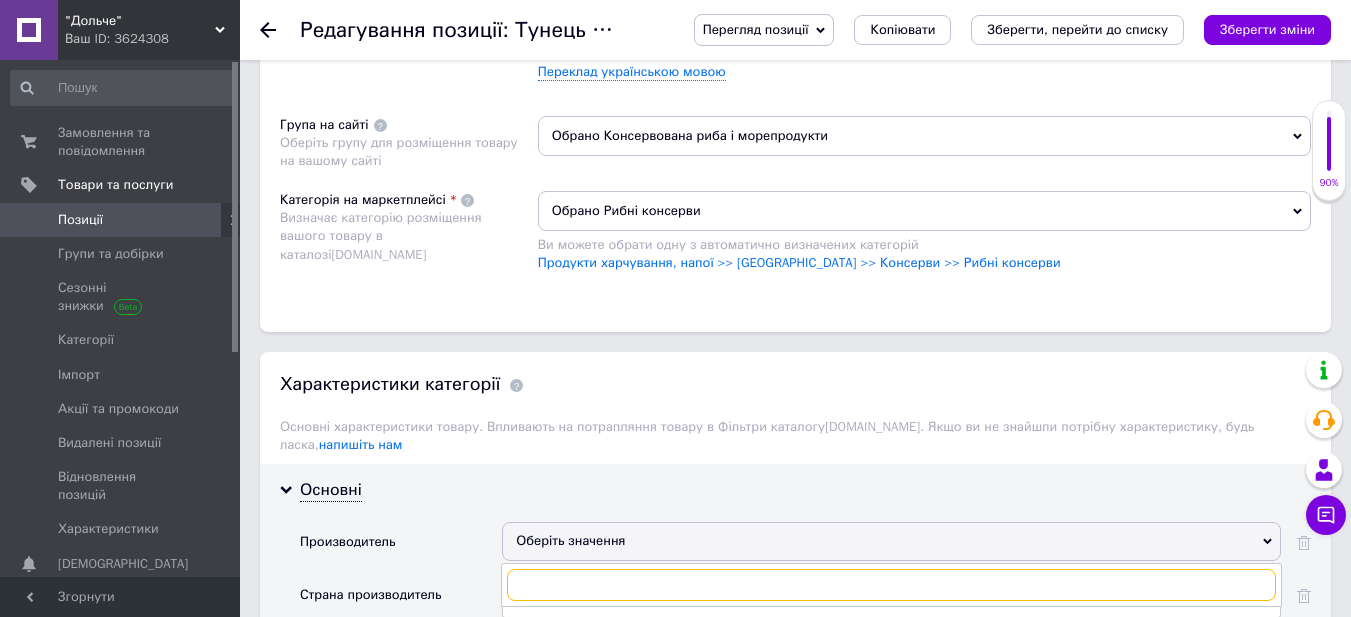 paste on "M&K" 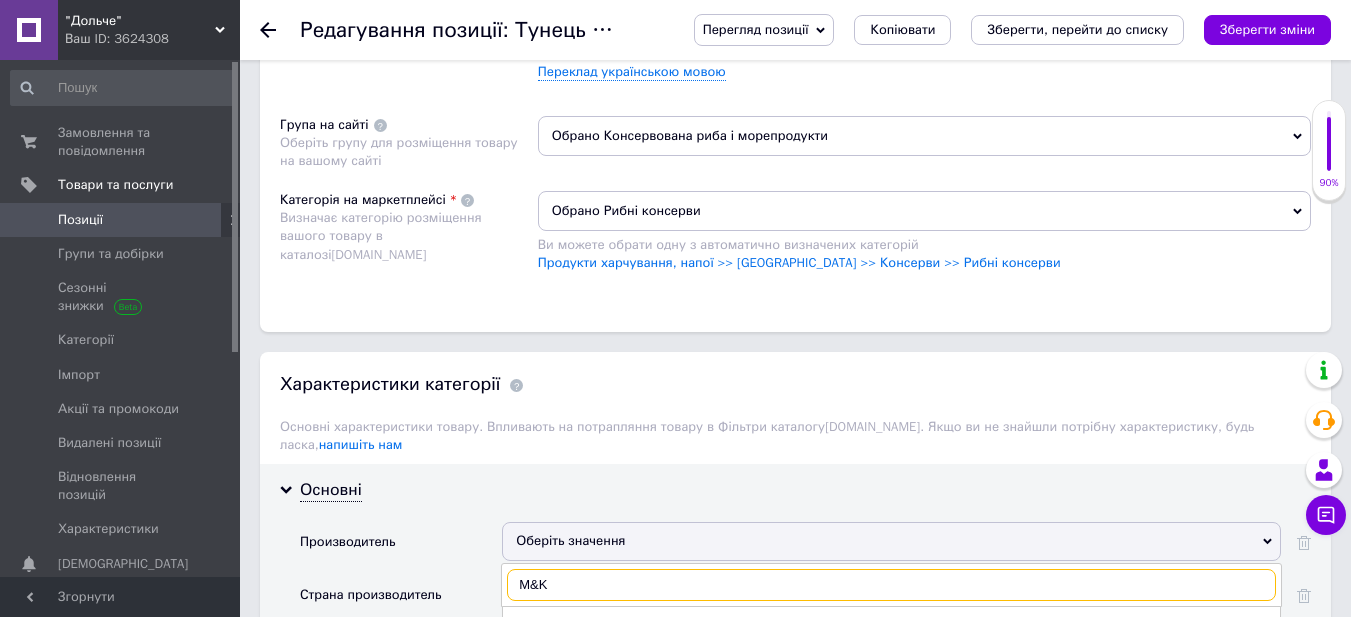 scroll, scrollTop: 1400, scrollLeft: 0, axis: vertical 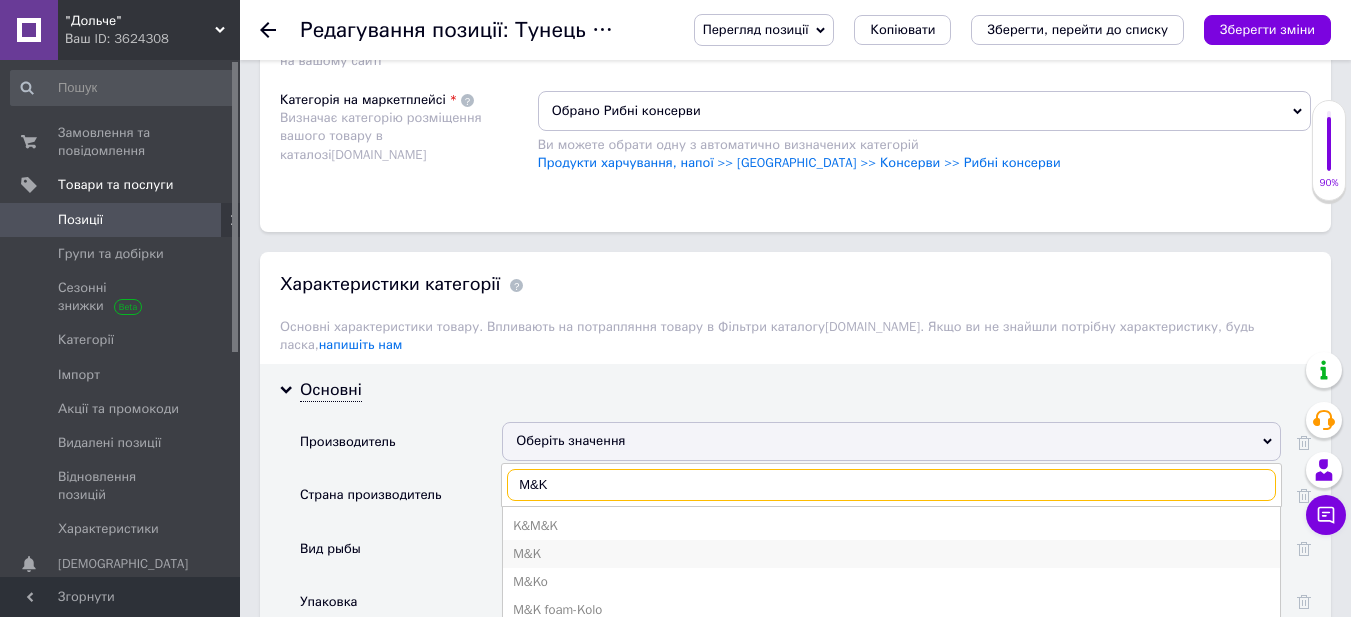 type on "M&K" 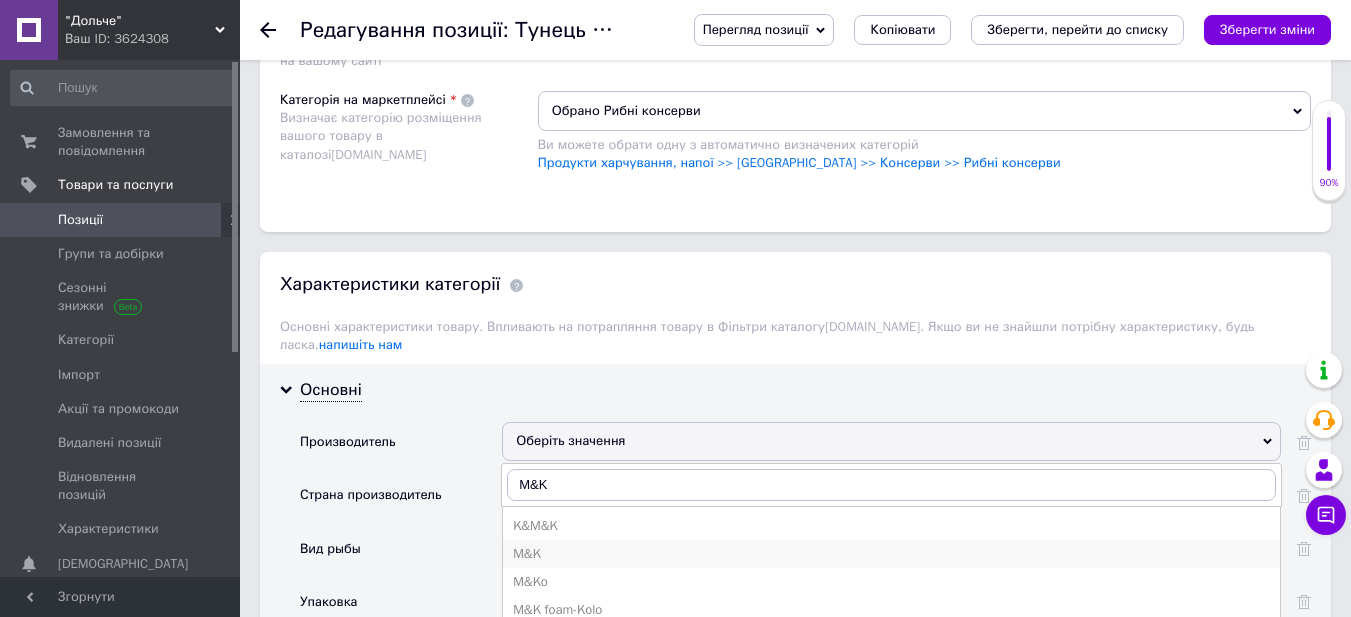 click on "M&K" at bounding box center (891, 554) 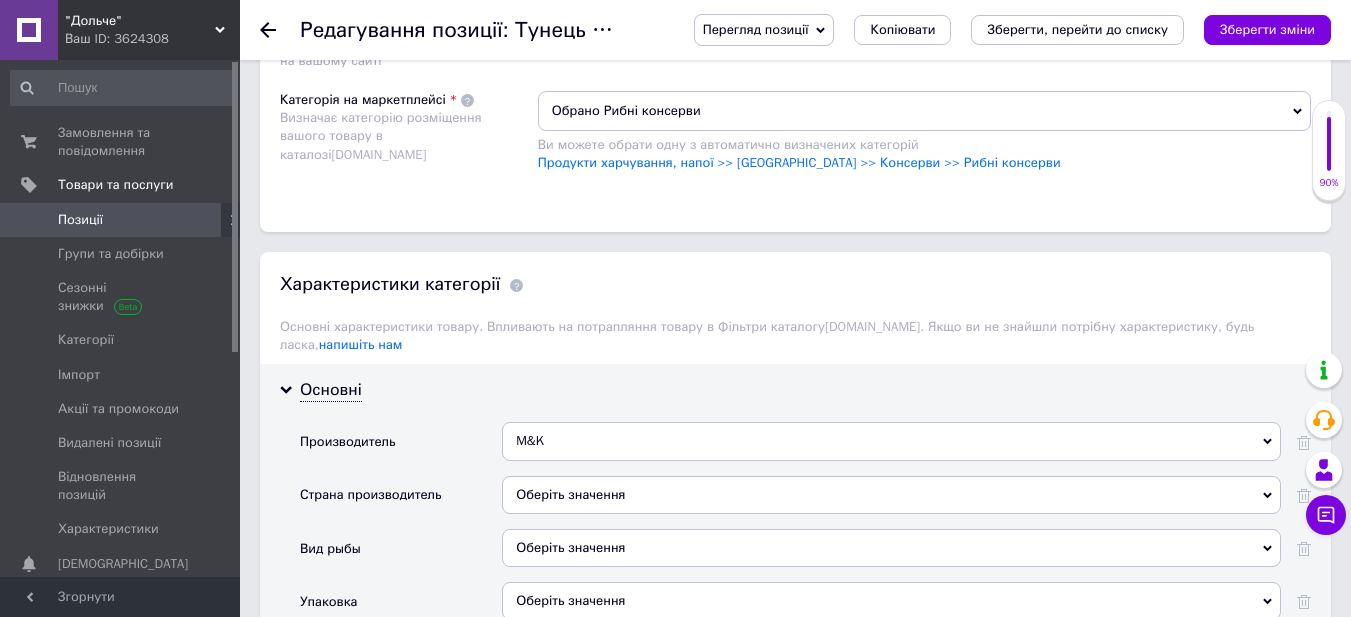 click on "Оберіть значення" at bounding box center (891, 495) 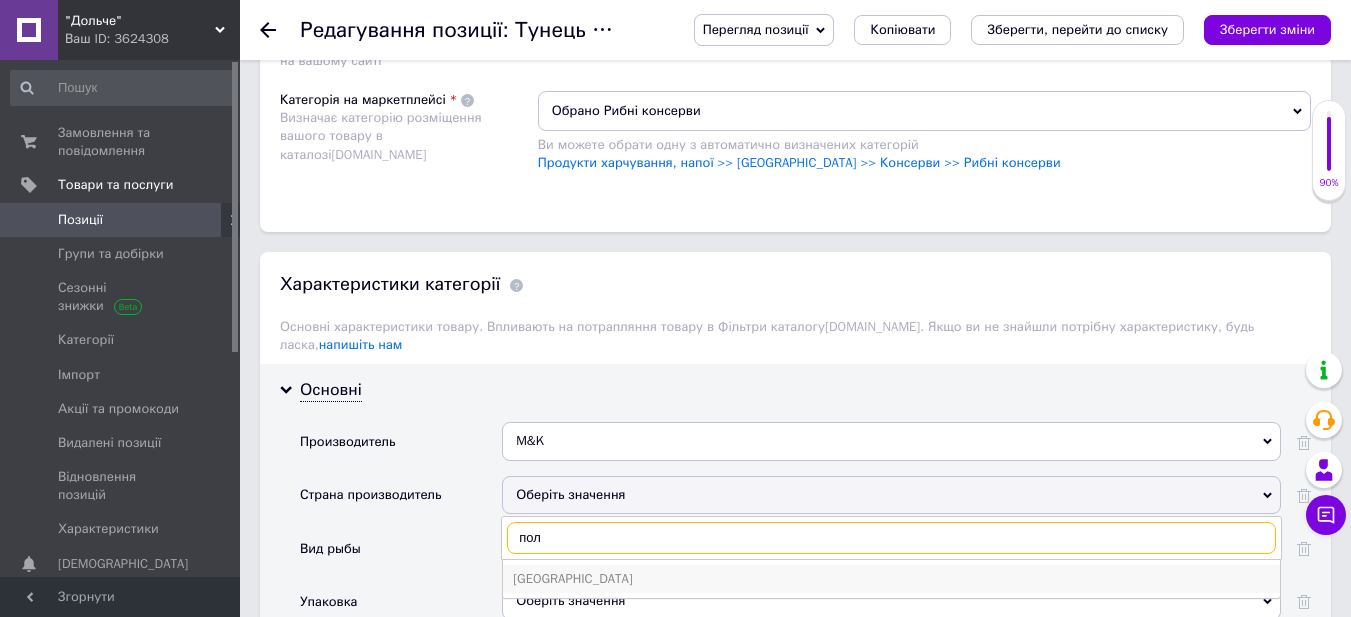 type on "пол" 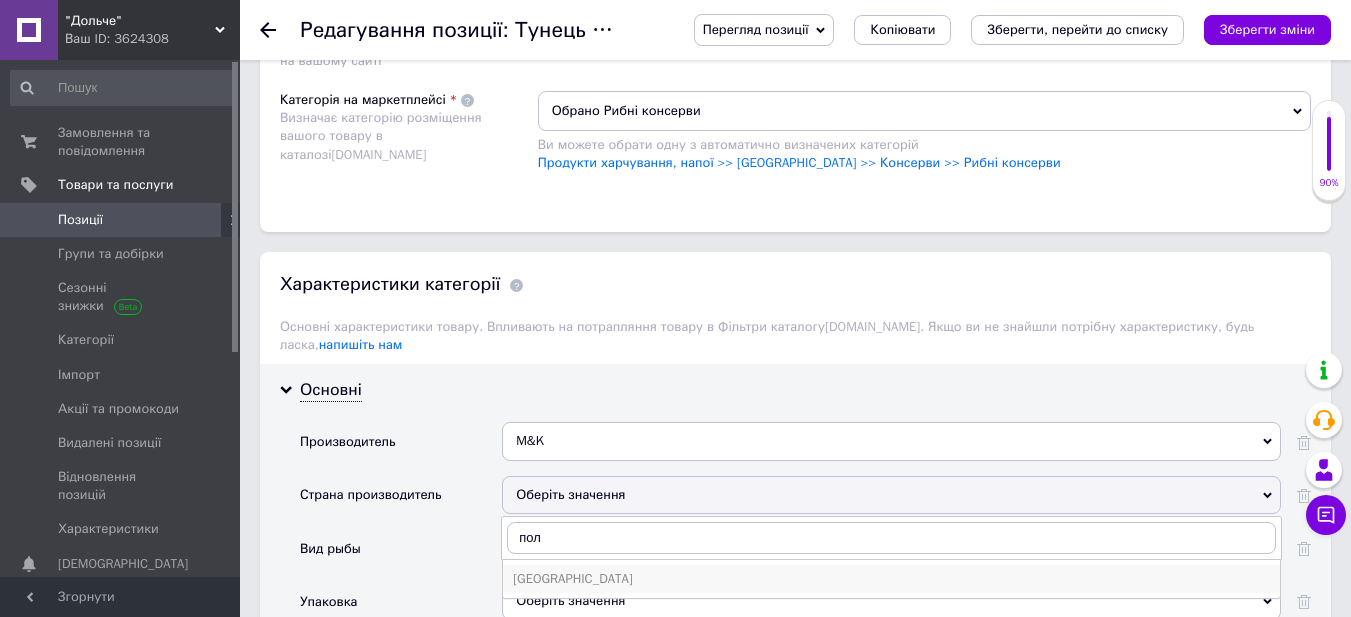 click on "[GEOGRAPHIC_DATA]" at bounding box center (891, 579) 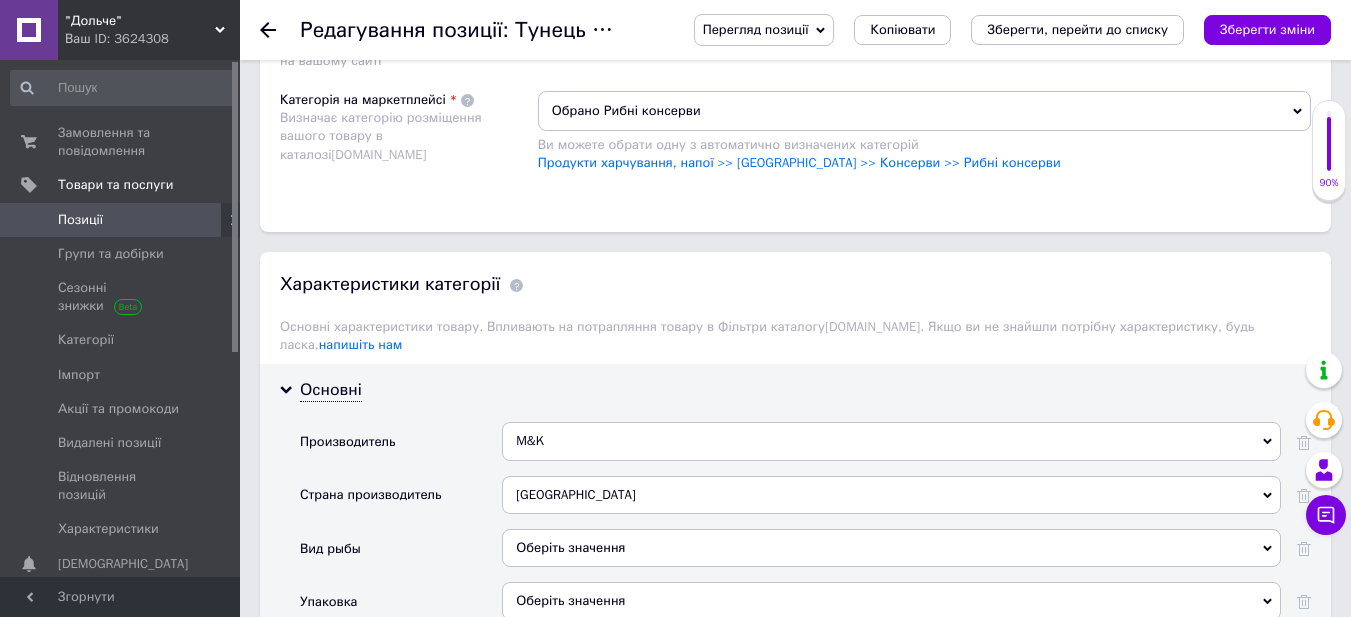 click on "Оберіть значення" at bounding box center [891, 548] 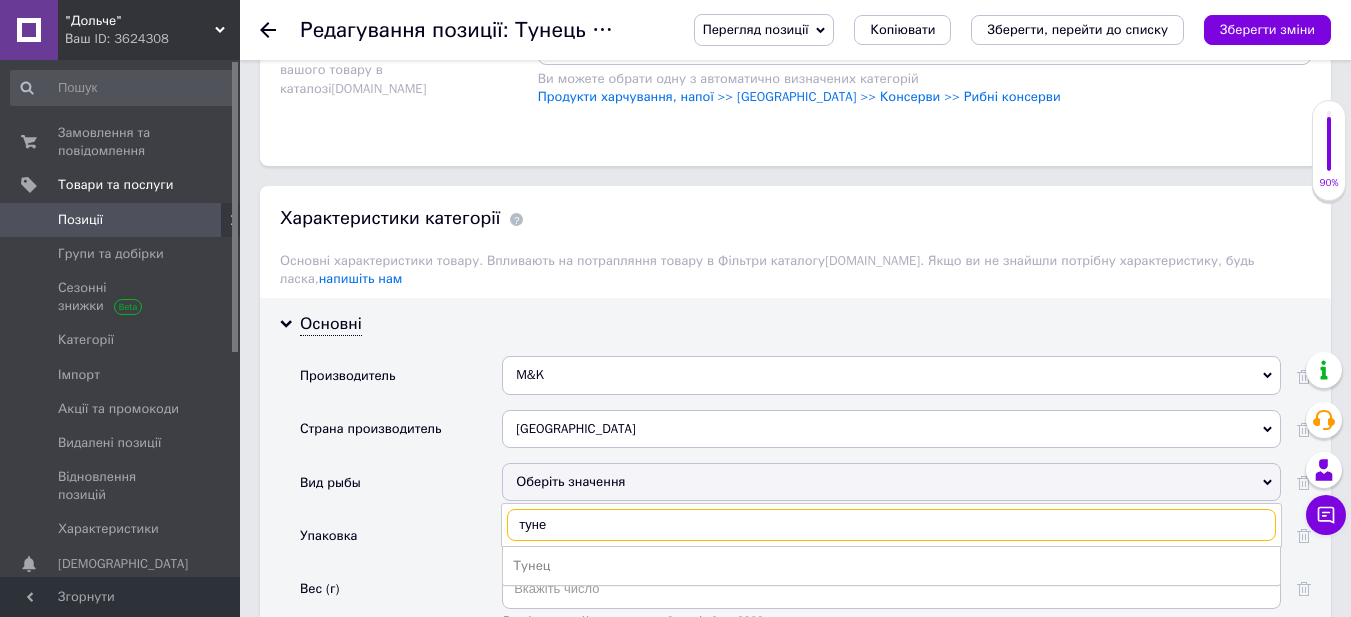 scroll, scrollTop: 1500, scrollLeft: 0, axis: vertical 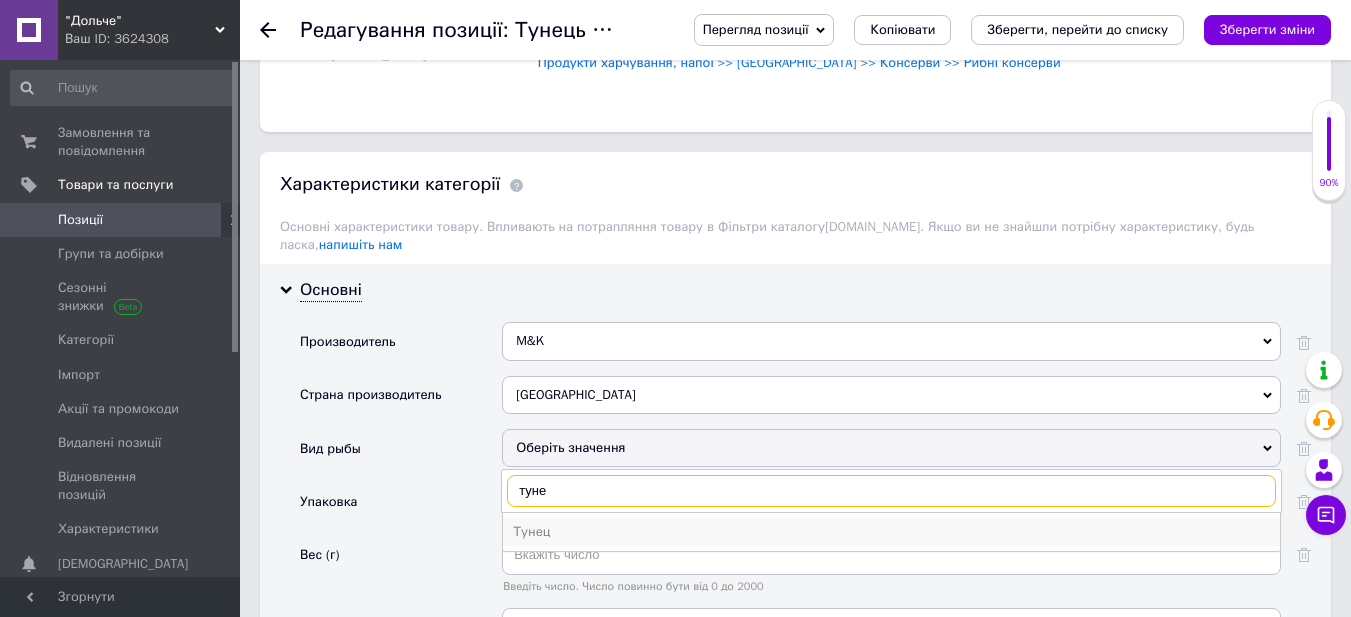 type on "туне" 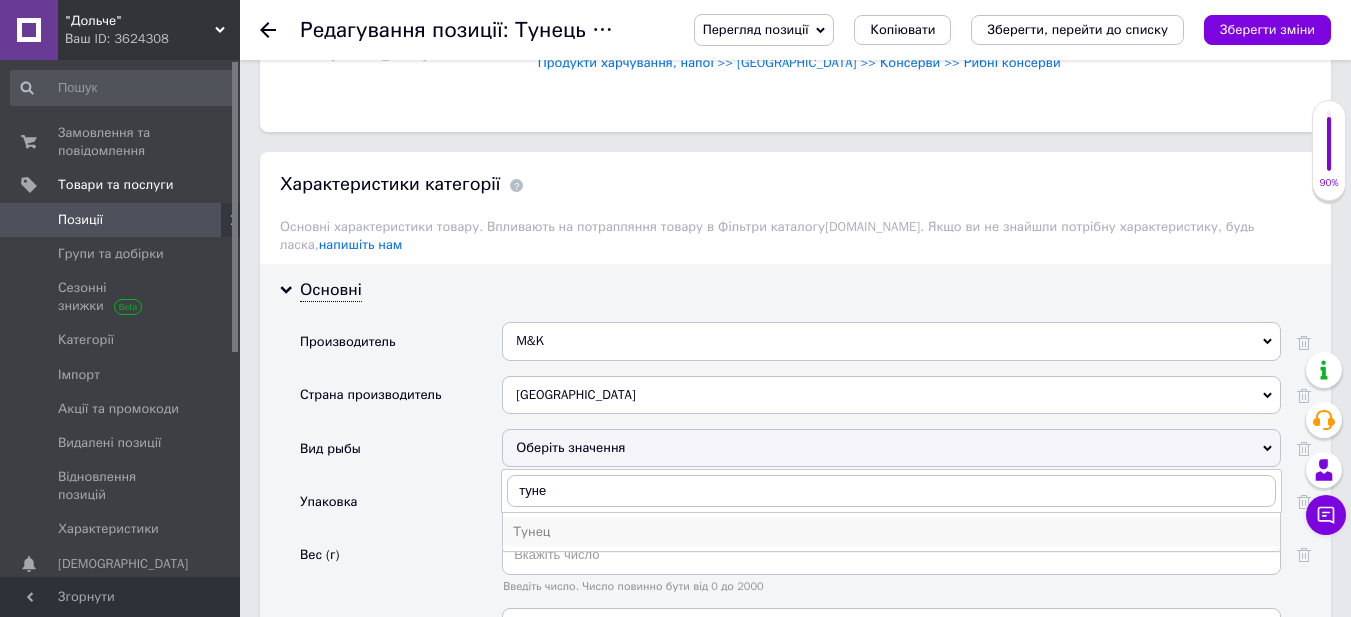 click on "Тунец" at bounding box center (891, 532) 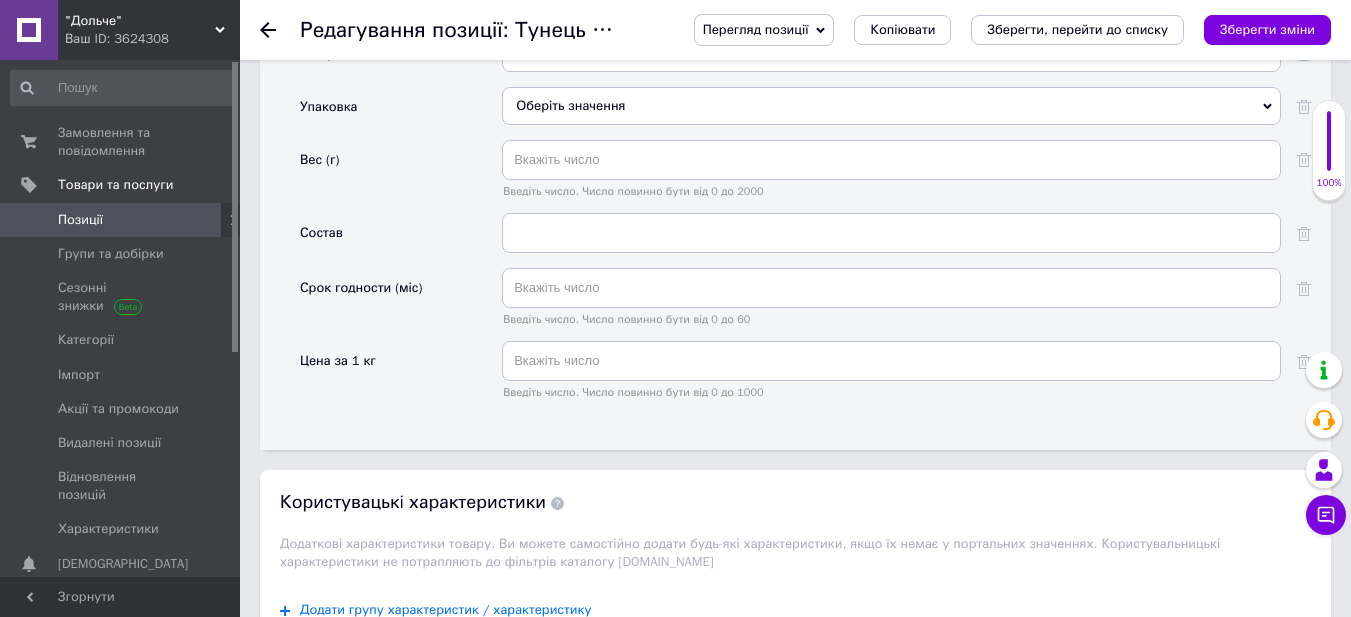 scroll, scrollTop: 1900, scrollLeft: 0, axis: vertical 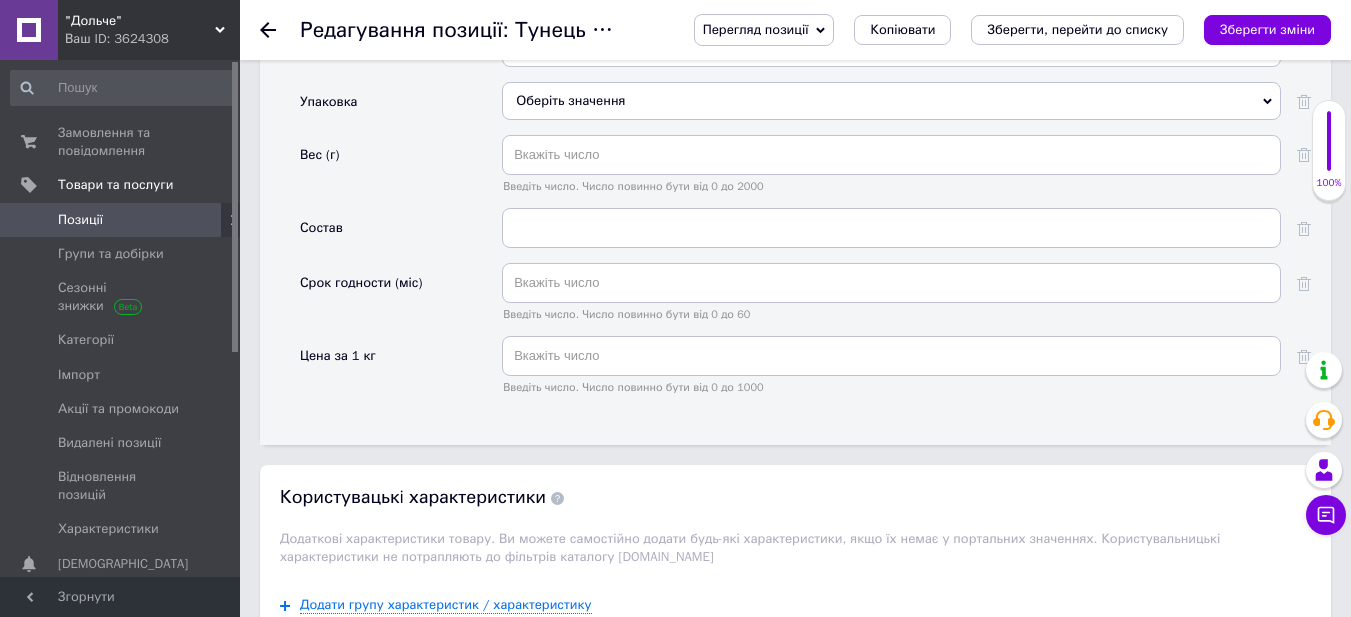 click on "Оберіть значення" at bounding box center (891, 101) 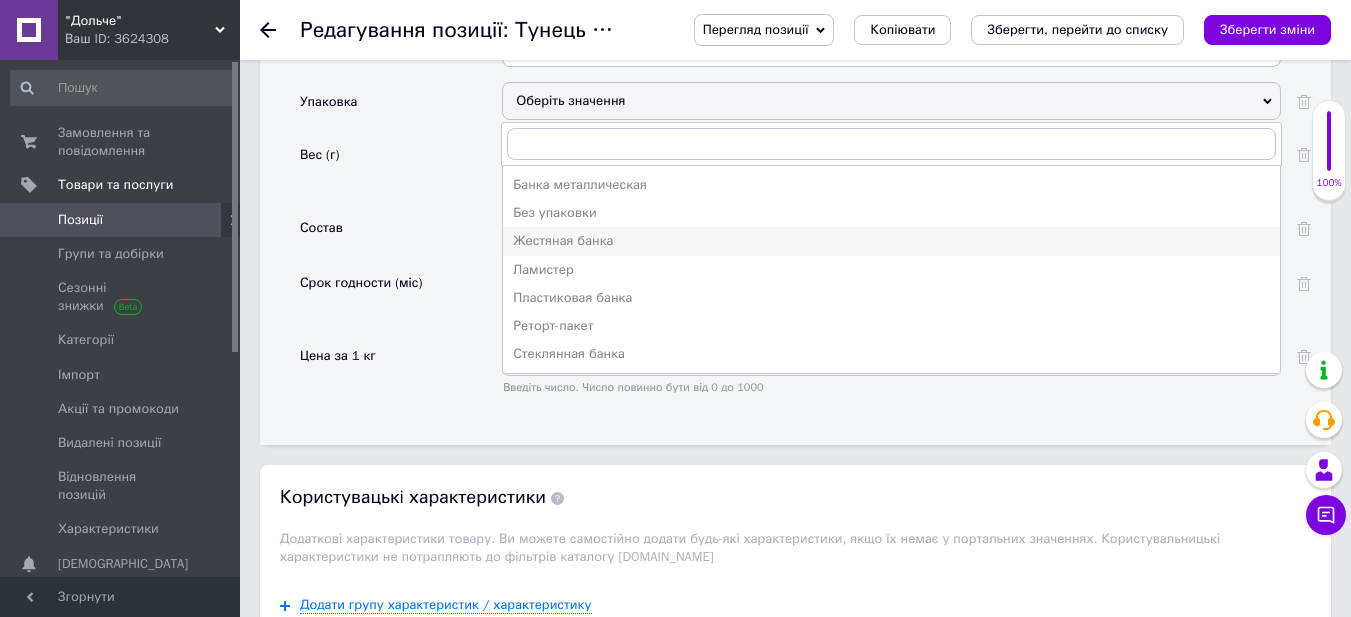 click on "Жестяная банка" at bounding box center [891, 241] 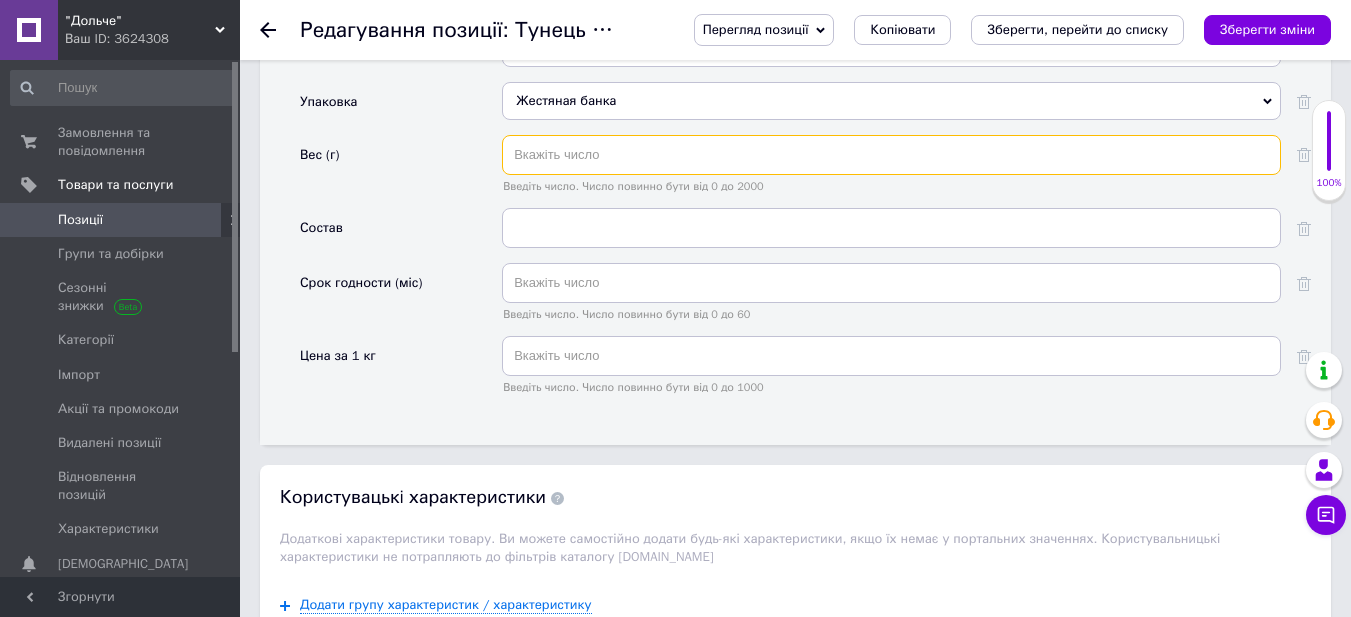 click at bounding box center (891, 155) 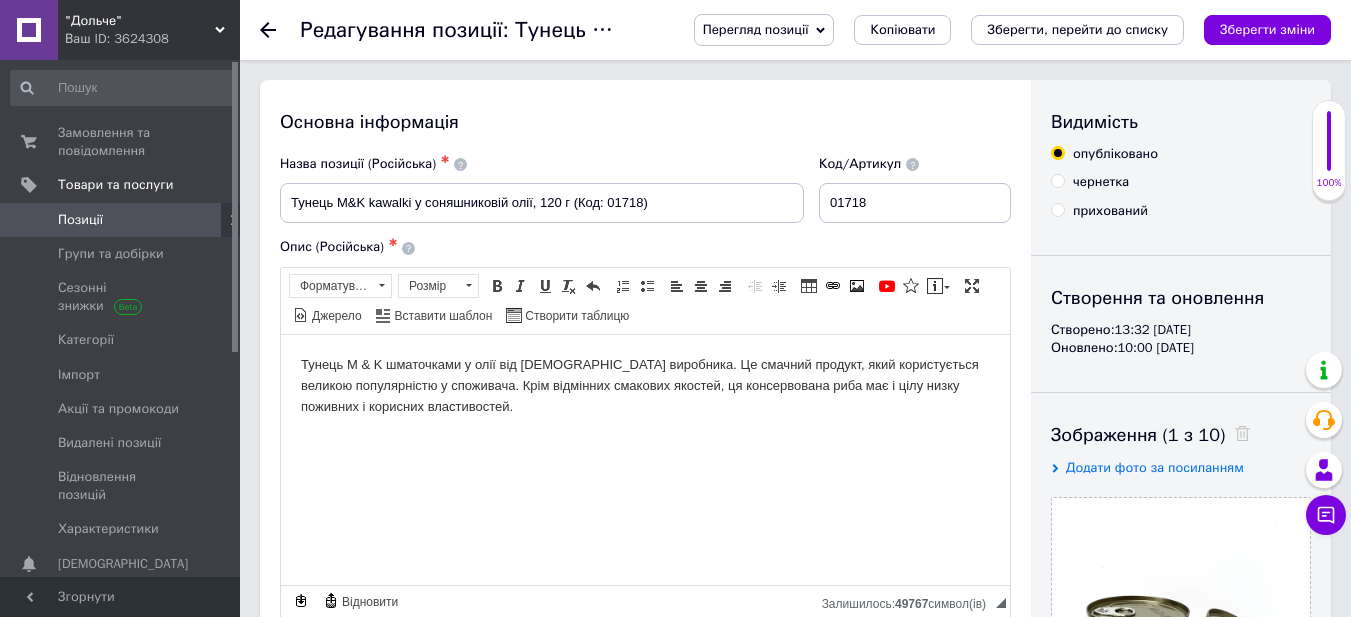 scroll, scrollTop: 1427, scrollLeft: 0, axis: vertical 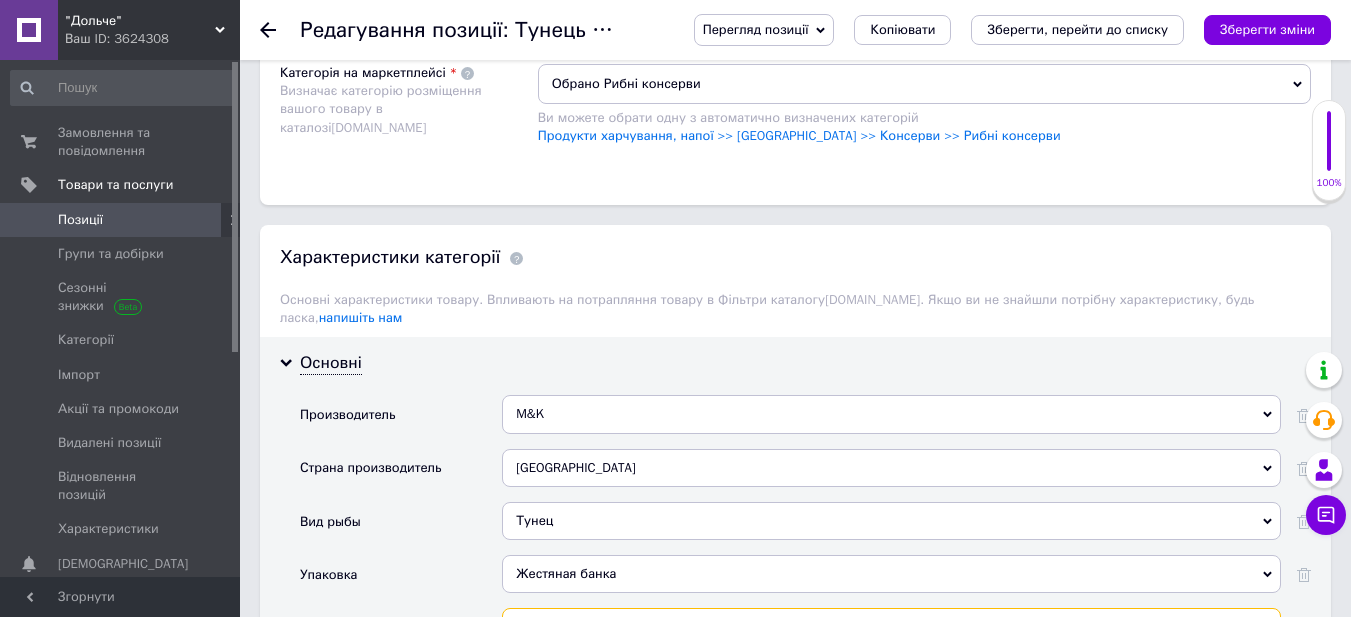 type on "120" 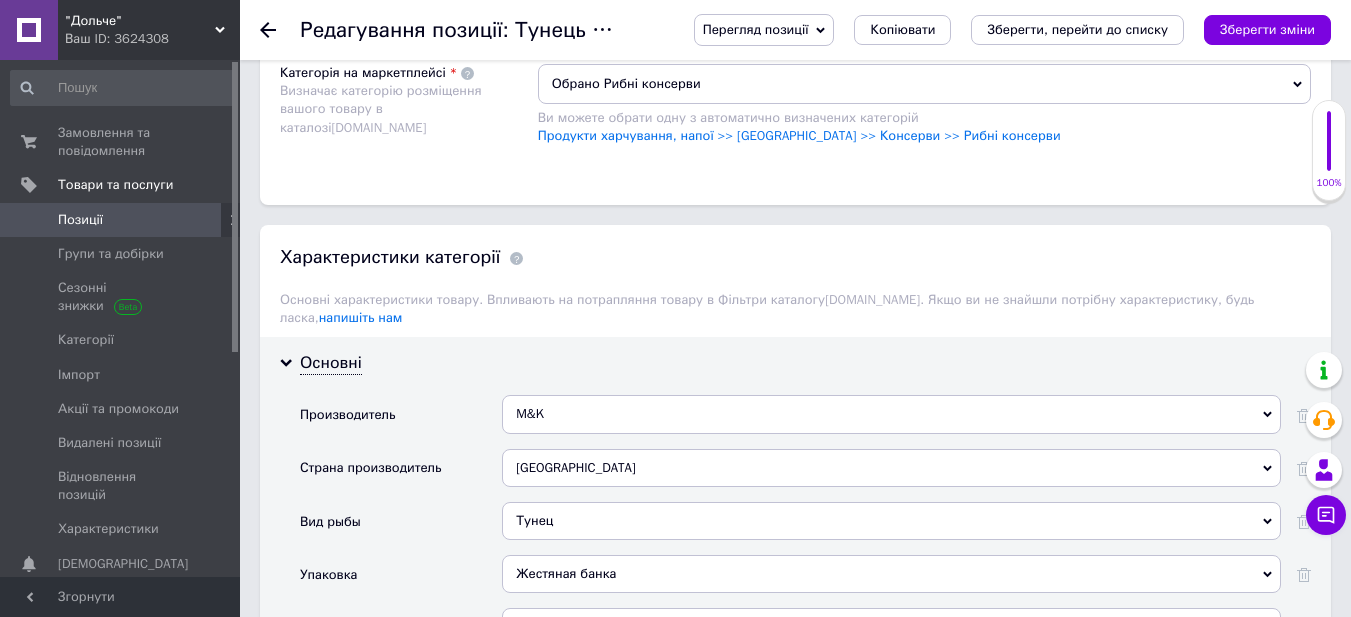 click on "Зберегти зміни" at bounding box center [1267, 29] 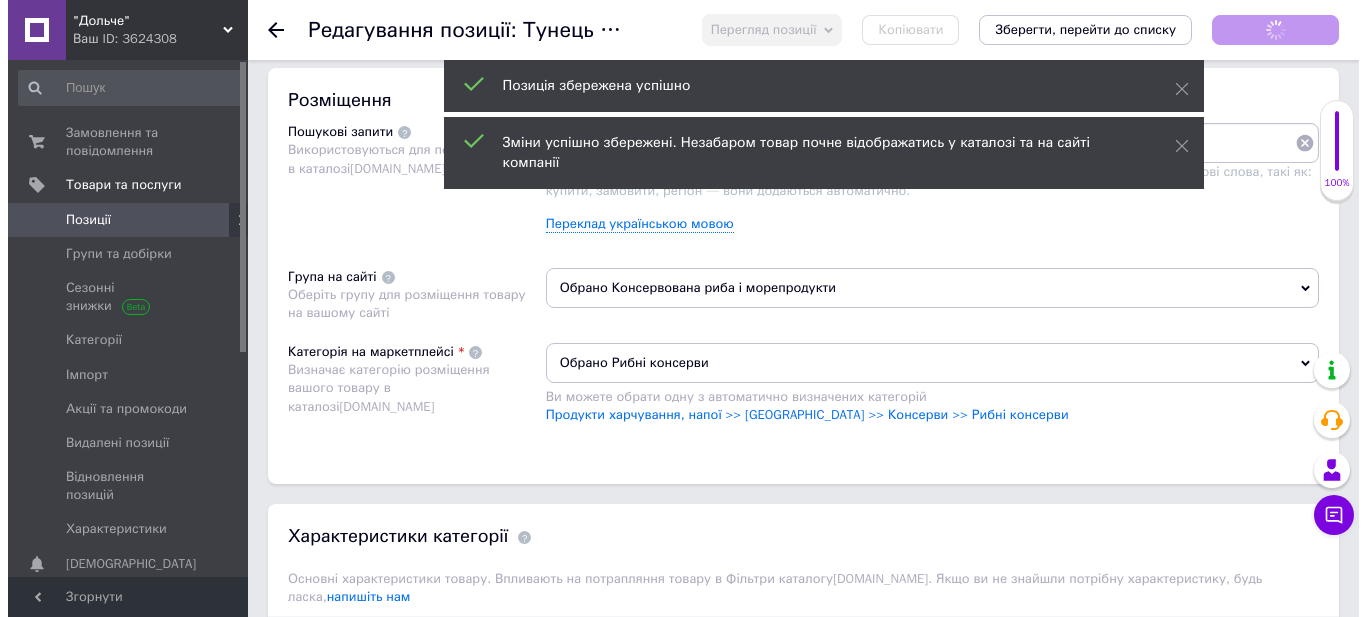 scroll, scrollTop: 827, scrollLeft: 0, axis: vertical 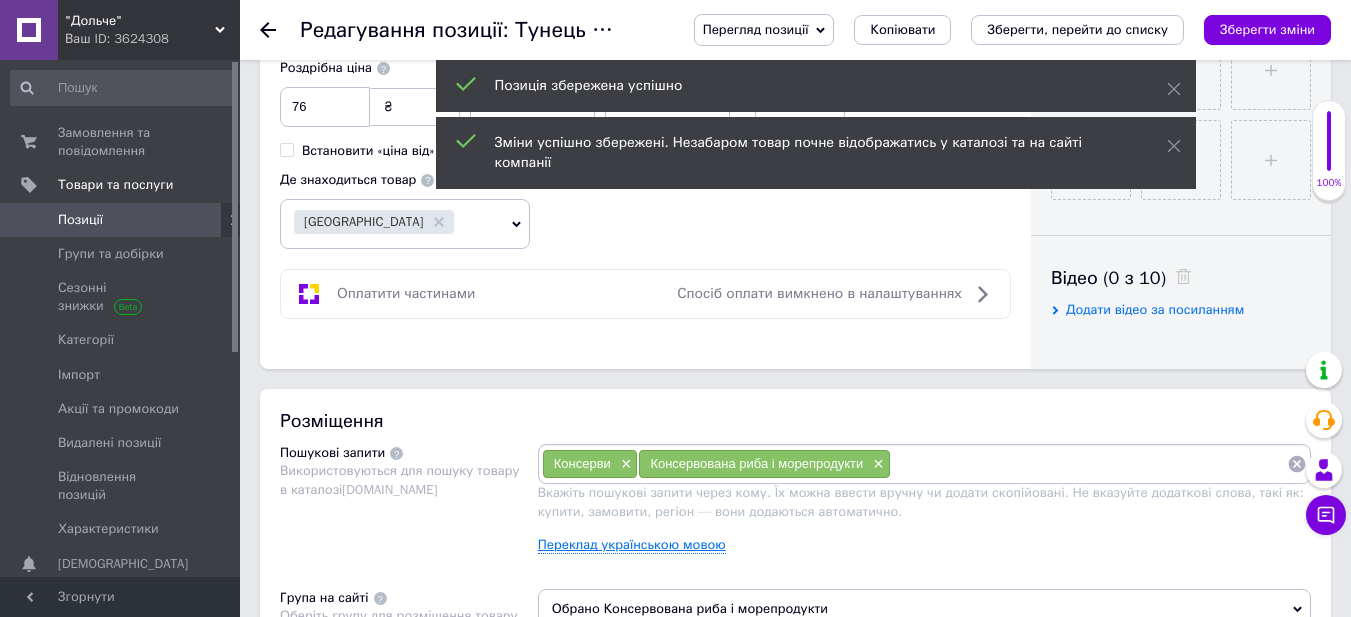 click on "Переклад українською мовою" at bounding box center (632, 545) 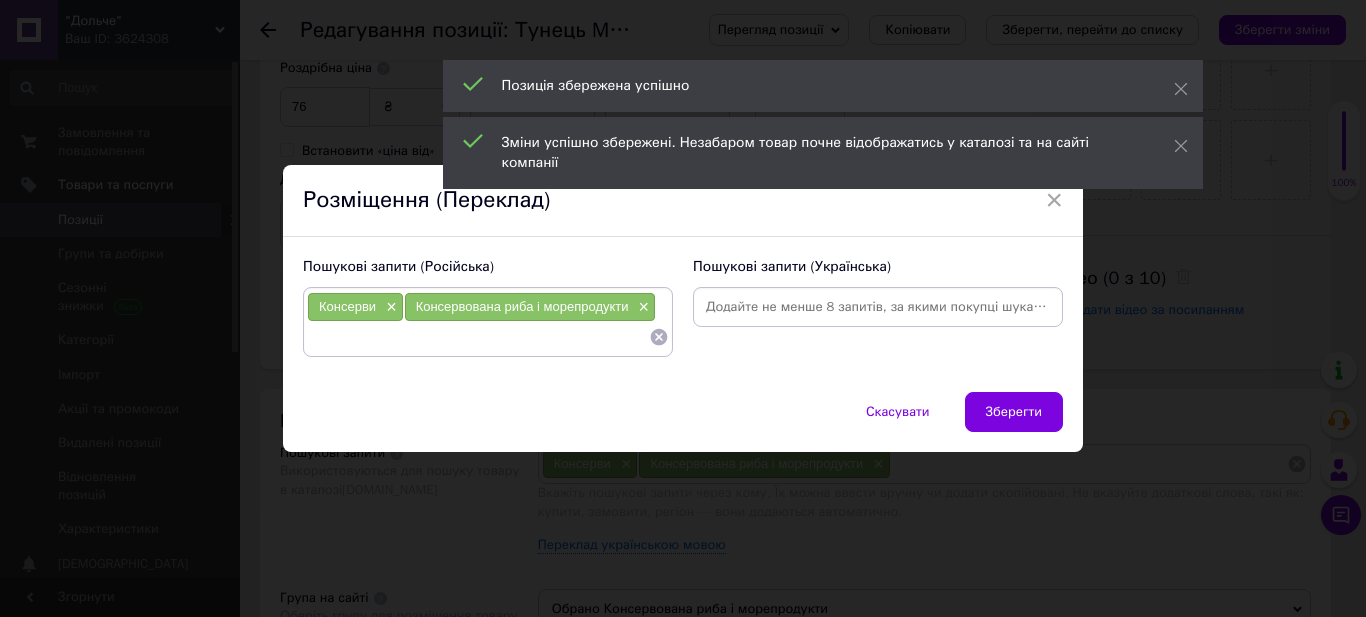 click at bounding box center [878, 307] 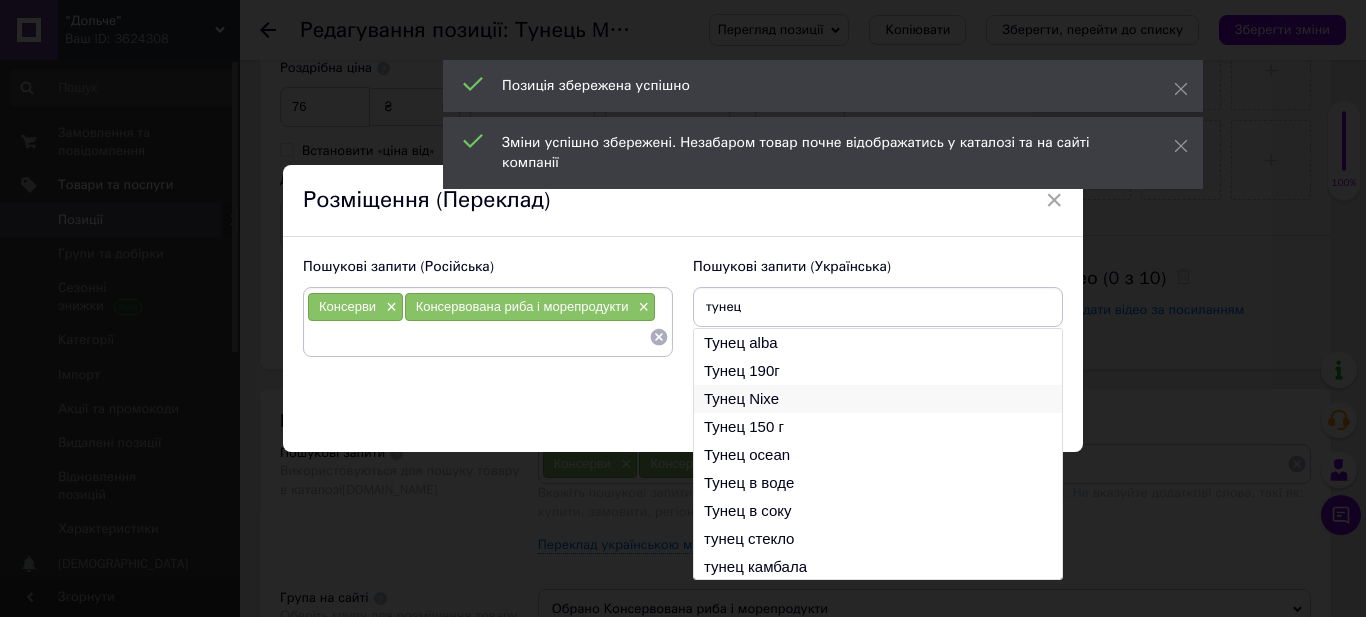 type on "тунец" 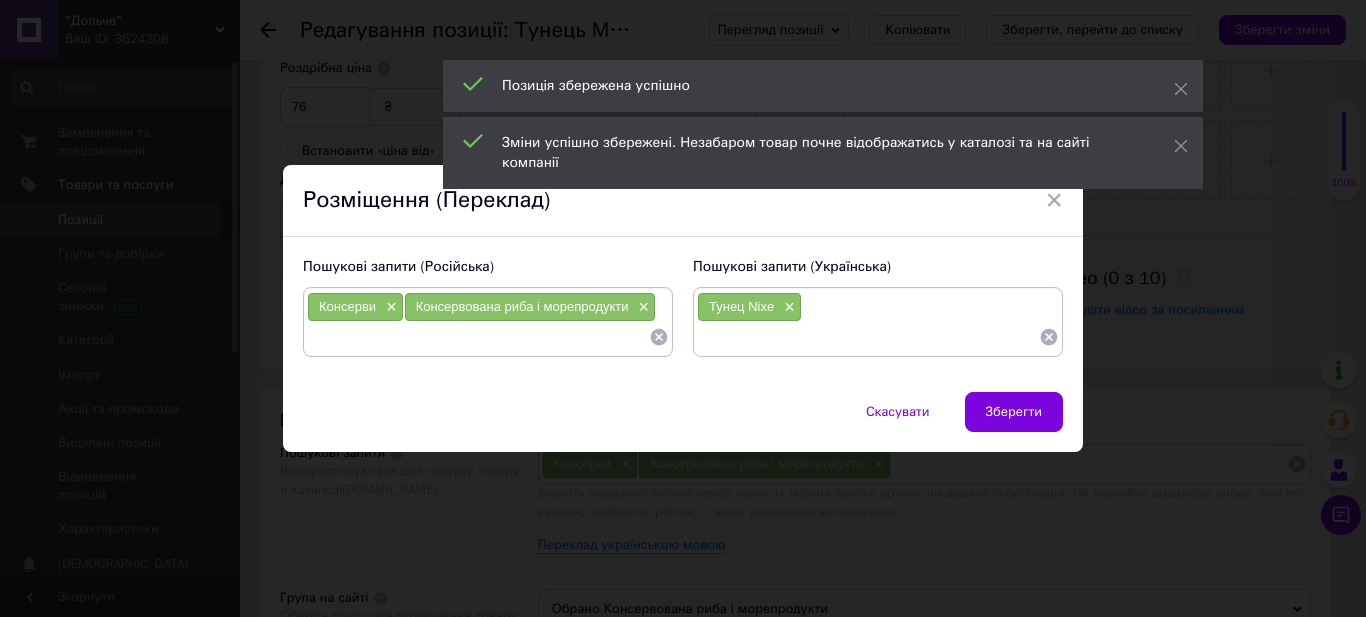 click at bounding box center [478, 337] 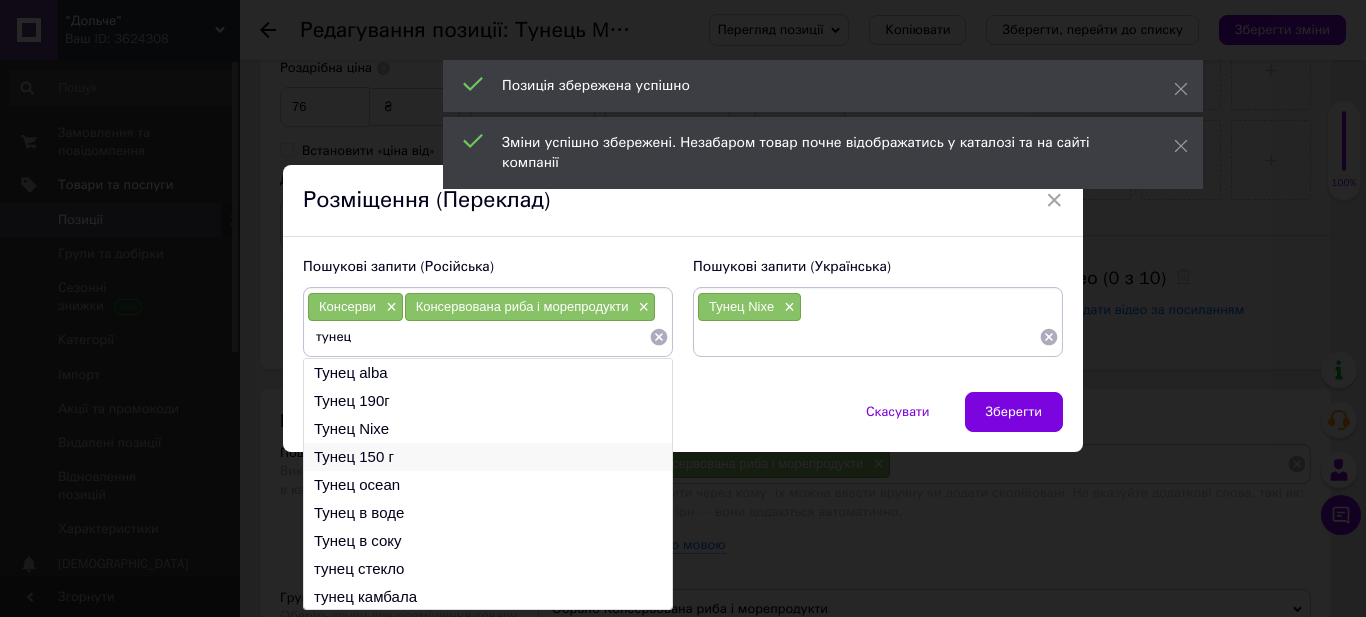 type on "тунец" 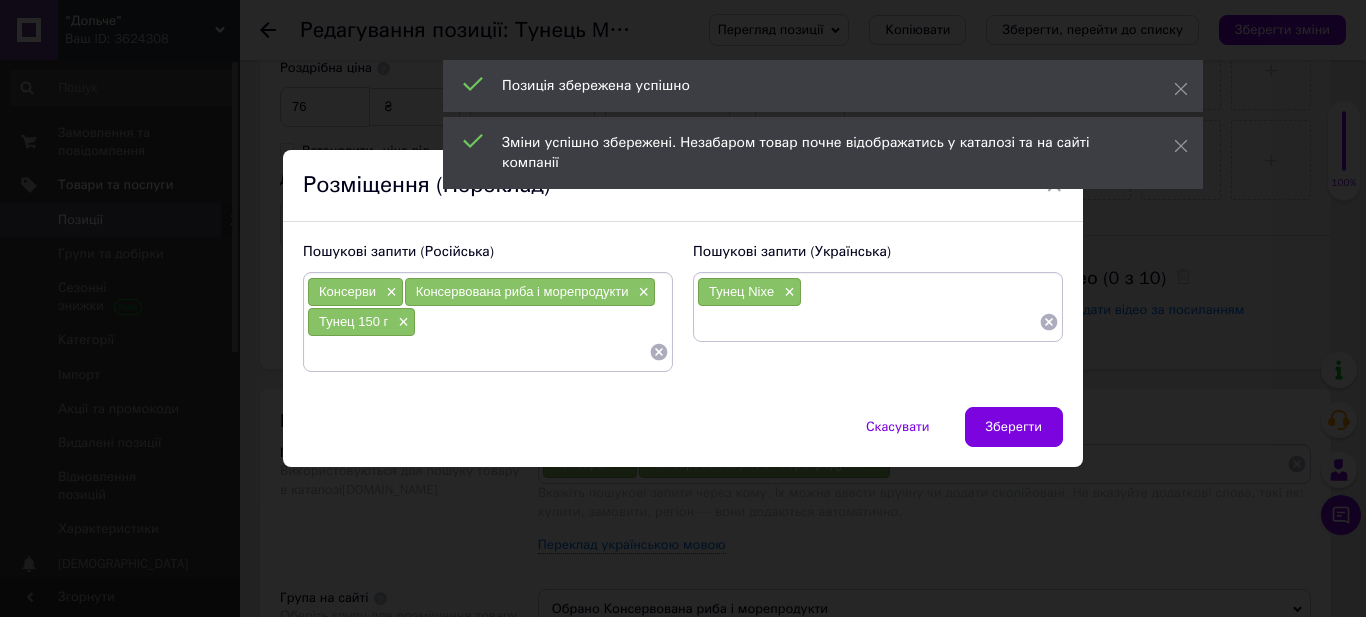 click at bounding box center [478, 352] 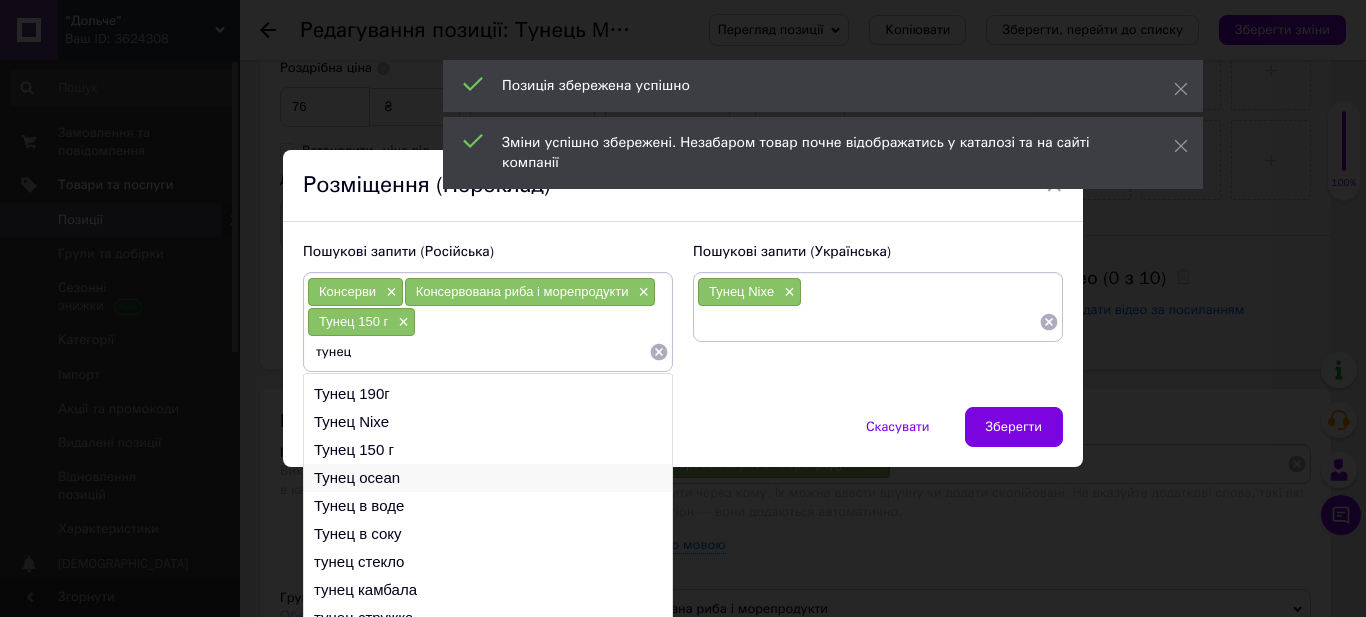 scroll, scrollTop: 30, scrollLeft: 0, axis: vertical 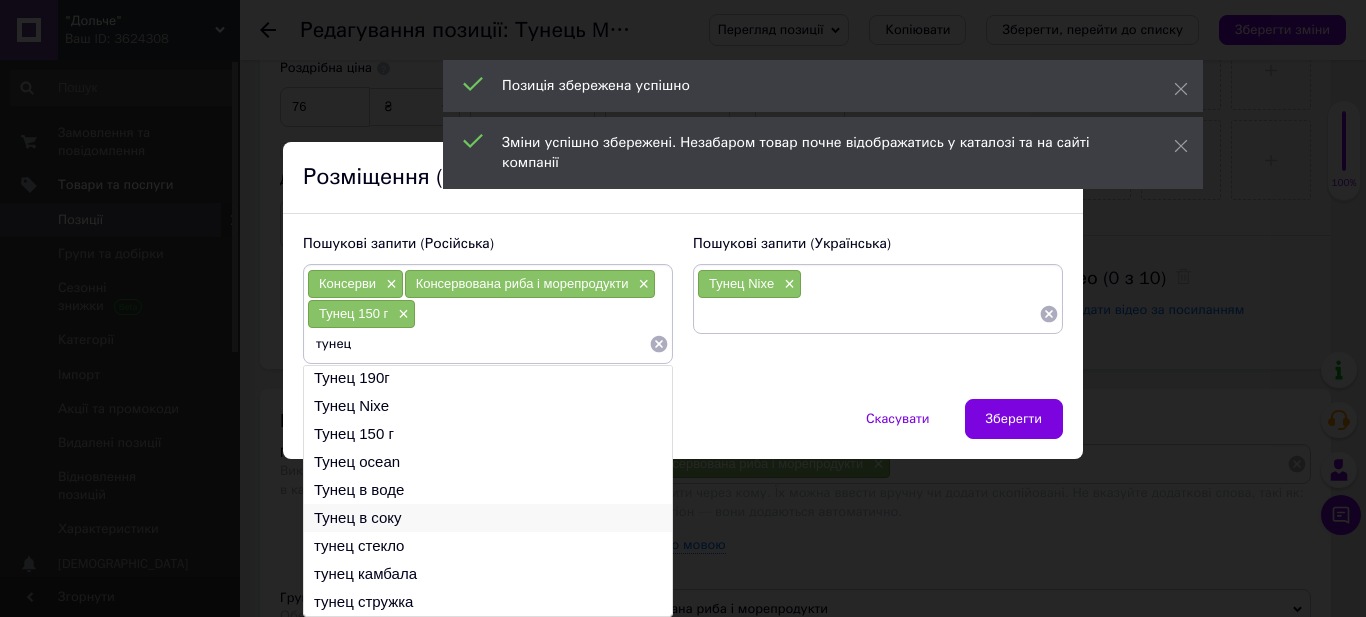 type on "тунец" 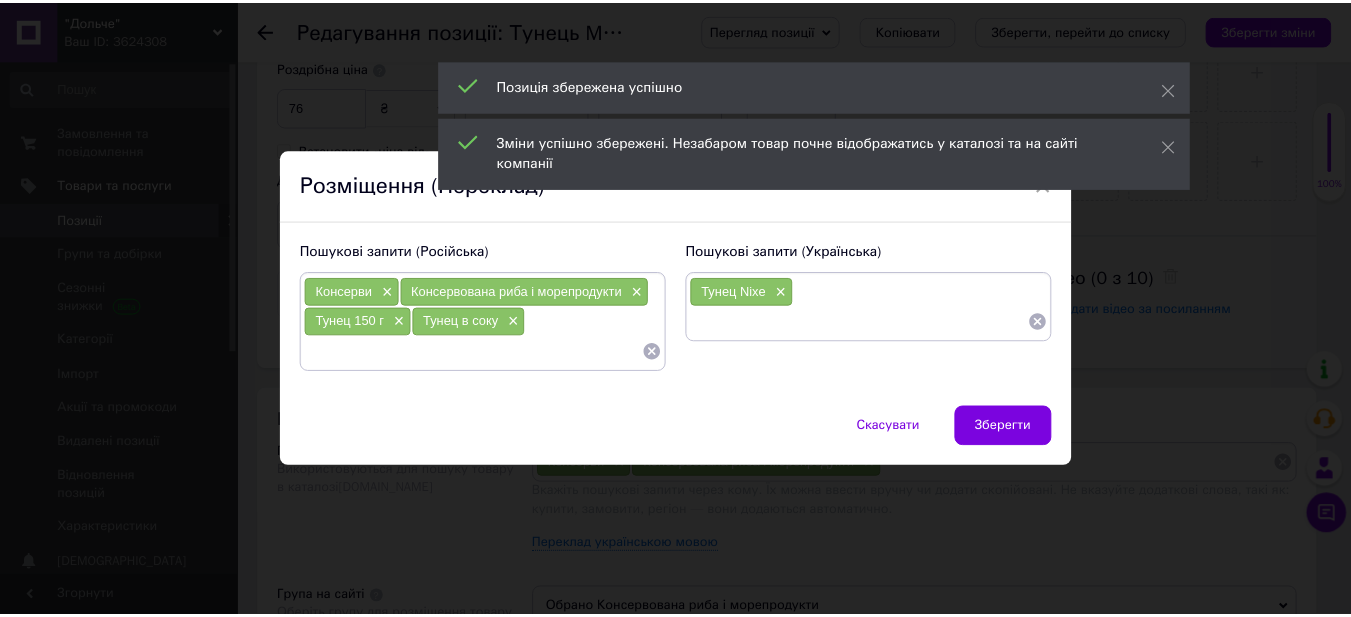 scroll, scrollTop: 0, scrollLeft: 0, axis: both 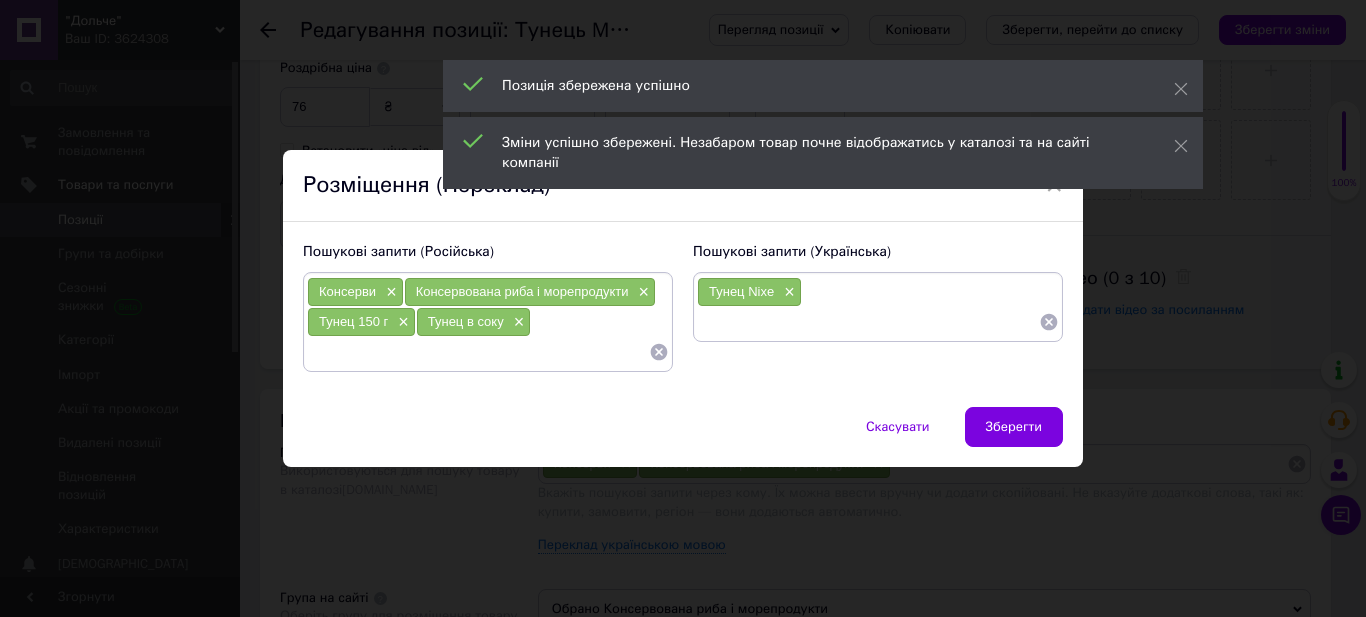 click at bounding box center (478, 352) 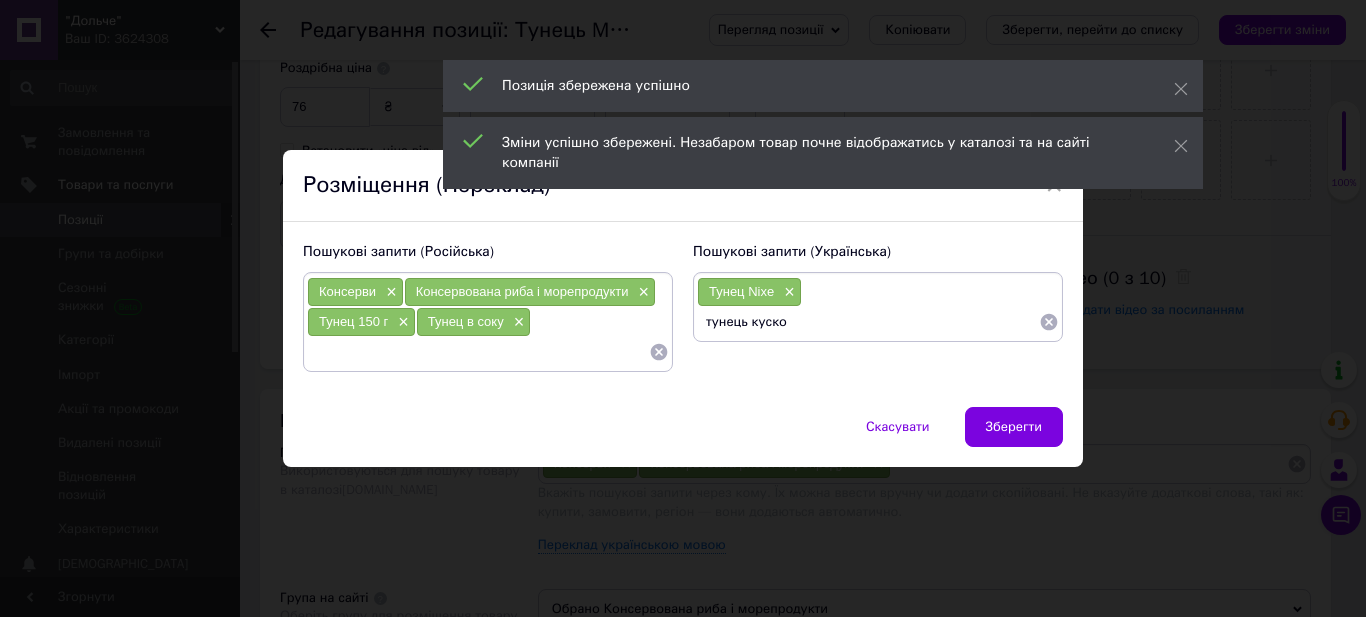 type on "тунець куском" 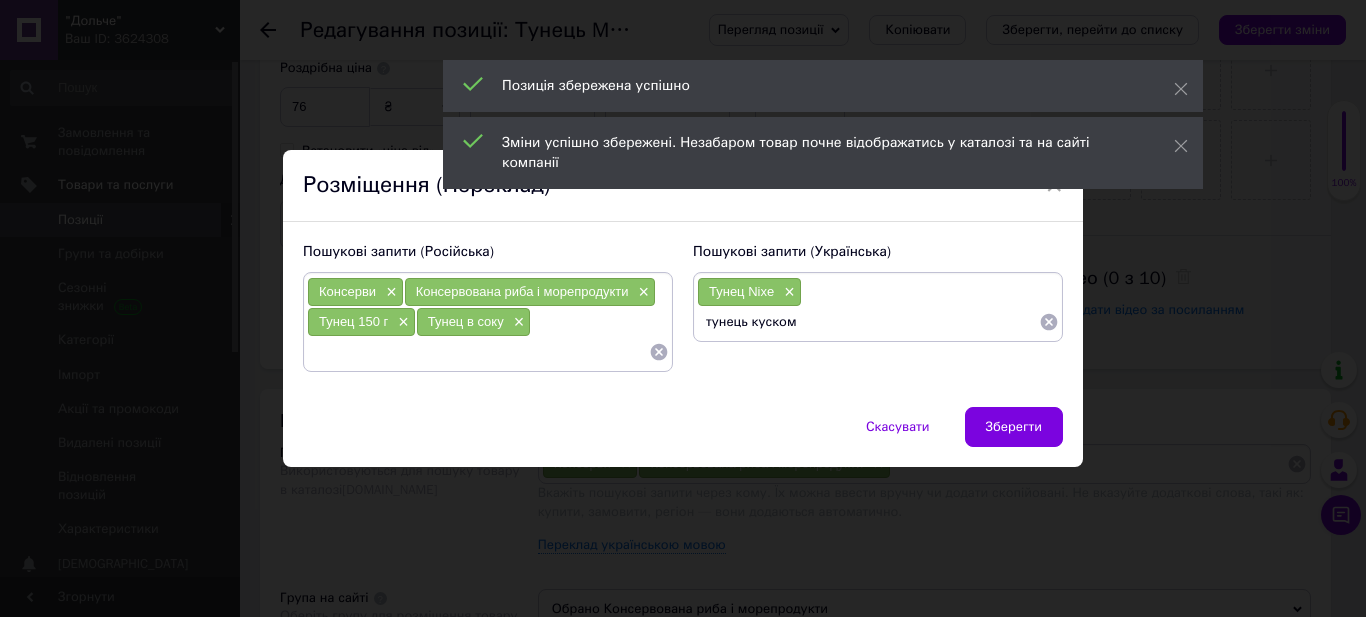 type 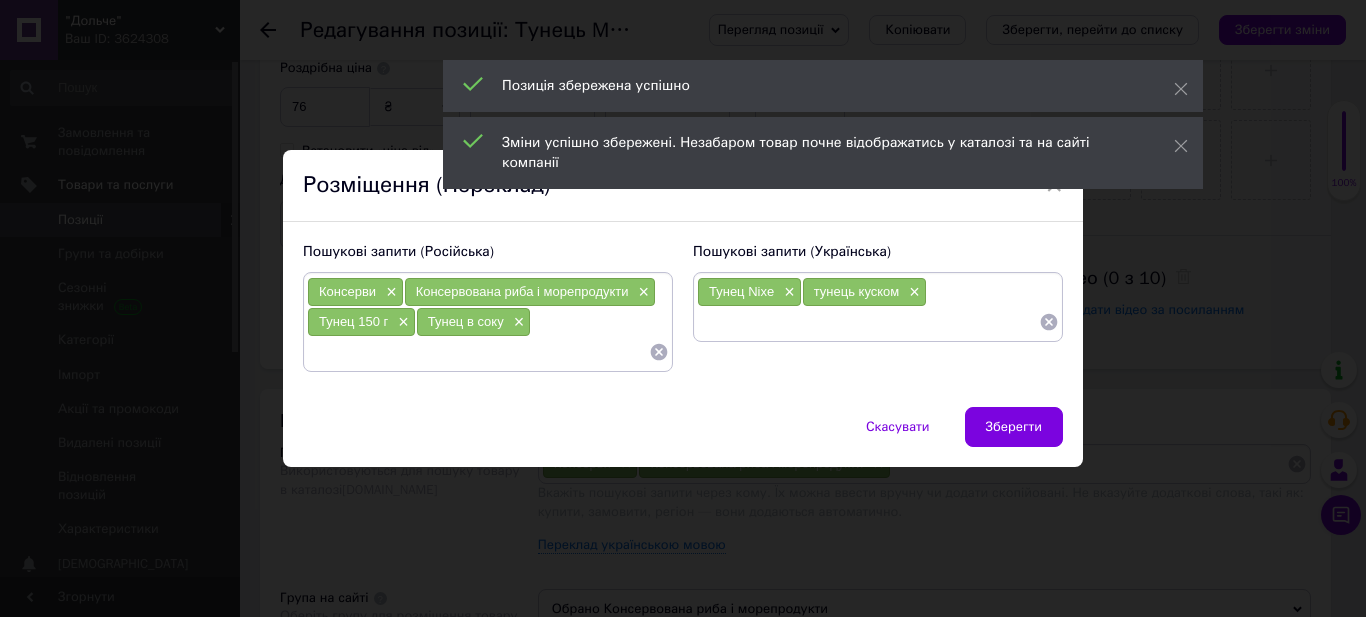 click on "Зберегти" at bounding box center (1014, 427) 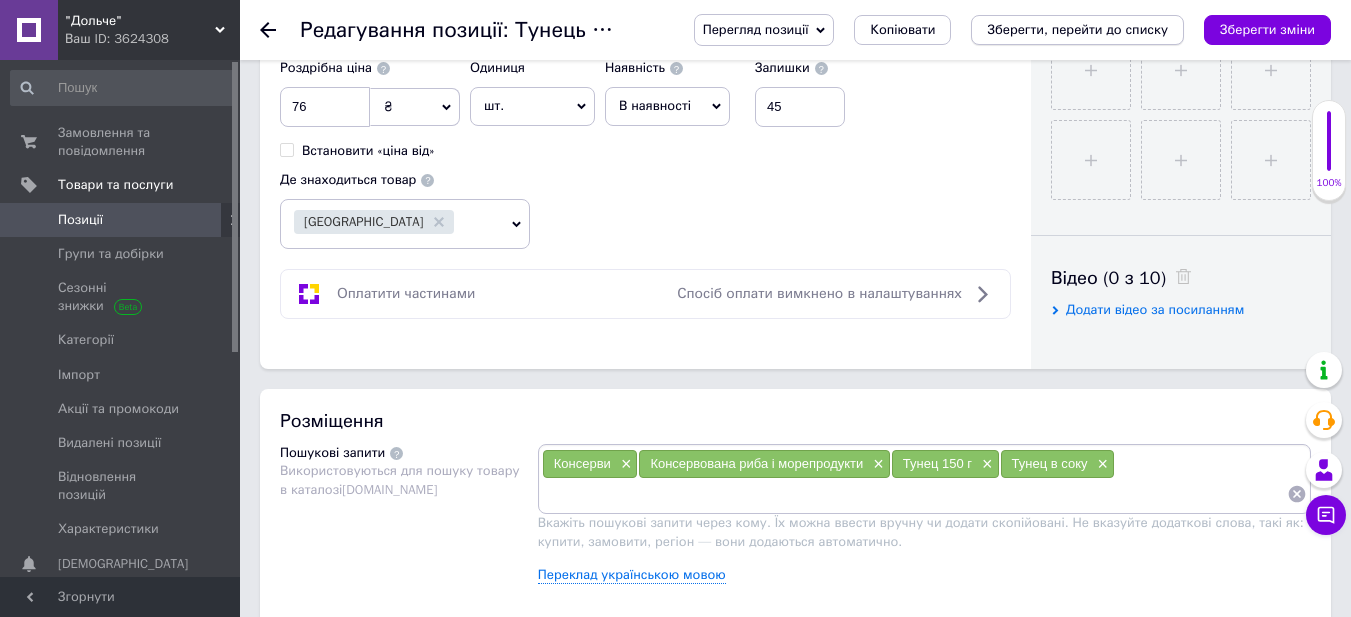 click on "Зберегти, перейти до списку" at bounding box center (1077, 29) 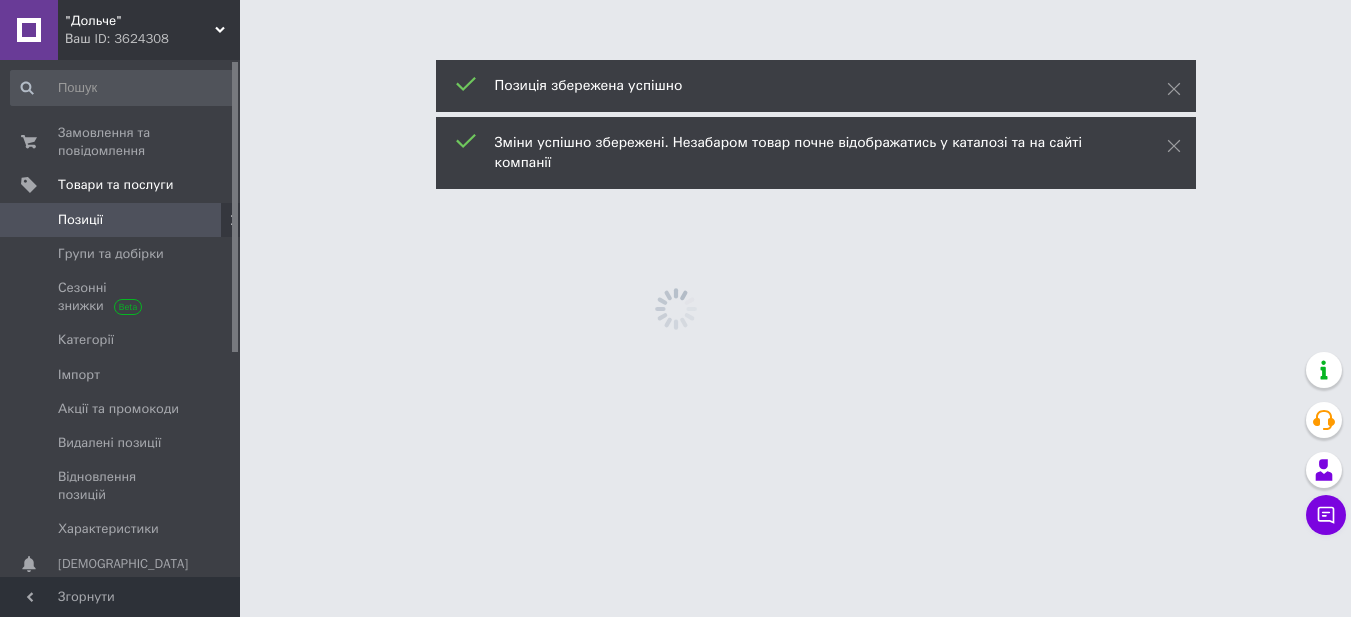scroll, scrollTop: 0, scrollLeft: 0, axis: both 